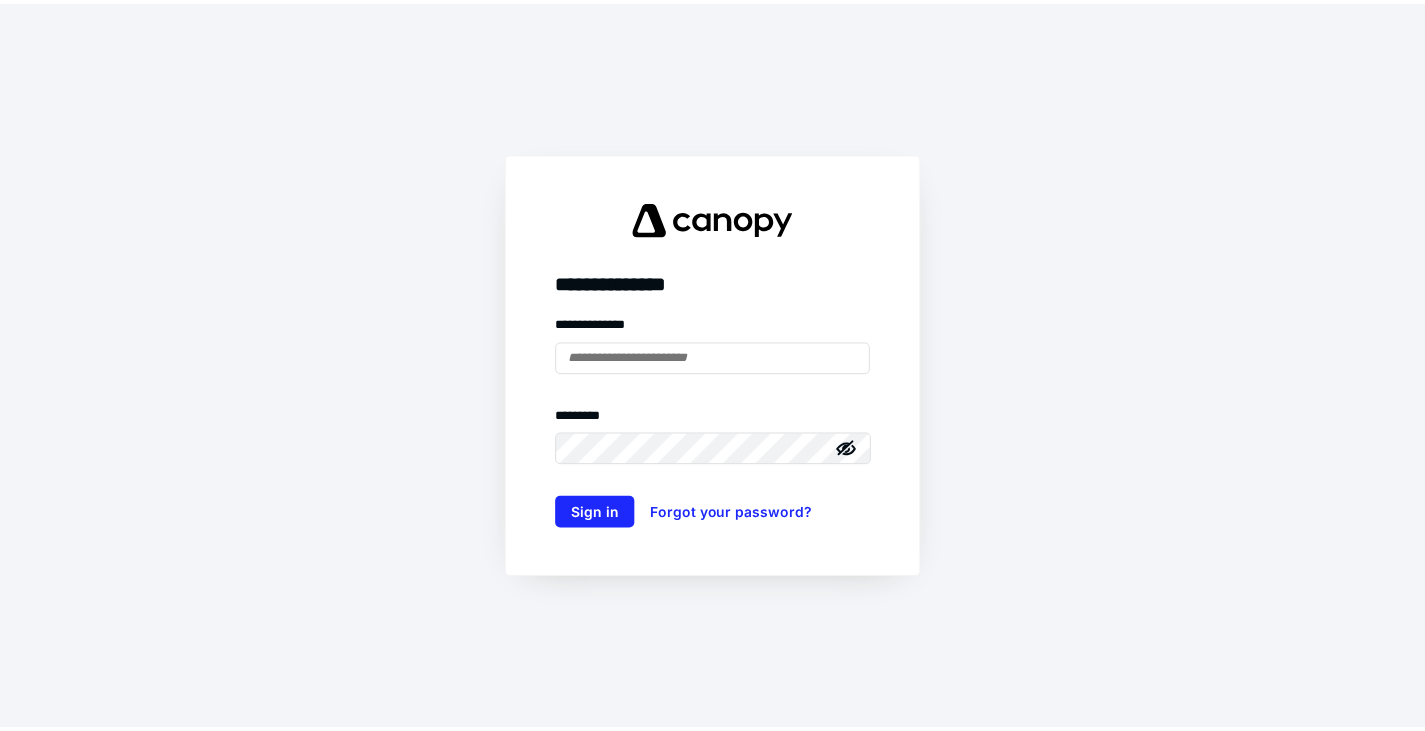scroll, scrollTop: 0, scrollLeft: 0, axis: both 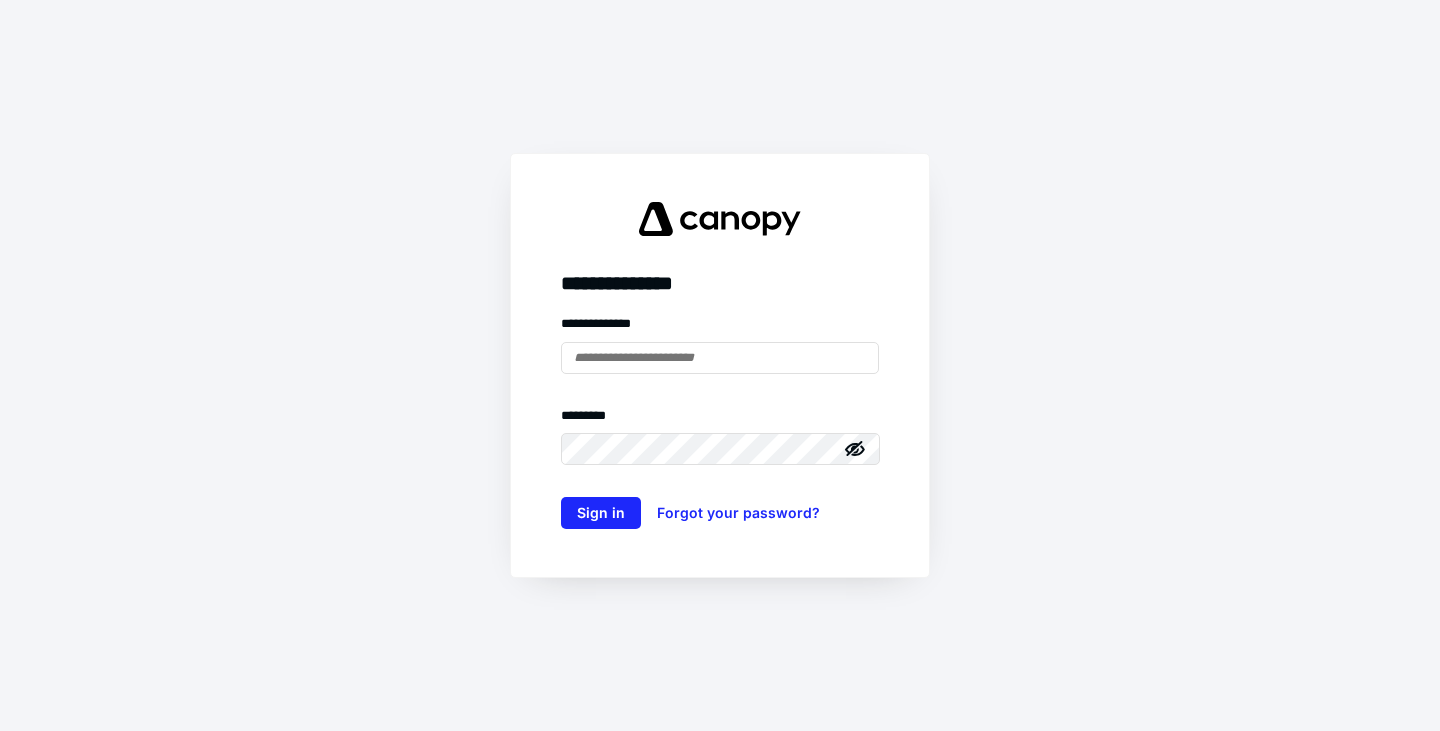 type on "*" 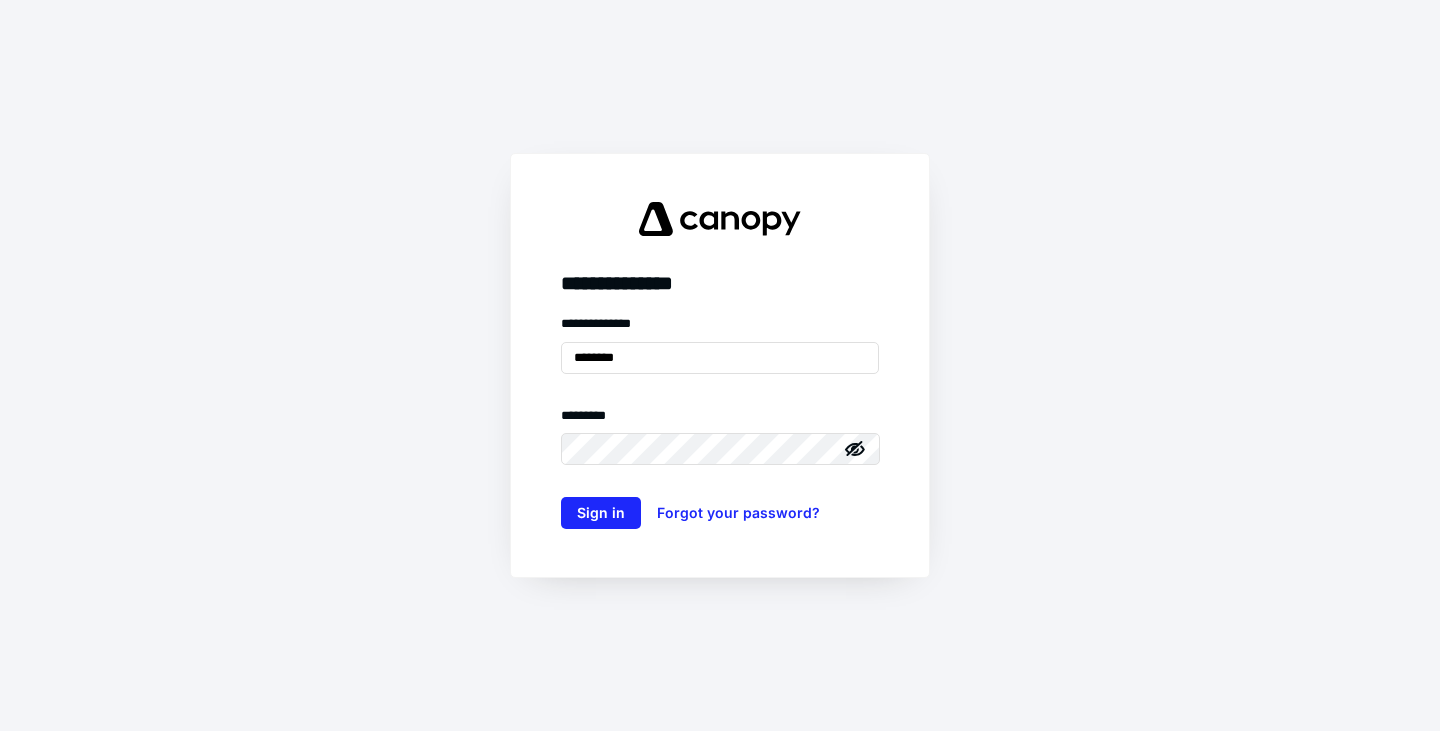 type on "********" 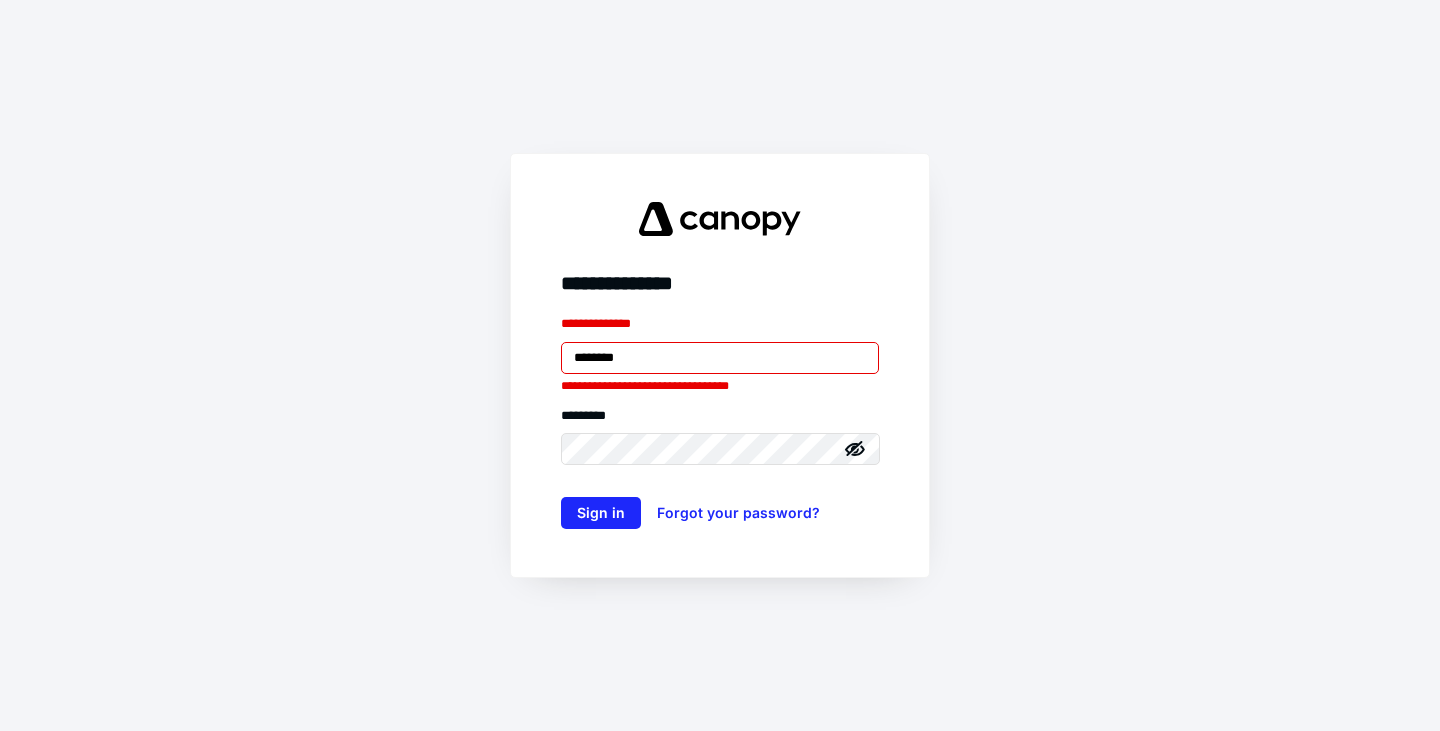 click on "********" at bounding box center [720, 358] 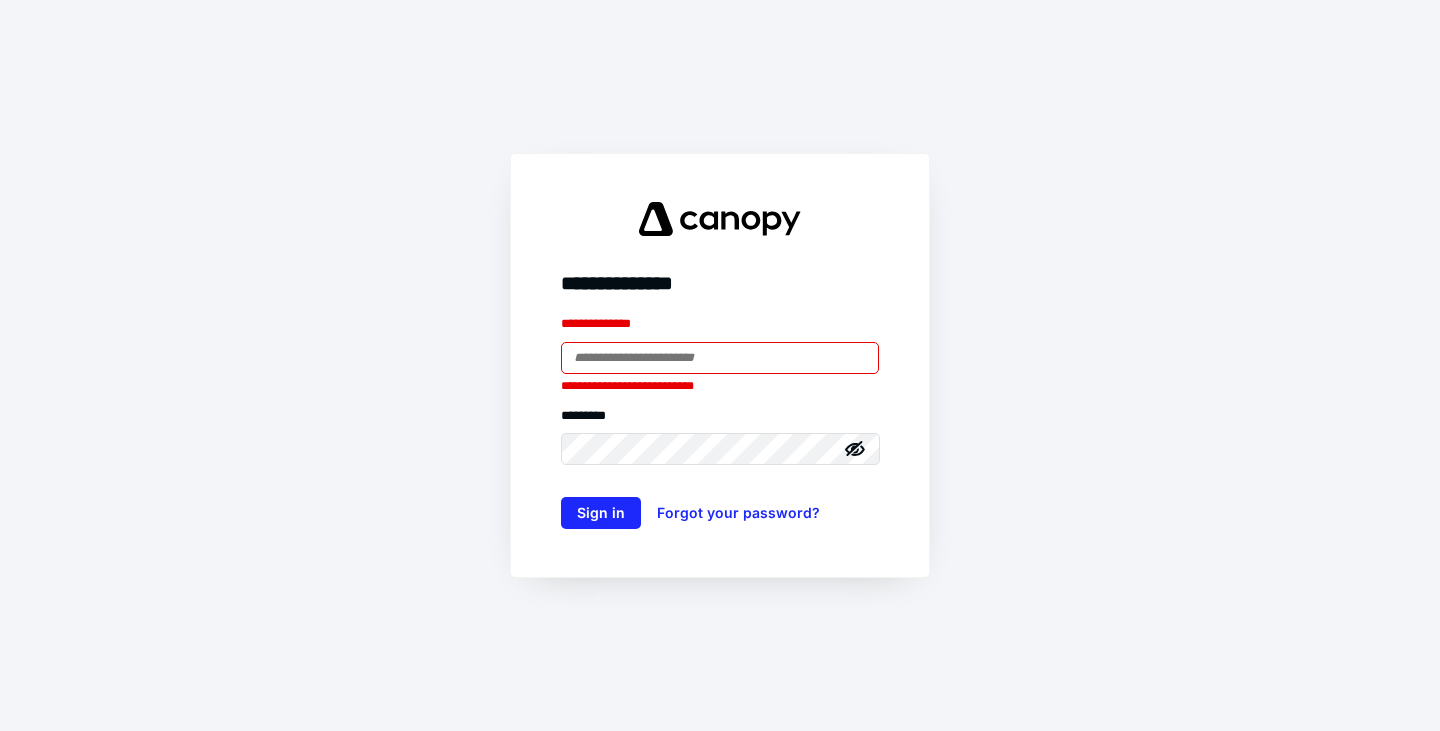 click at bounding box center (720, 358) 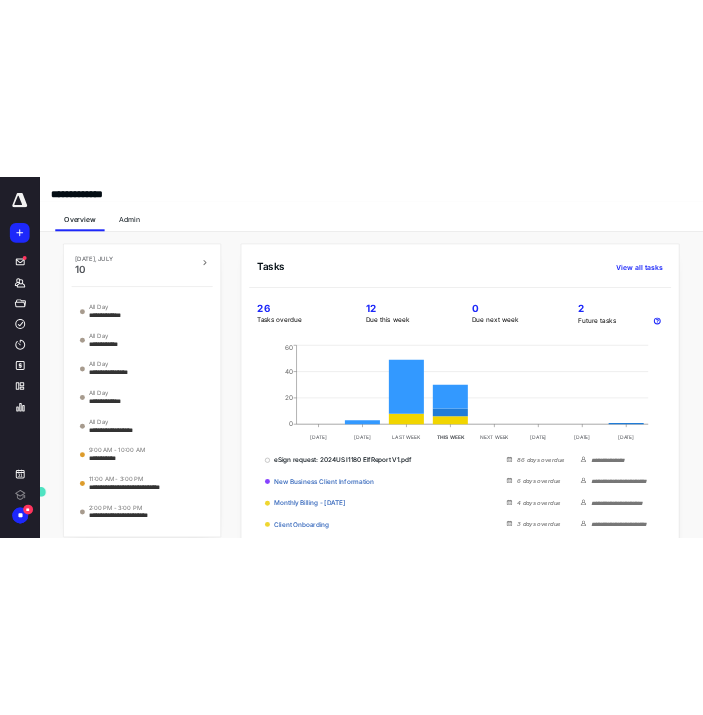 scroll, scrollTop: 0, scrollLeft: 0, axis: both 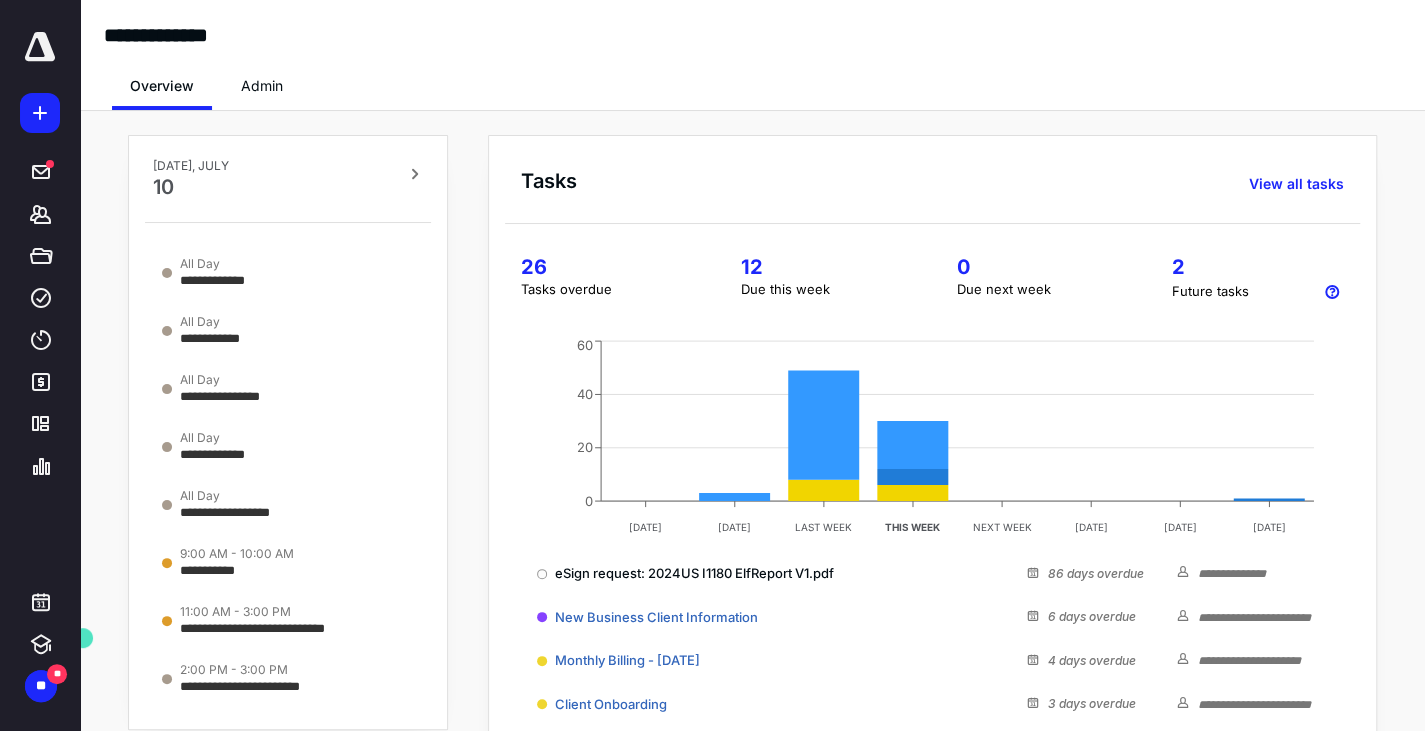 click on "Admin" at bounding box center (262, 86) 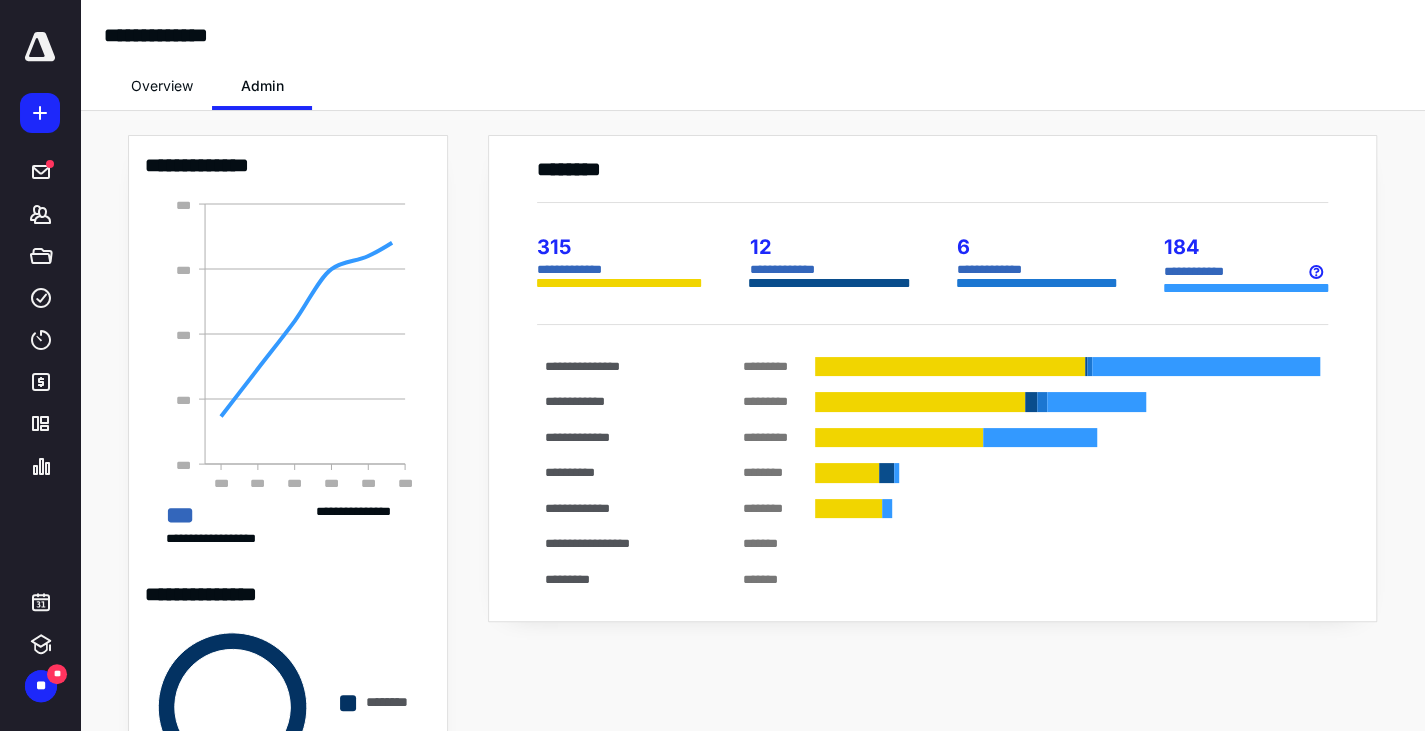 click on "Overview" at bounding box center (162, 86) 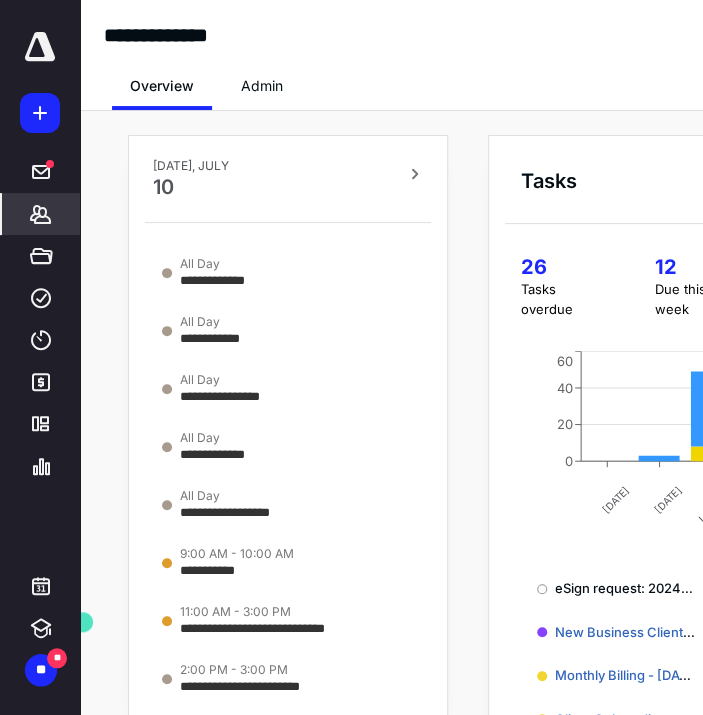 click on "*******" at bounding box center (41, 214) 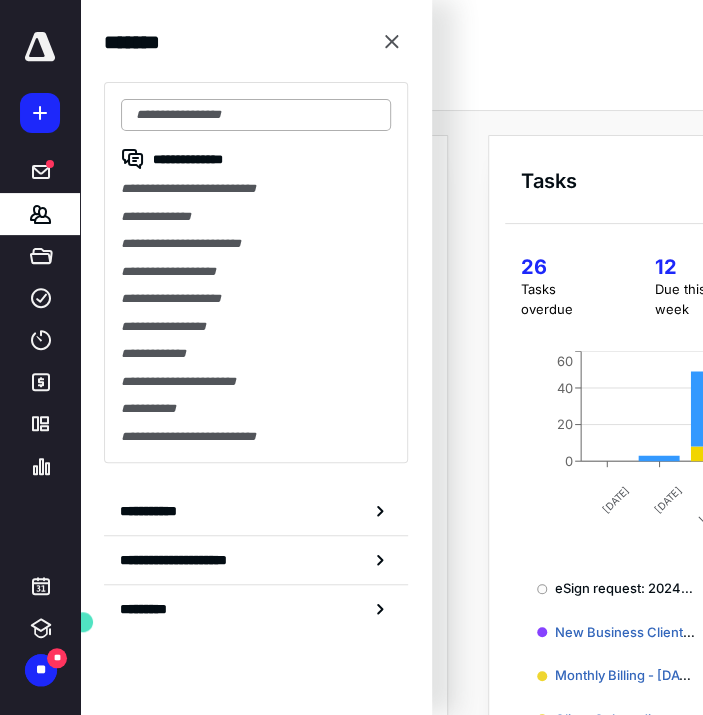 click at bounding box center (256, 115) 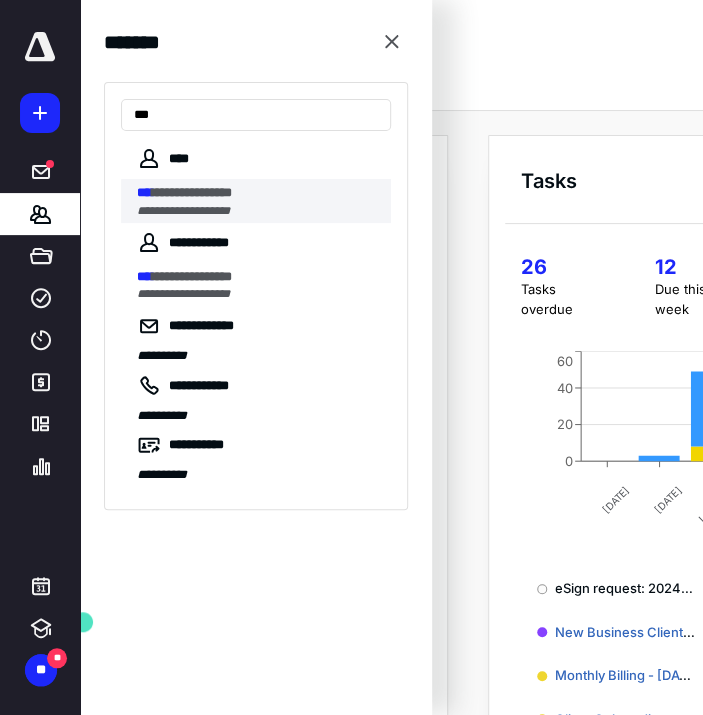 type on "***" 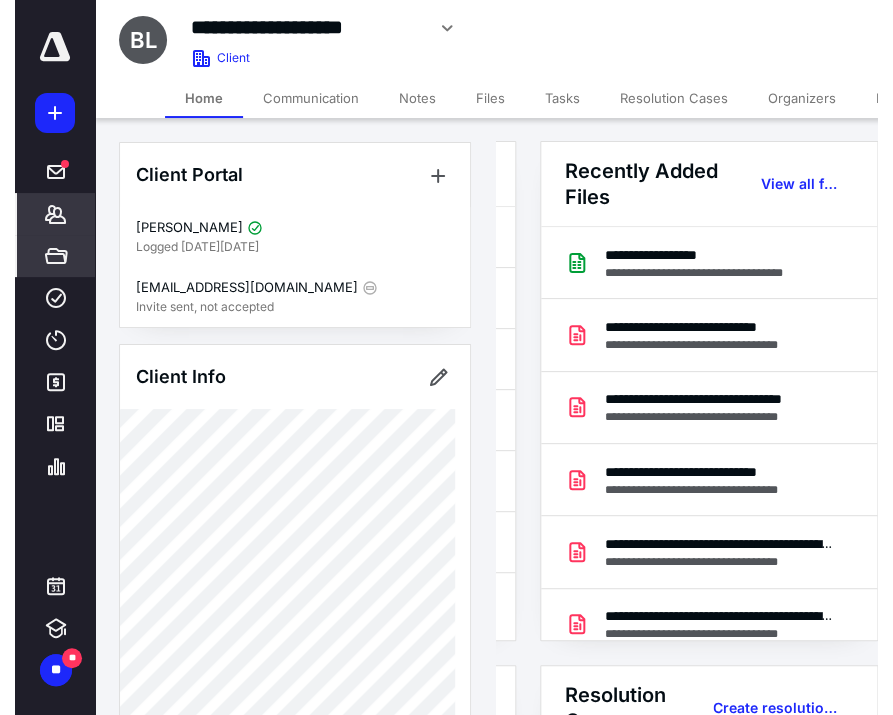 scroll, scrollTop: 1, scrollLeft: 289, axis: both 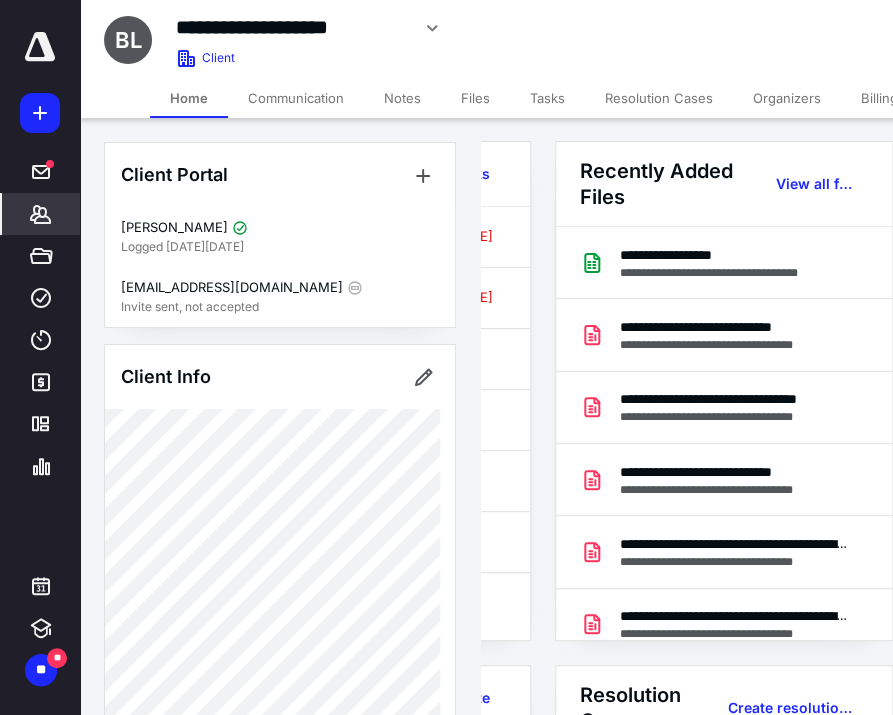 click on "Billing" at bounding box center (879, 98) 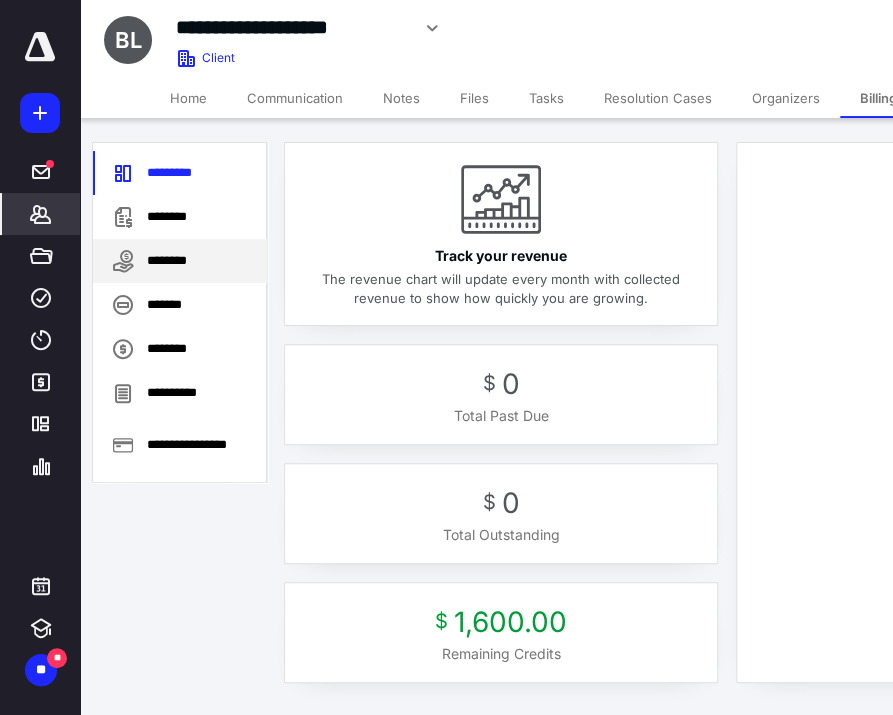 click on "********" at bounding box center (180, 261) 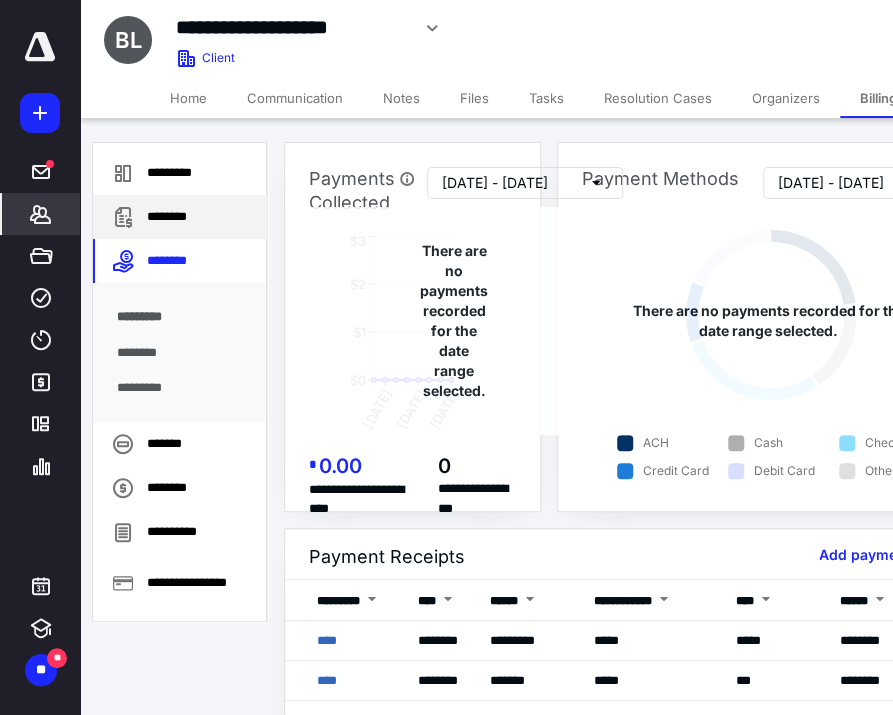click on "********" at bounding box center [180, 217] 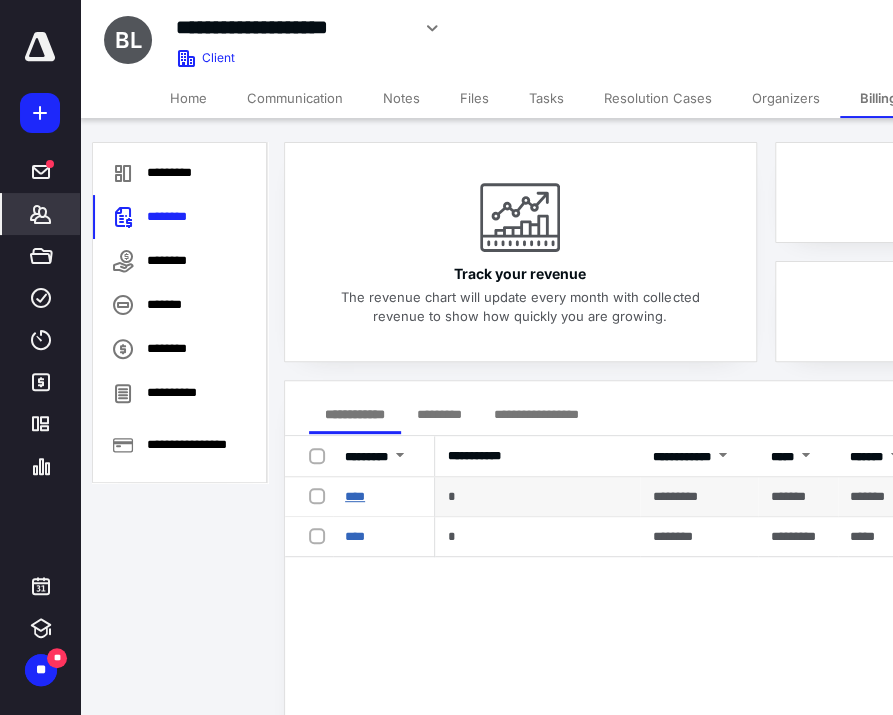 click on "****" at bounding box center [355, 496] 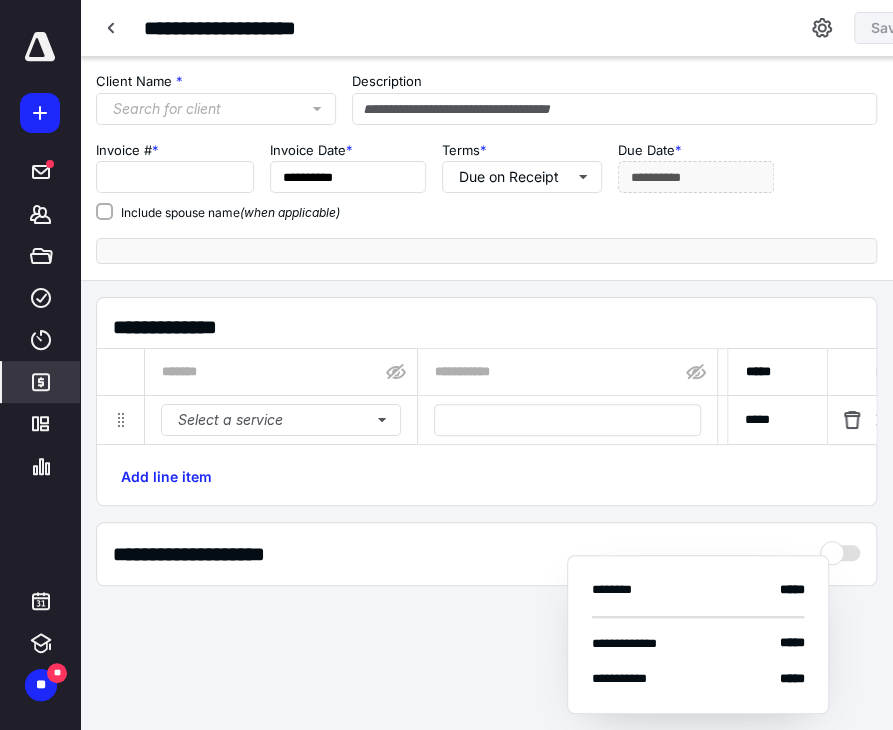 type on "****" 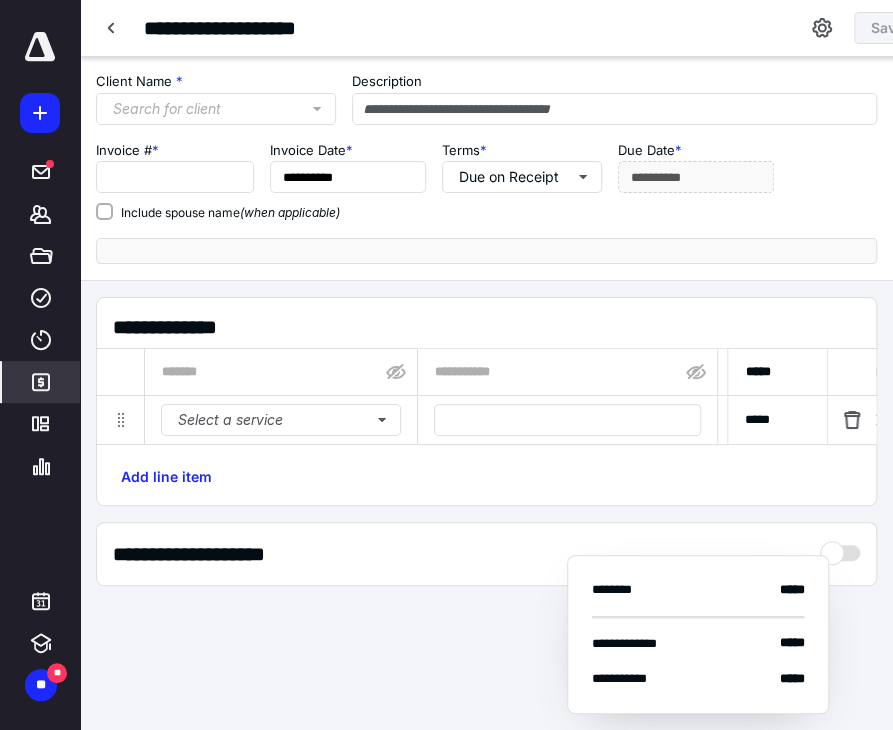 type on "**********" 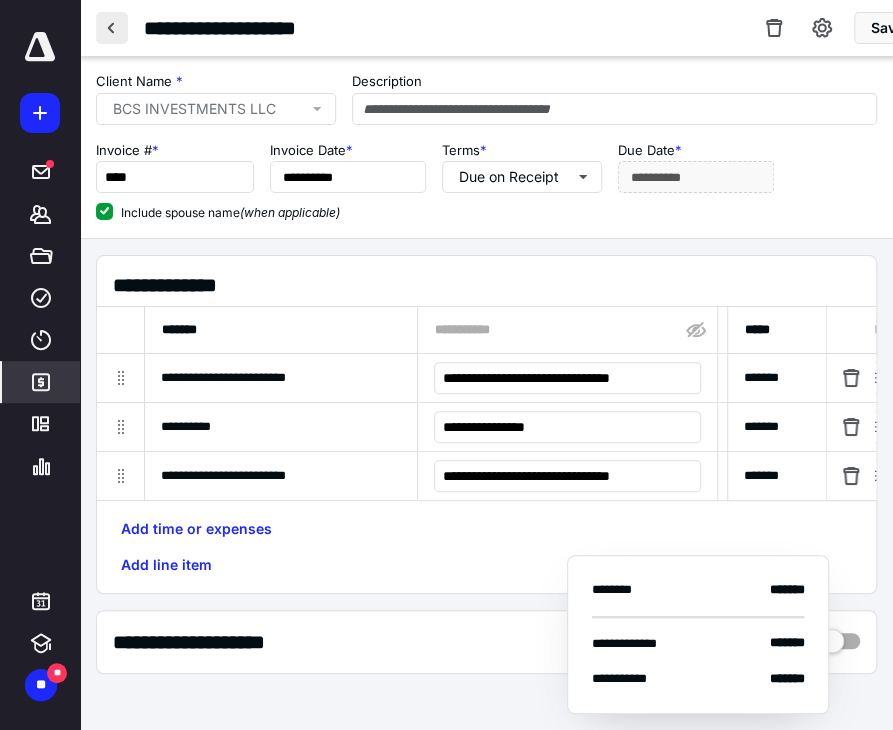 click at bounding box center (112, 28) 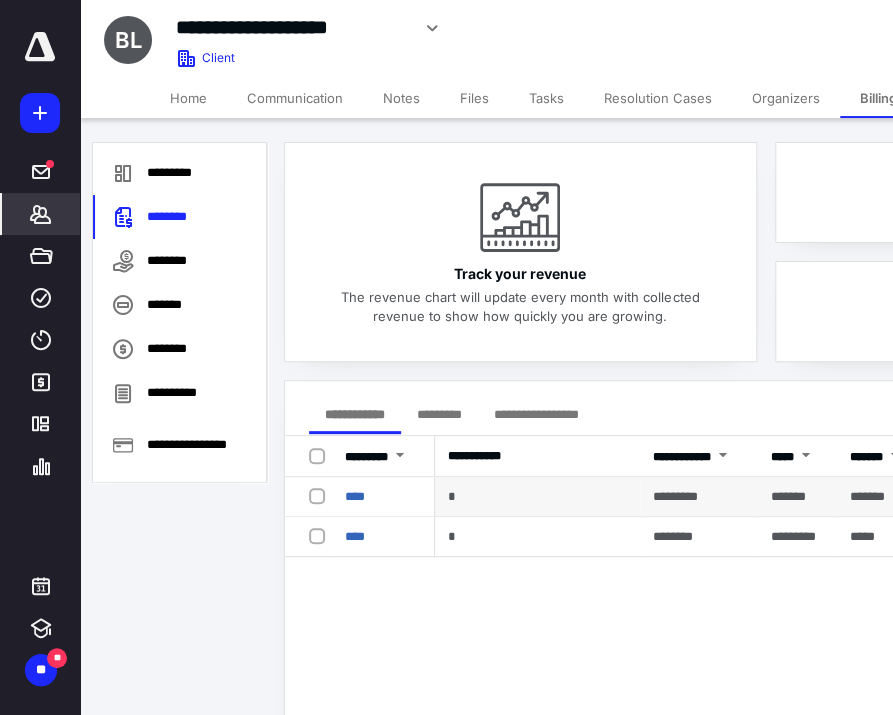 click at bounding box center (321, 495) 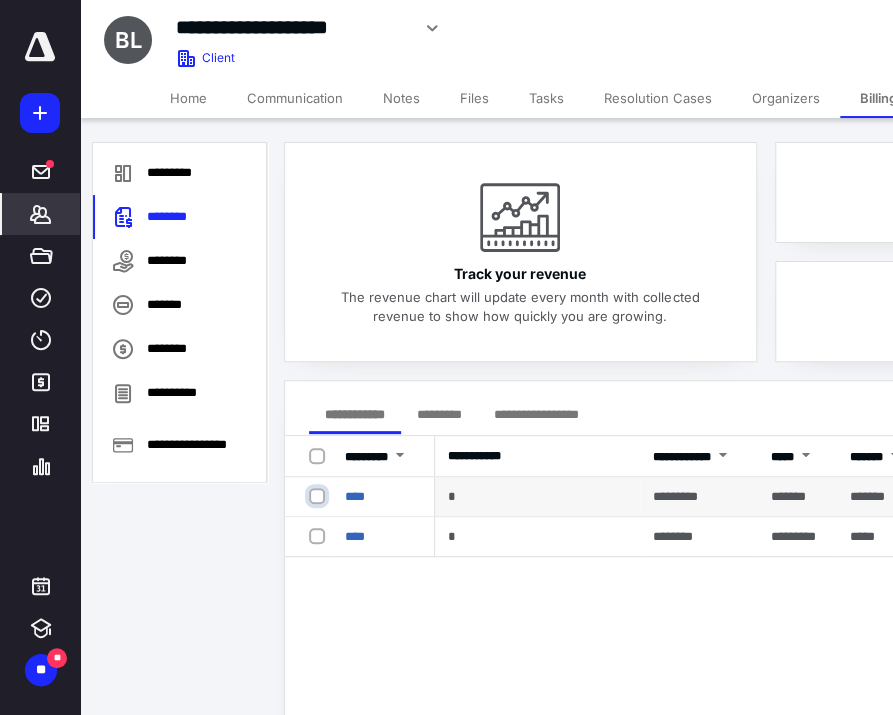 checkbox on "true" 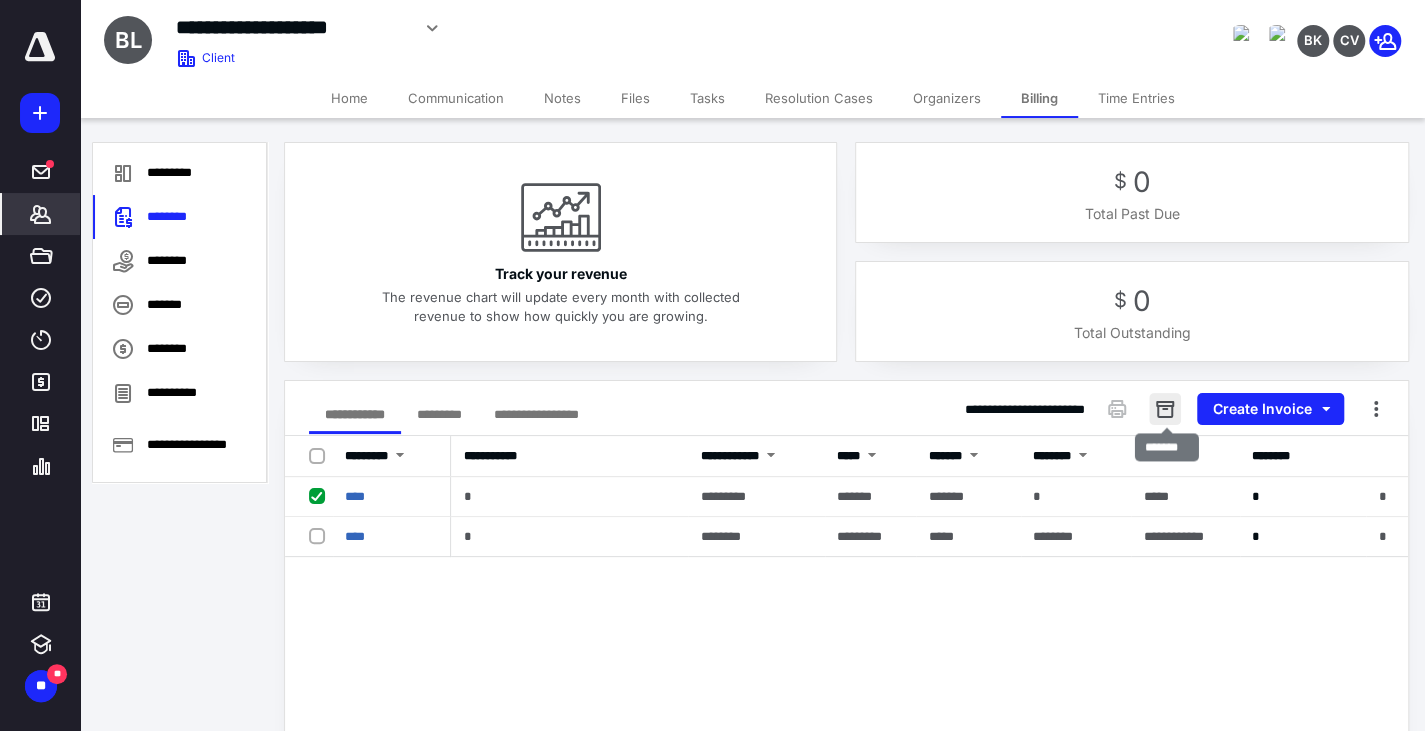 click at bounding box center [1165, 409] 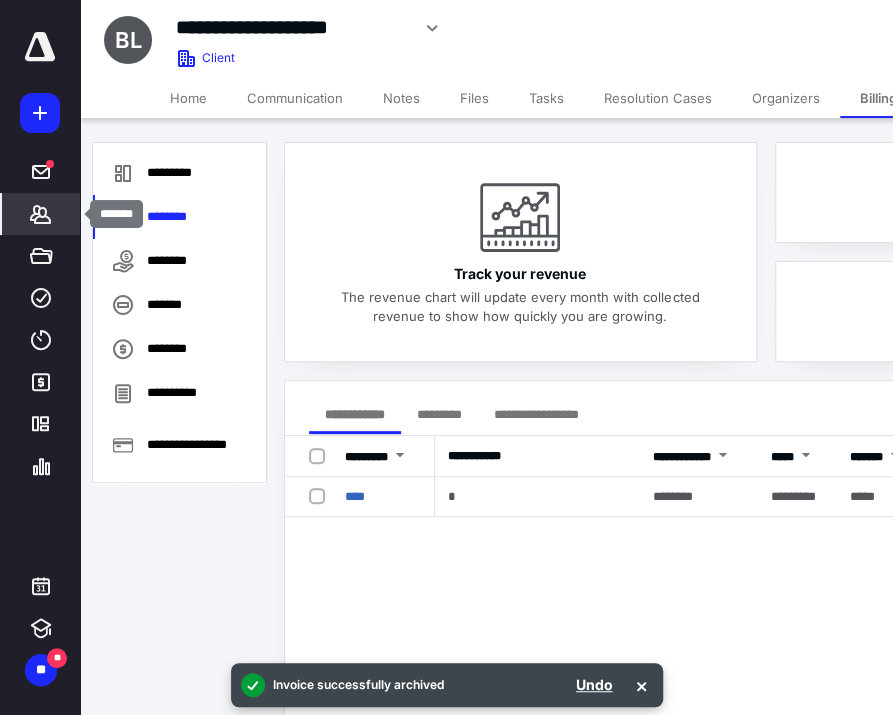 click 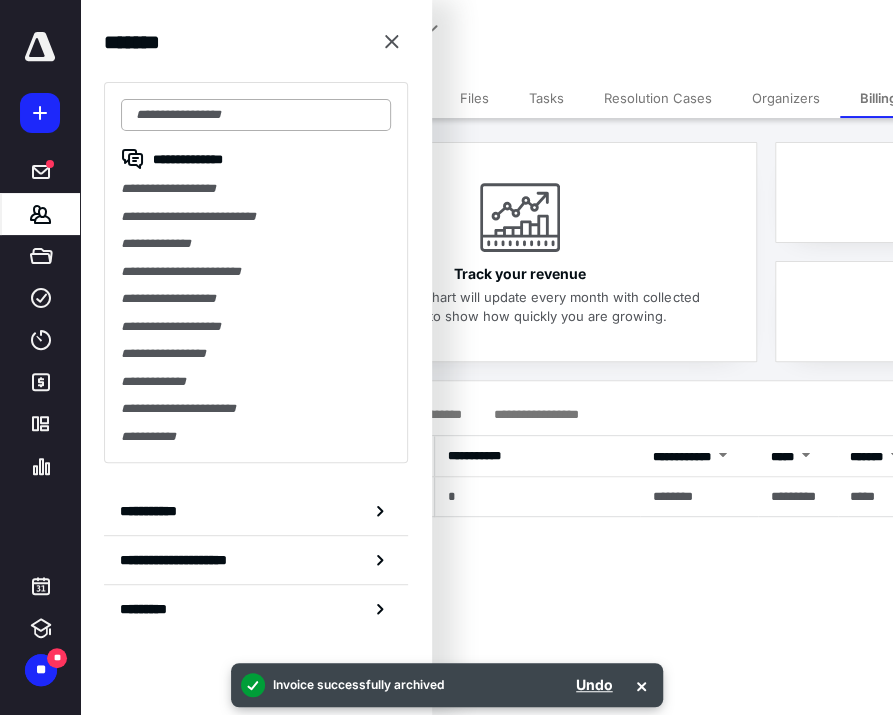 click at bounding box center (256, 115) 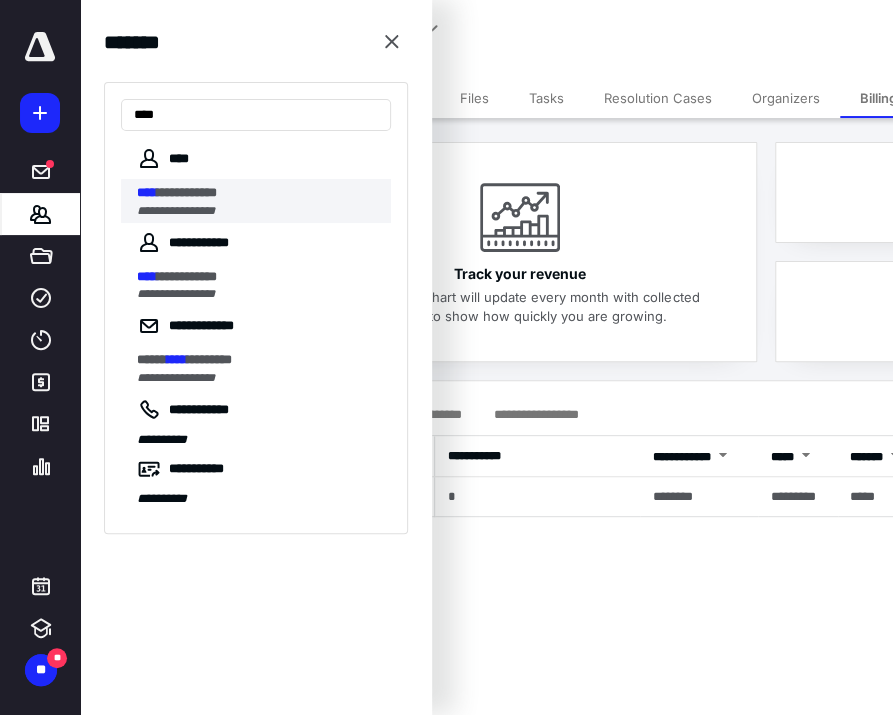 type on "****" 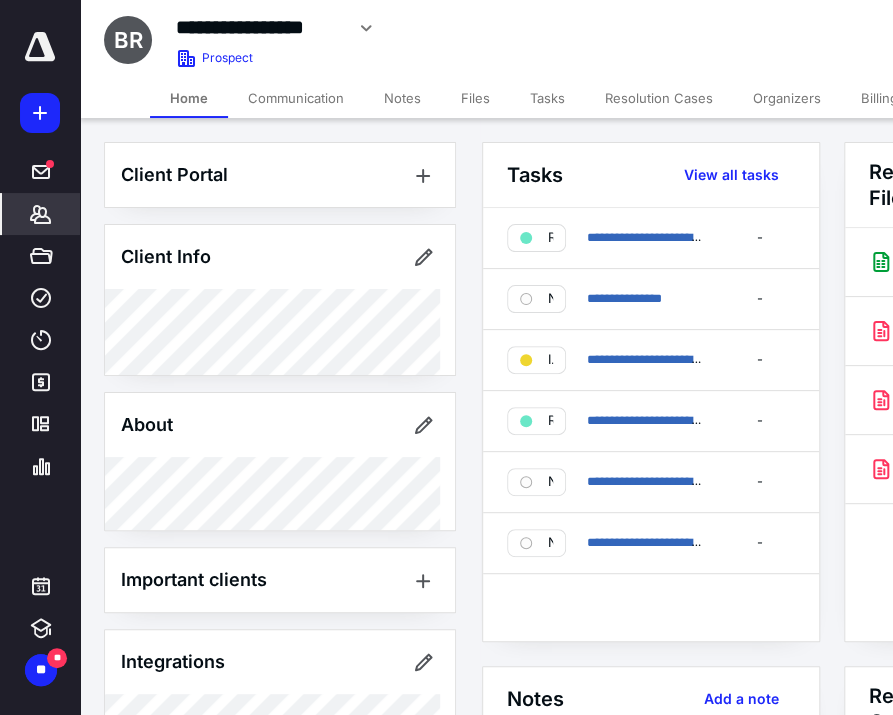 click on "Billing" at bounding box center [879, 98] 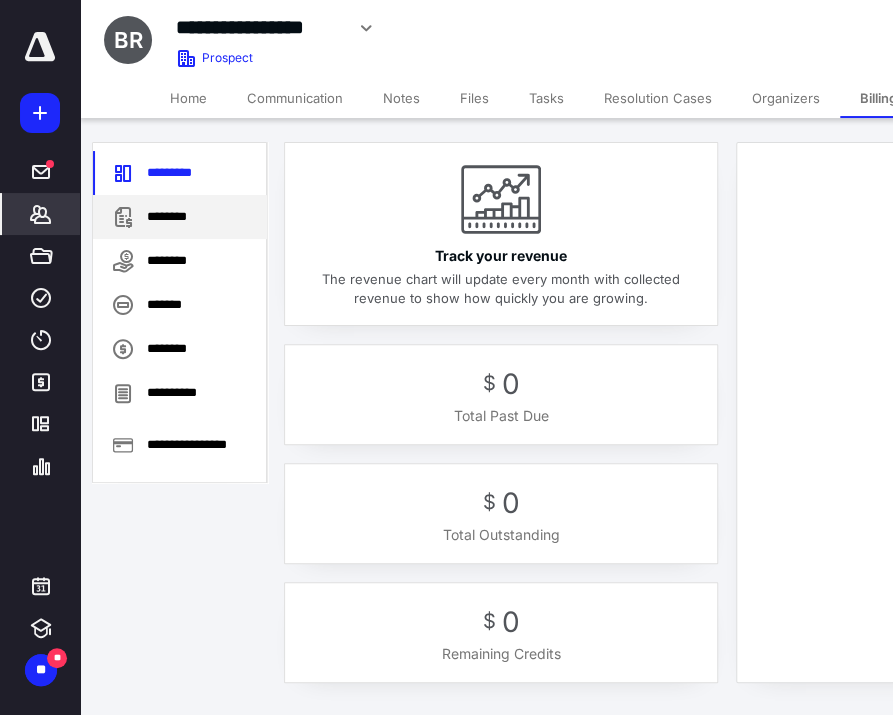 click on "********" at bounding box center (180, 217) 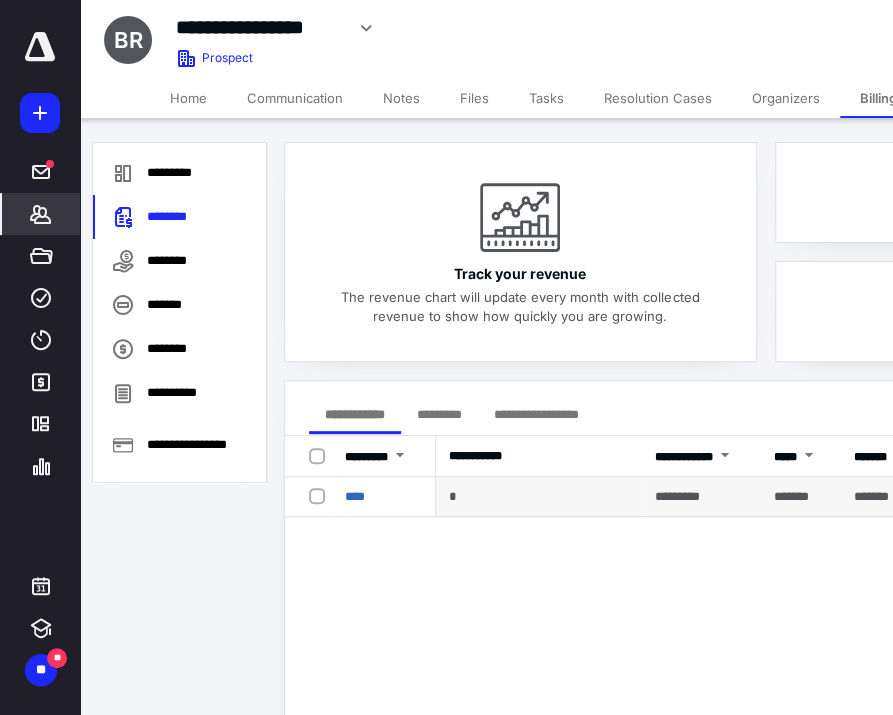click at bounding box center (321, 495) 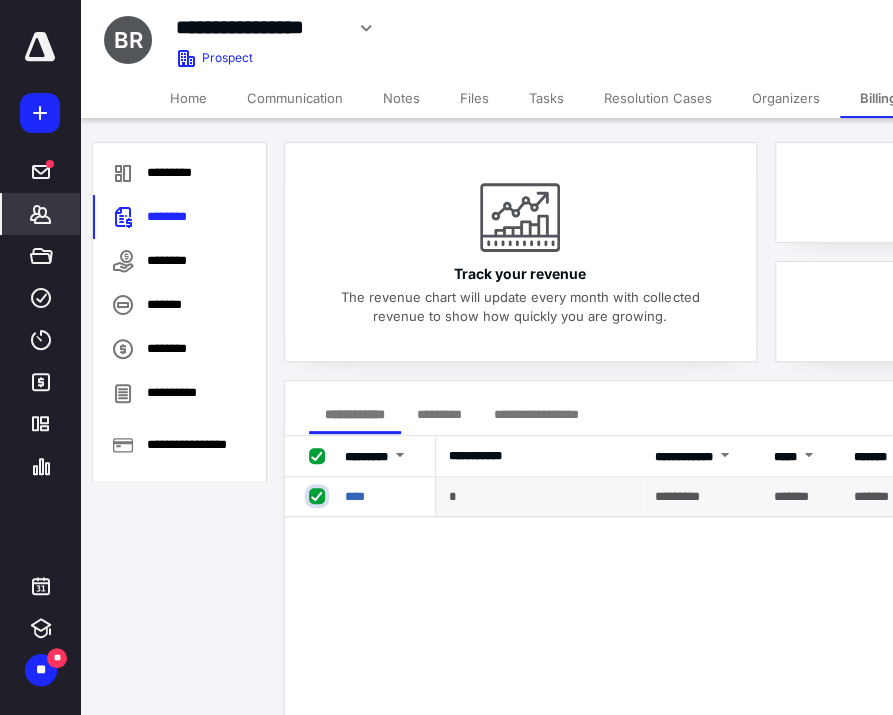 checkbox on "true" 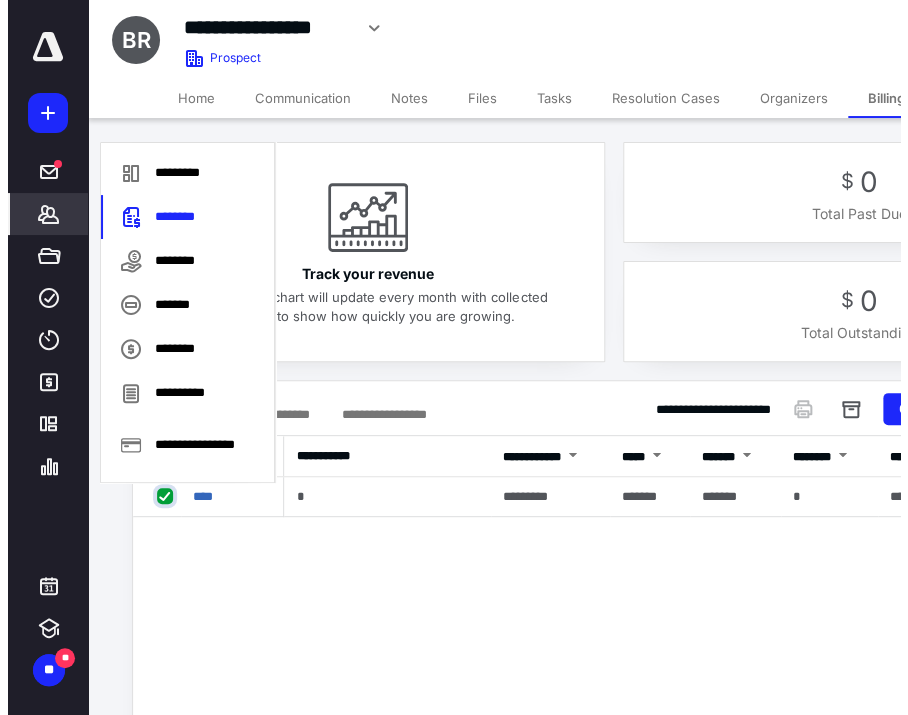 scroll, scrollTop: 0, scrollLeft: 218, axis: horizontal 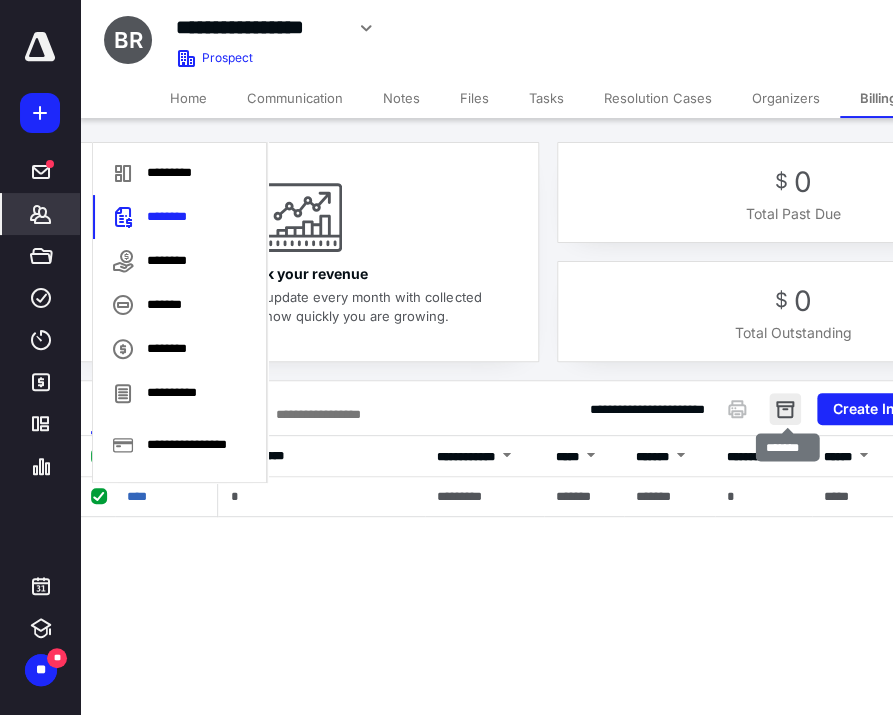 click at bounding box center [785, 409] 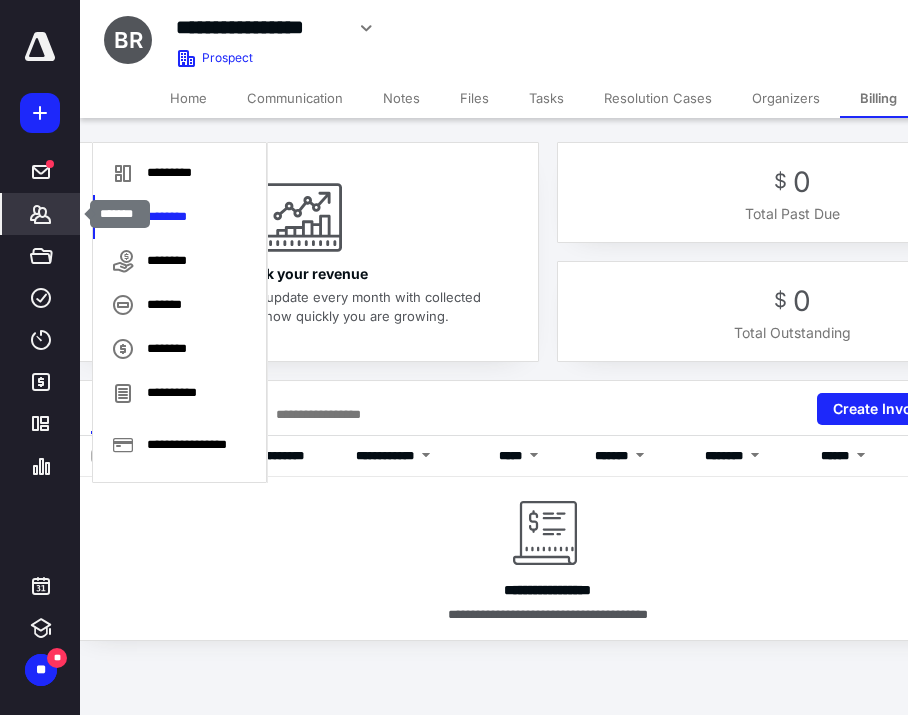 click 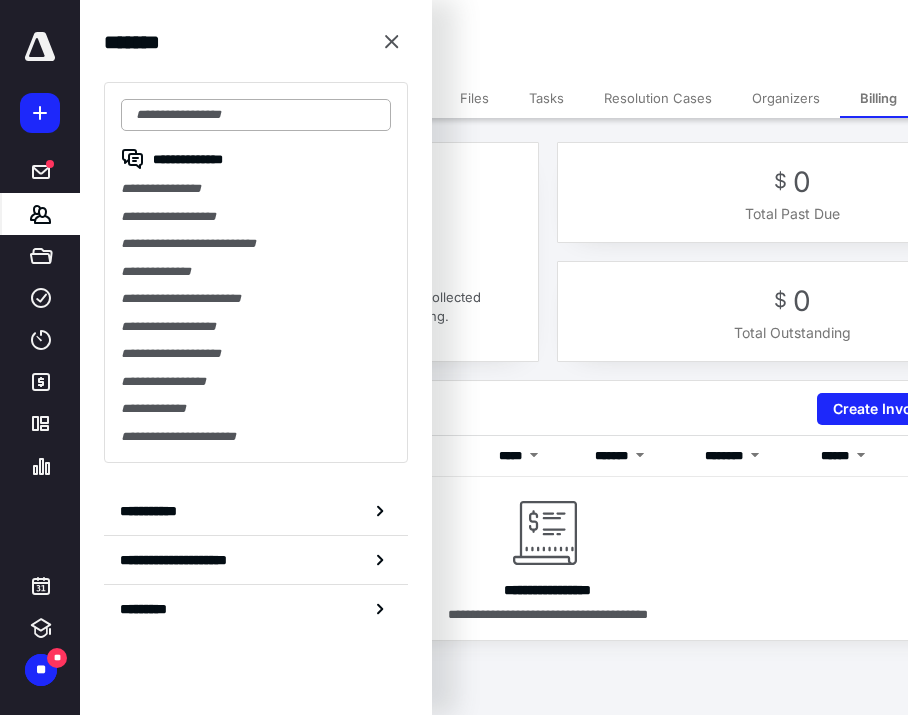 click at bounding box center [256, 115] 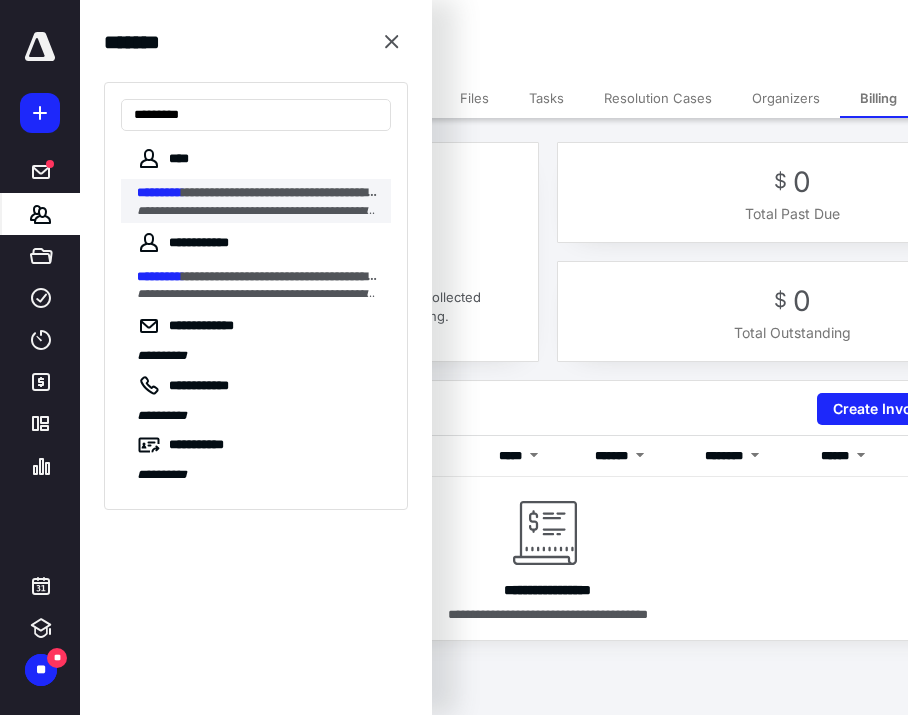 type on "*********" 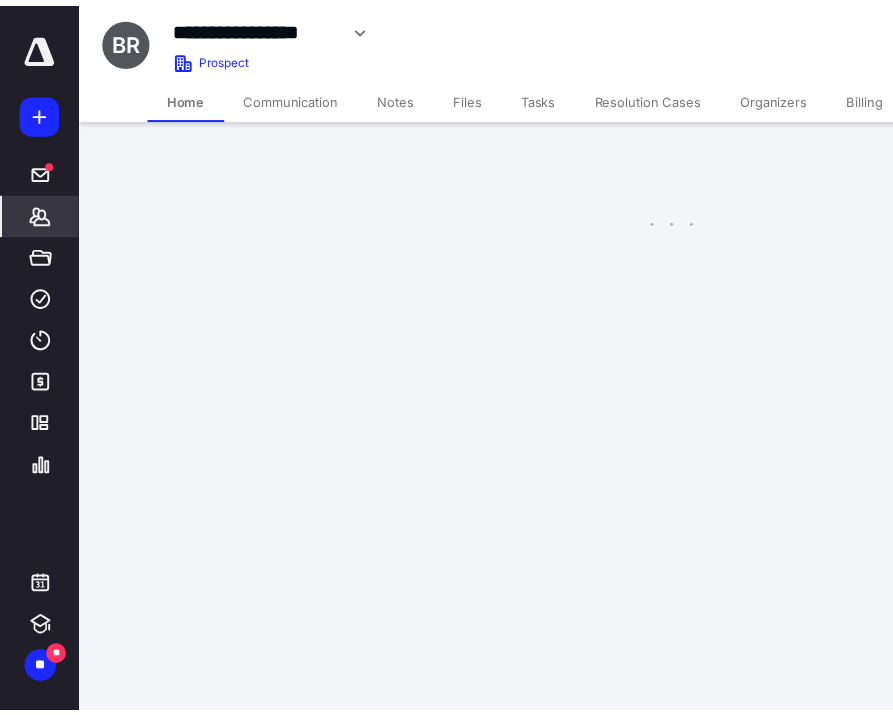 scroll, scrollTop: 0, scrollLeft: 0, axis: both 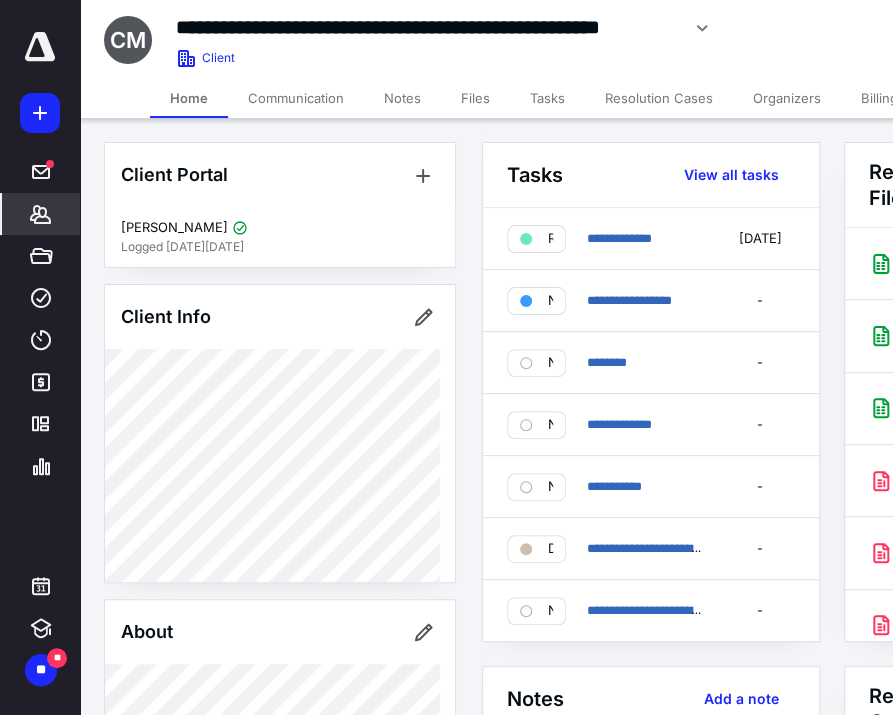 click on "Billing" at bounding box center [879, 98] 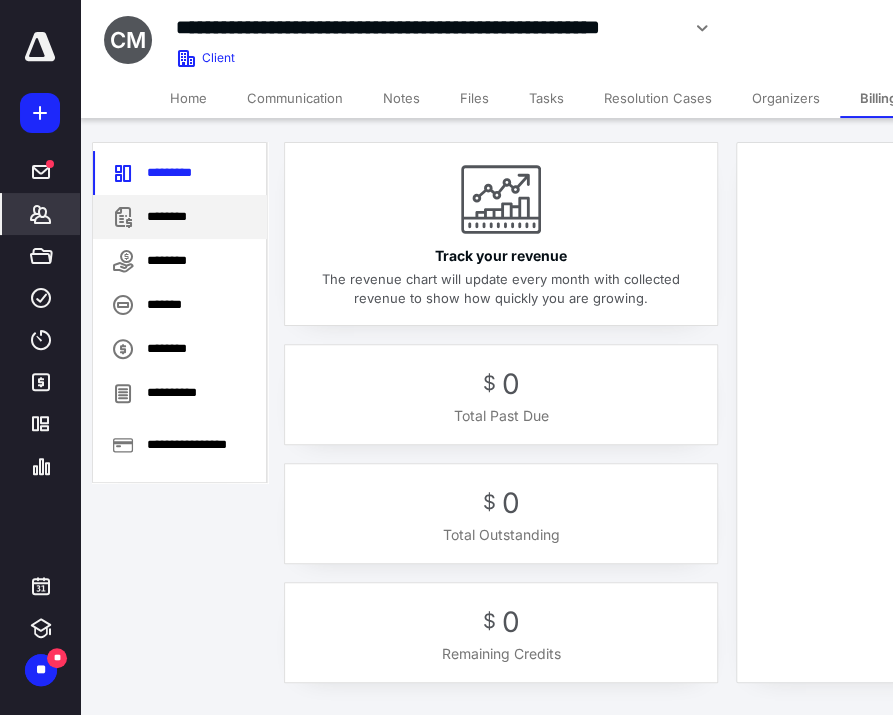 click on "********" at bounding box center [180, 217] 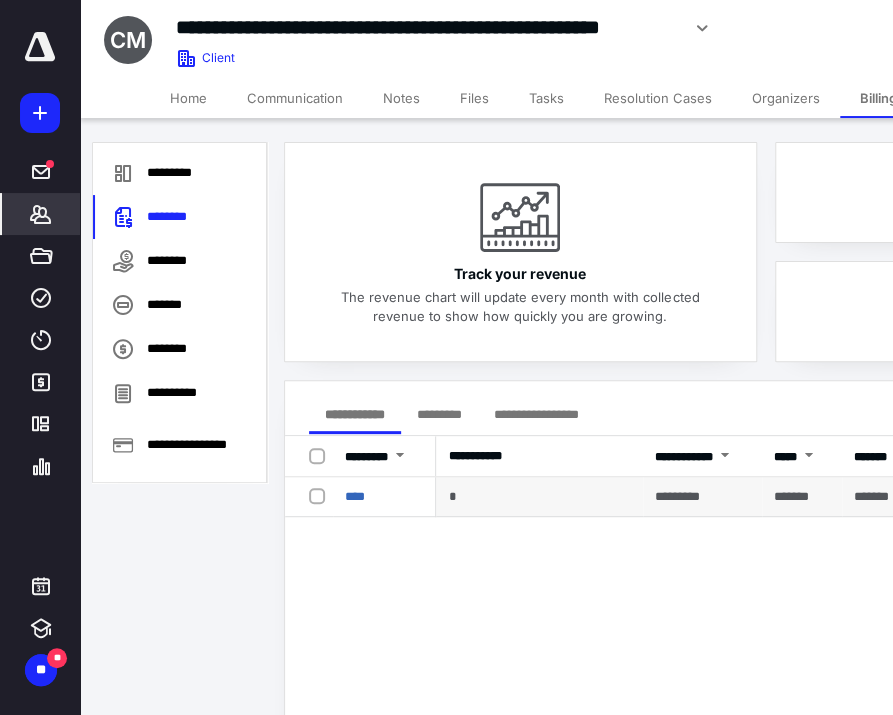 click at bounding box center [321, 495] 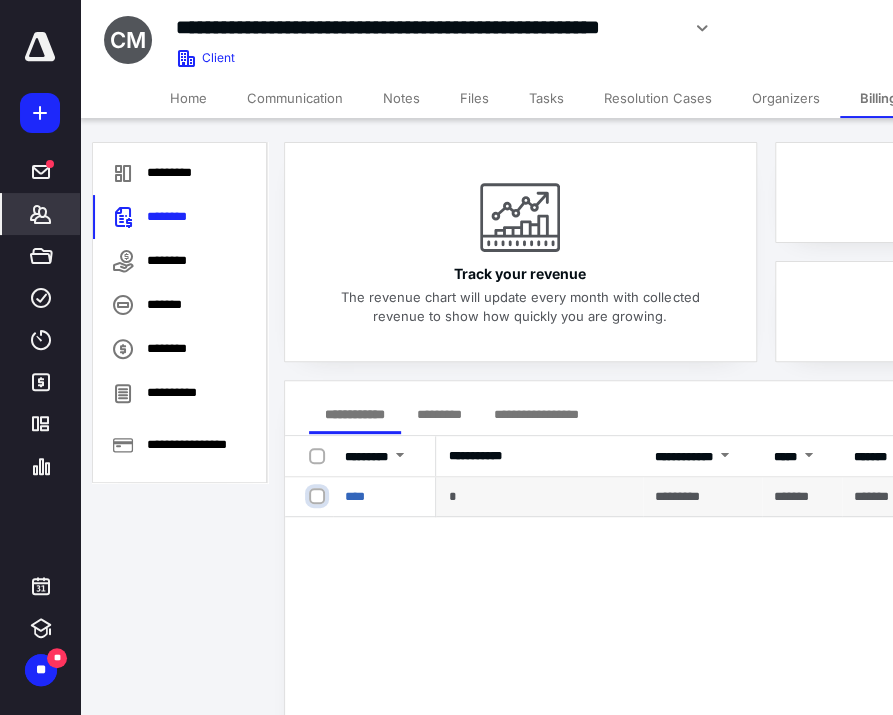 click at bounding box center [319, 496] 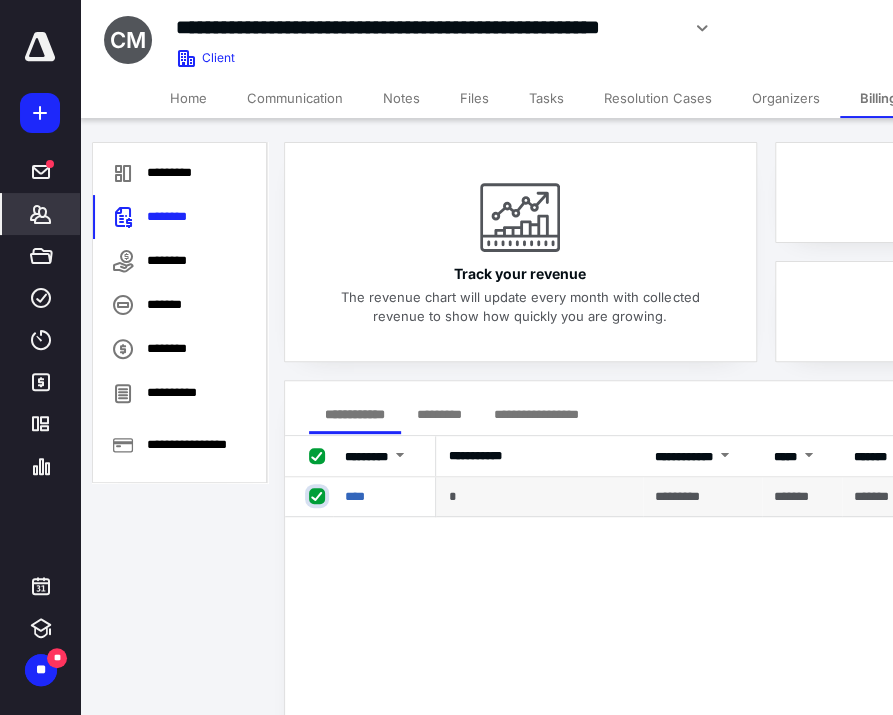checkbox on "true" 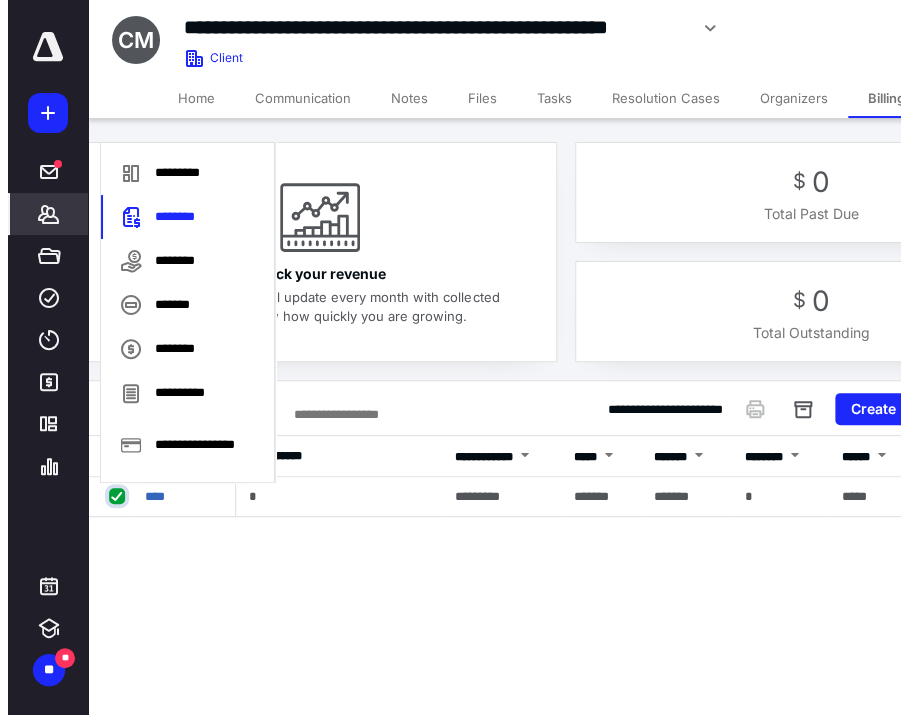 scroll, scrollTop: 0, scrollLeft: 238, axis: horizontal 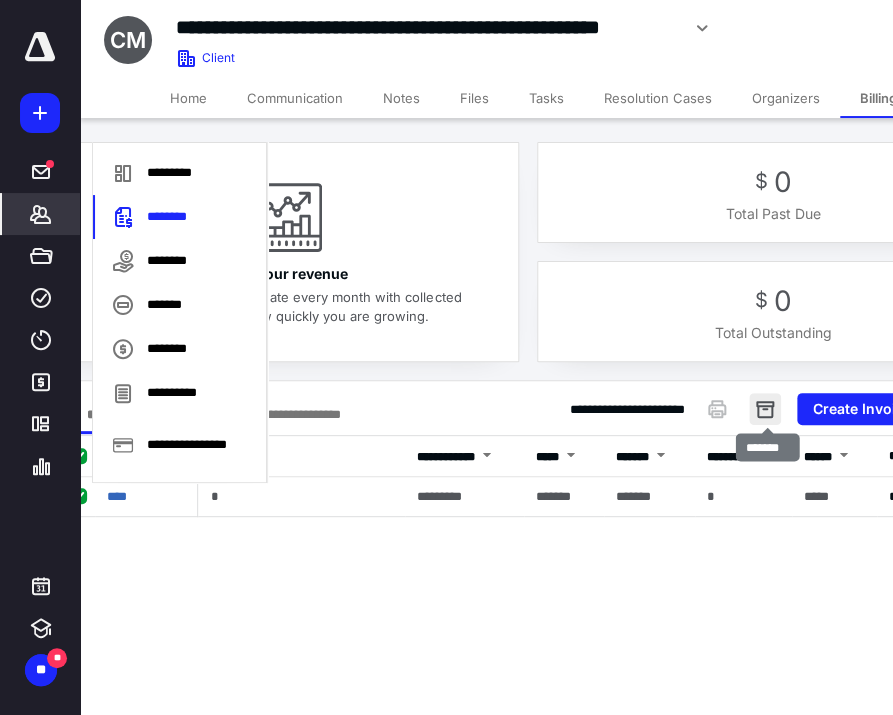 click at bounding box center (765, 409) 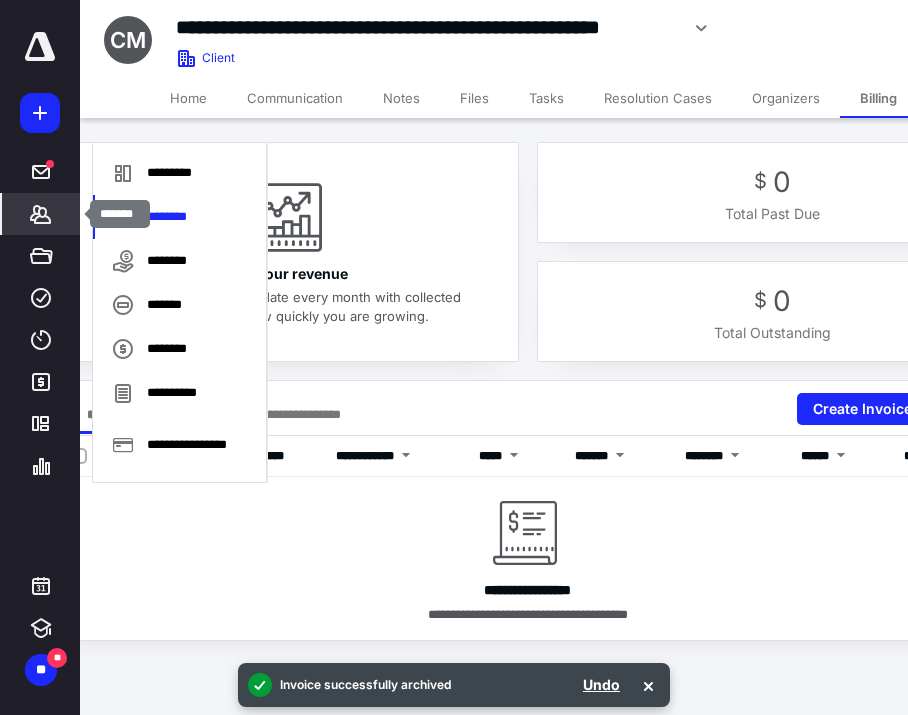 click 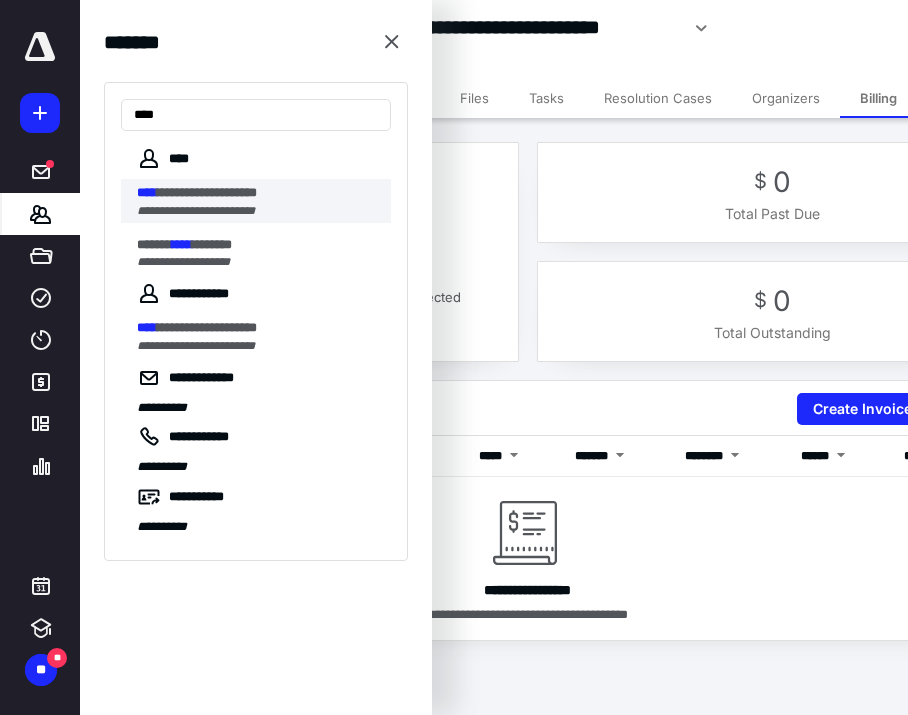 type on "****" 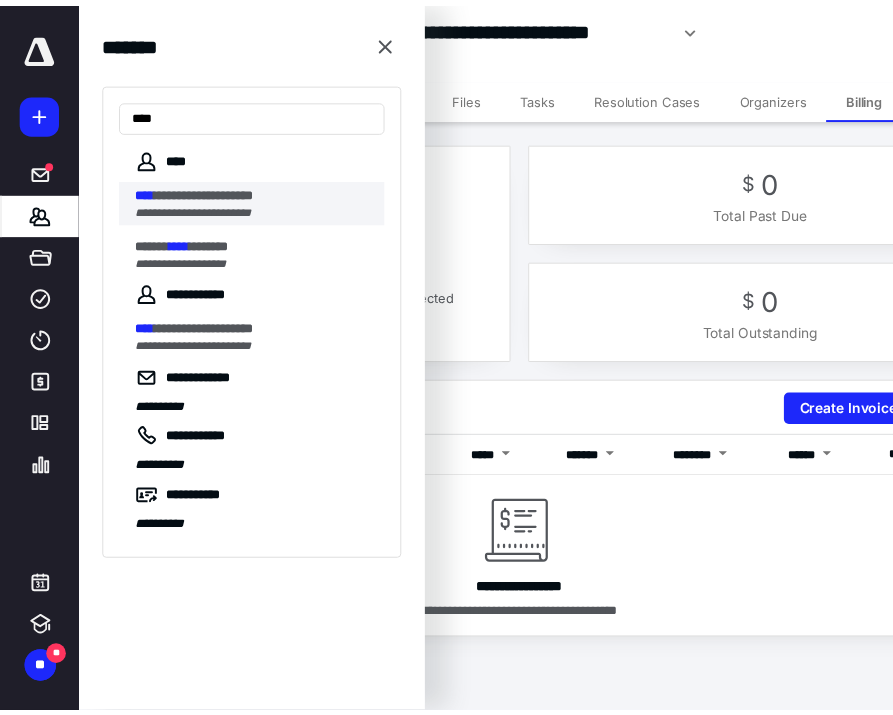 scroll, scrollTop: 0, scrollLeft: 0, axis: both 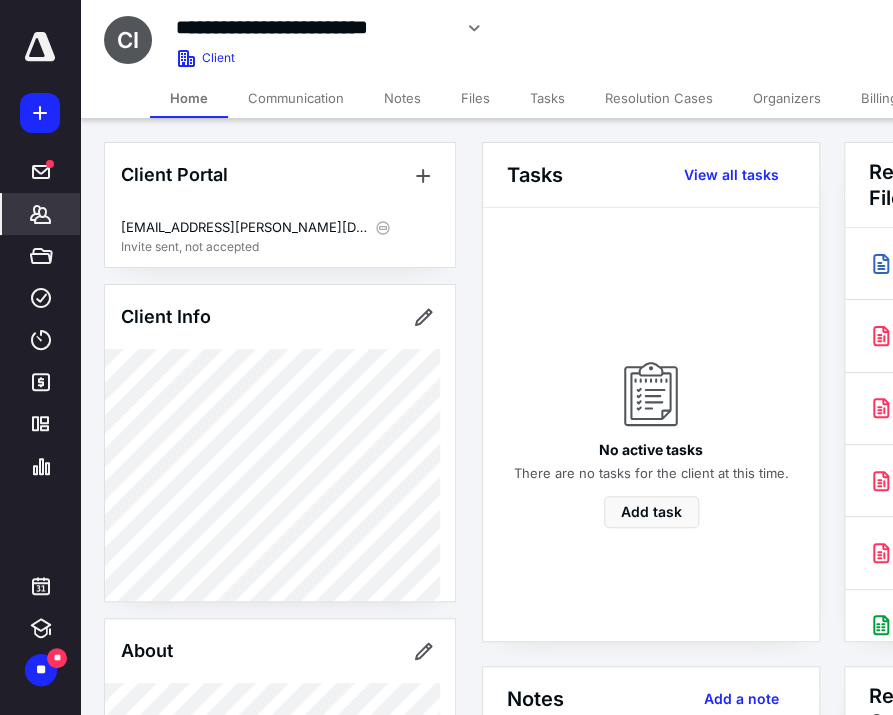 click on "Billing" at bounding box center (879, 98) 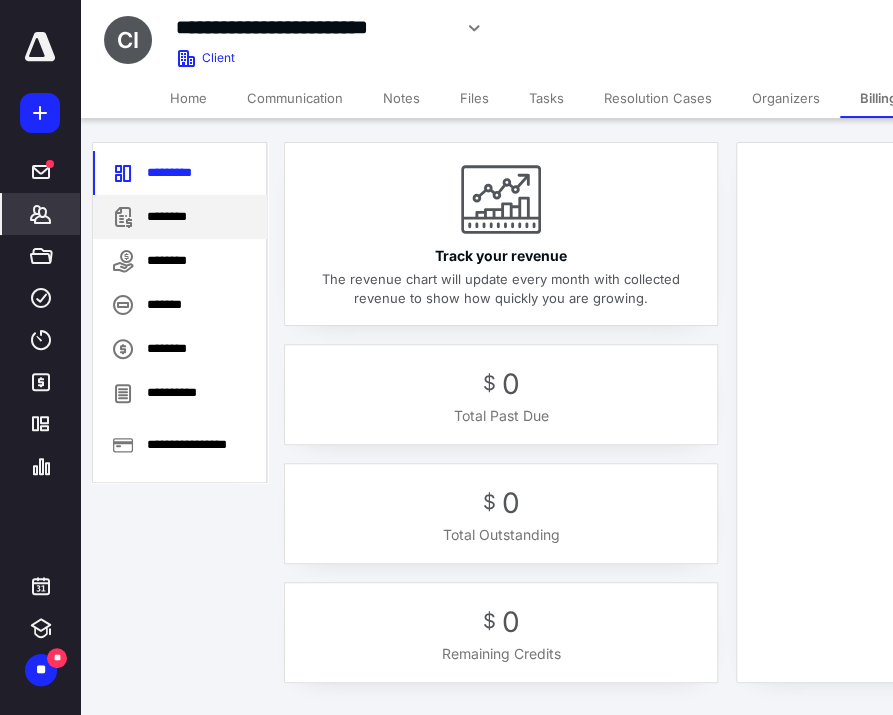 click on "********" at bounding box center [180, 217] 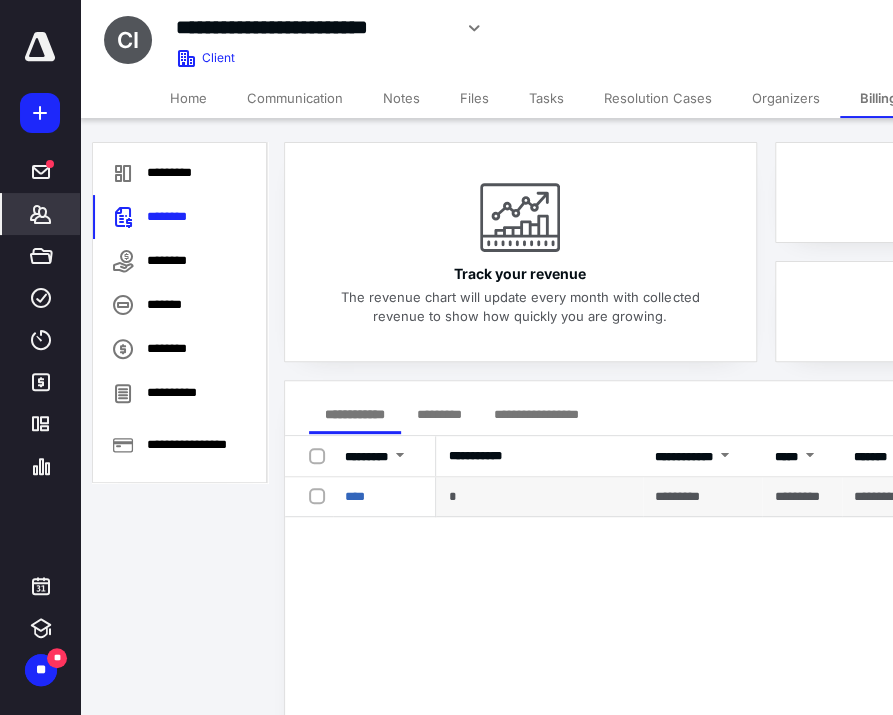 click at bounding box center (321, 495) 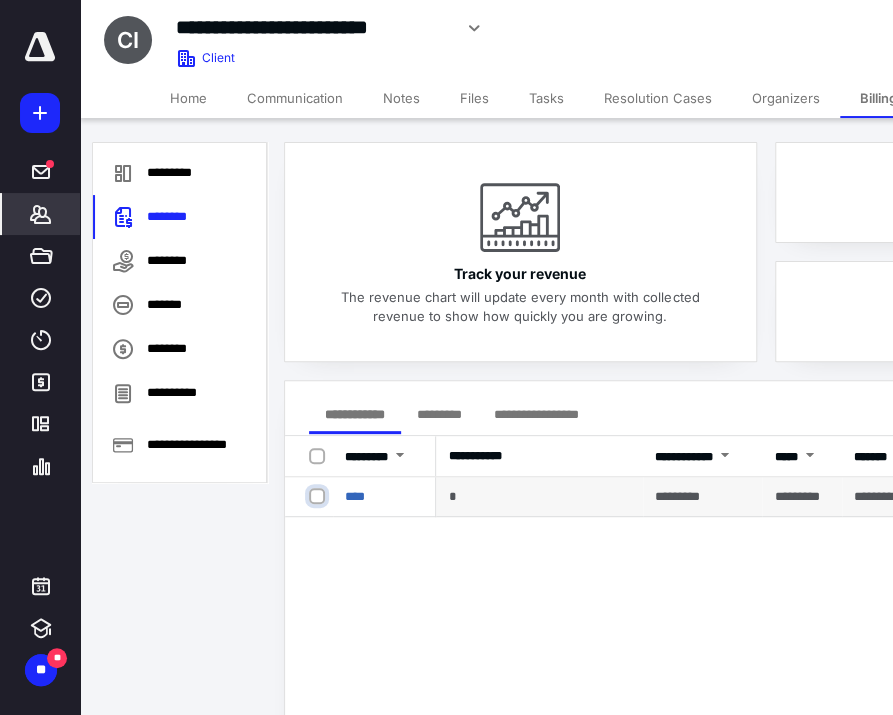 click at bounding box center (319, 496) 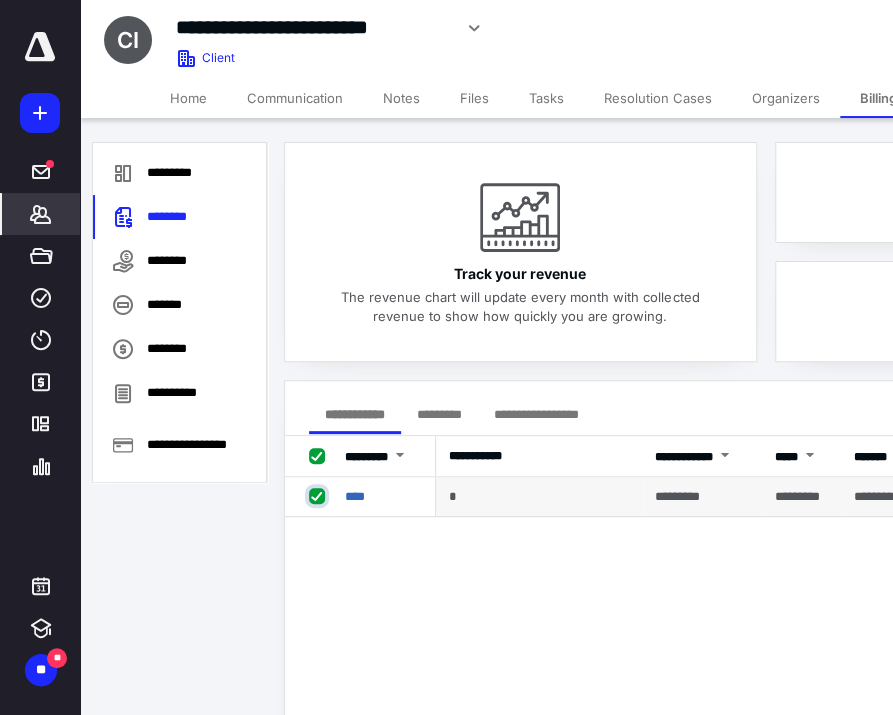 checkbox on "true" 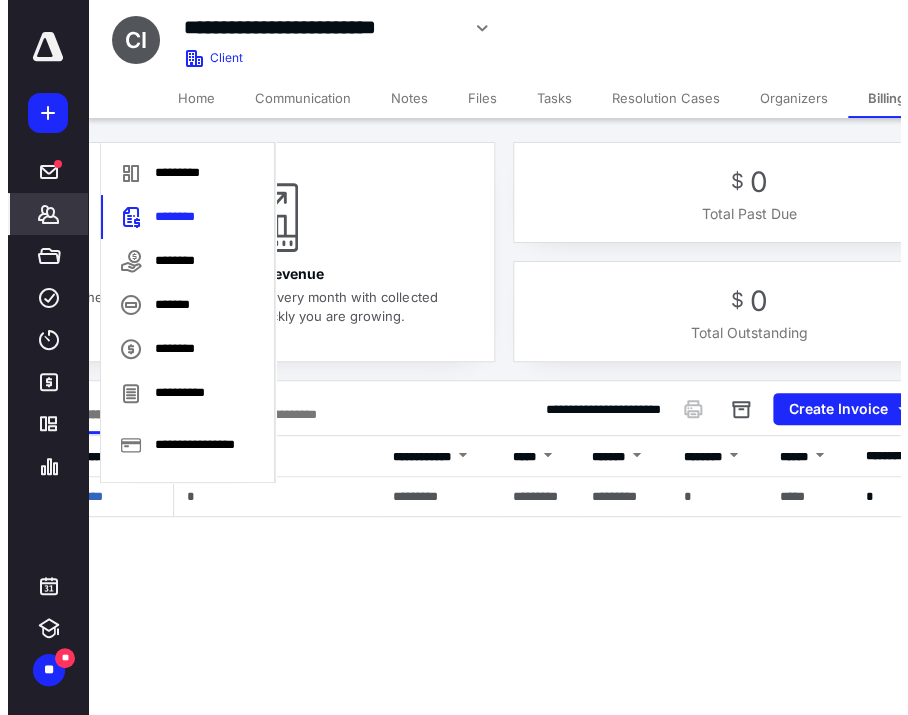 scroll, scrollTop: 0, scrollLeft: 273, axis: horizontal 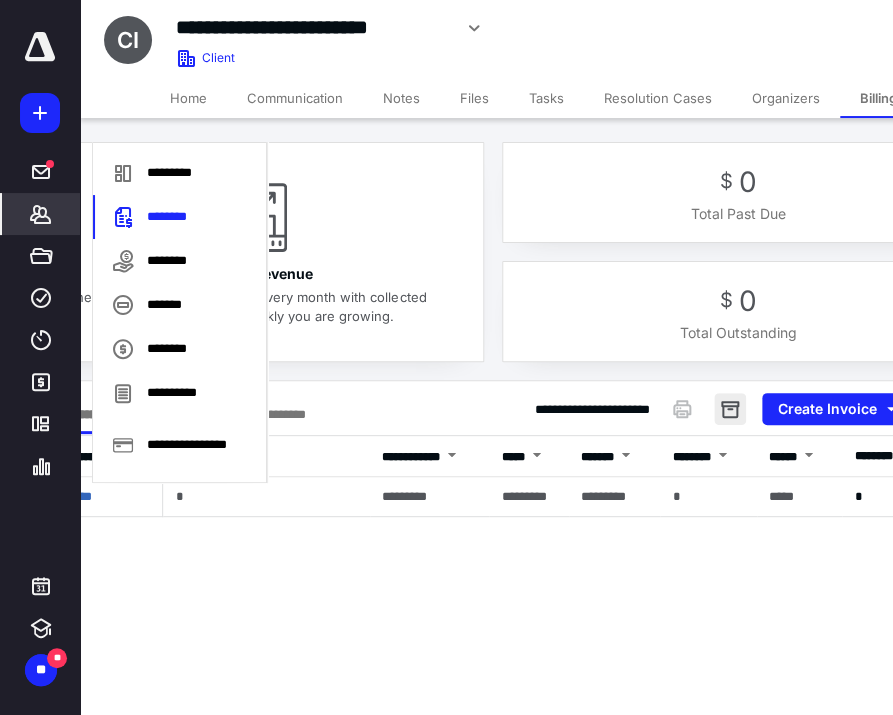 click at bounding box center (730, 409) 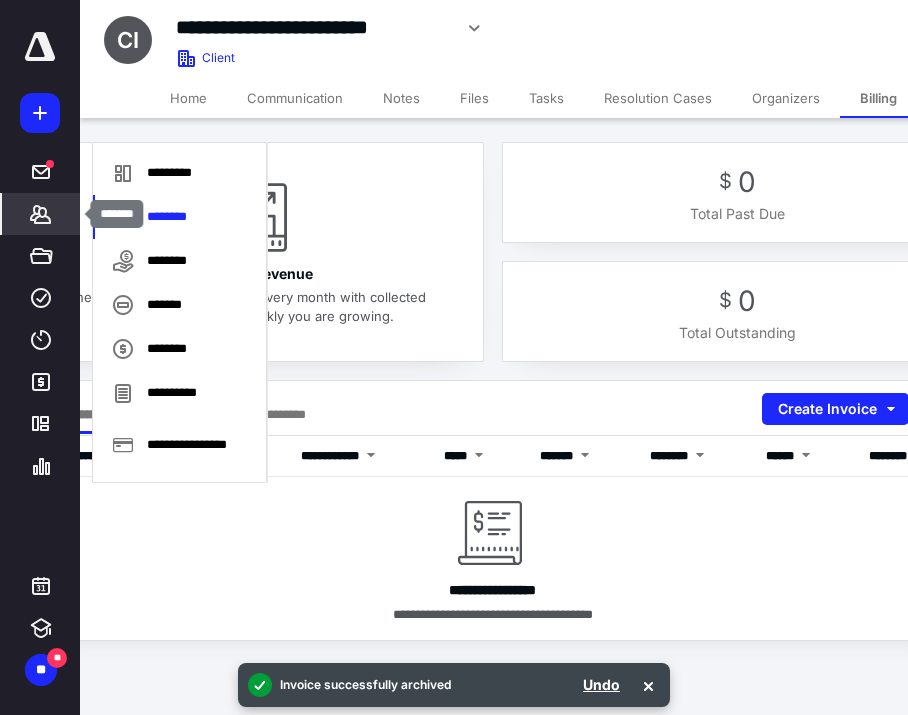 click 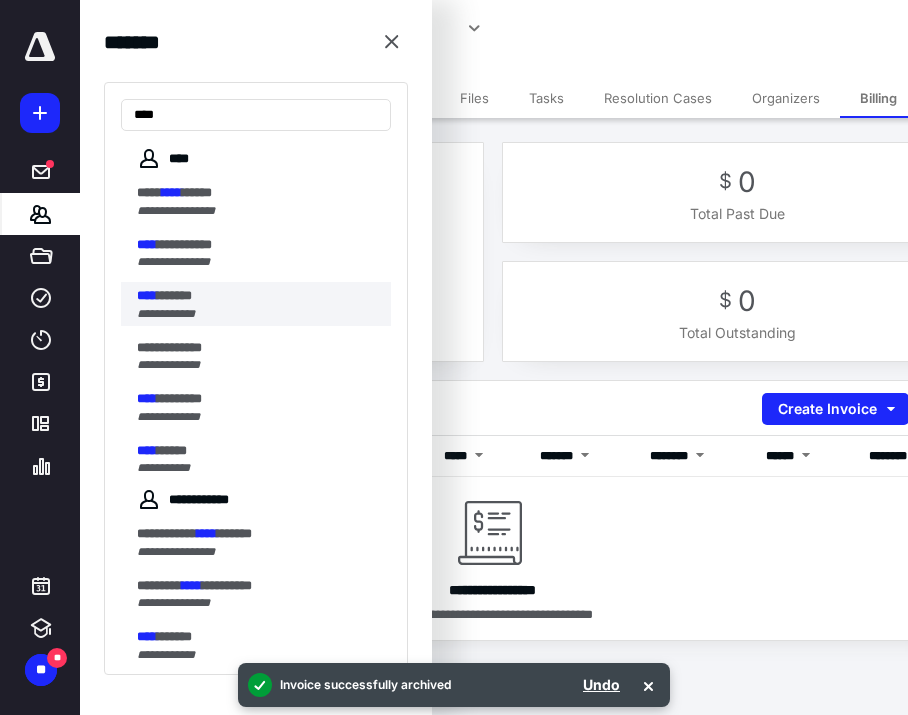 type on "****" 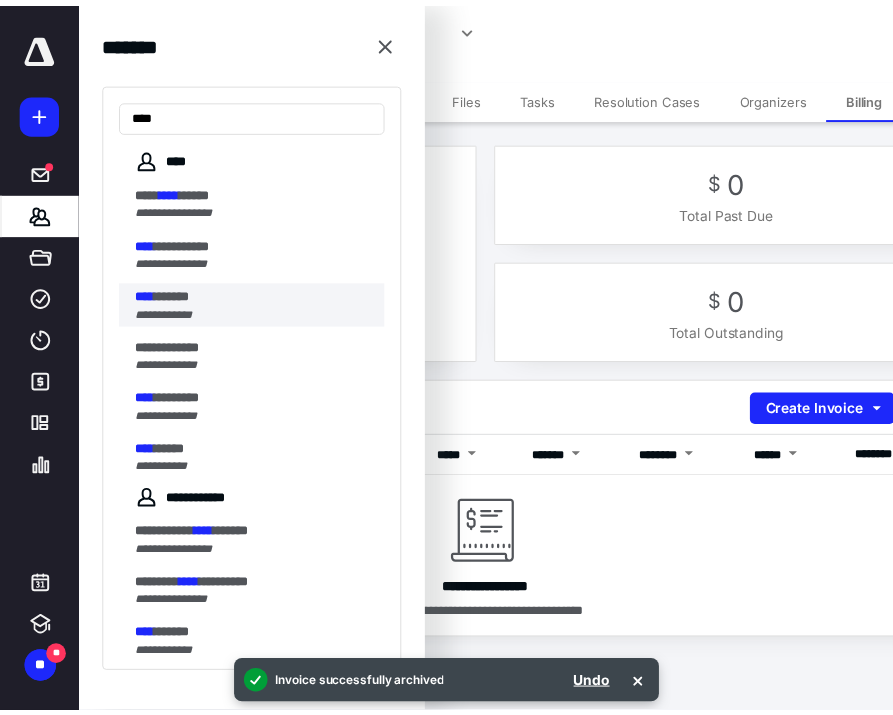 scroll, scrollTop: 0, scrollLeft: 0, axis: both 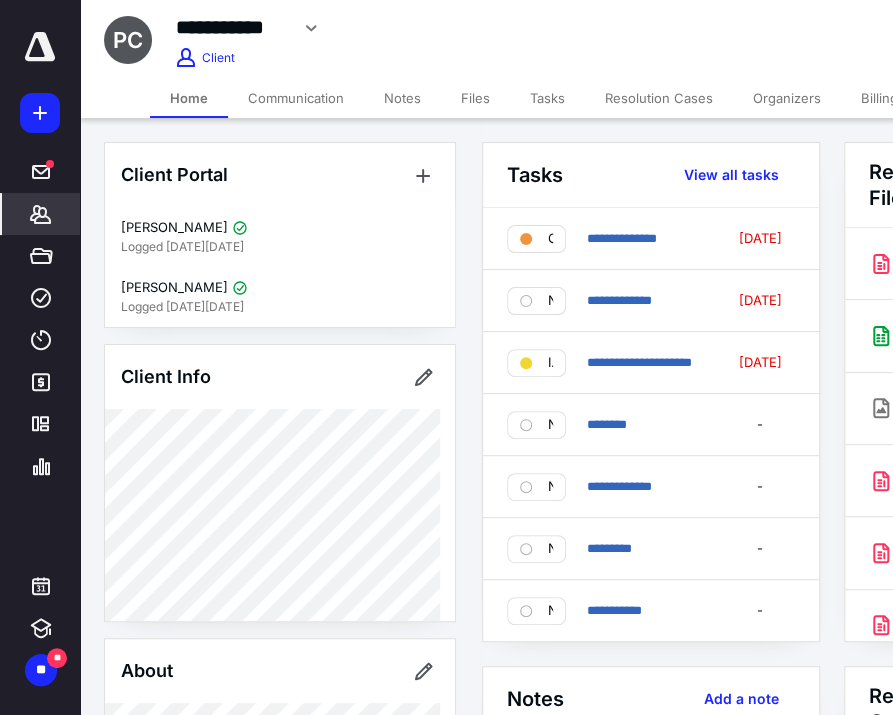 click on "Billing" at bounding box center (879, 98) 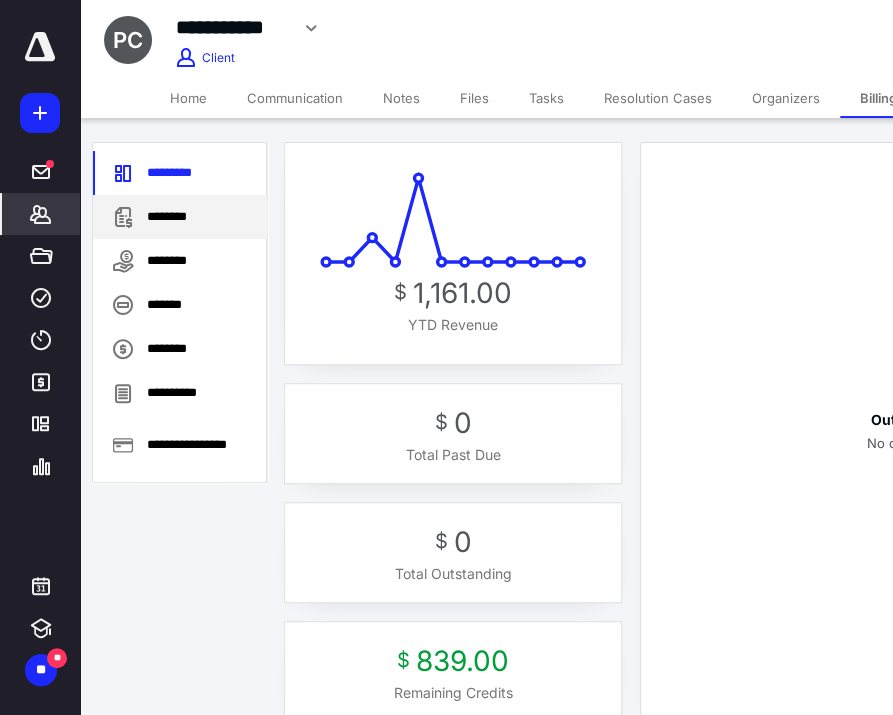 click on "********" at bounding box center (180, 217) 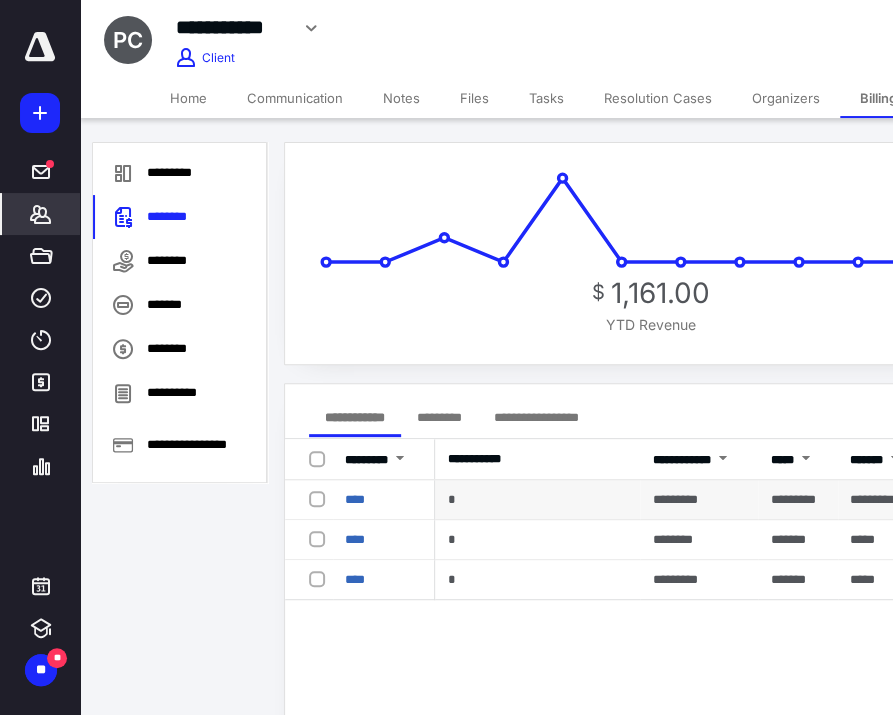 click at bounding box center [321, 498] 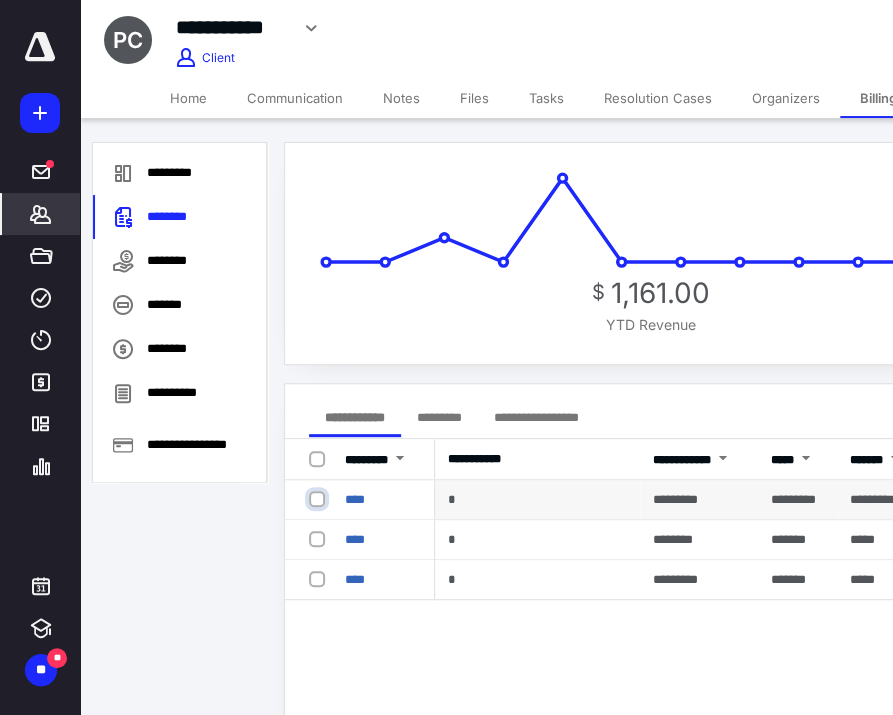 click at bounding box center (319, 499) 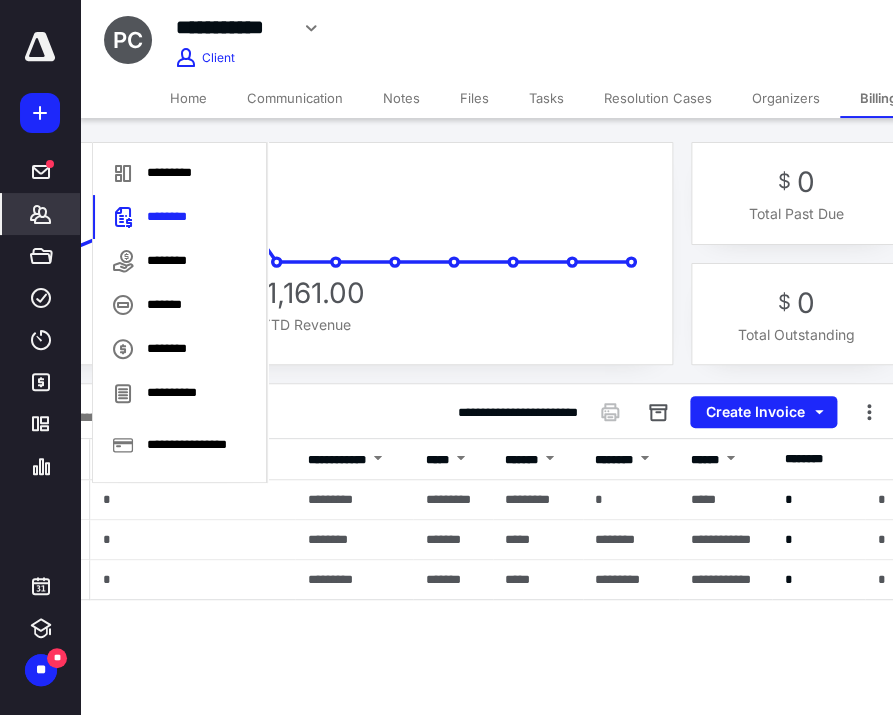 scroll, scrollTop: 0, scrollLeft: 354, axis: horizontal 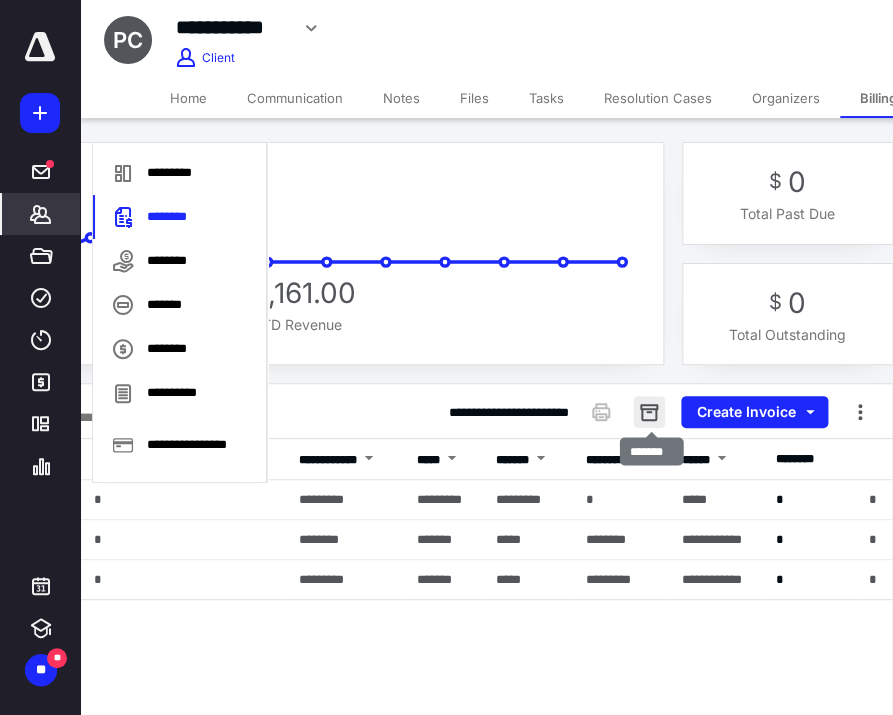 click at bounding box center [649, 412] 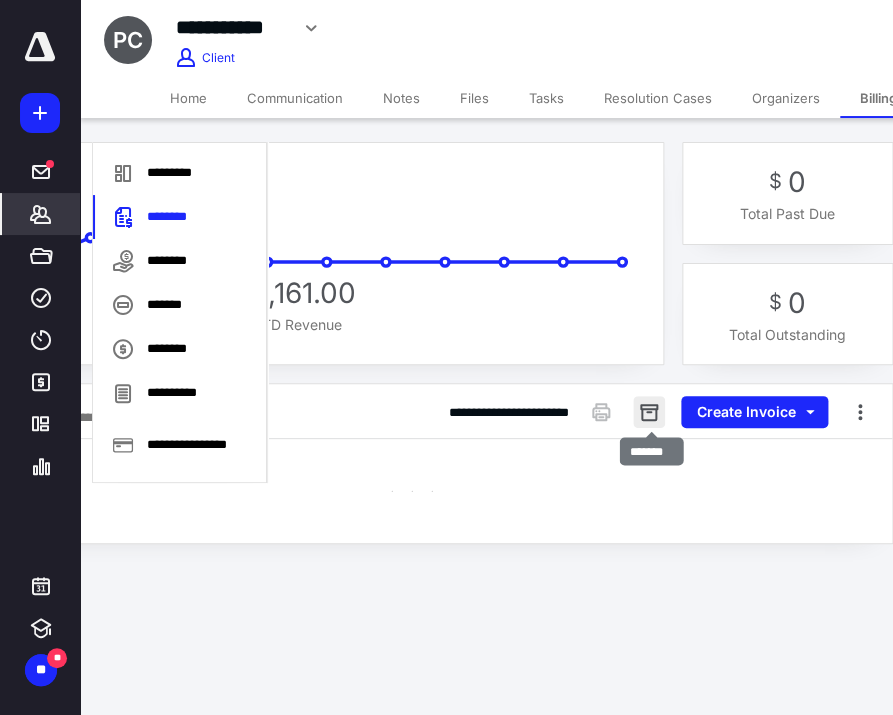 scroll, scrollTop: 0, scrollLeft: 339, axis: horizontal 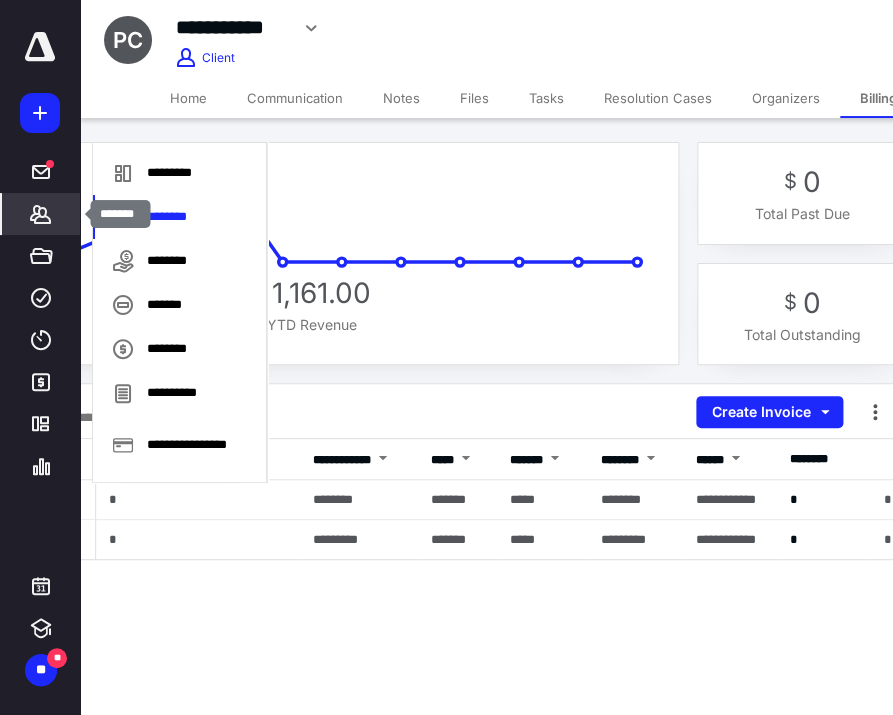 click 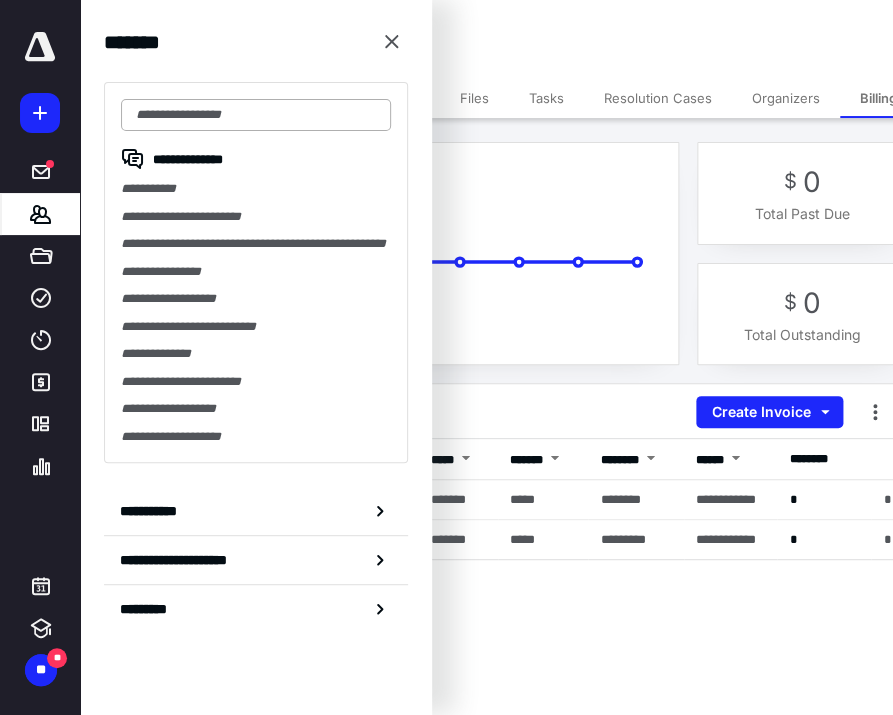 click at bounding box center [256, 115] 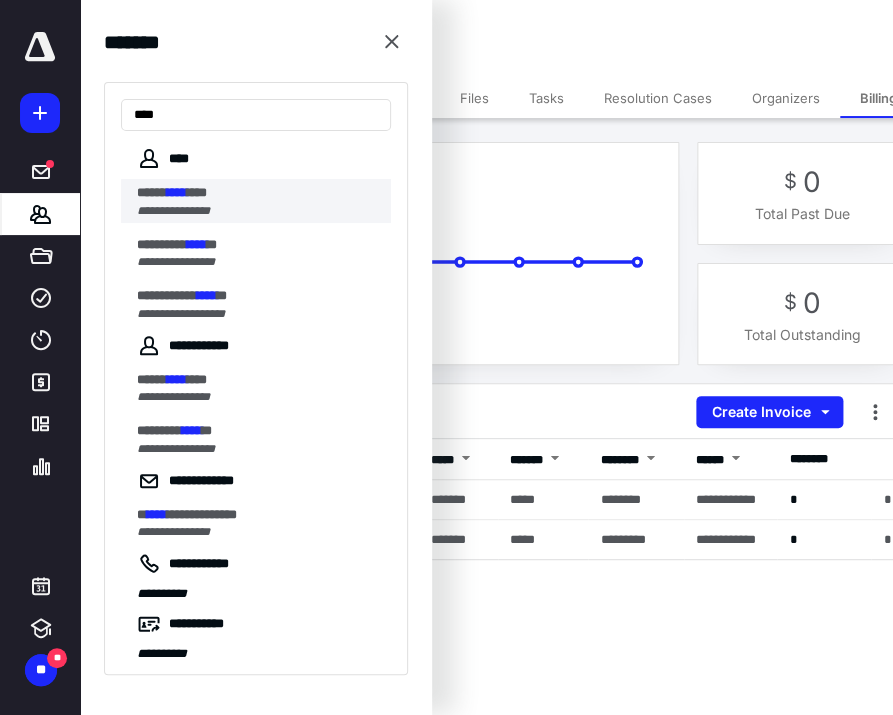 type on "****" 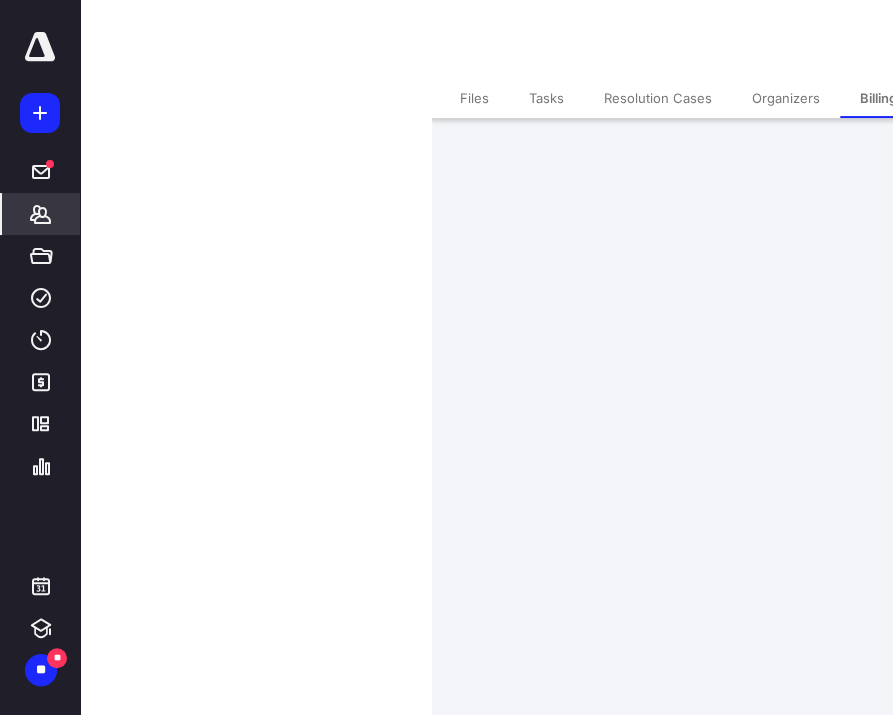 scroll, scrollTop: 0, scrollLeft: 0, axis: both 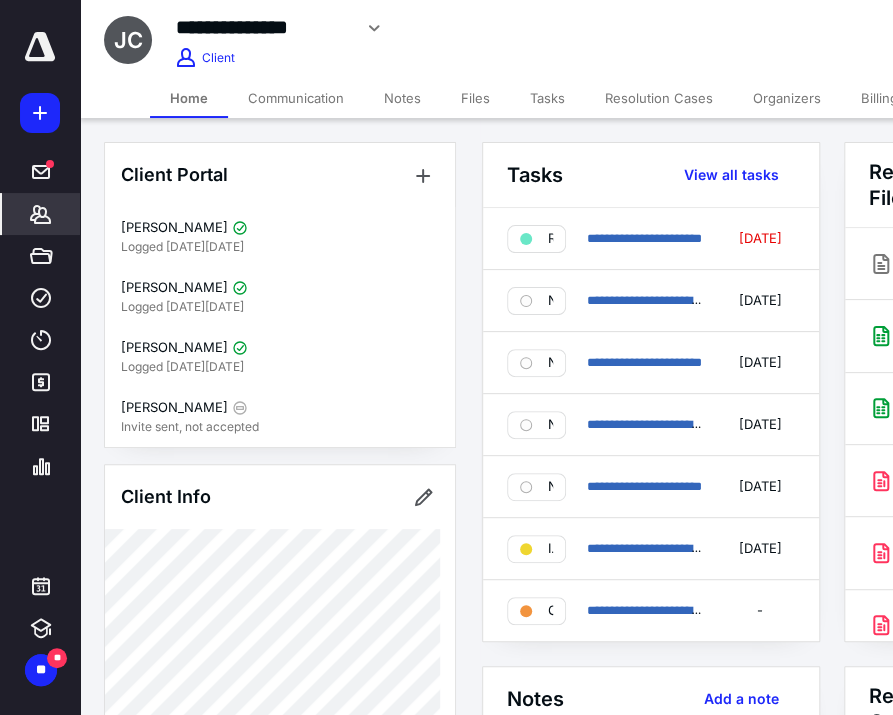 click on "Billing" at bounding box center (879, 98) 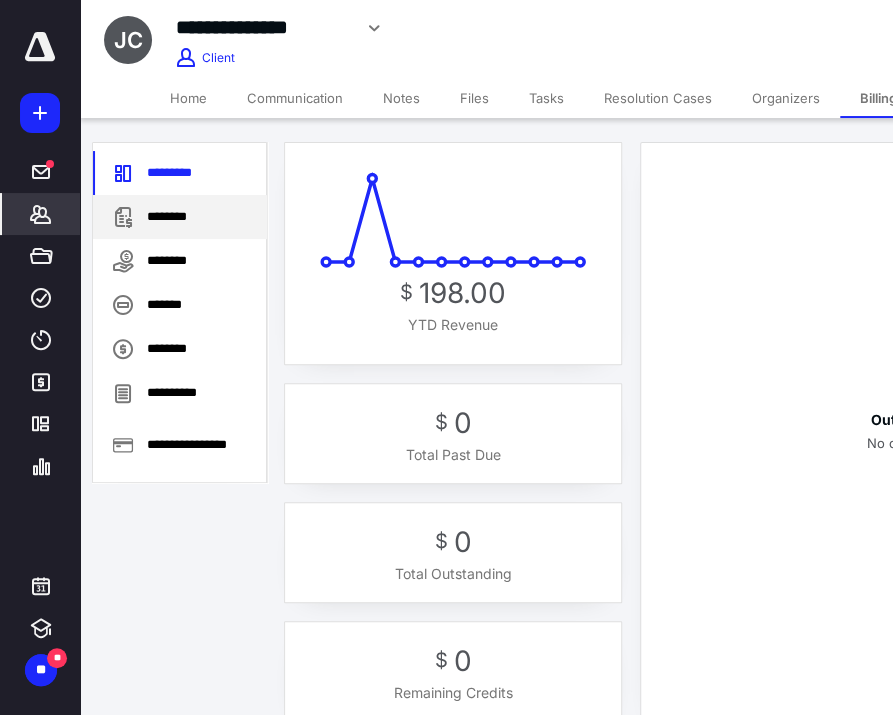 click on "********" at bounding box center (180, 217) 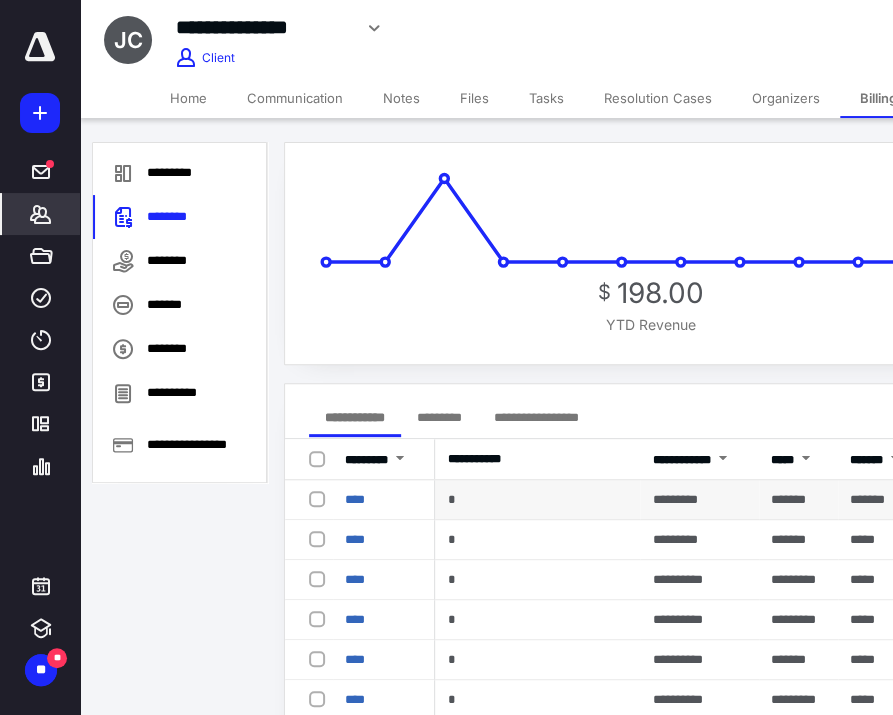 click at bounding box center [321, 498] 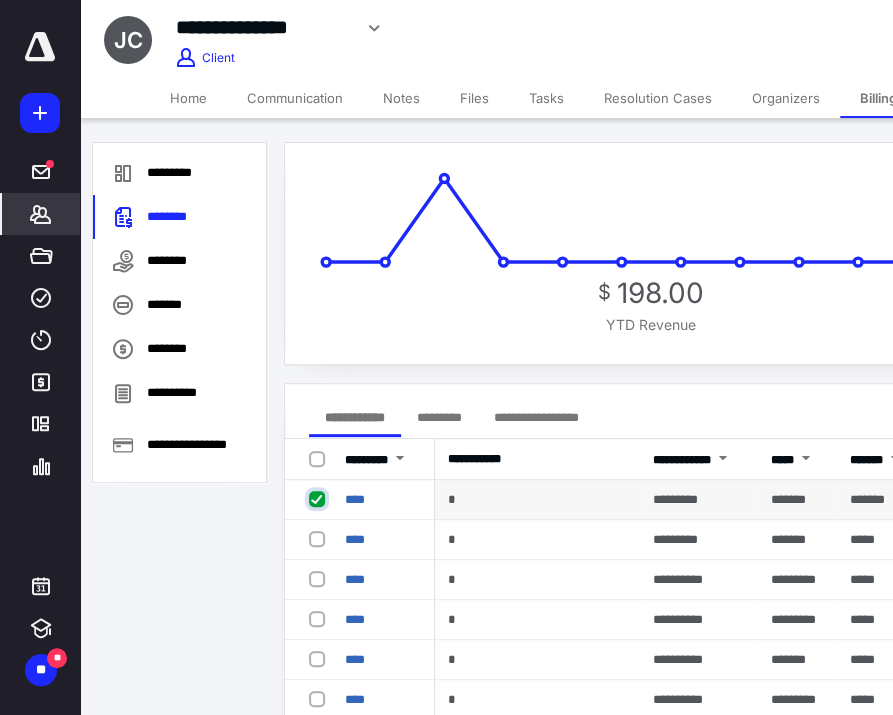 checkbox on "true" 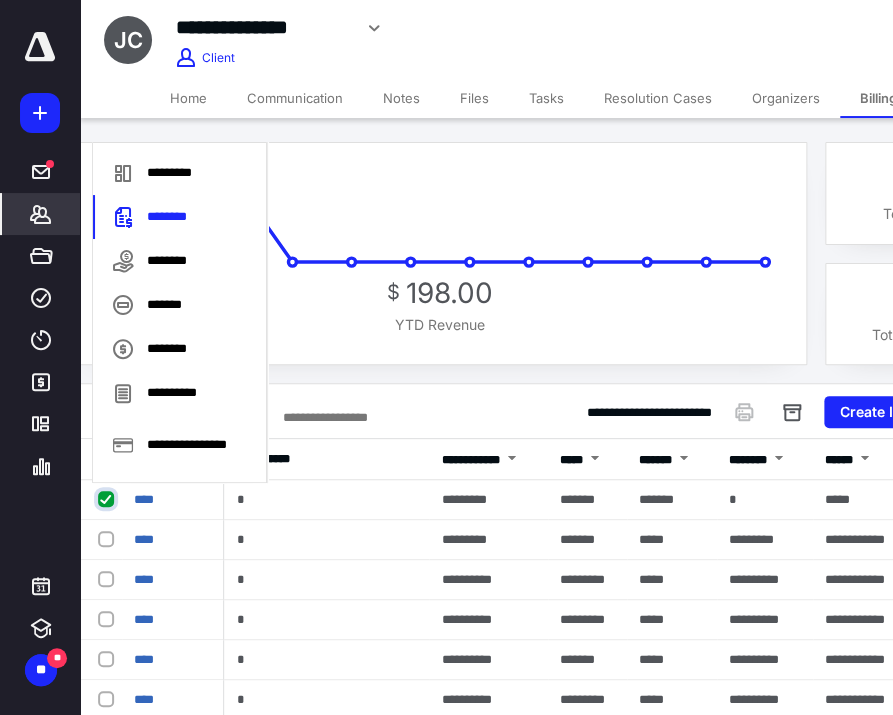 scroll, scrollTop: 0, scrollLeft: 354, axis: horizontal 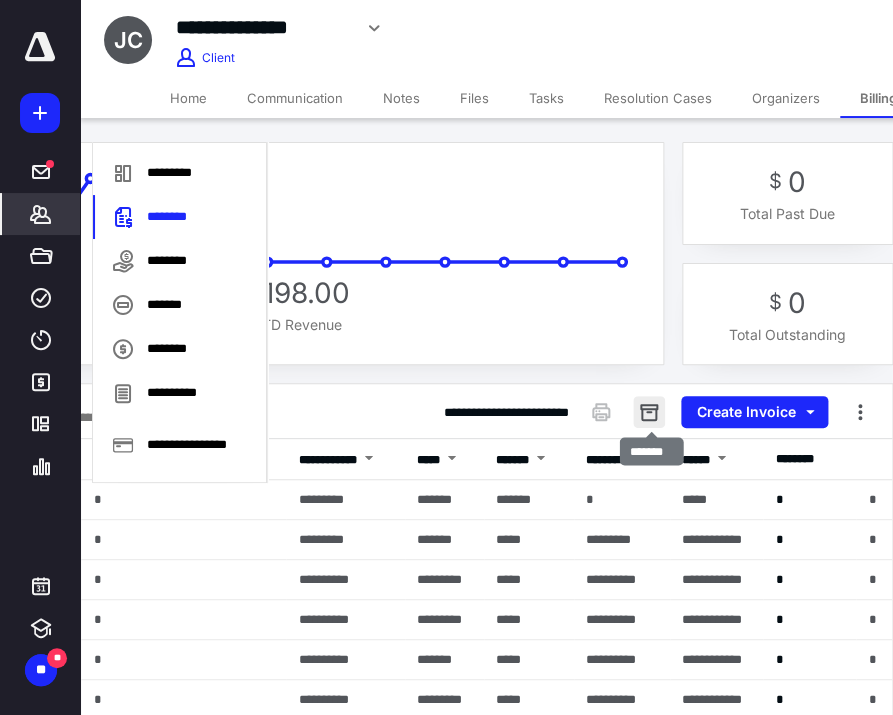 click at bounding box center (649, 412) 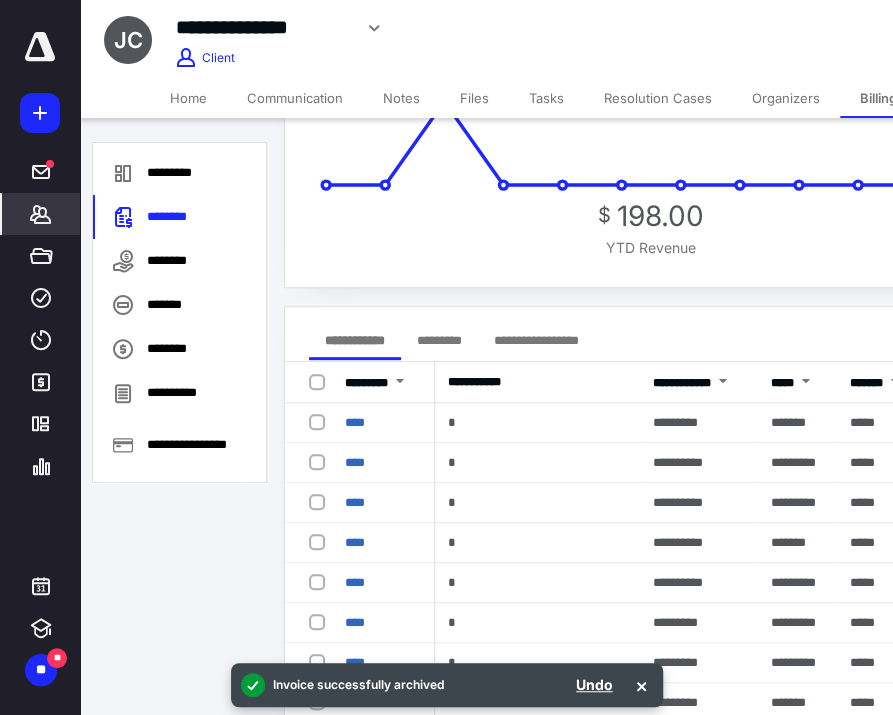 scroll, scrollTop: 78, scrollLeft: 0, axis: vertical 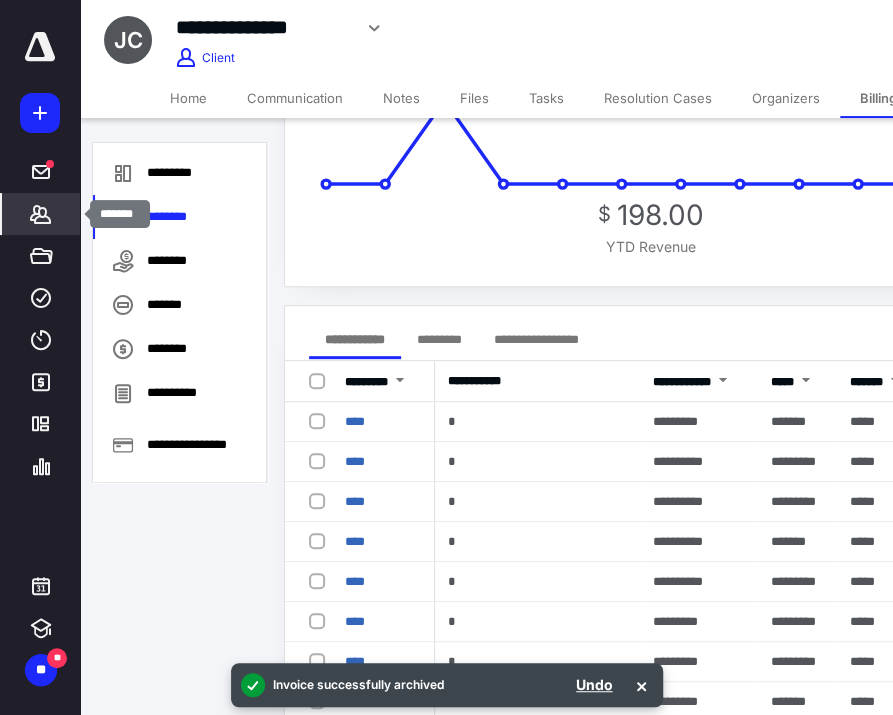 click 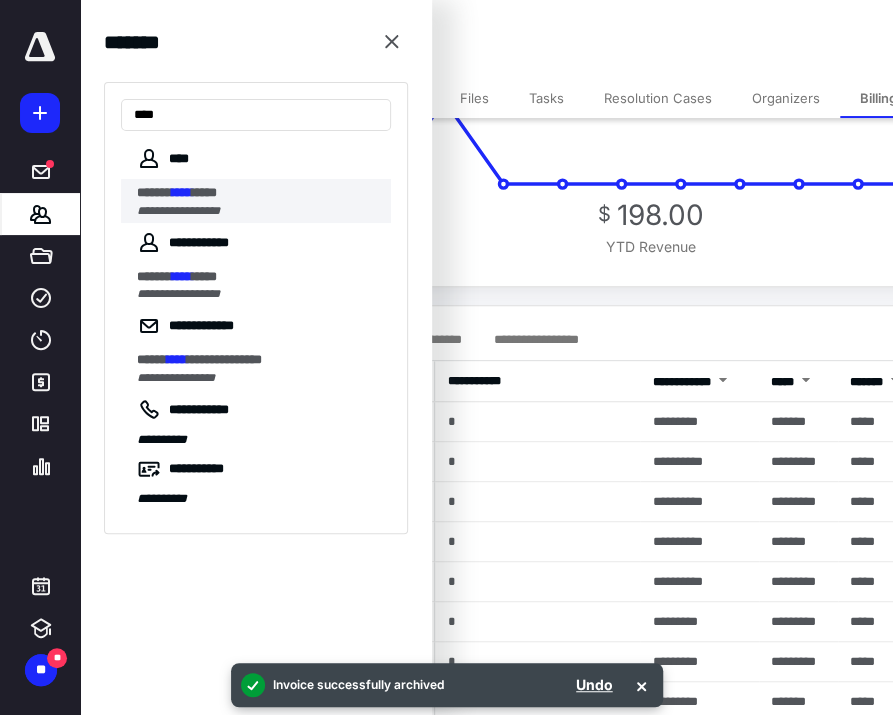 type on "****" 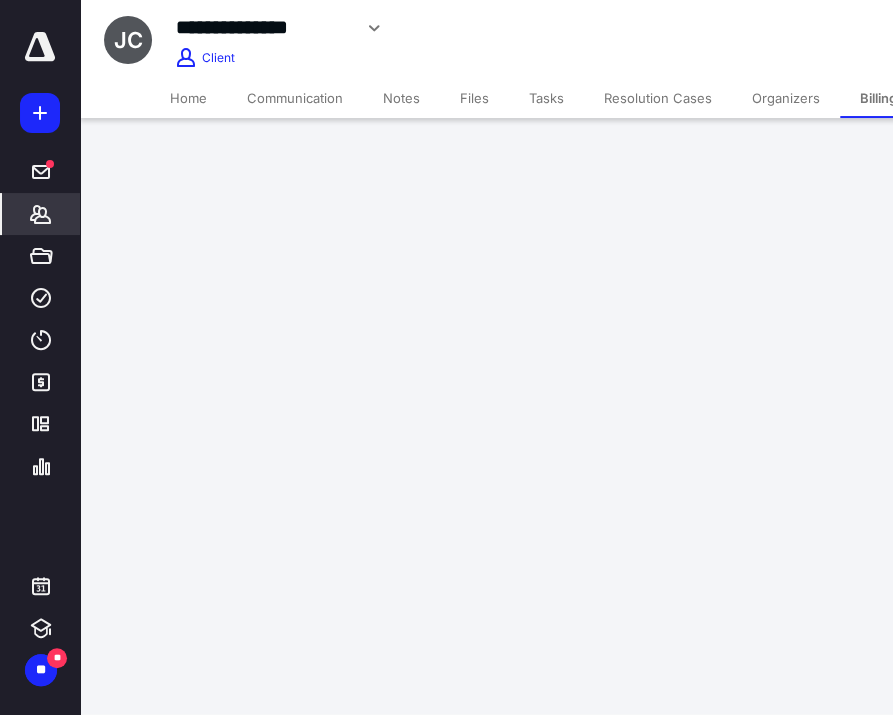scroll, scrollTop: 0, scrollLeft: 0, axis: both 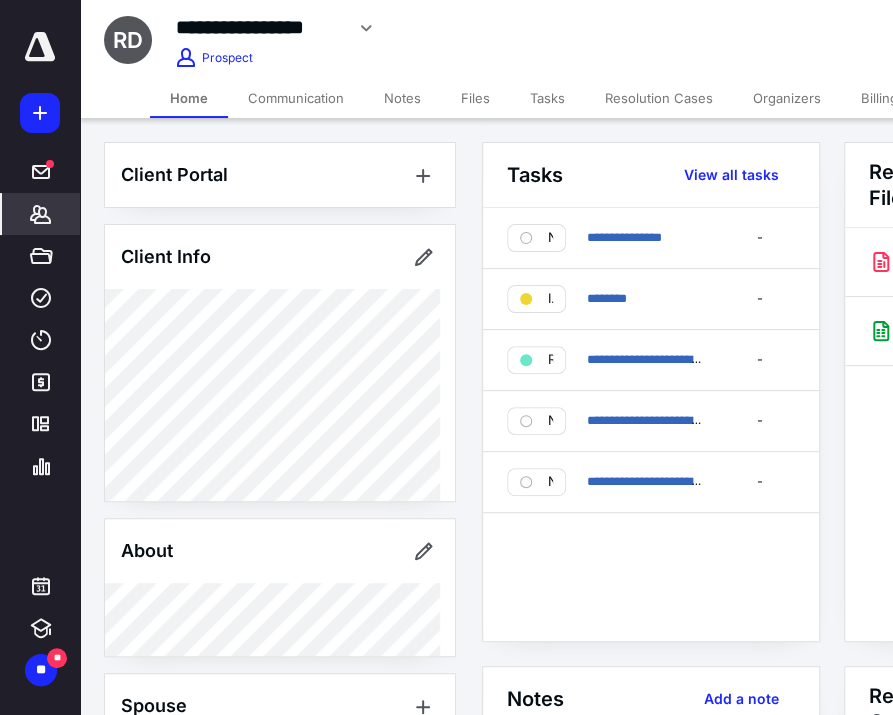 click on "Billing" at bounding box center (879, 98) 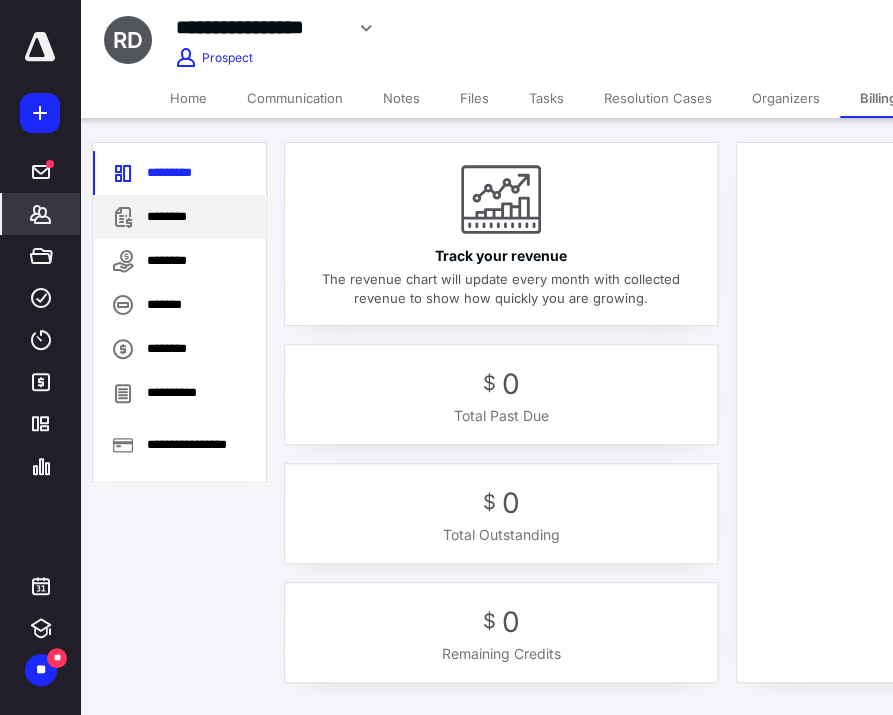 click on "********" at bounding box center [180, 217] 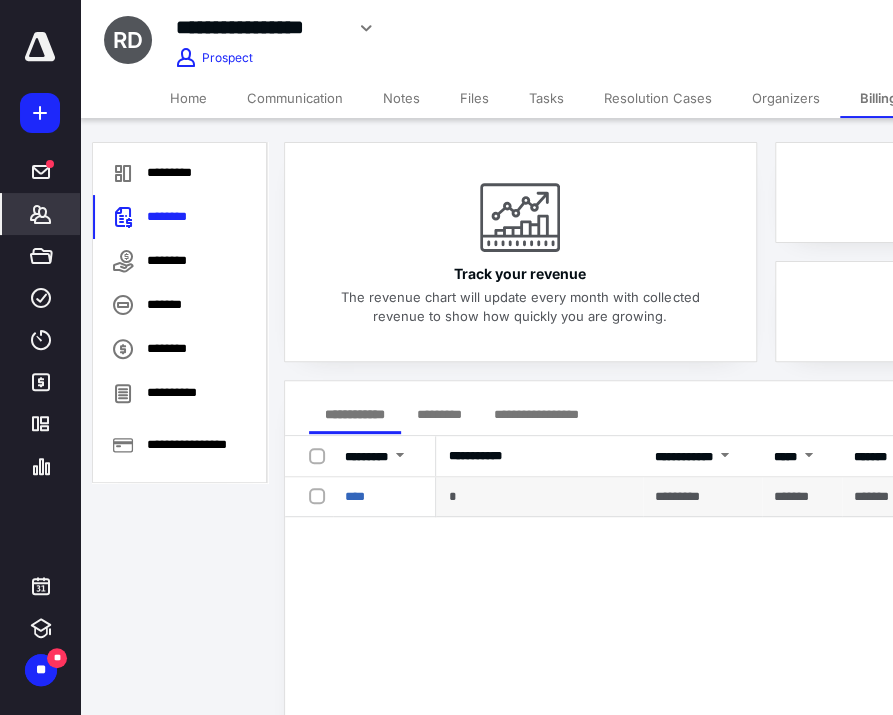 click at bounding box center (321, 495) 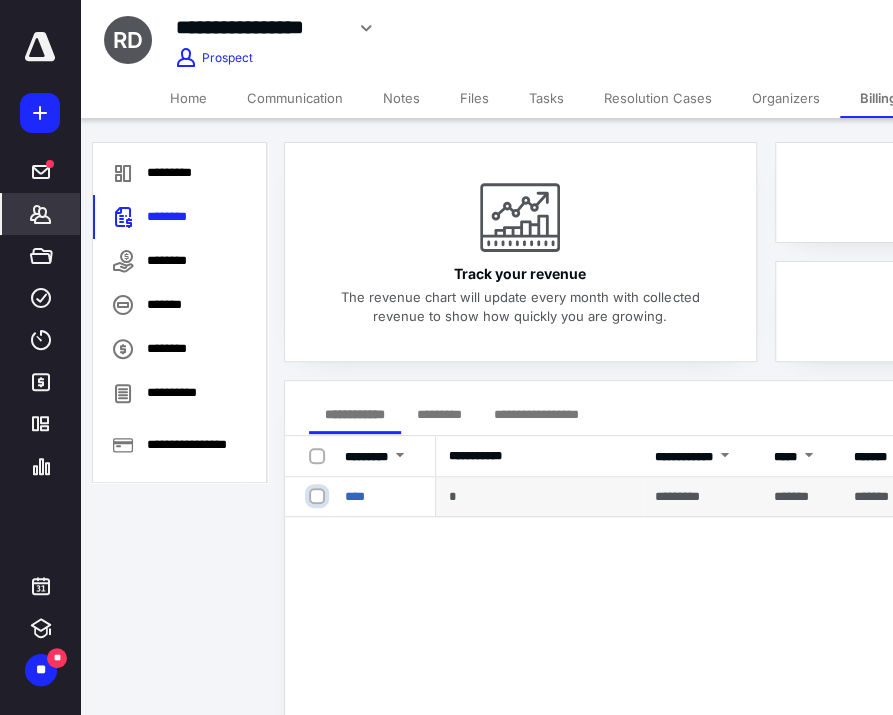 click at bounding box center [319, 496] 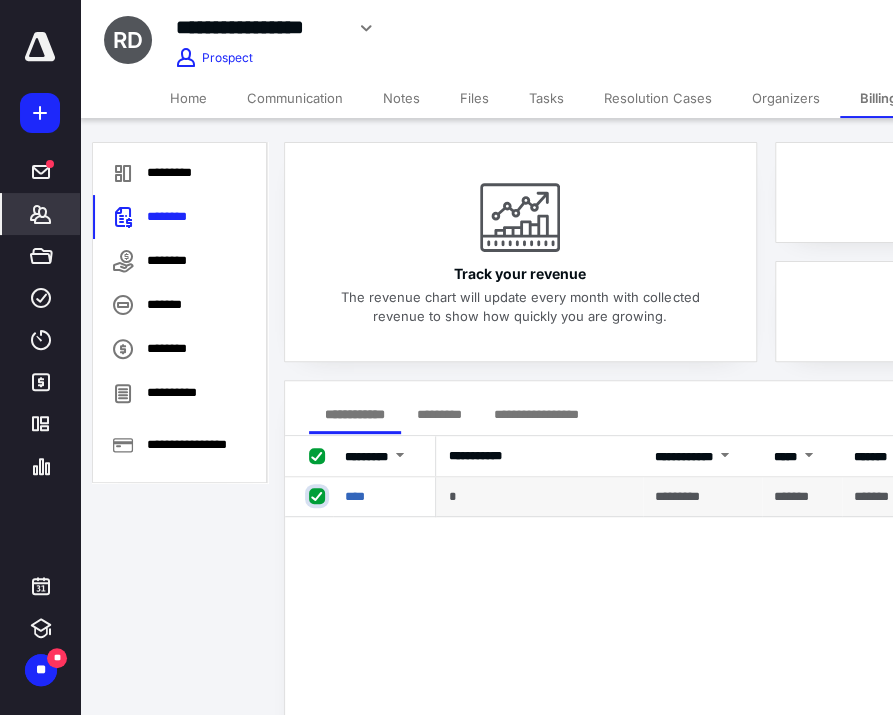 checkbox on "true" 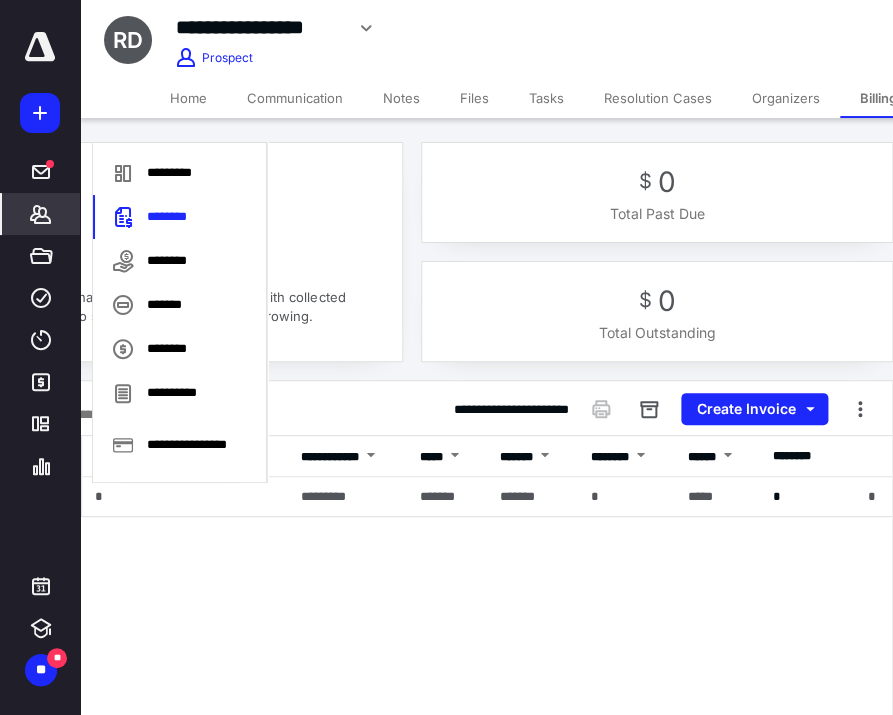 scroll, scrollTop: 0, scrollLeft: 354, axis: horizontal 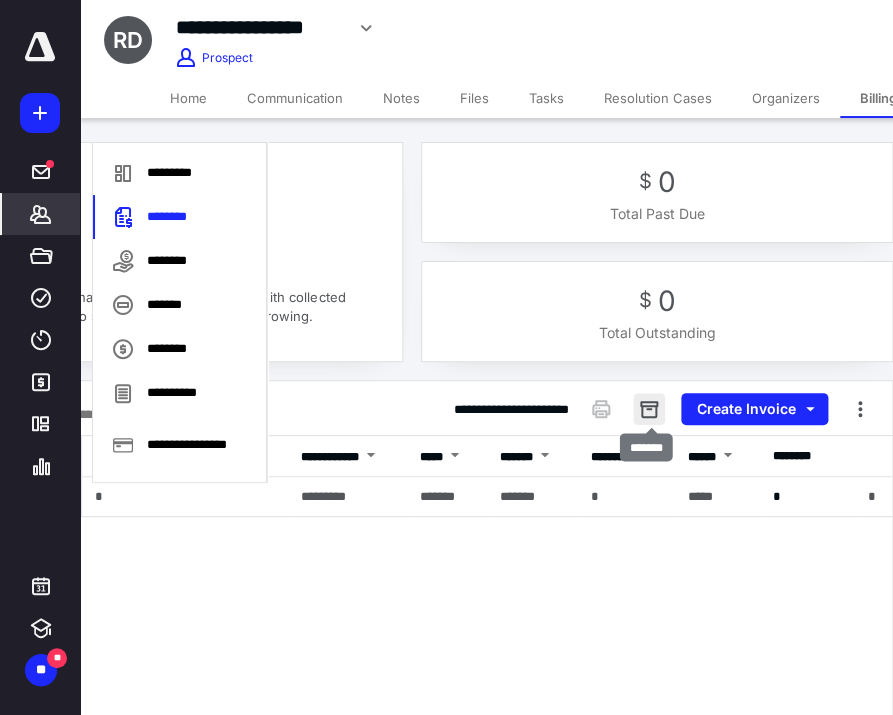 click at bounding box center [649, 409] 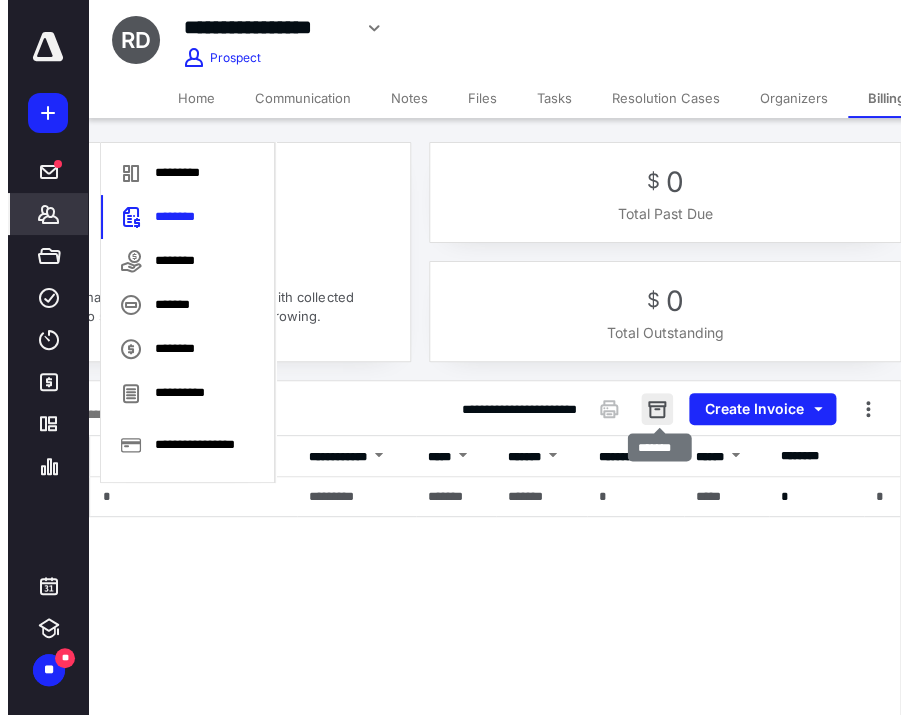 scroll, scrollTop: 0, scrollLeft: 339, axis: horizontal 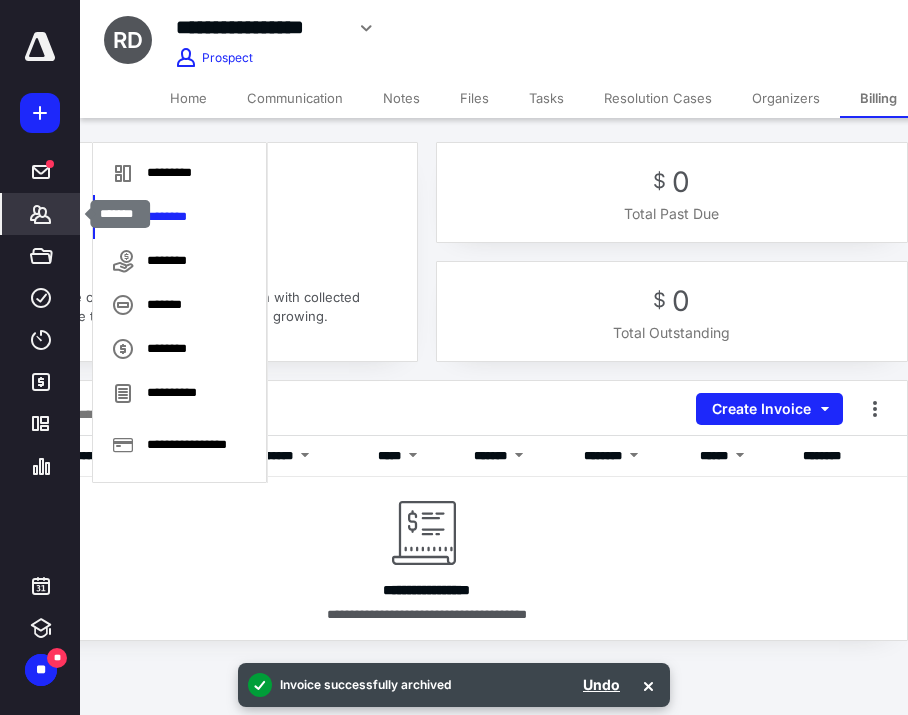 click 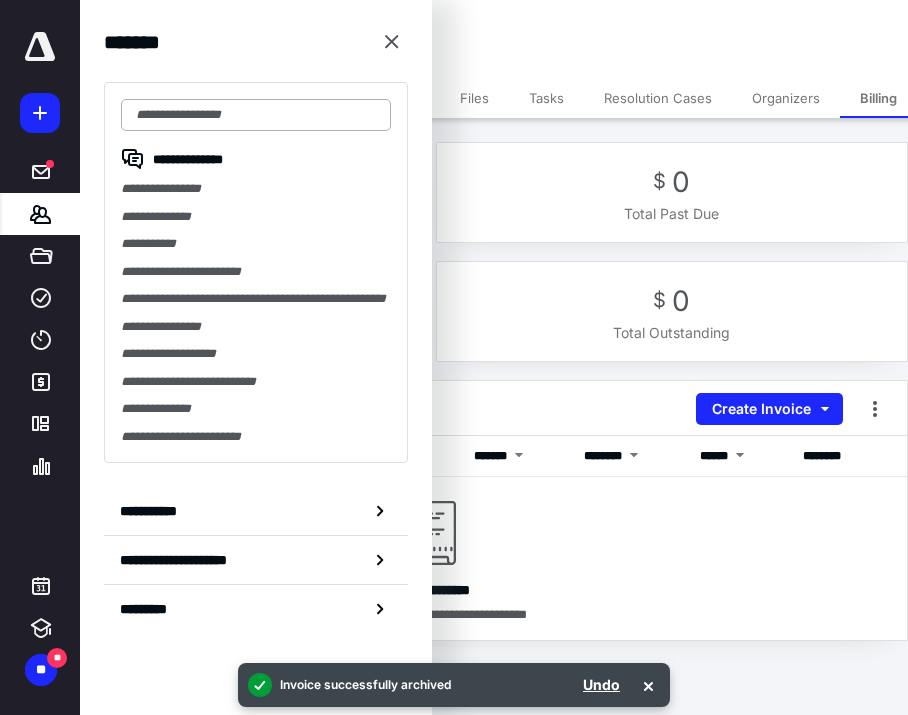 click at bounding box center (256, 115) 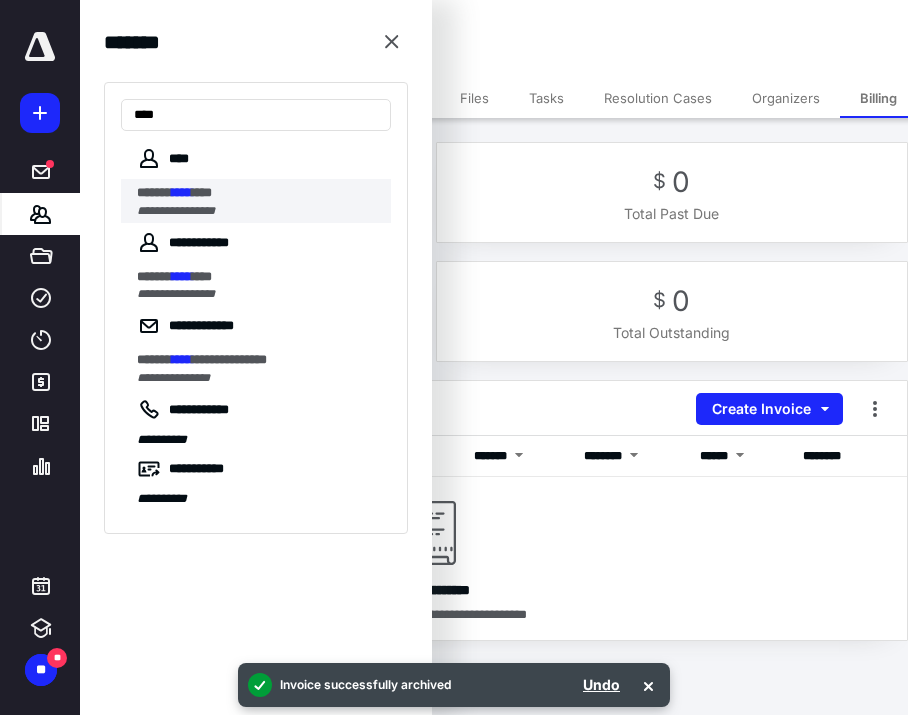 type on "****" 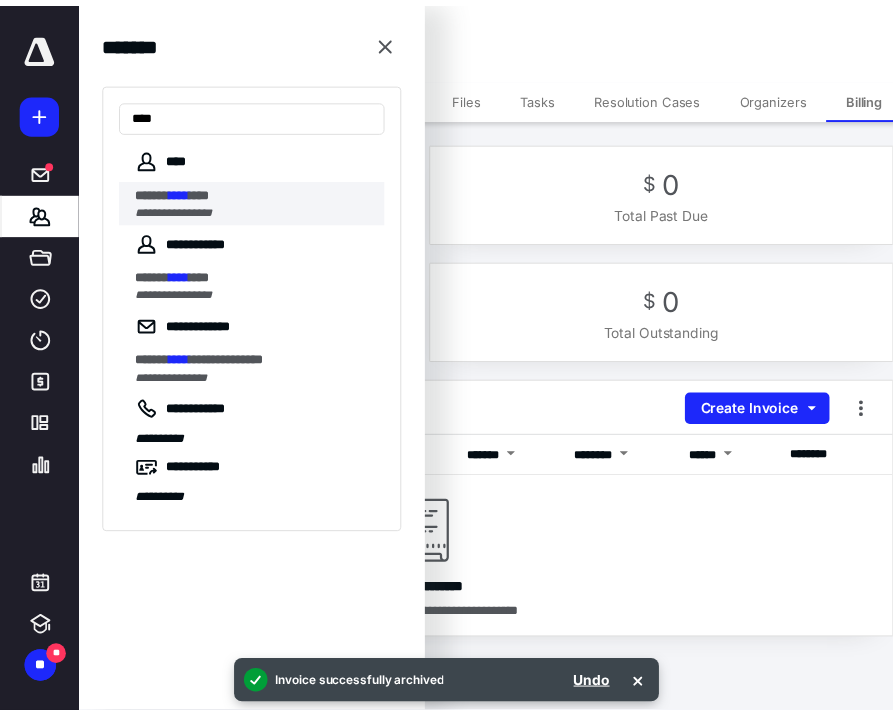 scroll, scrollTop: 0, scrollLeft: 0, axis: both 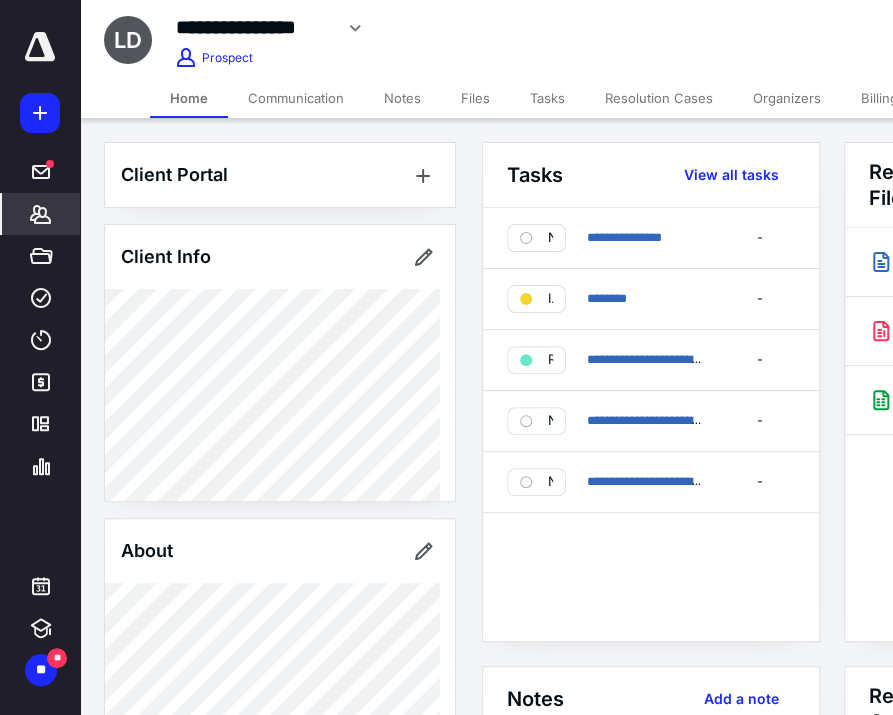 click on "Billing" at bounding box center [879, 98] 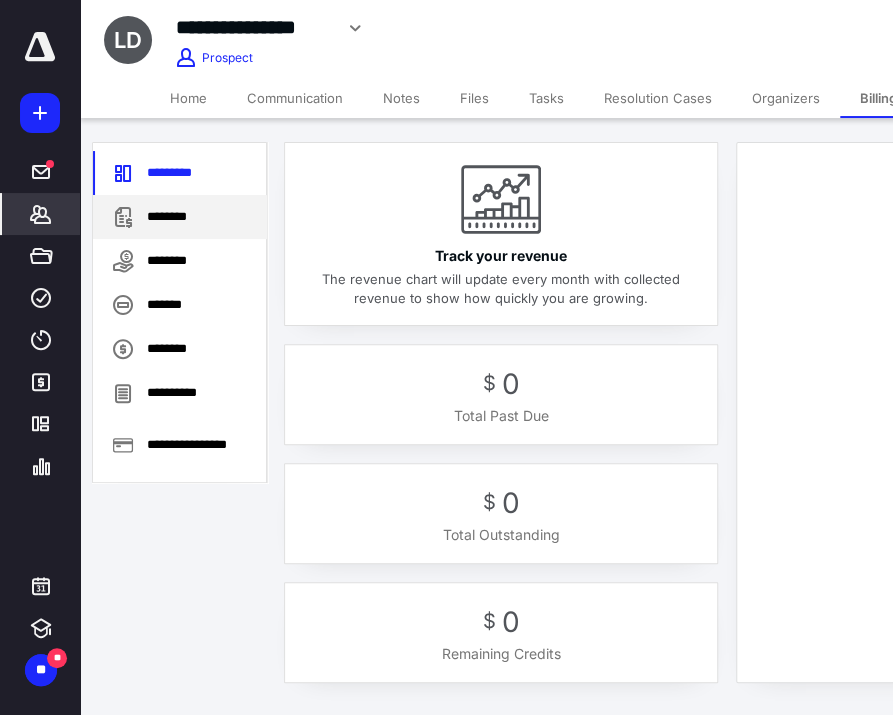 click on "********" at bounding box center [180, 217] 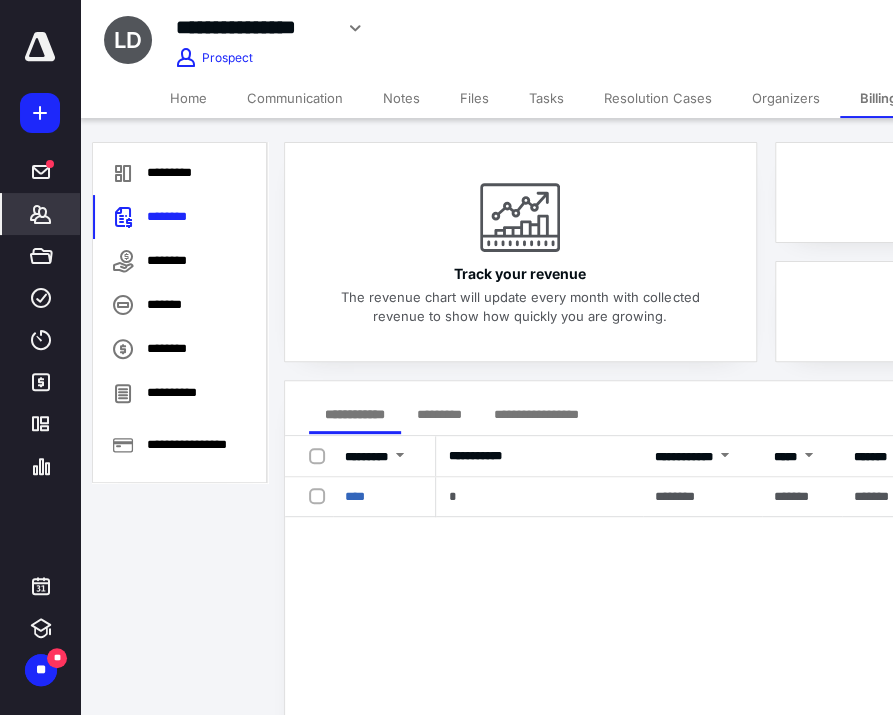 scroll, scrollTop: 0, scrollLeft: 22, axis: horizontal 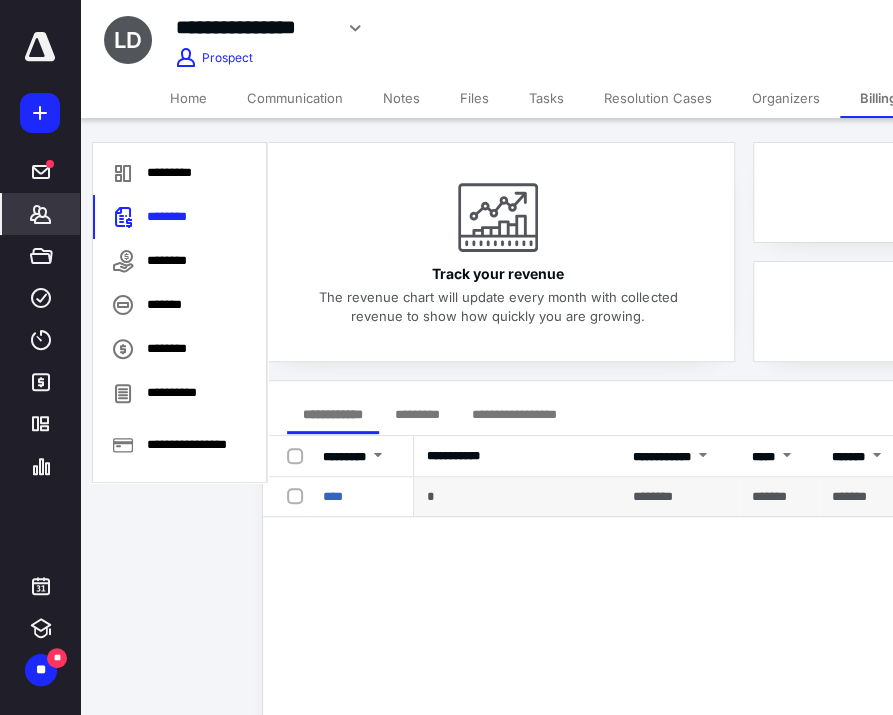 click at bounding box center (299, 495) 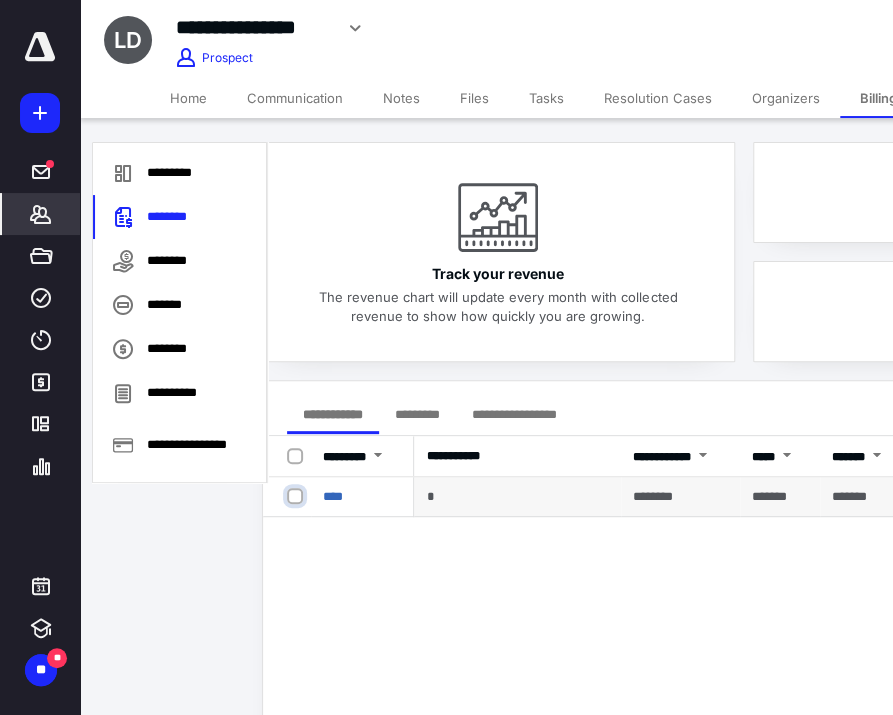 click at bounding box center (297, 496) 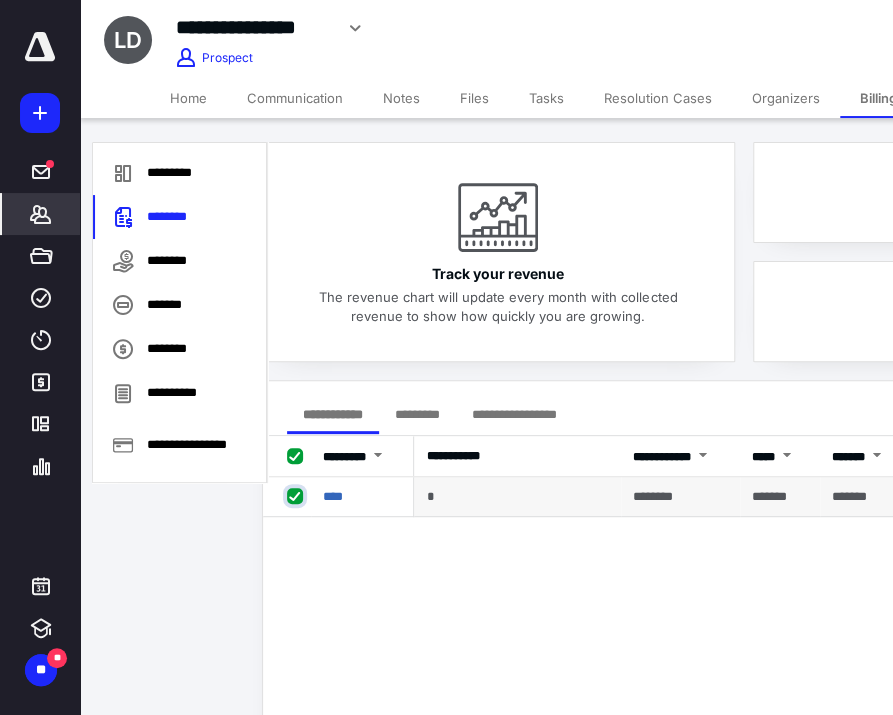 checkbox on "true" 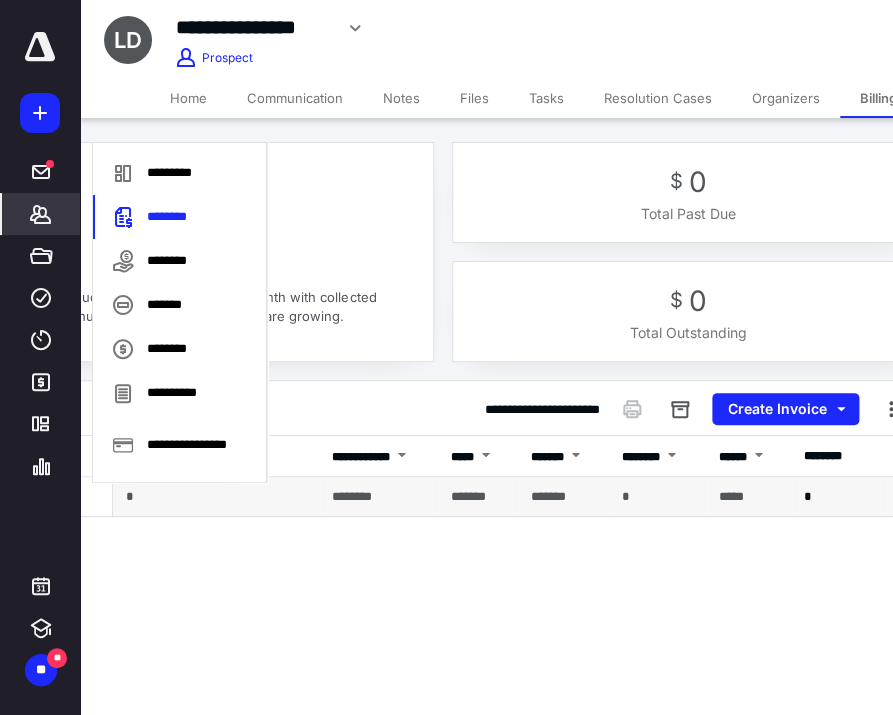 scroll, scrollTop: 0, scrollLeft: 354, axis: horizontal 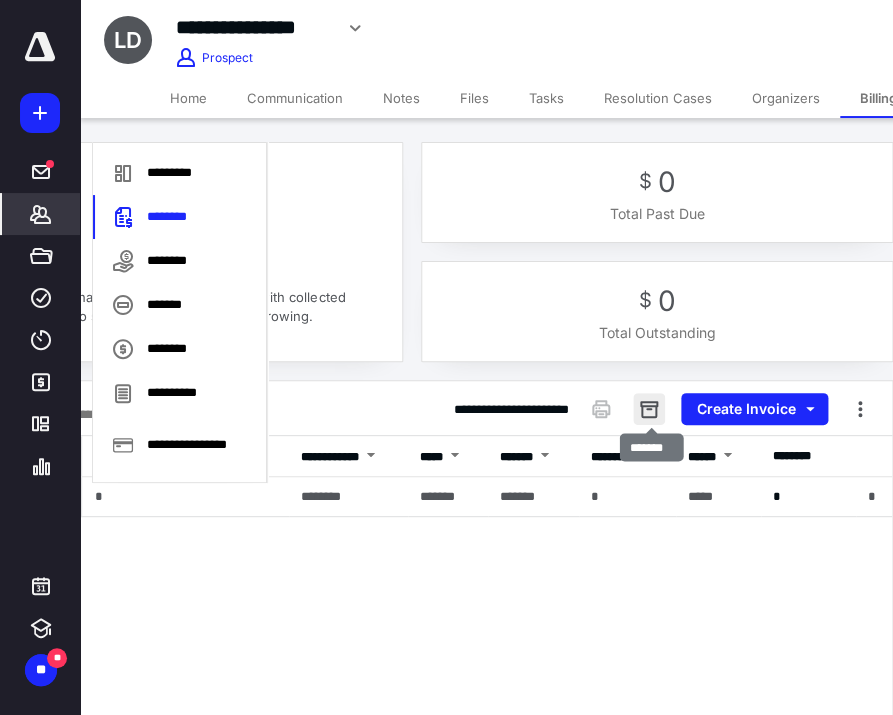 click at bounding box center [649, 409] 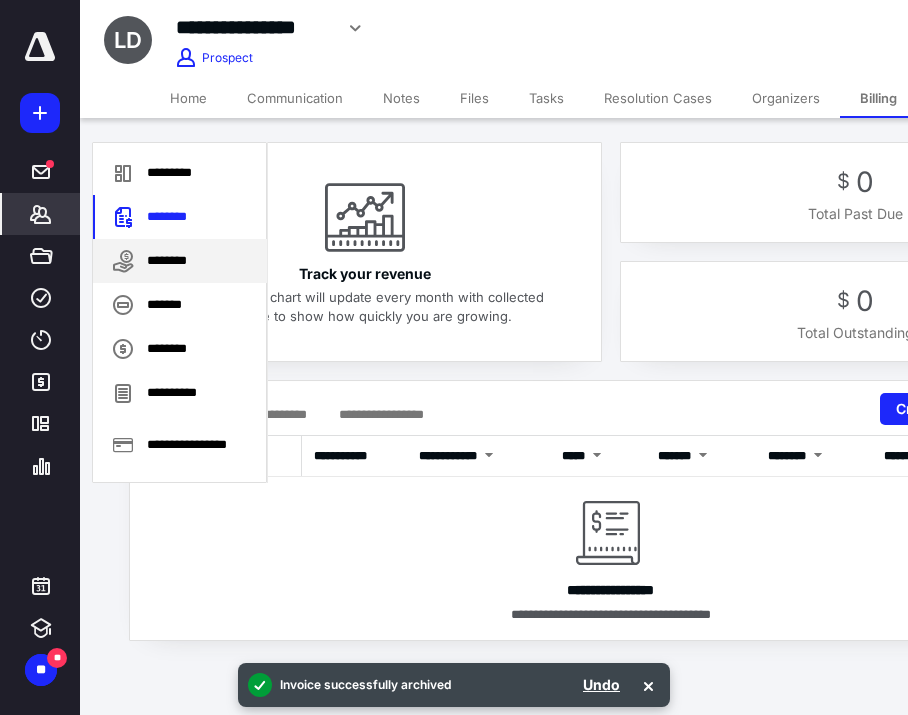 scroll, scrollTop: 0, scrollLeft: 153, axis: horizontal 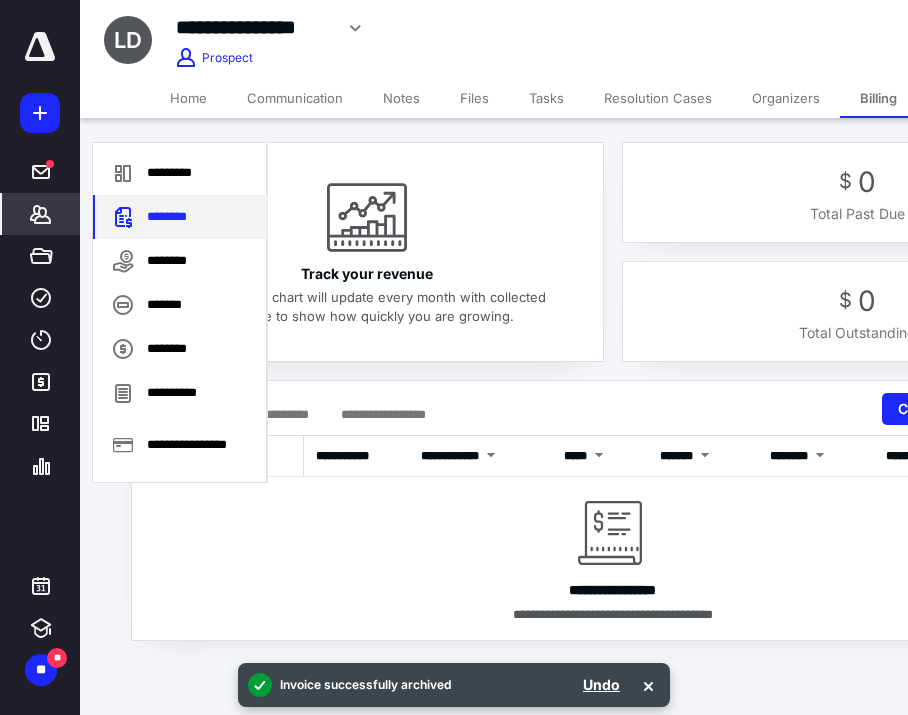 click on "********" at bounding box center [180, 217] 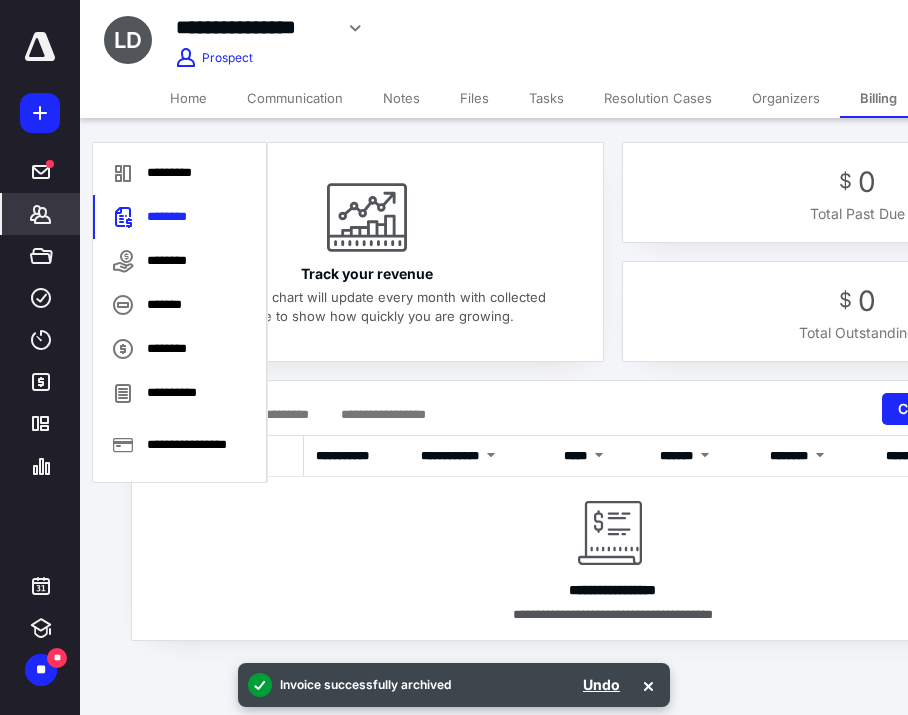 click on "*******" at bounding box center (41, 214) 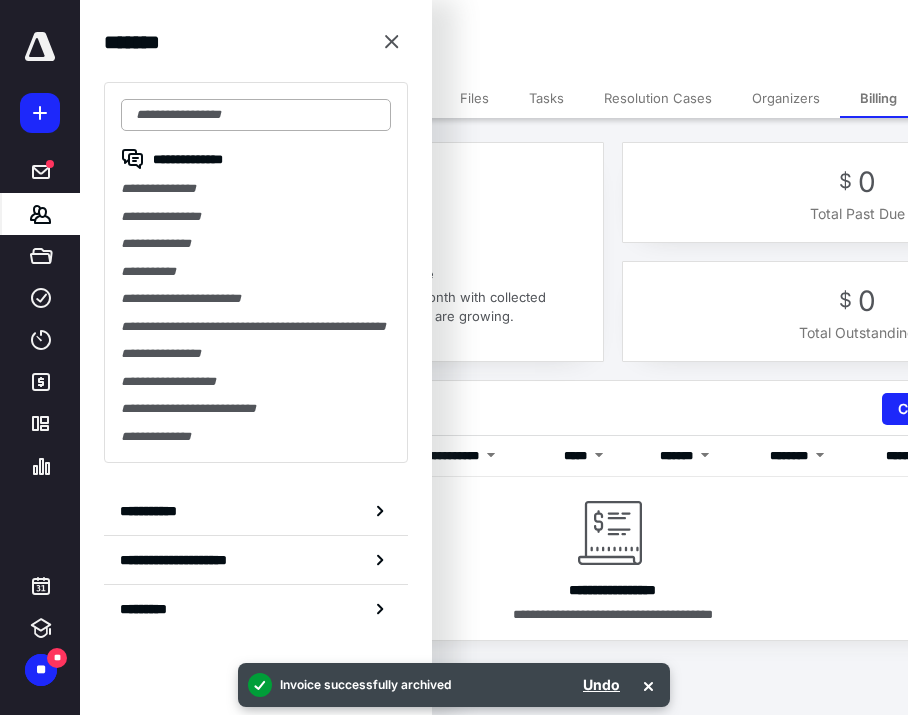 click at bounding box center (256, 115) 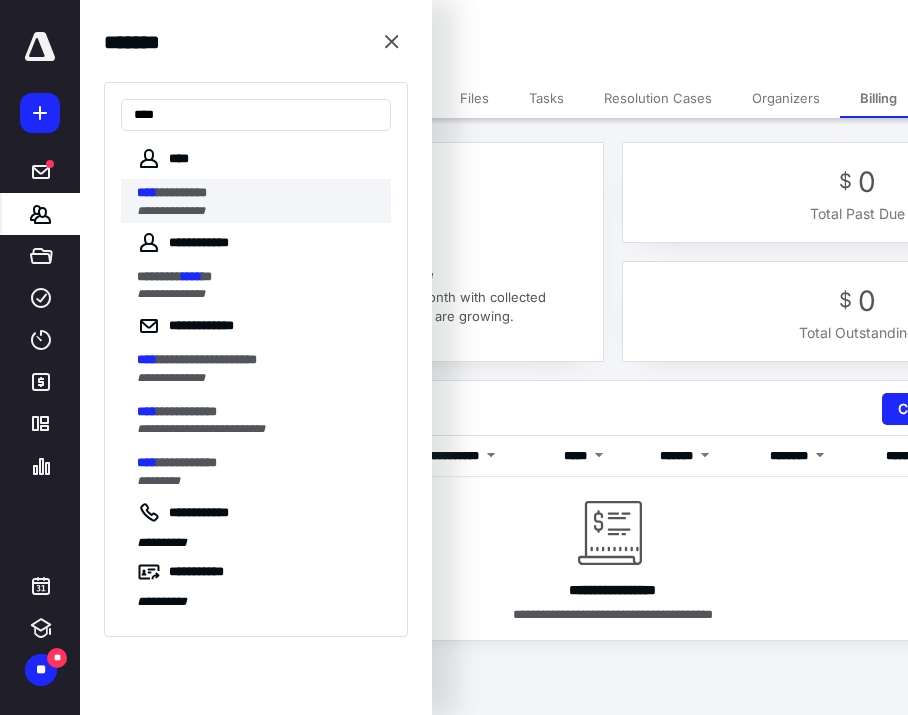 type on "****" 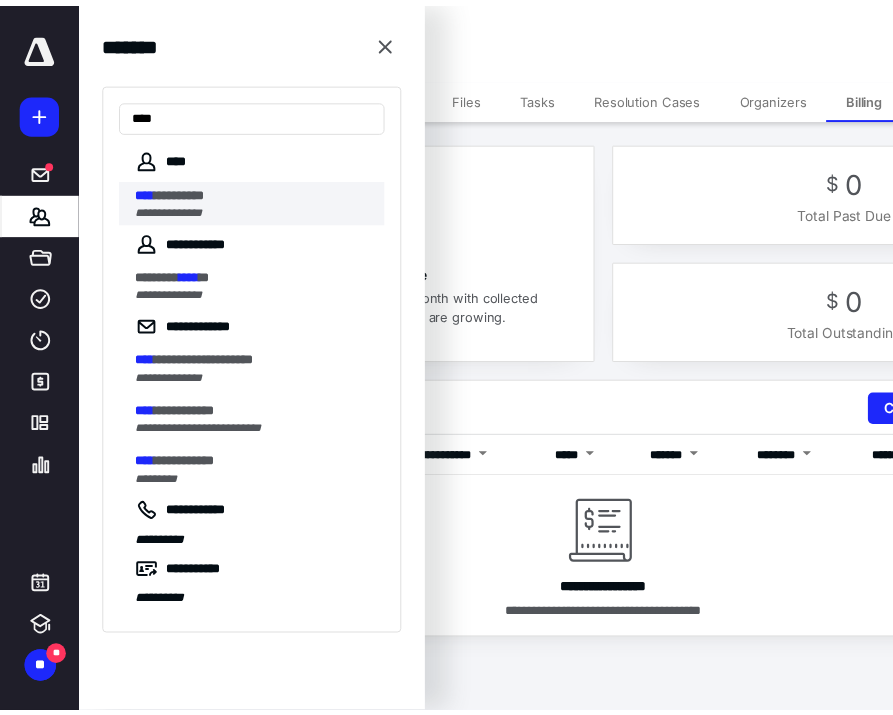 scroll, scrollTop: 0, scrollLeft: 0, axis: both 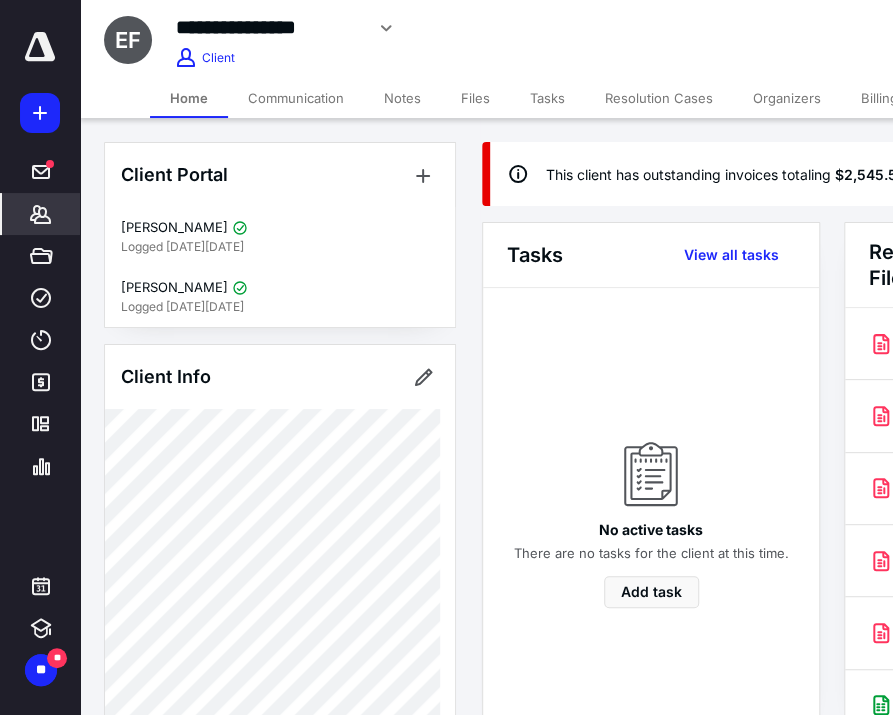 click on "Billing" at bounding box center (879, 98) 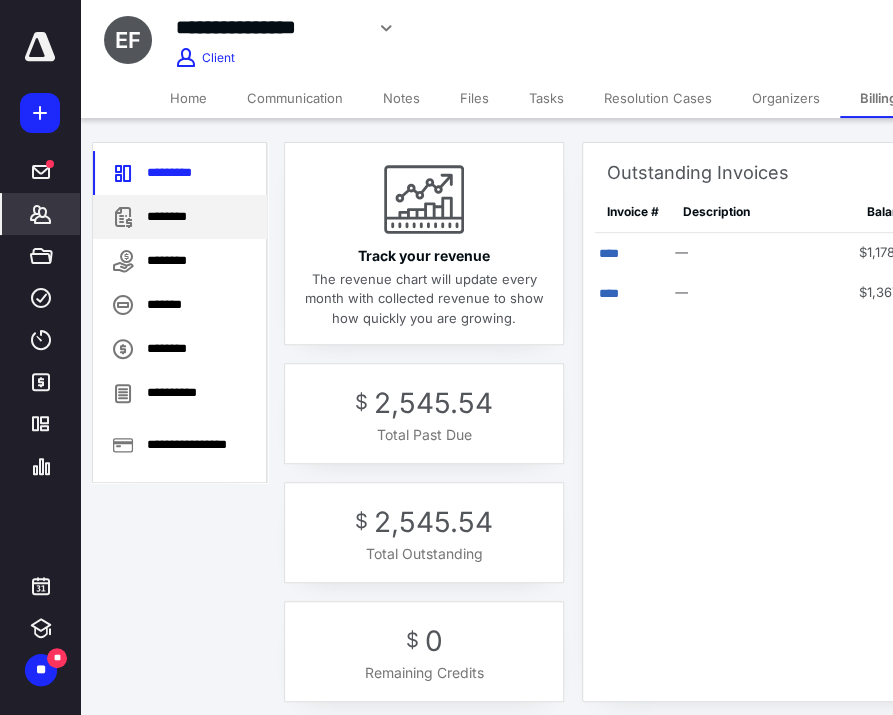 click on "********" at bounding box center (180, 217) 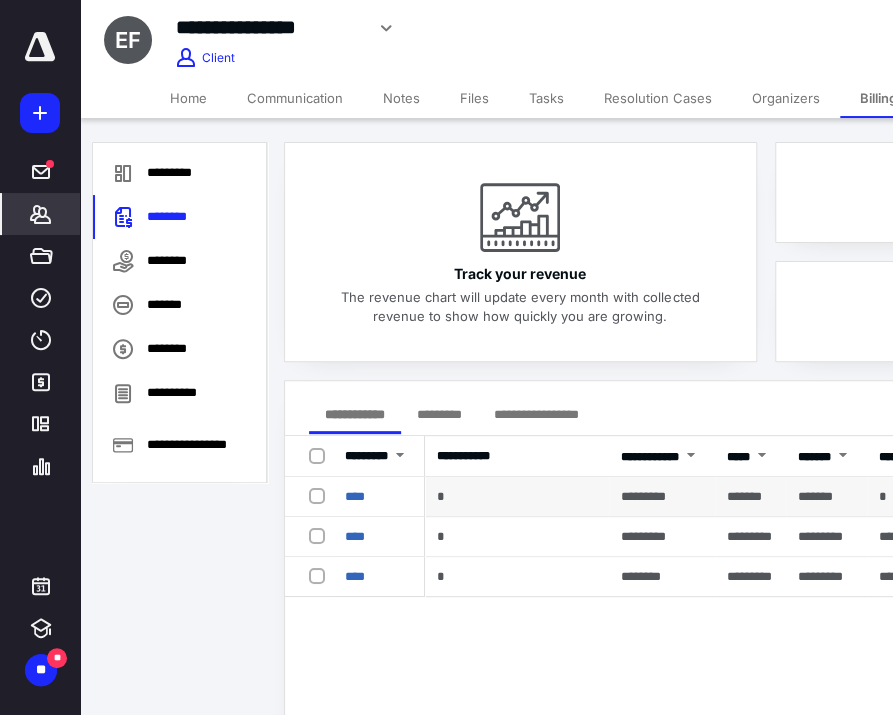 click at bounding box center (321, 495) 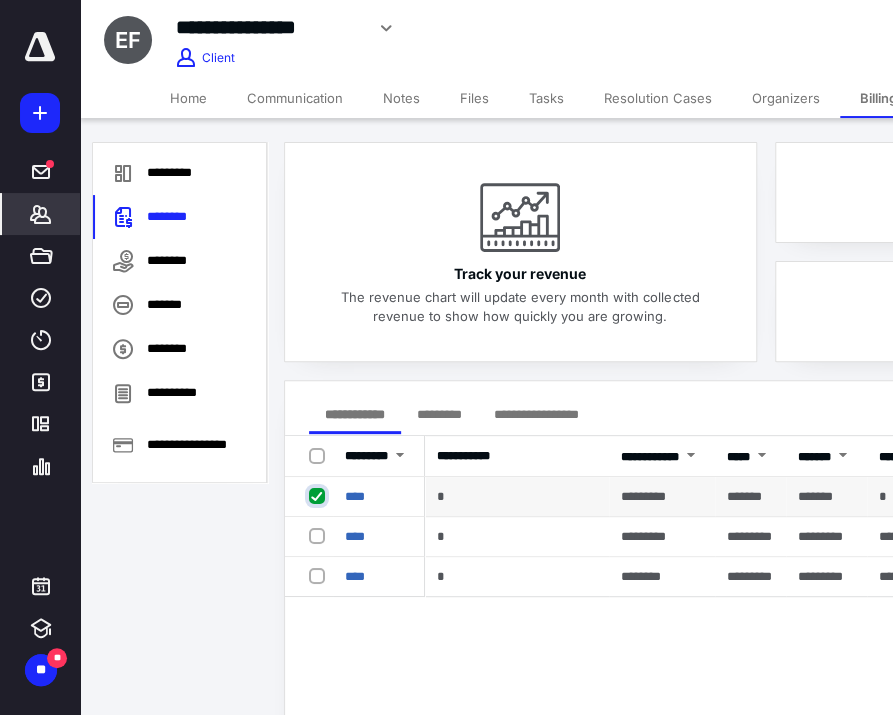 checkbox on "true" 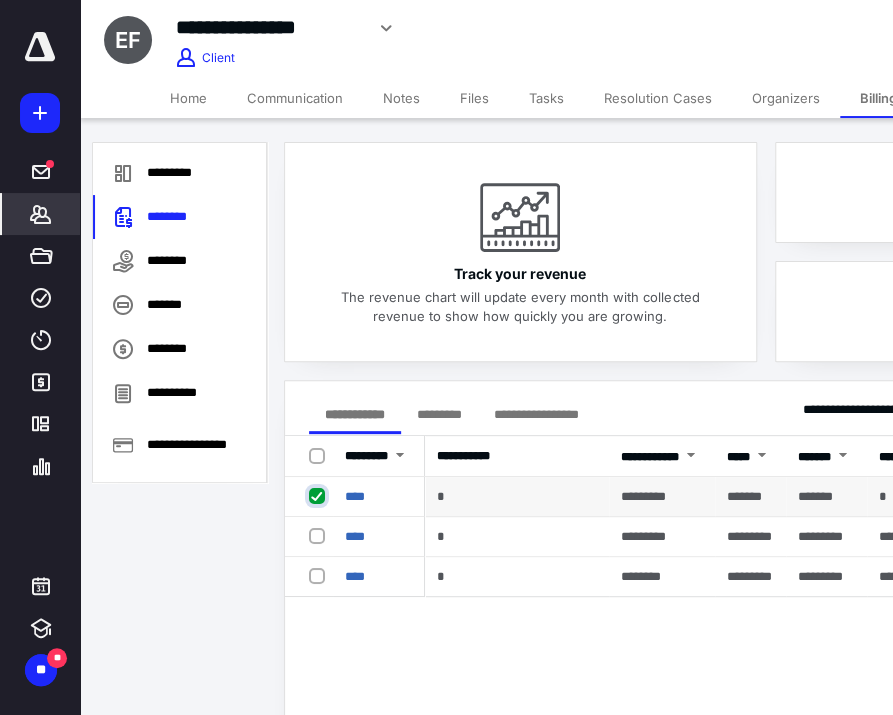 scroll, scrollTop: 0, scrollLeft: 203, axis: horizontal 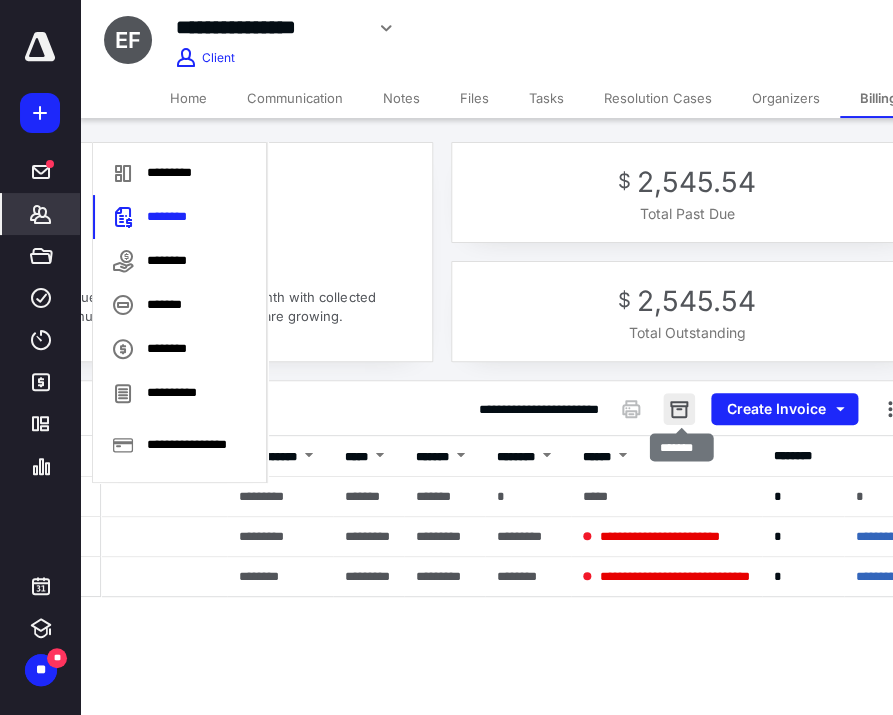 click at bounding box center [679, 409] 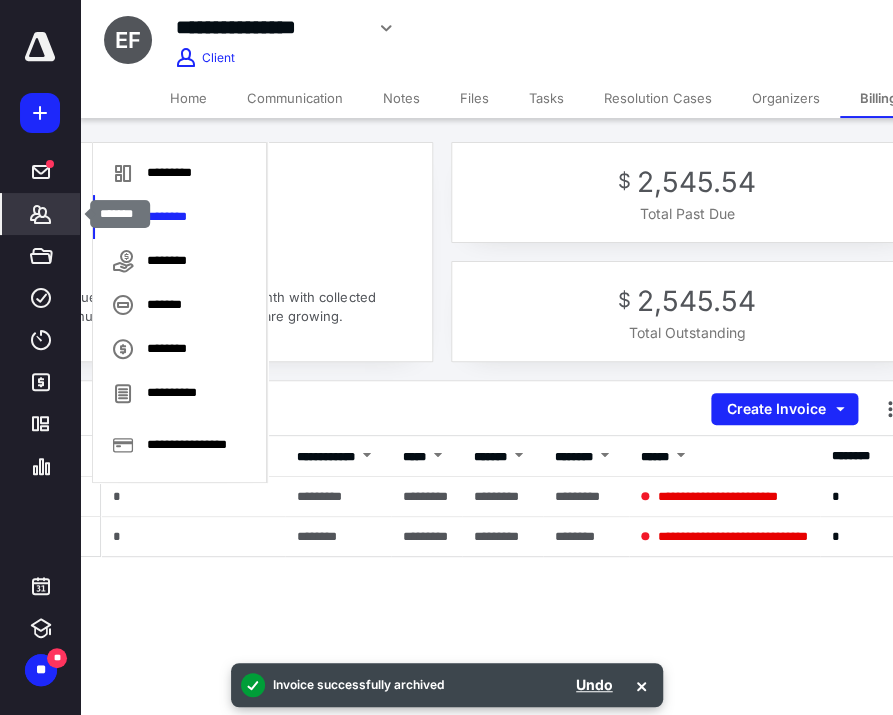 click 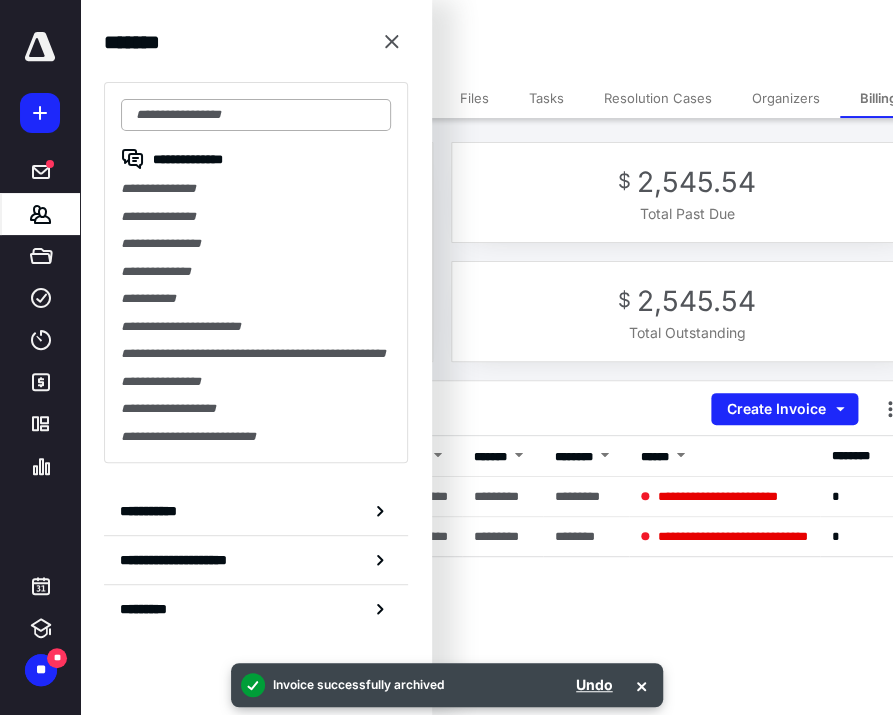 click at bounding box center (256, 115) 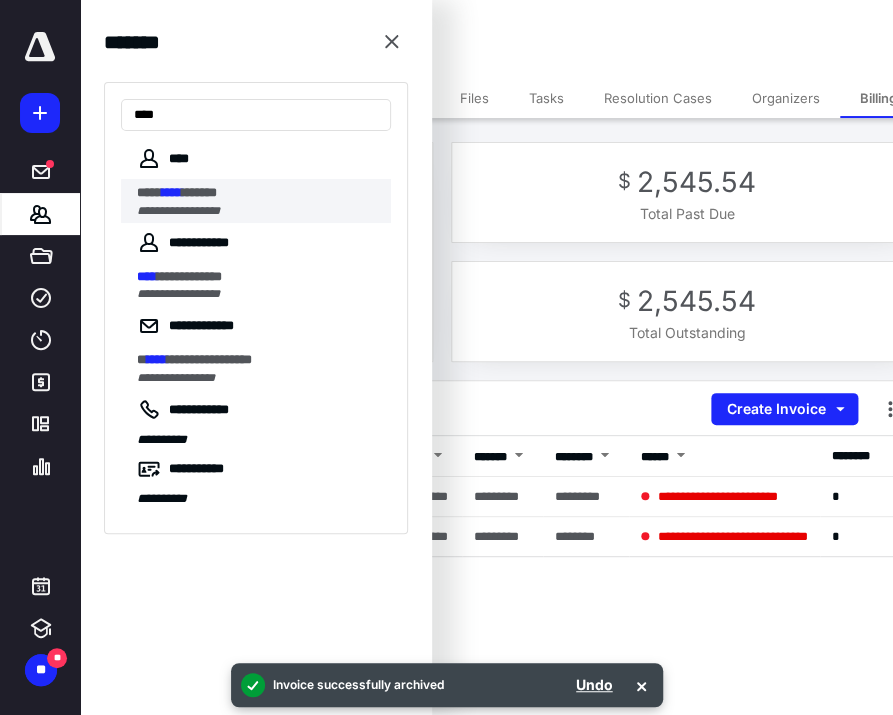 type on "****" 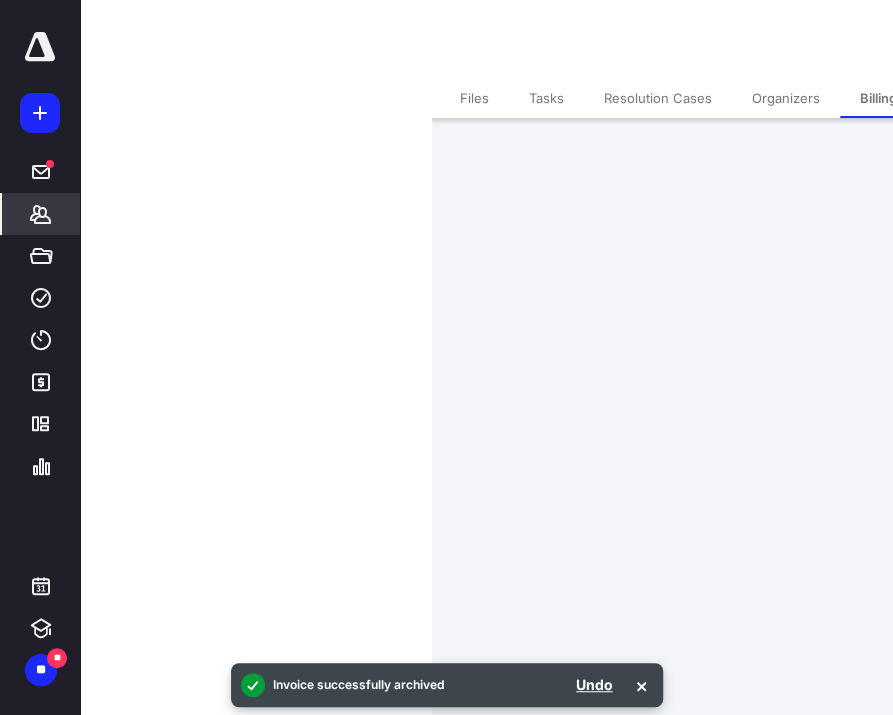 scroll, scrollTop: 0, scrollLeft: 0, axis: both 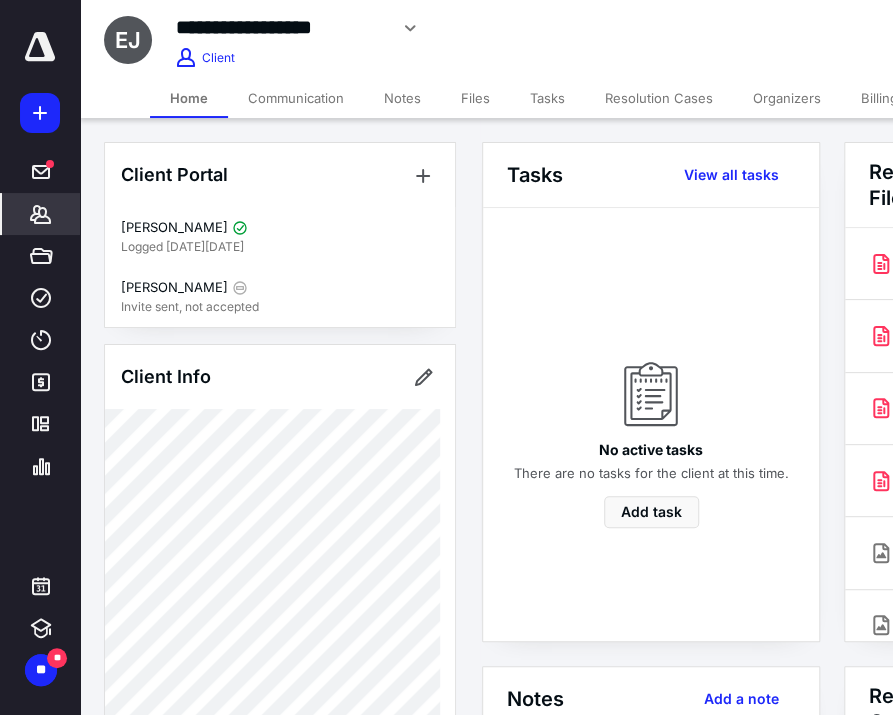 click on "Billing" at bounding box center (879, 98) 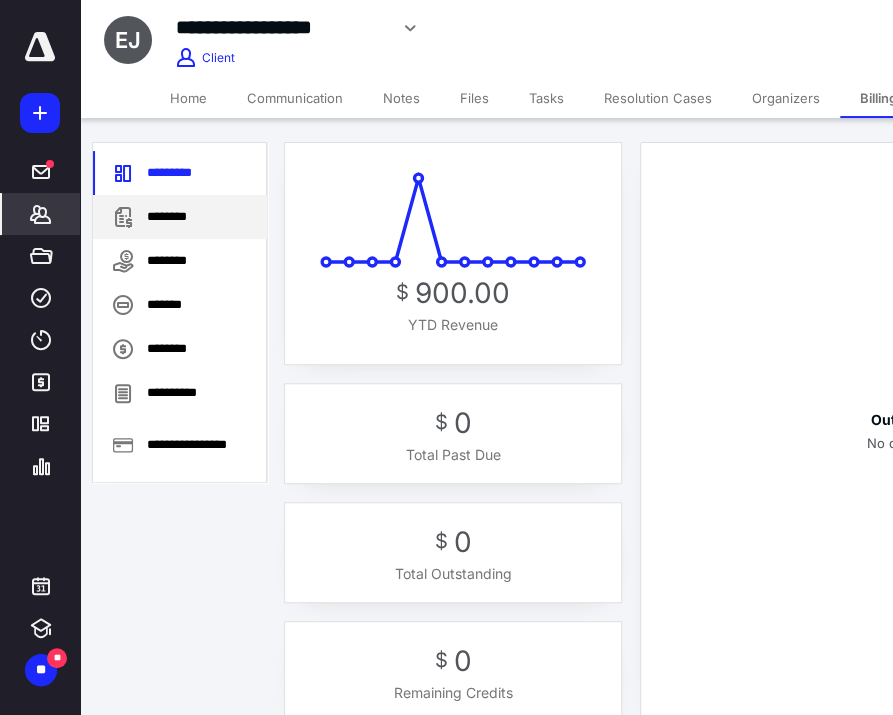 click on "********" at bounding box center [180, 217] 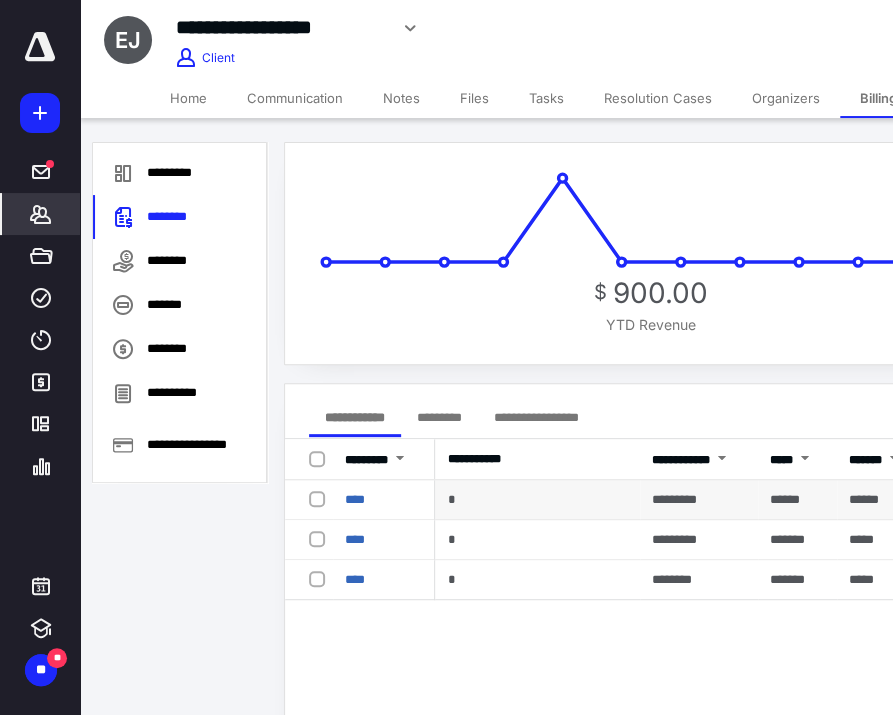 click at bounding box center [321, 498] 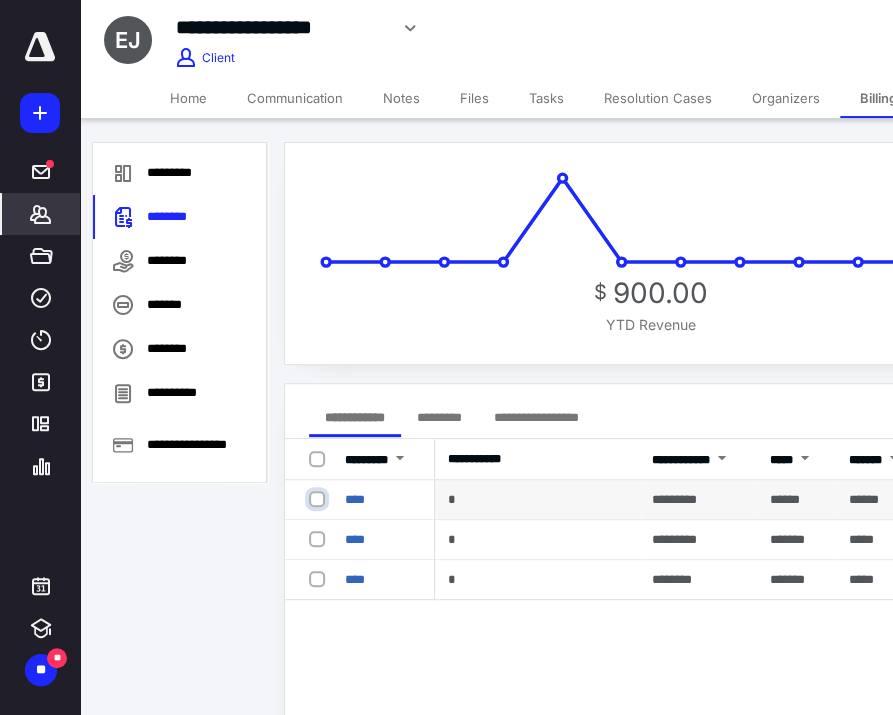 click at bounding box center (319, 499) 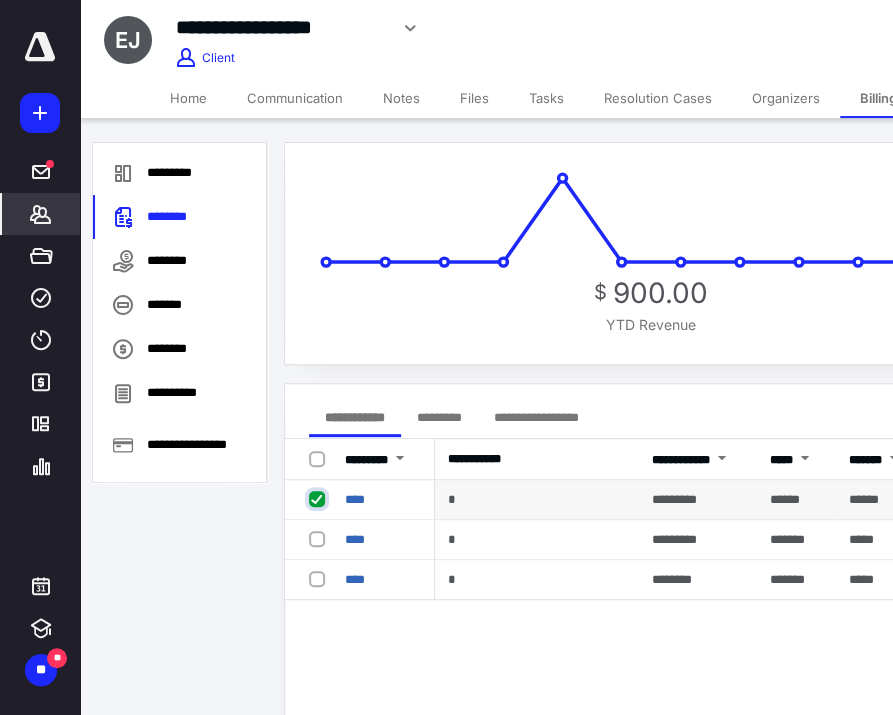 checkbox on "true" 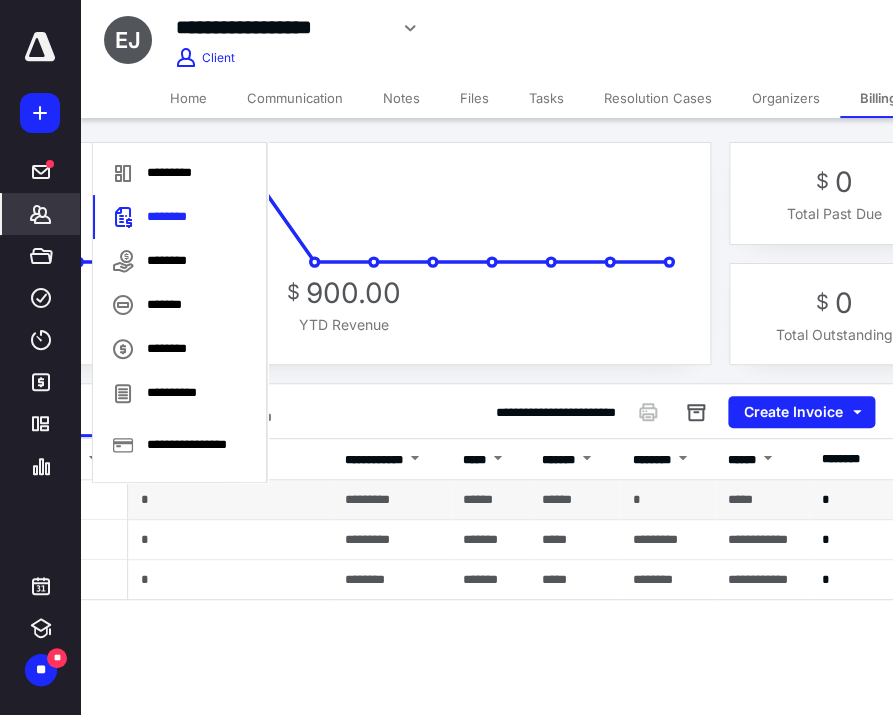 scroll, scrollTop: 0, scrollLeft: 354, axis: horizontal 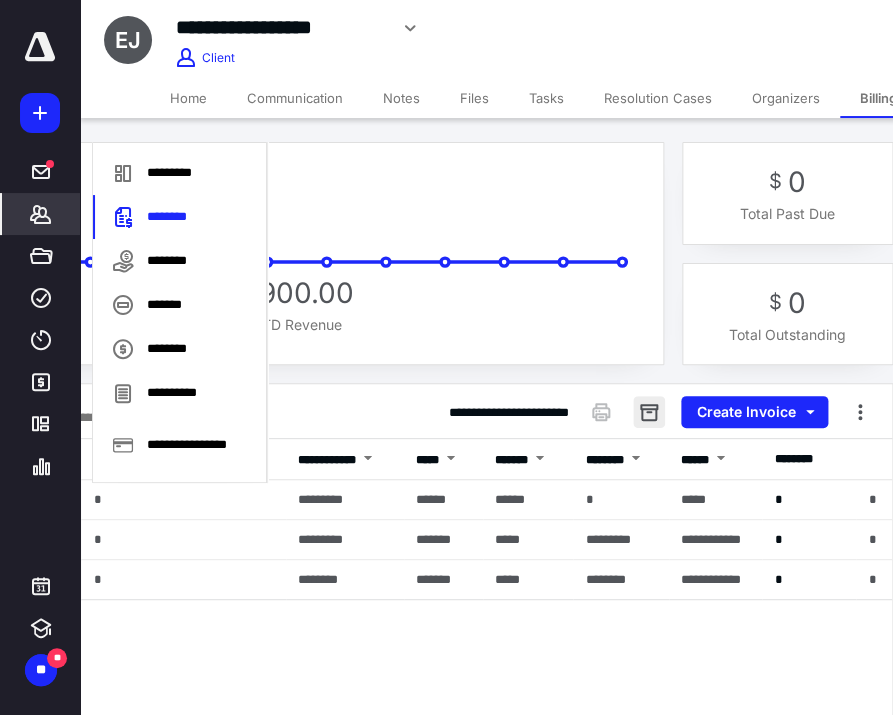 click at bounding box center (649, 412) 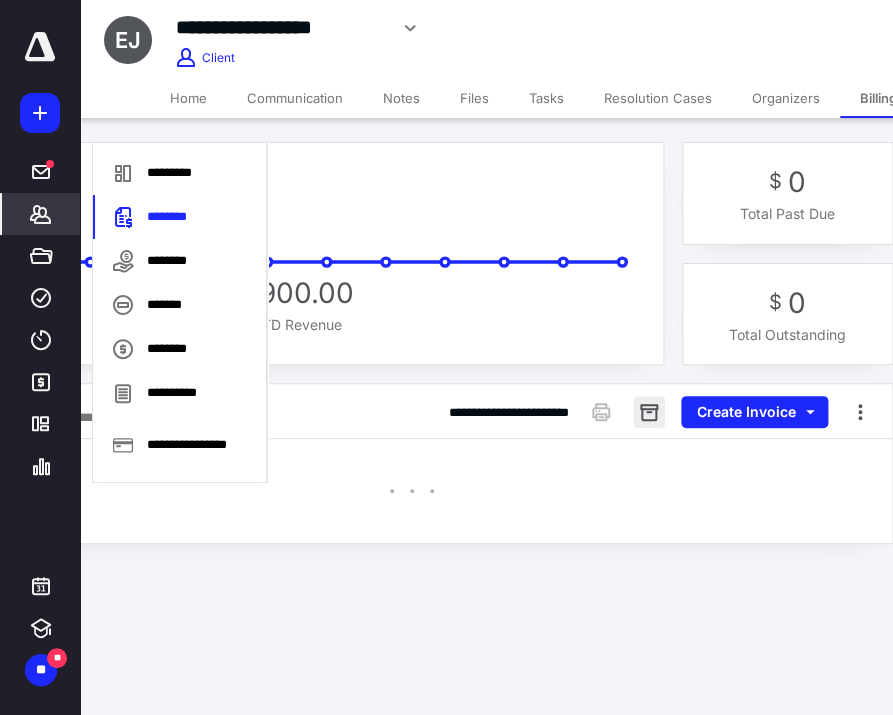 scroll, scrollTop: 0, scrollLeft: 339, axis: horizontal 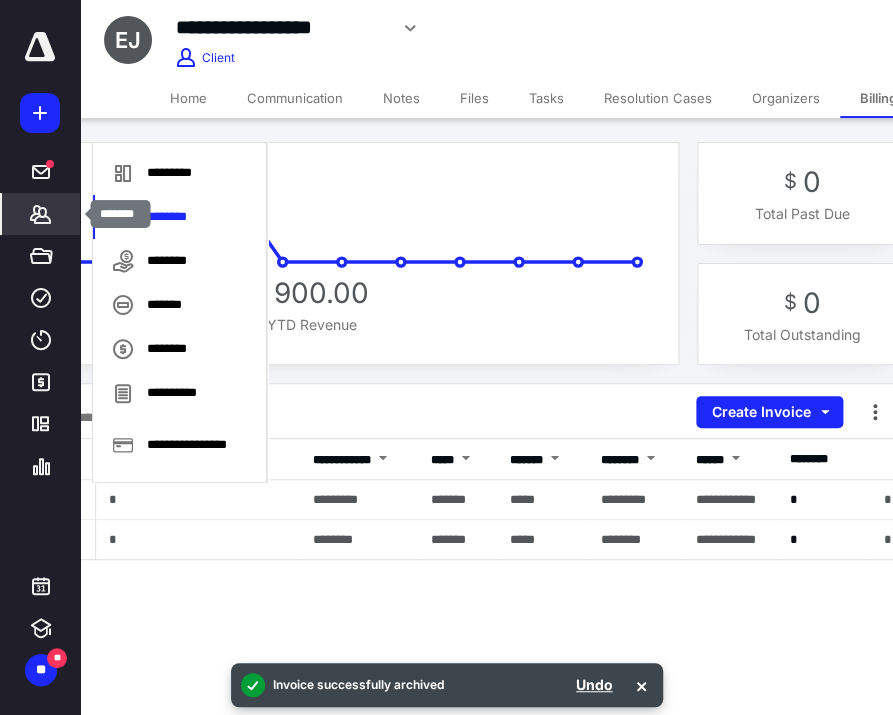 click 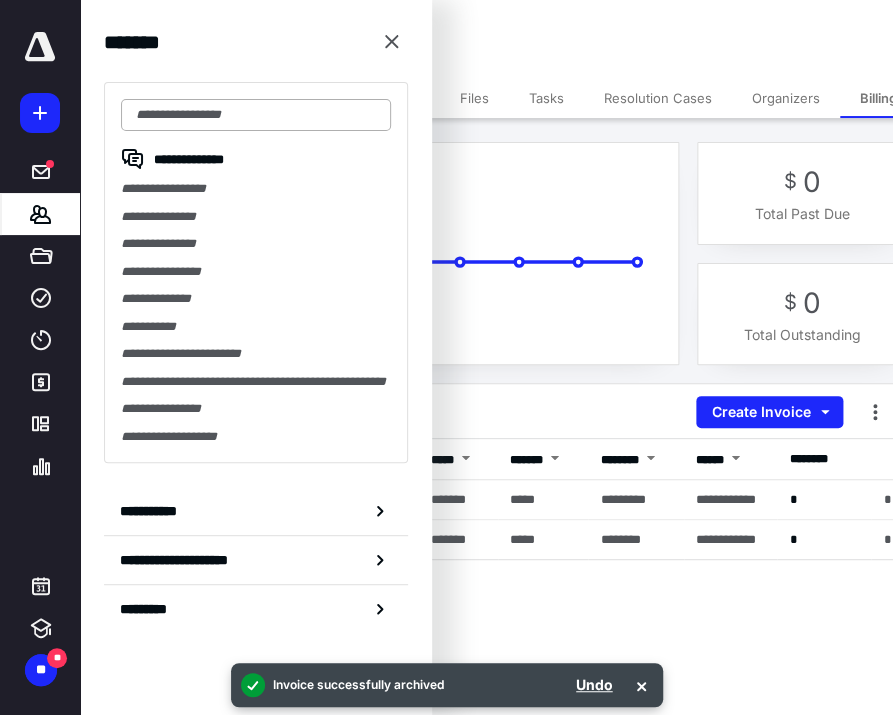 click at bounding box center (256, 115) 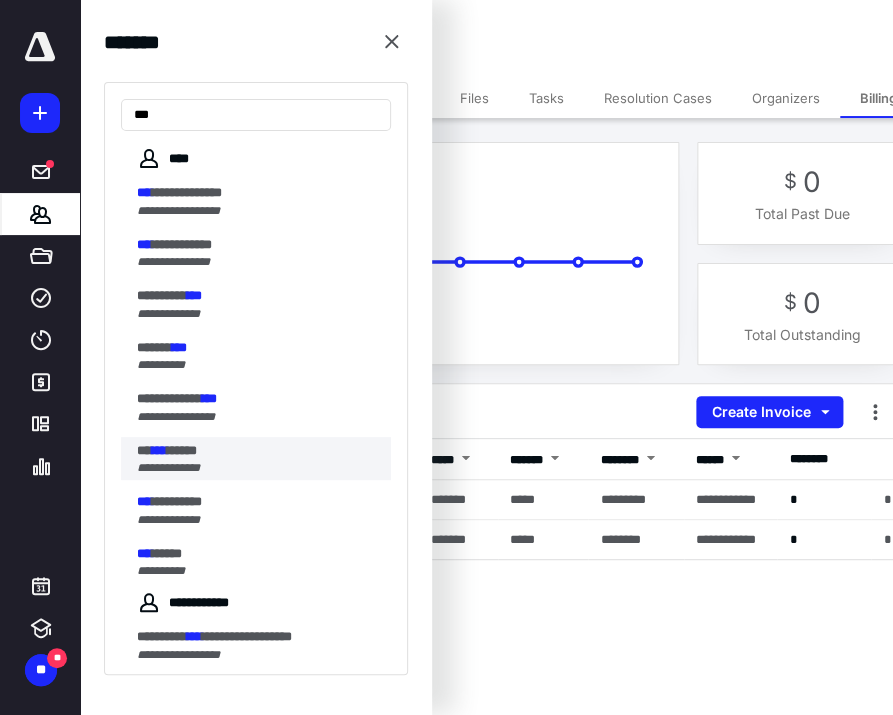 type on "***" 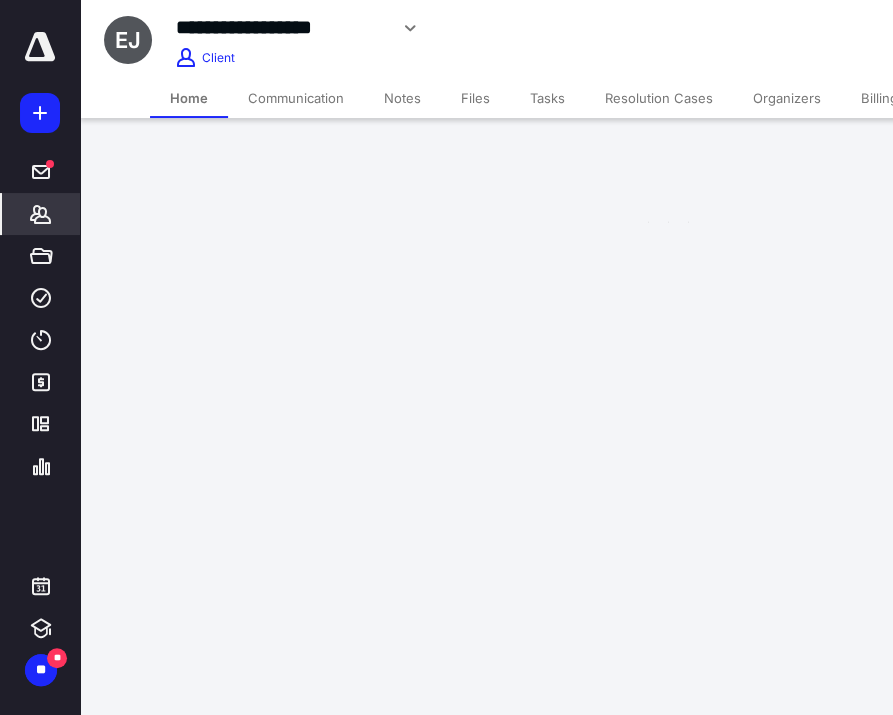 scroll, scrollTop: 0, scrollLeft: 0, axis: both 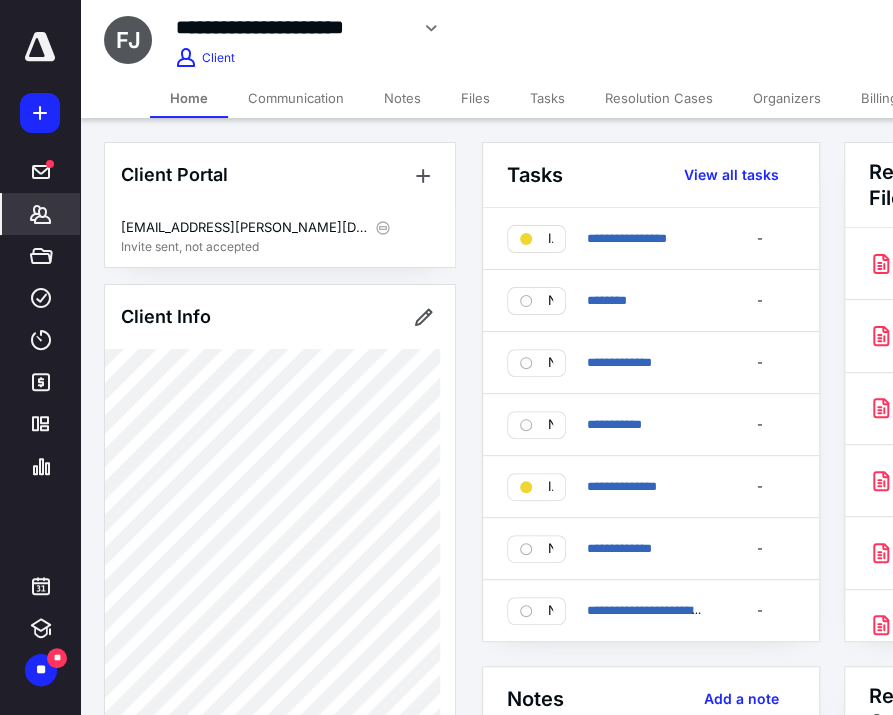 click on "Billing" at bounding box center [879, 98] 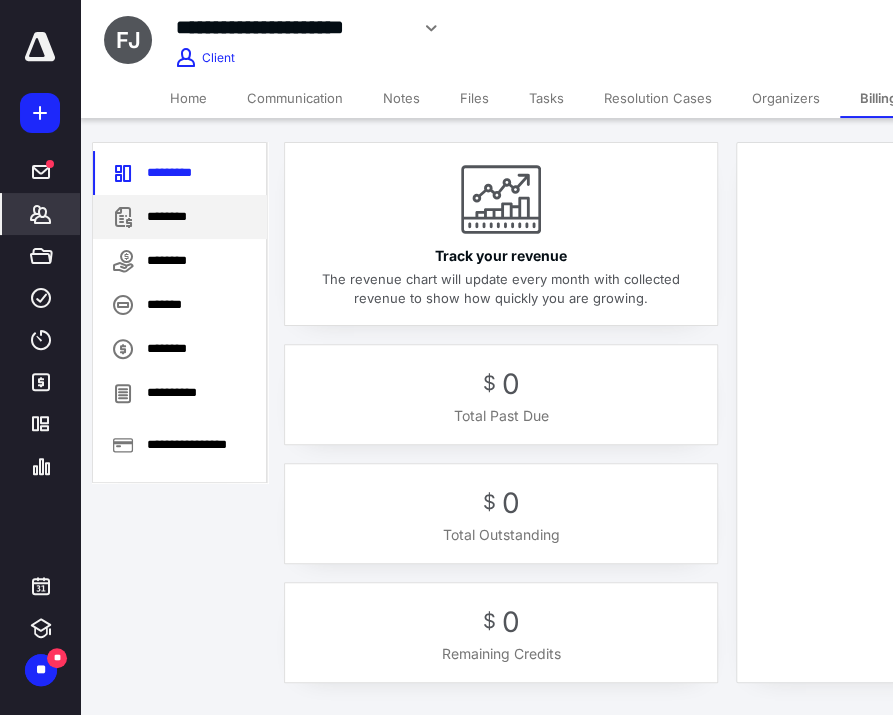 click on "********" at bounding box center [180, 217] 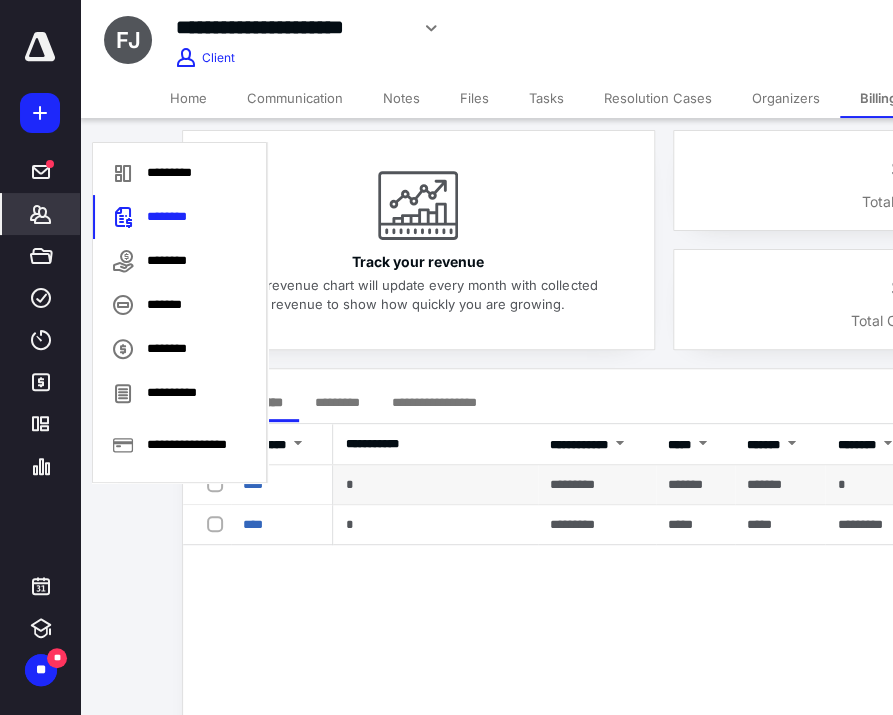 scroll, scrollTop: 21, scrollLeft: 0, axis: vertical 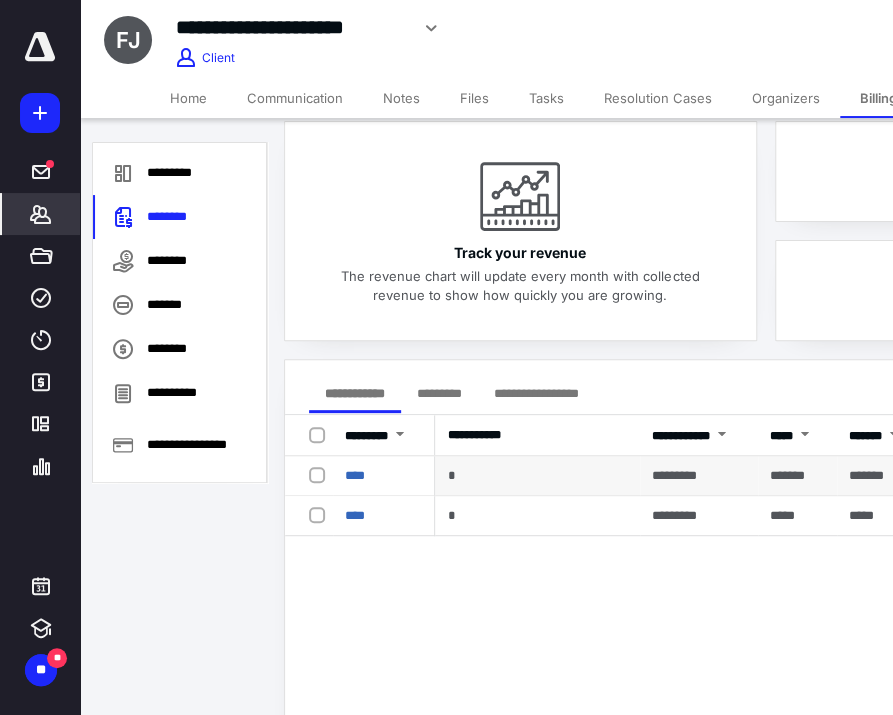 click at bounding box center [321, 474] 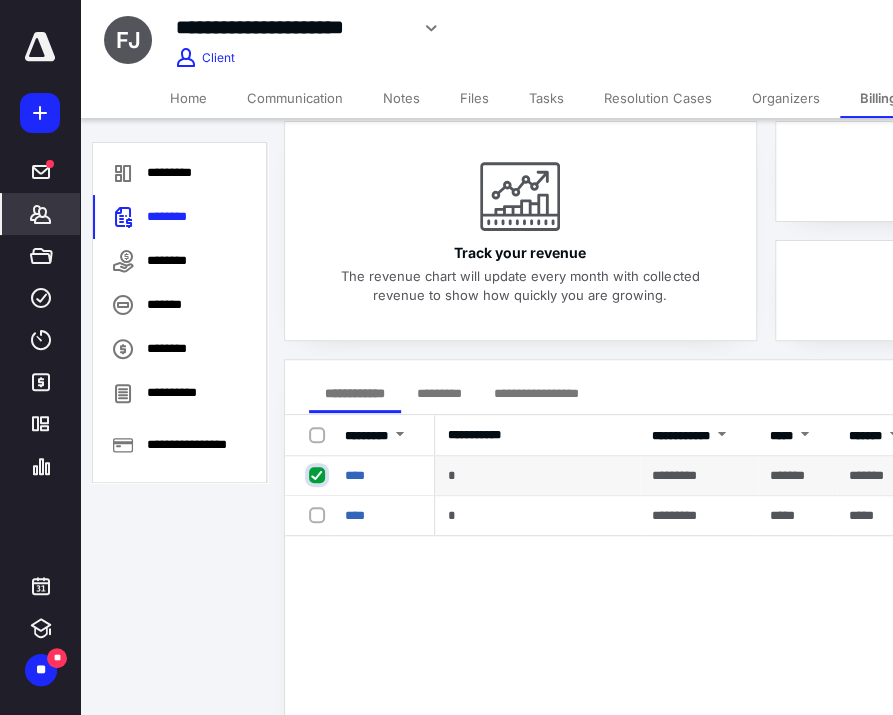 checkbox on "true" 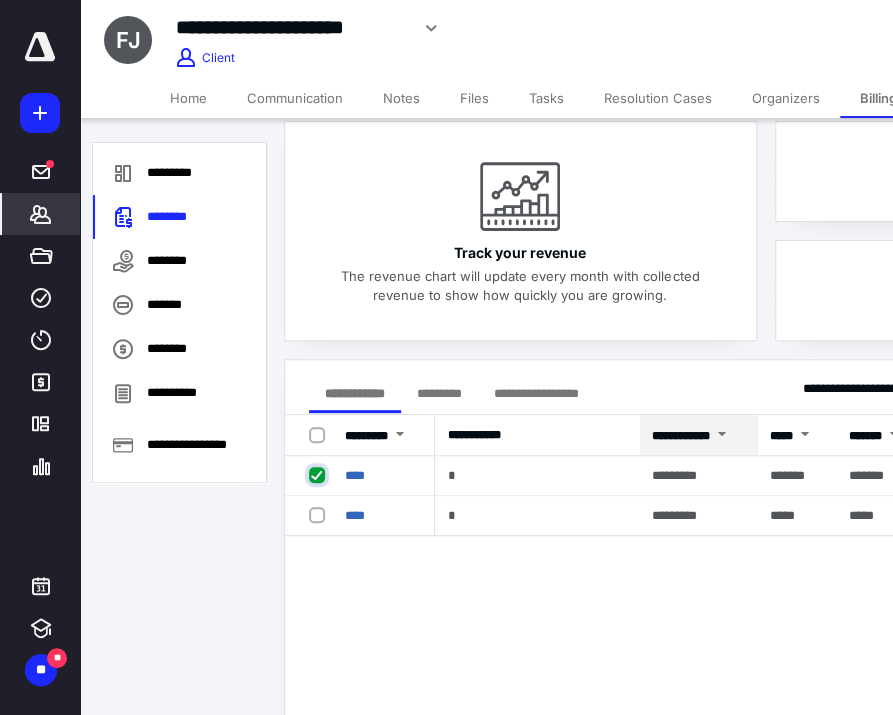 scroll, scrollTop: 21, scrollLeft: 354, axis: both 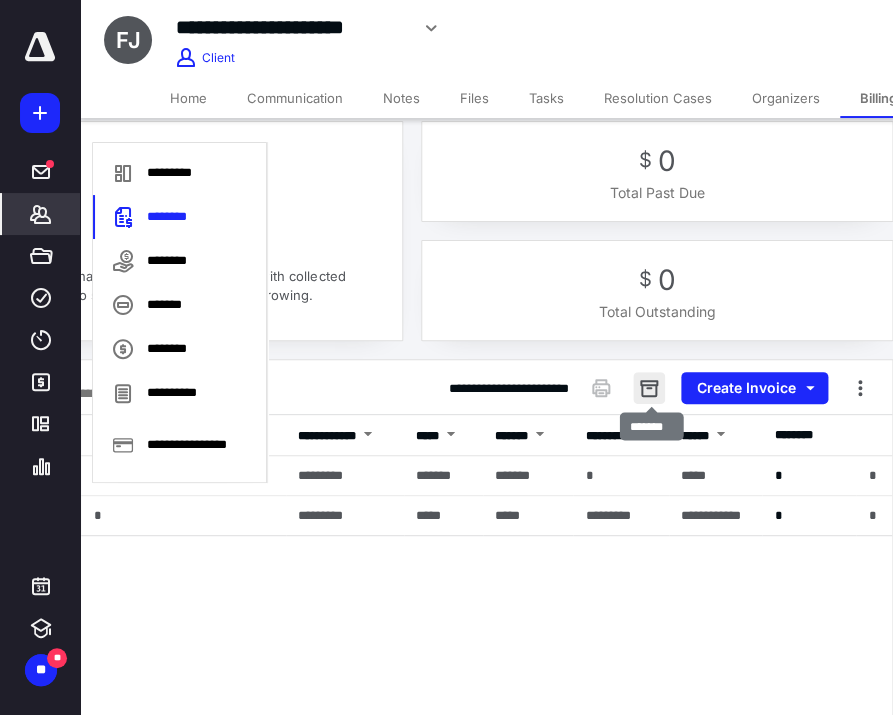 click at bounding box center [649, 388] 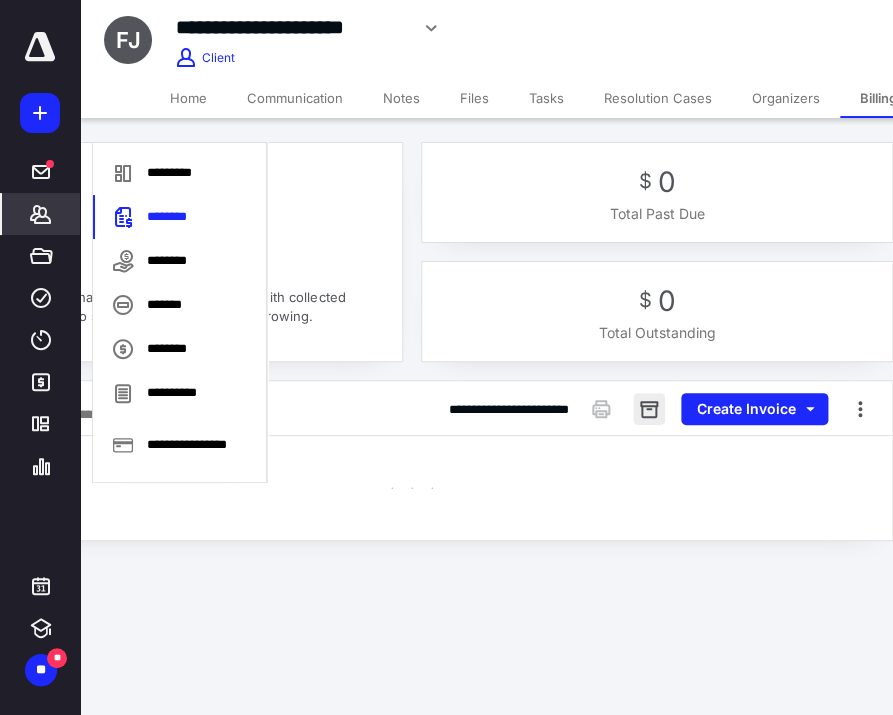 scroll, scrollTop: 0, scrollLeft: 339, axis: horizontal 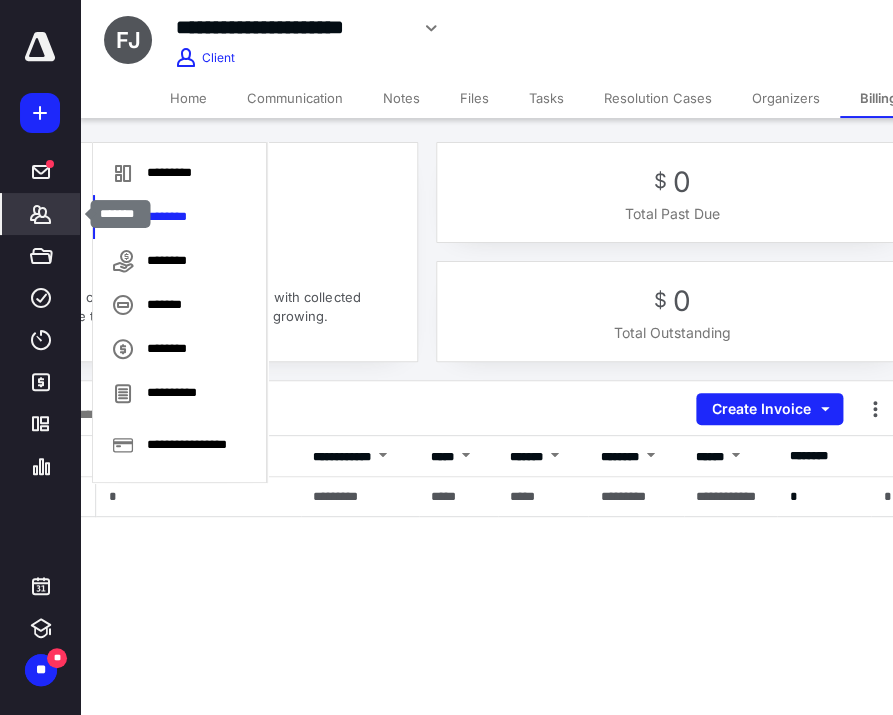click on "*******" at bounding box center (41, 214) 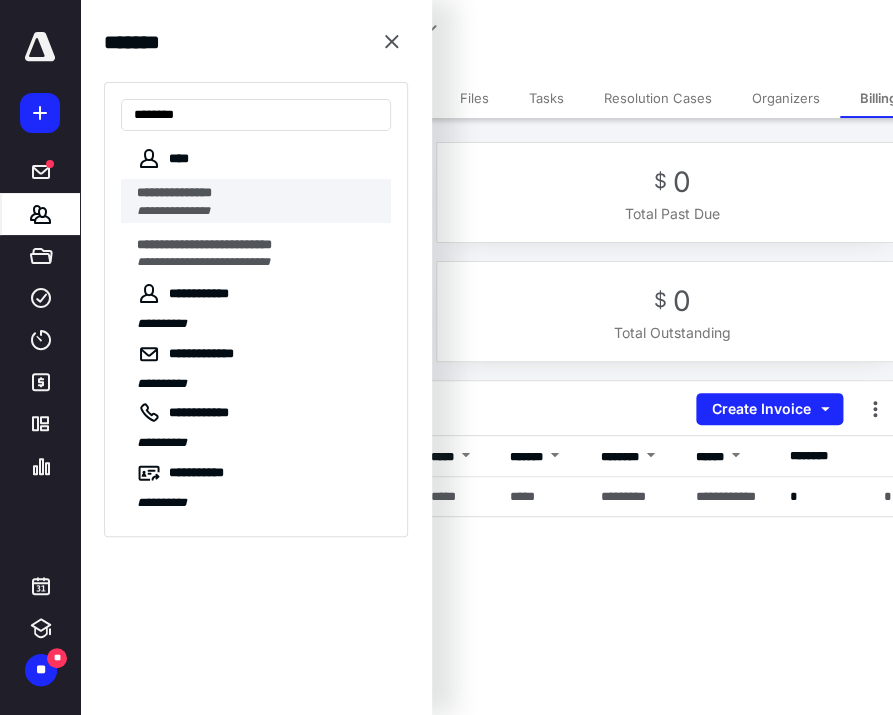 type on "********" 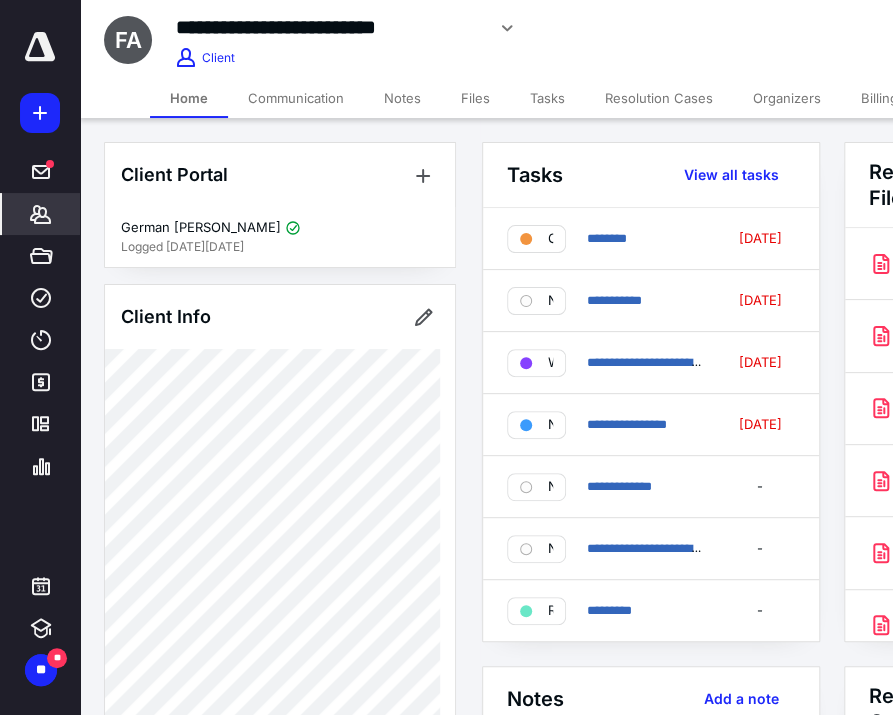 click on "Billing" at bounding box center [879, 98] 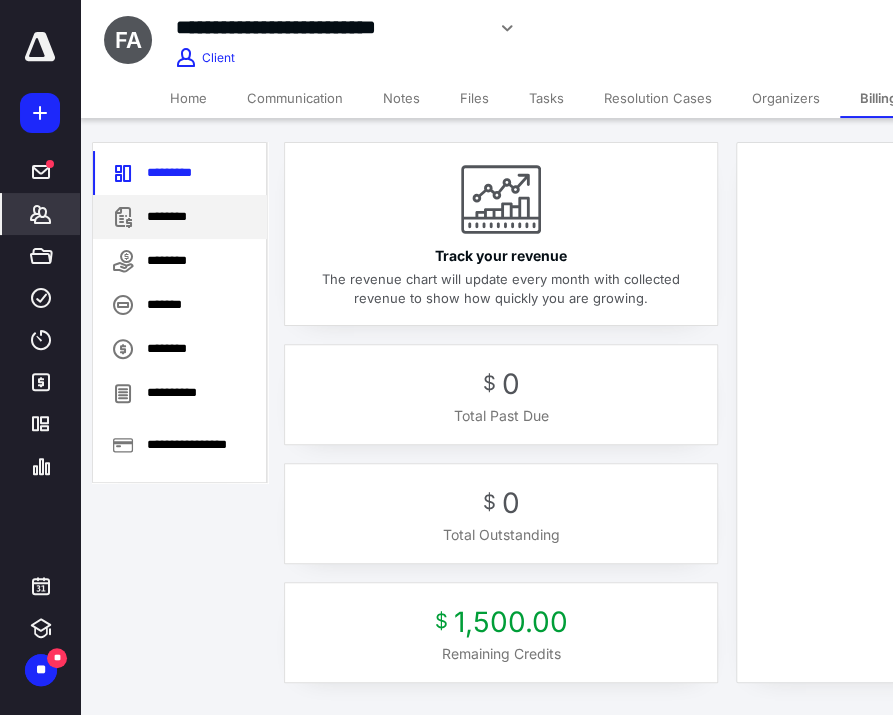 click on "********" at bounding box center (180, 217) 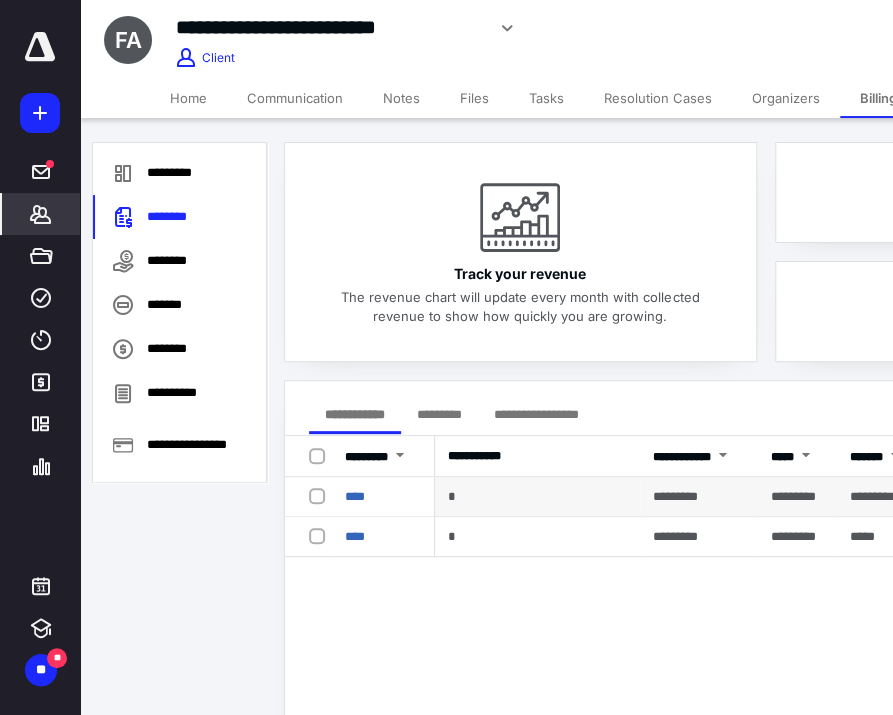 click at bounding box center (309, 497) 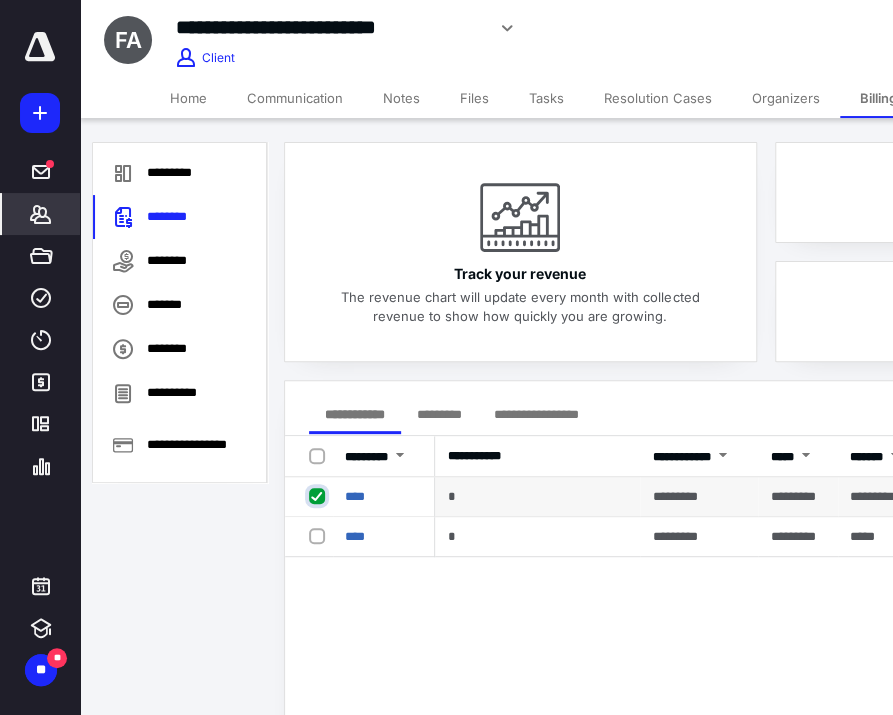 checkbox on "true" 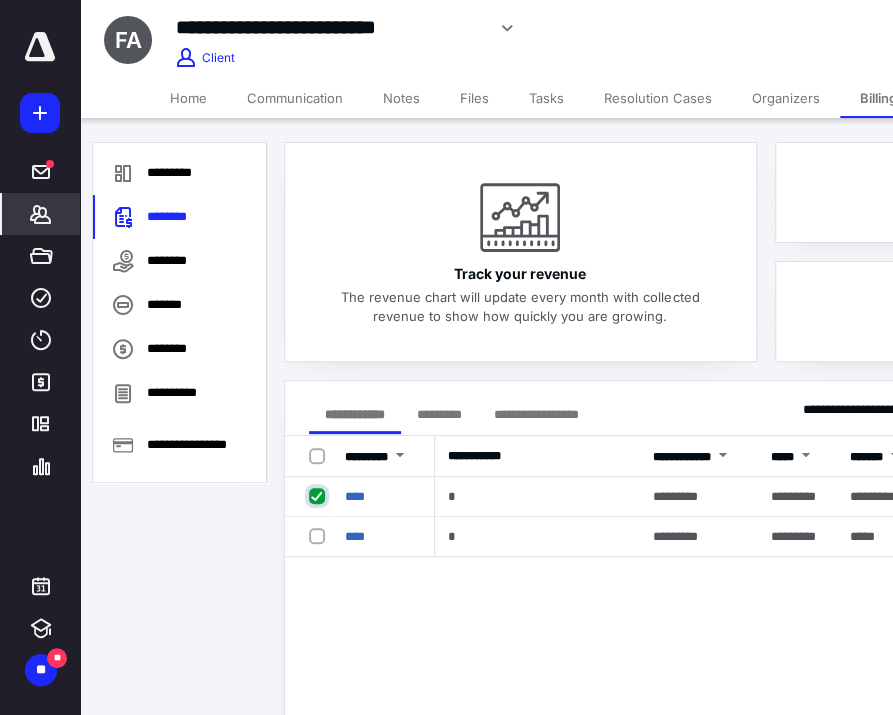 scroll, scrollTop: 0, scrollLeft: 354, axis: horizontal 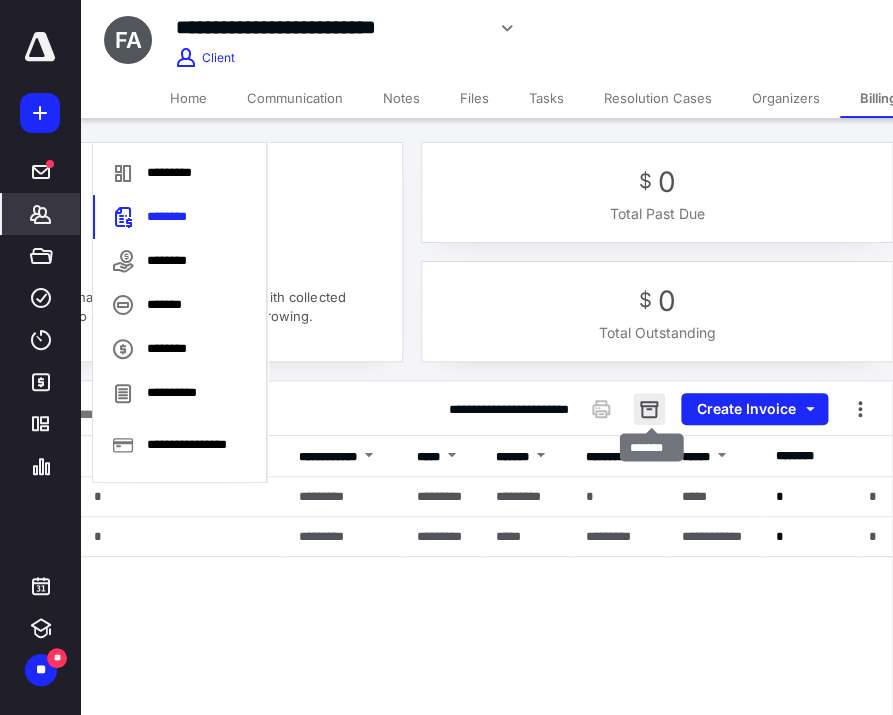 click at bounding box center [649, 409] 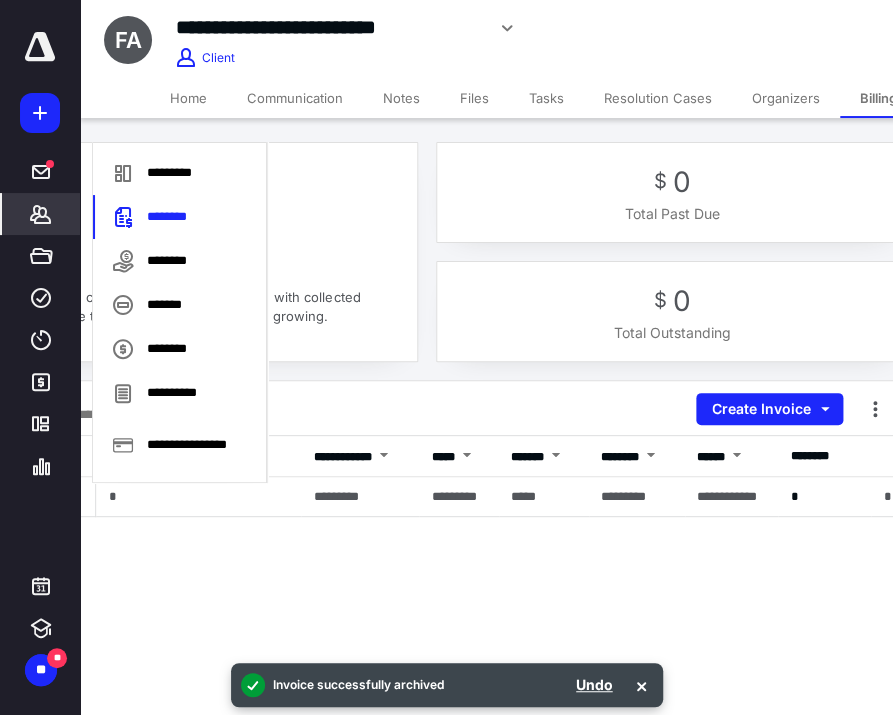 click on "*******" at bounding box center (41, 214) 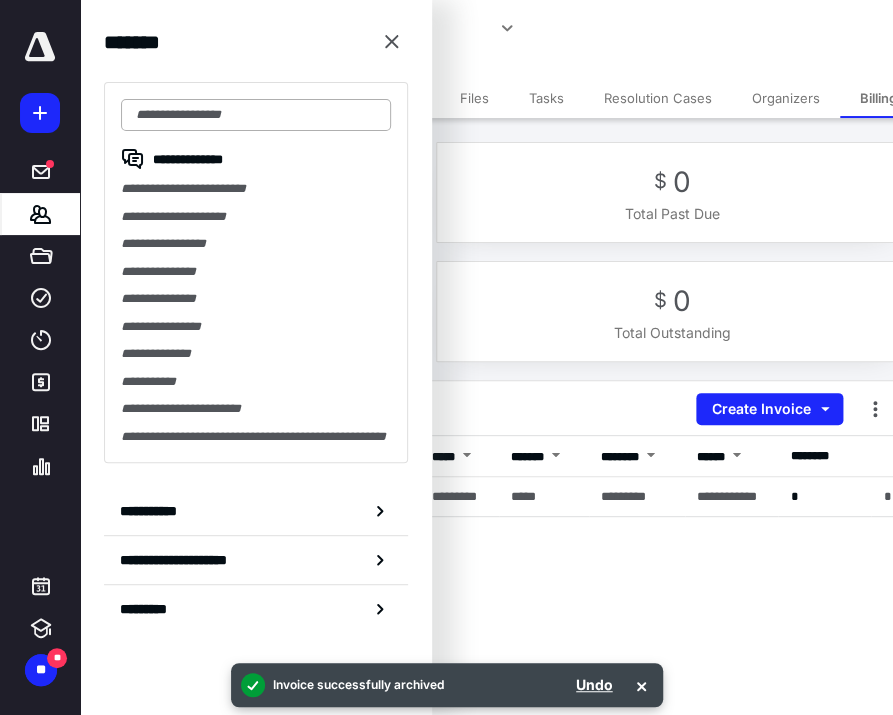 type on "*" 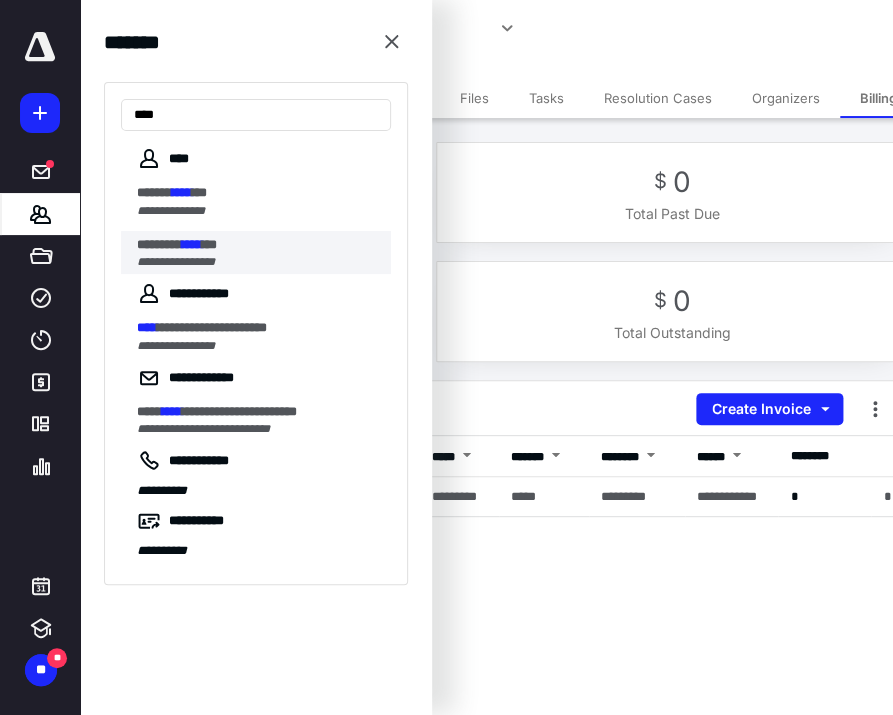 type on "****" 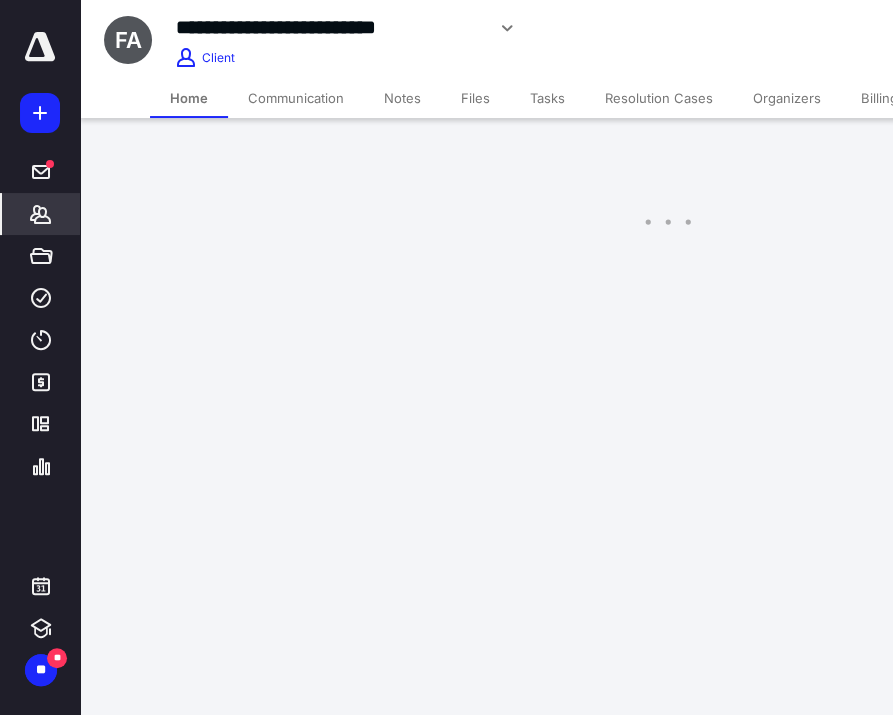 scroll, scrollTop: 0, scrollLeft: 0, axis: both 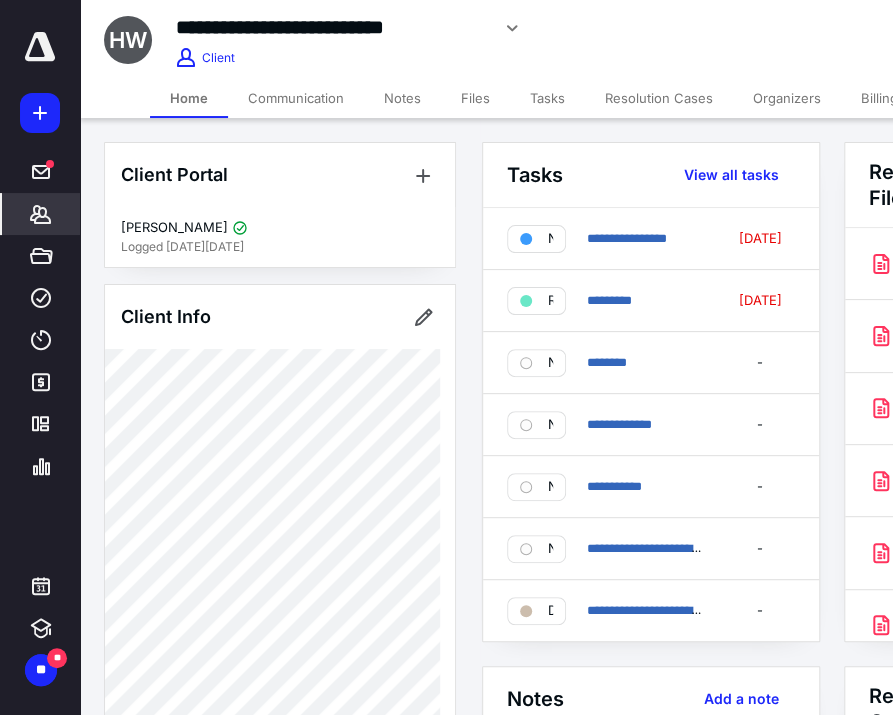 click on "Billing" at bounding box center (879, 98) 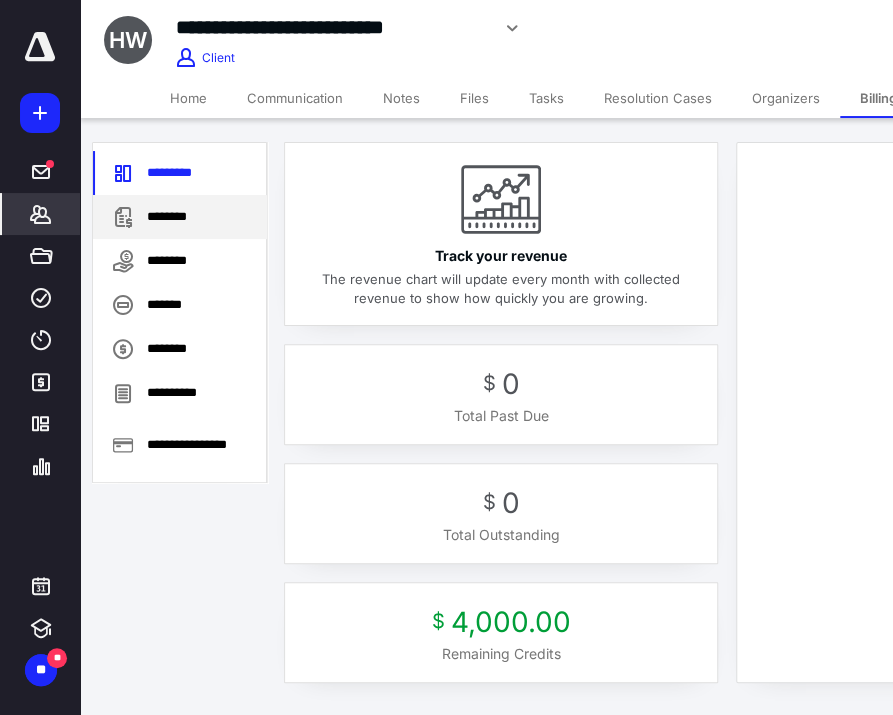 click on "********" at bounding box center [180, 217] 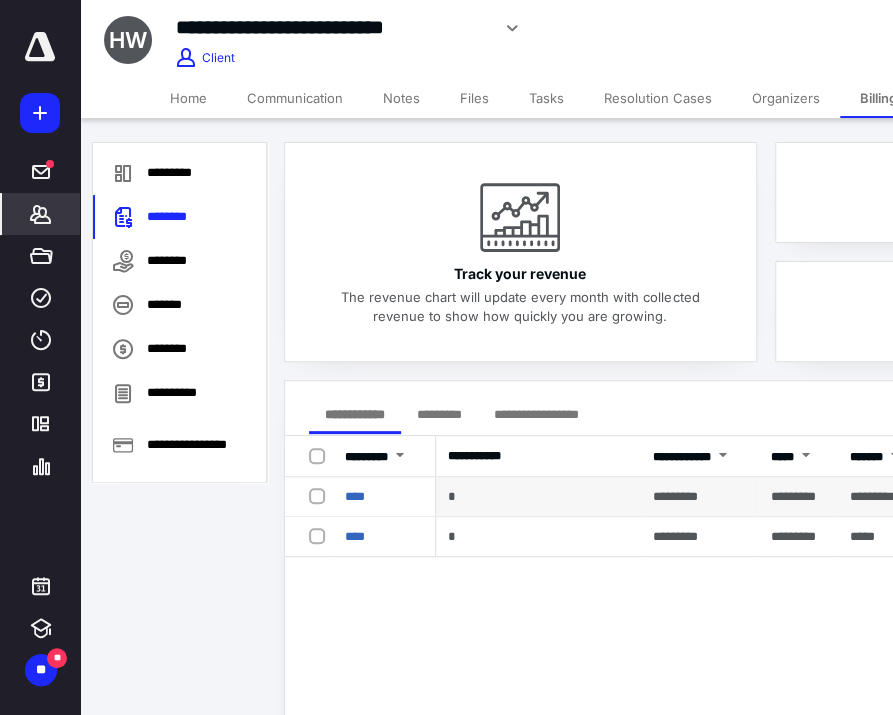 click at bounding box center (309, 497) 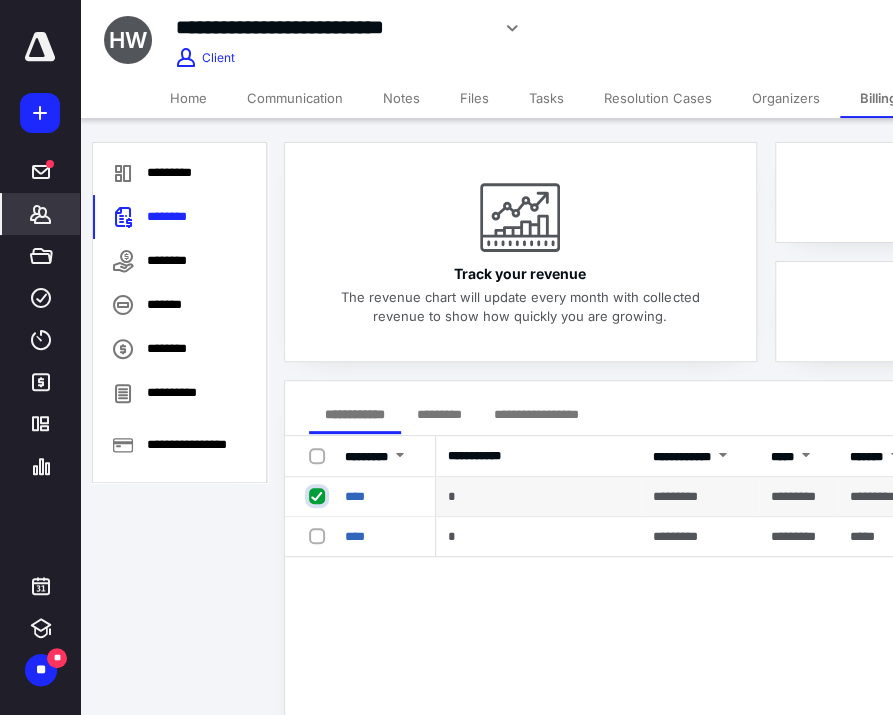 checkbox on "true" 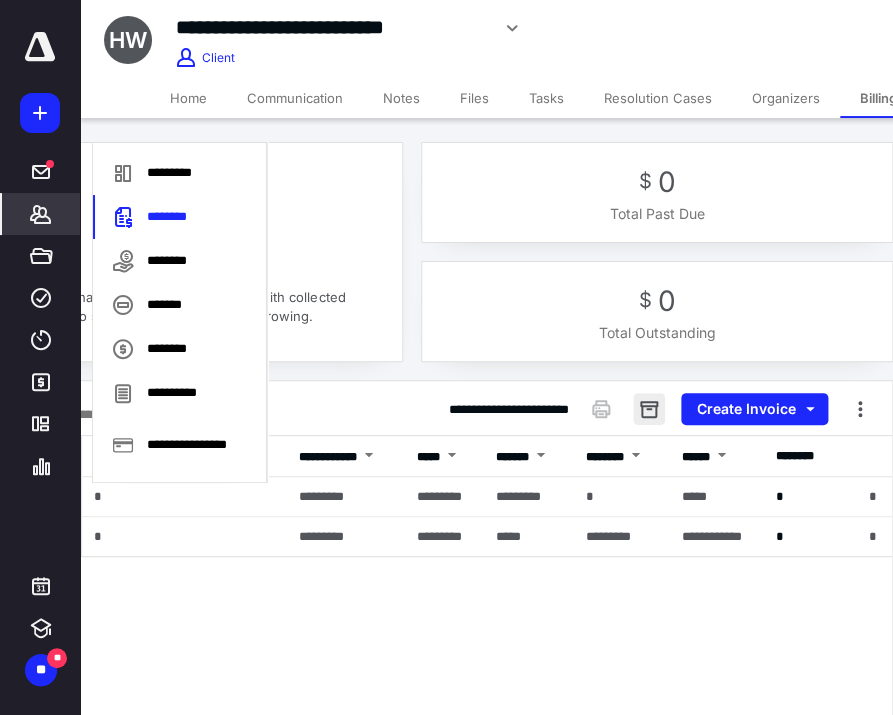 click at bounding box center [649, 409] 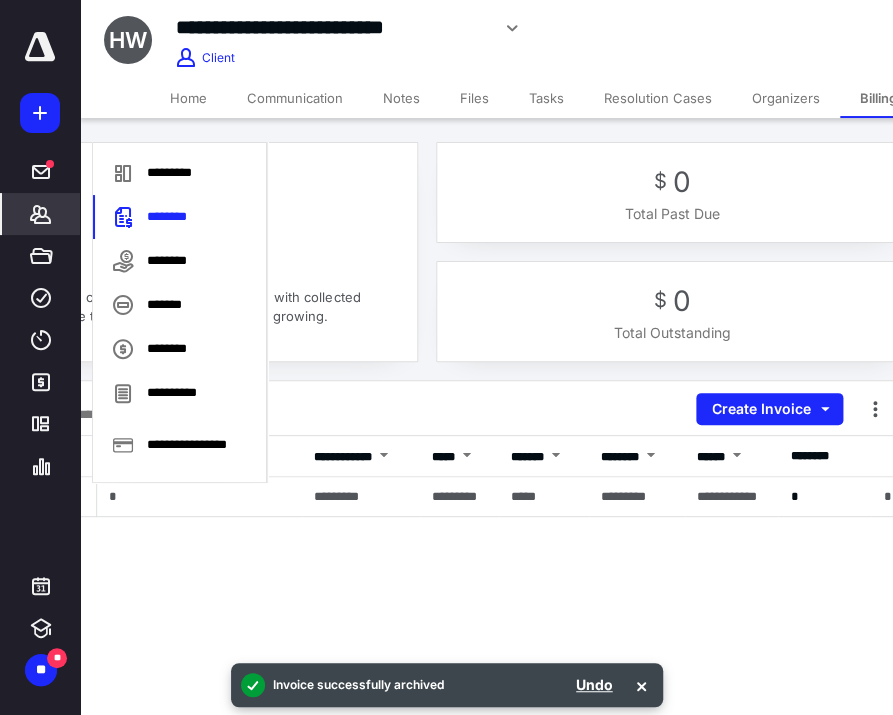 click 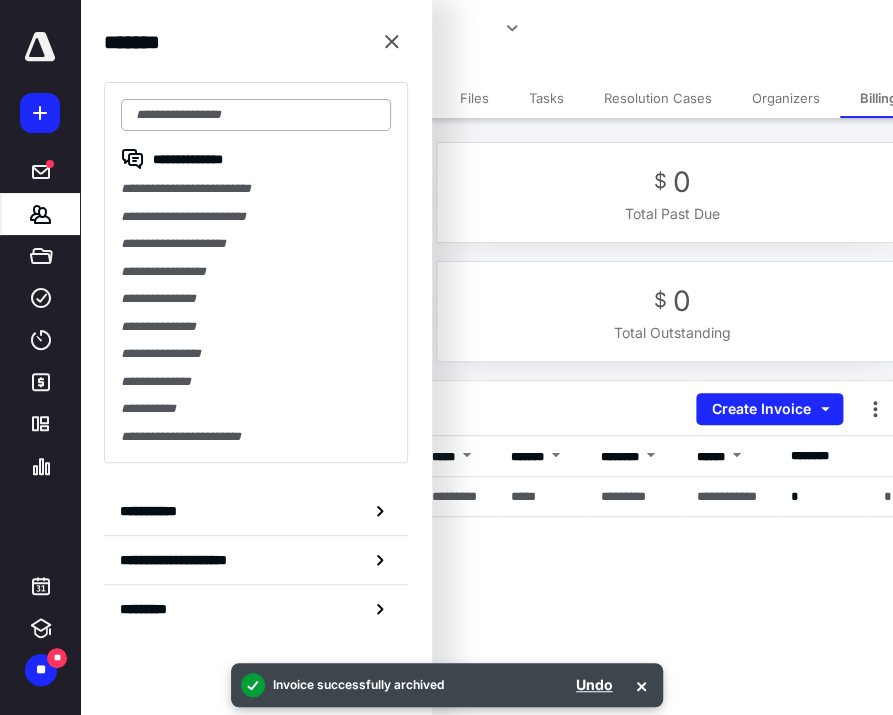 click at bounding box center (256, 115) 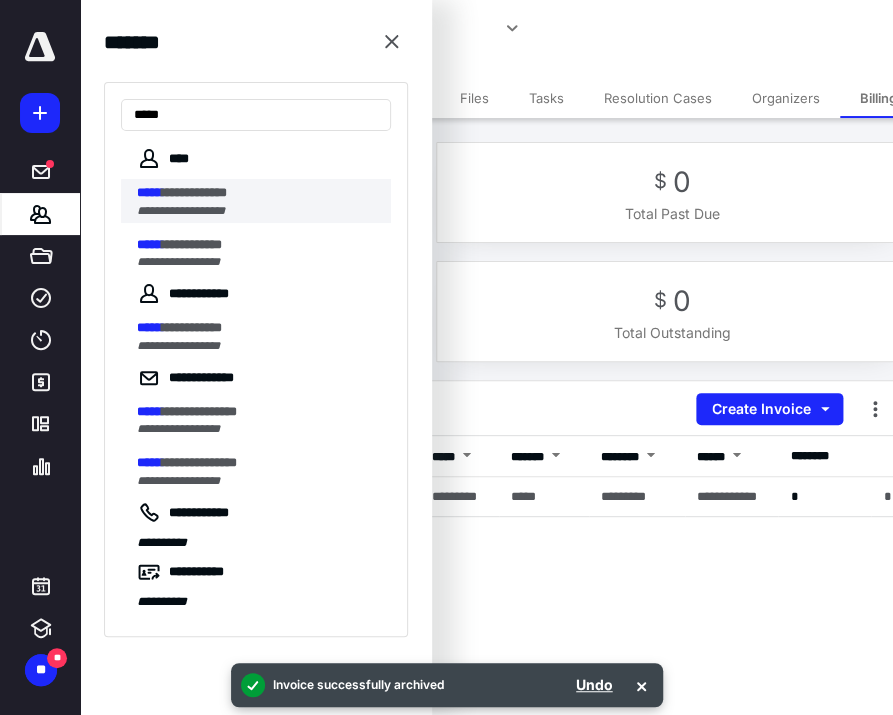 type on "*****" 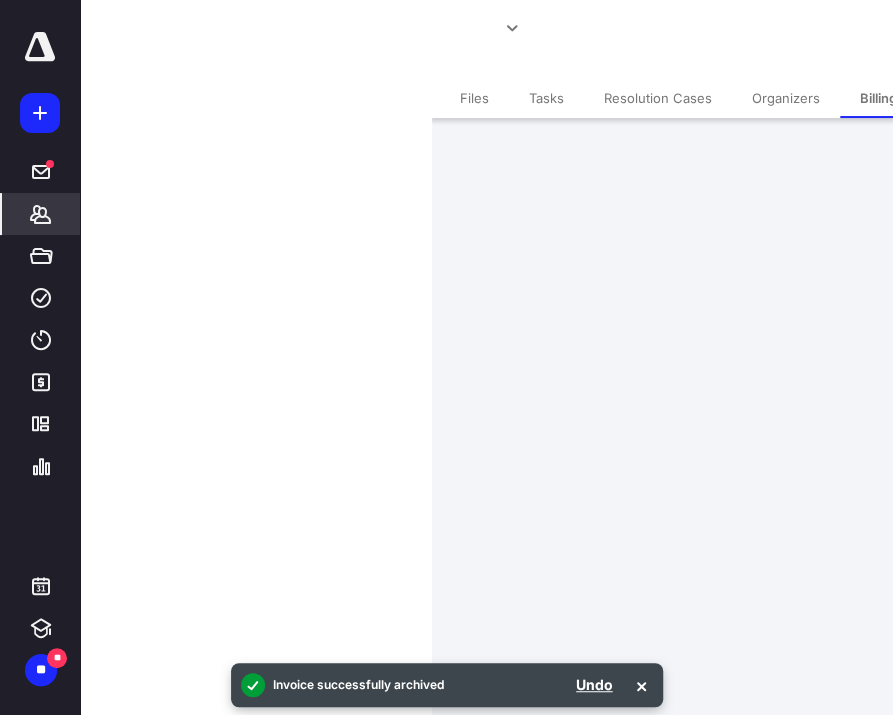 scroll, scrollTop: 0, scrollLeft: 0, axis: both 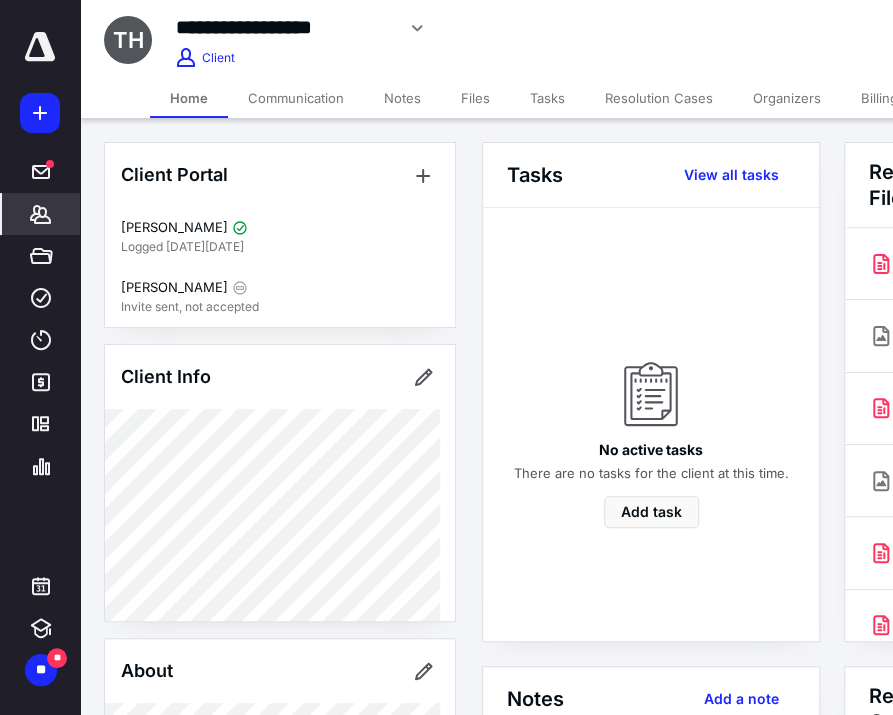 click on "Billing" at bounding box center [879, 98] 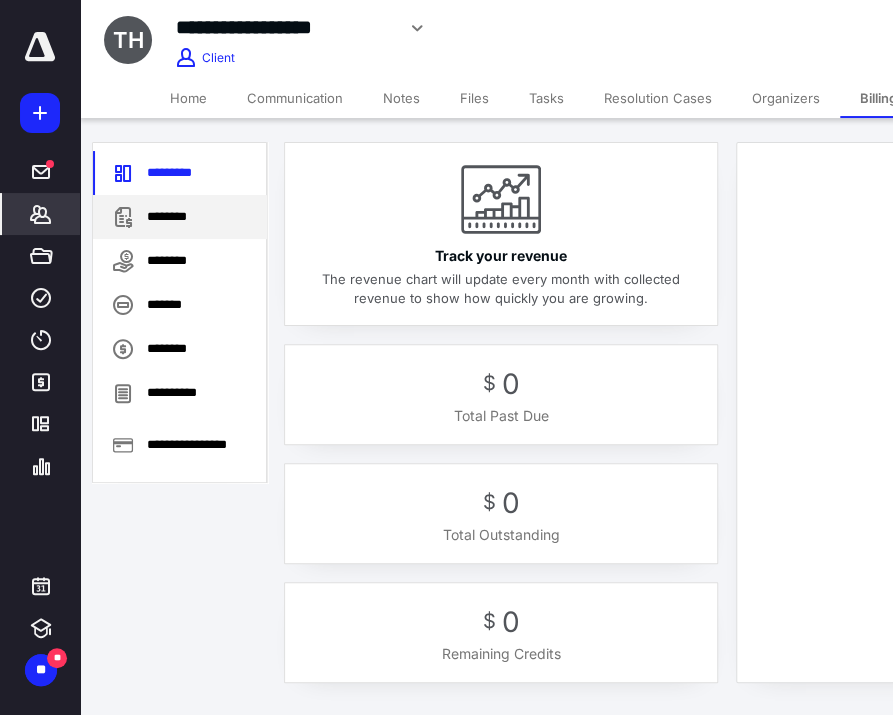 click on "********" at bounding box center [180, 217] 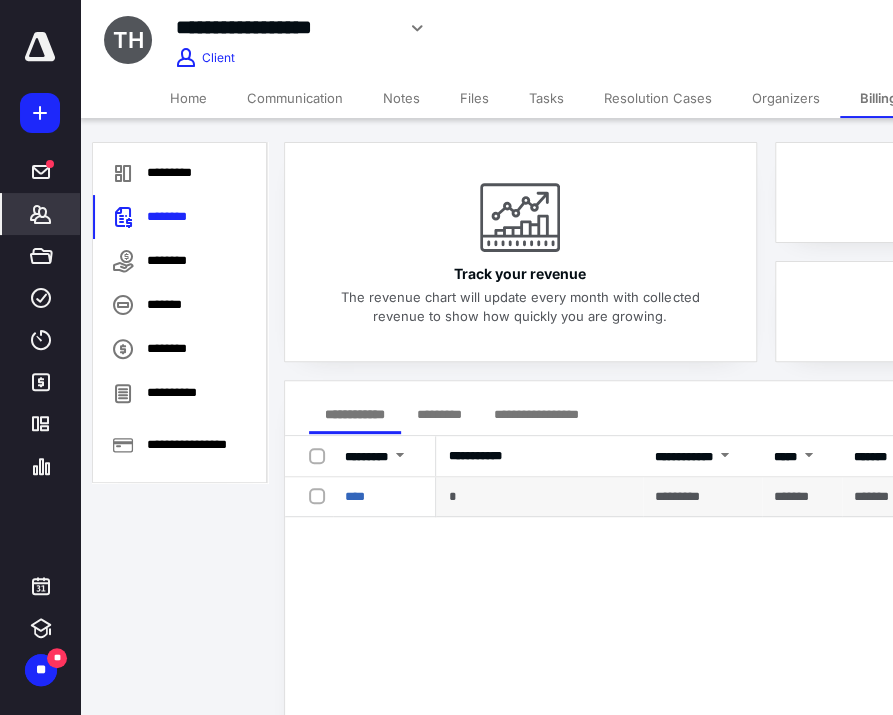 click at bounding box center [321, 495] 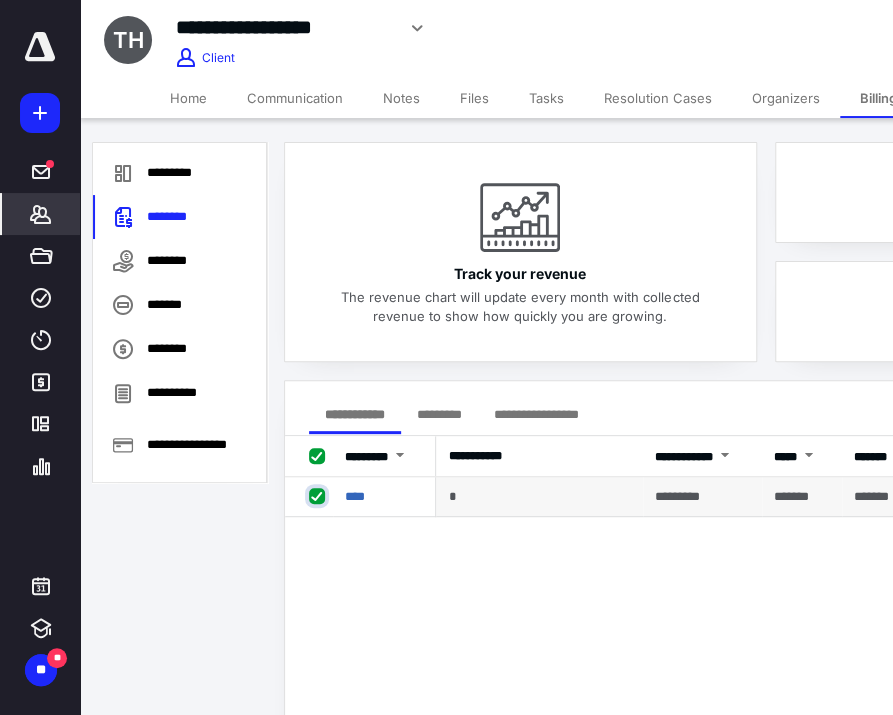 checkbox on "true" 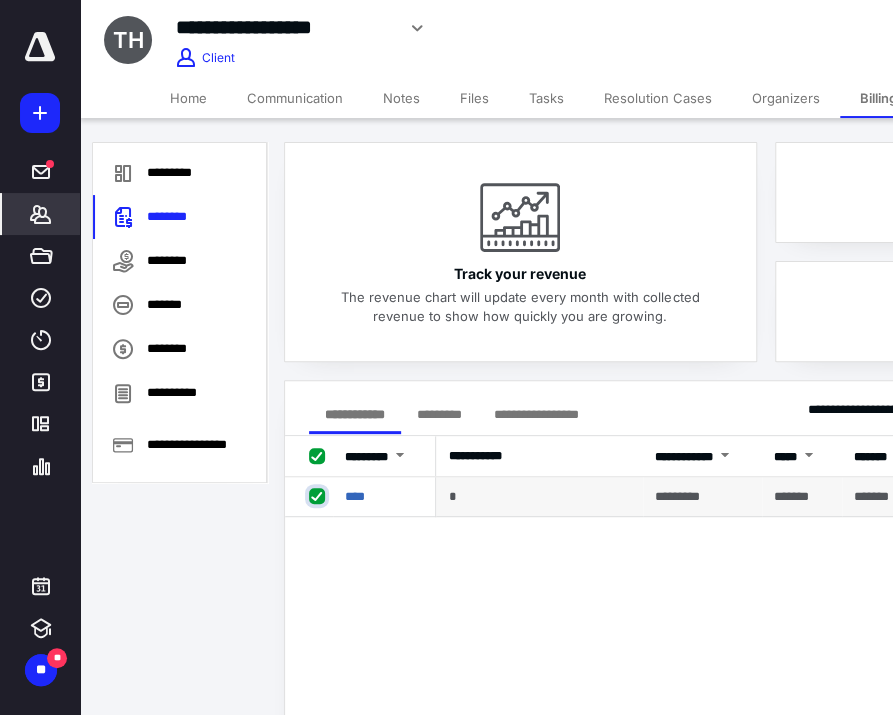 scroll, scrollTop: 0, scrollLeft: 354, axis: horizontal 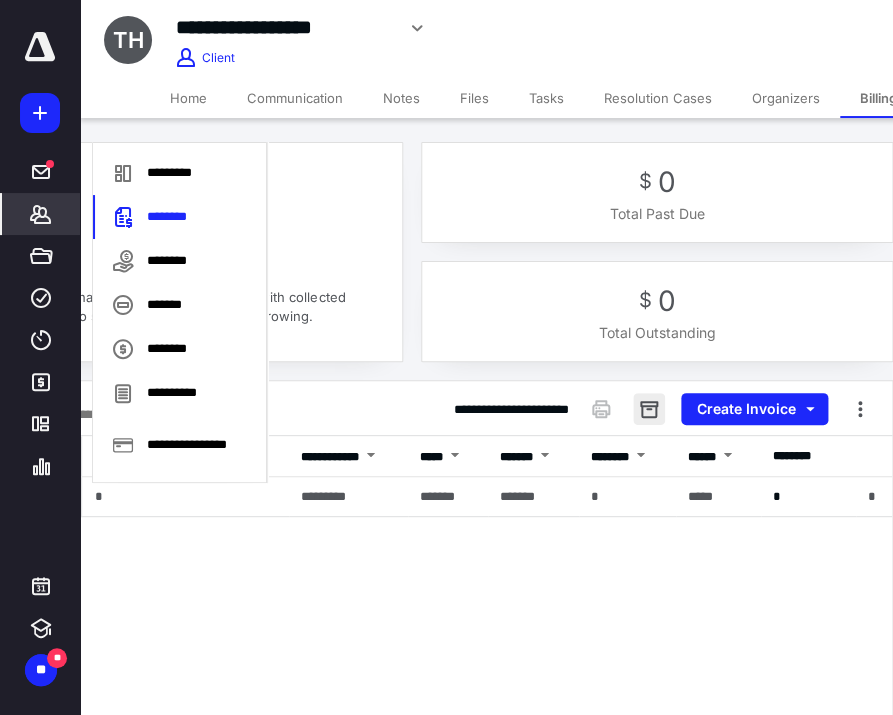click at bounding box center [649, 409] 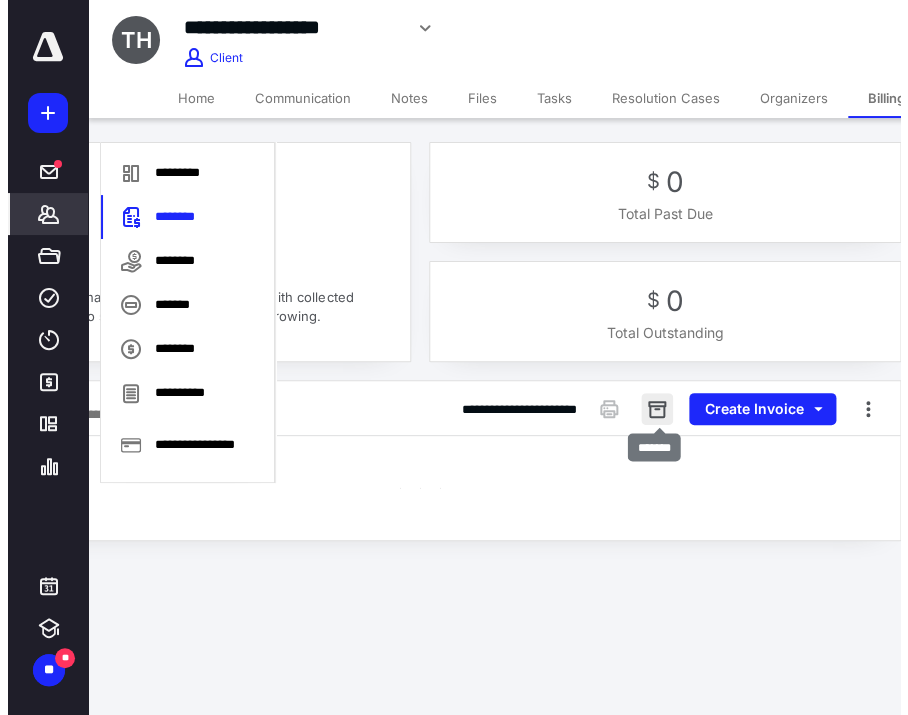 scroll, scrollTop: 0, scrollLeft: 339, axis: horizontal 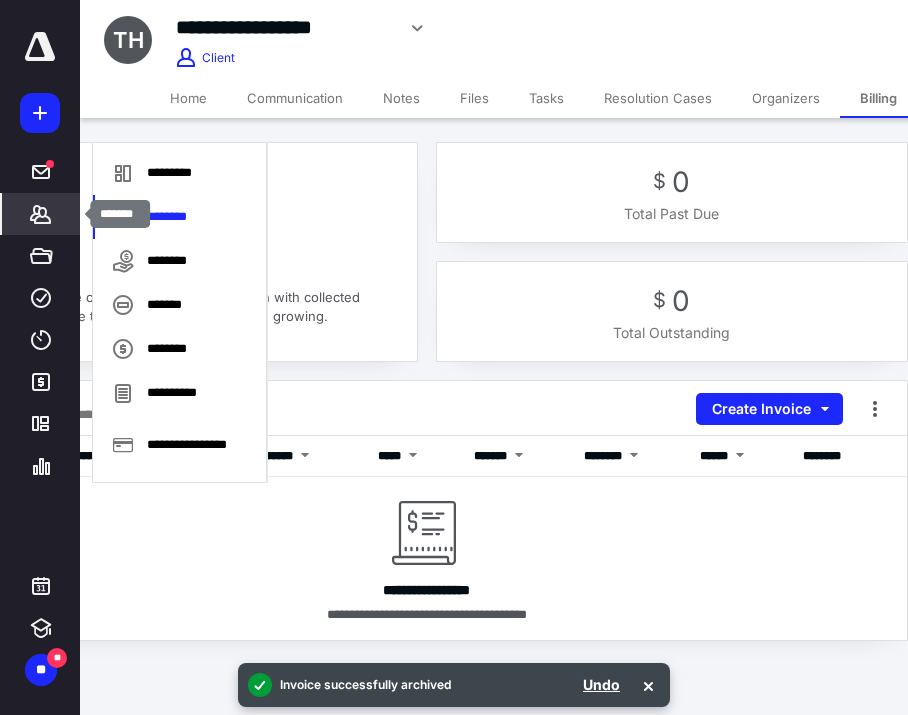click 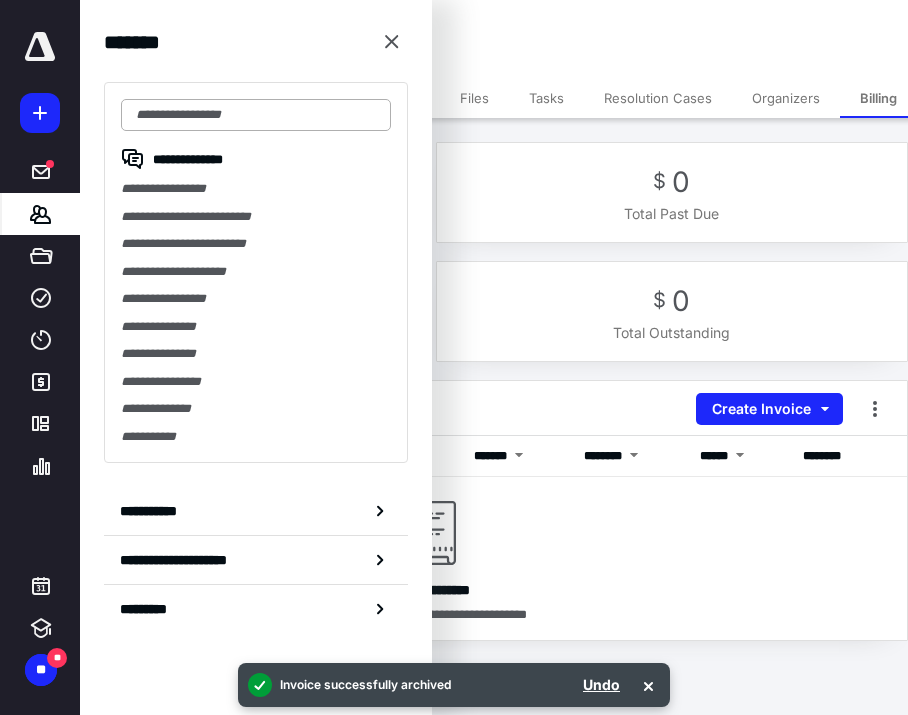 click at bounding box center [256, 115] 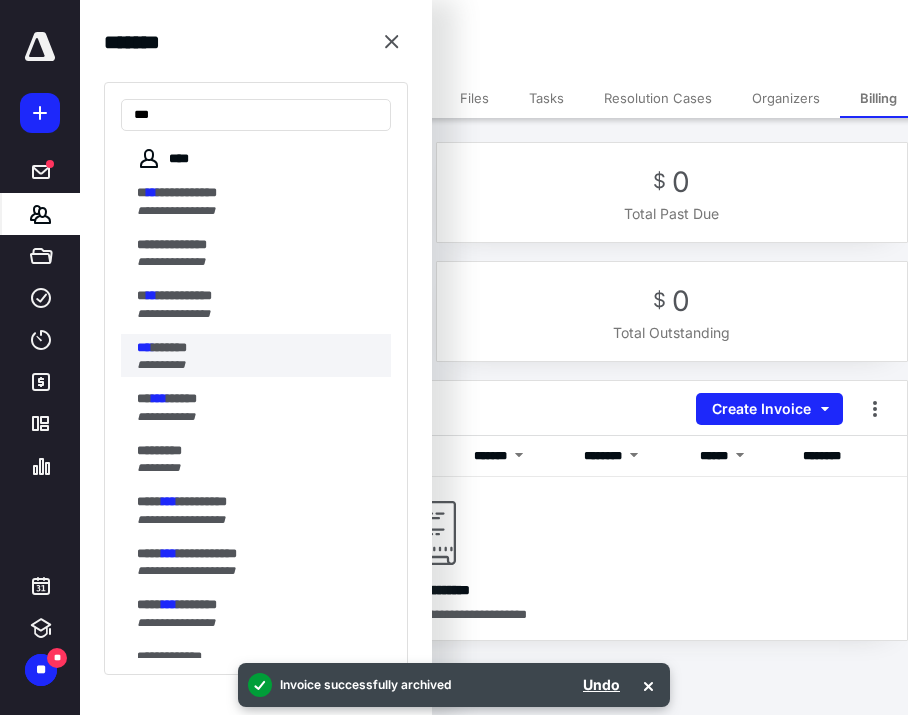 type on "***" 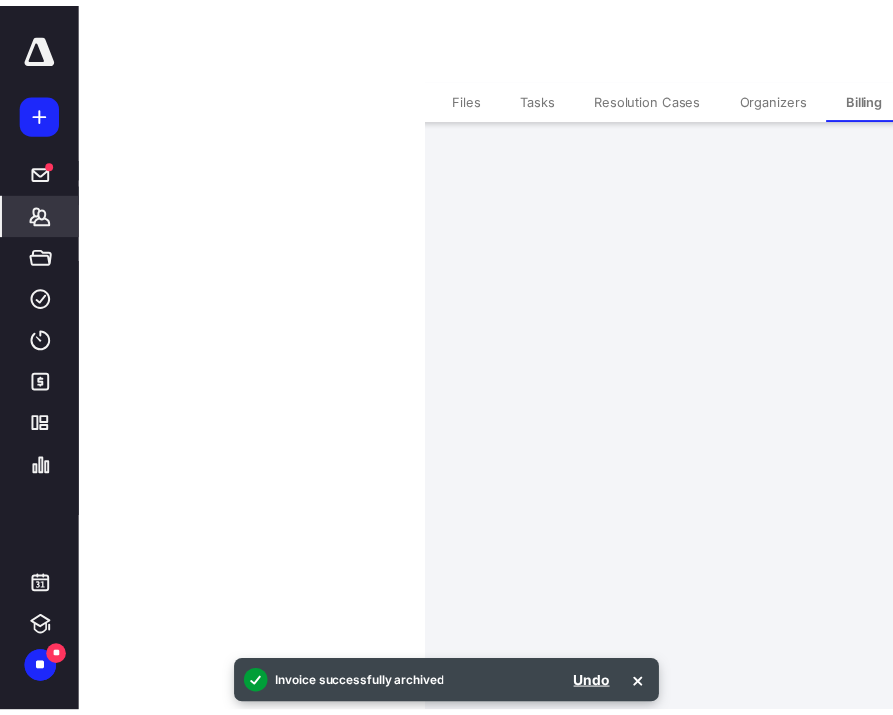 scroll, scrollTop: 0, scrollLeft: 0, axis: both 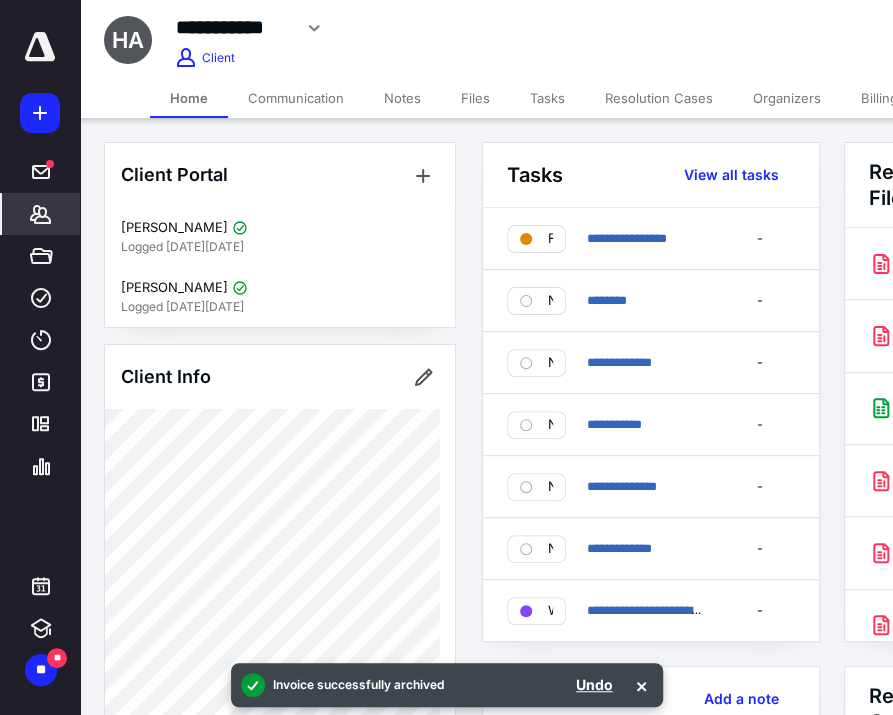 click on "Billing" at bounding box center [879, 98] 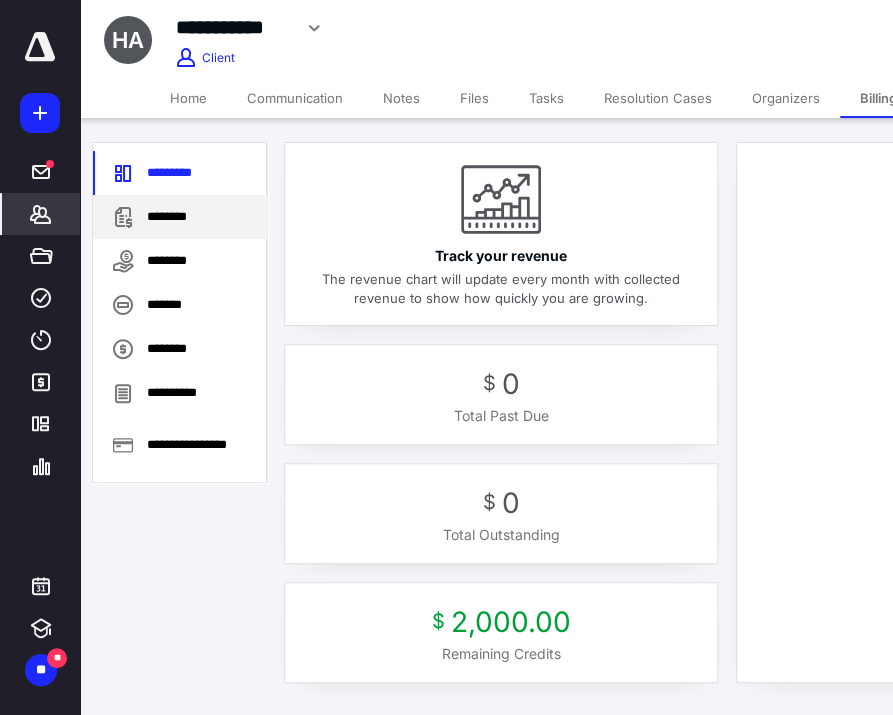 click on "********" at bounding box center [180, 217] 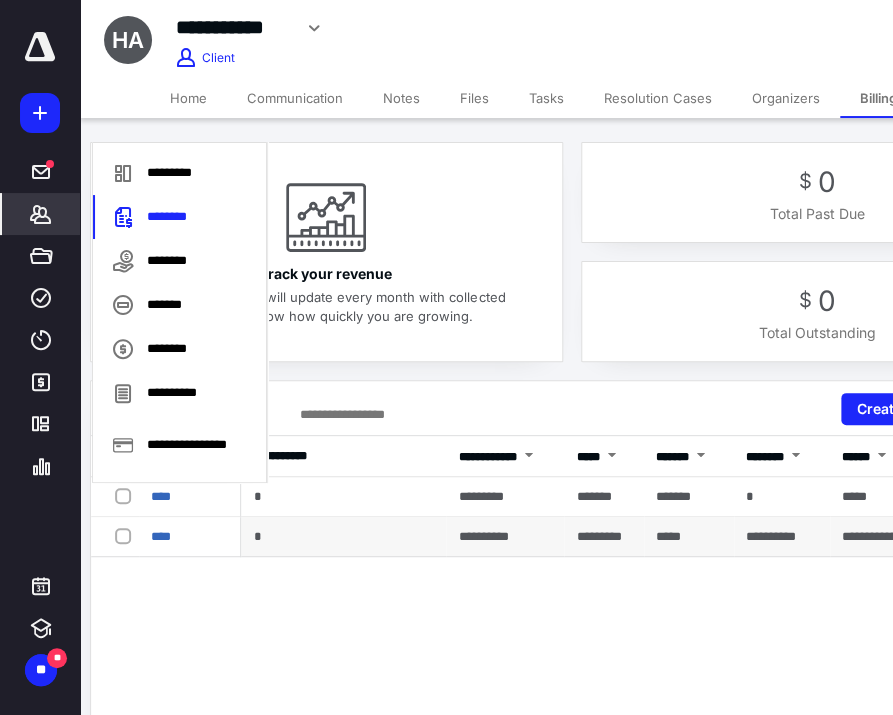 scroll, scrollTop: 0, scrollLeft: 0, axis: both 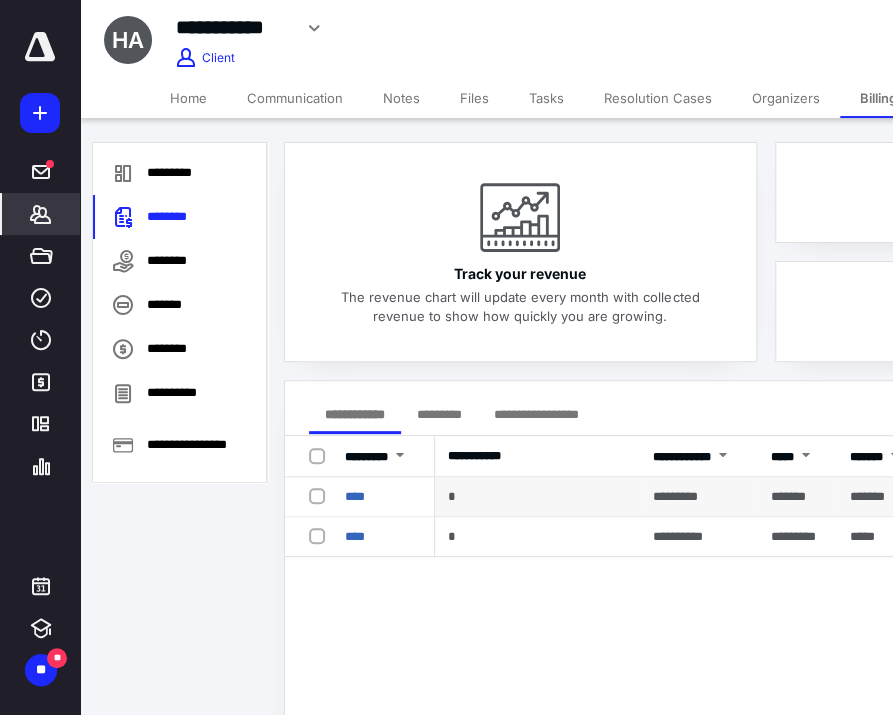 click at bounding box center (321, 495) 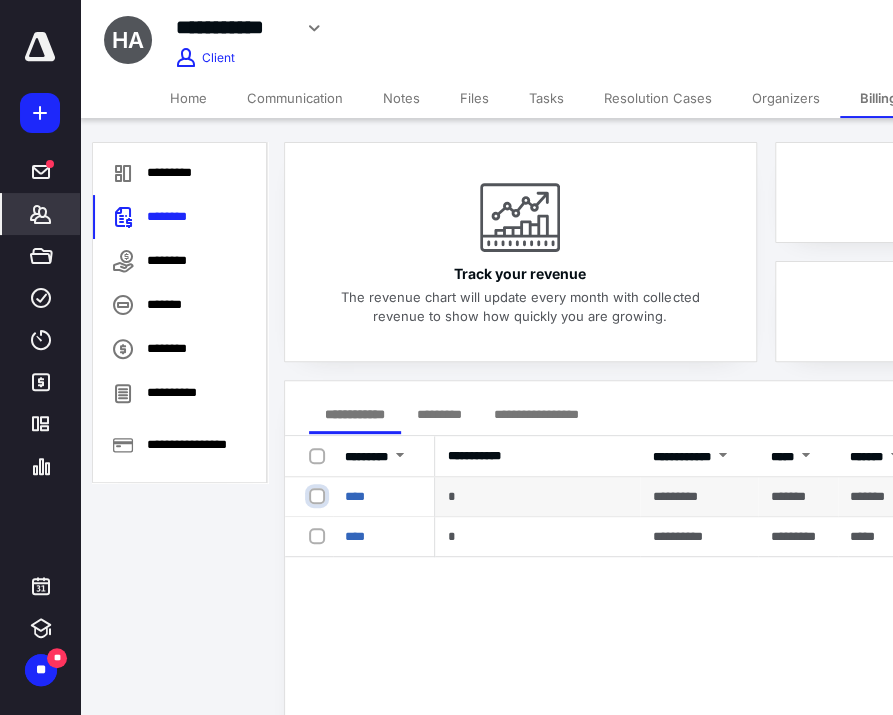 checkbox on "true" 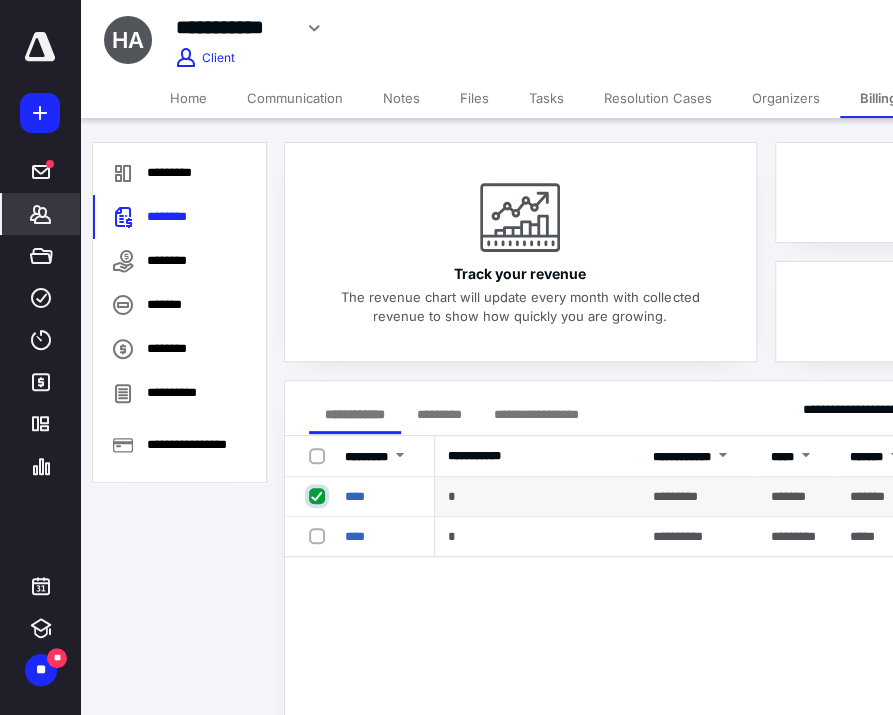 scroll, scrollTop: 0, scrollLeft: 323, axis: horizontal 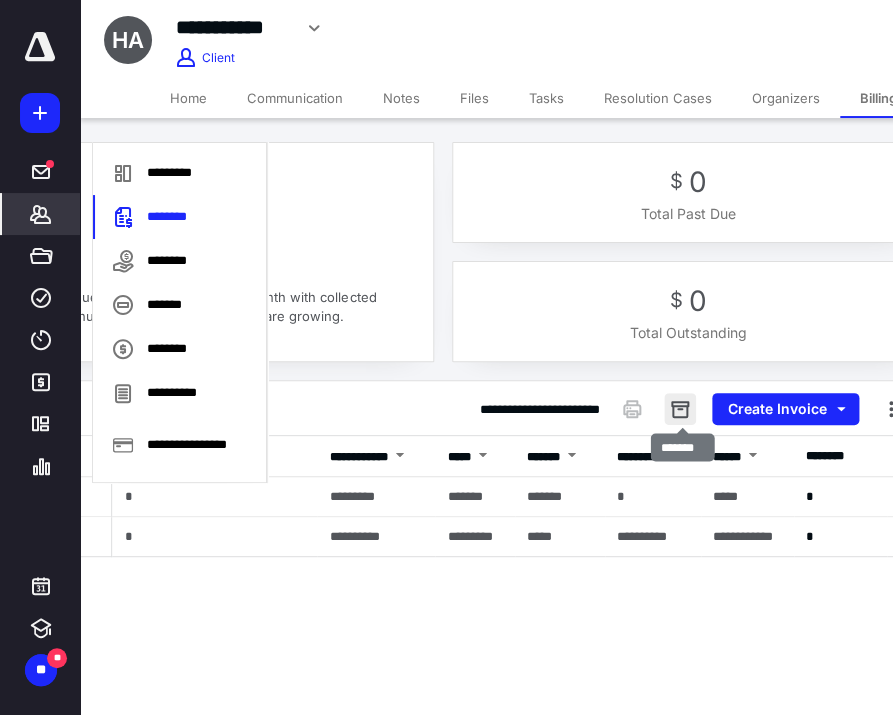 click at bounding box center [680, 409] 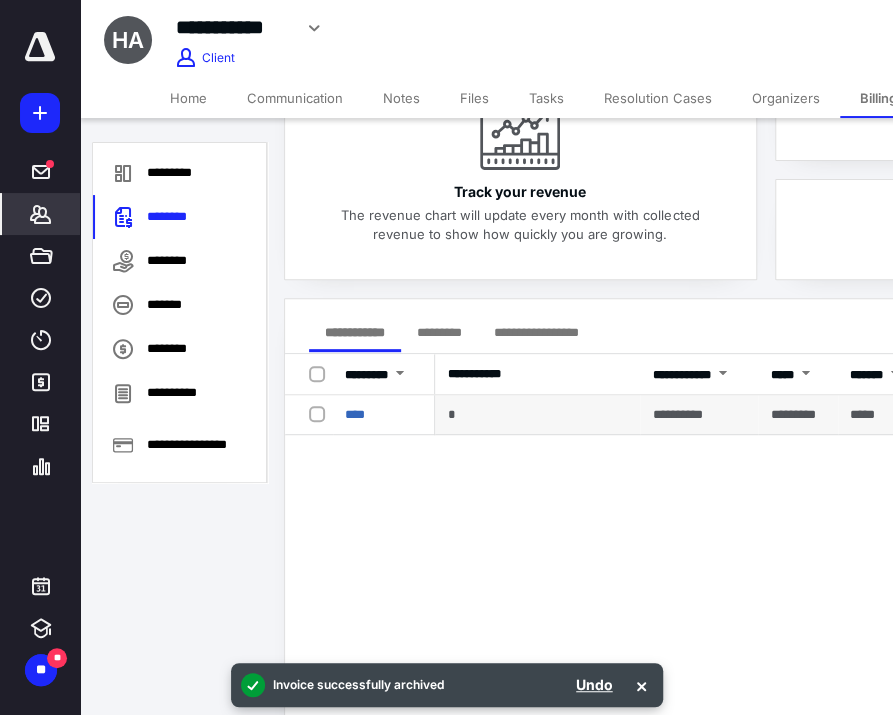 scroll, scrollTop: 102, scrollLeft: 0, axis: vertical 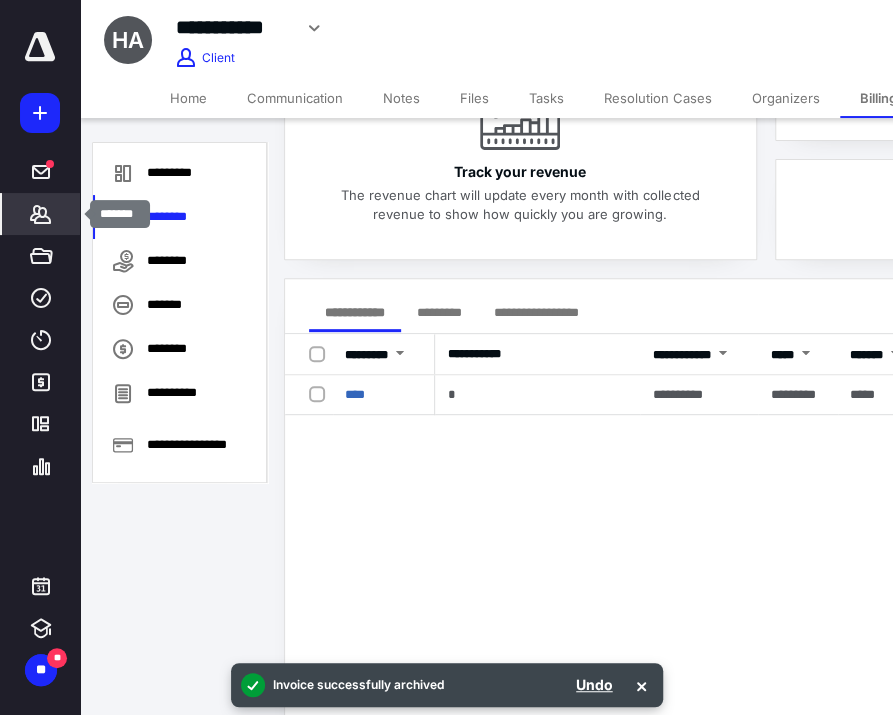 click 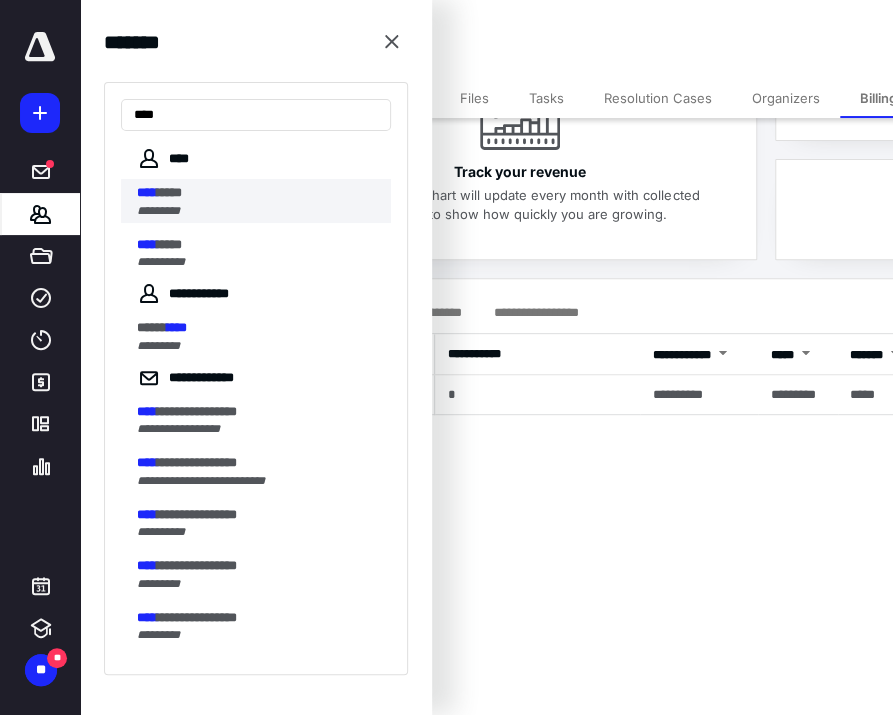 type on "****" 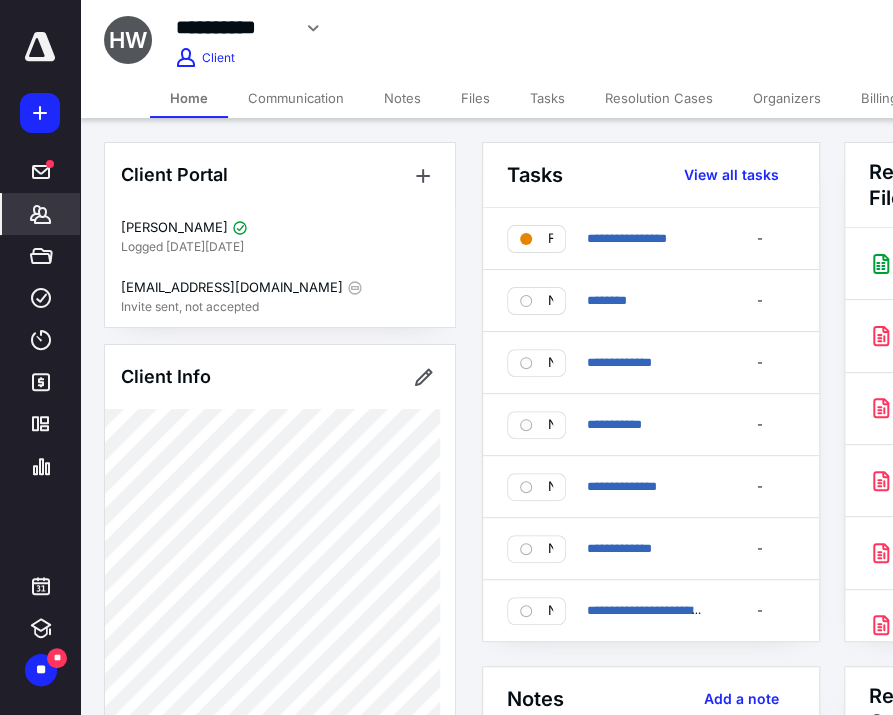 click on "Billing" at bounding box center [879, 98] 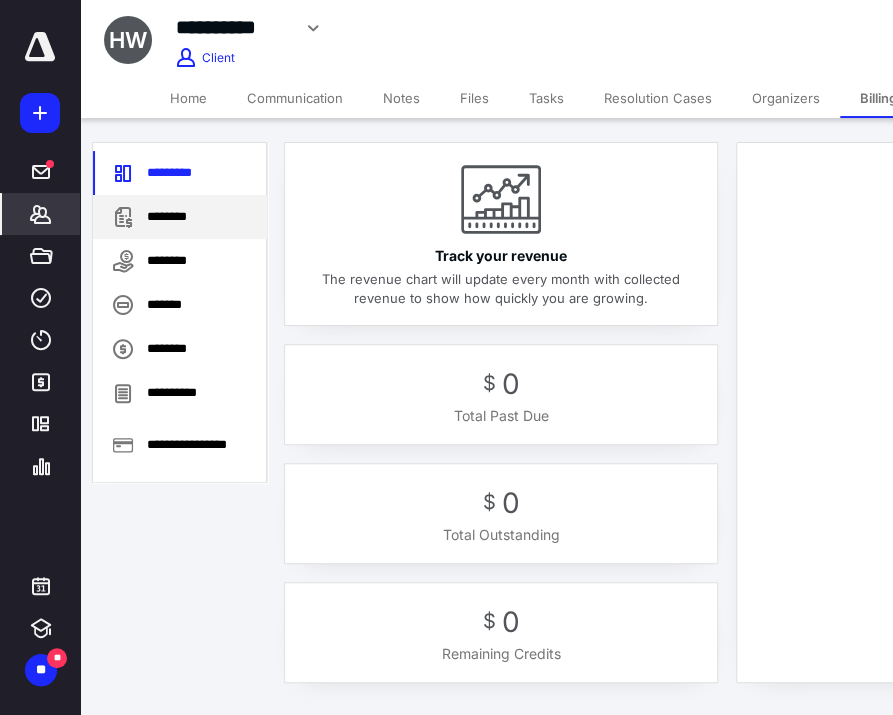 click on "********" at bounding box center (180, 217) 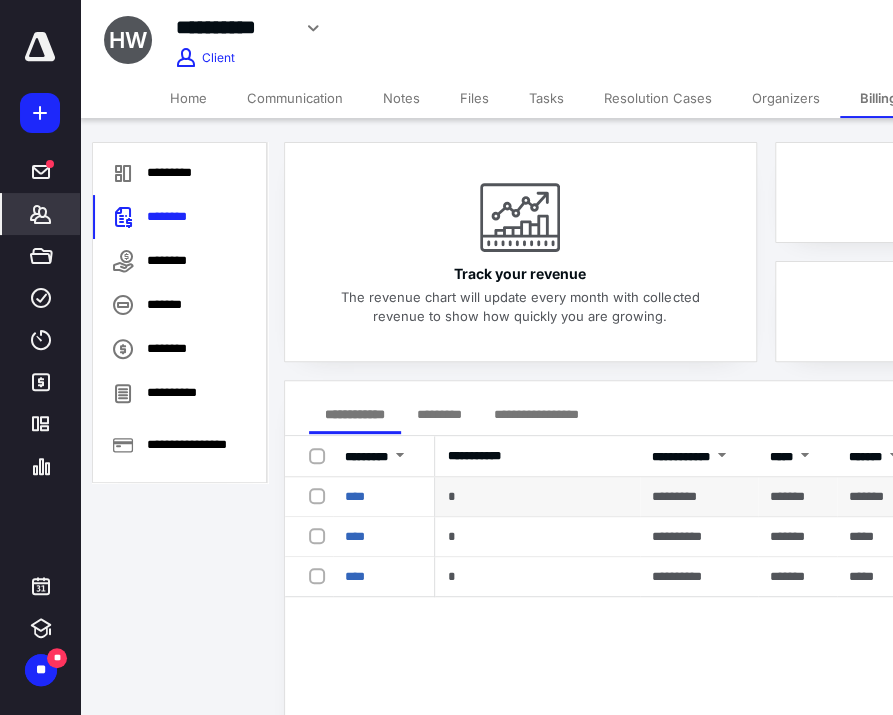 click at bounding box center [321, 495] 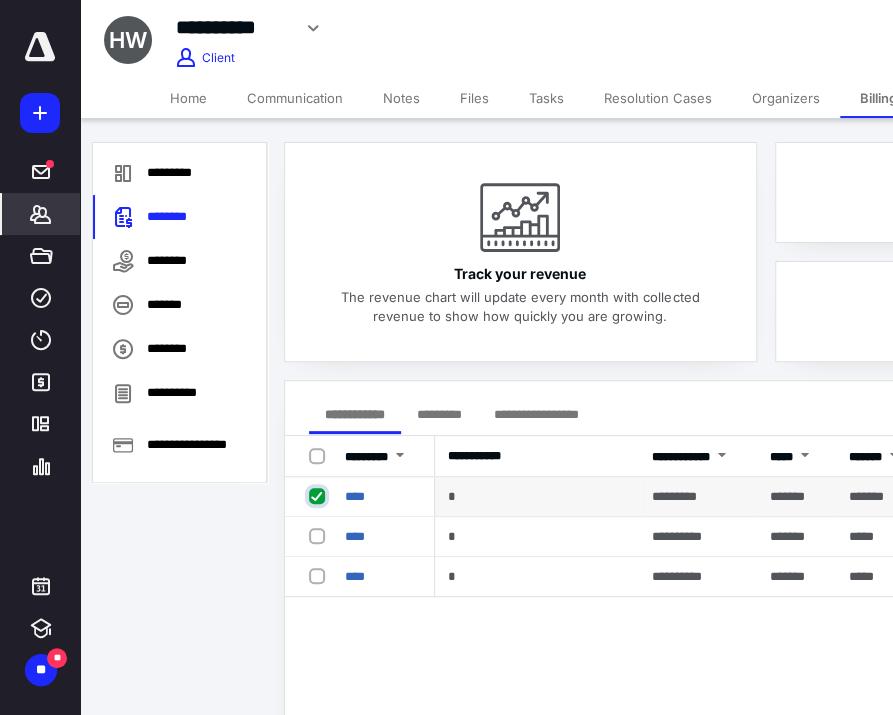 checkbox on "true" 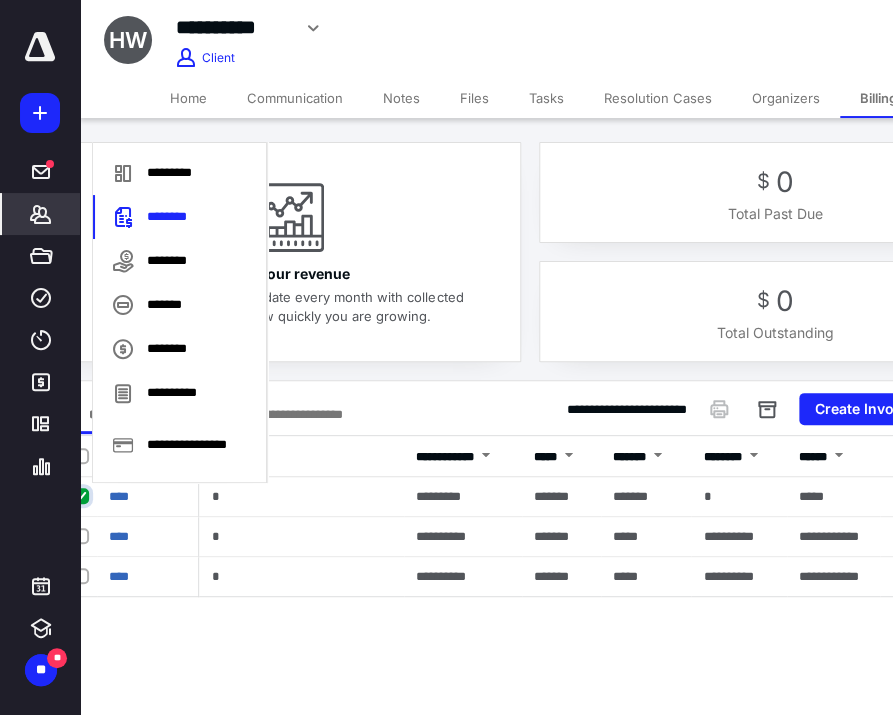 scroll, scrollTop: 0, scrollLeft: 257, axis: horizontal 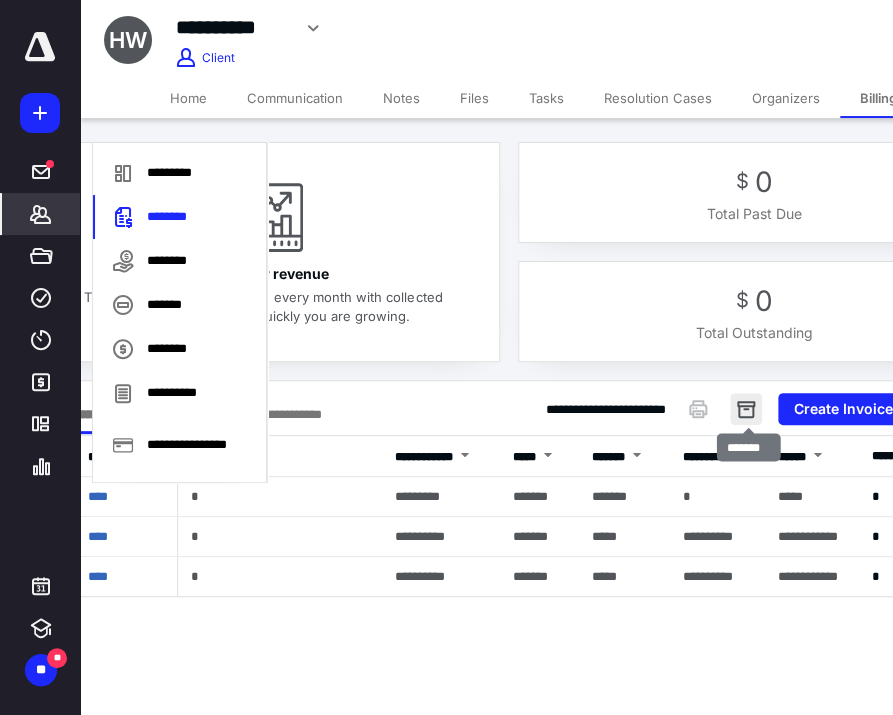 click at bounding box center (746, 409) 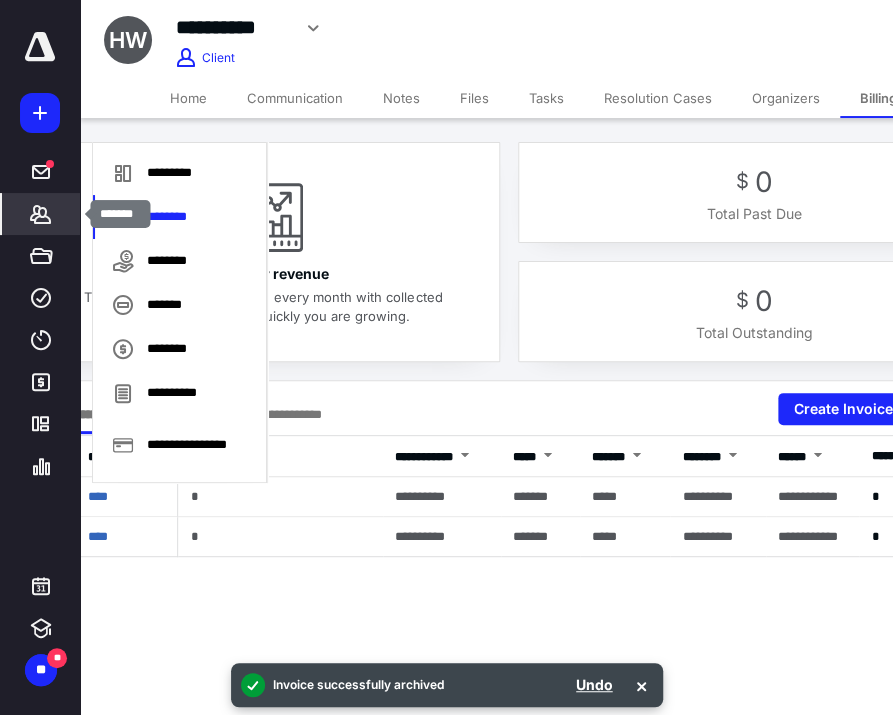 click 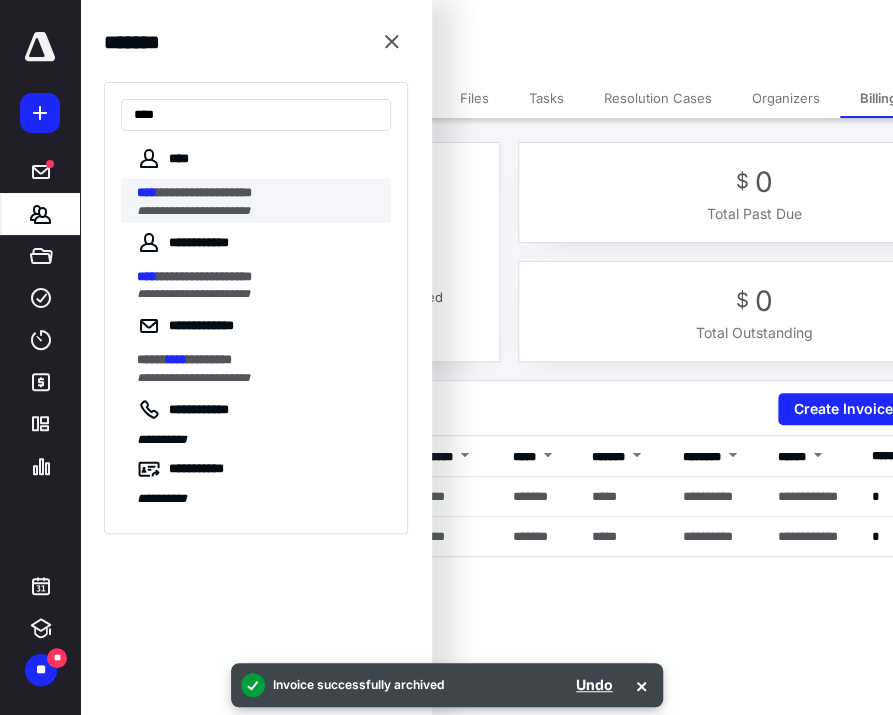scroll, scrollTop: 0, scrollLeft: 251, axis: horizontal 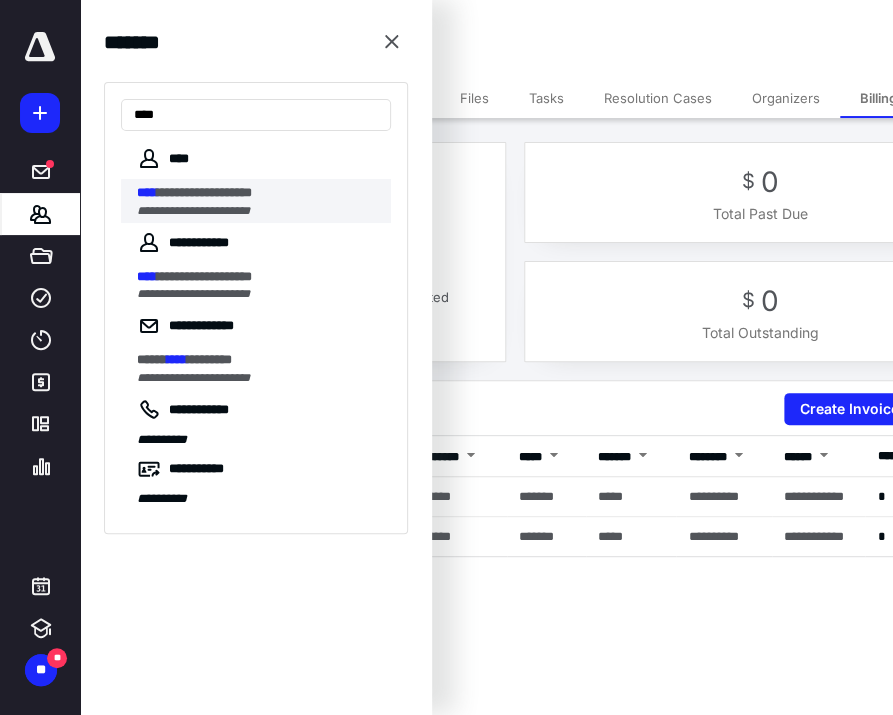 type on "****" 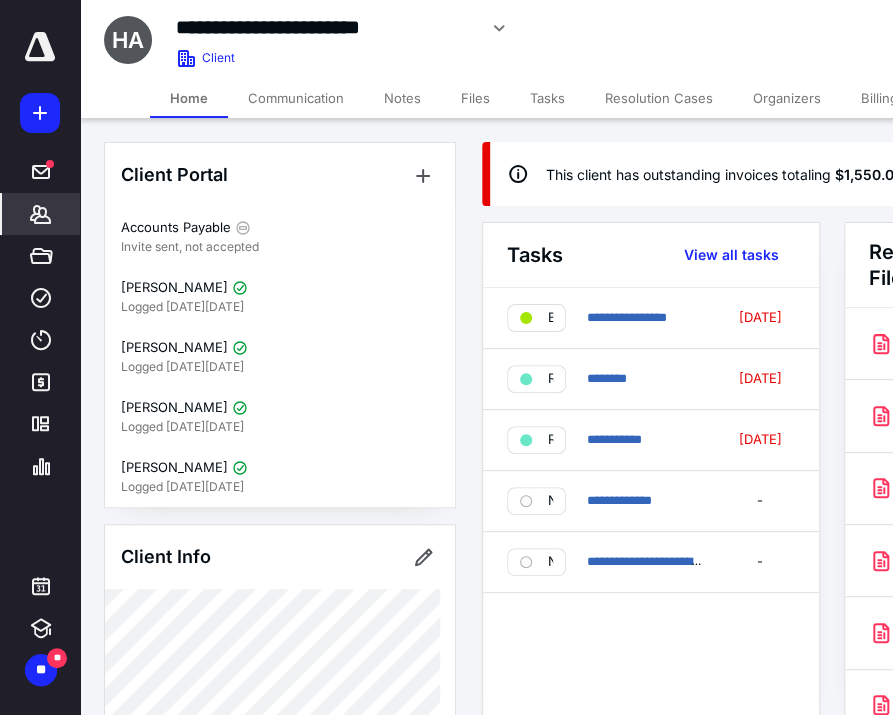 click on "Billing" at bounding box center [879, 98] 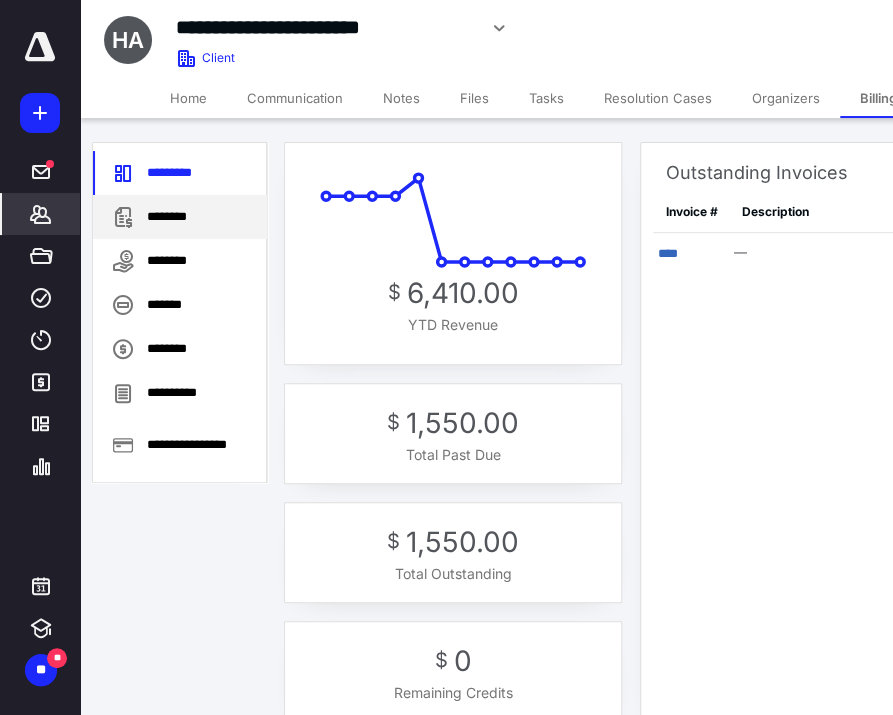 click on "********" at bounding box center (180, 217) 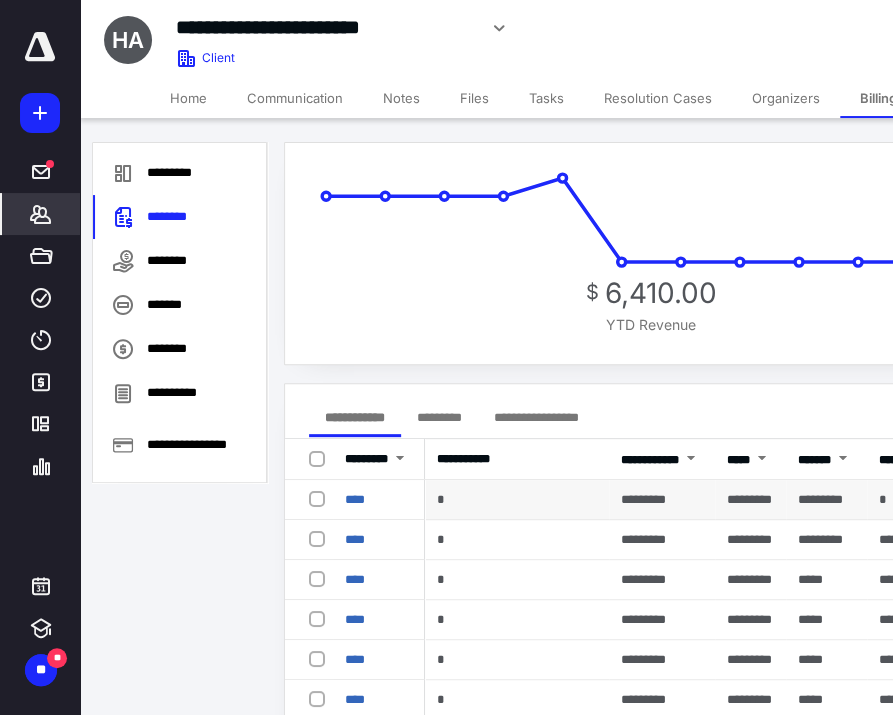 click at bounding box center (321, 498) 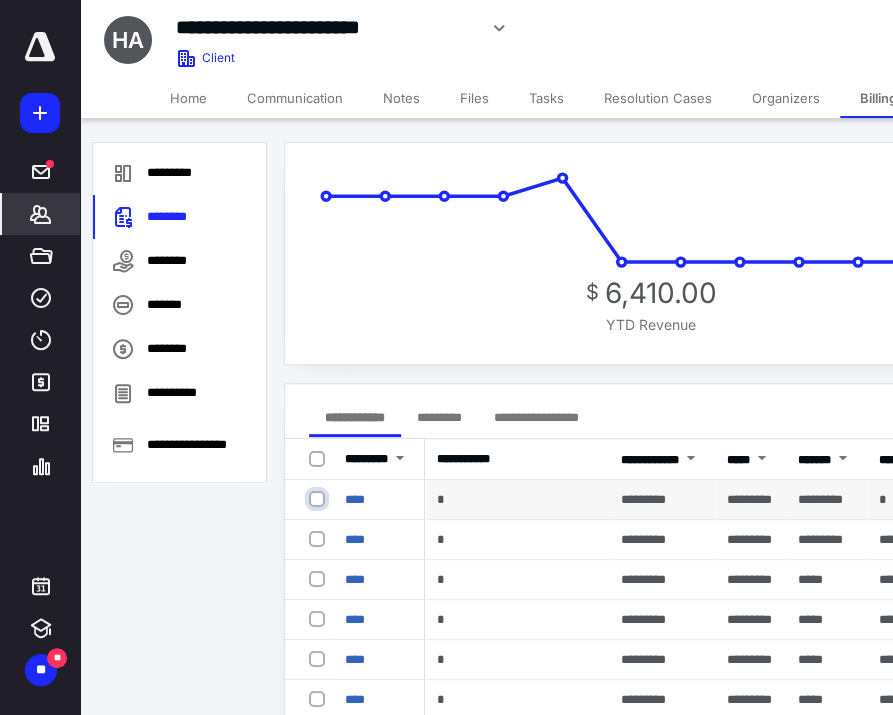 click at bounding box center [319, 499] 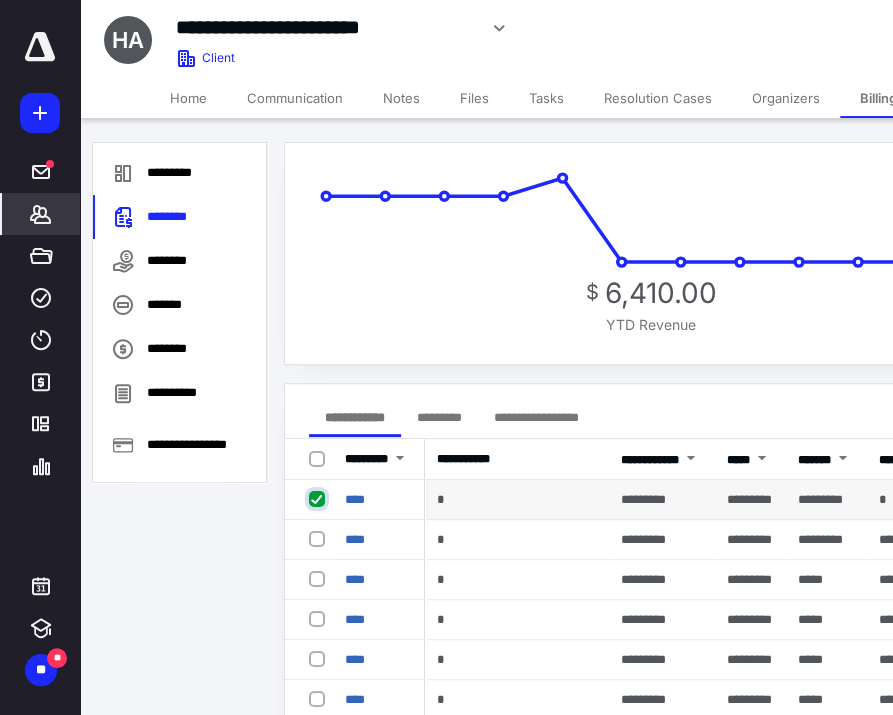 checkbox on "true" 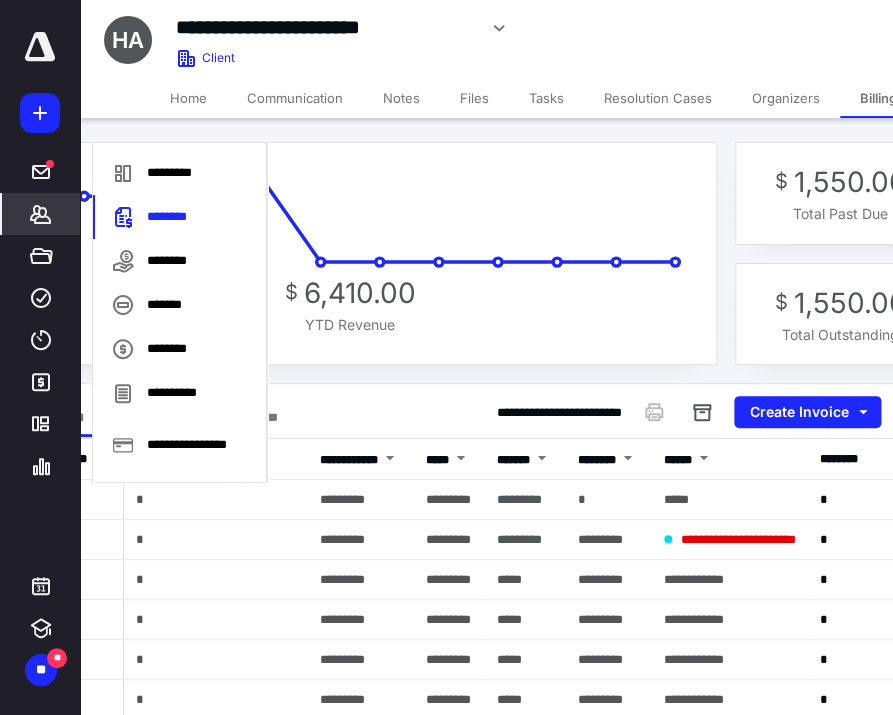 scroll, scrollTop: 0, scrollLeft: 311, axis: horizontal 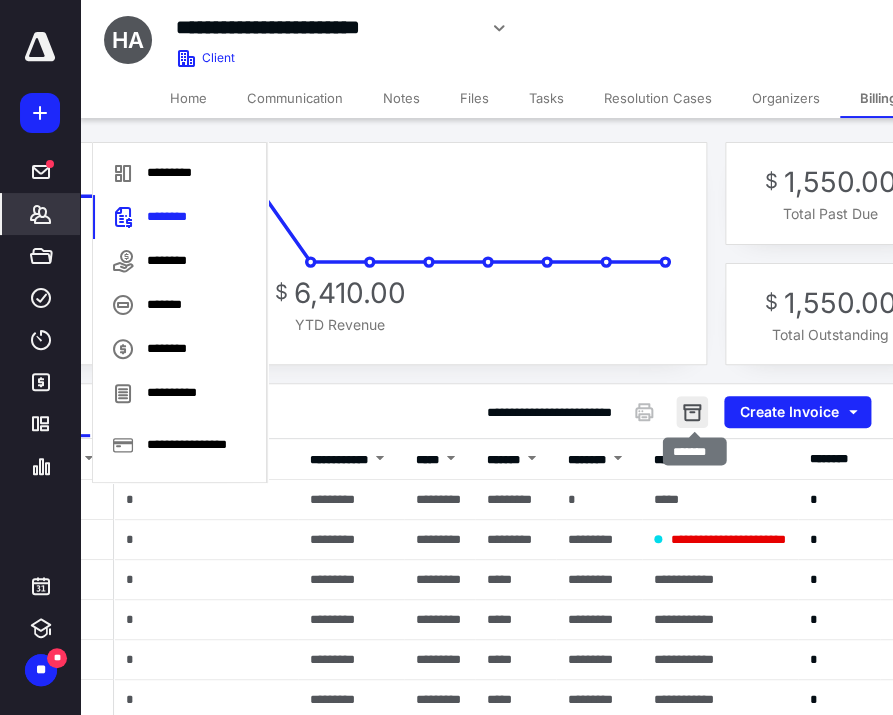click at bounding box center [692, 412] 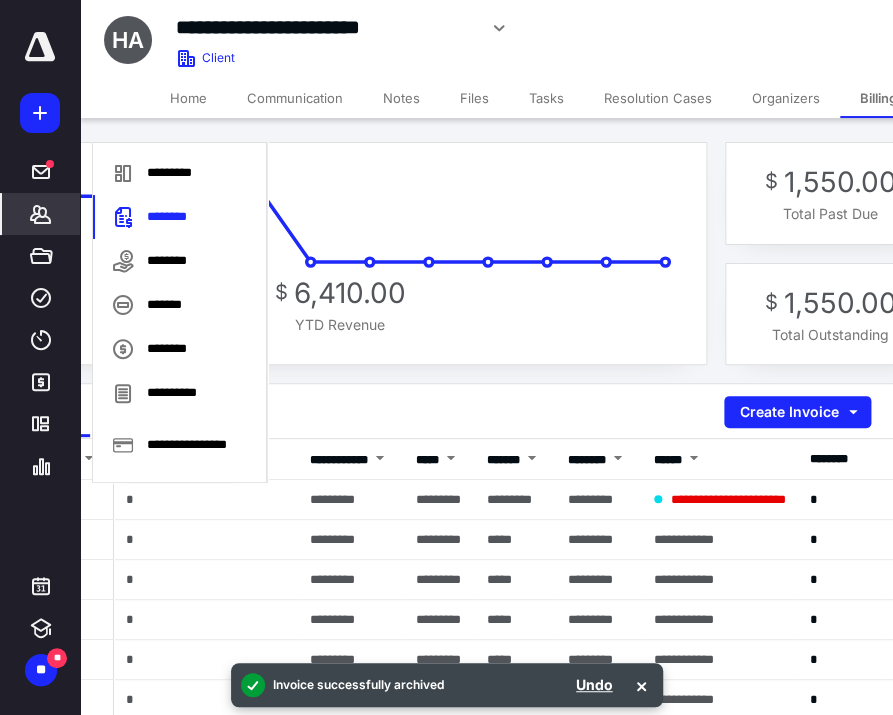 click 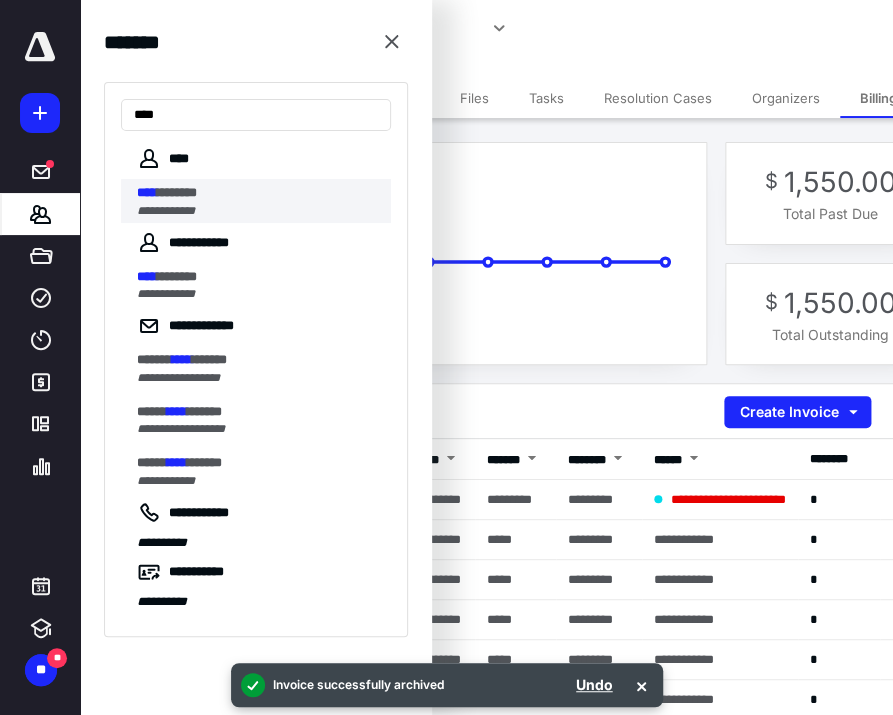 type on "****" 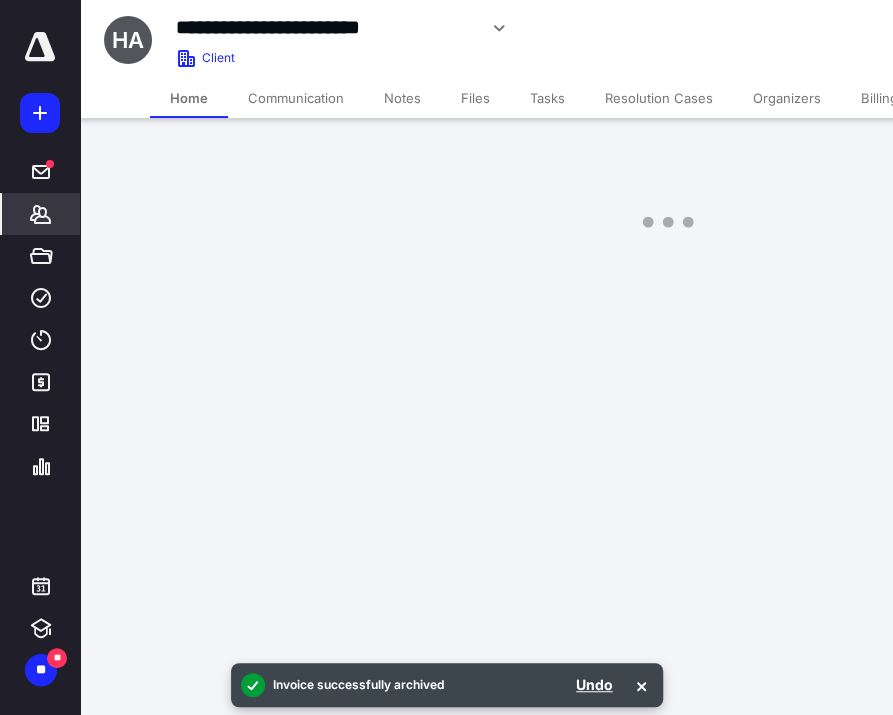 scroll, scrollTop: 0, scrollLeft: 0, axis: both 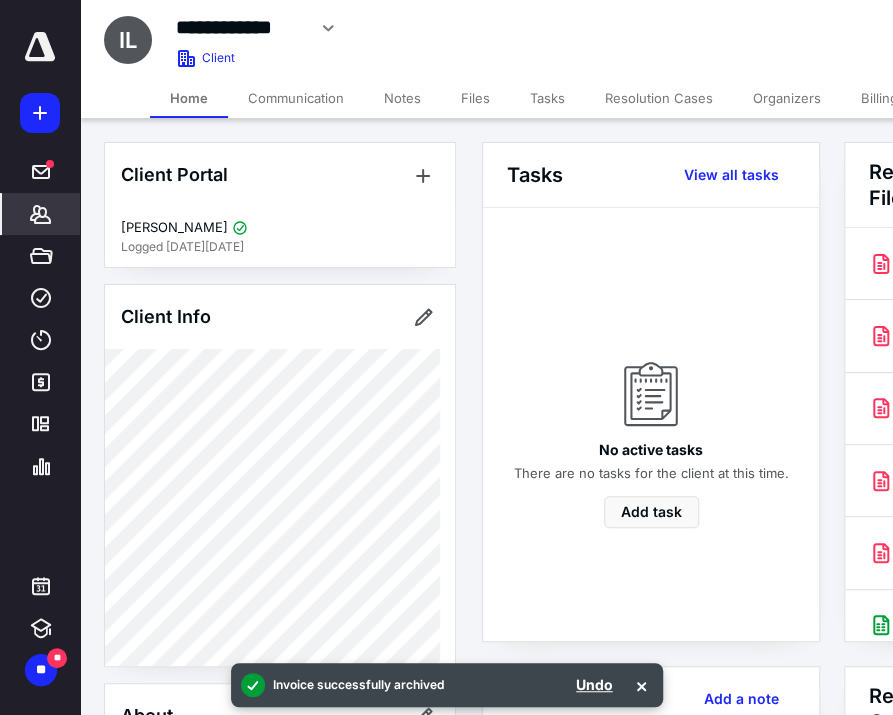 click on "Billing" at bounding box center (879, 98) 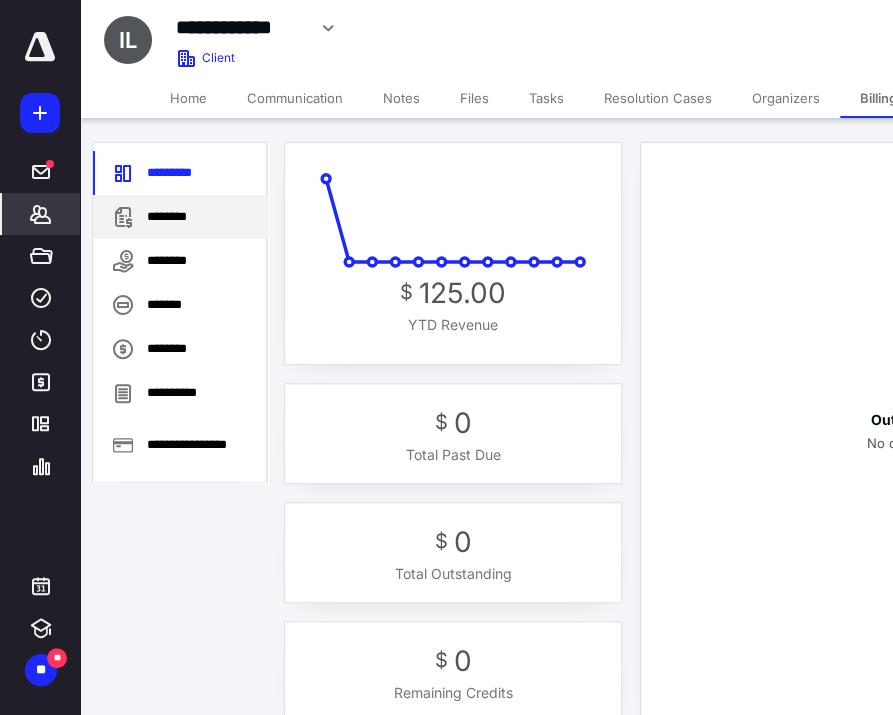 click on "********" at bounding box center [180, 217] 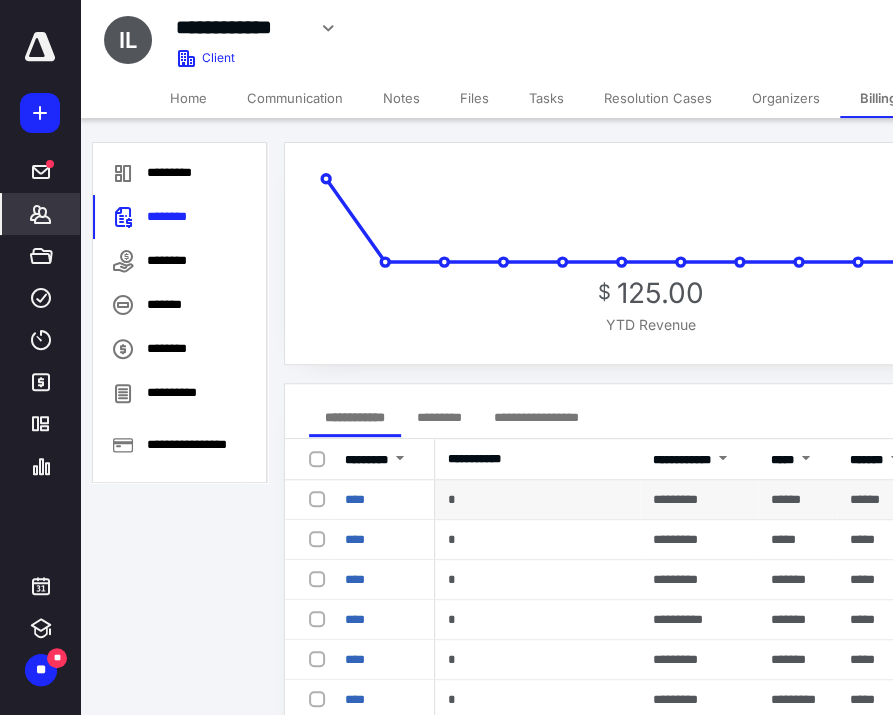 click at bounding box center (321, 498) 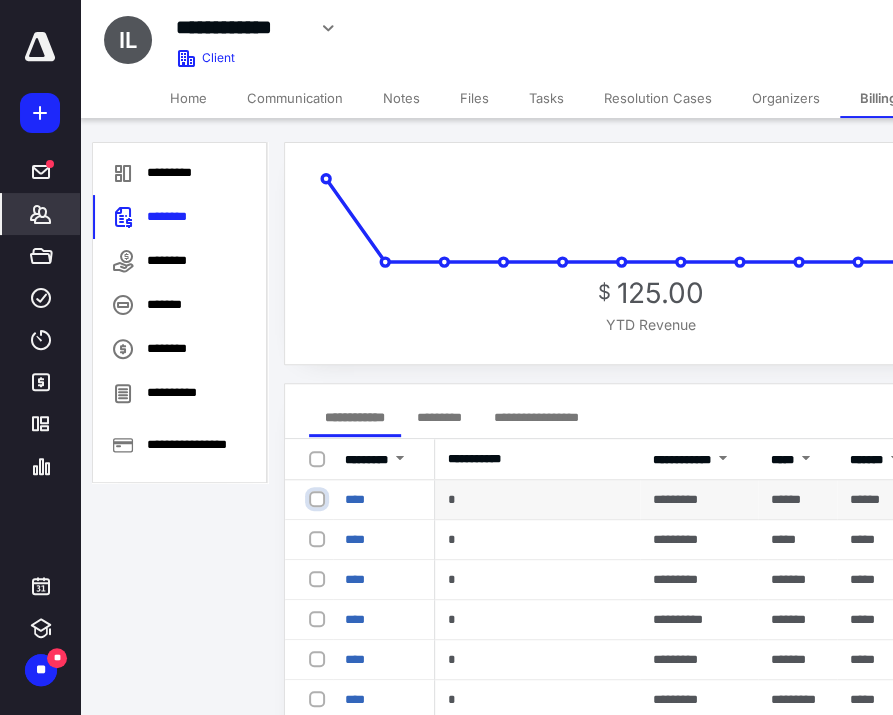 click at bounding box center [319, 499] 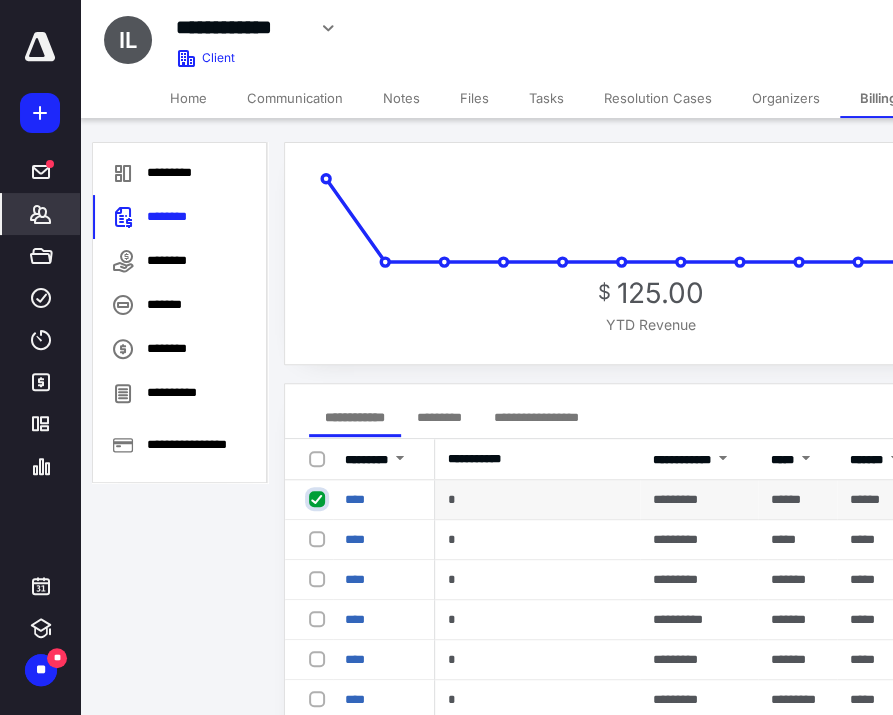 checkbox on "true" 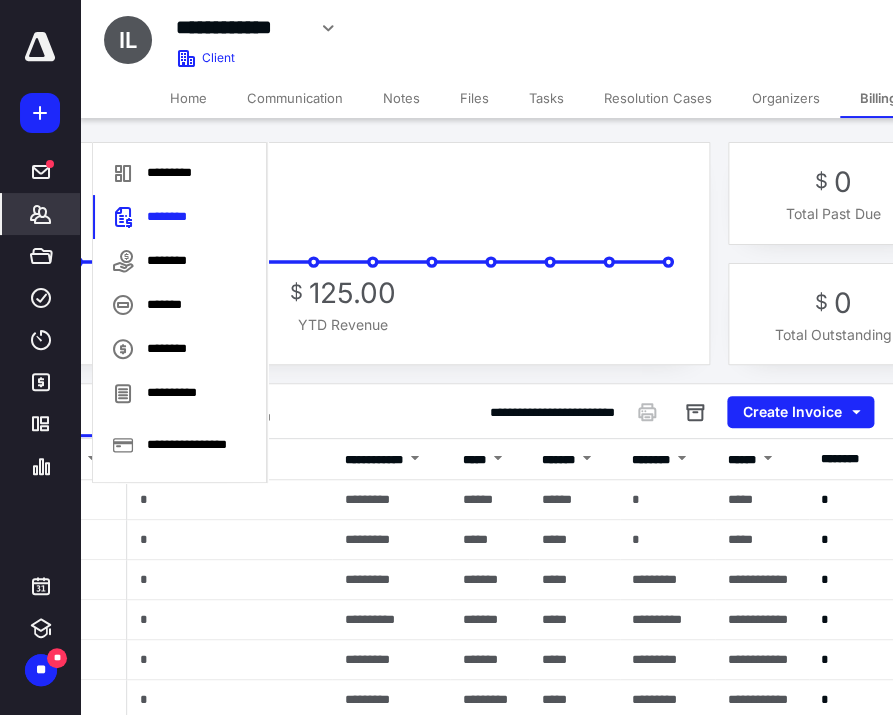 scroll, scrollTop: 0, scrollLeft: 354, axis: horizontal 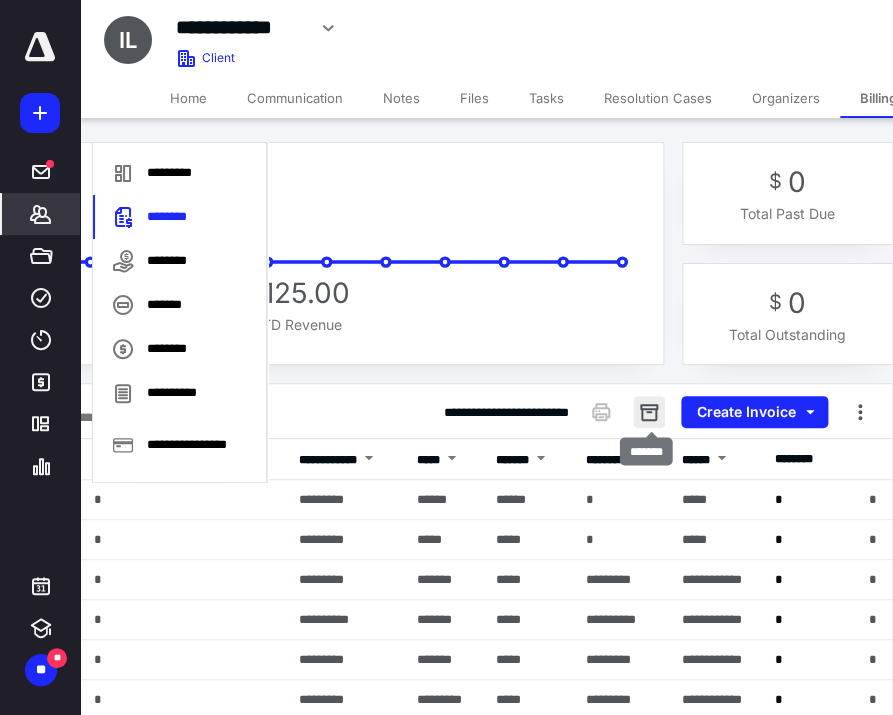 click at bounding box center (649, 412) 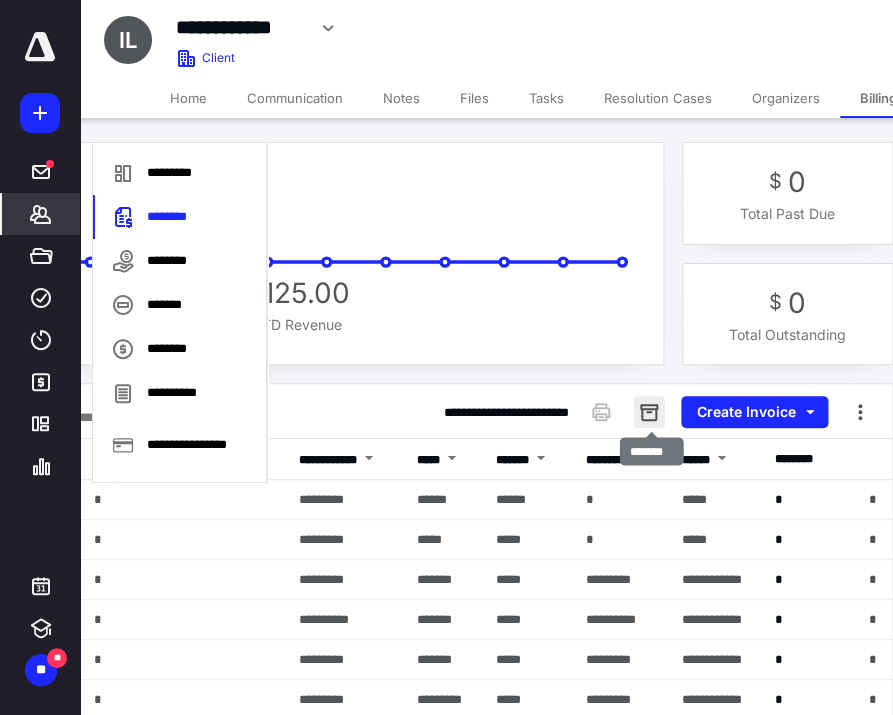 scroll, scrollTop: 0, scrollLeft: 339, axis: horizontal 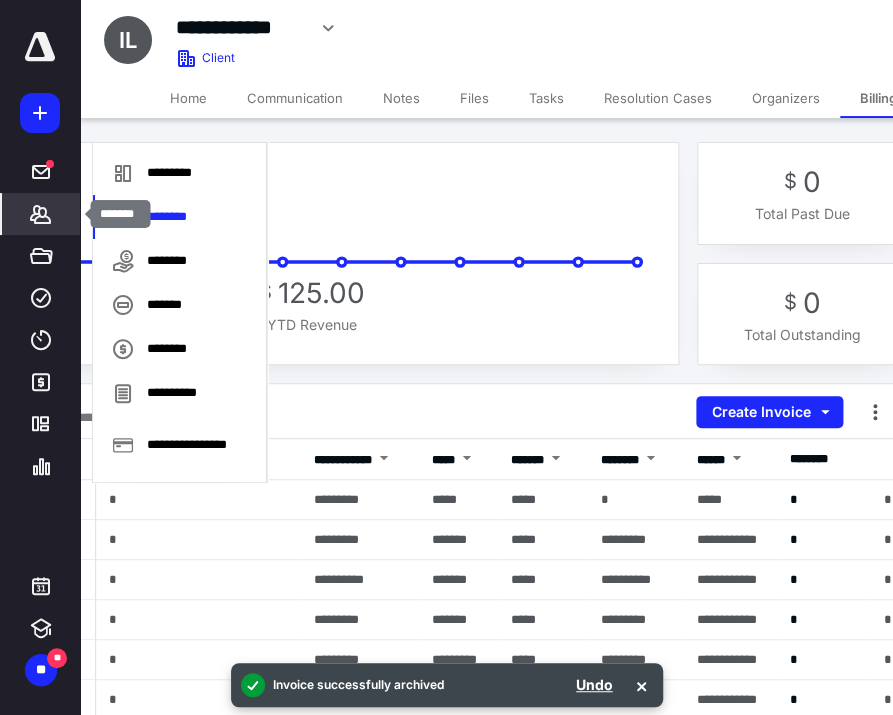 click 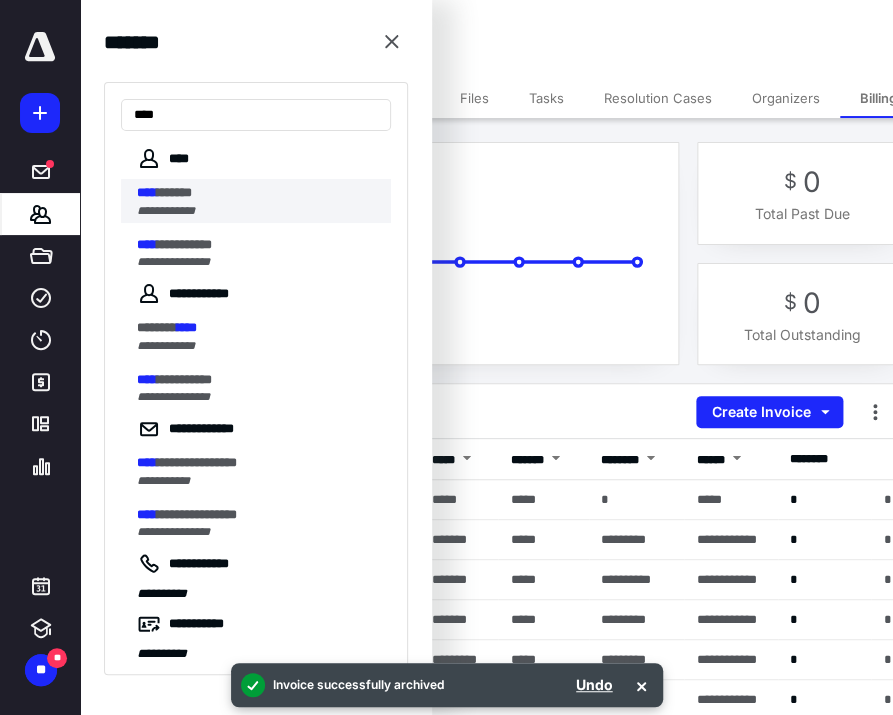 type on "****" 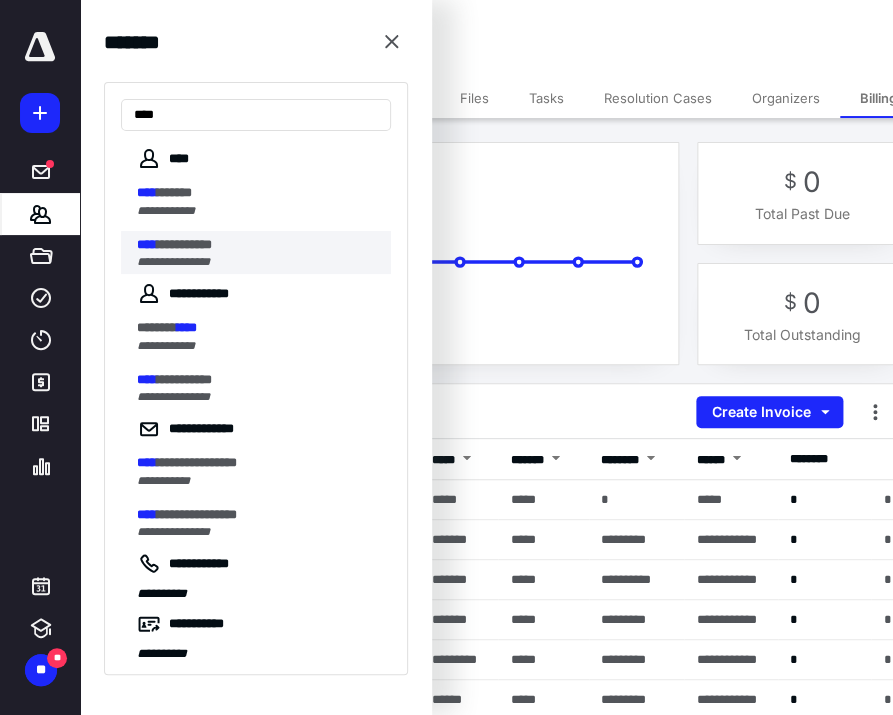click on "**********" at bounding box center (173, 262) 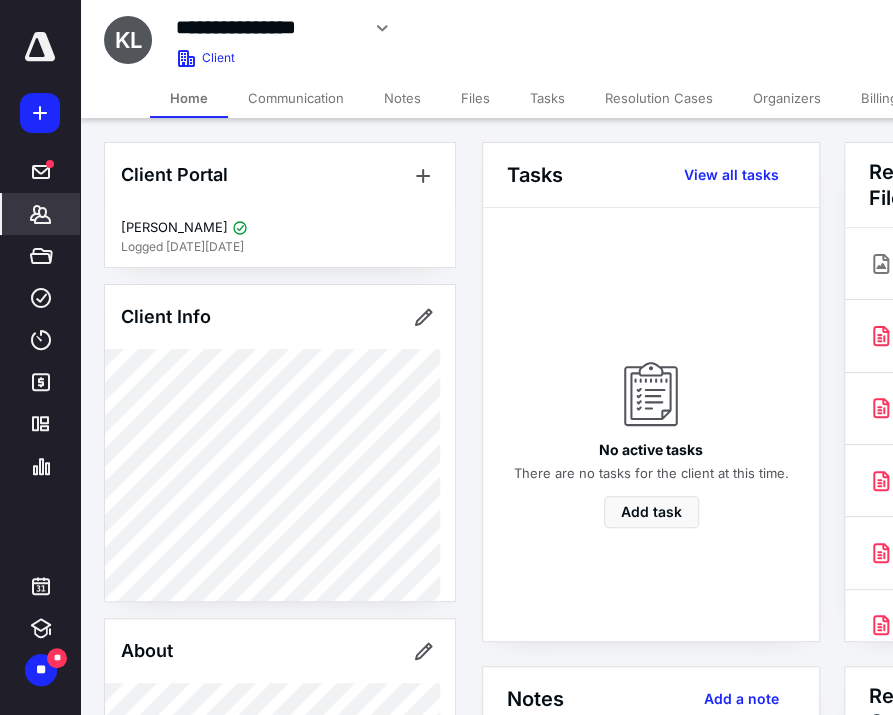 click on "Billing" at bounding box center [879, 98] 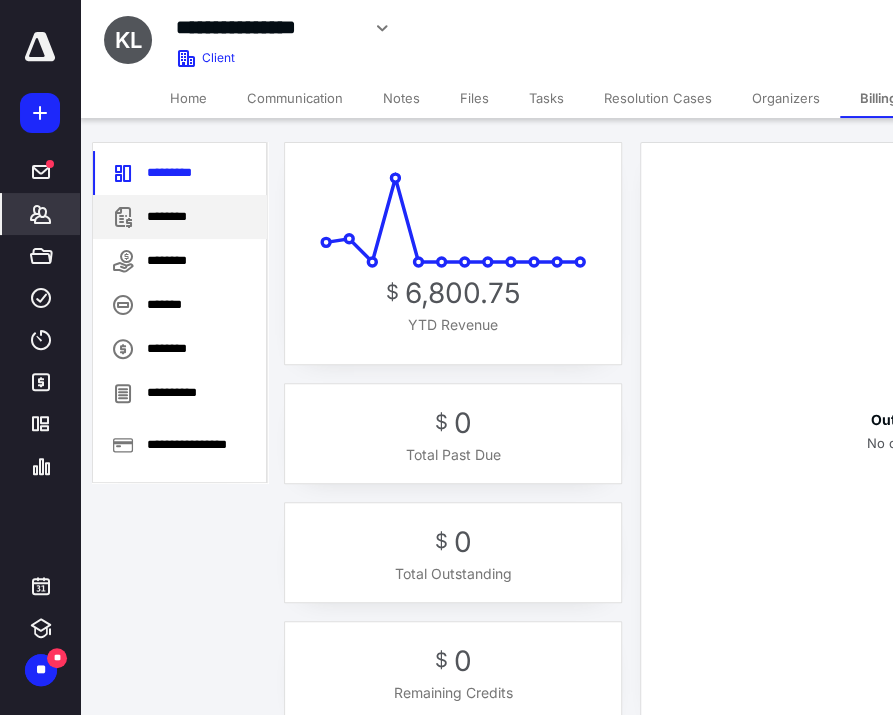 click on "********" at bounding box center [180, 217] 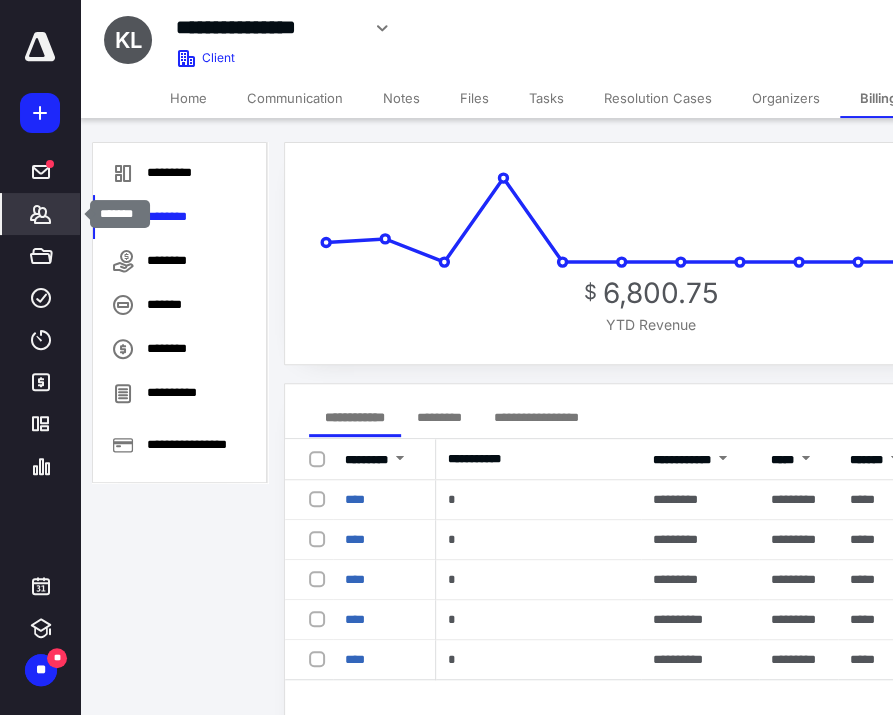 click 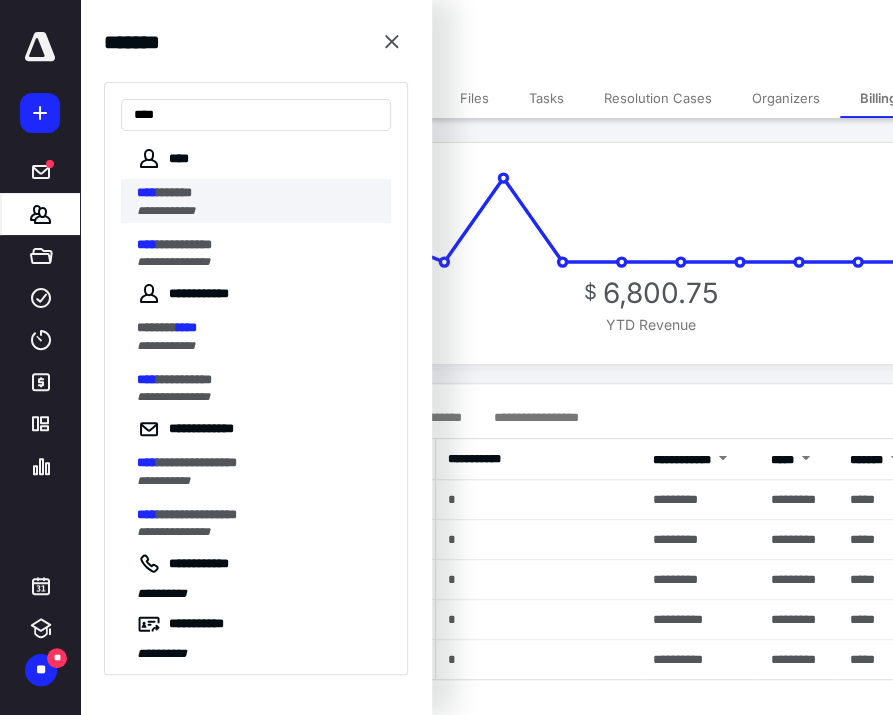 type on "****" 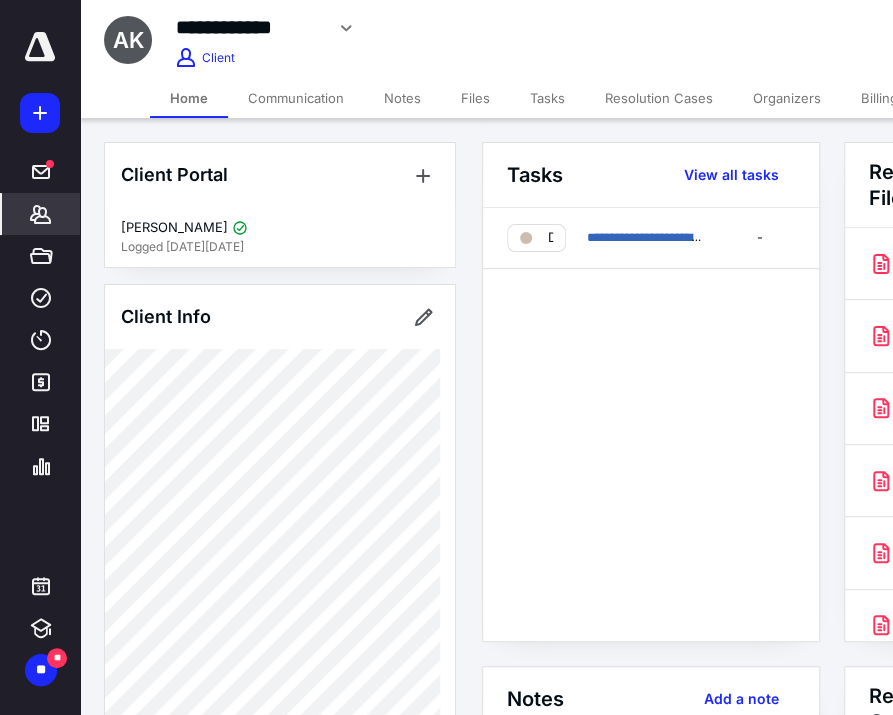 click on "Billing" at bounding box center [879, 98] 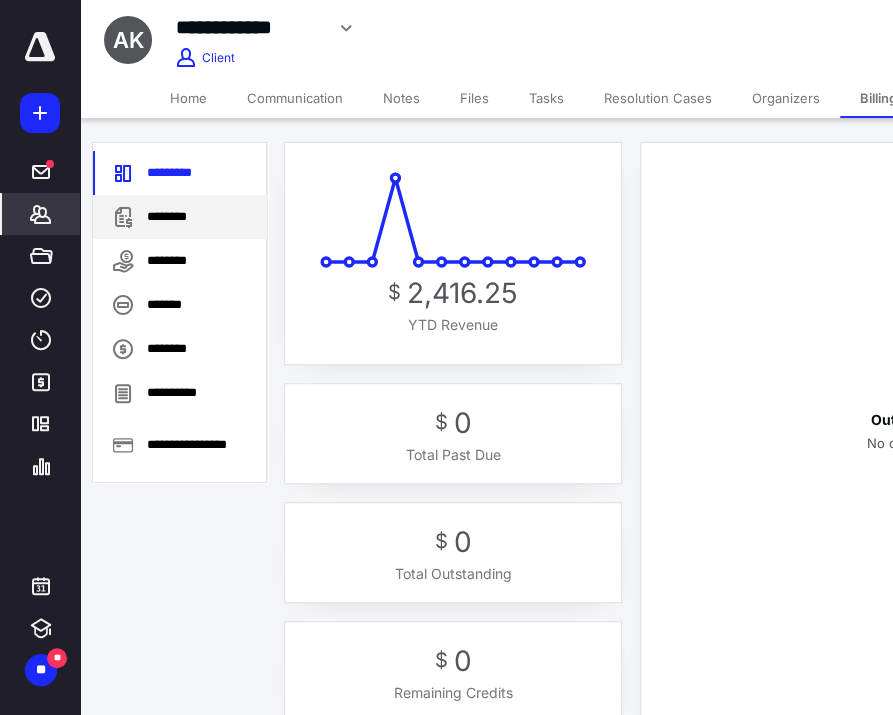 click on "********" at bounding box center [180, 217] 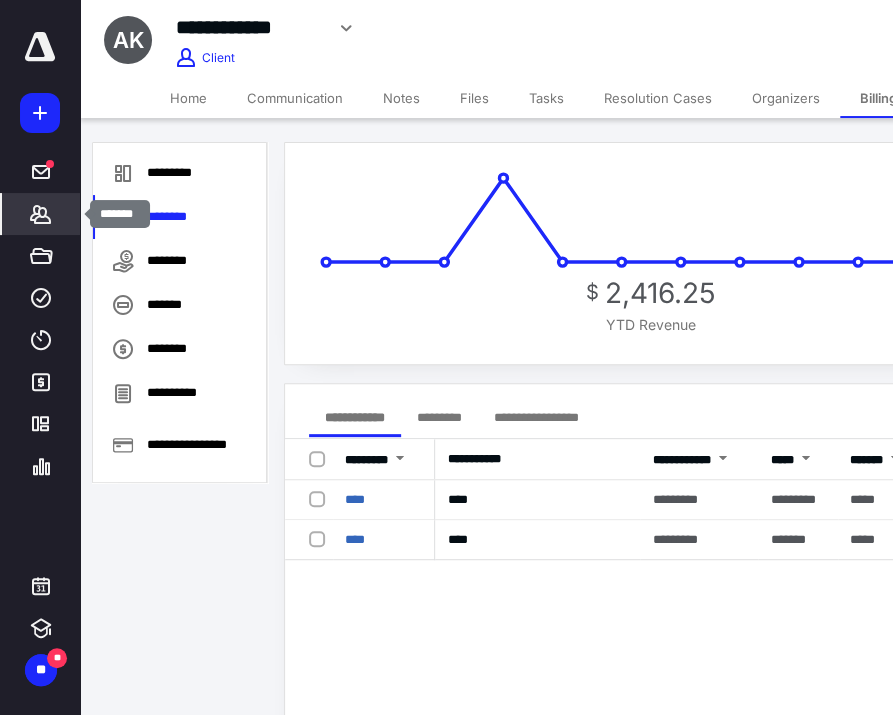 click 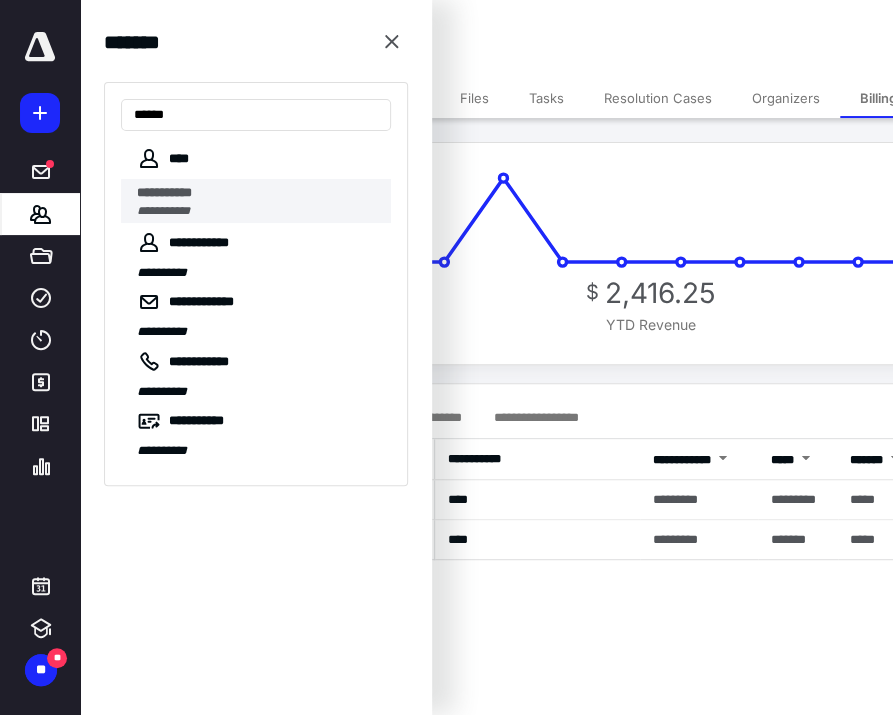 type on "******" 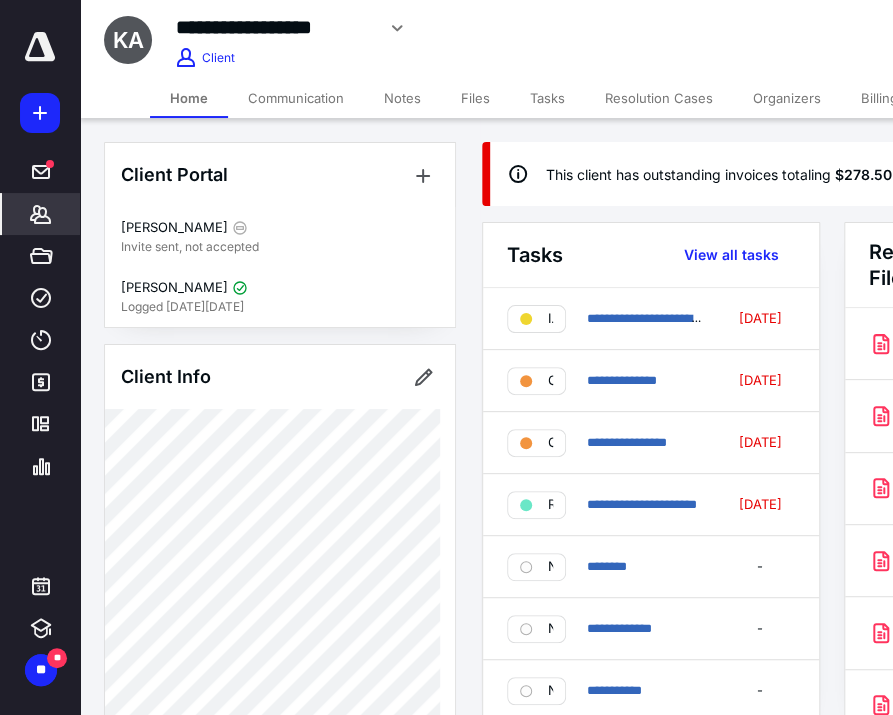 click on "Billing" at bounding box center (879, 98) 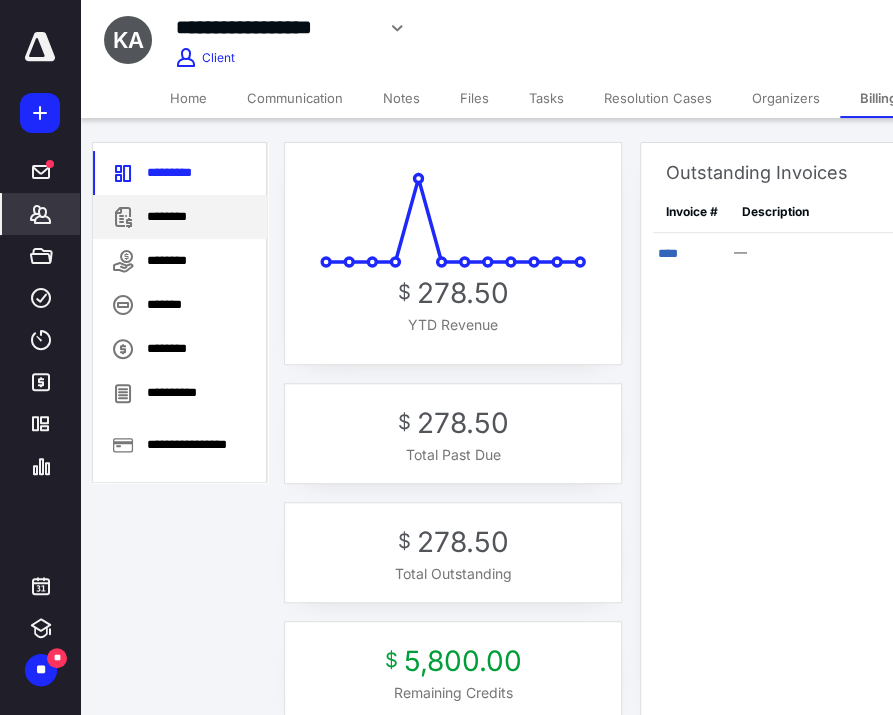click on "********" at bounding box center (180, 217) 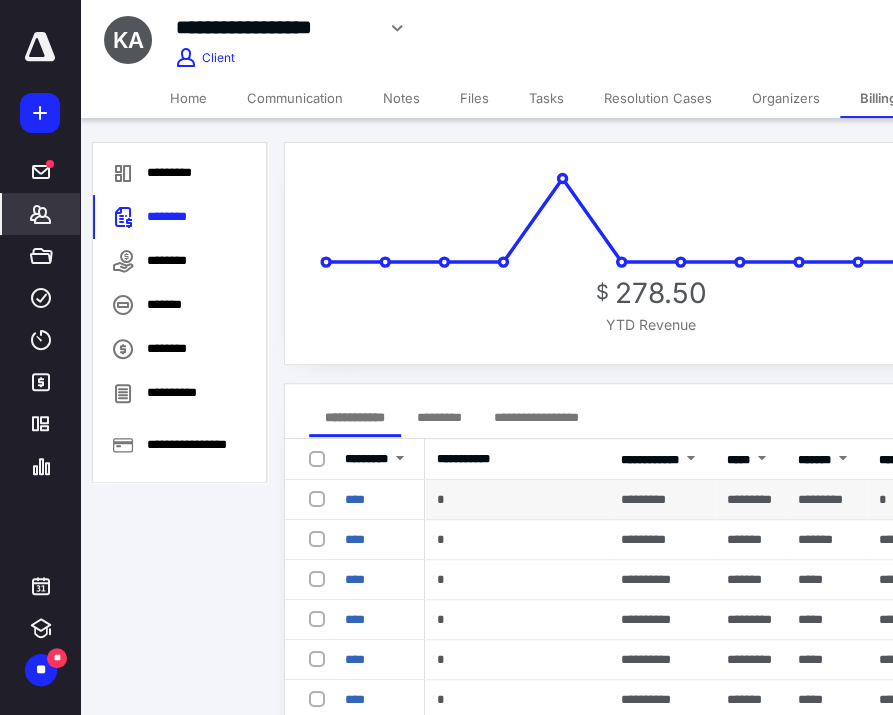 click at bounding box center (321, 498) 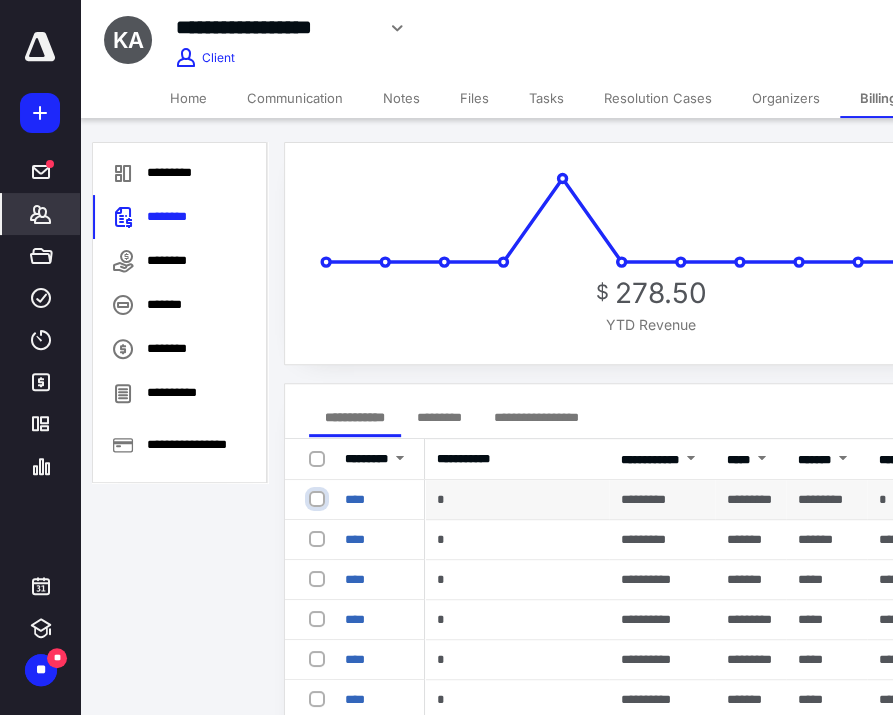 click at bounding box center (319, 499) 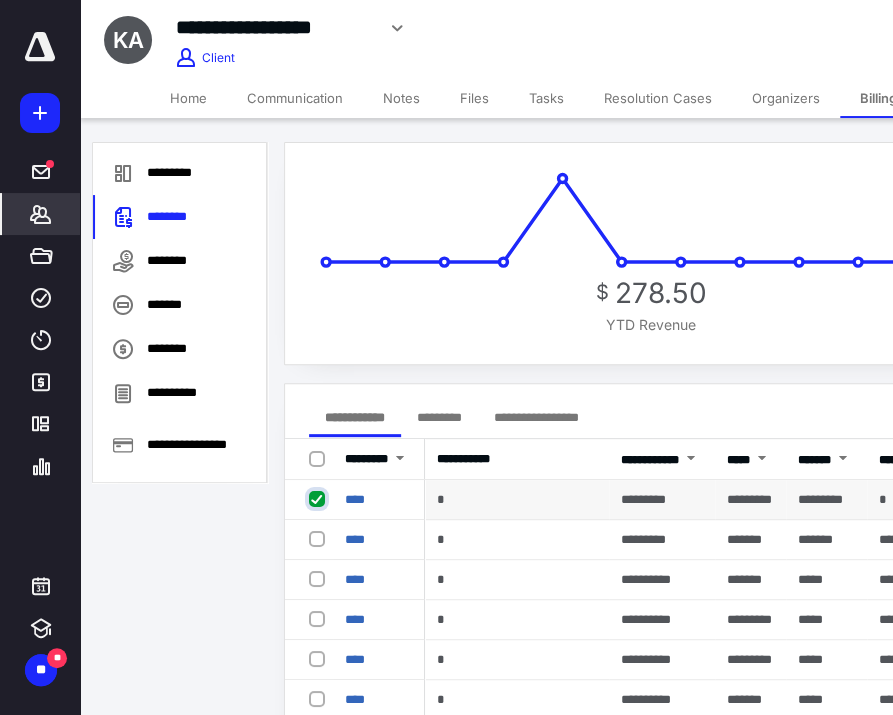 checkbox on "true" 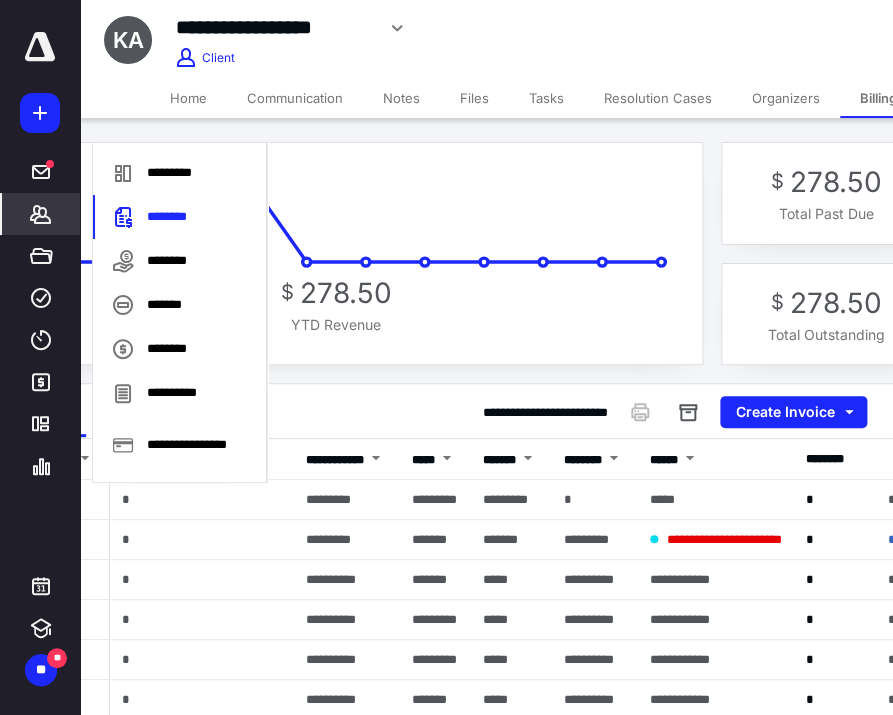 scroll, scrollTop: 0, scrollLeft: 319, axis: horizontal 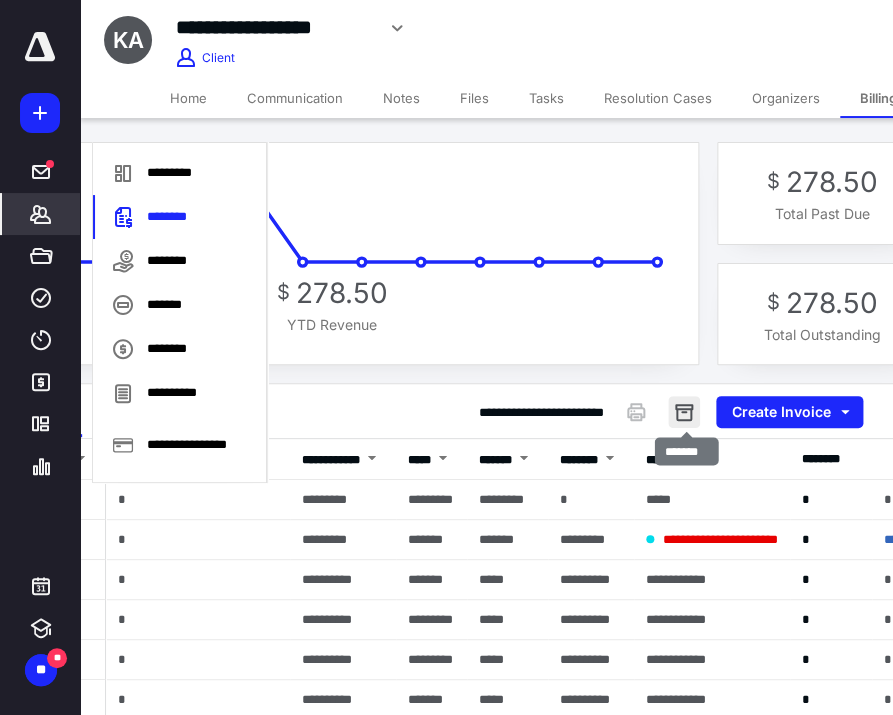 click at bounding box center [684, 412] 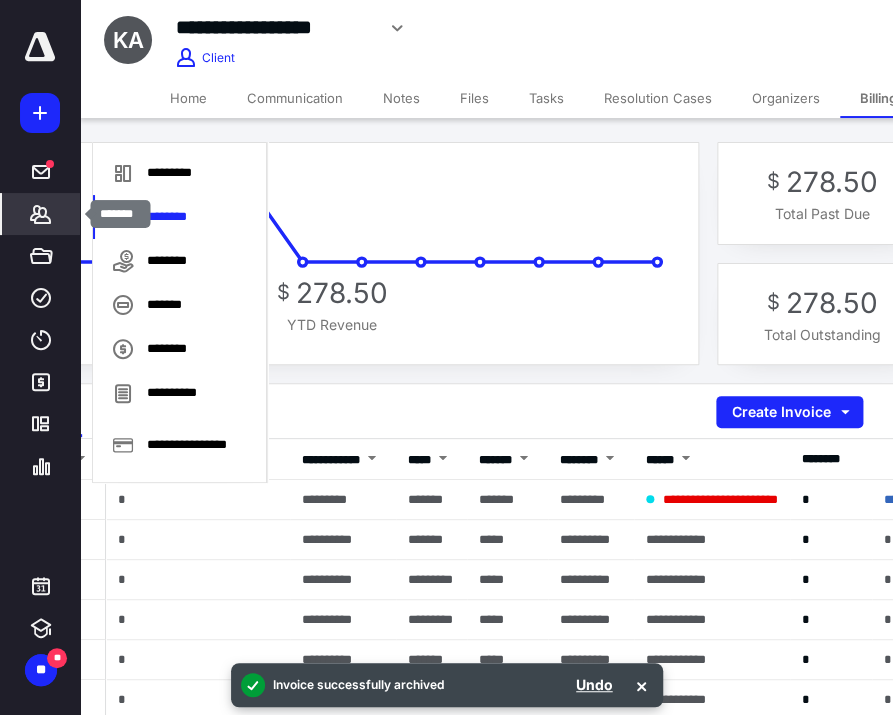 click 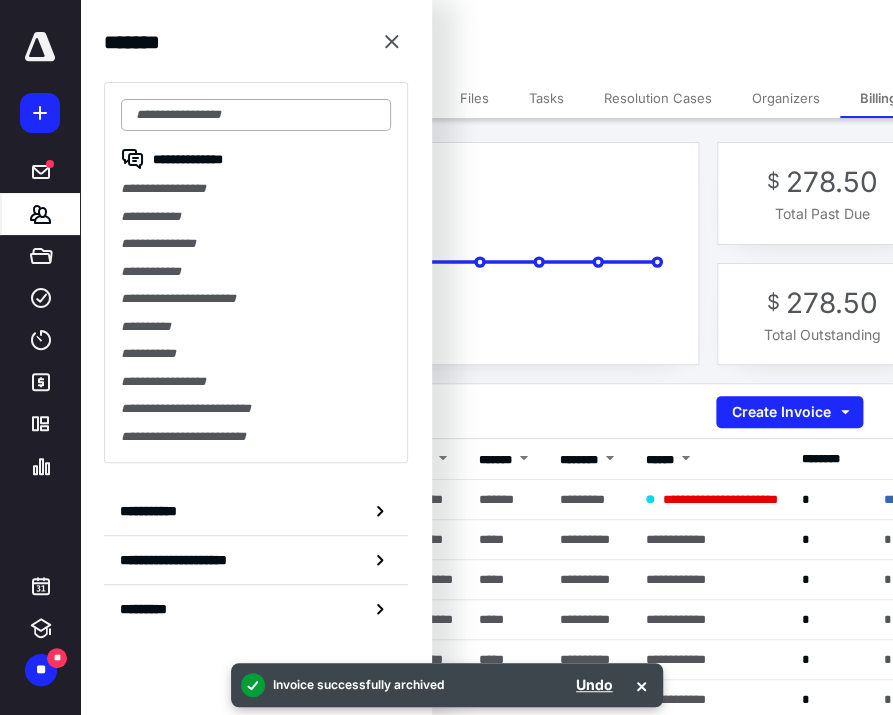 click at bounding box center [256, 115] 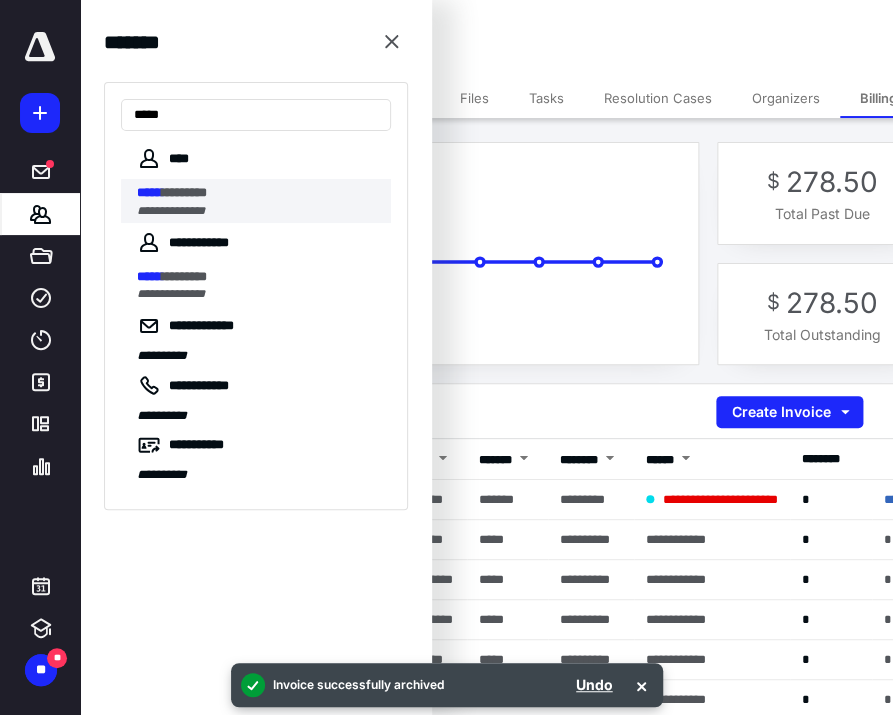 type on "*****" 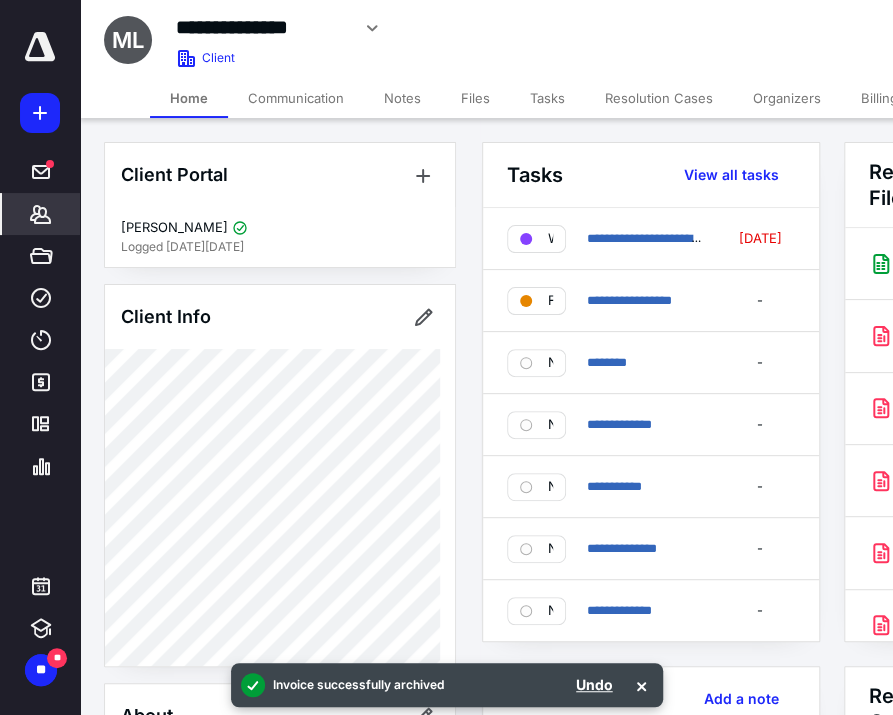 click on "Billing" at bounding box center [879, 98] 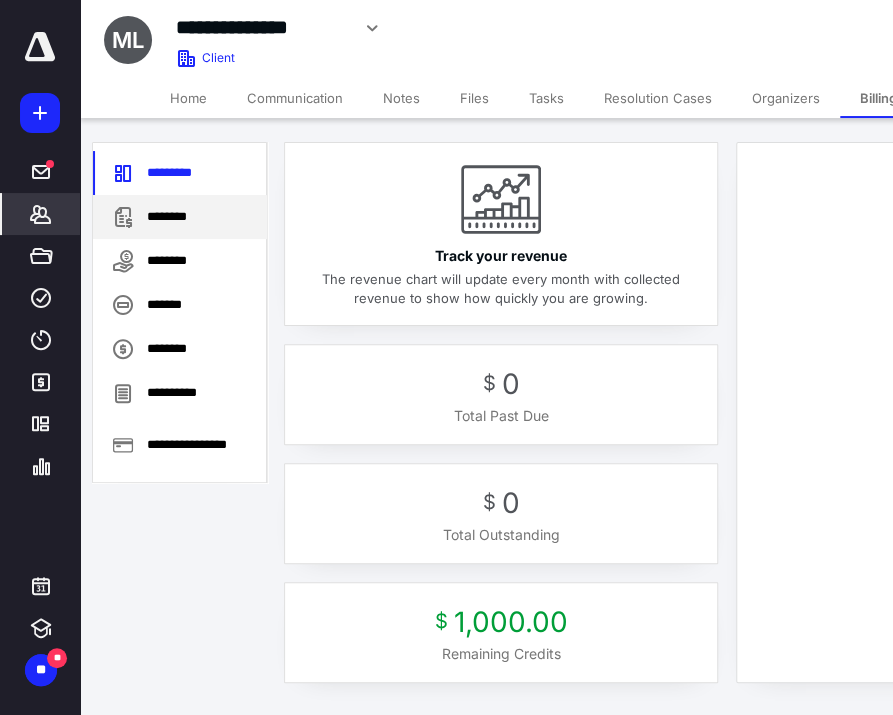 click on "********" at bounding box center [180, 217] 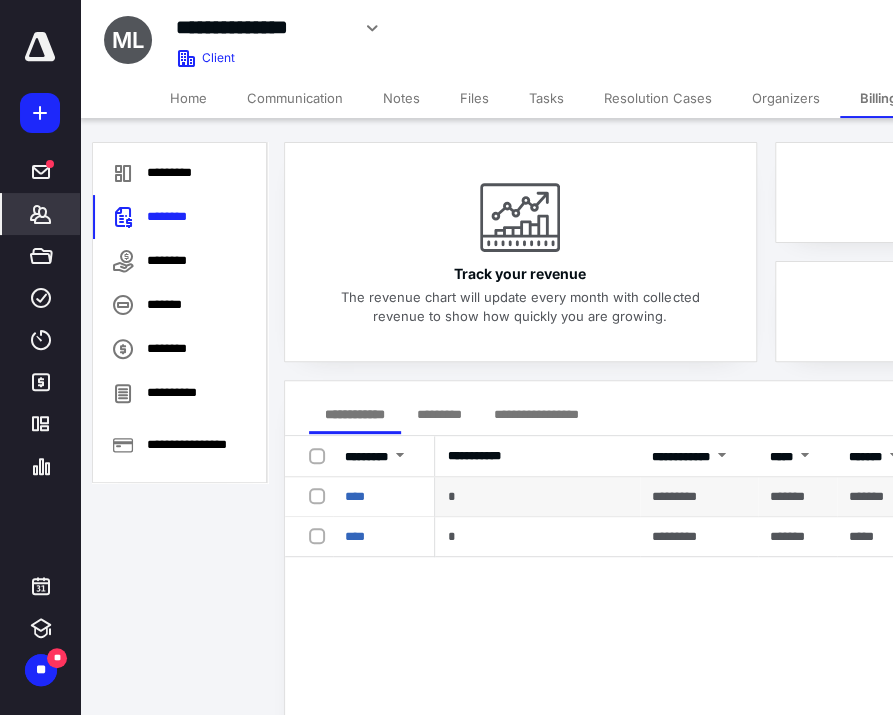 click at bounding box center [321, 495] 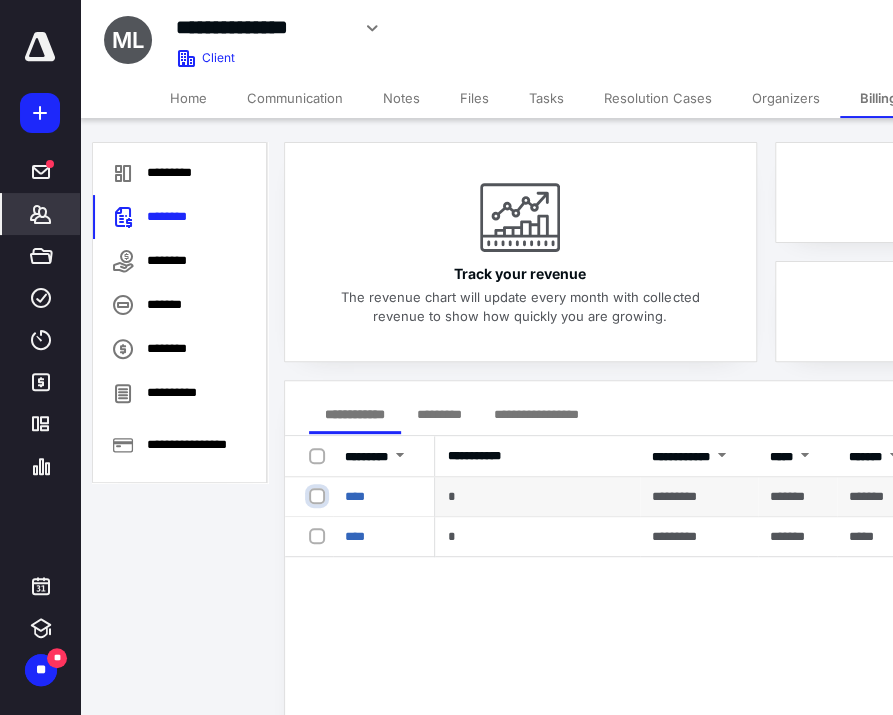 click at bounding box center [319, 496] 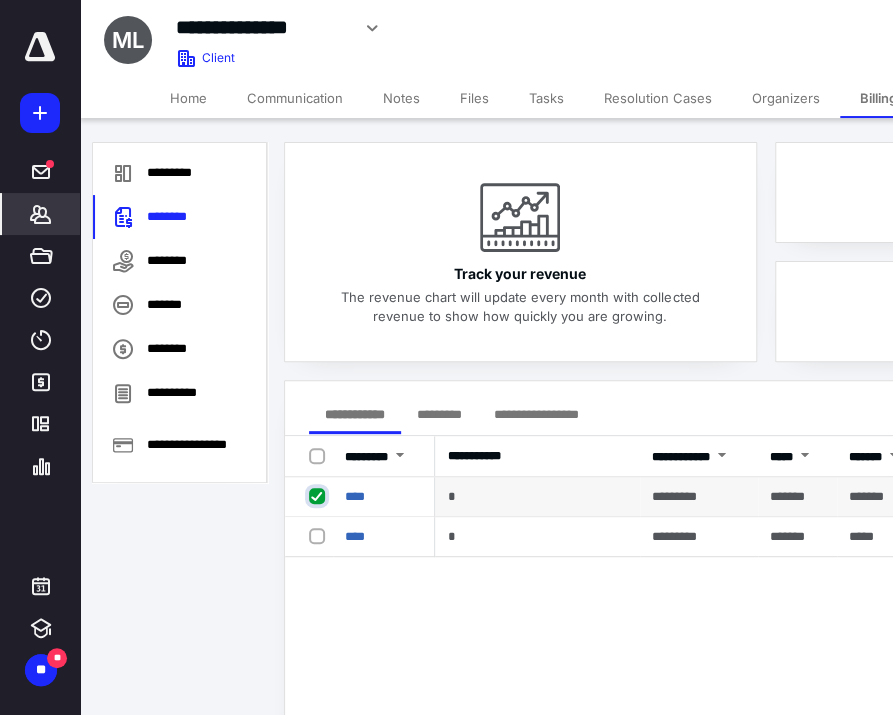 checkbox on "true" 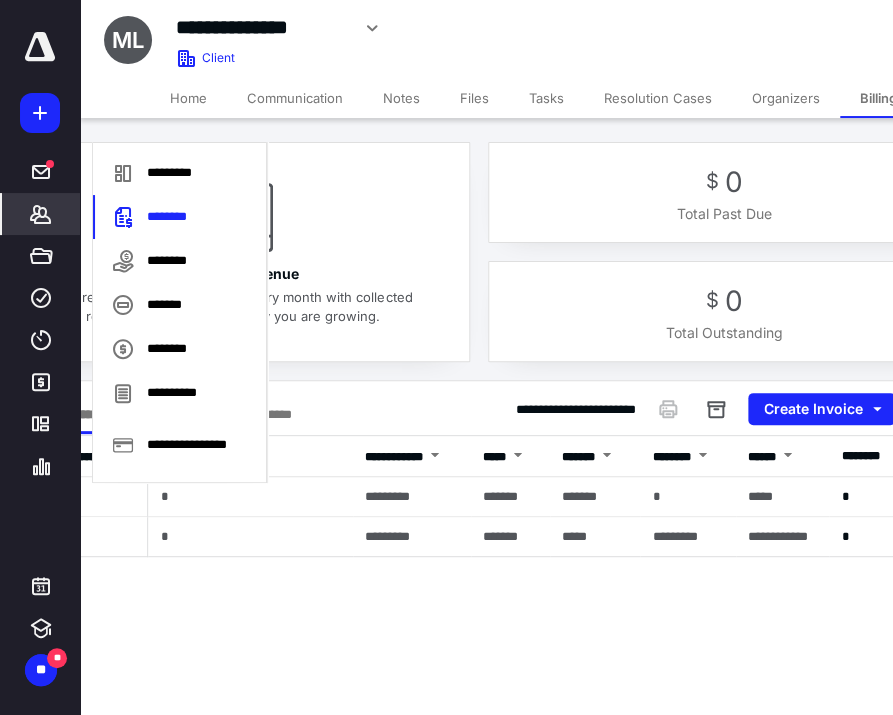 scroll, scrollTop: 0, scrollLeft: 320, axis: horizontal 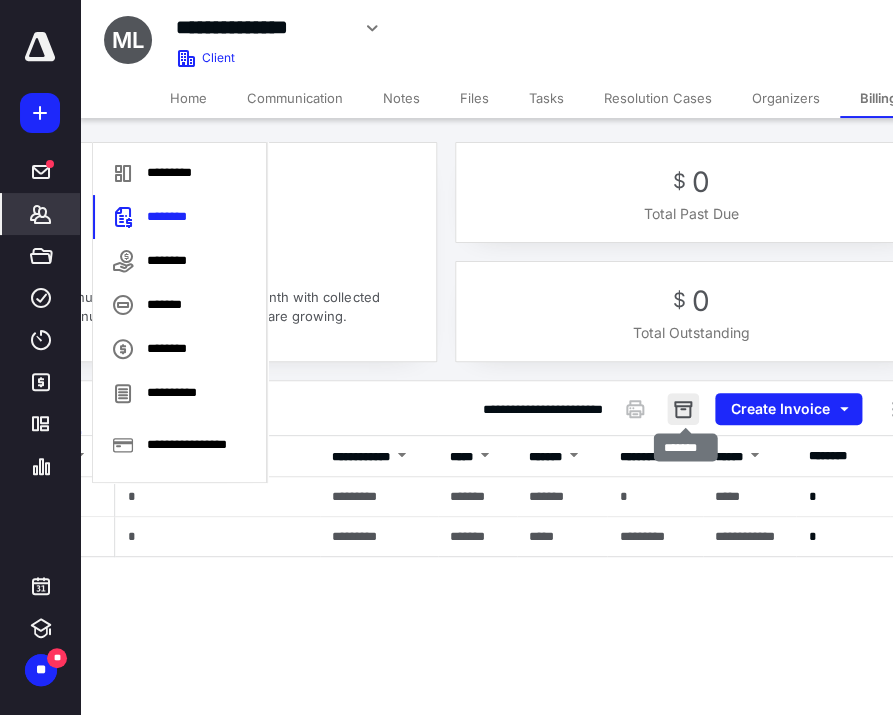 click at bounding box center [683, 409] 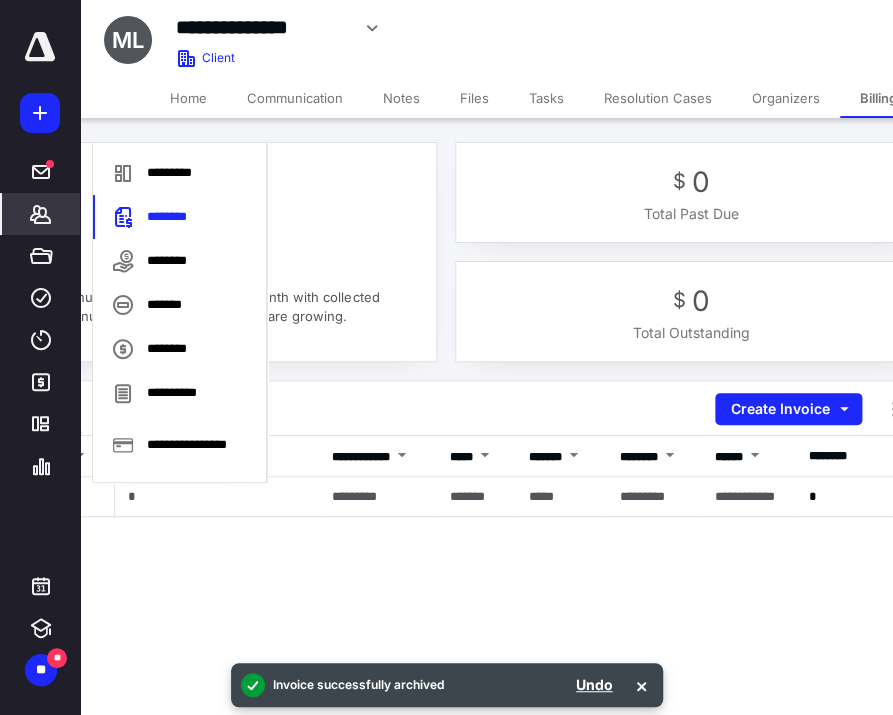 click on "*******" at bounding box center [41, 214] 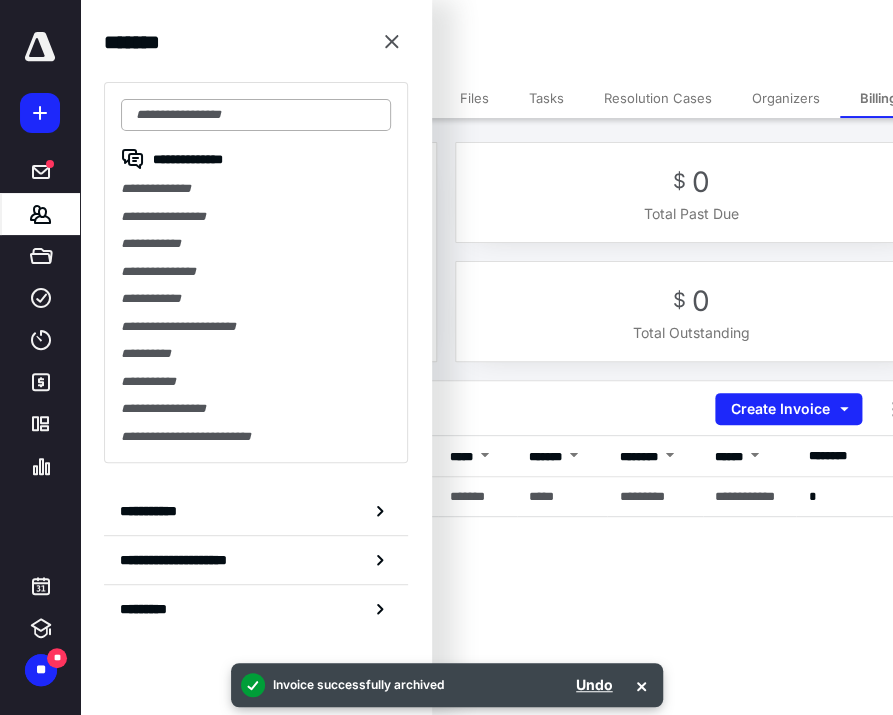click at bounding box center (256, 115) 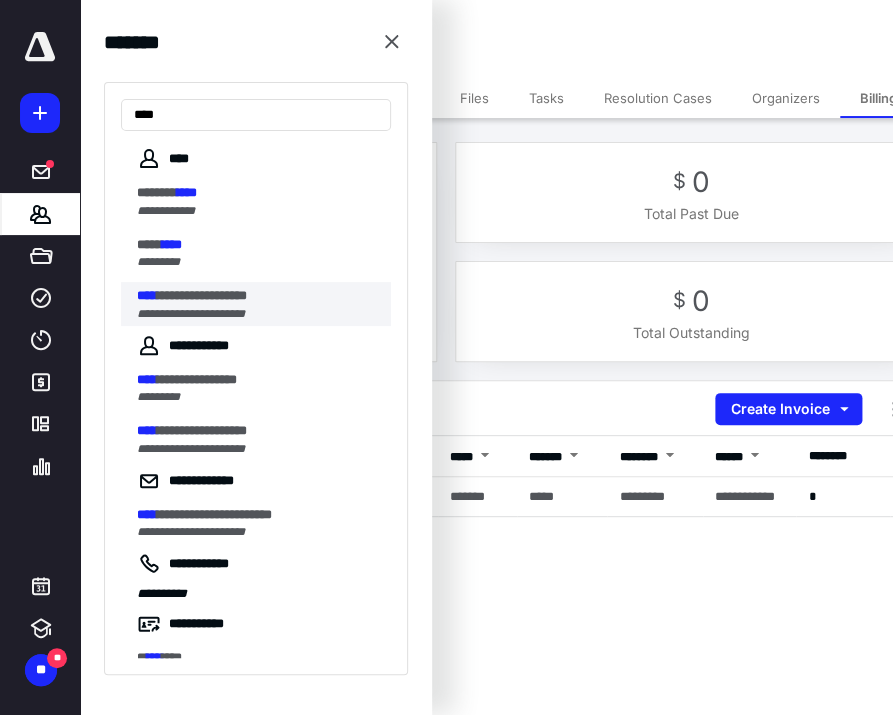 type on "****" 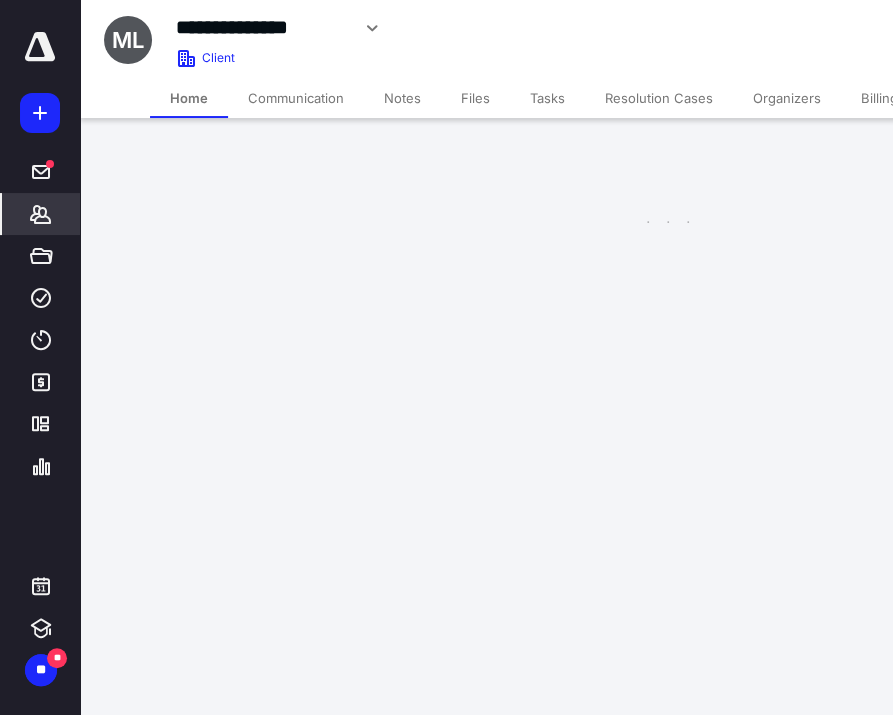scroll, scrollTop: 0, scrollLeft: 0, axis: both 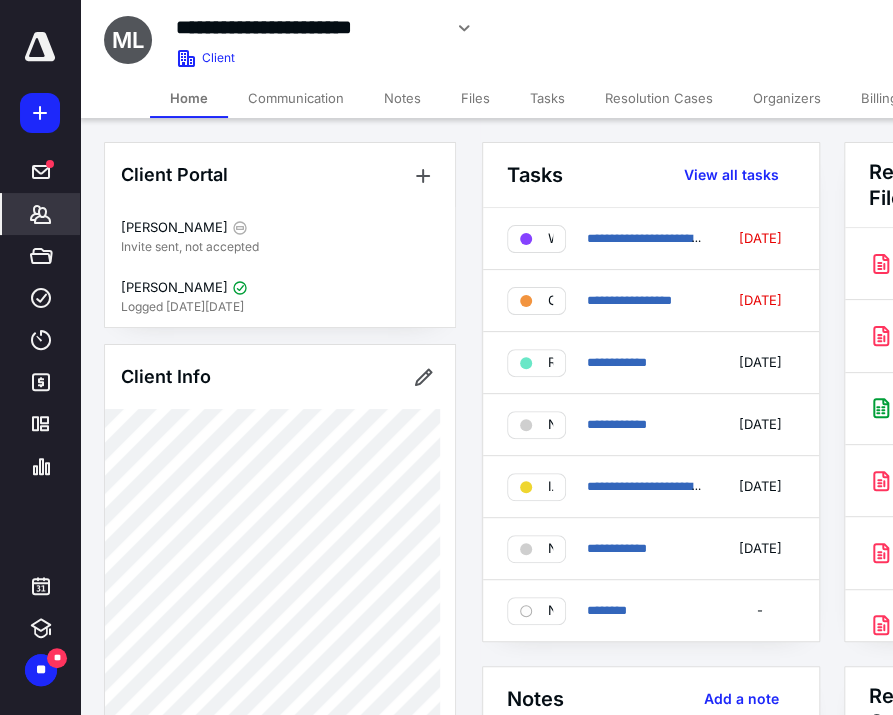 click on "Billing" at bounding box center [879, 98] 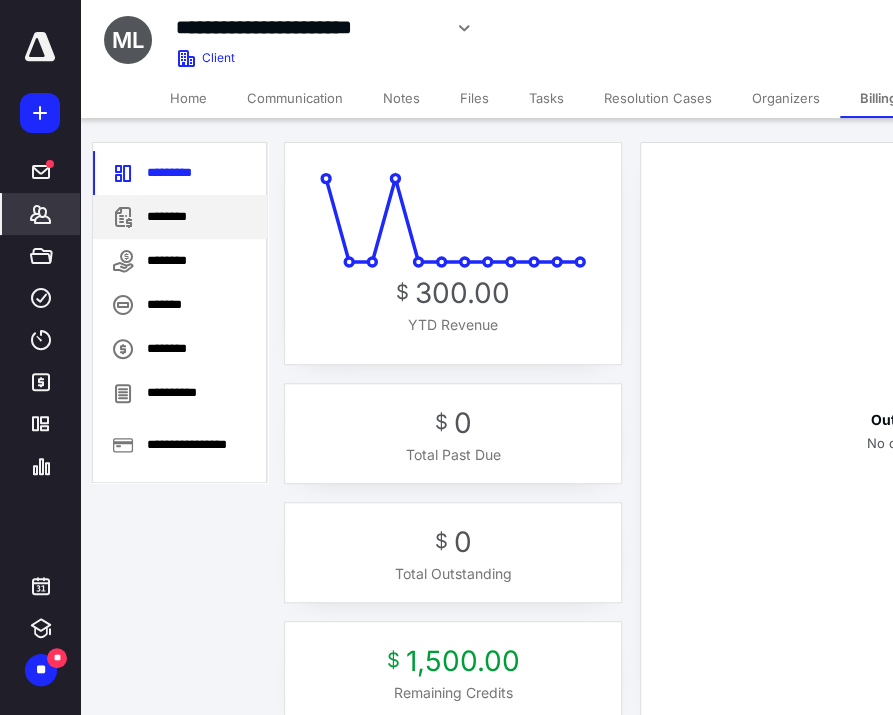click on "********" at bounding box center [180, 217] 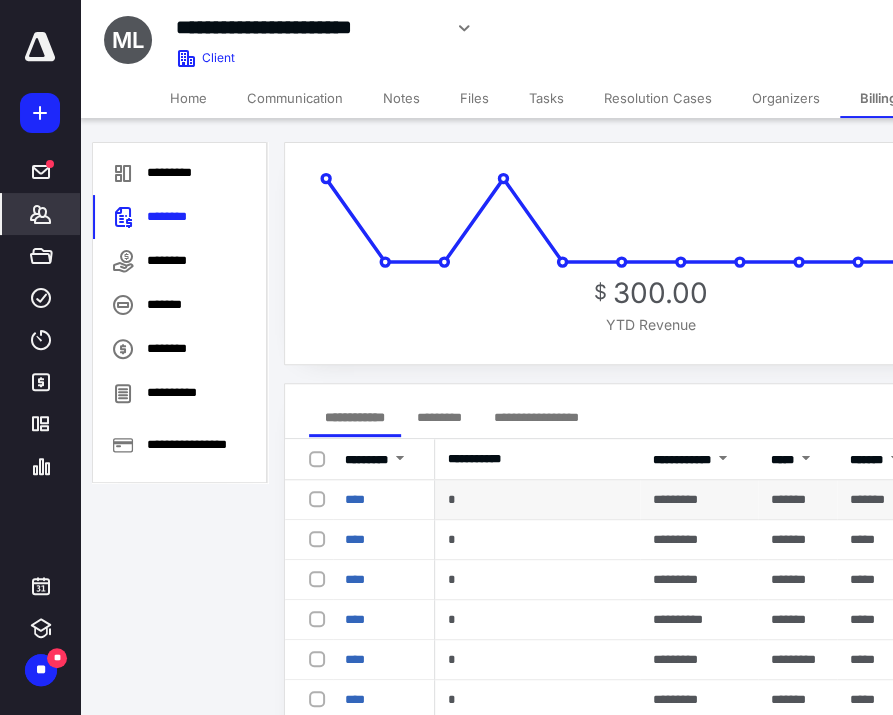 click at bounding box center (321, 498) 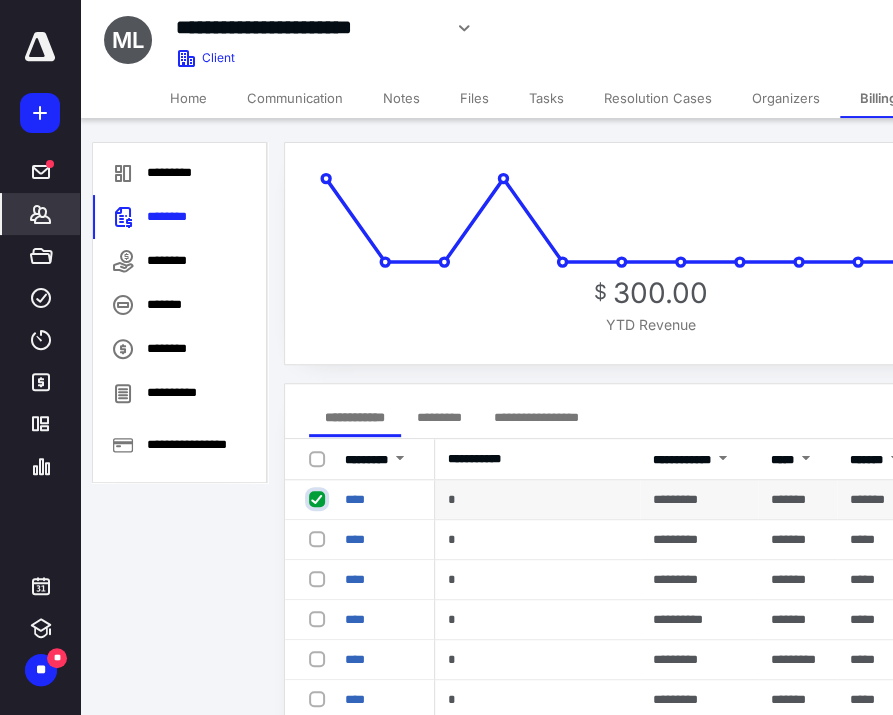 checkbox on "true" 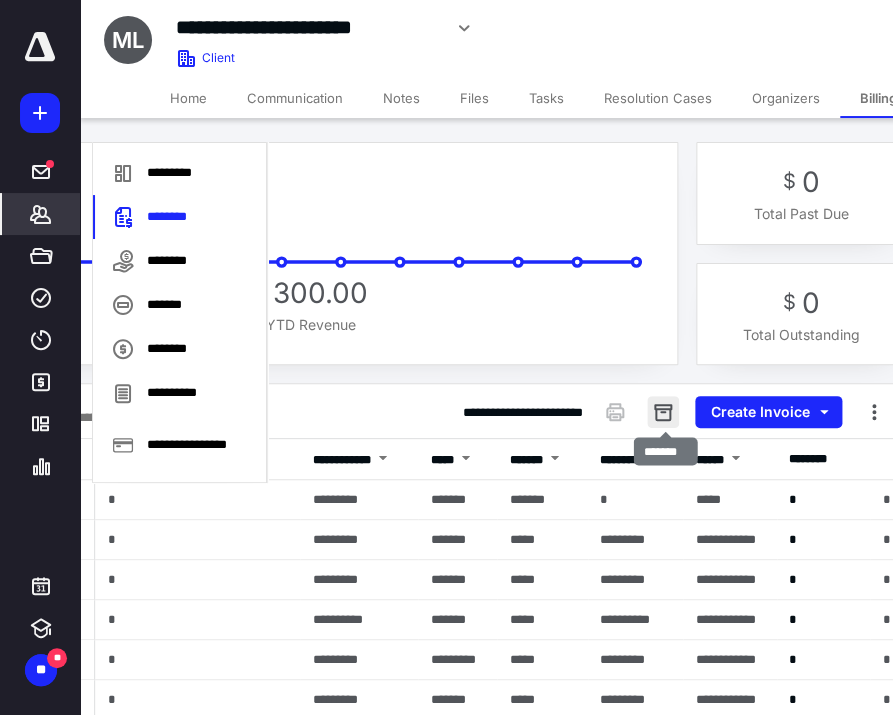 click at bounding box center (663, 412) 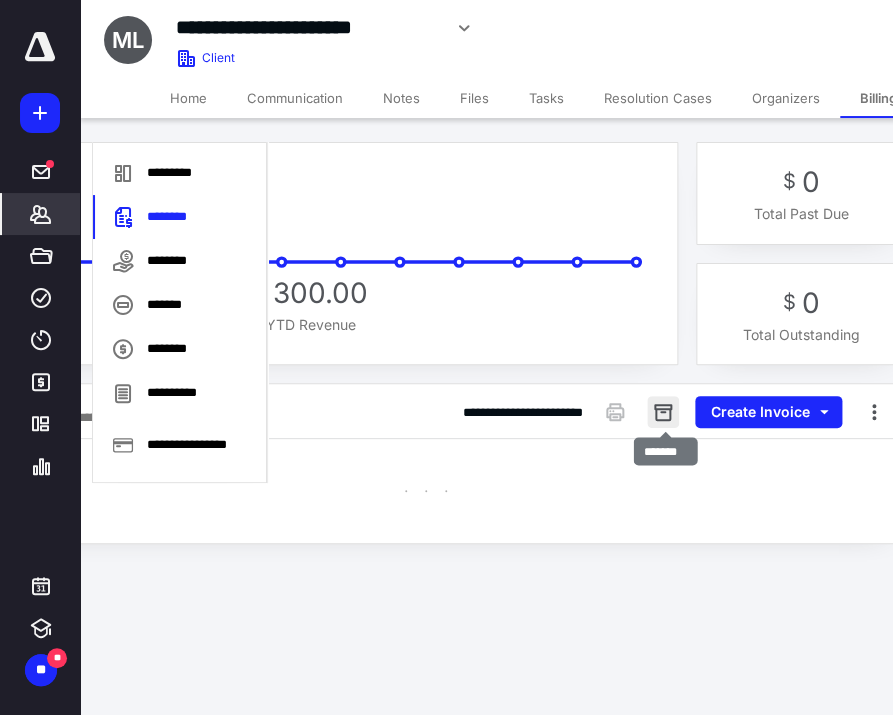 scroll, scrollTop: 0, scrollLeft: 339, axis: horizontal 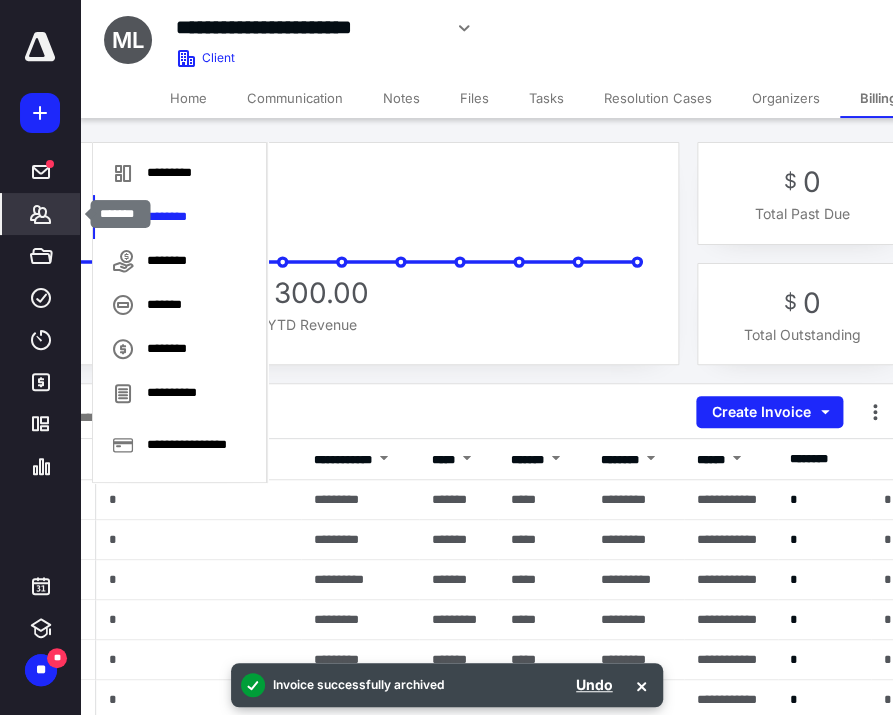 click 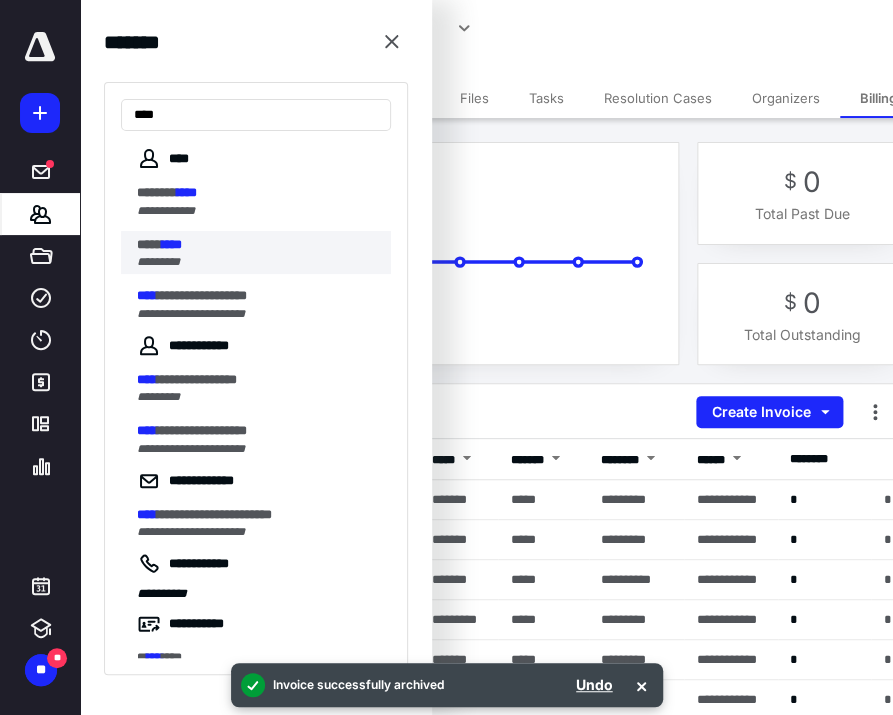 type on "****" 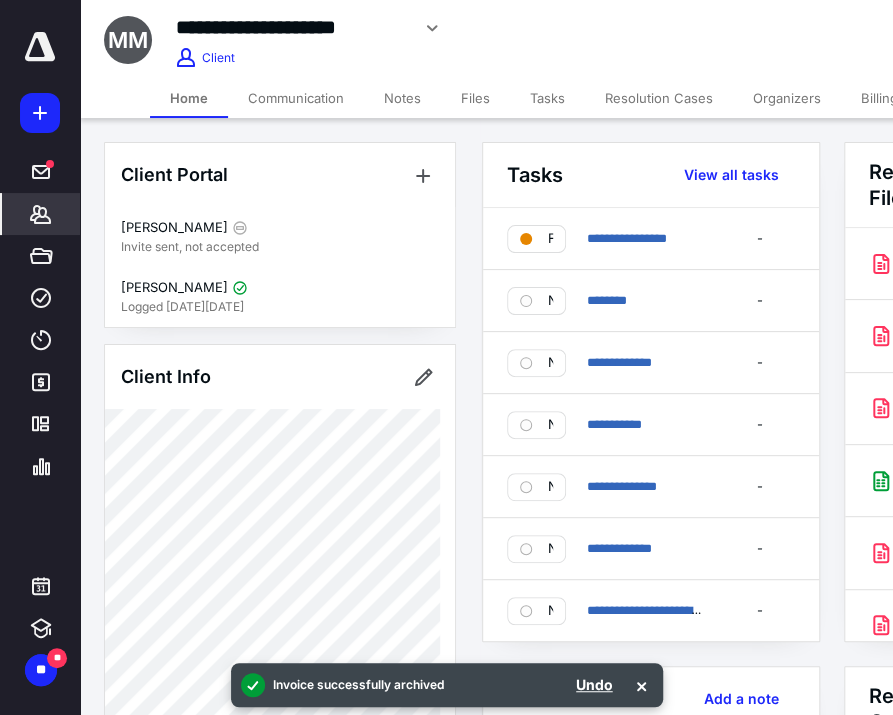 click on "Billing" at bounding box center [879, 98] 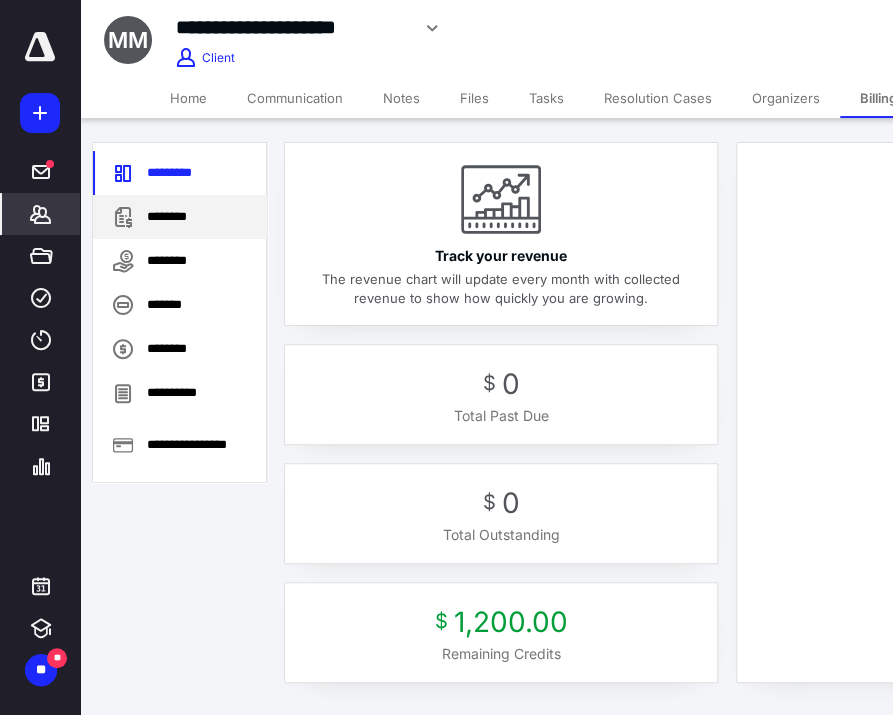 click on "********" at bounding box center [180, 217] 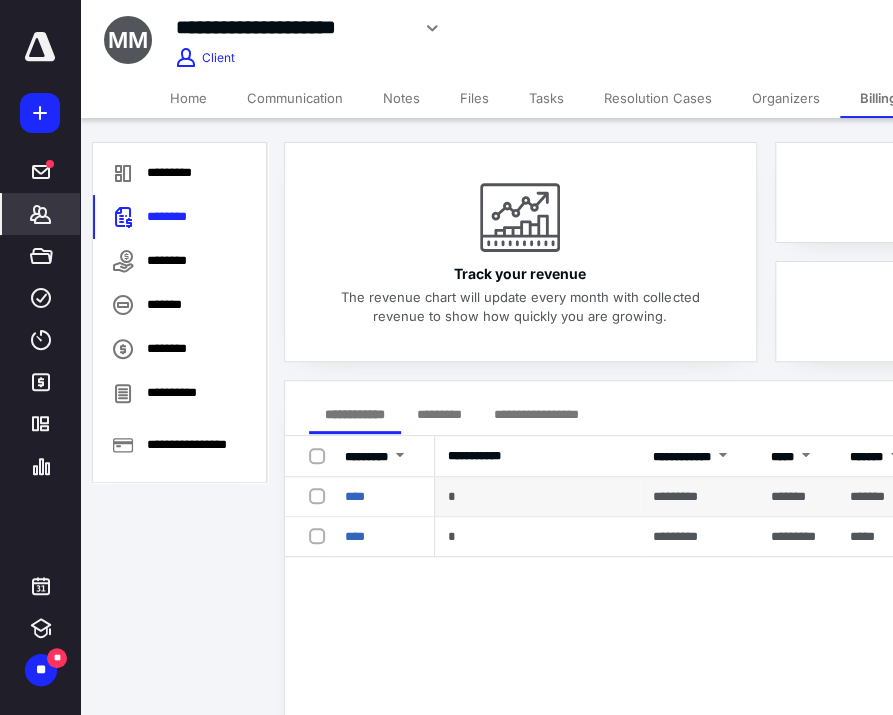 click at bounding box center (321, 495) 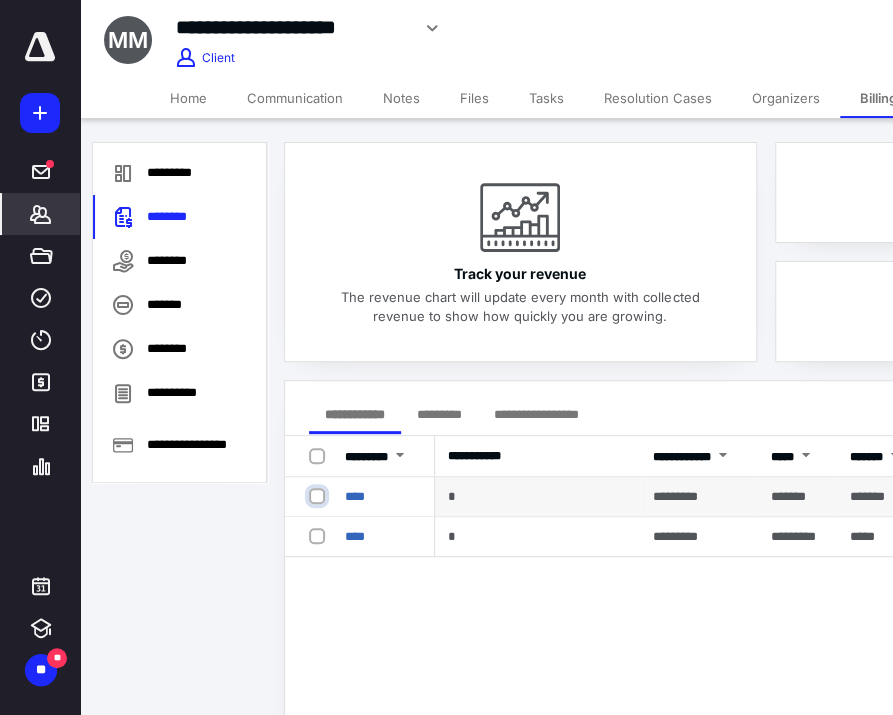 click at bounding box center [319, 496] 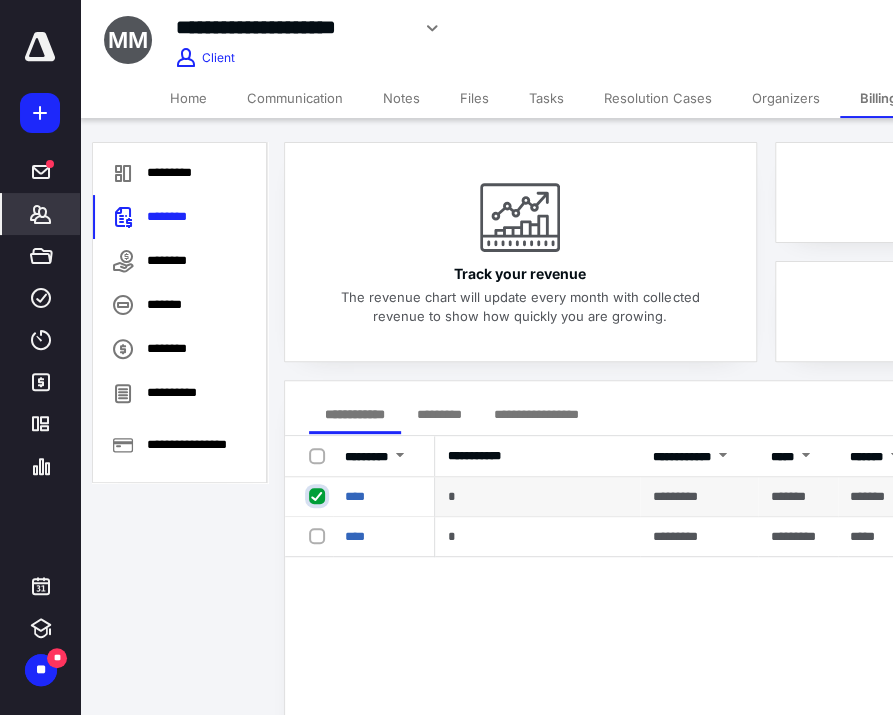 checkbox on "true" 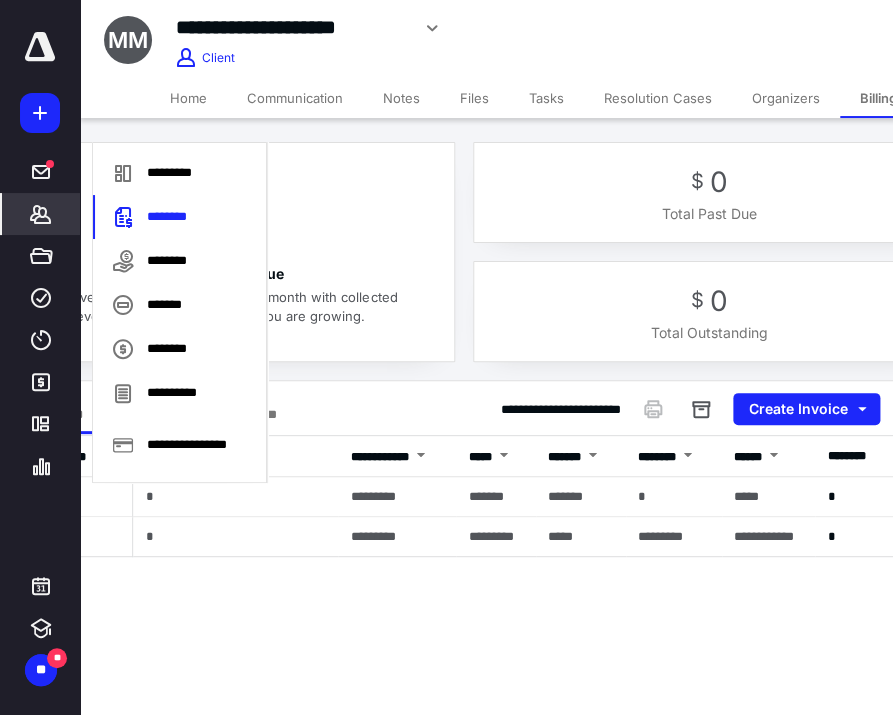 scroll, scrollTop: 0, scrollLeft: 303, axis: horizontal 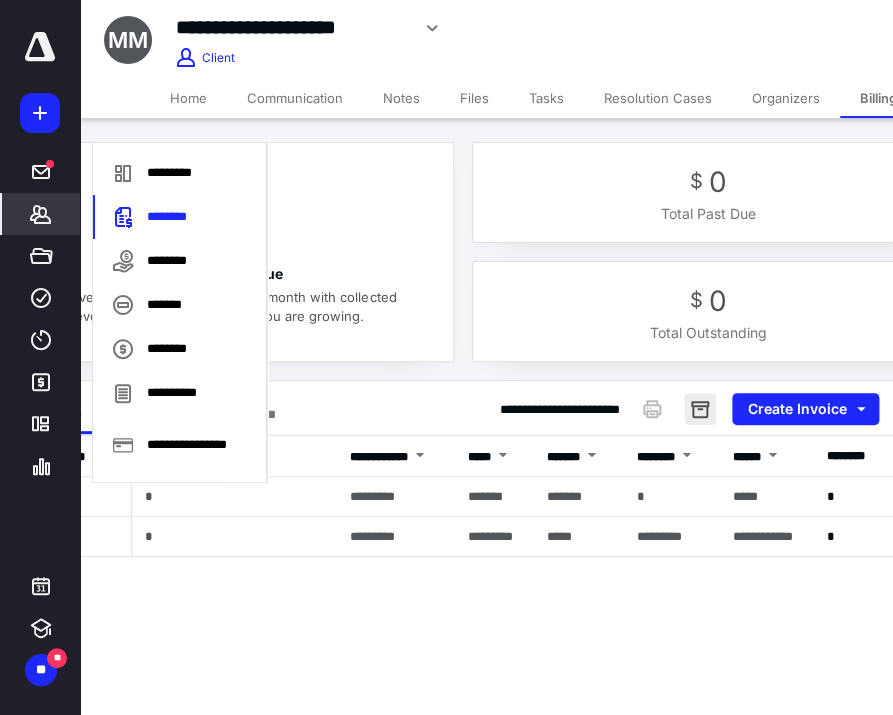 click at bounding box center [700, 409] 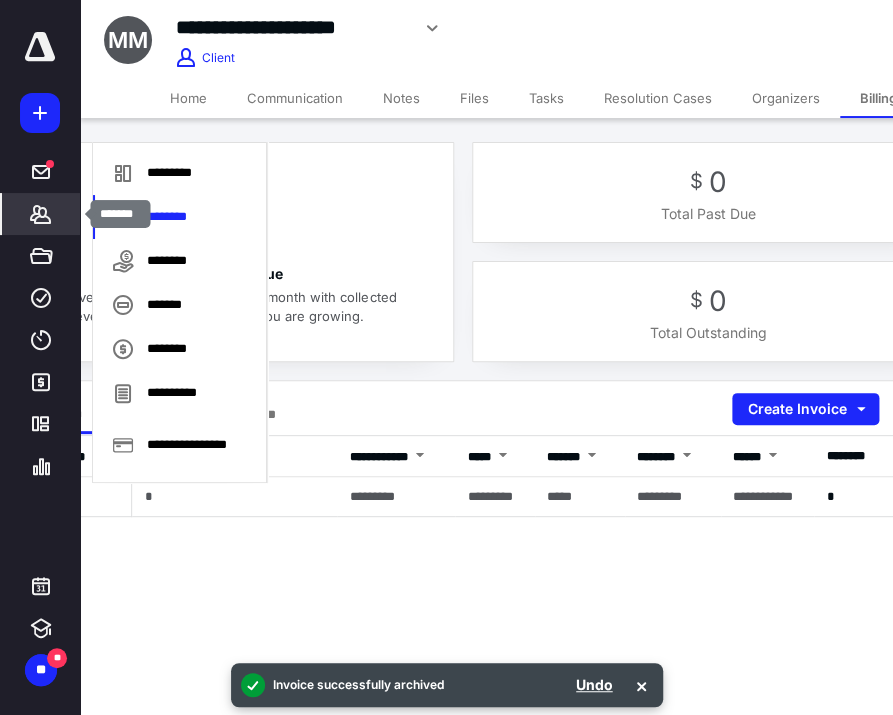 click 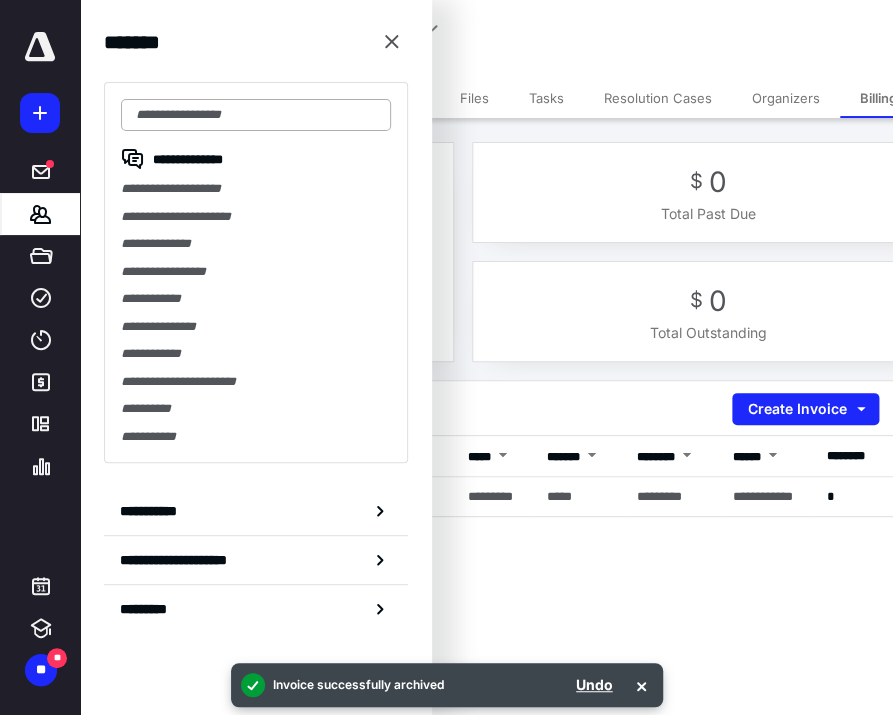 click at bounding box center [256, 115] 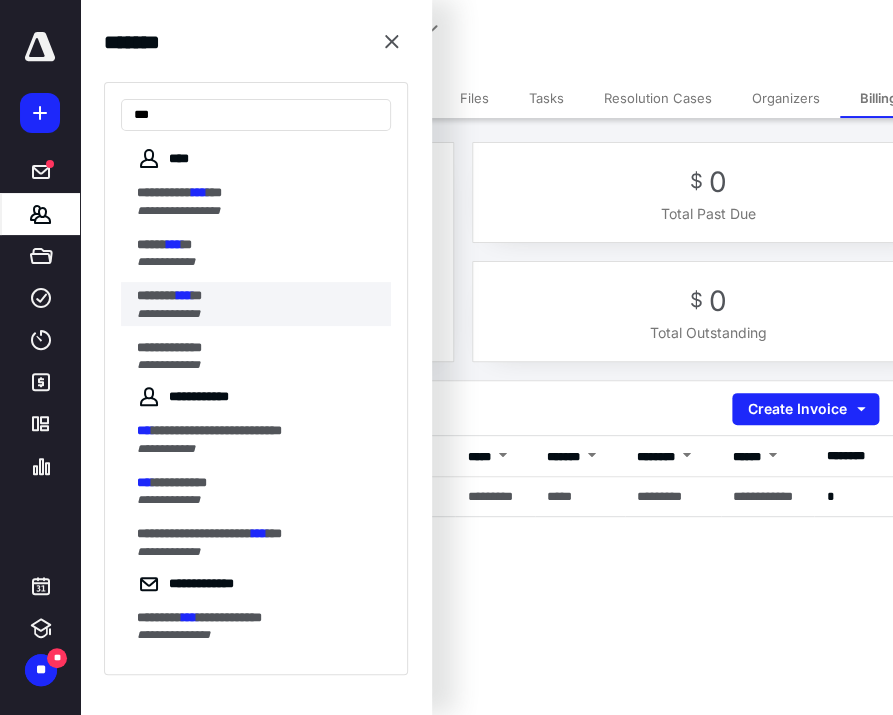 type on "***" 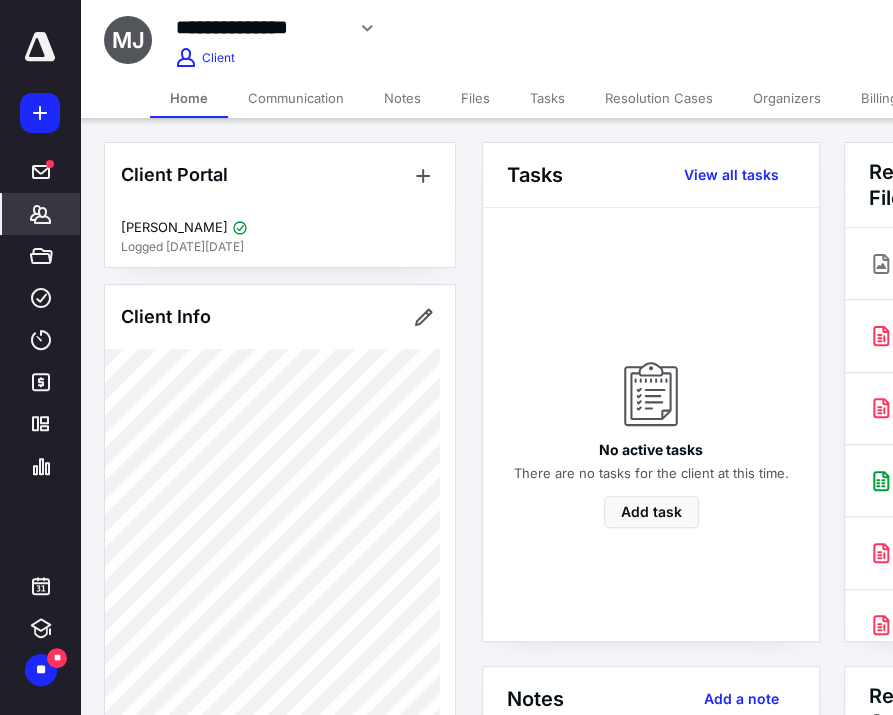 click on "Billing" at bounding box center [879, 98] 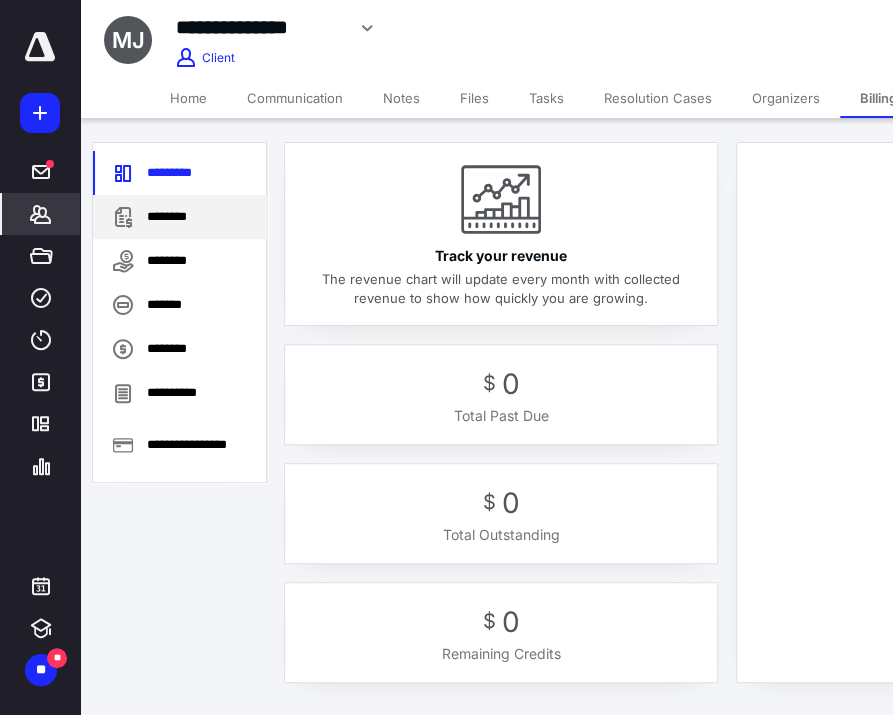 click on "********" at bounding box center [180, 217] 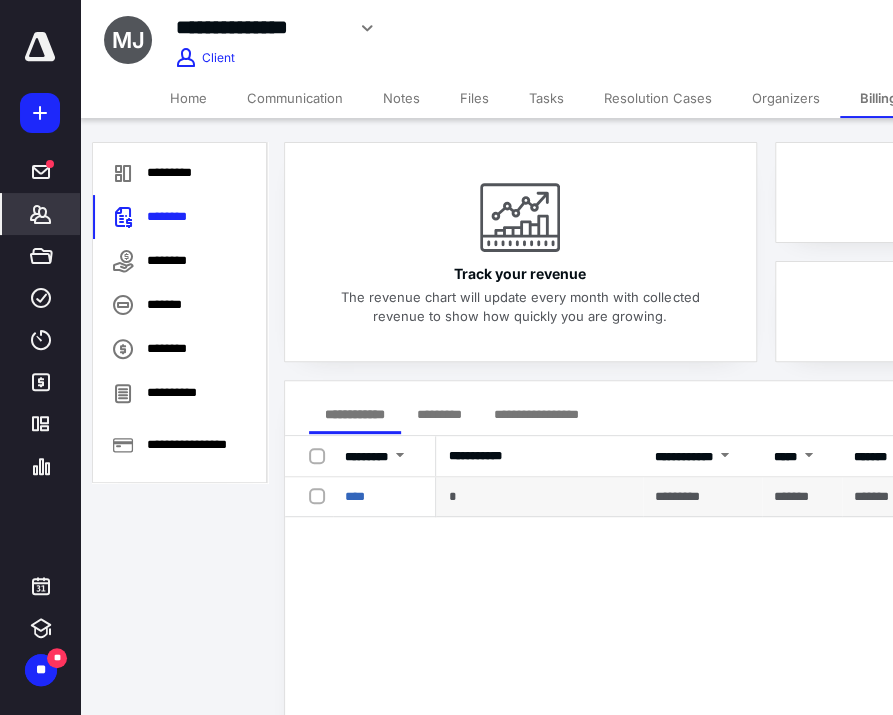 click at bounding box center [321, 495] 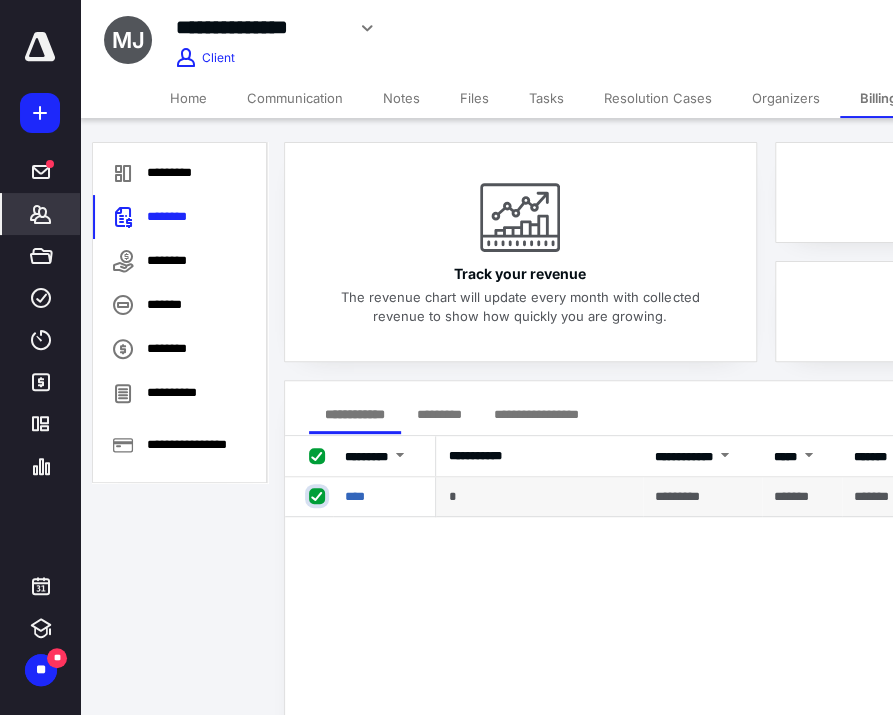 checkbox on "true" 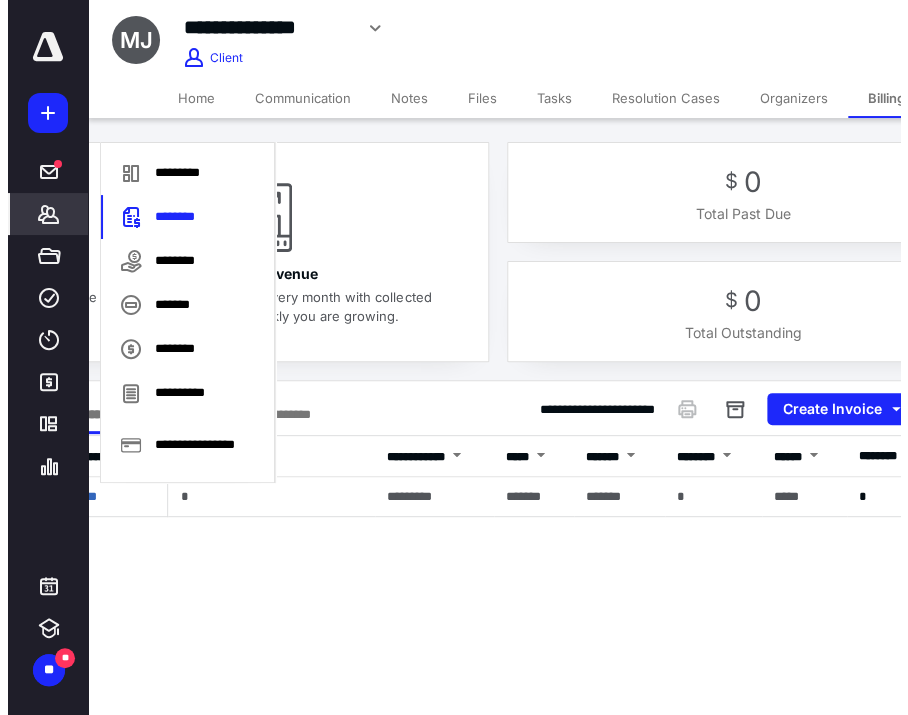 scroll, scrollTop: 0, scrollLeft: 339, axis: horizontal 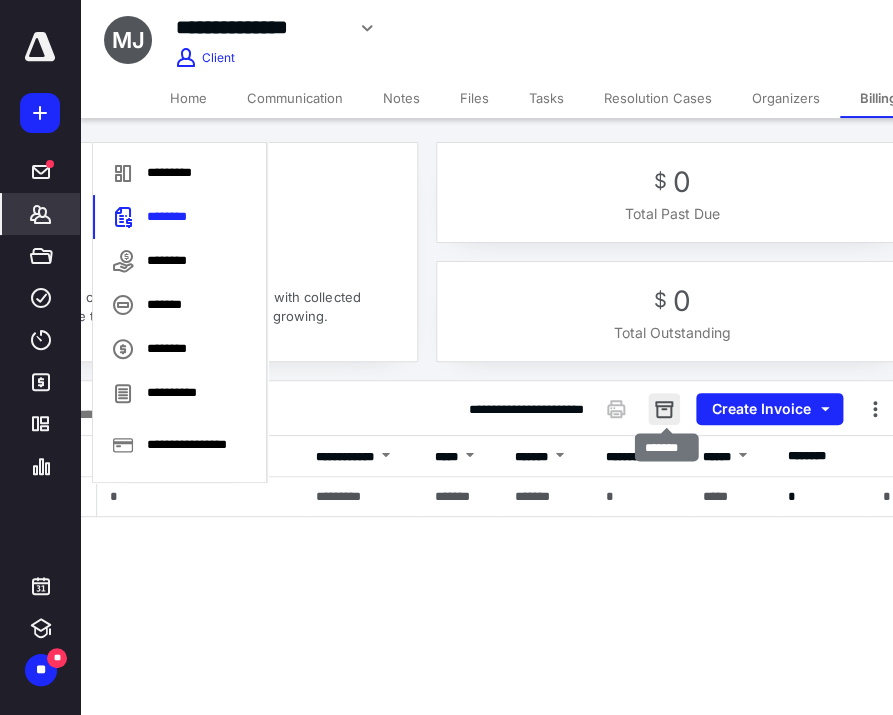 click at bounding box center [664, 409] 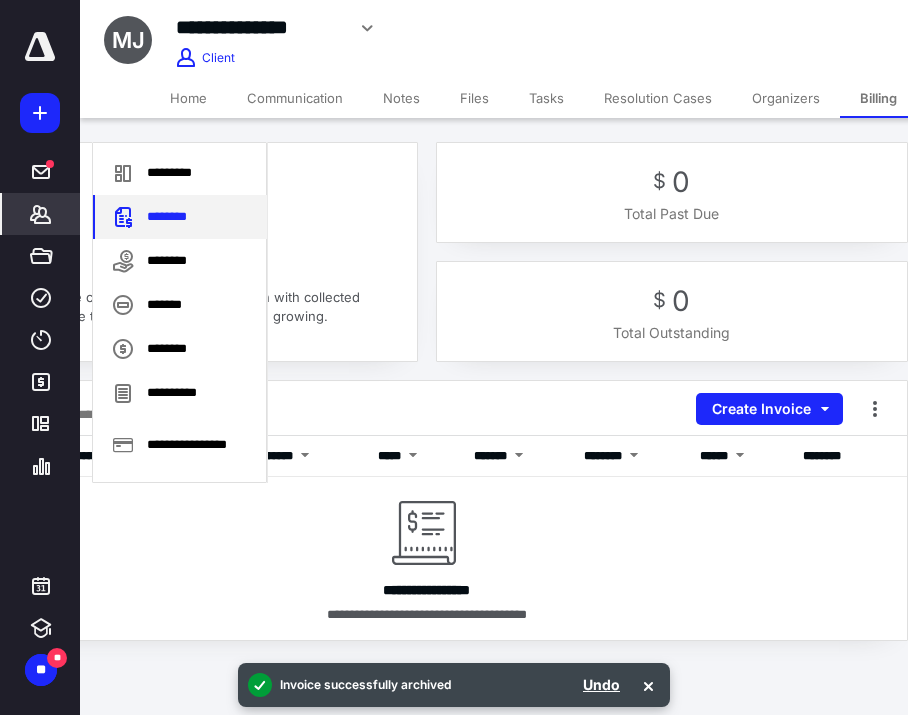 click on "********" at bounding box center [180, 217] 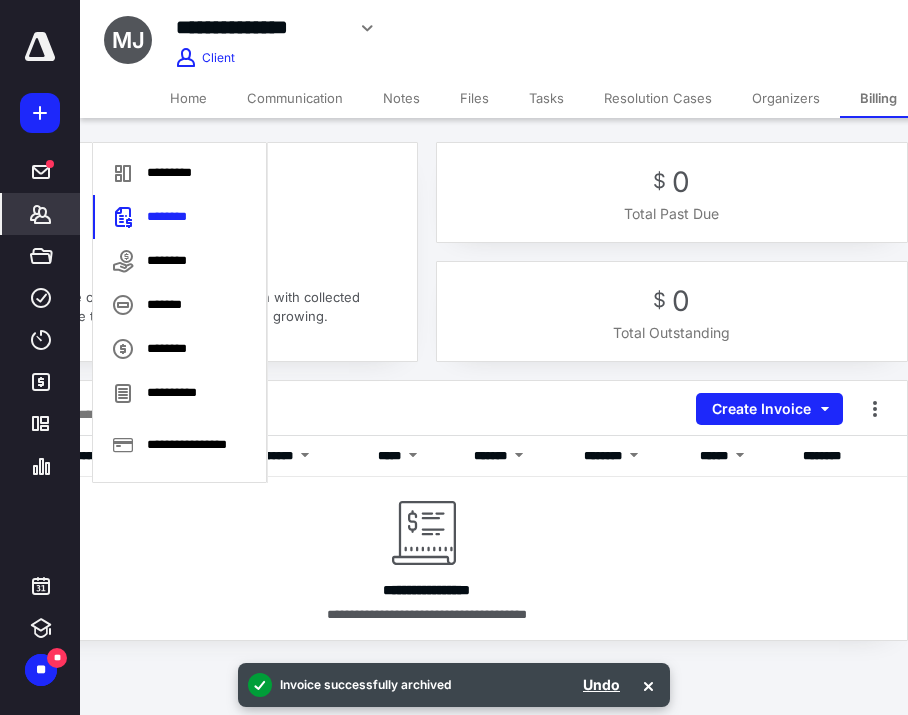 click 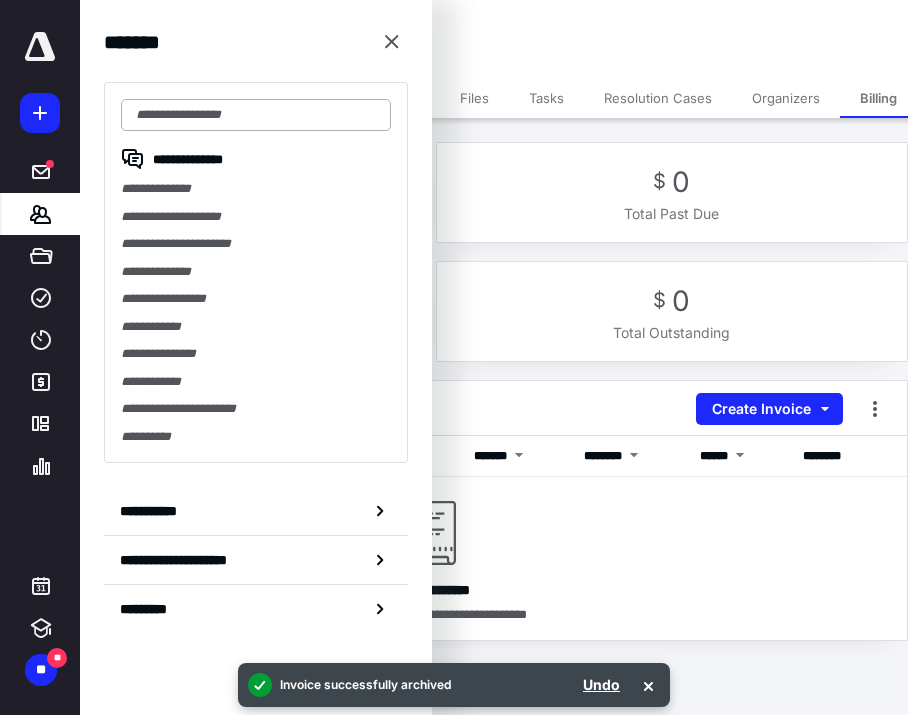 click at bounding box center (256, 115) 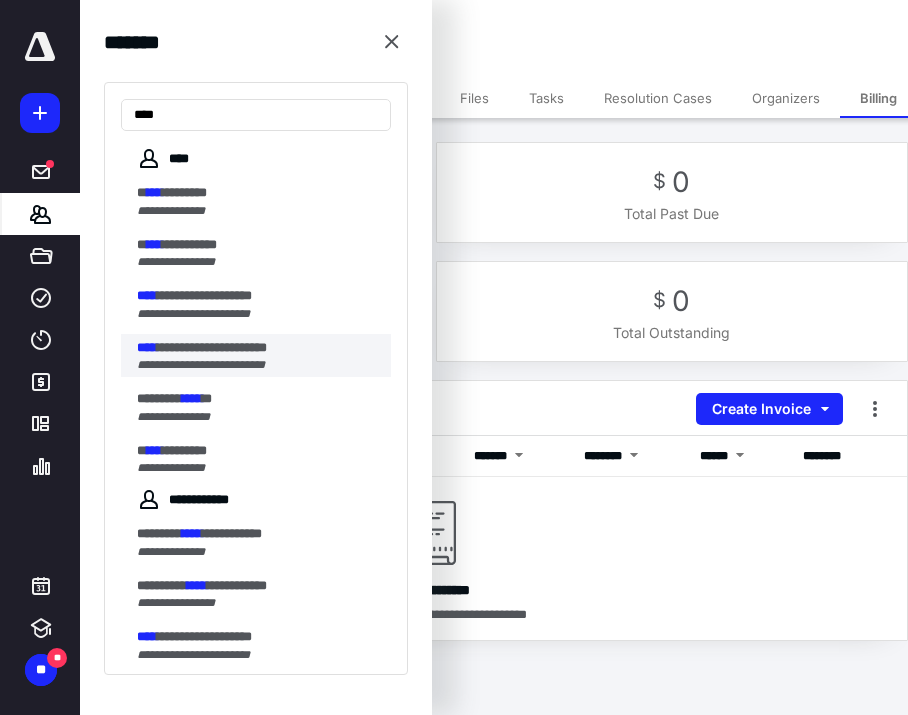 type on "****" 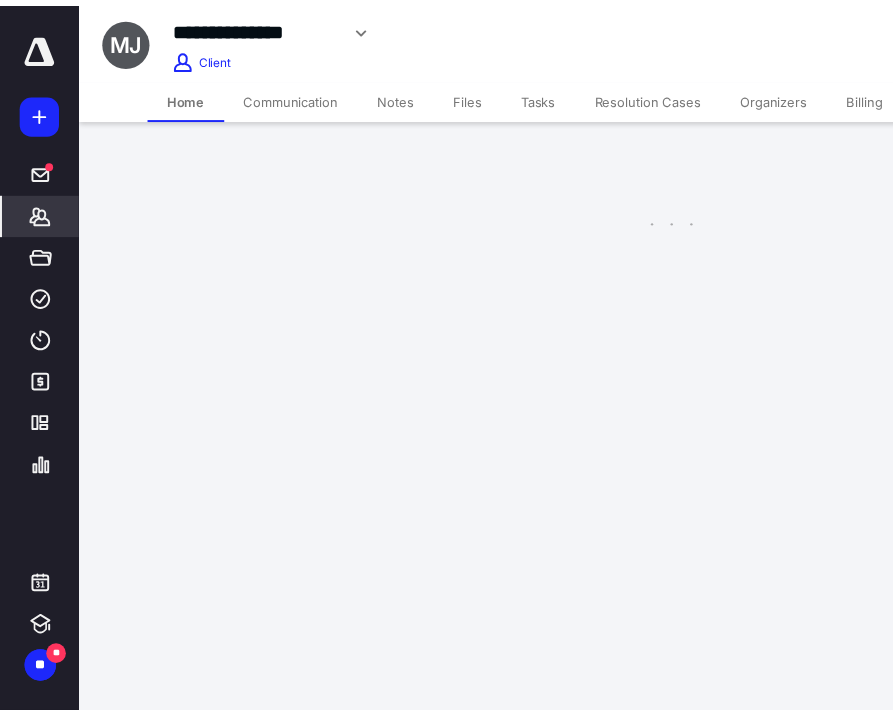 scroll, scrollTop: 0, scrollLeft: 0, axis: both 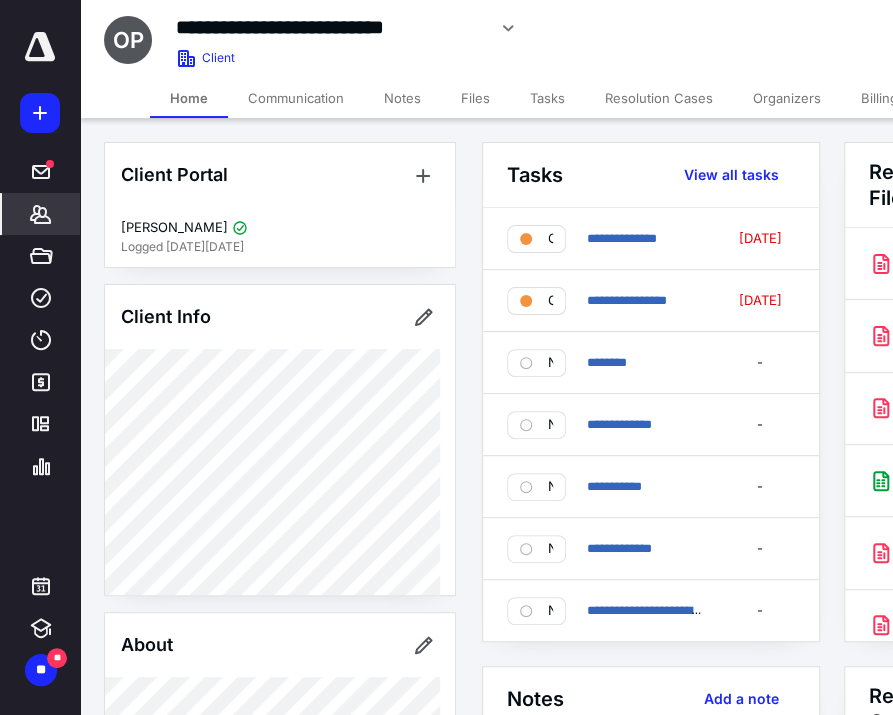 click on "Billing" at bounding box center [879, 98] 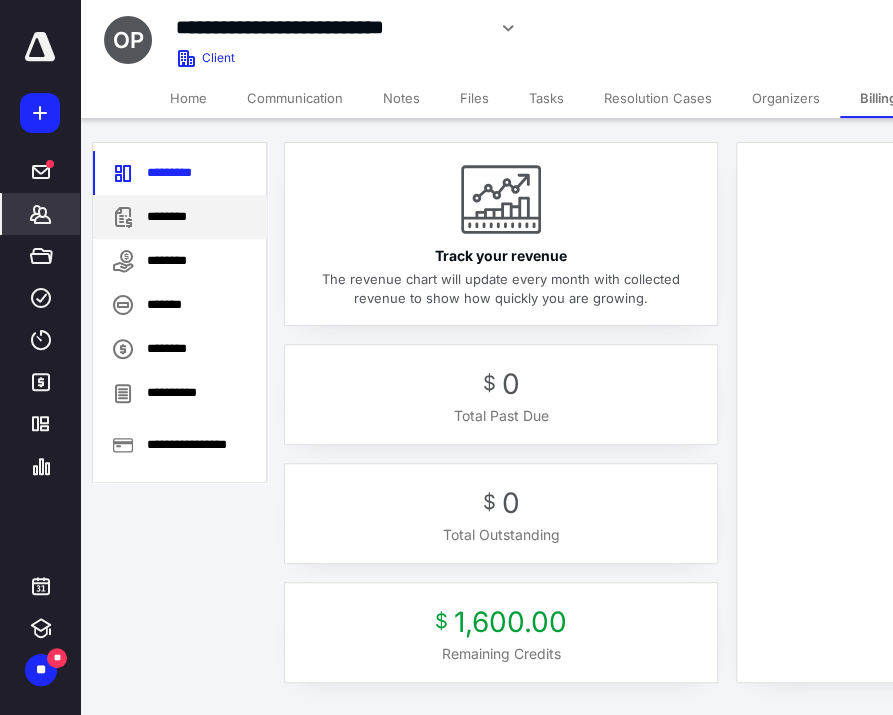 click on "********" at bounding box center (180, 217) 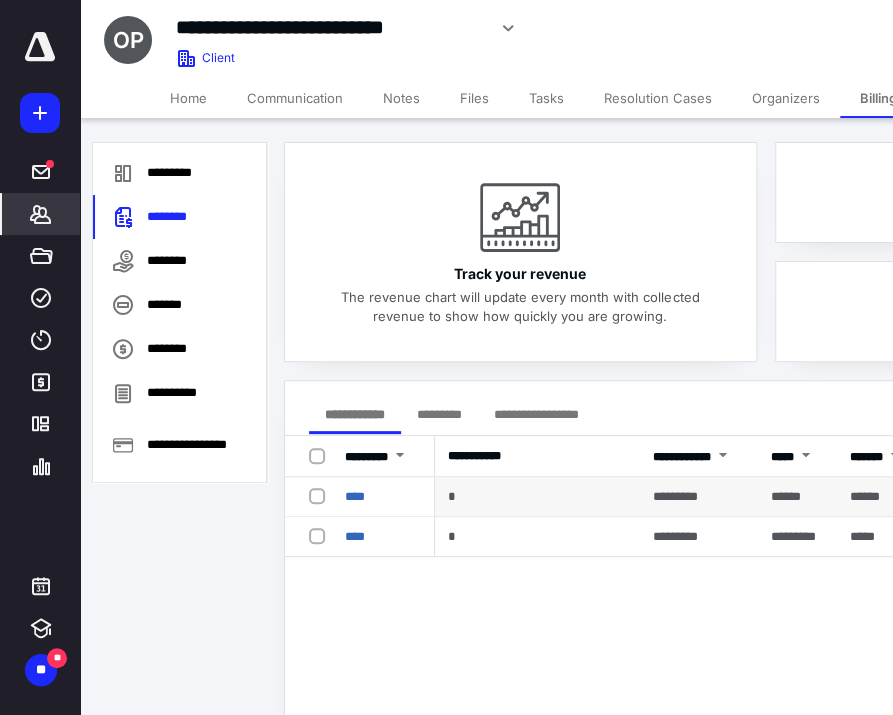 click at bounding box center [321, 495] 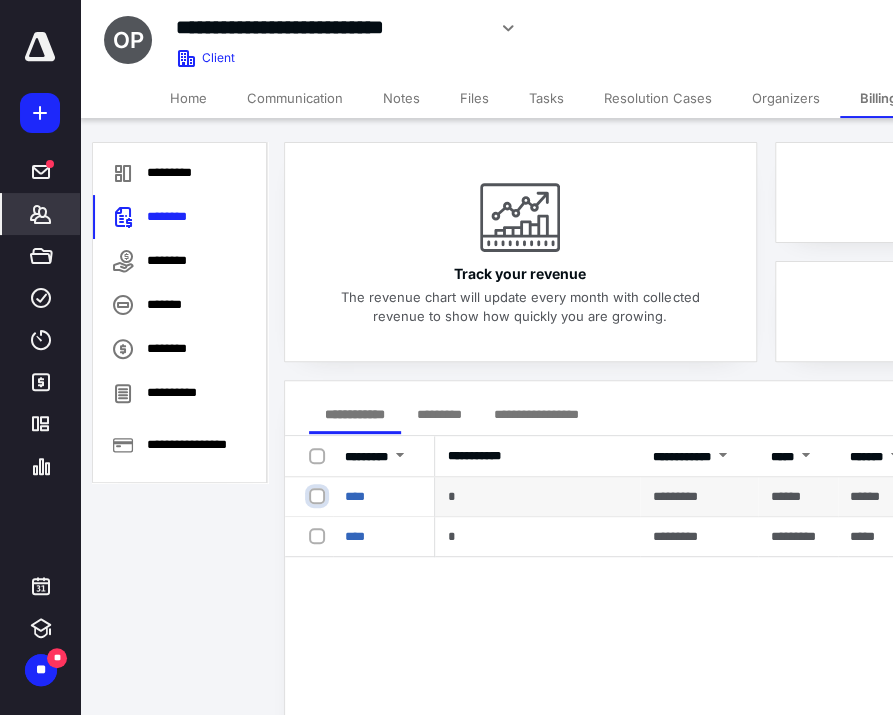 click at bounding box center (319, 496) 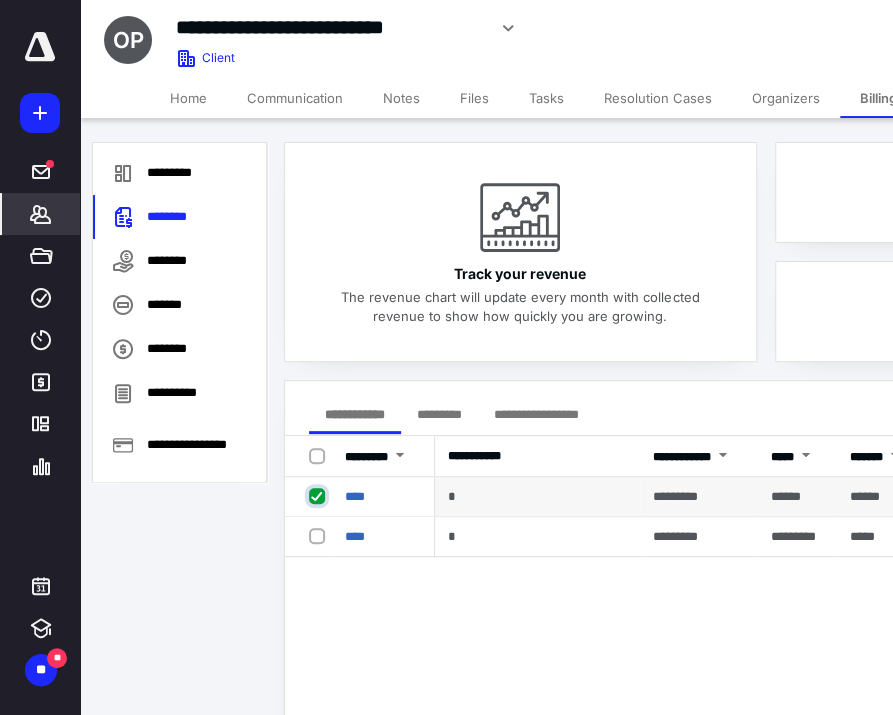 checkbox on "true" 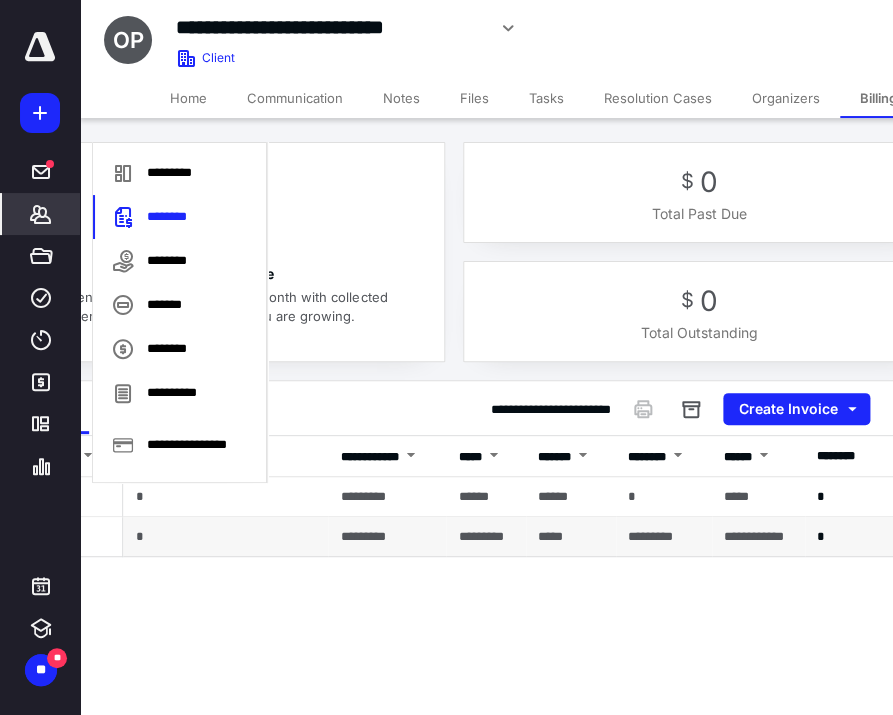 scroll, scrollTop: 0, scrollLeft: 324, axis: horizontal 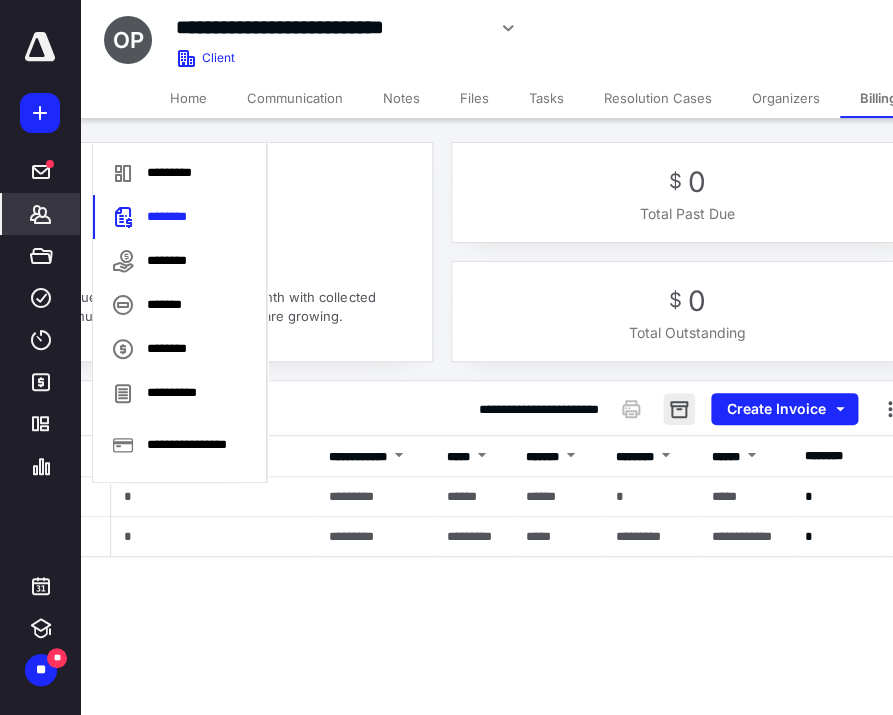 click at bounding box center [679, 409] 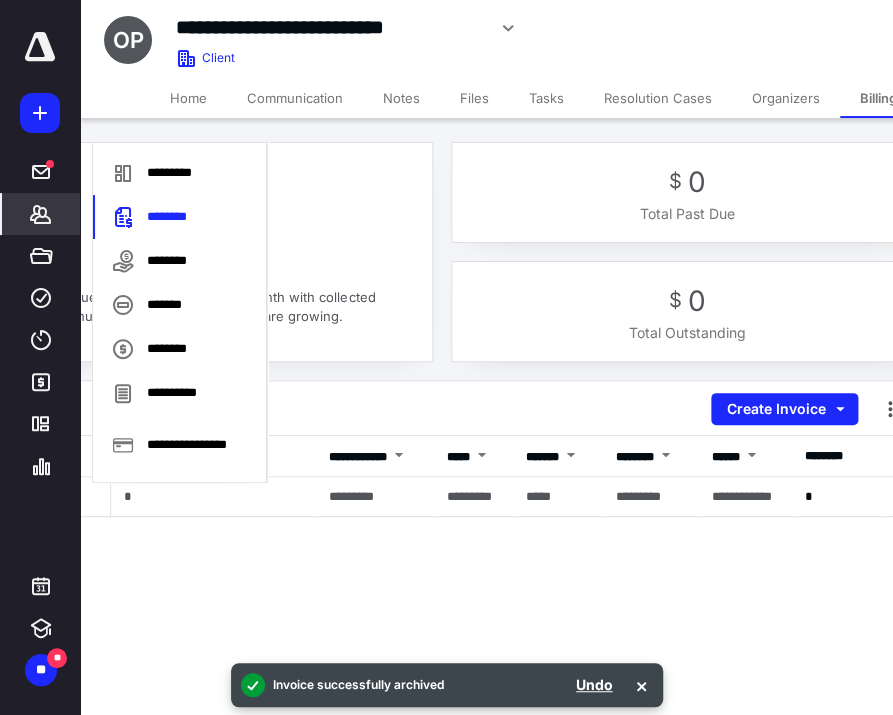 click on "*******" at bounding box center (41, 214) 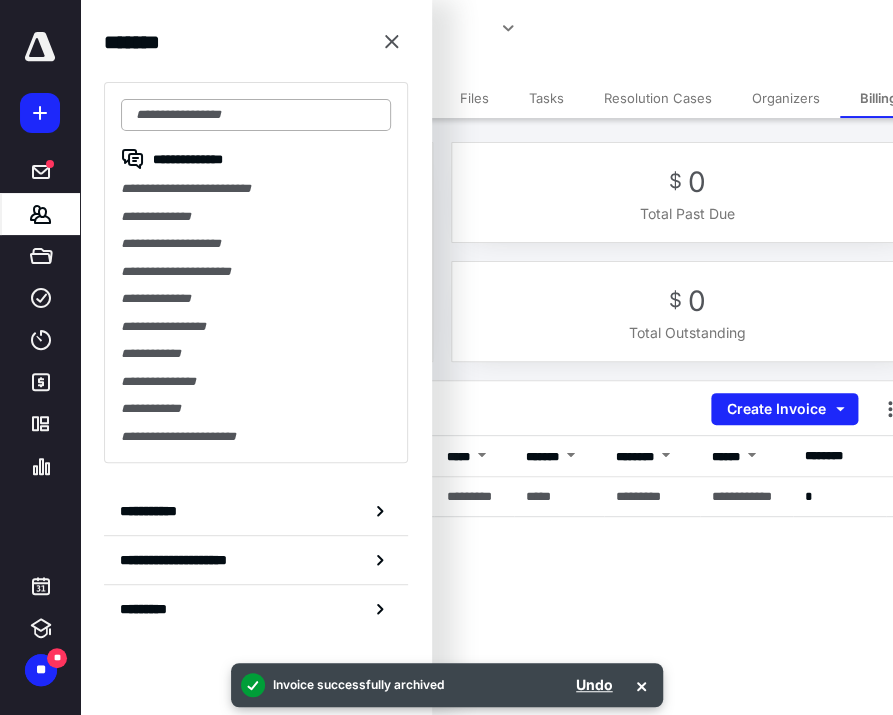 click at bounding box center (256, 115) 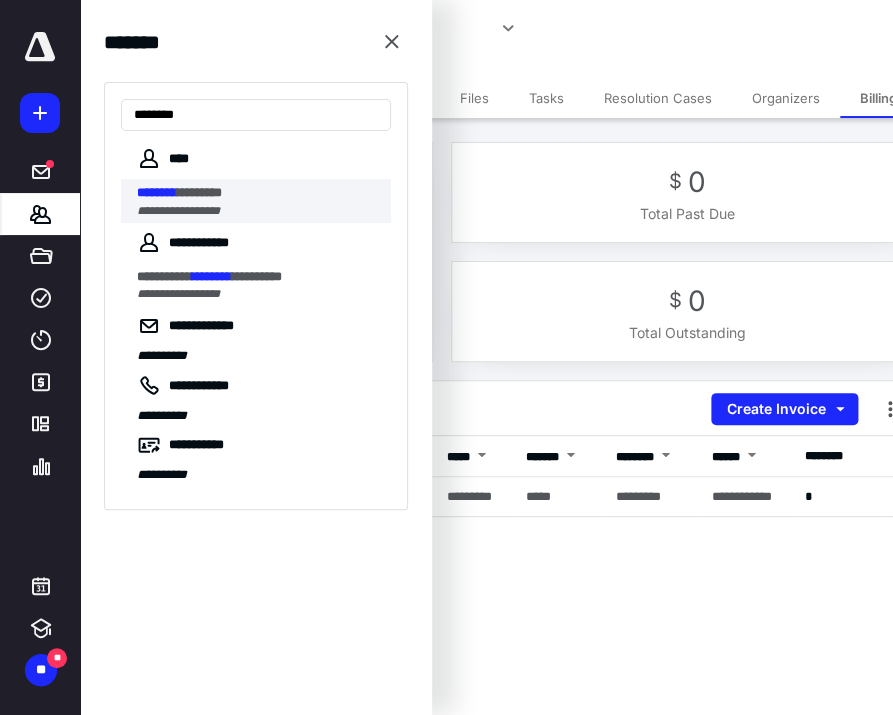 type on "********" 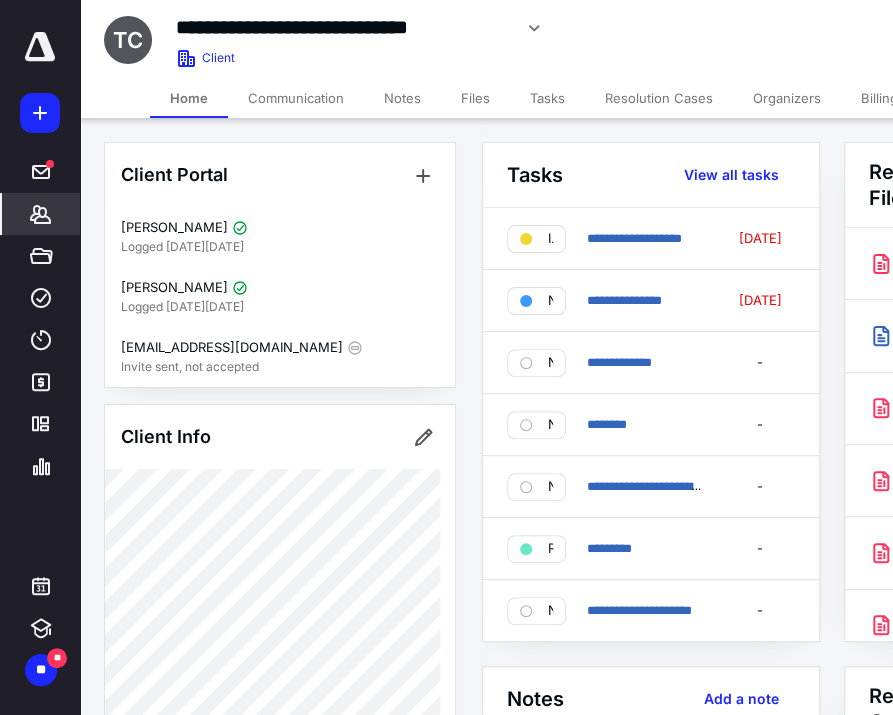 click on "Billing" at bounding box center (879, 98) 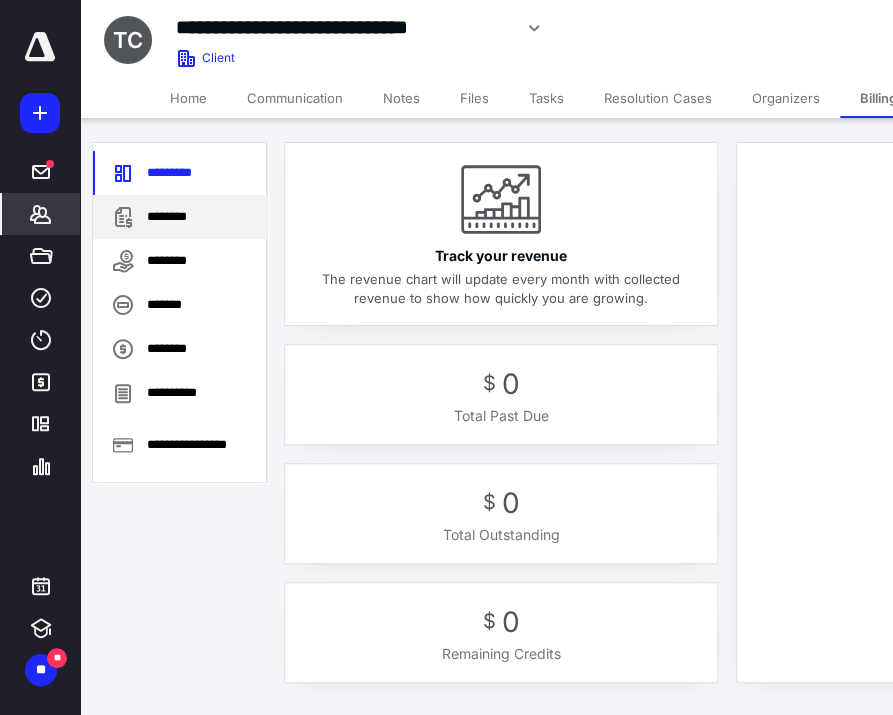 click on "********" at bounding box center [180, 217] 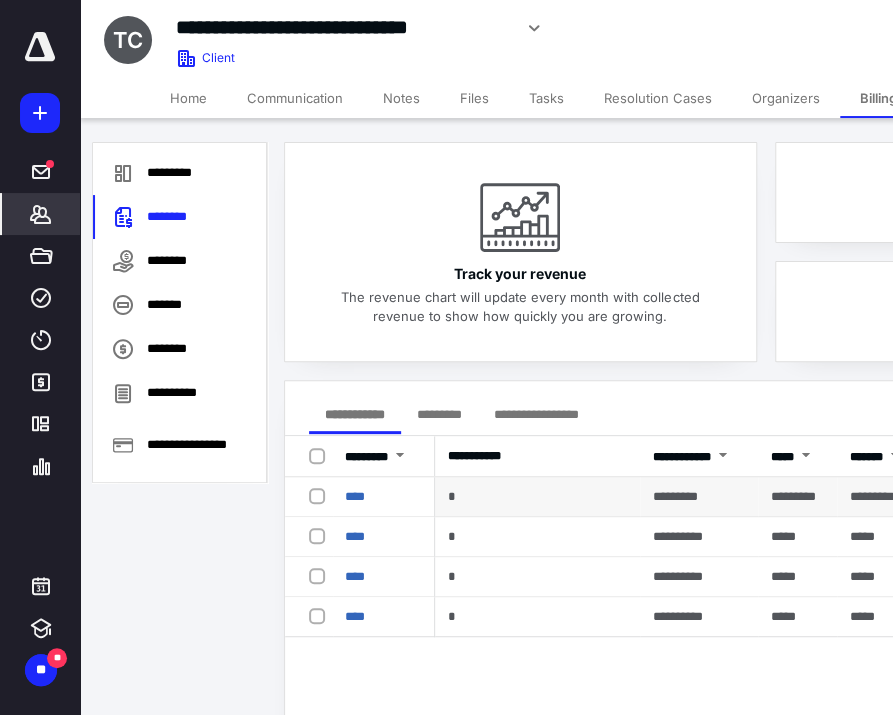 click at bounding box center (321, 495) 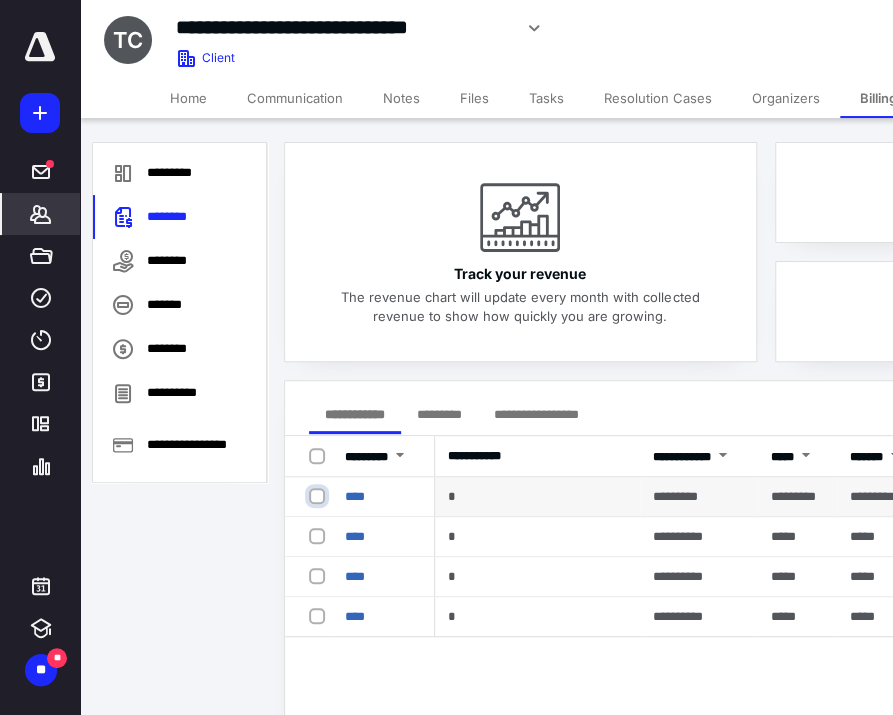 click at bounding box center (319, 496) 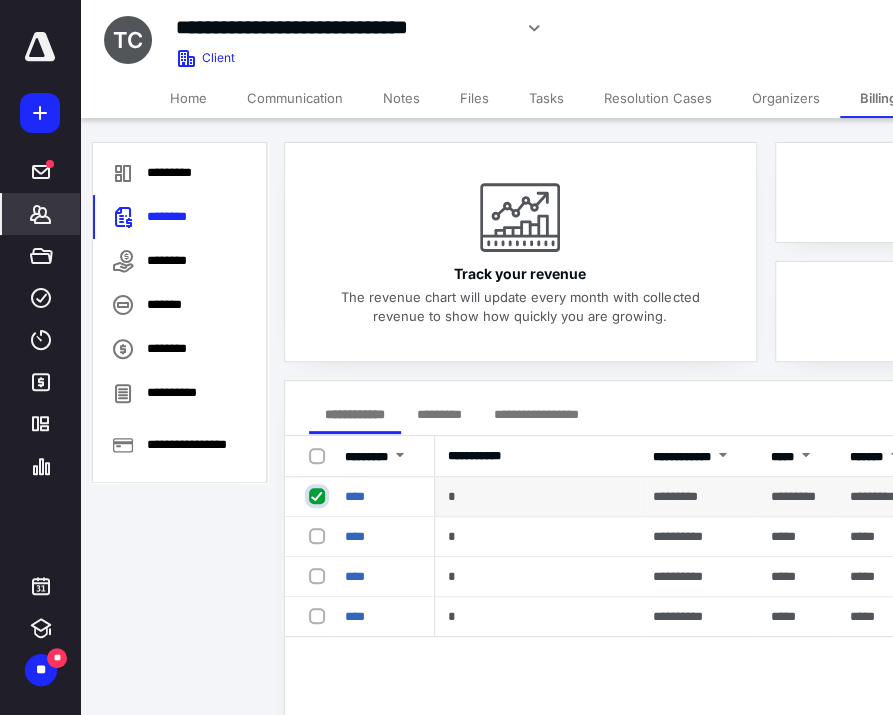 checkbox on "true" 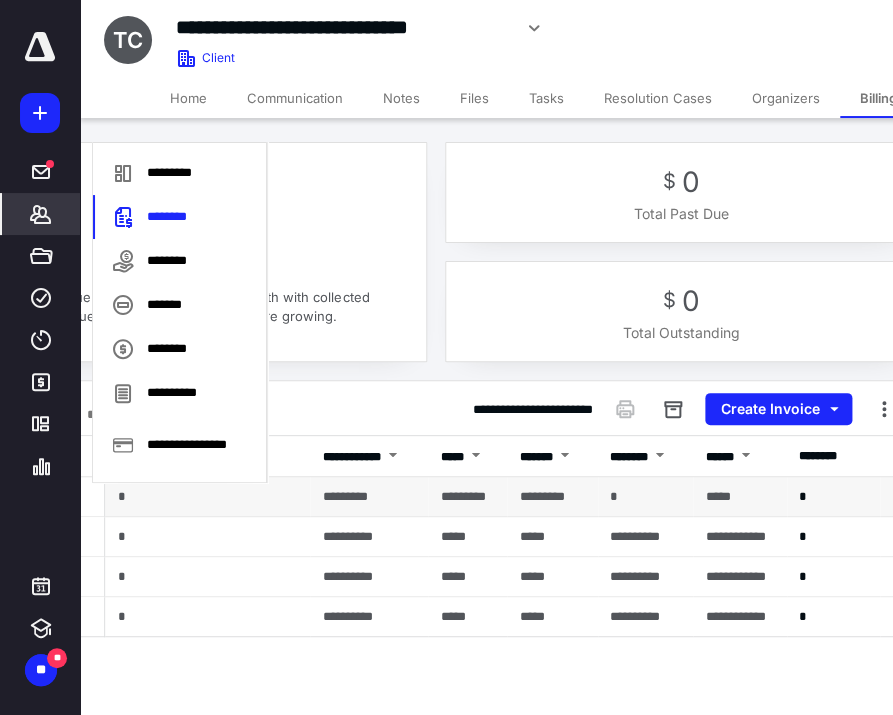 scroll, scrollTop: 0, scrollLeft: 331, axis: horizontal 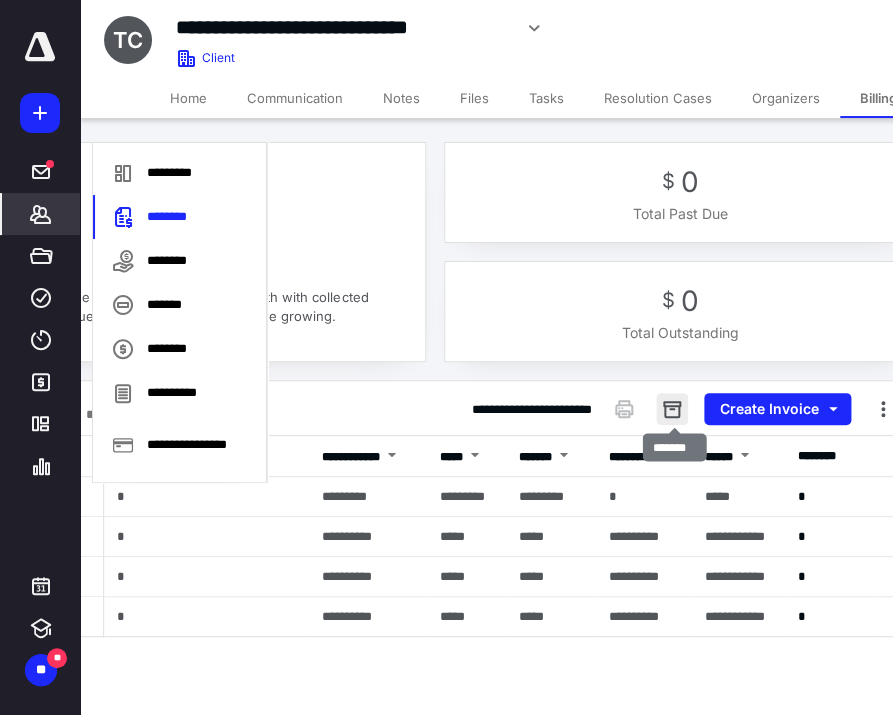 click at bounding box center (672, 409) 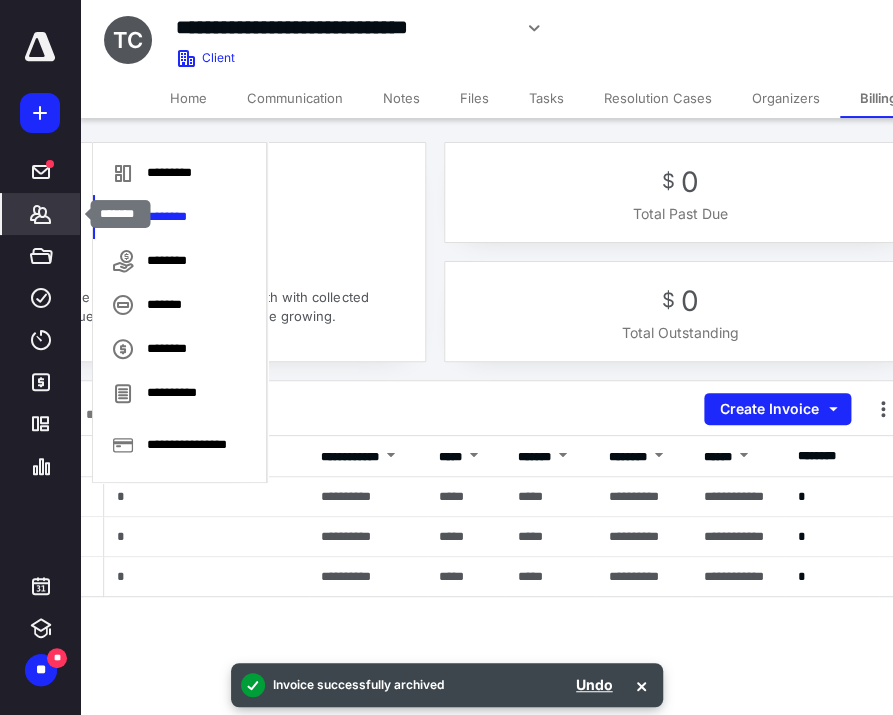 click 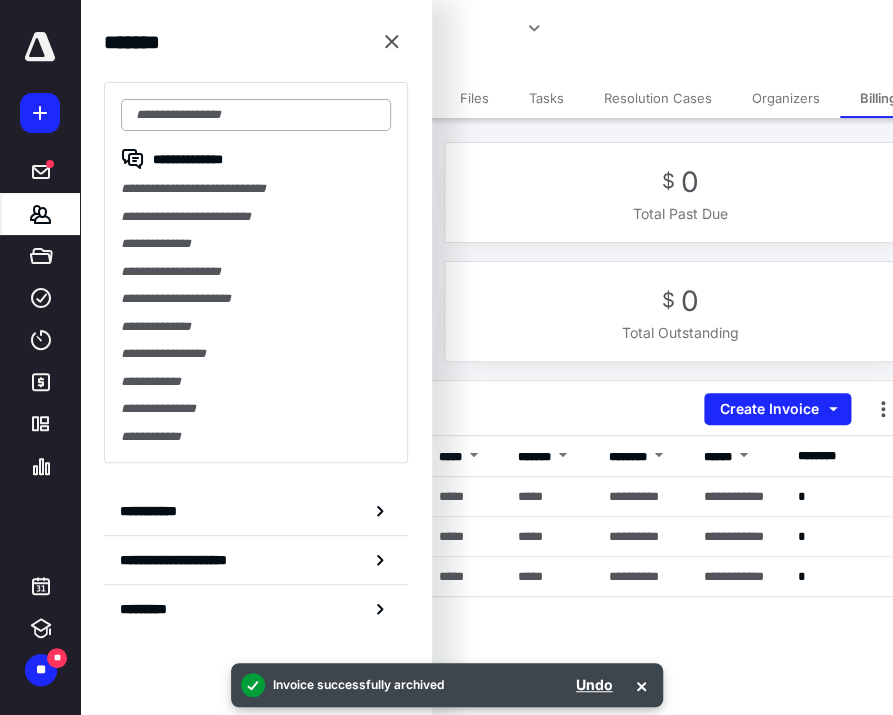 click at bounding box center [256, 115] 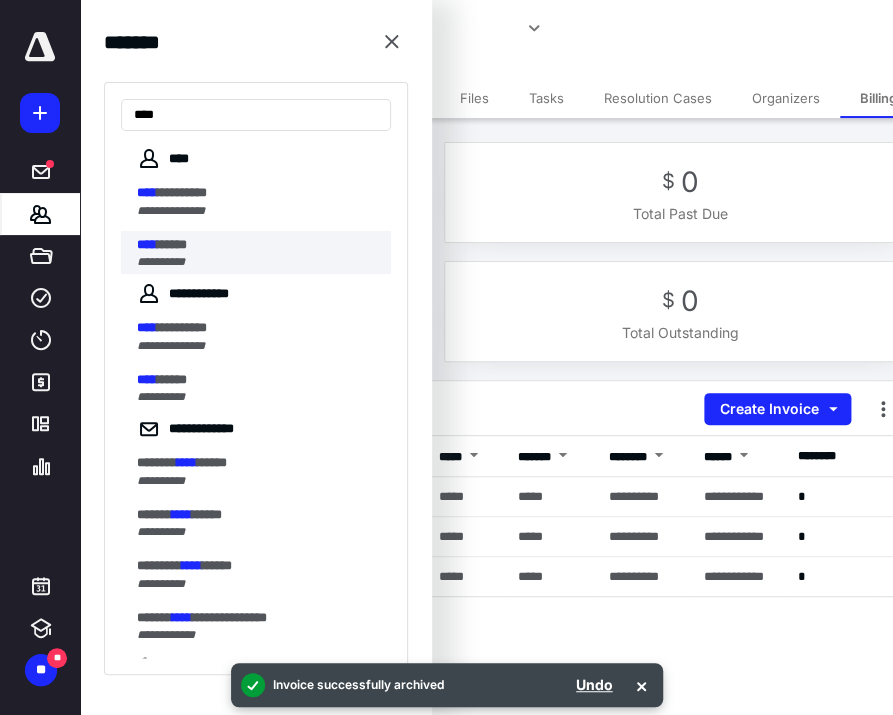 type on "****" 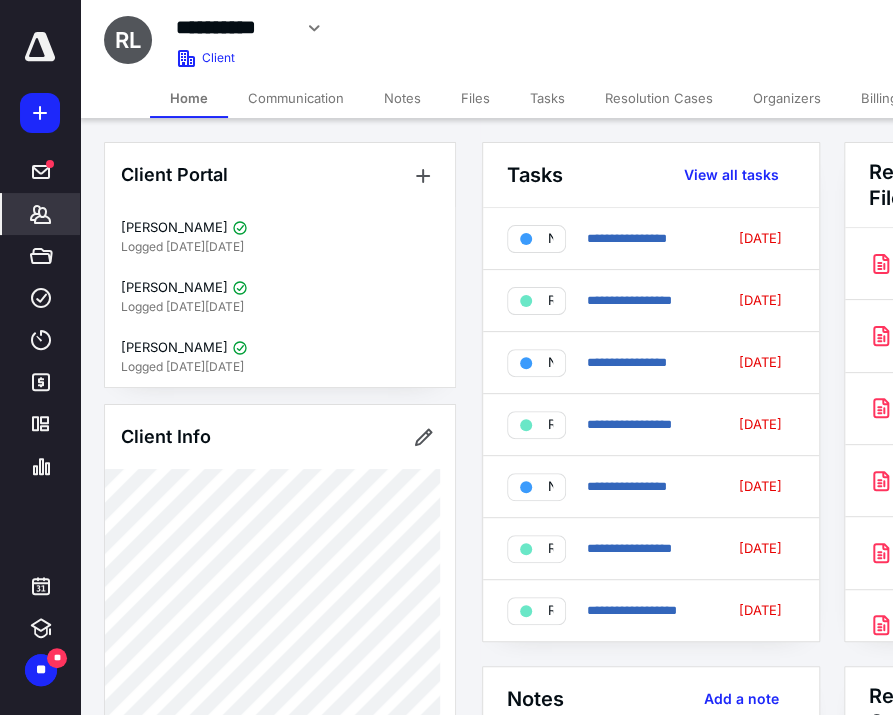 click on "Billing" at bounding box center (879, 98) 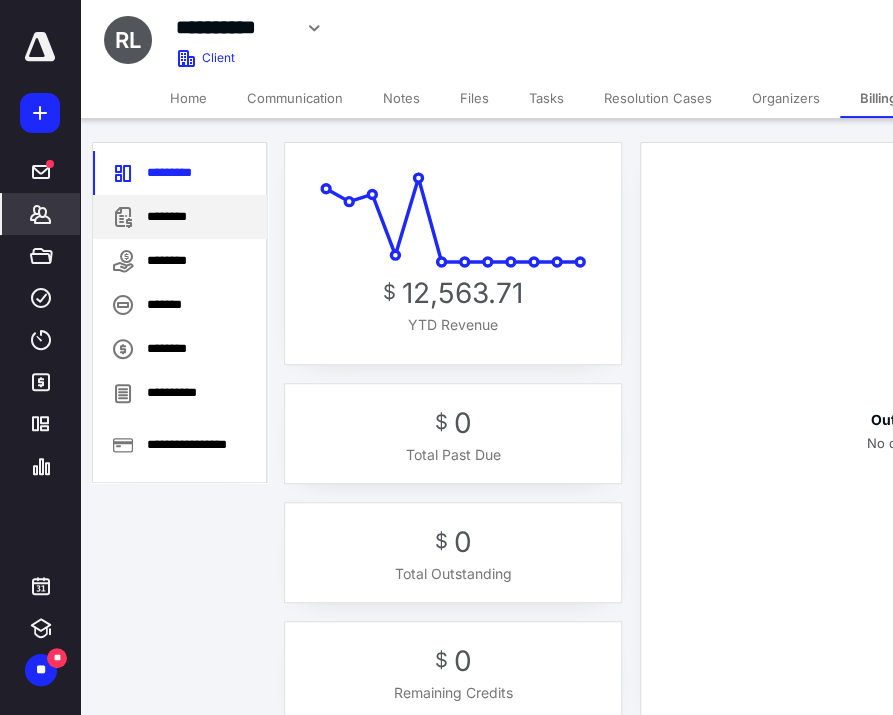click on "********" at bounding box center [180, 217] 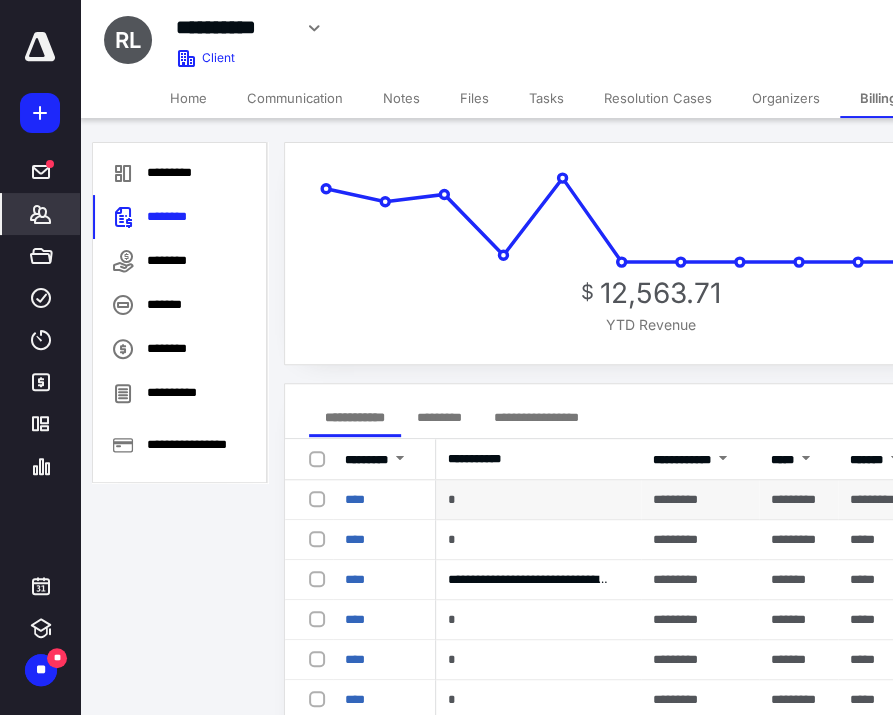 click at bounding box center [321, 498] 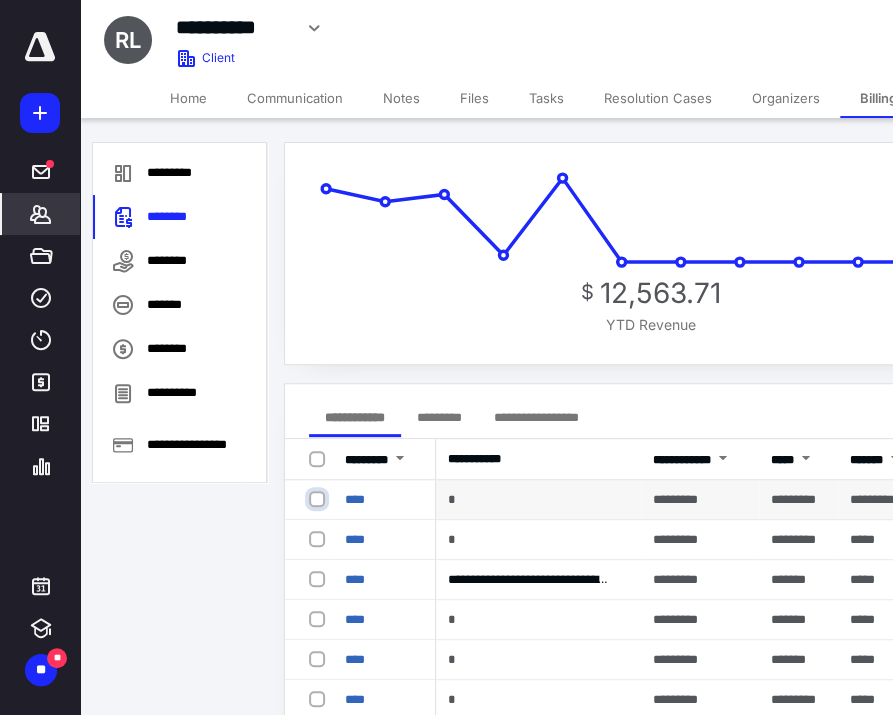 click at bounding box center (319, 499) 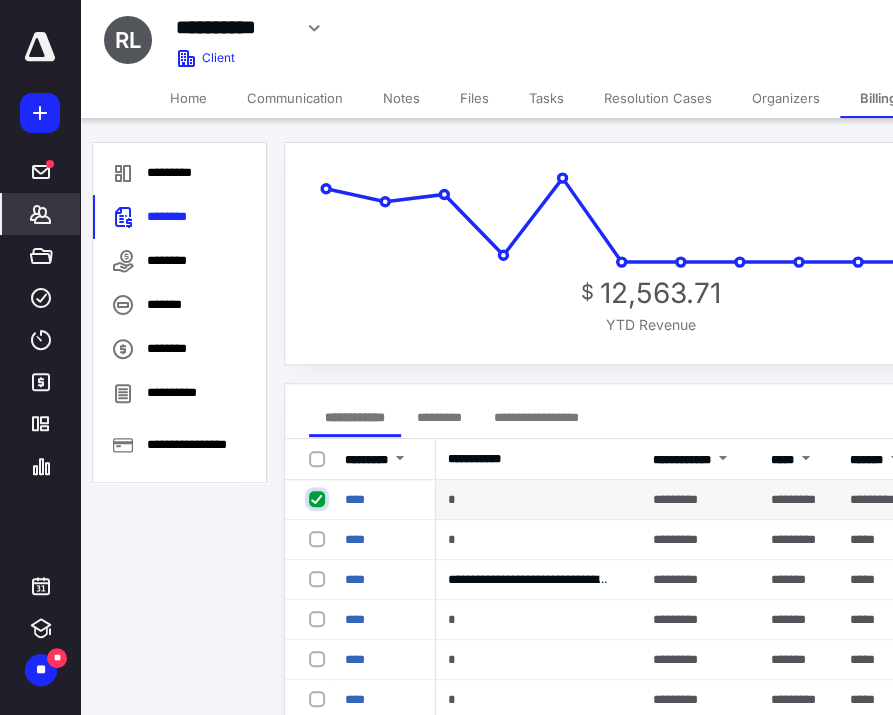 checkbox on "true" 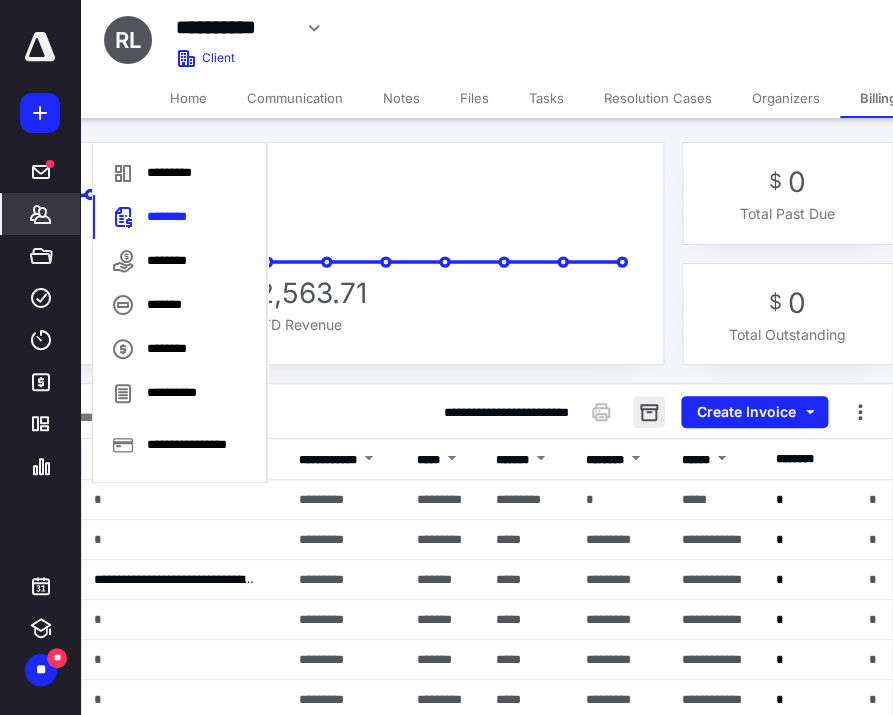 click at bounding box center [649, 412] 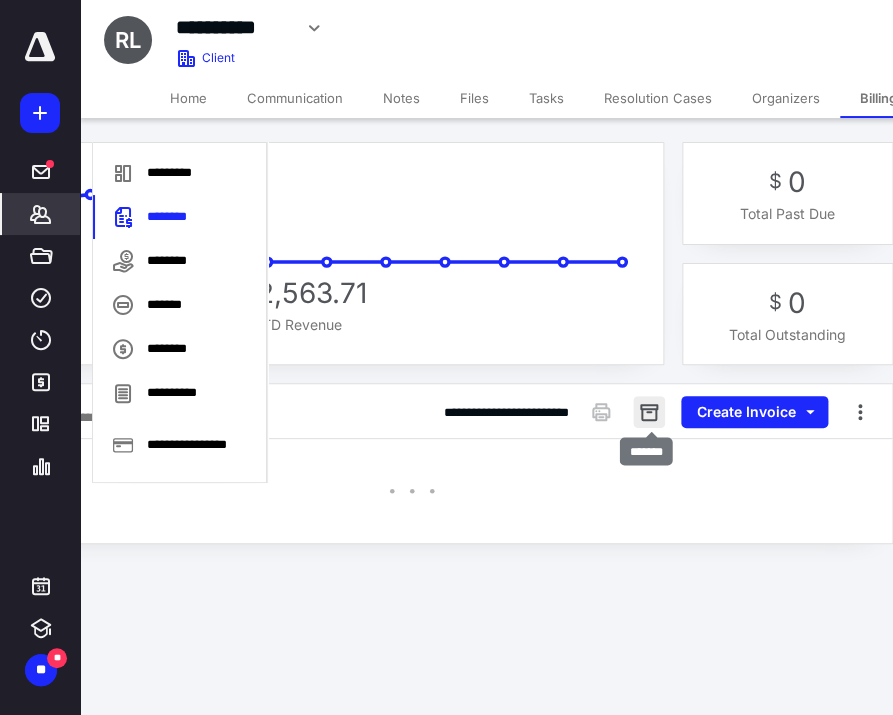 scroll, scrollTop: 0, scrollLeft: 339, axis: horizontal 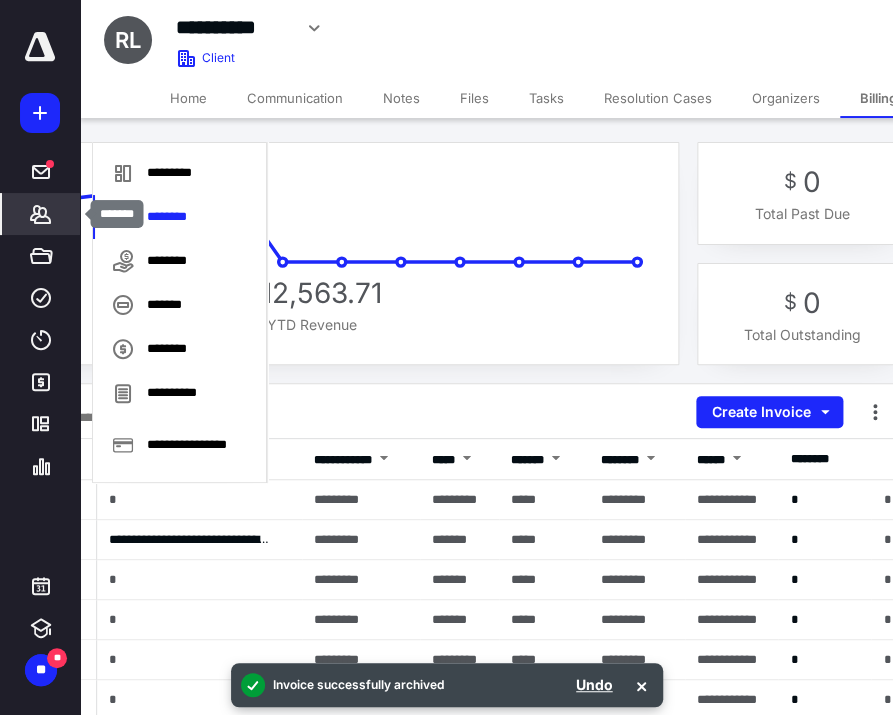 click on "*******" at bounding box center [41, 214] 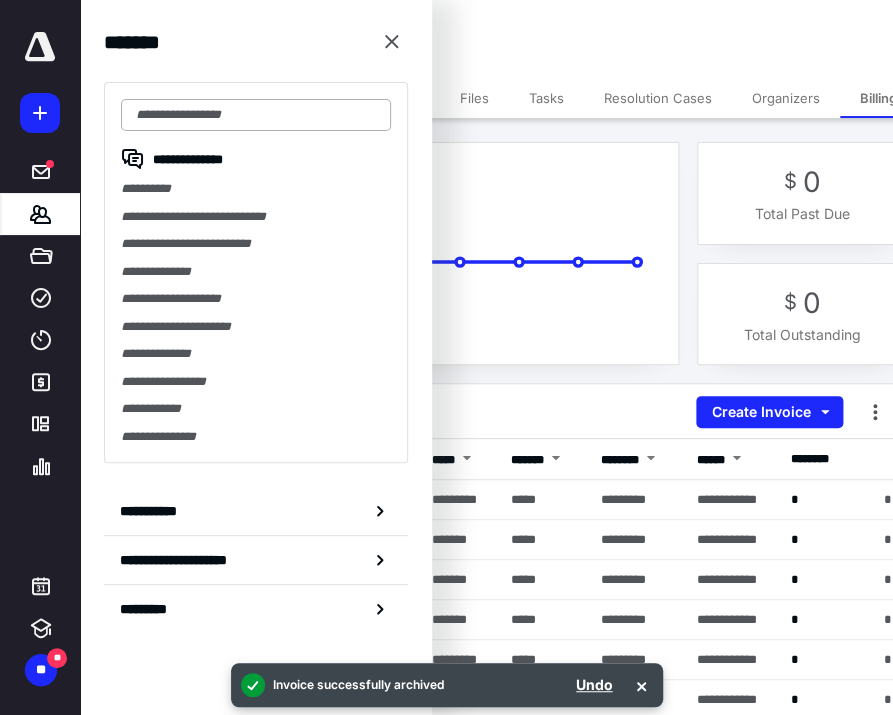 click at bounding box center [256, 115] 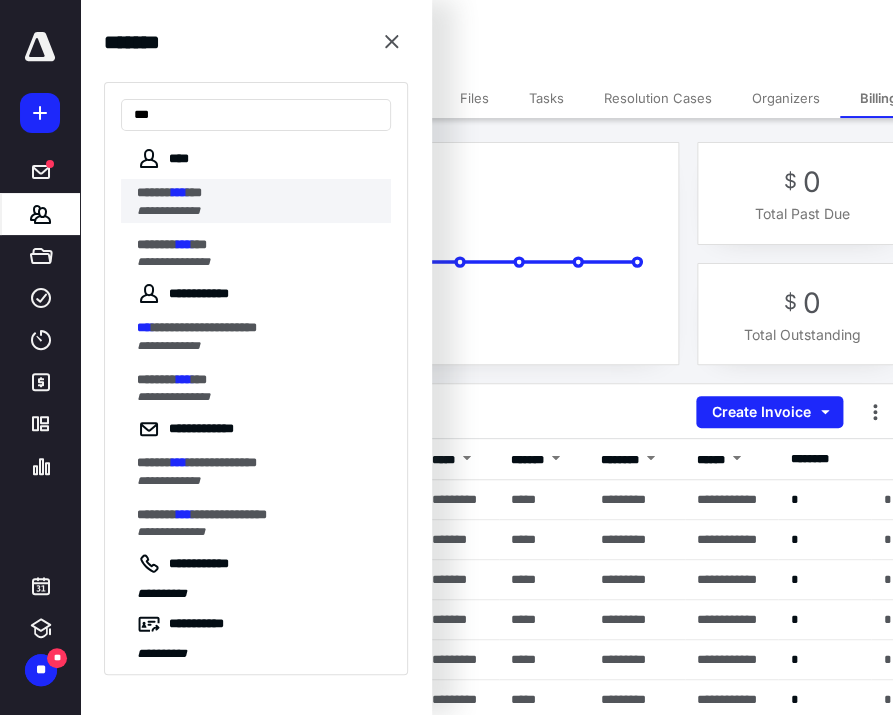type on "***" 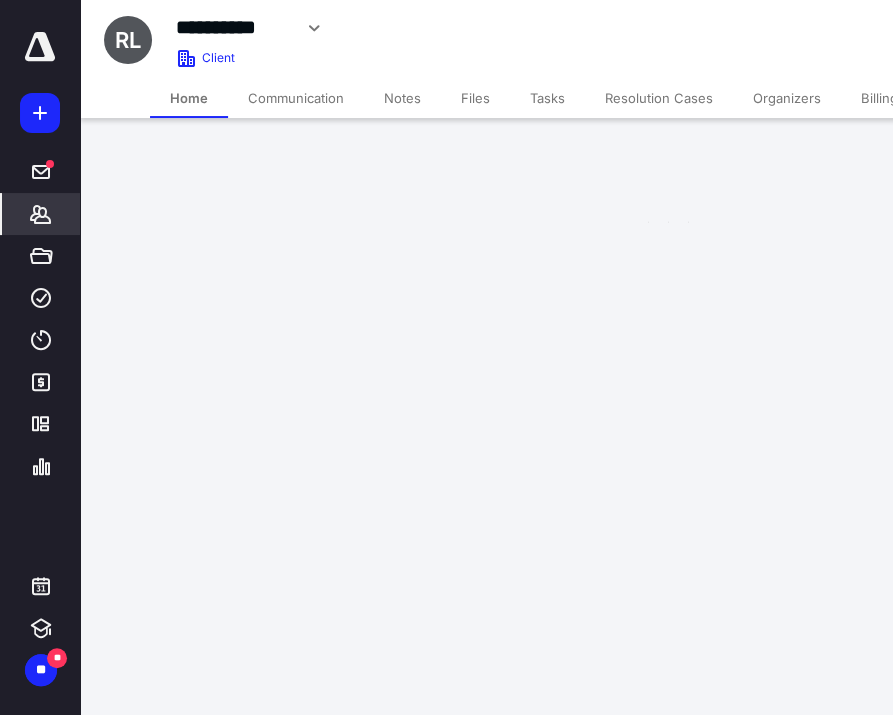 scroll, scrollTop: 0, scrollLeft: 0, axis: both 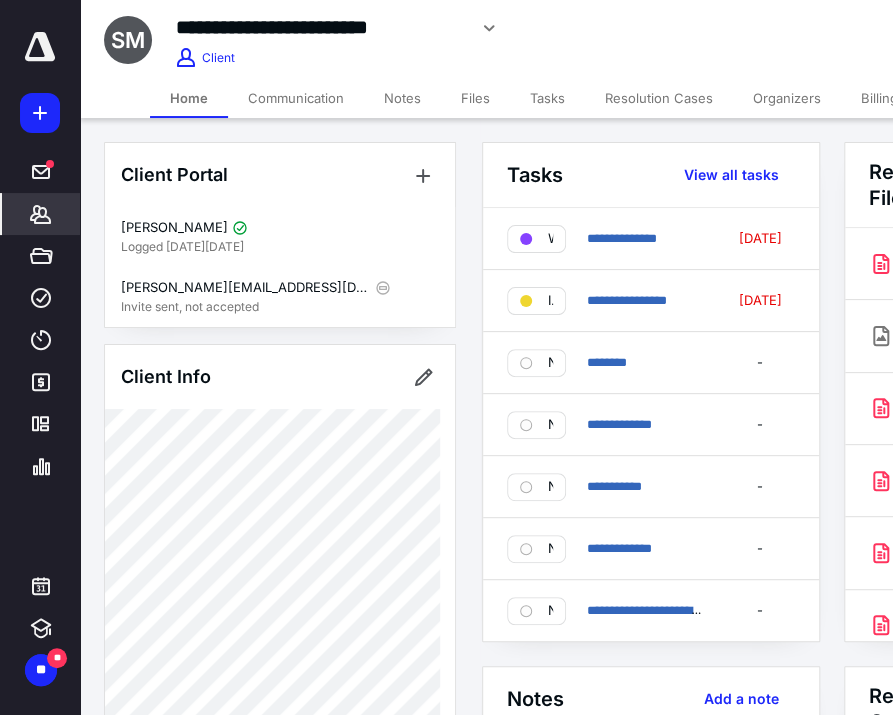 click on "Billing" at bounding box center [879, 98] 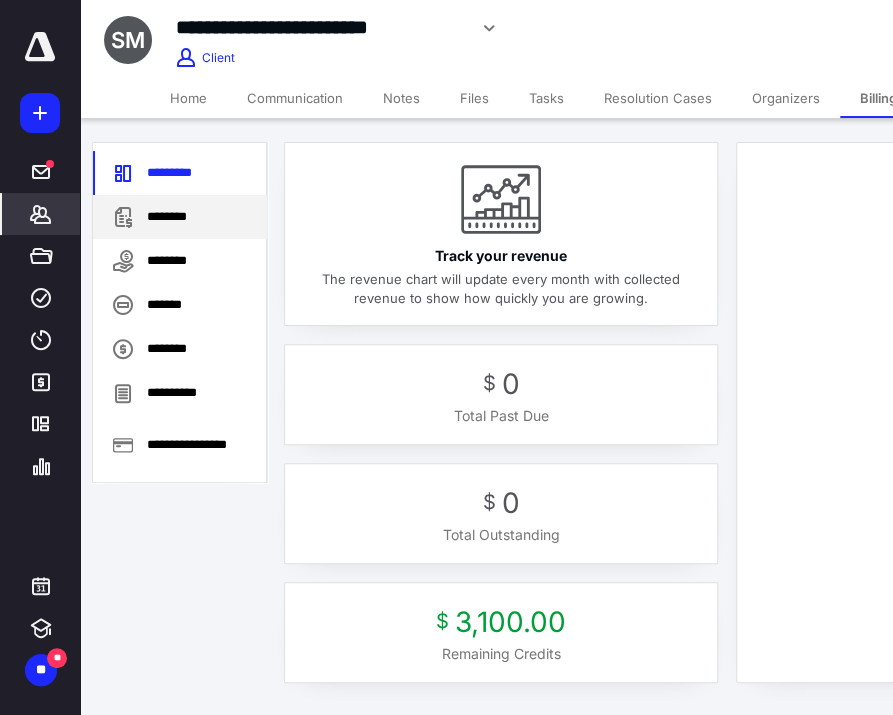 click on "********" at bounding box center (180, 217) 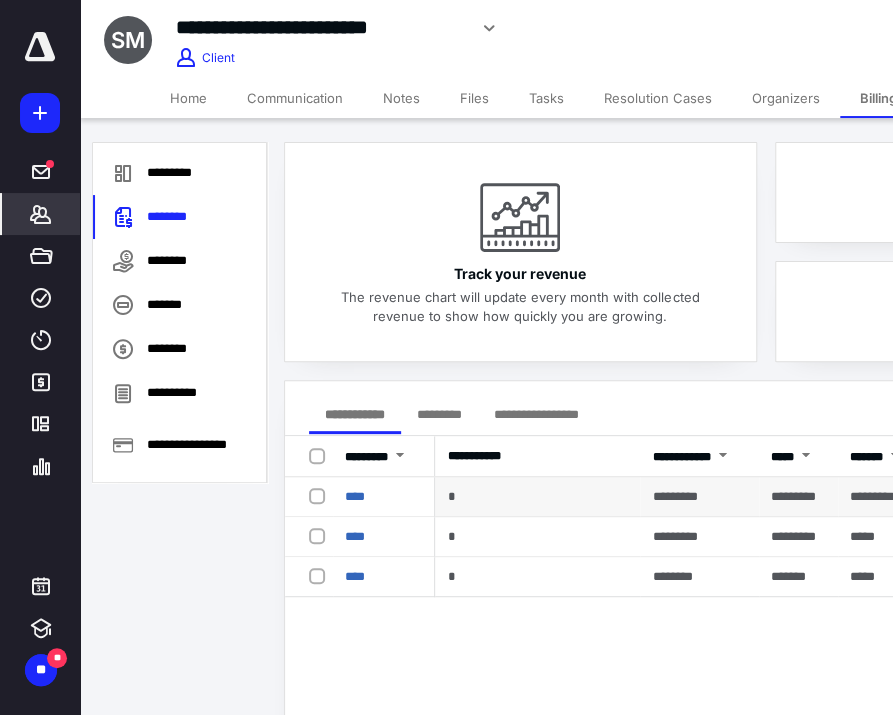 click at bounding box center [309, 497] 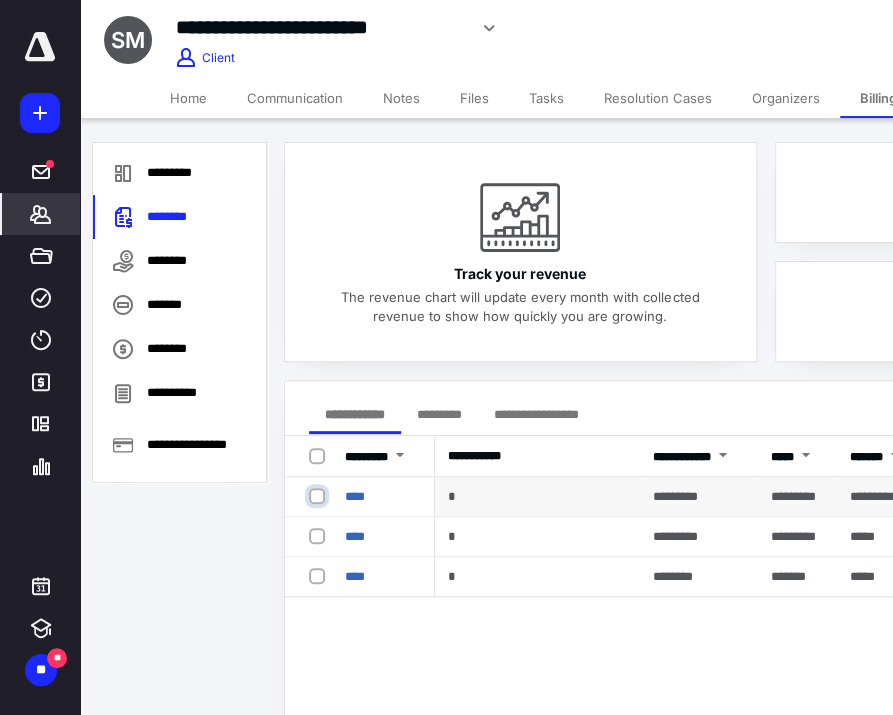 click at bounding box center [319, 496] 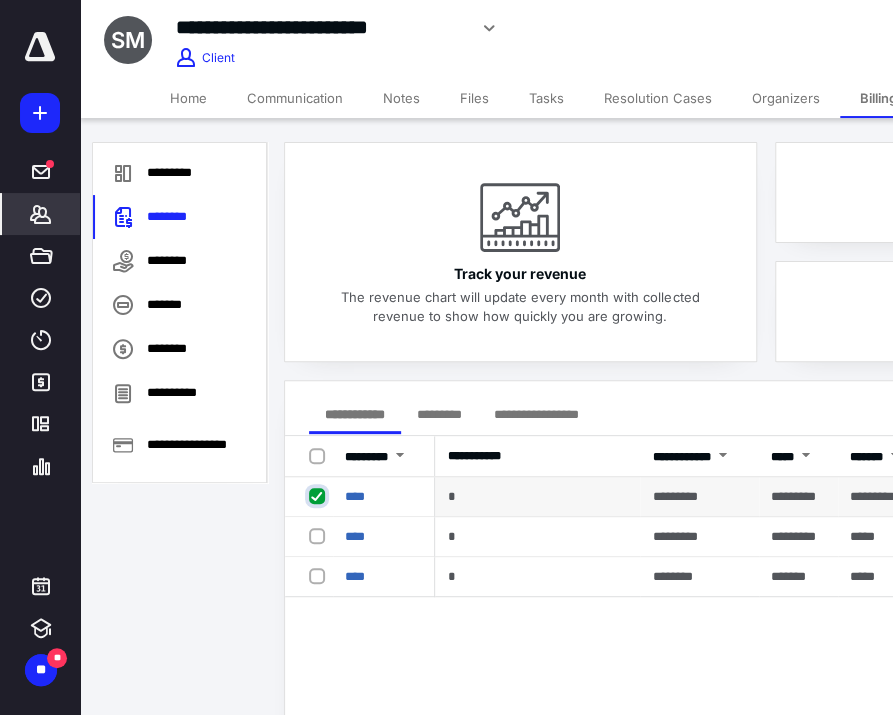 checkbox on "true" 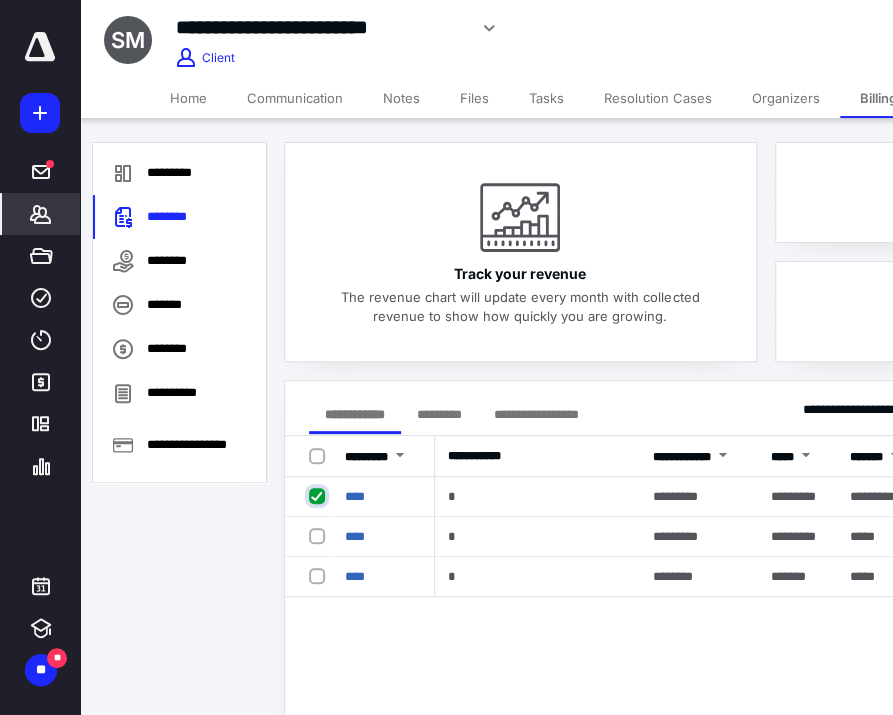 scroll, scrollTop: 0, scrollLeft: 345, axis: horizontal 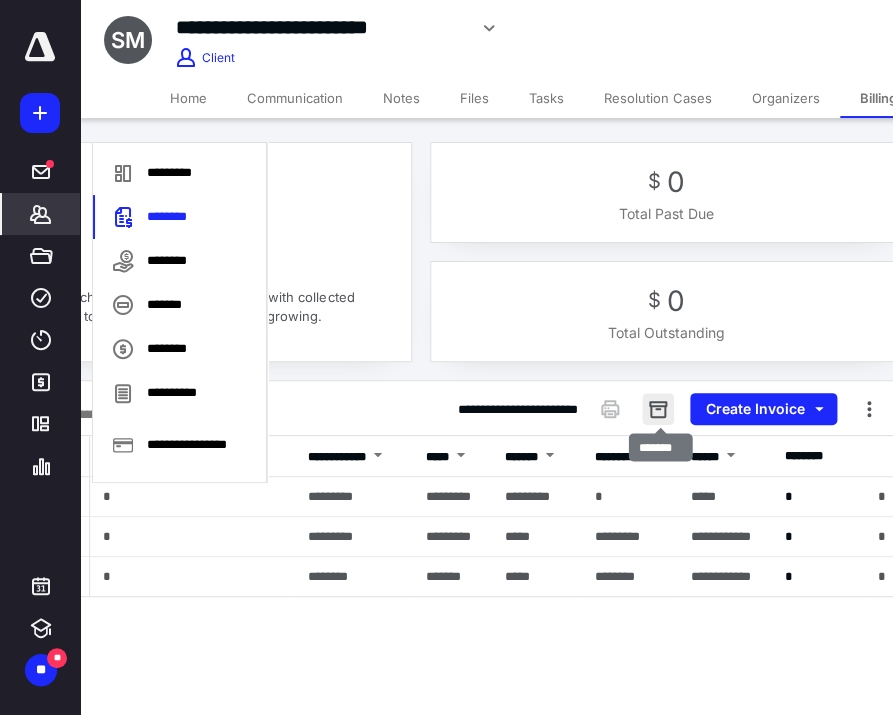 click at bounding box center (658, 409) 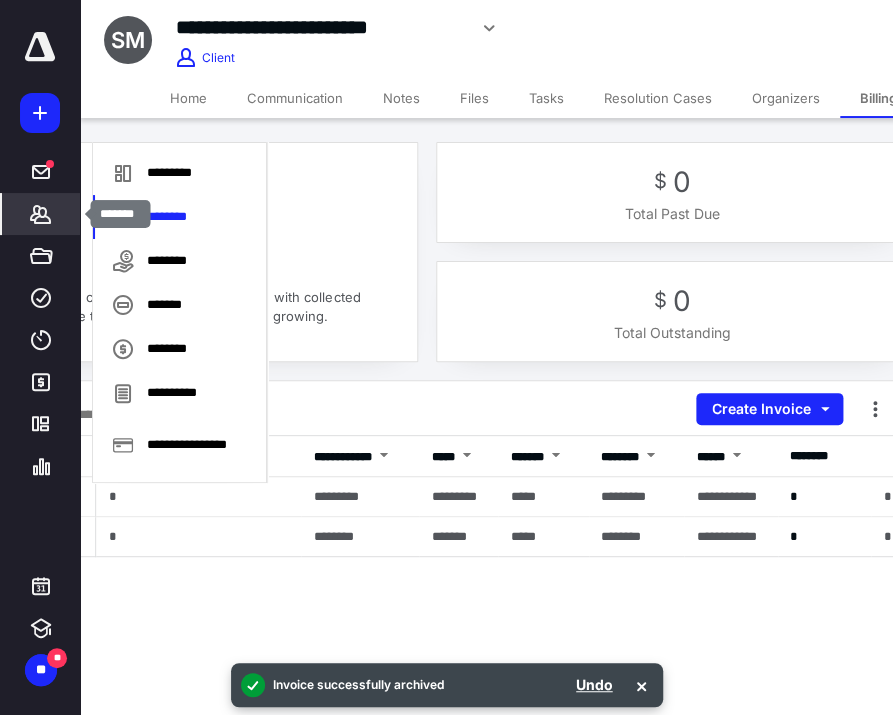 click 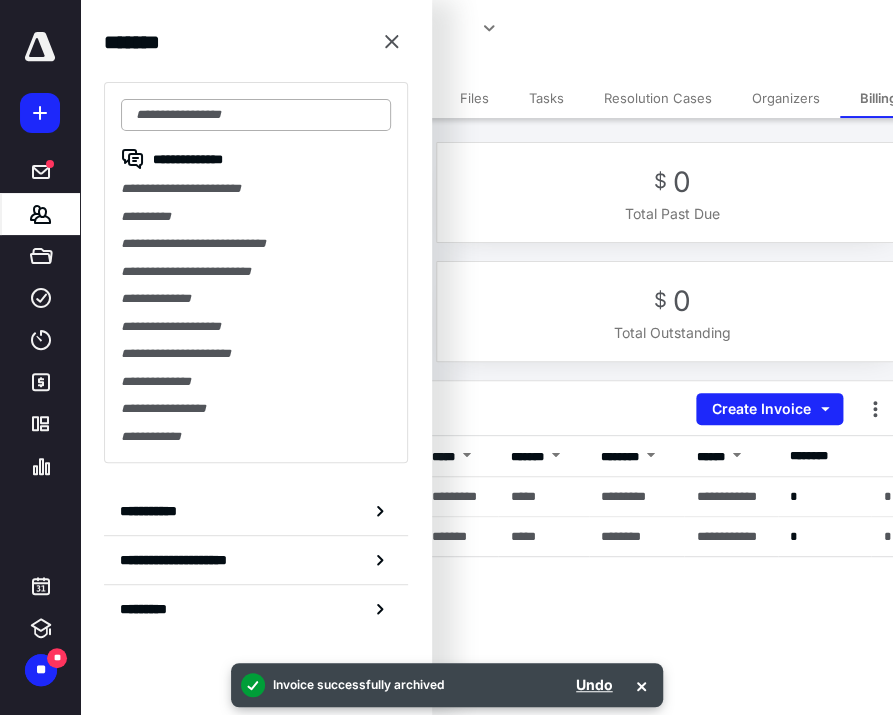 click at bounding box center [256, 115] 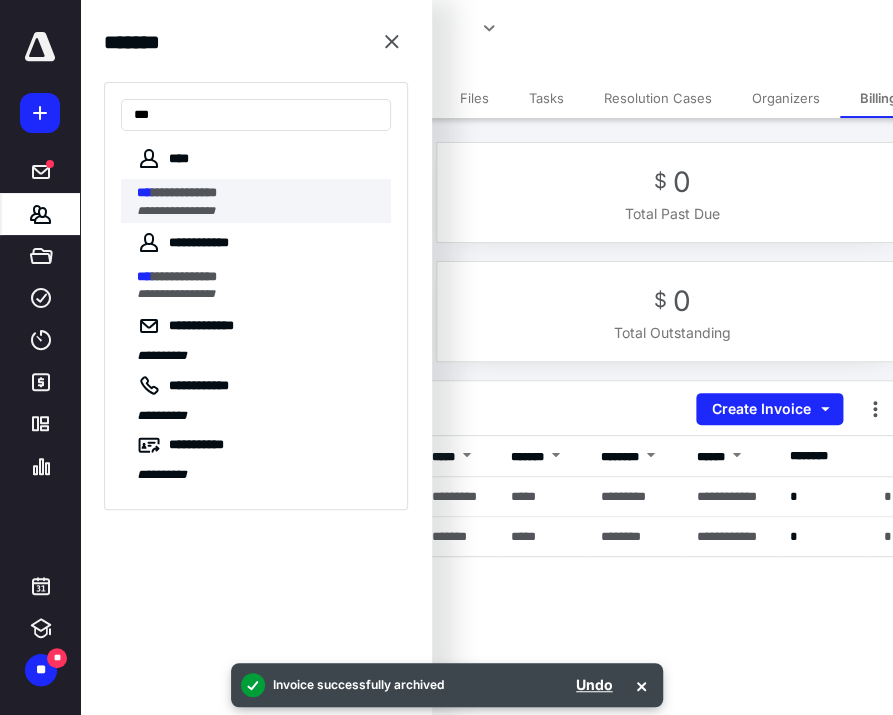 type on "***" 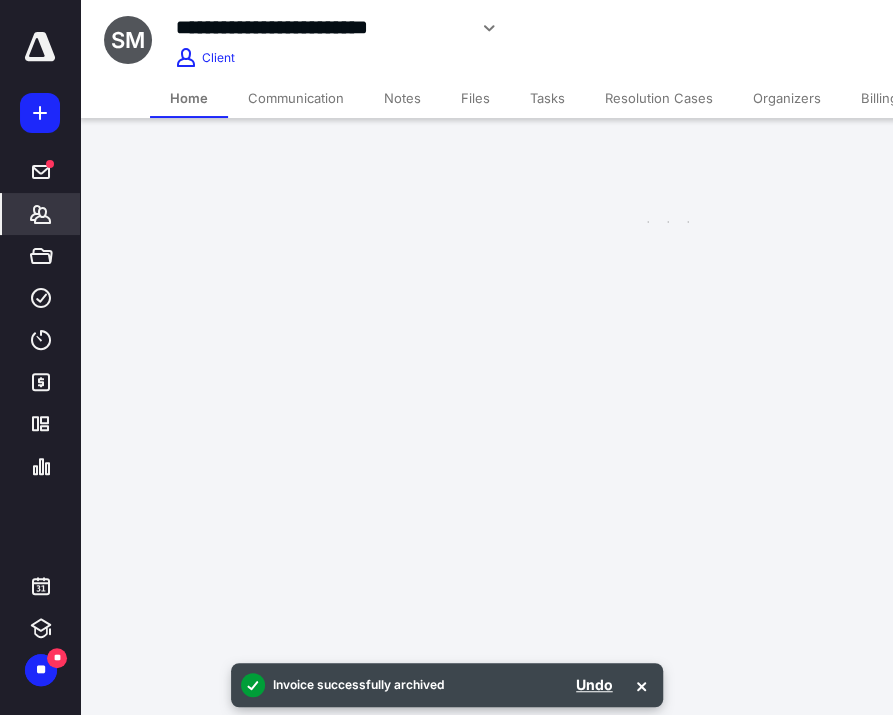 scroll, scrollTop: 0, scrollLeft: 0, axis: both 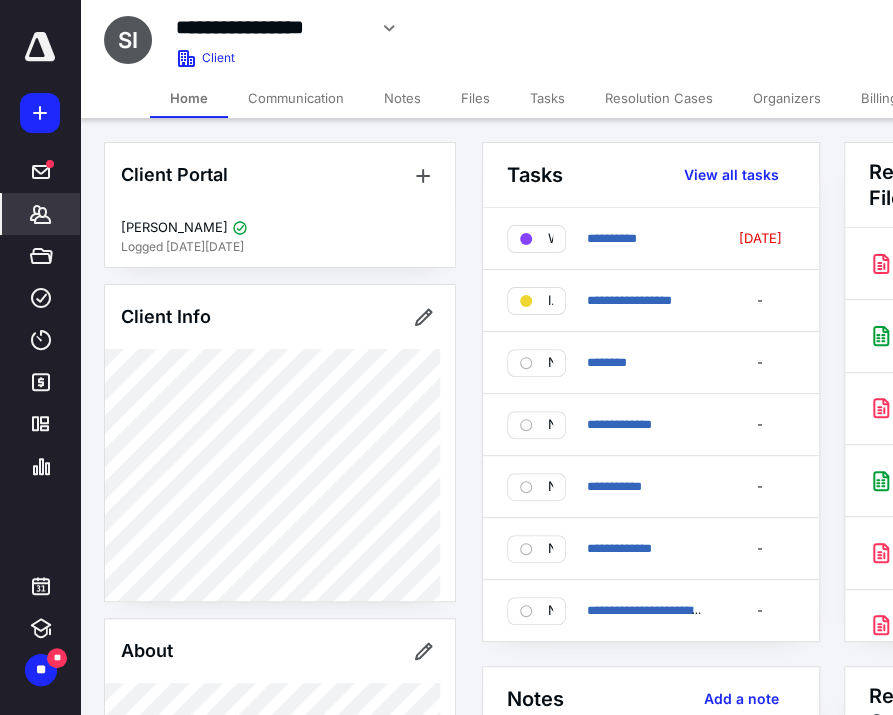 click on "Billing" at bounding box center [879, 98] 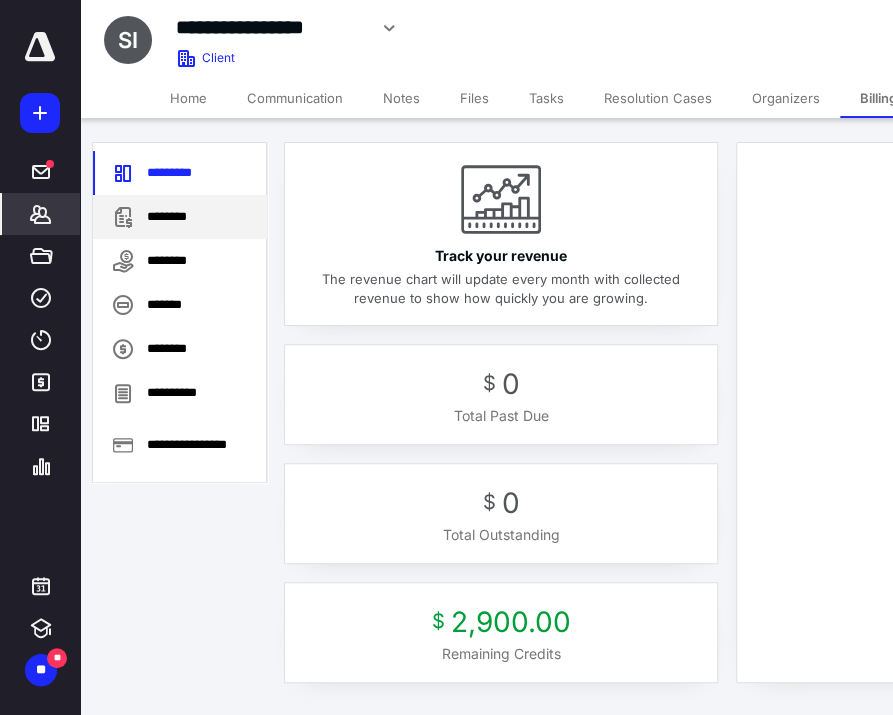 click on "********" at bounding box center (180, 217) 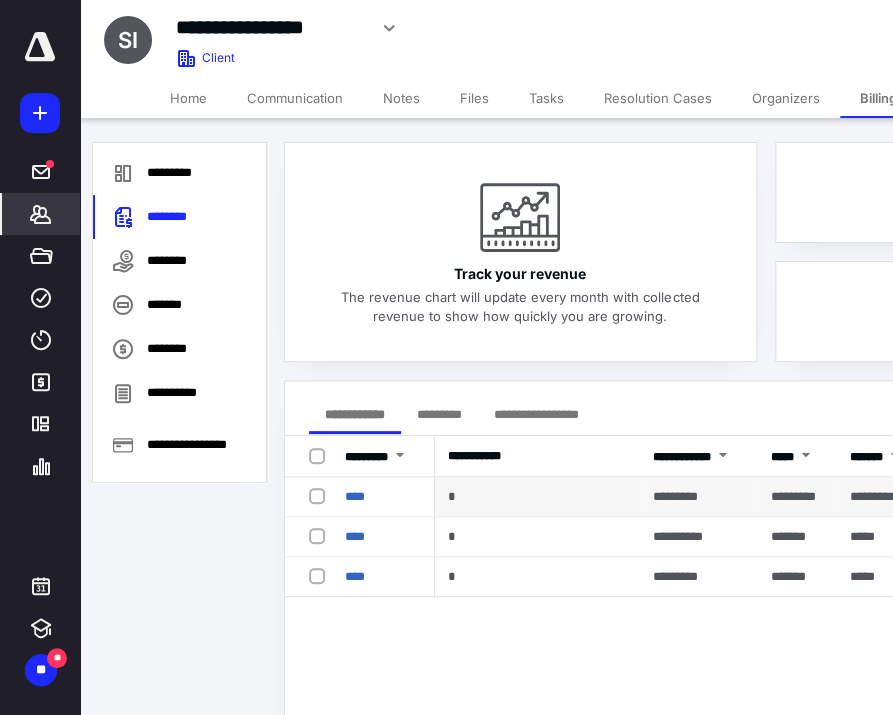 click at bounding box center [321, 495] 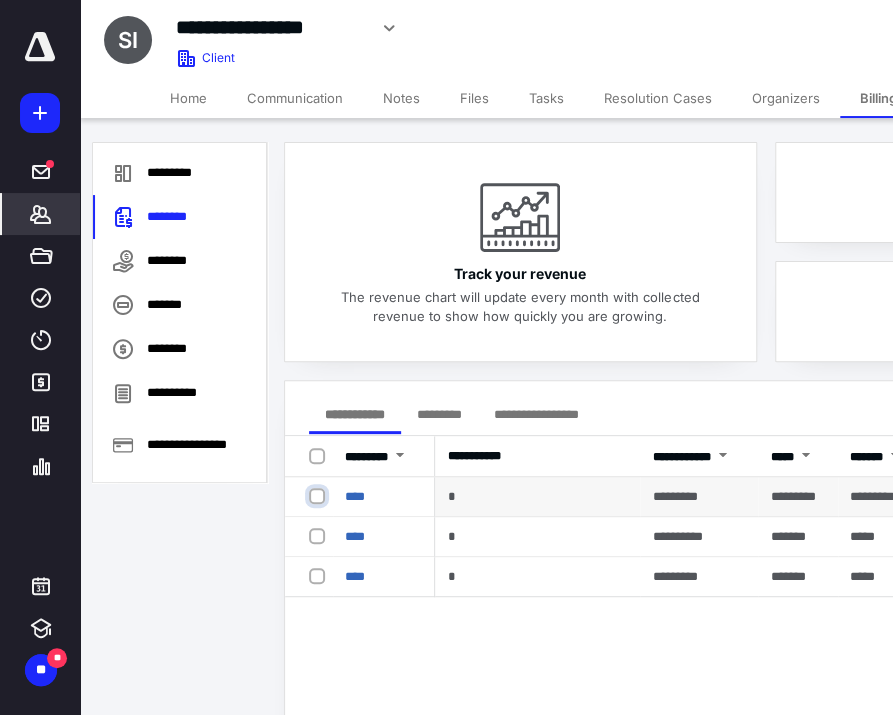 click at bounding box center (319, 496) 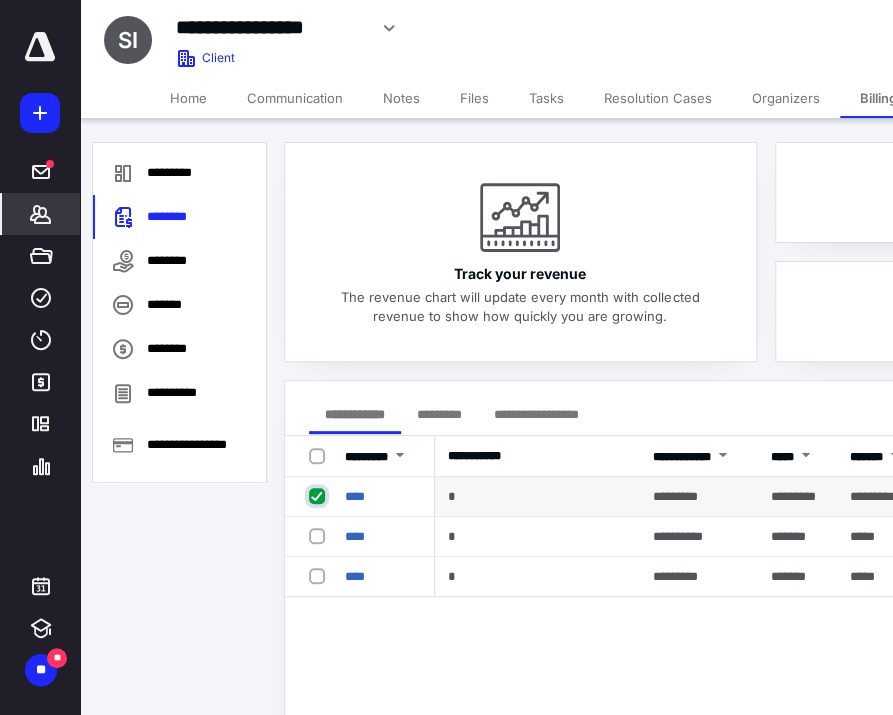 checkbox on "true" 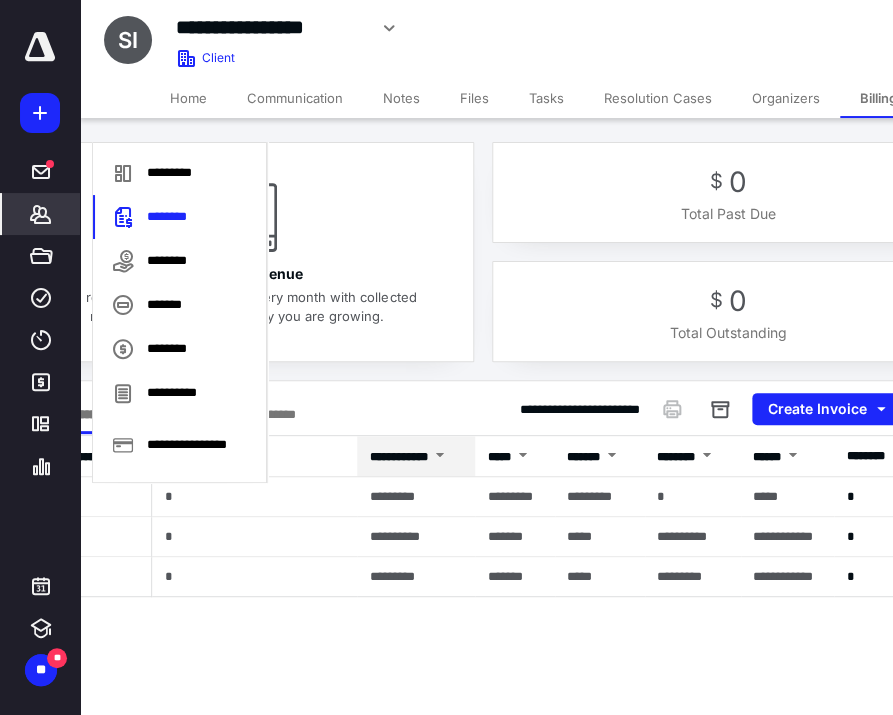 scroll, scrollTop: 0, scrollLeft: 344, axis: horizontal 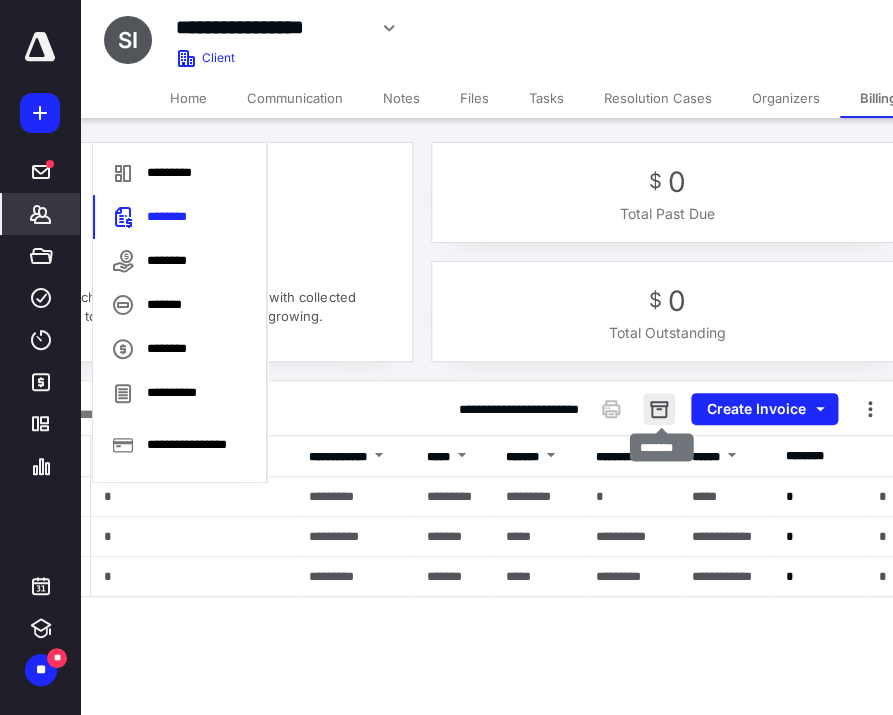 click at bounding box center (659, 409) 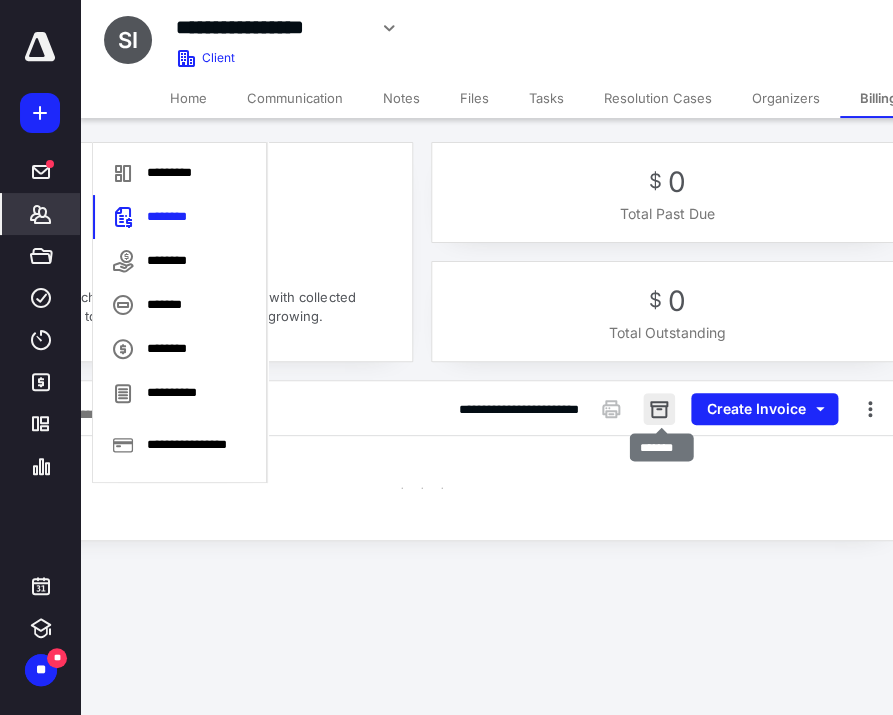 scroll, scrollTop: 0, scrollLeft: 339, axis: horizontal 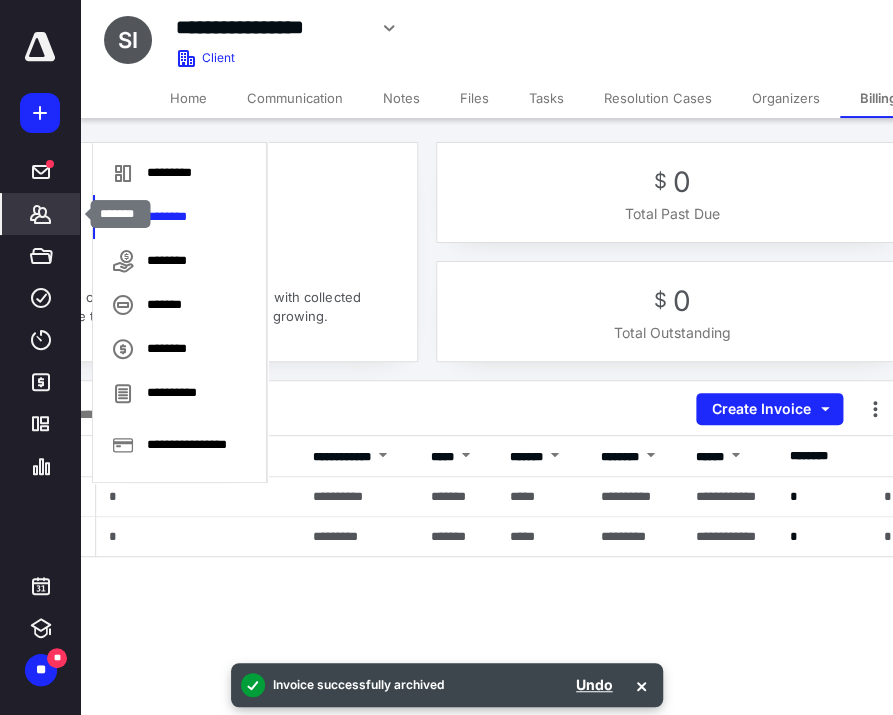 click on "*******" at bounding box center [41, 214] 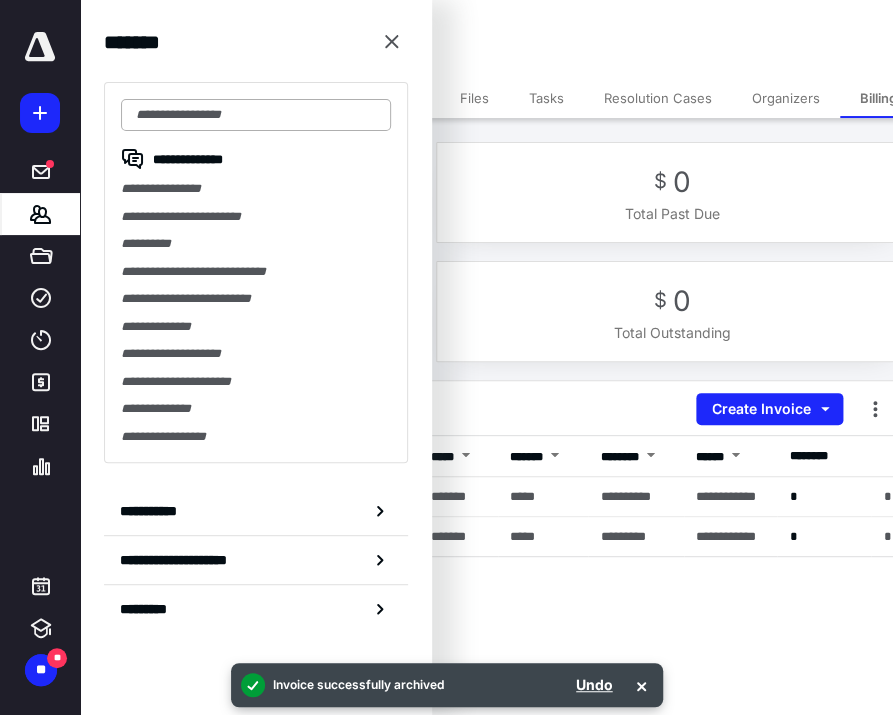 click at bounding box center [256, 115] 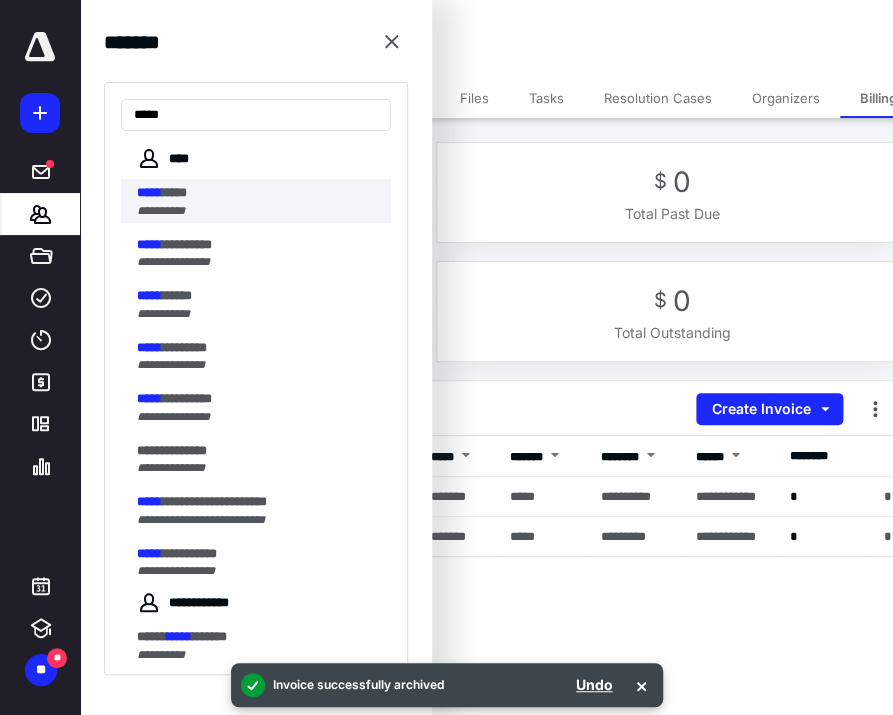 type on "*****" 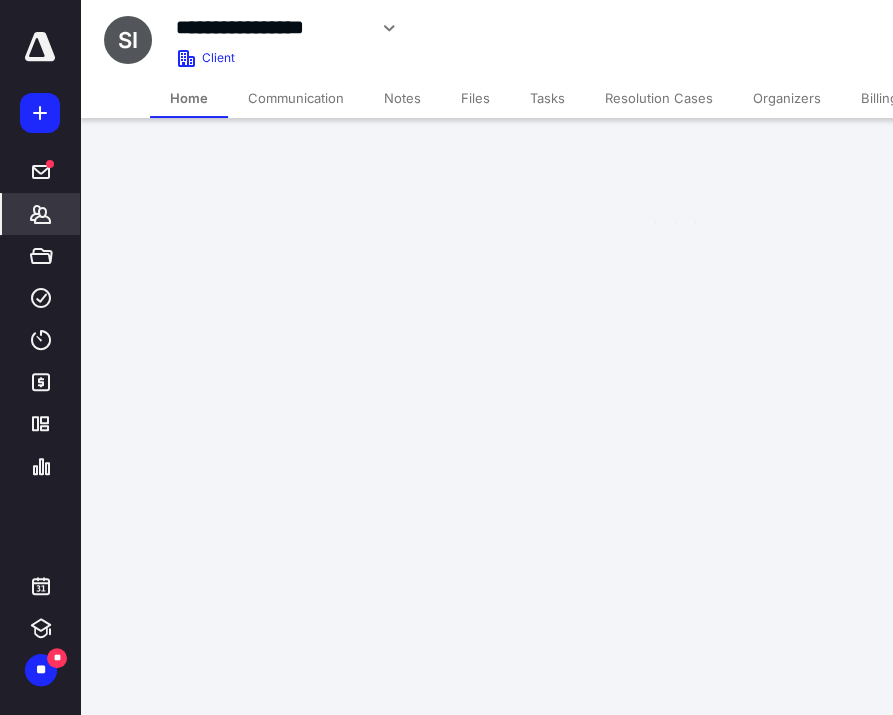 scroll, scrollTop: 0, scrollLeft: 0, axis: both 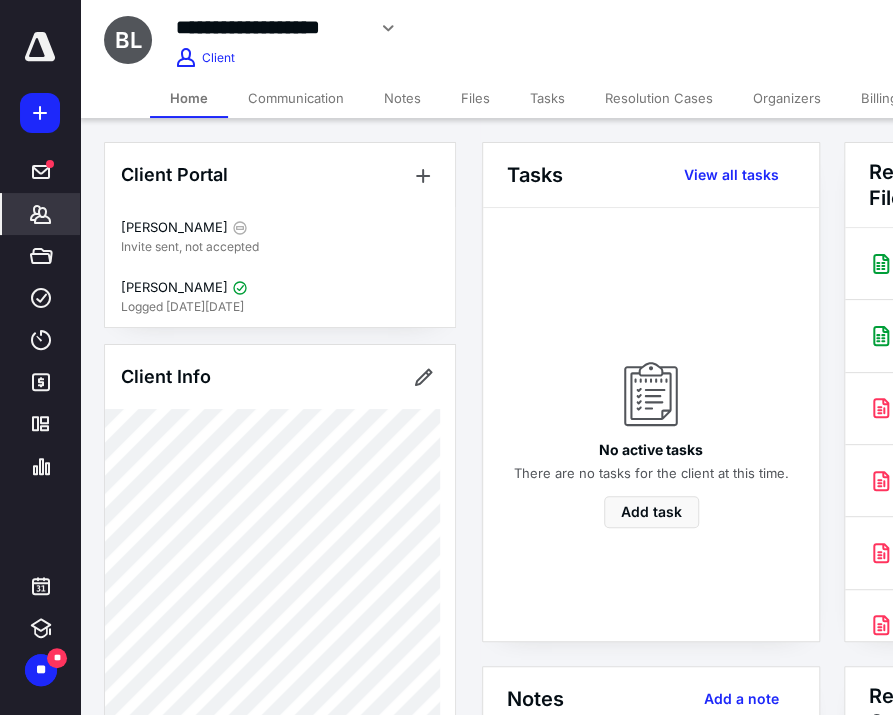 click on "Billing" at bounding box center [879, 98] 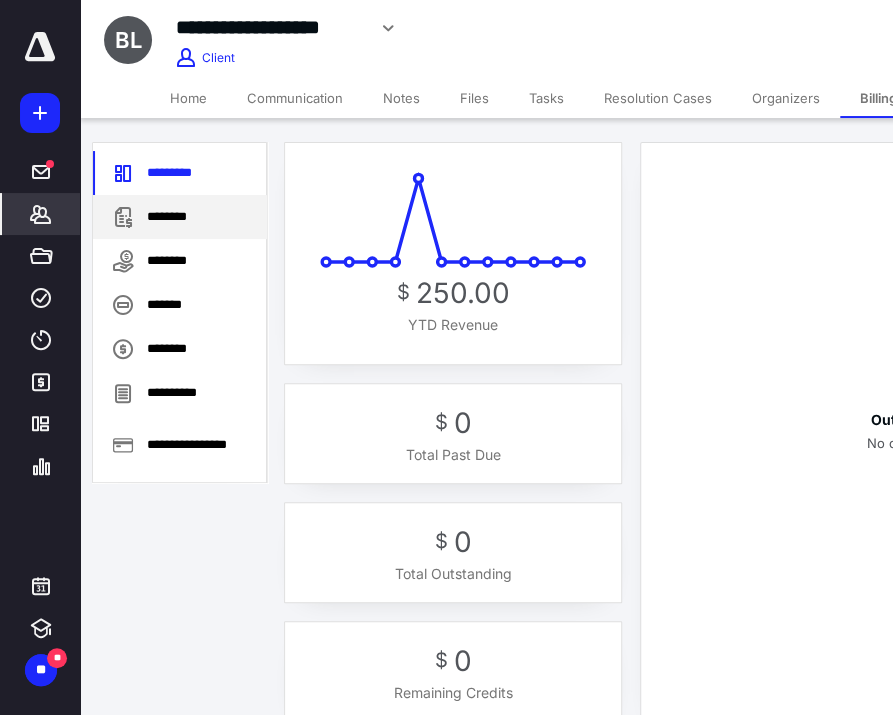 click on "********" at bounding box center (180, 217) 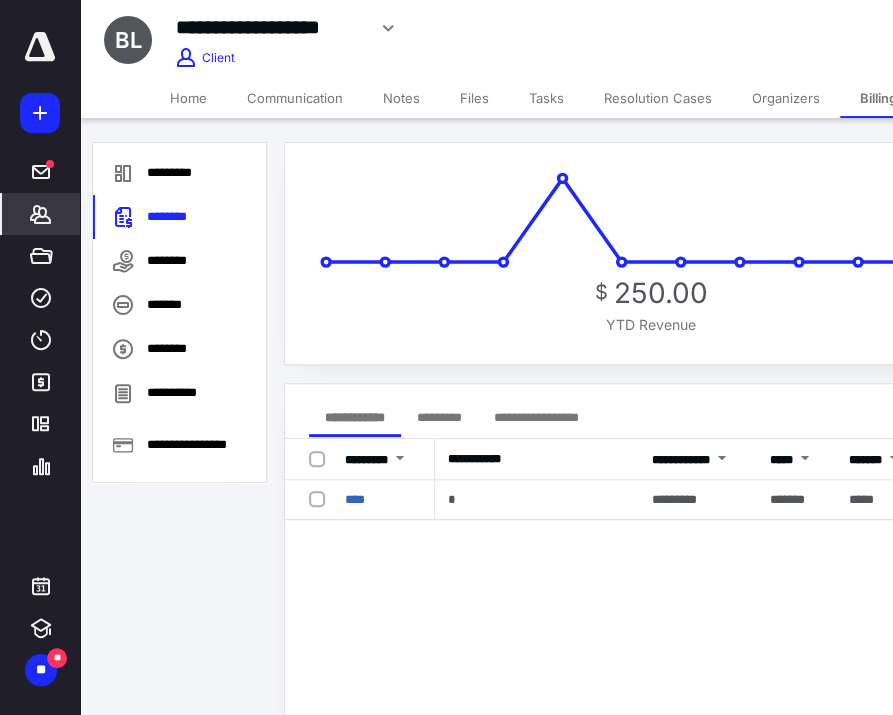 click 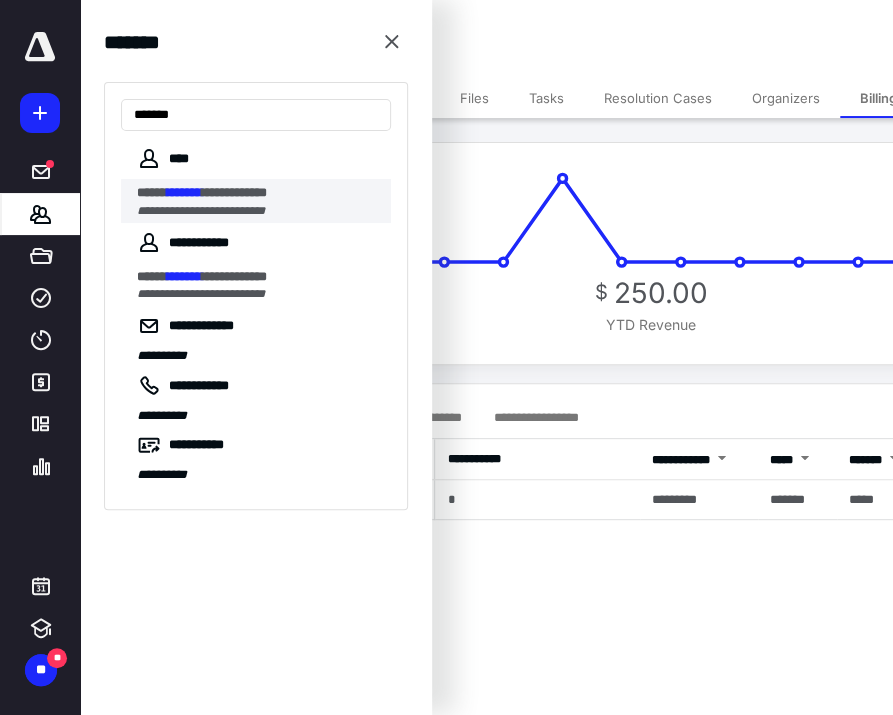 type on "*******" 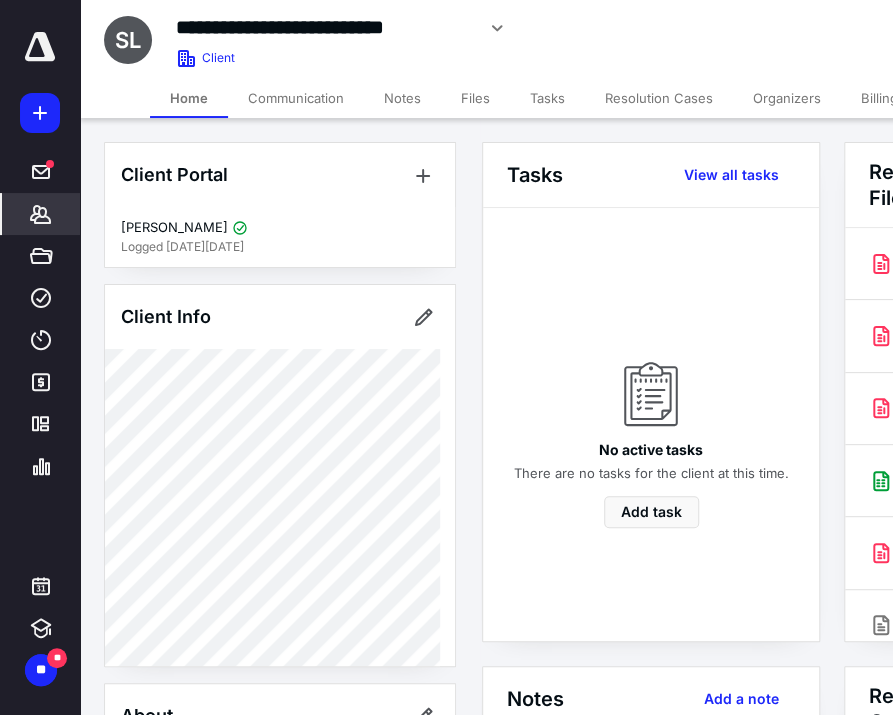 click on "Billing" at bounding box center (879, 98) 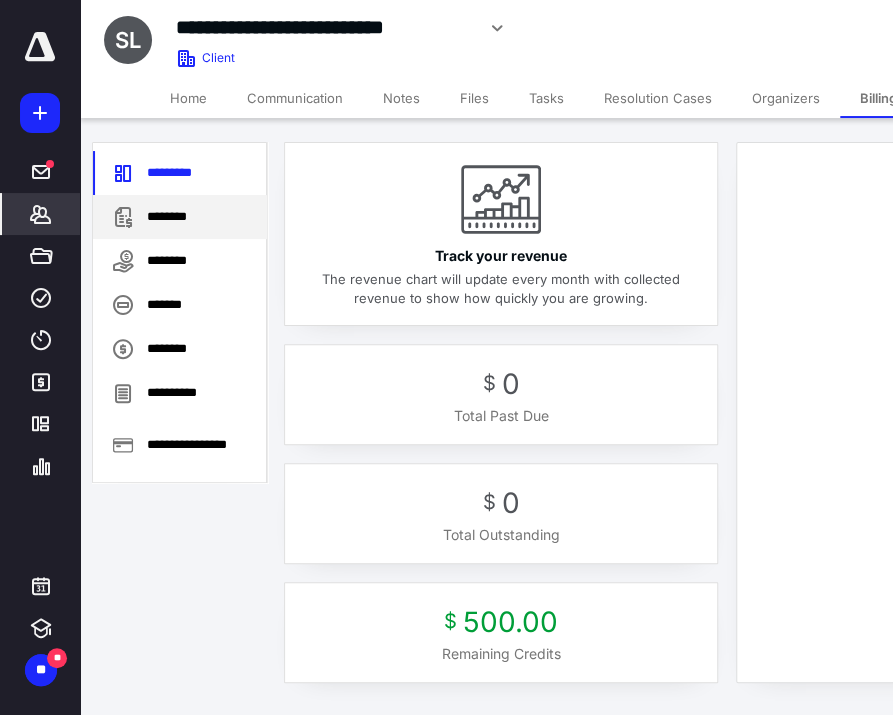 click on "********" at bounding box center (180, 217) 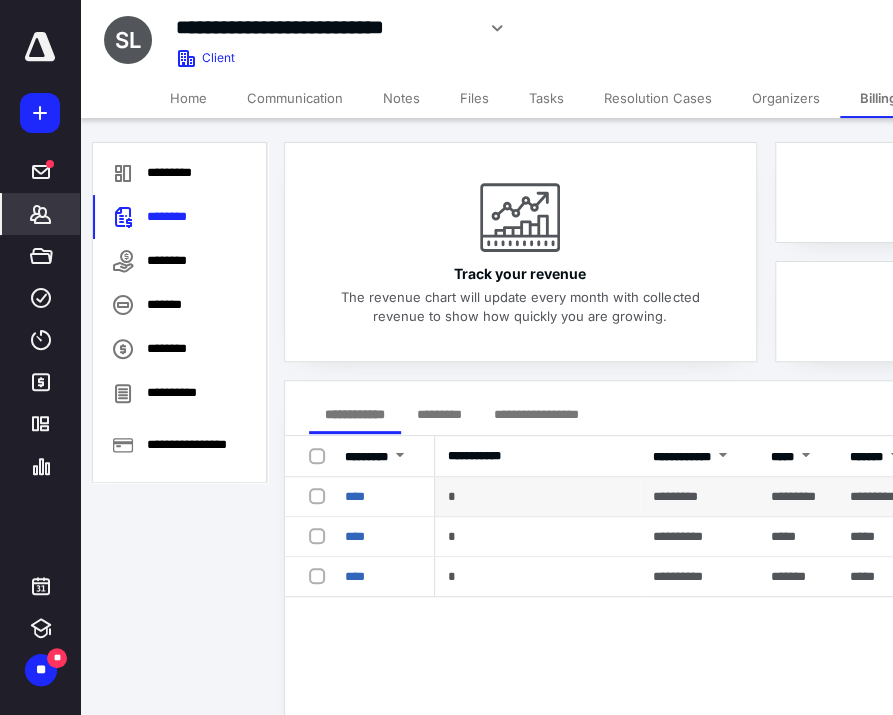 click at bounding box center [321, 495] 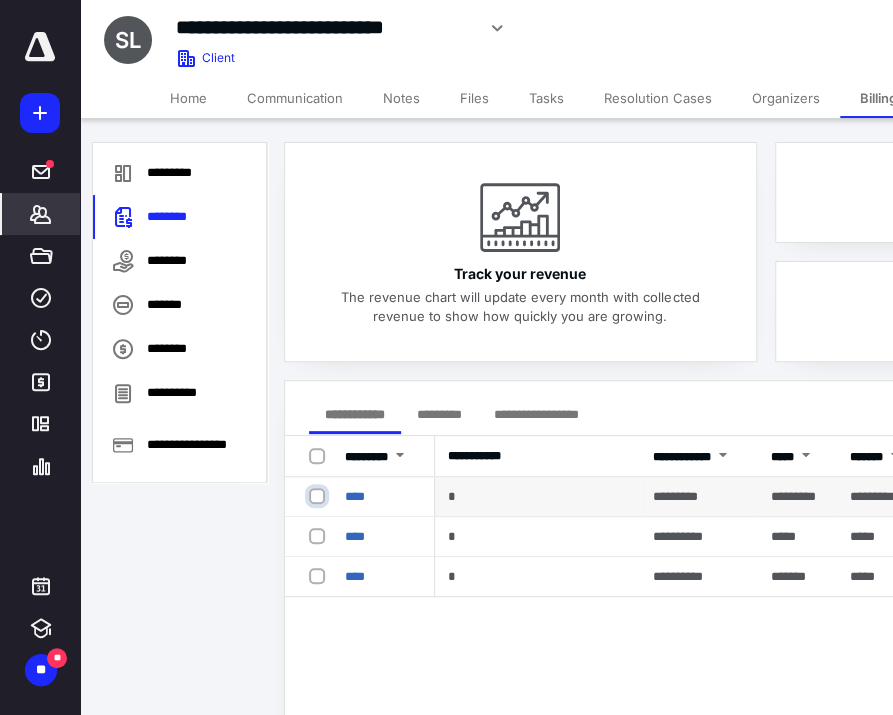 checkbox on "true" 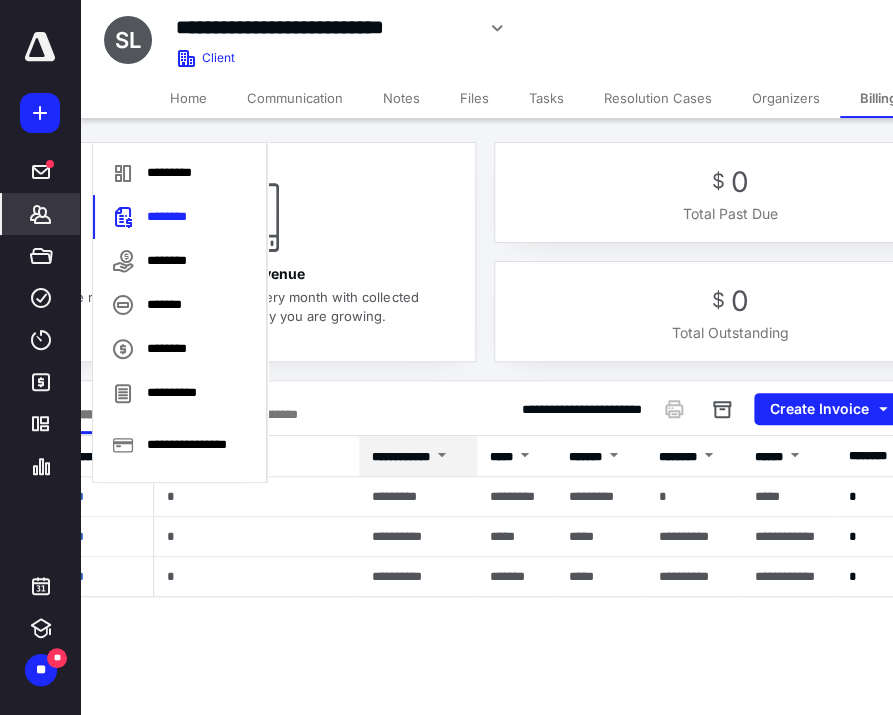 scroll, scrollTop: 0, scrollLeft: 282, axis: horizontal 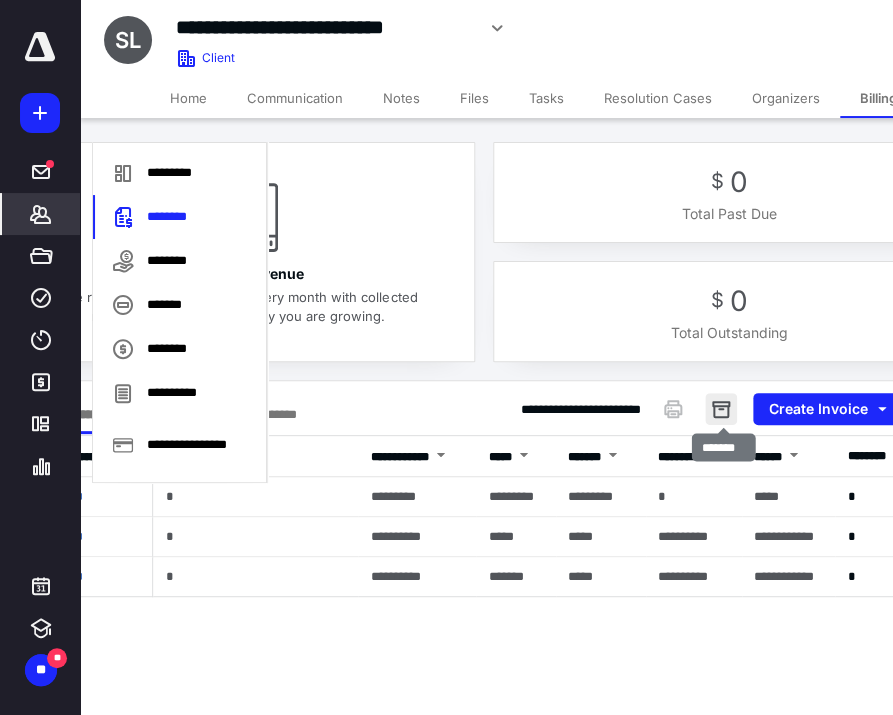 click at bounding box center (721, 409) 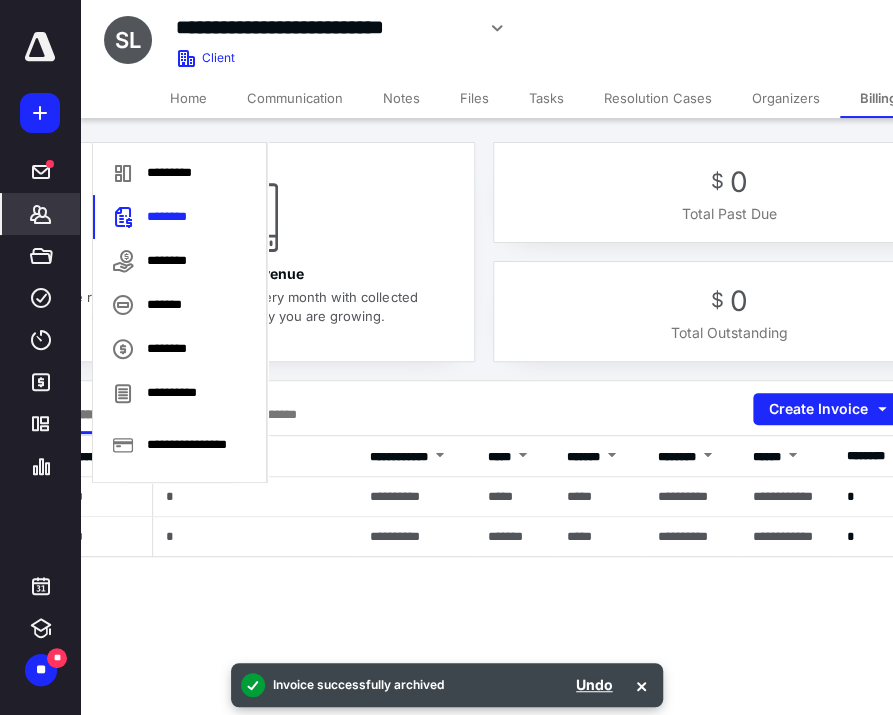 click on "*******" at bounding box center [41, 214] 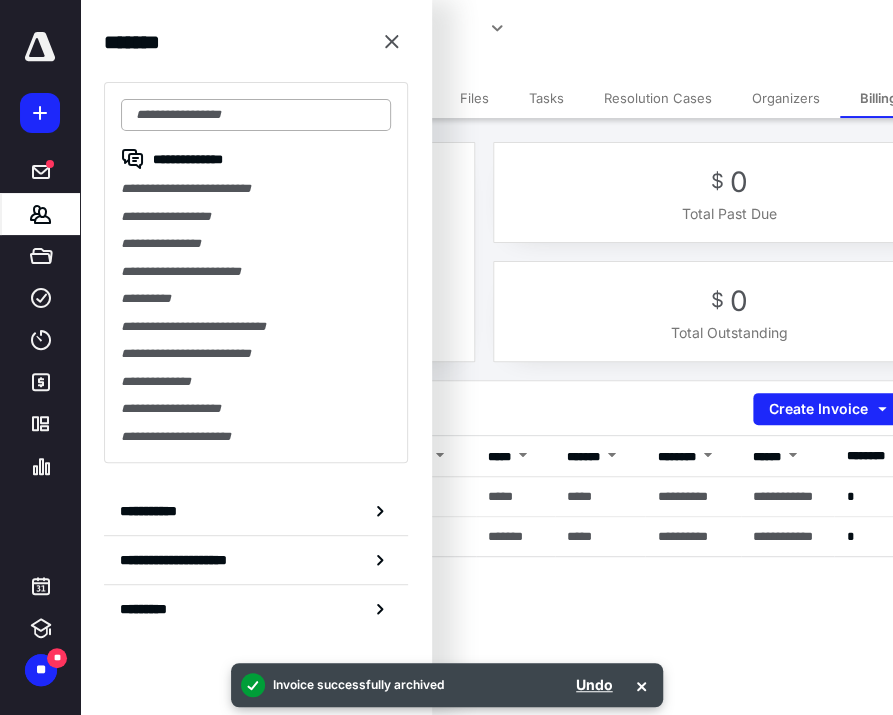 click at bounding box center (256, 115) 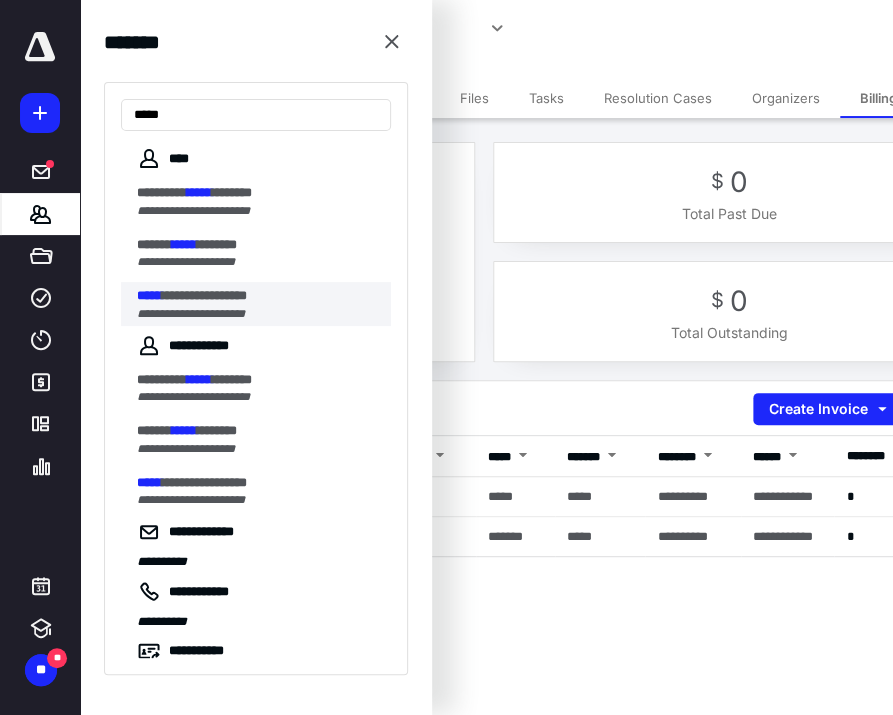 type on "*****" 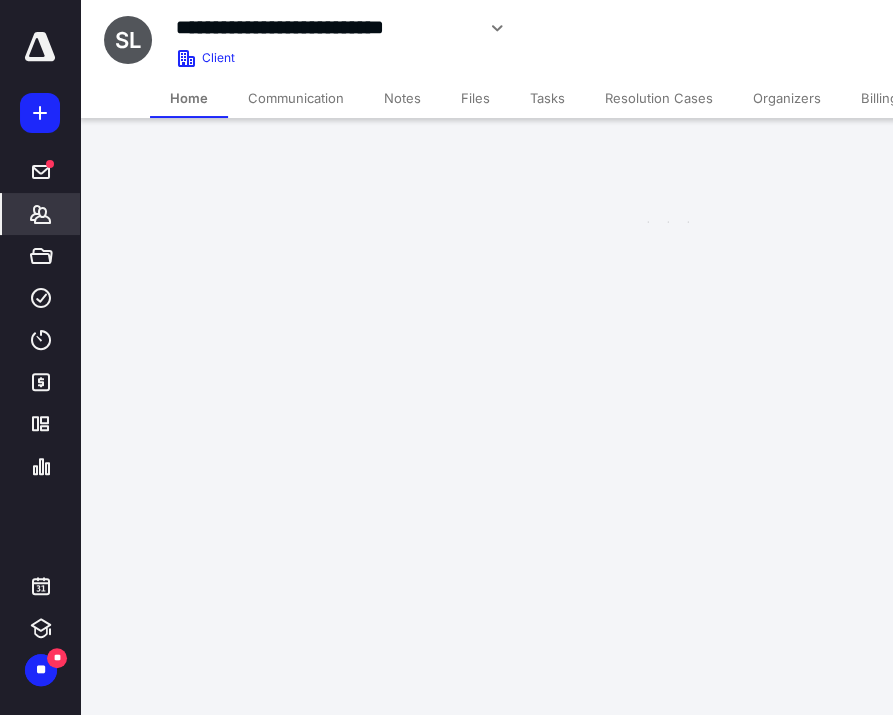 scroll, scrollTop: 0, scrollLeft: 0, axis: both 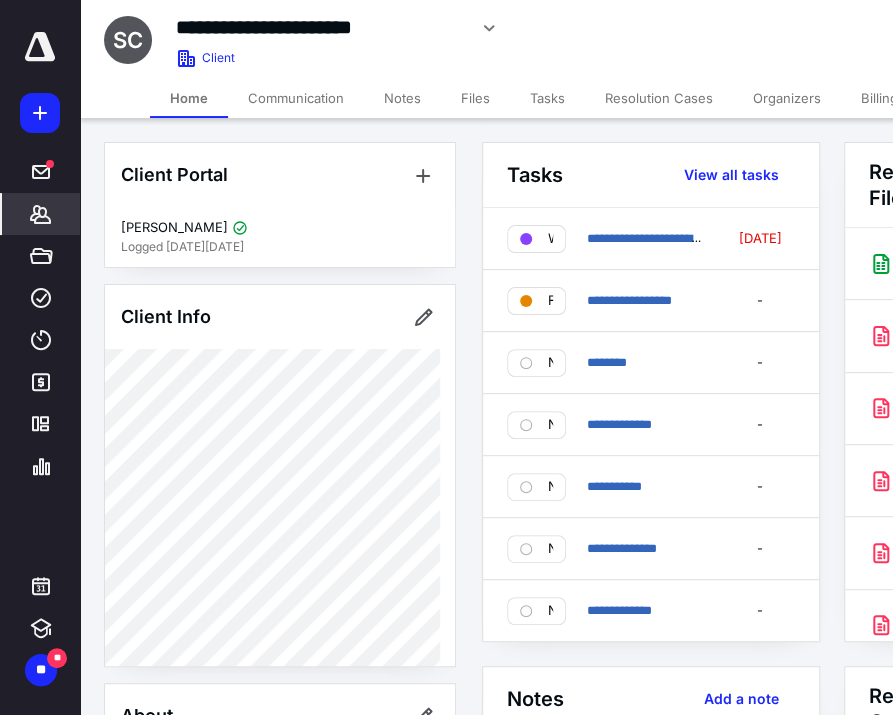 click on "Billing" at bounding box center (879, 98) 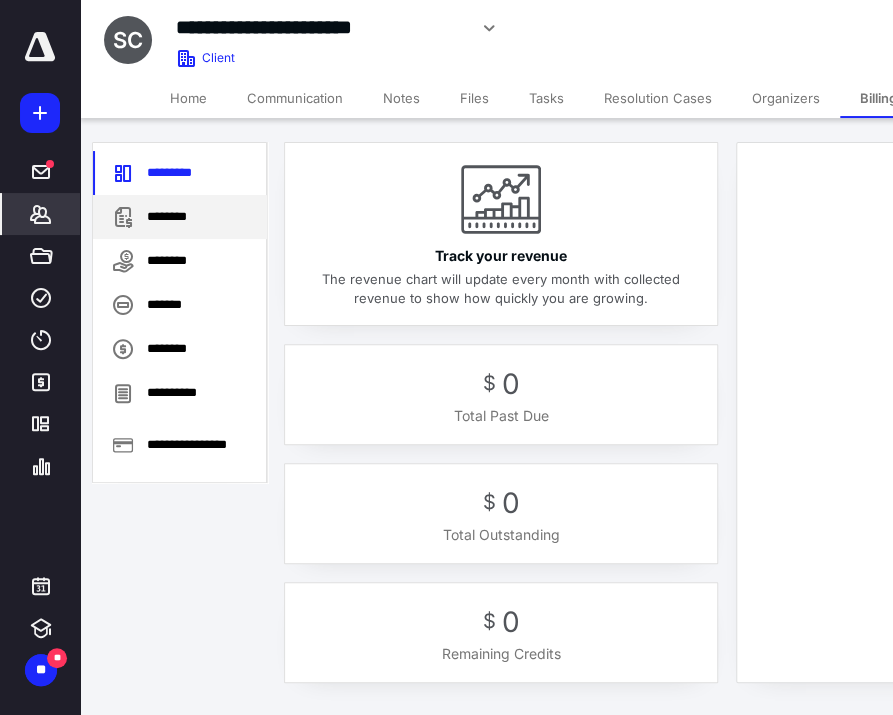 click on "********" at bounding box center [180, 217] 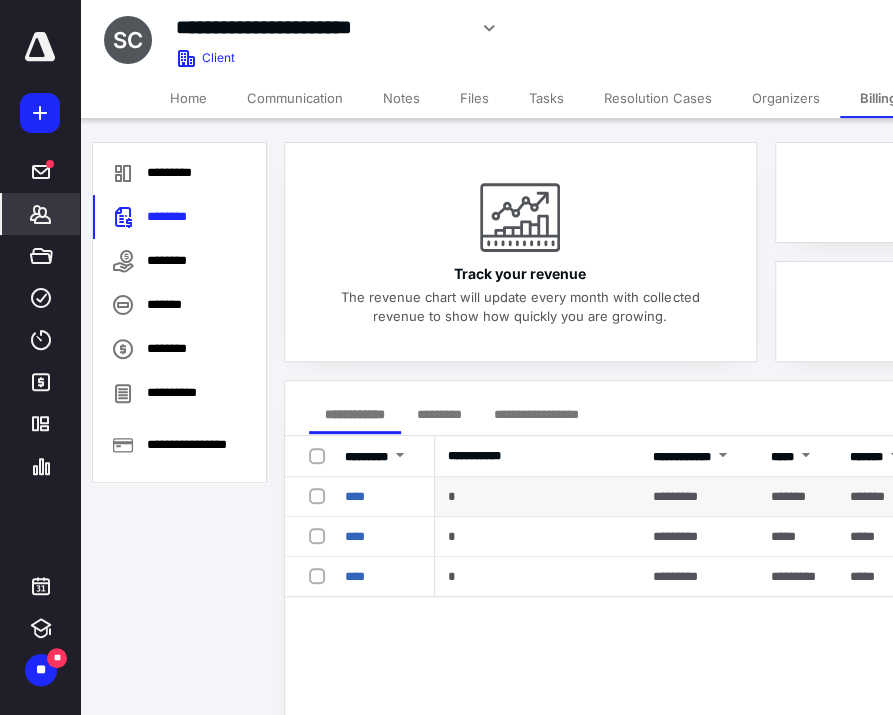 click at bounding box center (321, 495) 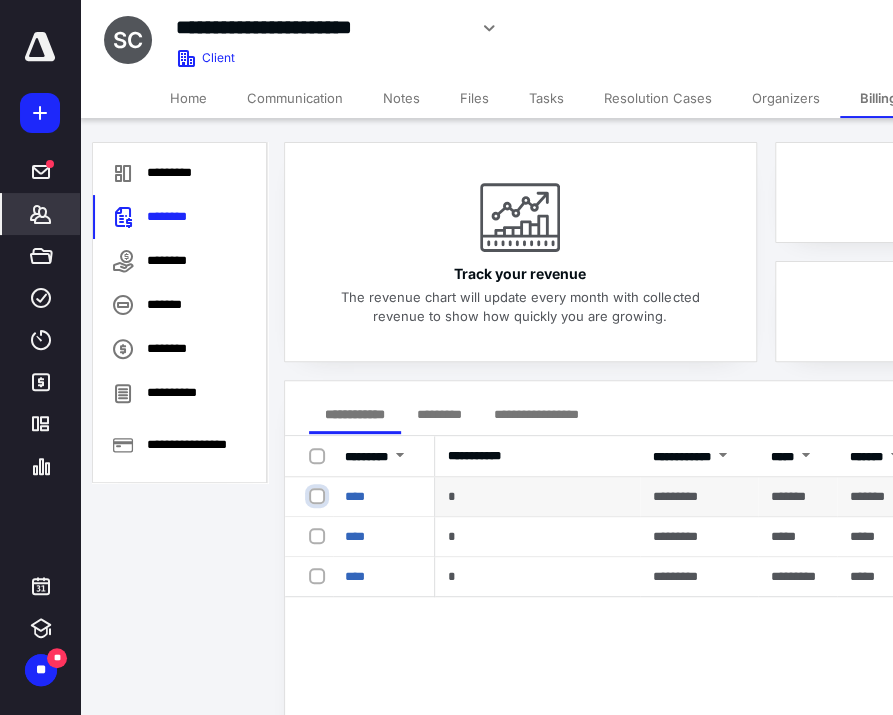 checkbox on "true" 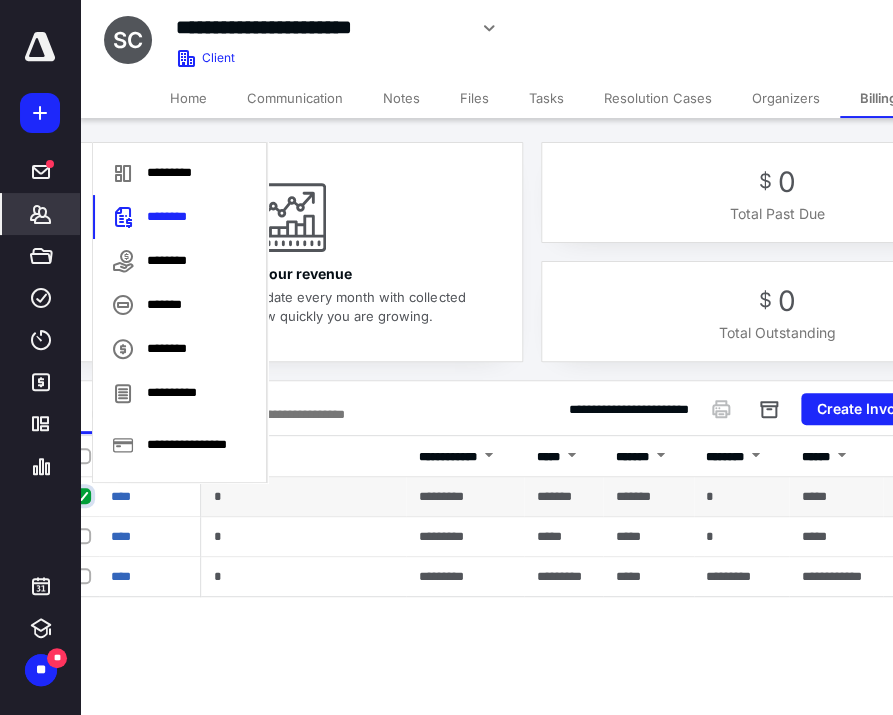 scroll, scrollTop: 0, scrollLeft: 236, axis: horizontal 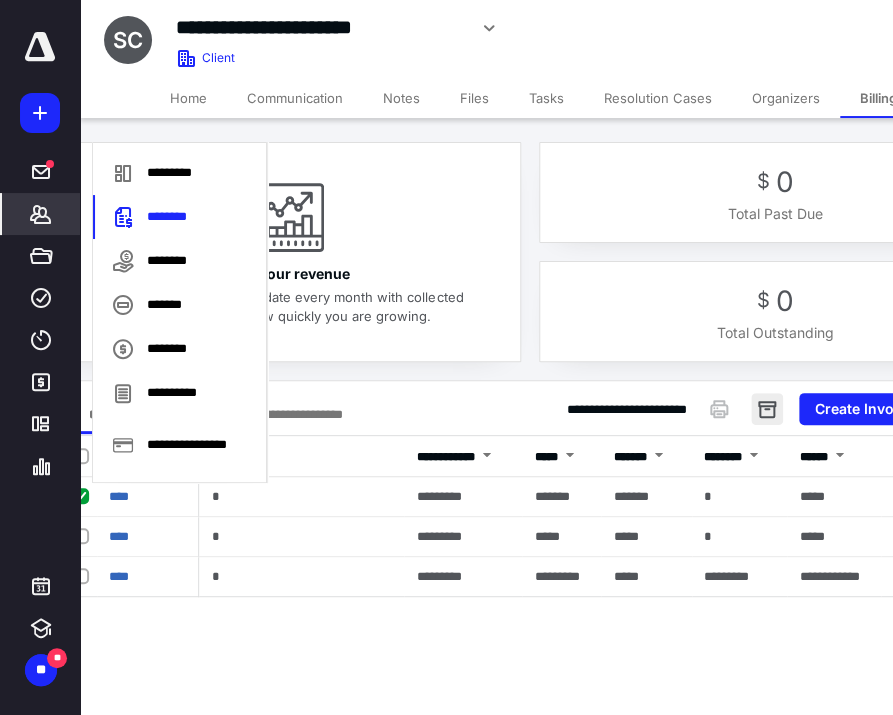 click at bounding box center (767, 409) 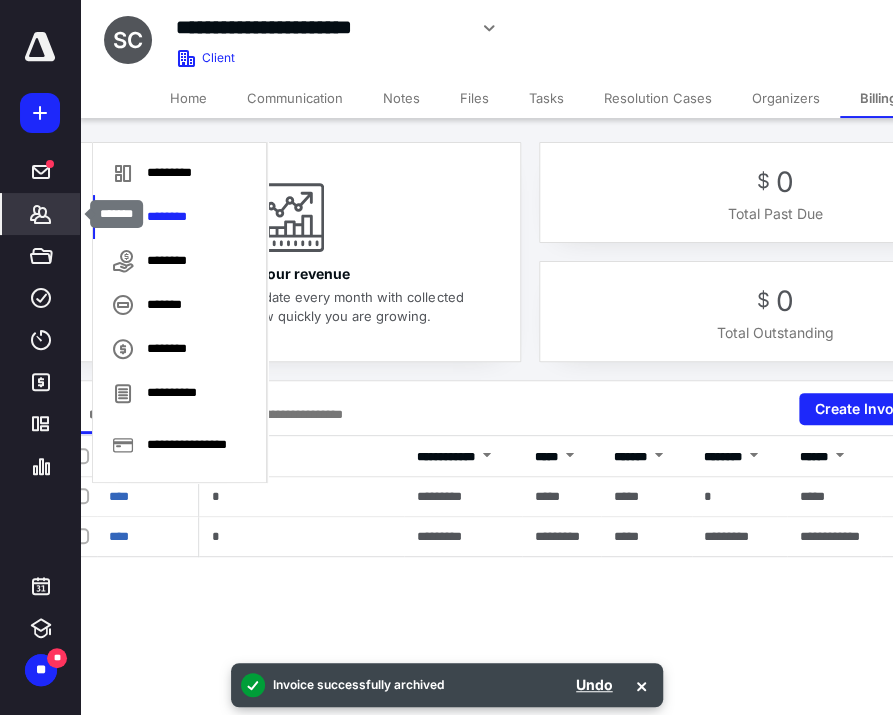 click 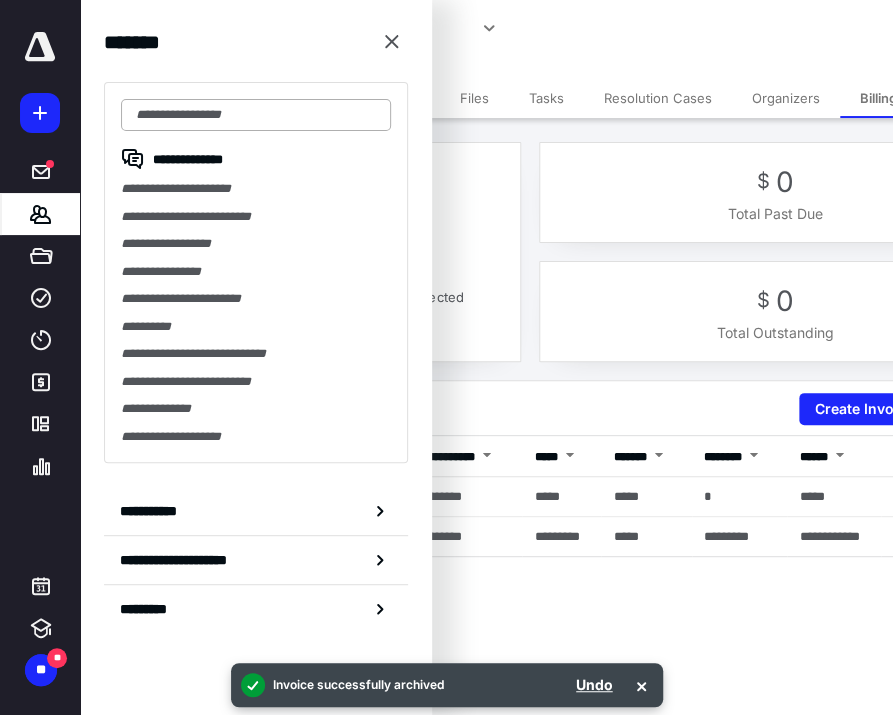 click at bounding box center (256, 115) 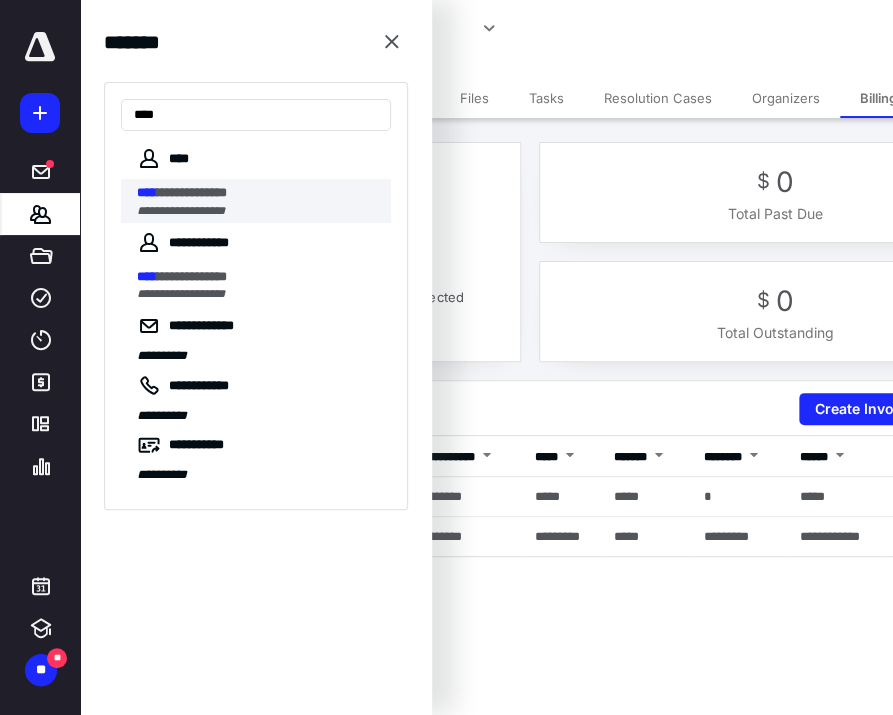 type on "****" 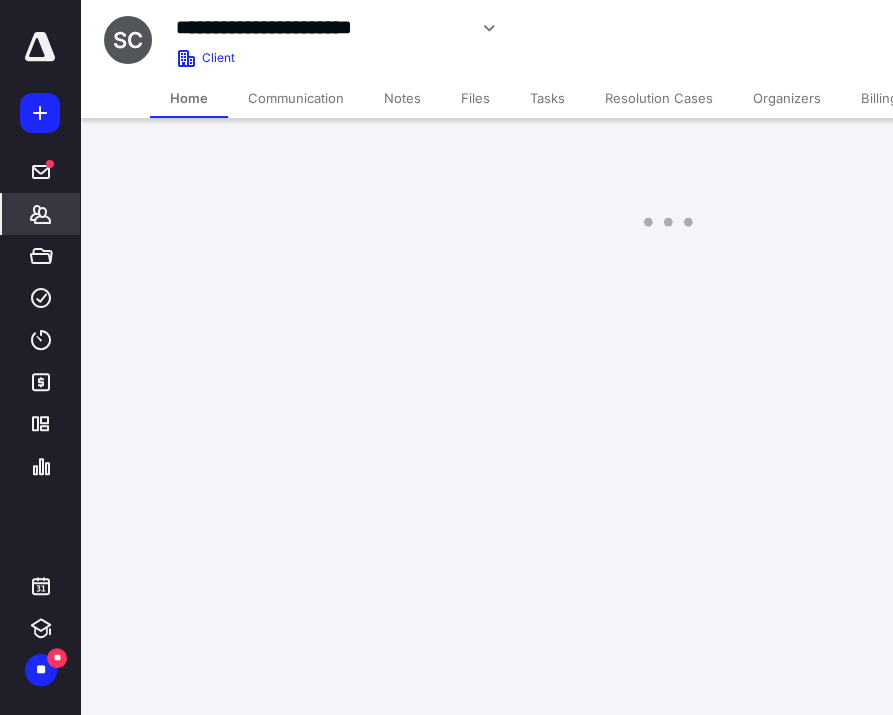 scroll, scrollTop: 0, scrollLeft: 0, axis: both 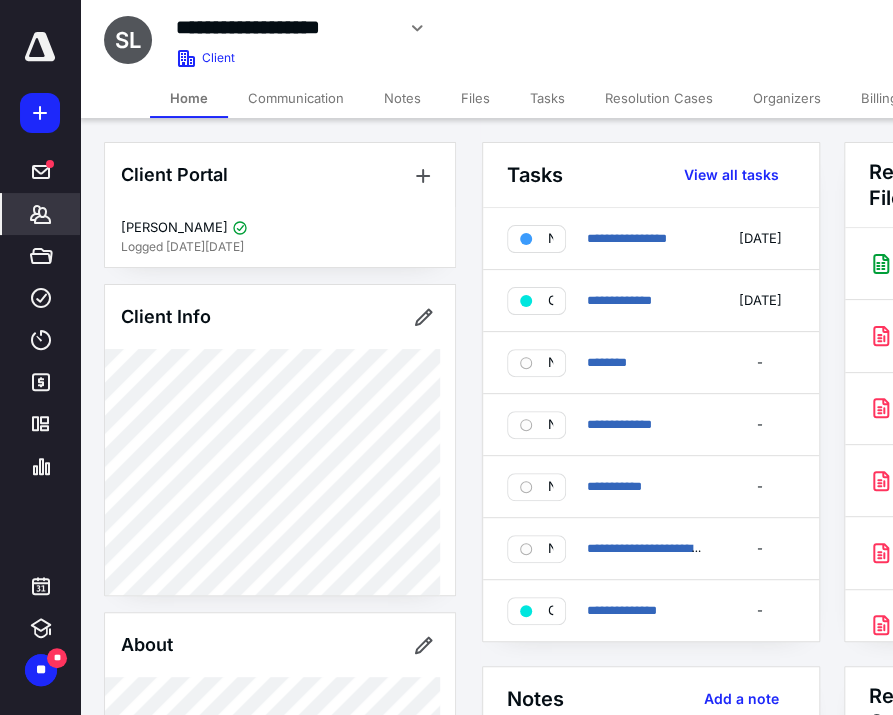 click on "Billing" at bounding box center (879, 98) 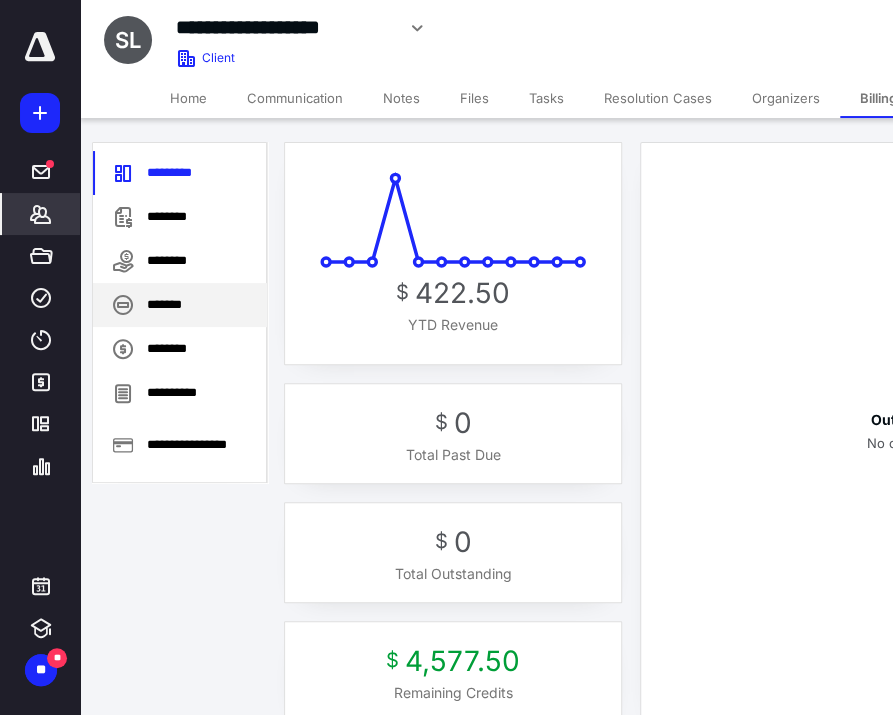 click on "*******" at bounding box center (180, 305) 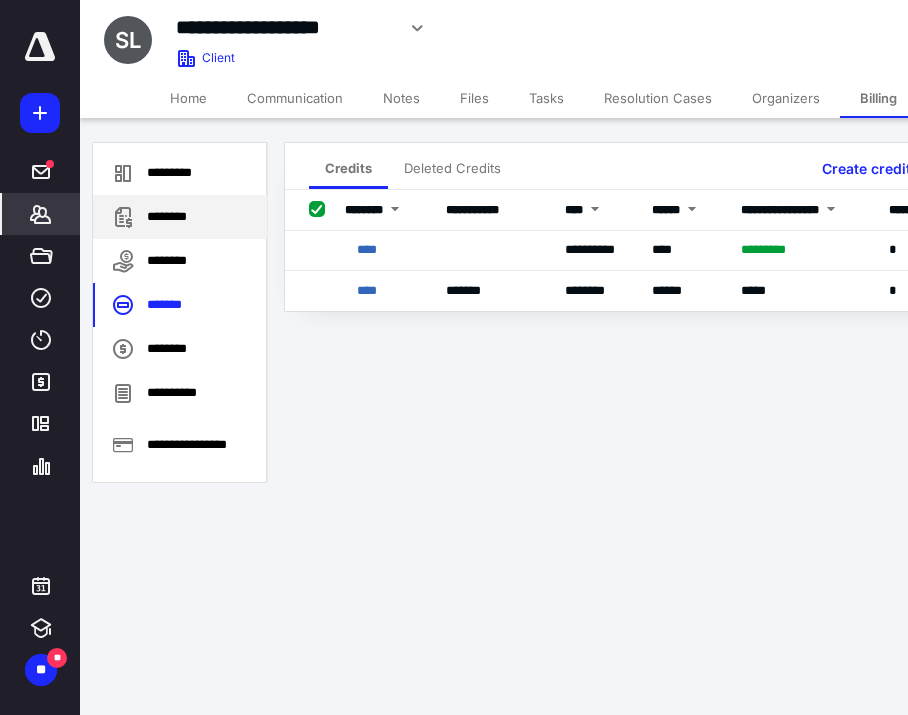 click on "********" at bounding box center (180, 217) 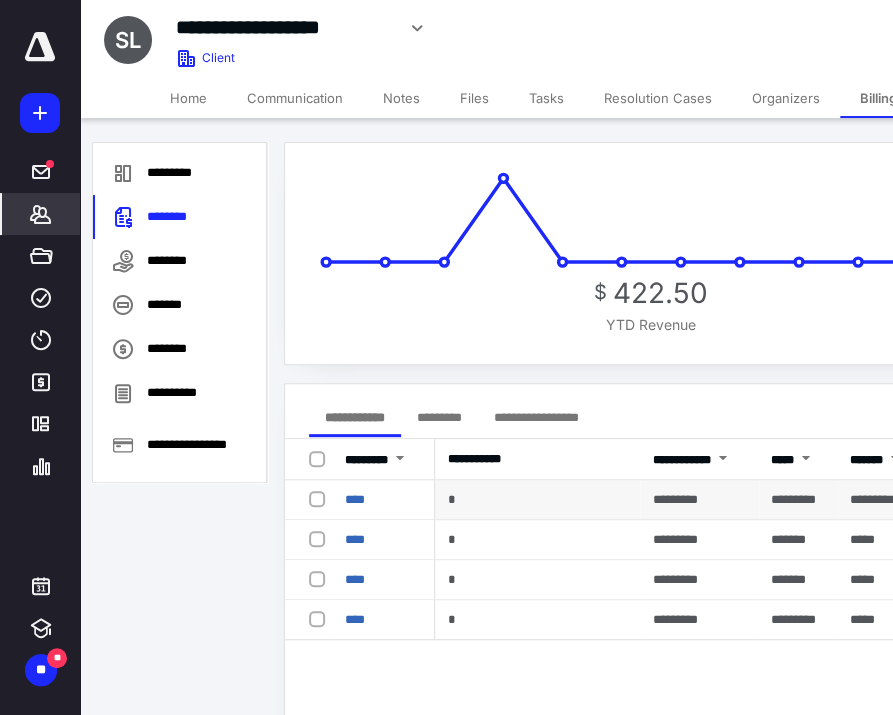 click at bounding box center [321, 498] 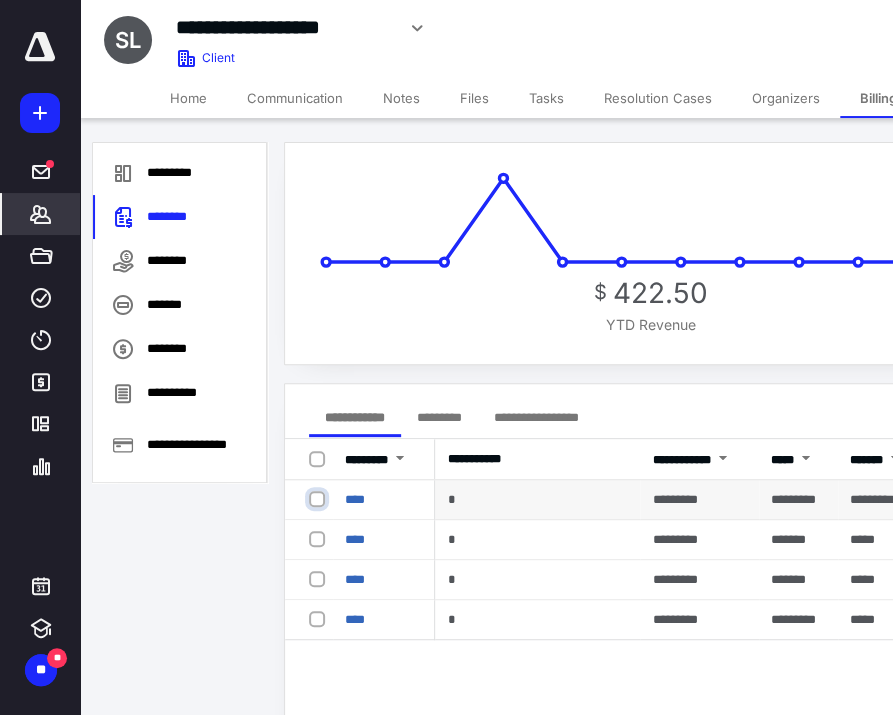 click at bounding box center (319, 499) 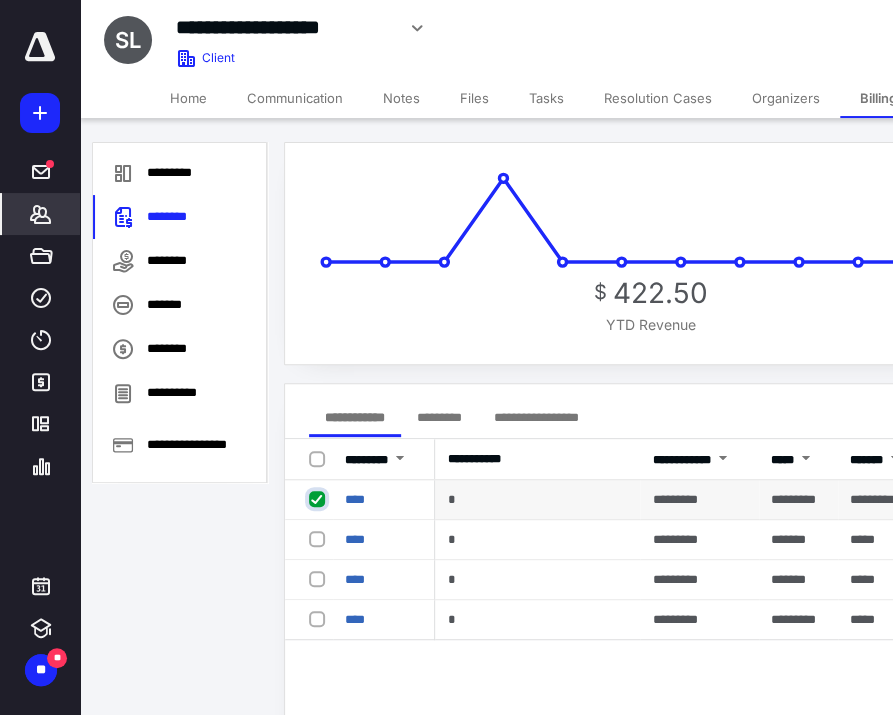 checkbox on "true" 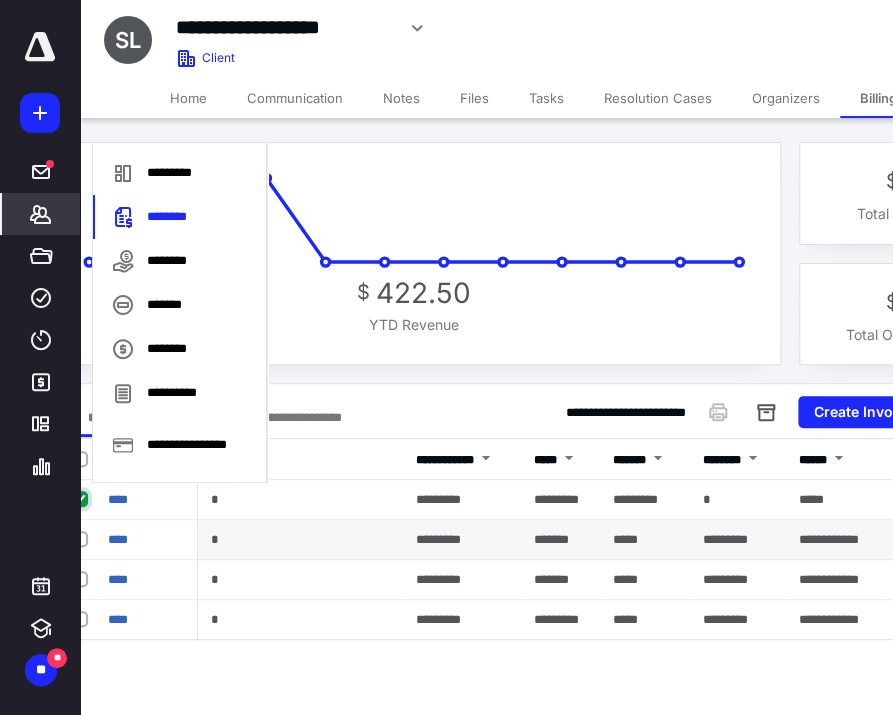 scroll, scrollTop: 0, scrollLeft: 270, axis: horizontal 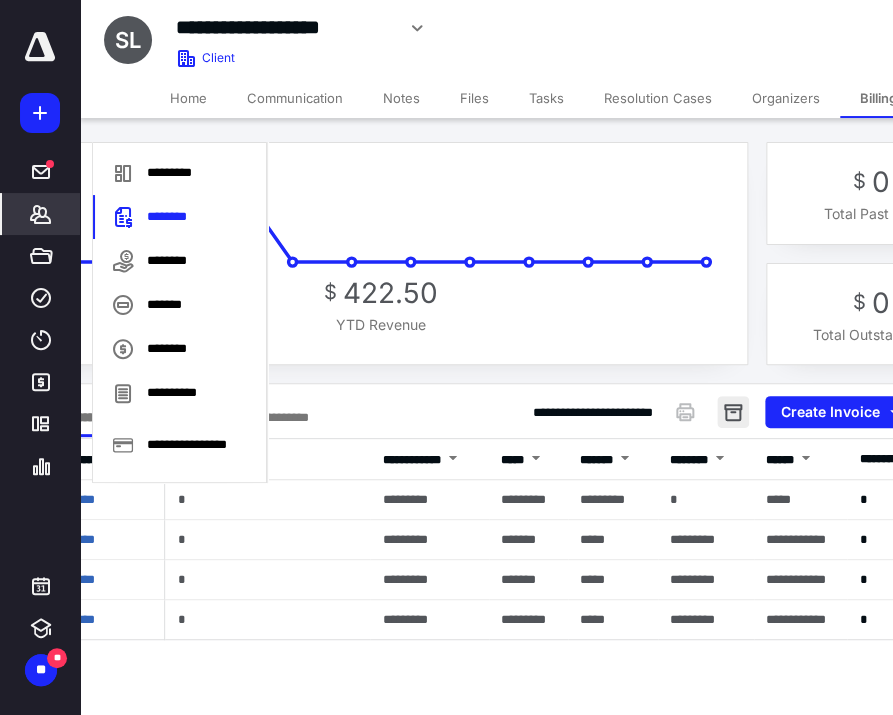 click at bounding box center (733, 412) 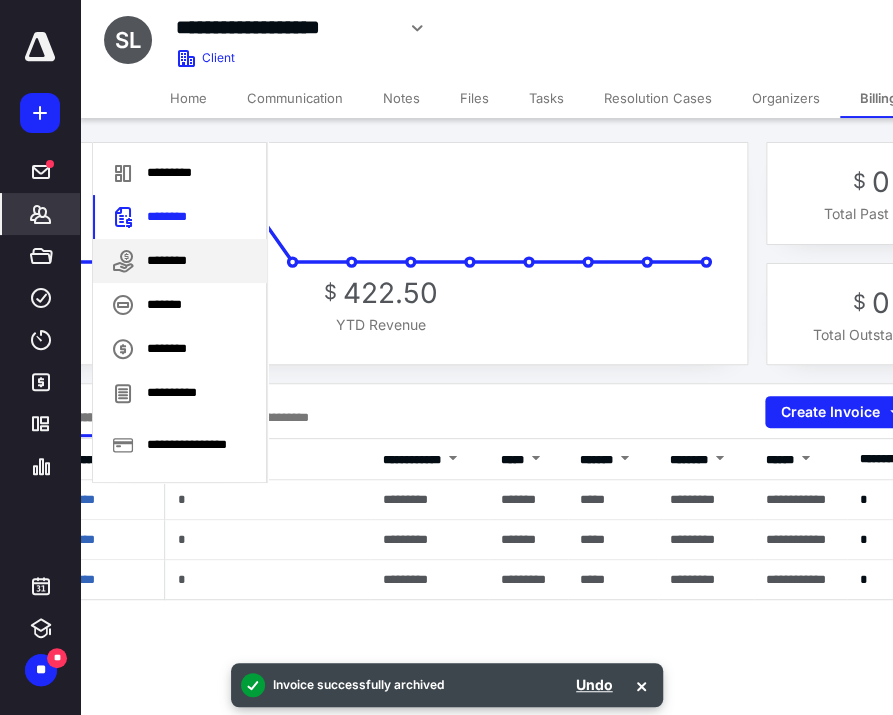 click on "********" at bounding box center (180, 261) 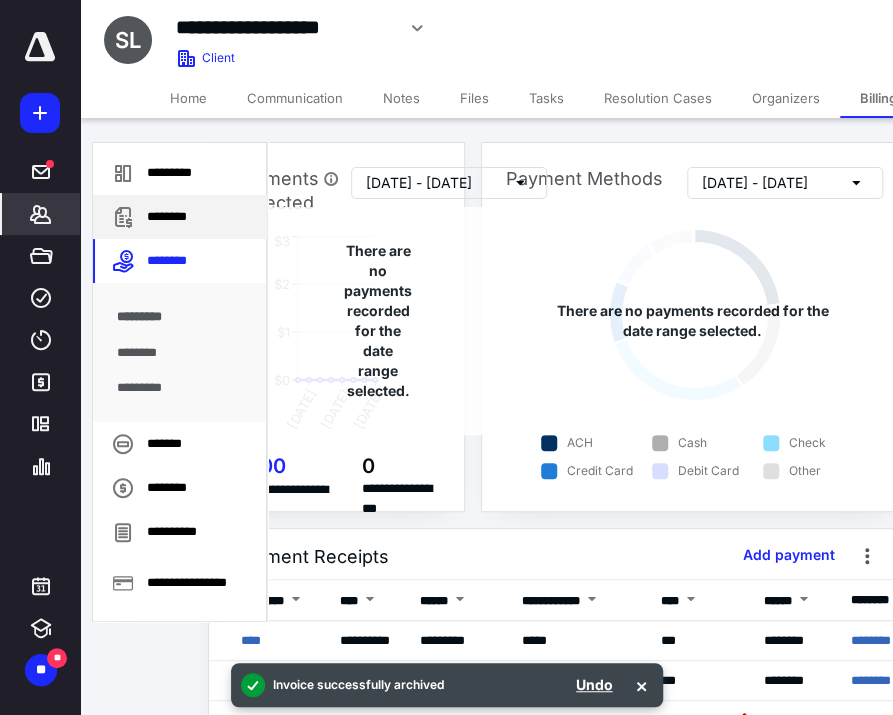 click on "********" at bounding box center (180, 217) 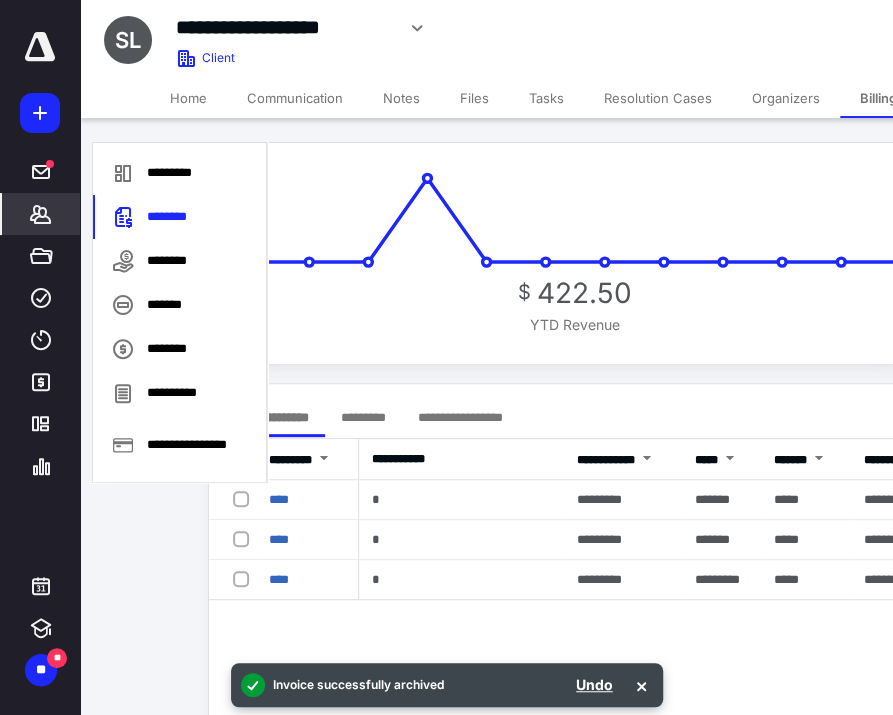 click 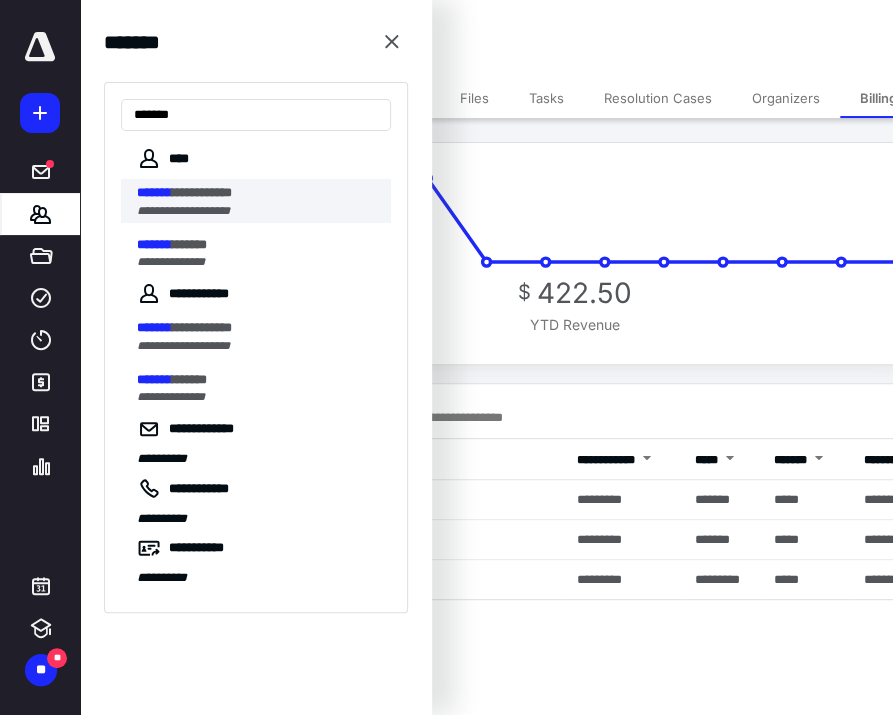 type on "*******" 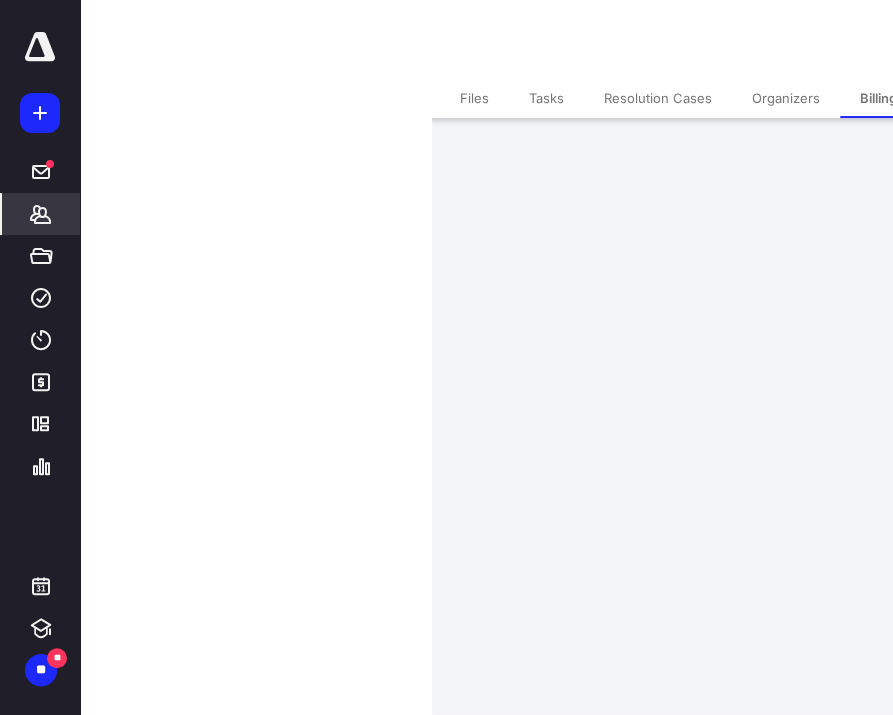 scroll, scrollTop: 0, scrollLeft: 0, axis: both 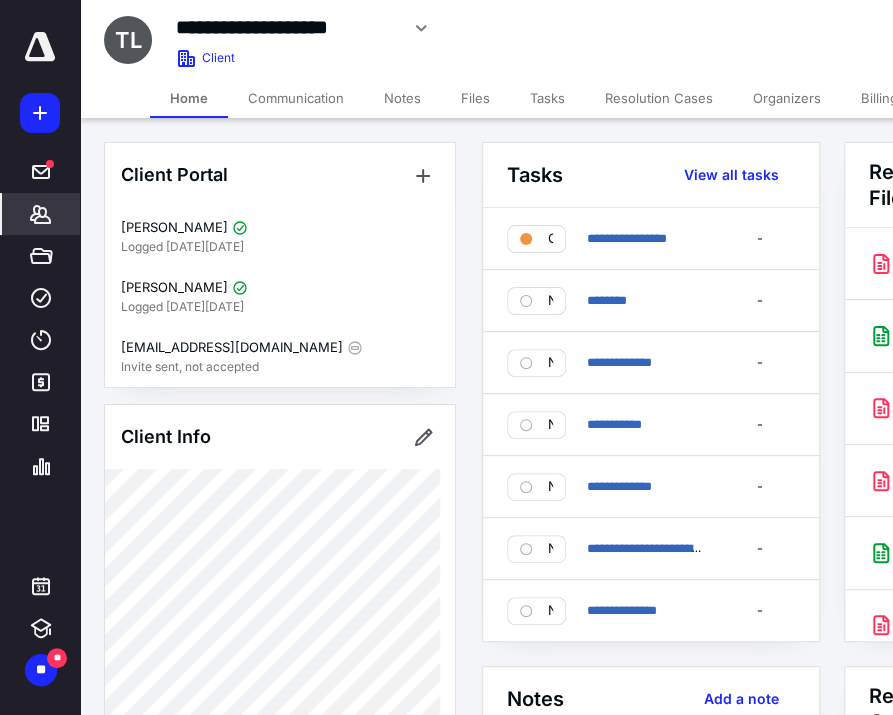 click on "Billing" at bounding box center (879, 98) 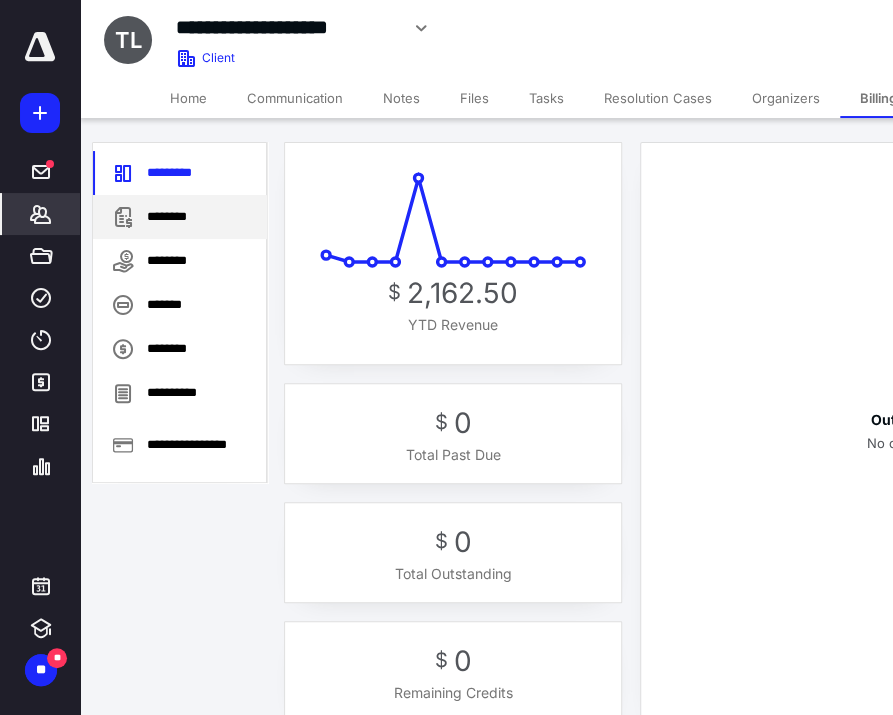 click on "********" at bounding box center (180, 217) 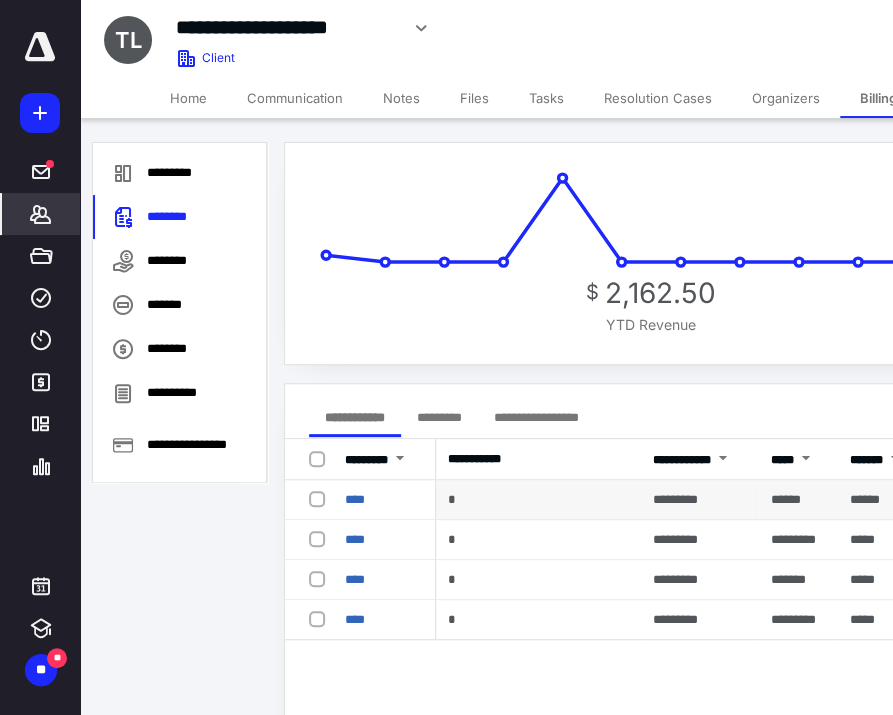 click at bounding box center (309, 500) 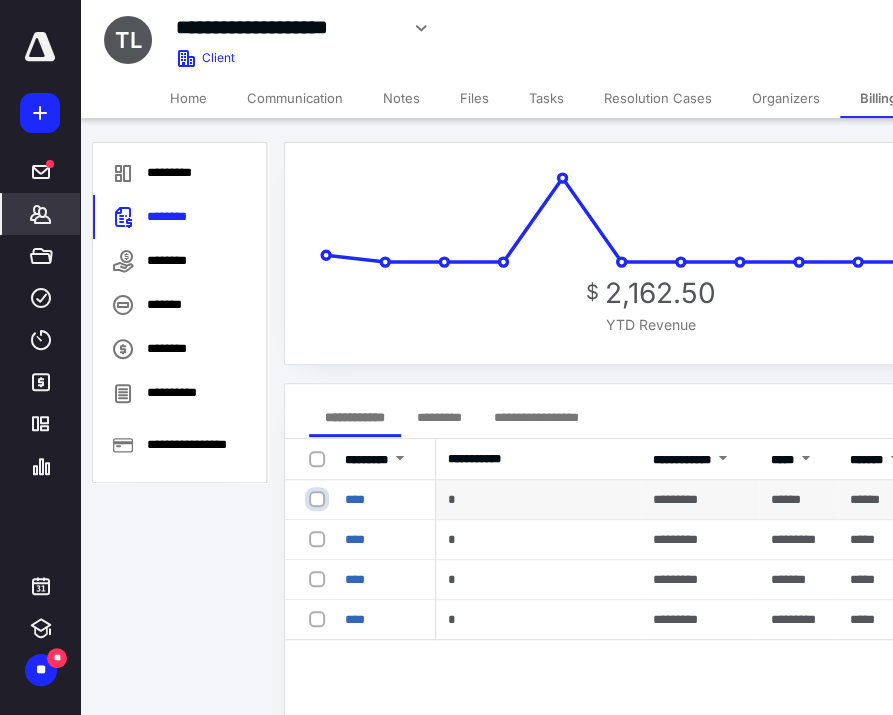 click at bounding box center [319, 499] 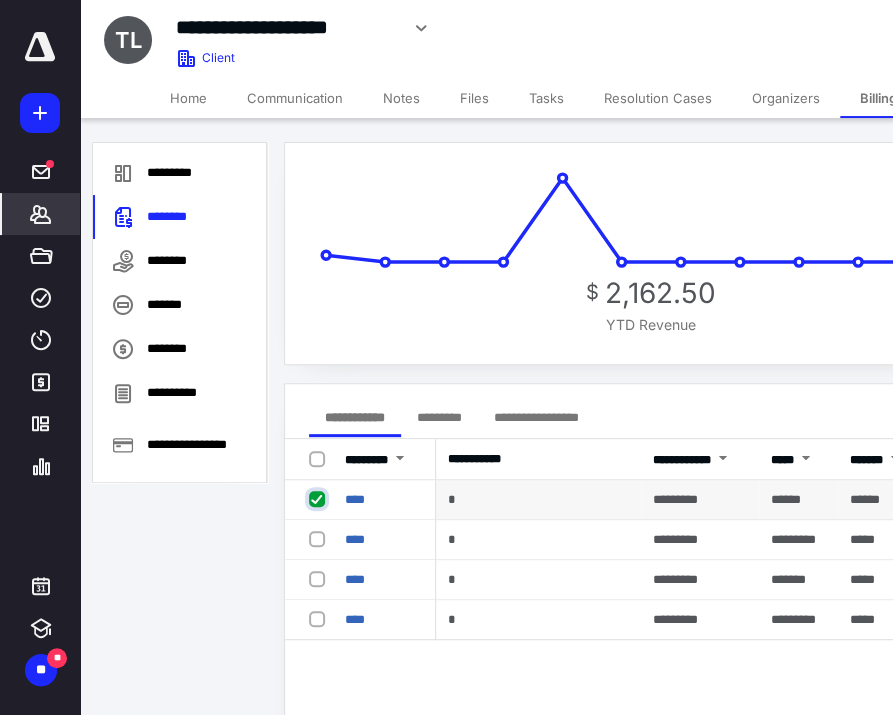checkbox on "true" 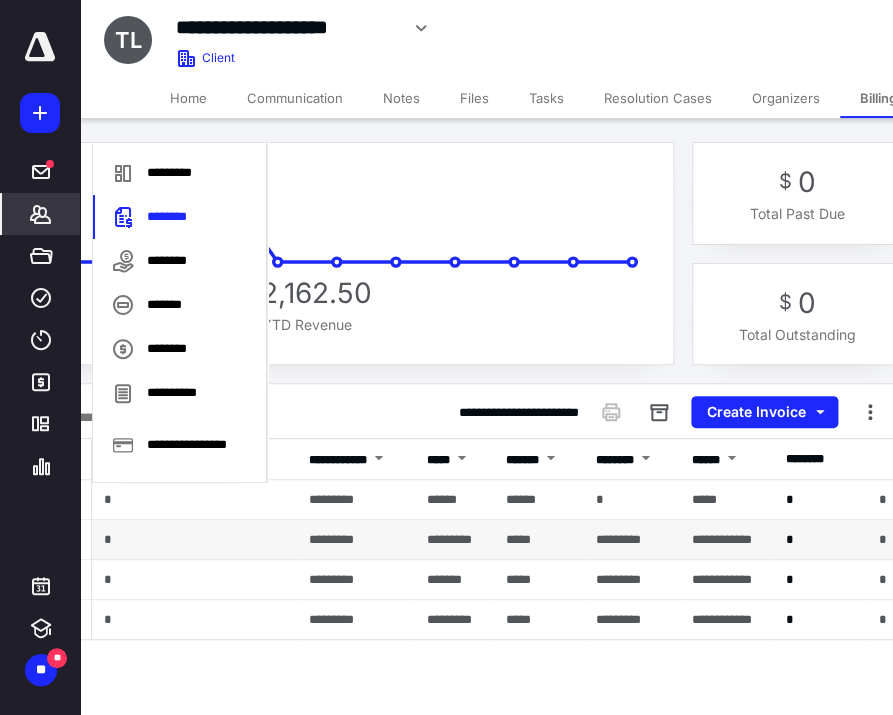 scroll, scrollTop: 0, scrollLeft: 354, axis: horizontal 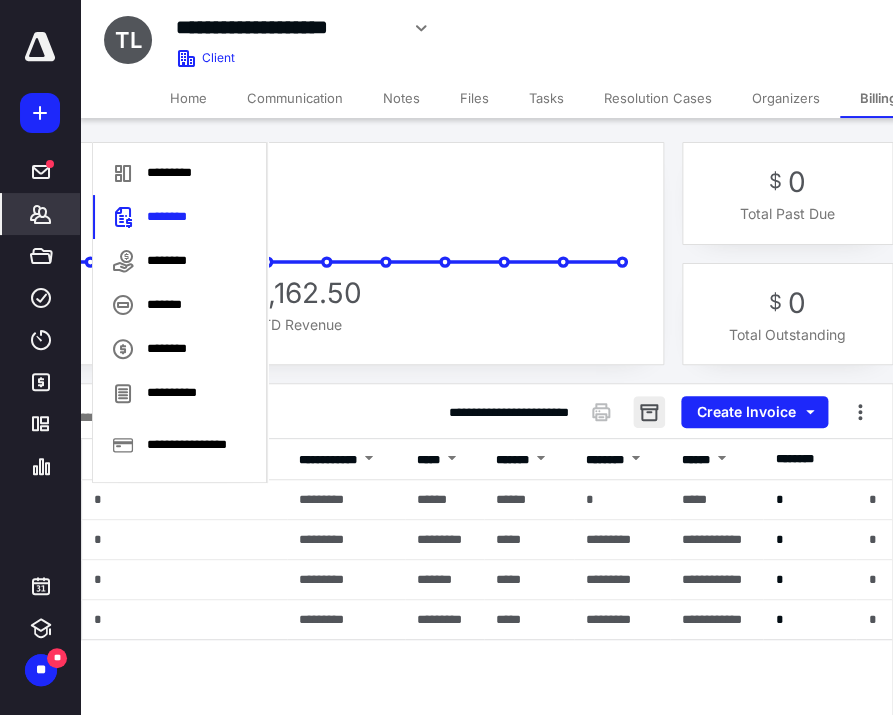 click at bounding box center (649, 412) 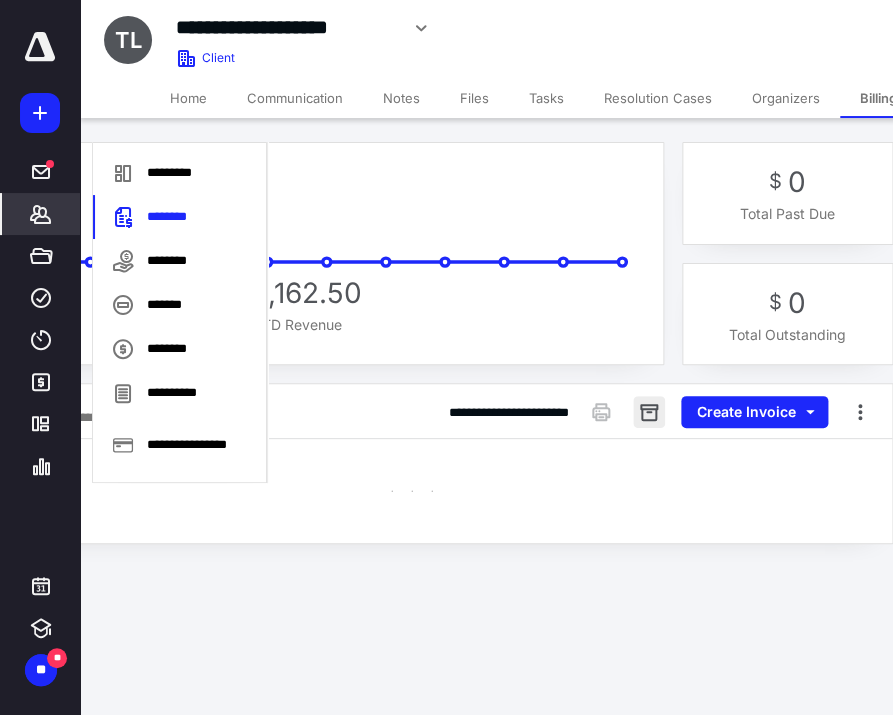 scroll, scrollTop: 0, scrollLeft: 339, axis: horizontal 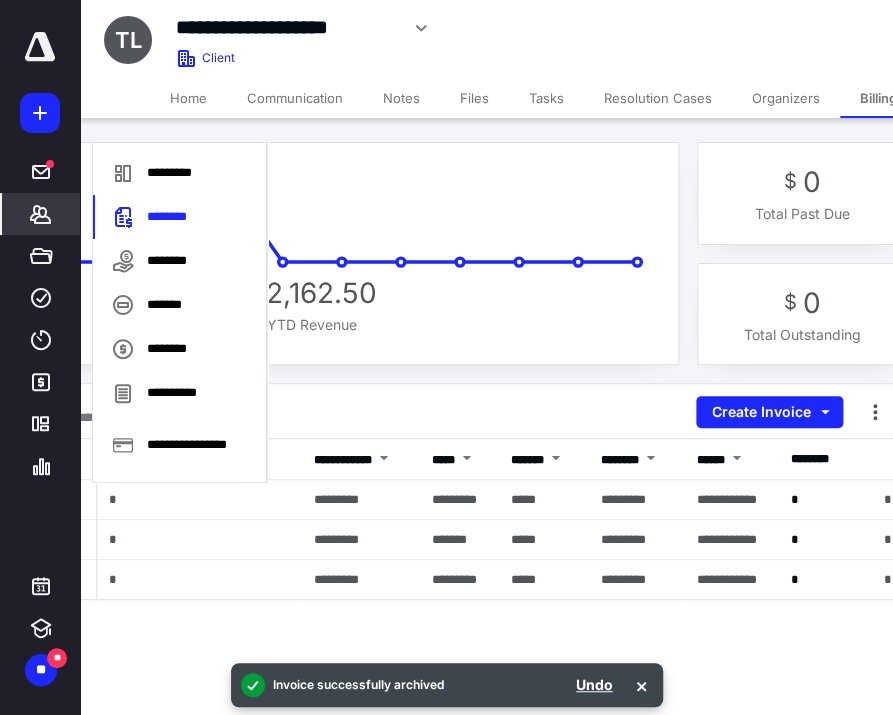 click 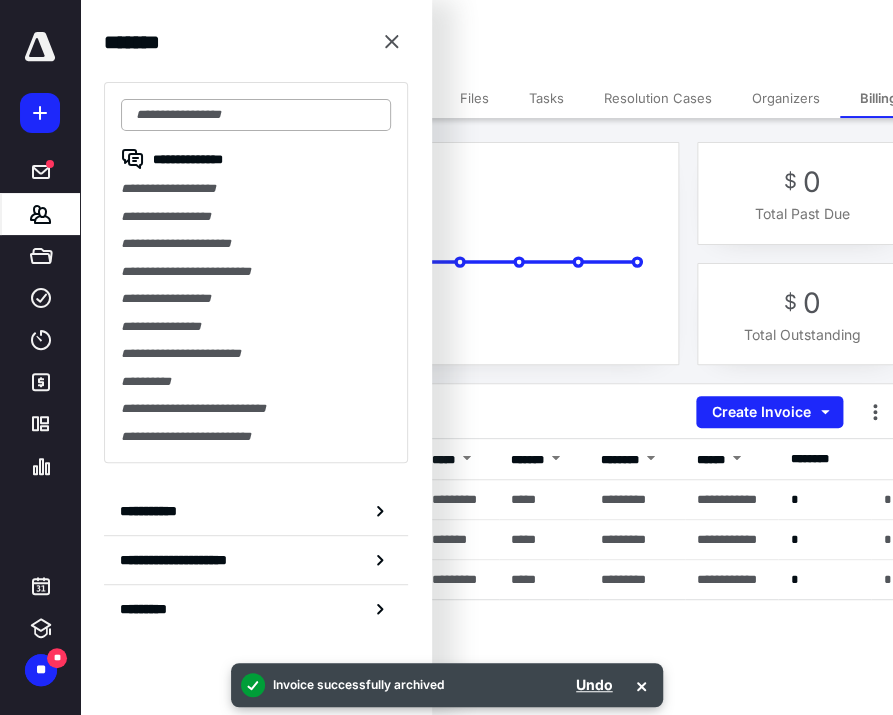 click at bounding box center [256, 115] 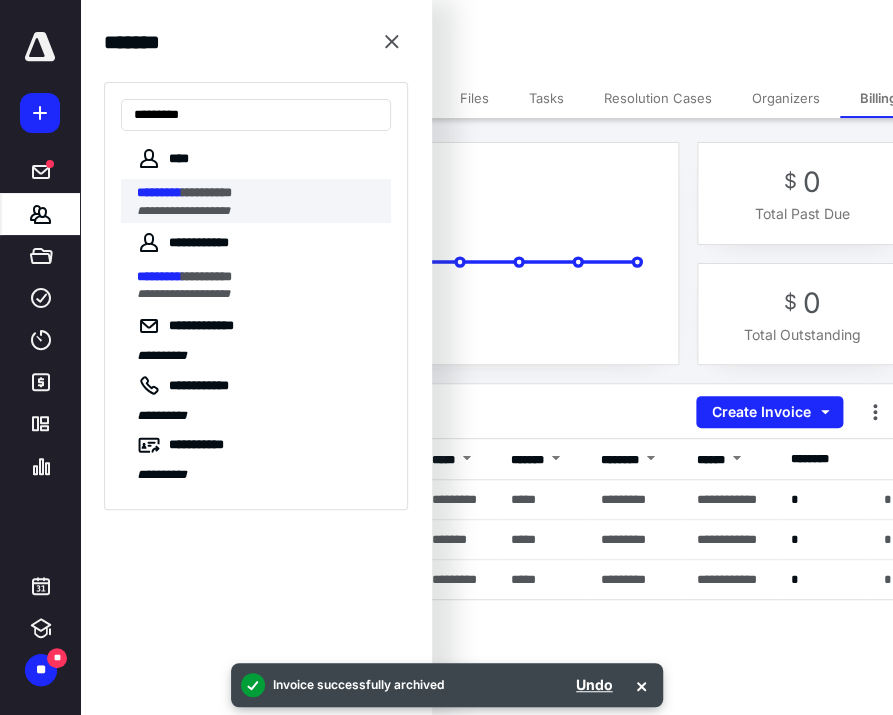 type on "*********" 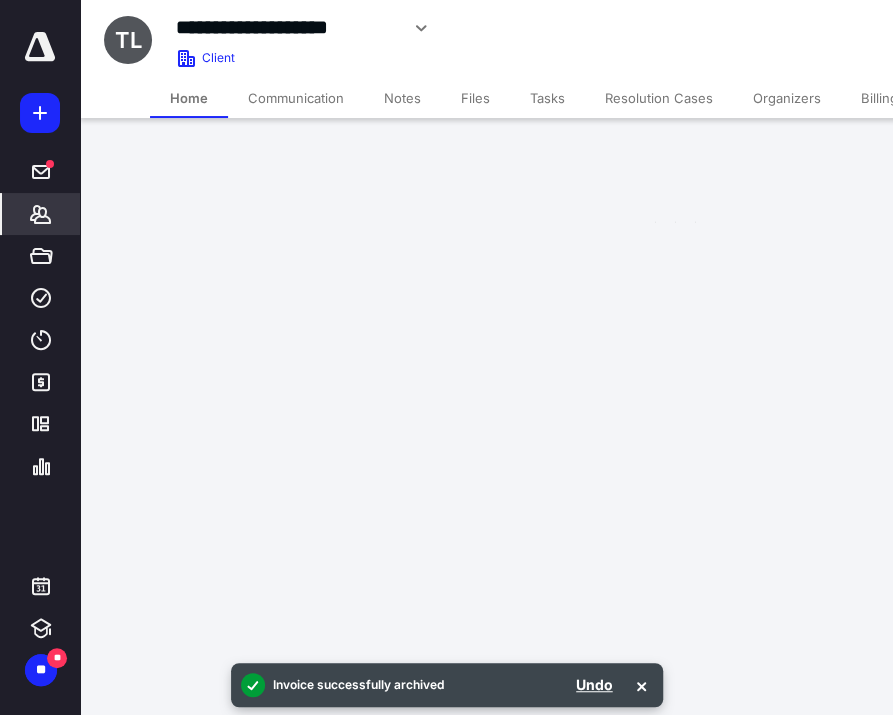 scroll, scrollTop: 0, scrollLeft: 0, axis: both 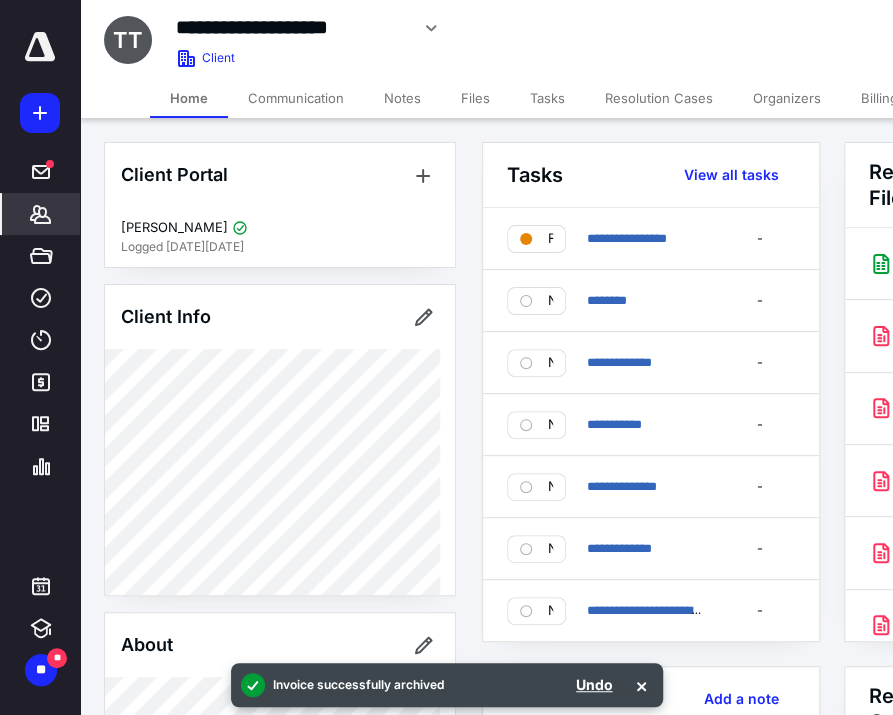 click on "Billing" at bounding box center [879, 98] 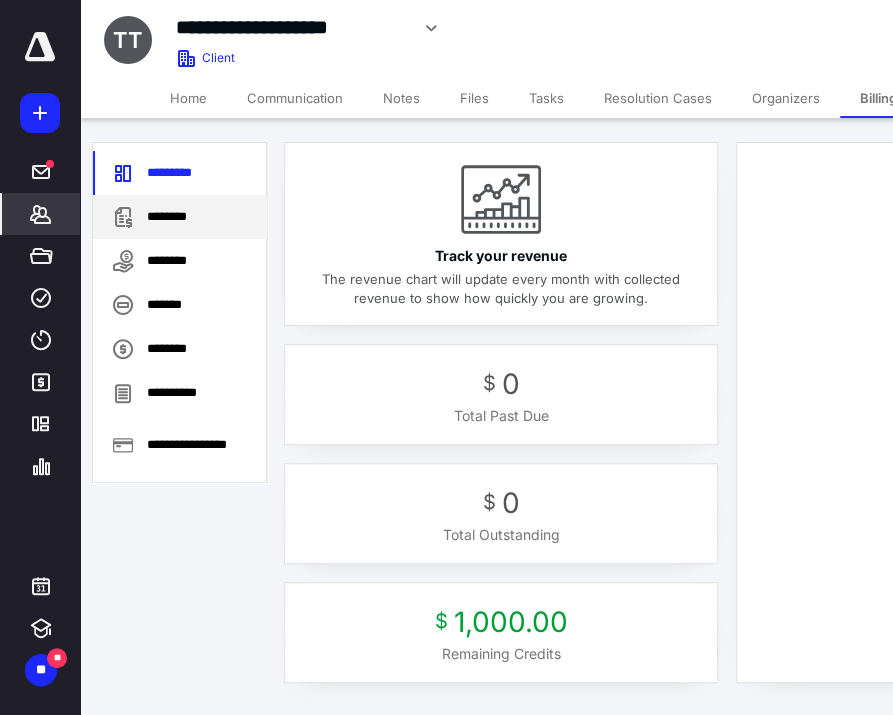 click on "********" at bounding box center [180, 217] 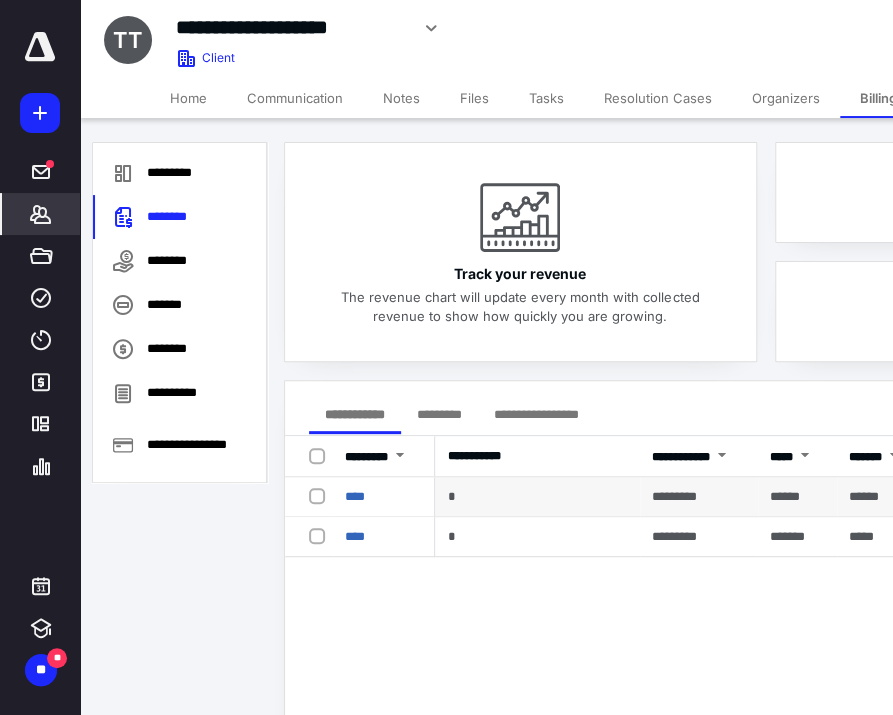 click at bounding box center [321, 495] 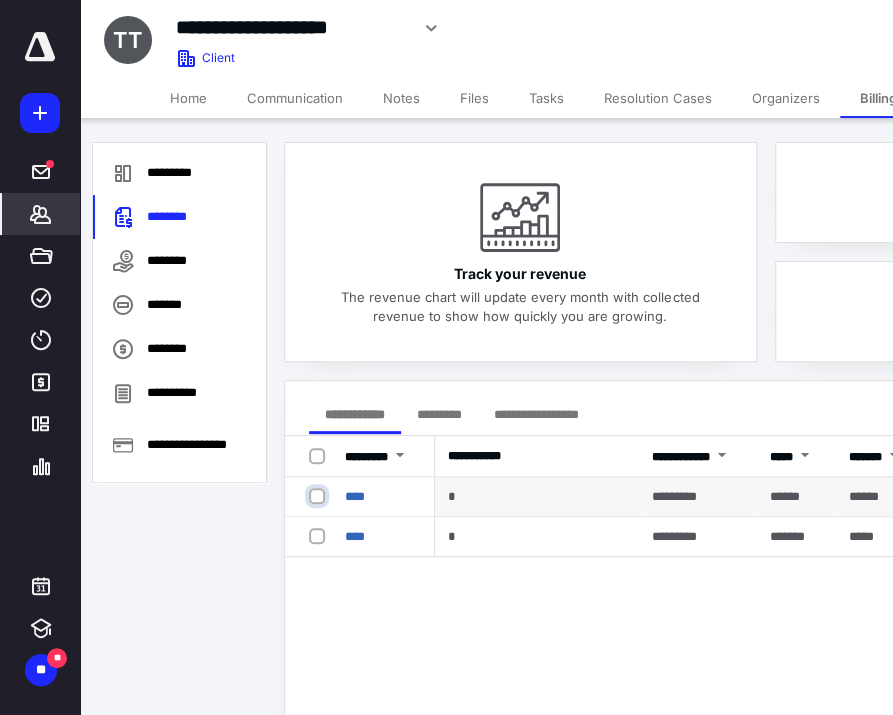 click at bounding box center (319, 496) 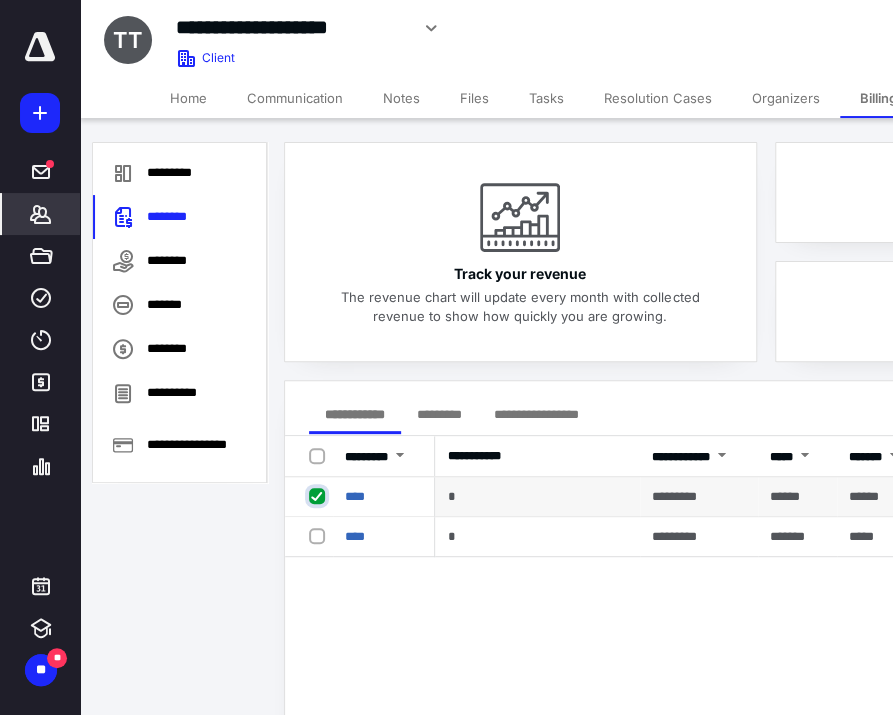checkbox on "true" 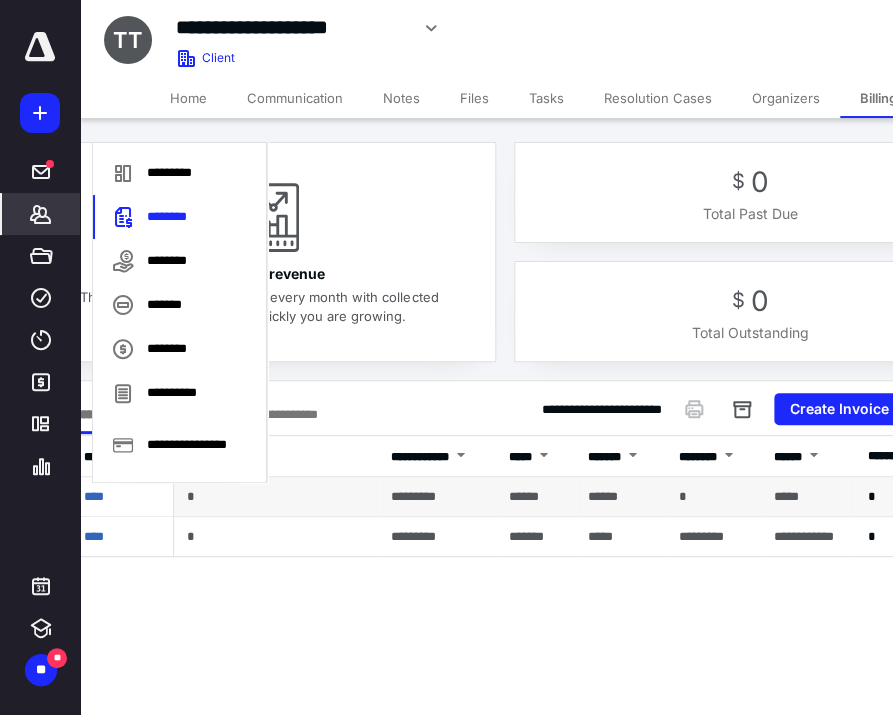 scroll, scrollTop: 0, scrollLeft: 264, axis: horizontal 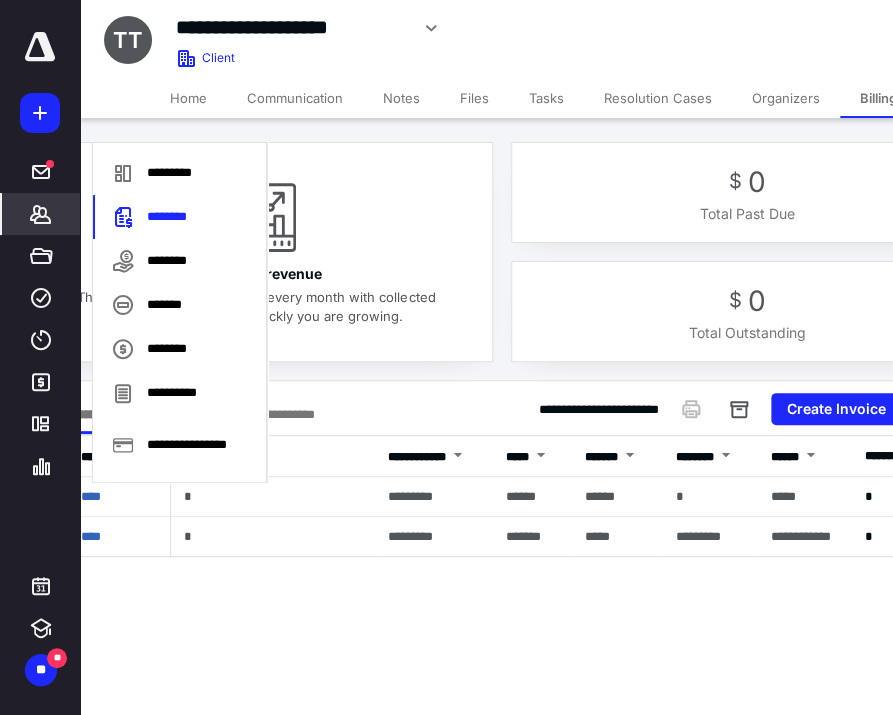 click on "**********" at bounding box center [647, 409] 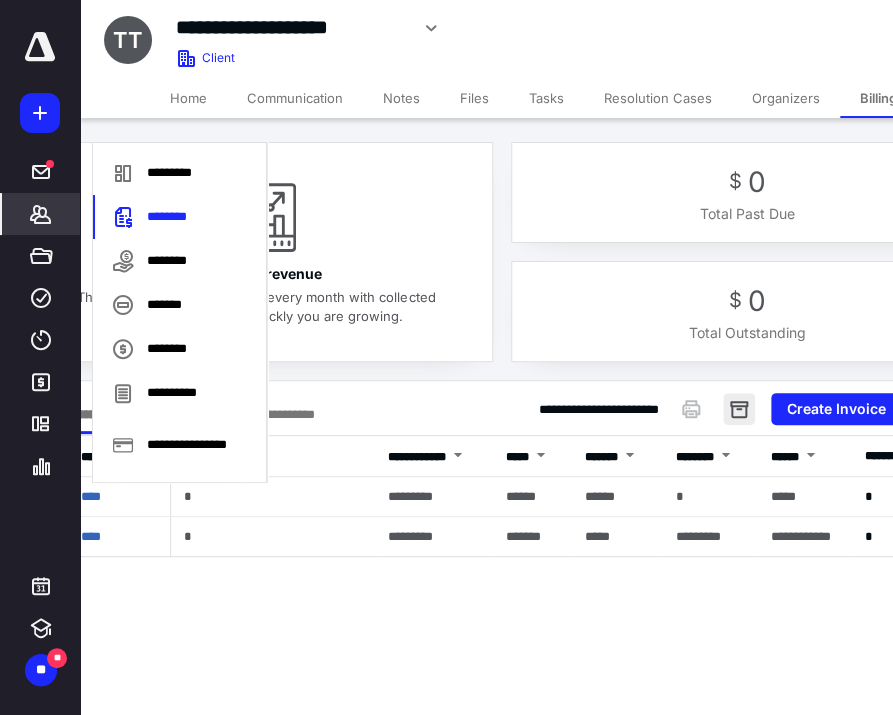 click at bounding box center [739, 409] 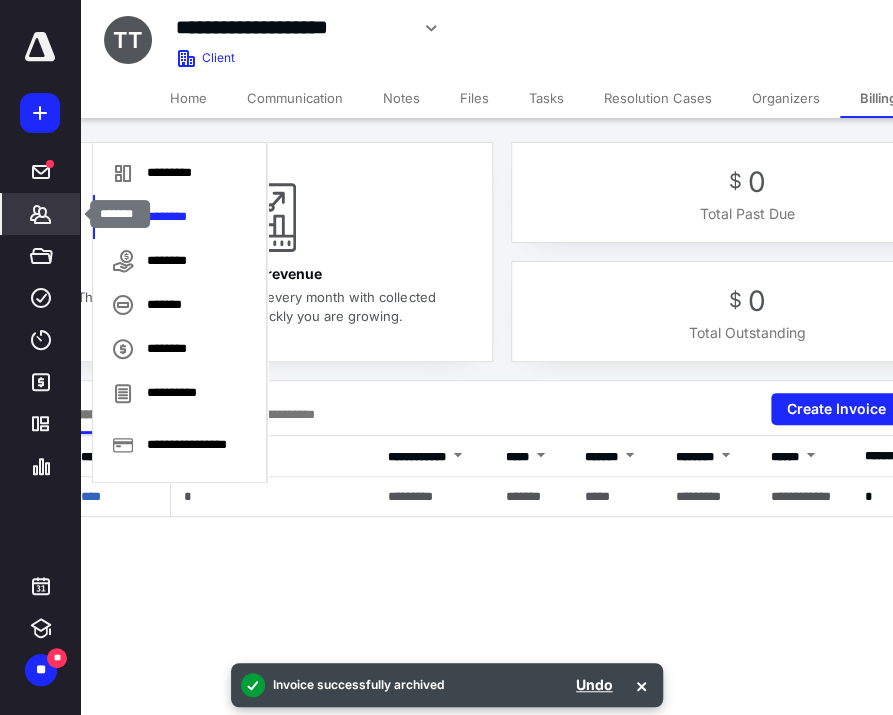 click on "*******" at bounding box center [41, 214] 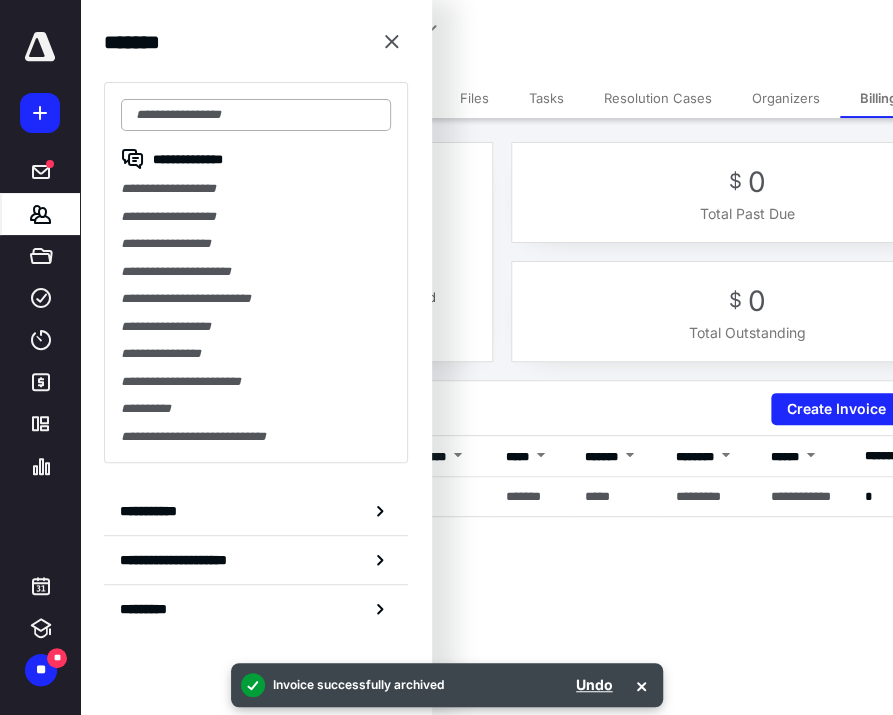 click at bounding box center [256, 115] 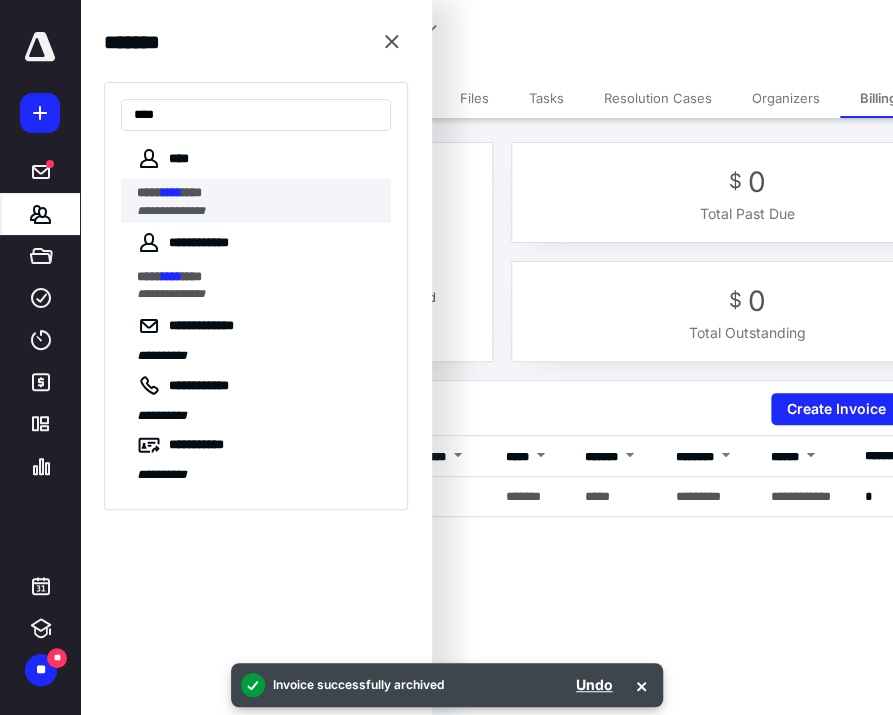 type on "****" 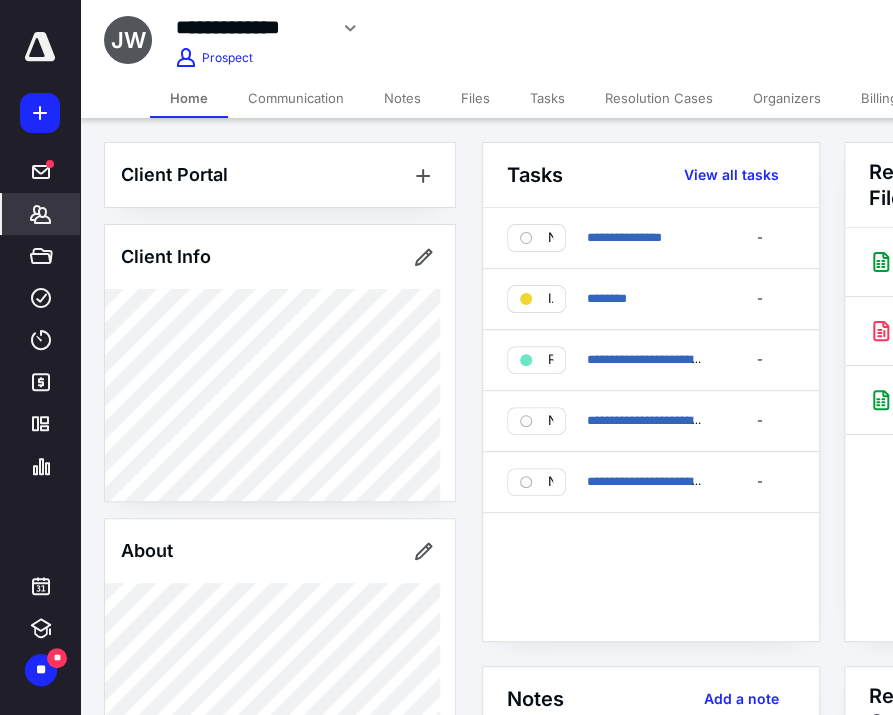 click on "Billing" at bounding box center (879, 98) 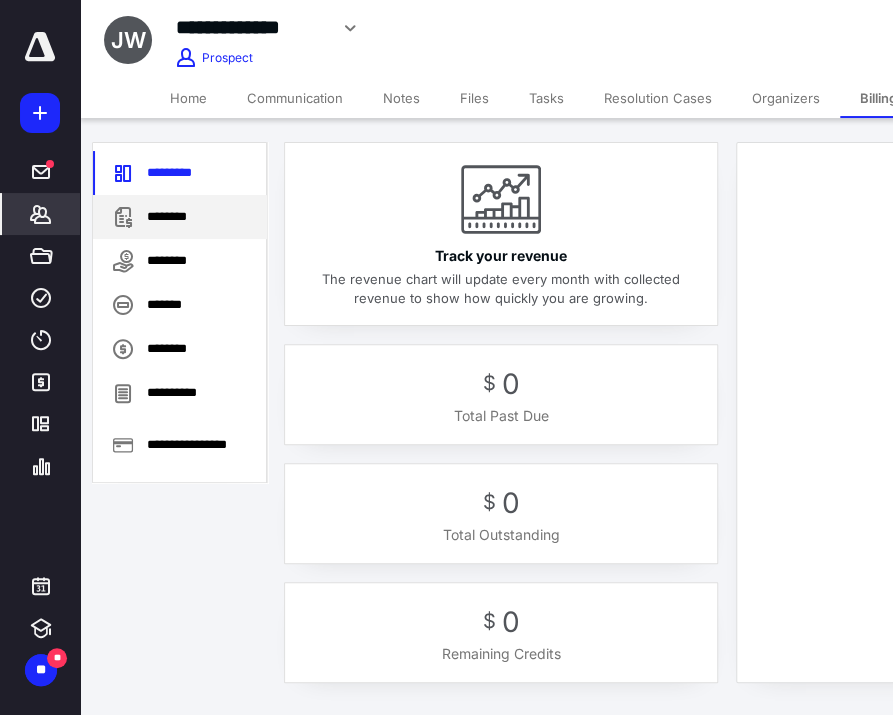 click on "********" at bounding box center (180, 217) 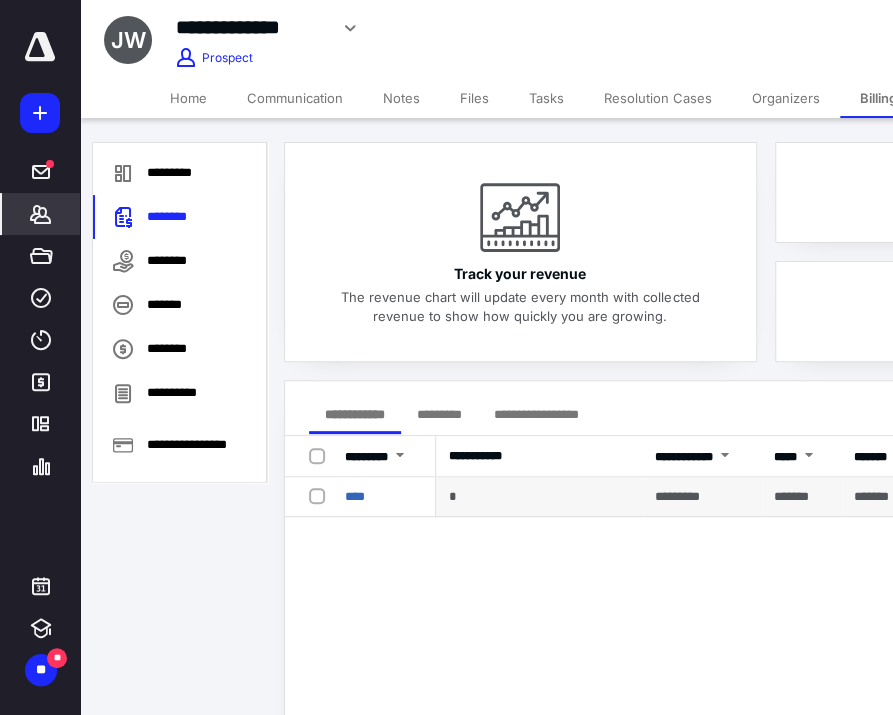 click at bounding box center (321, 495) 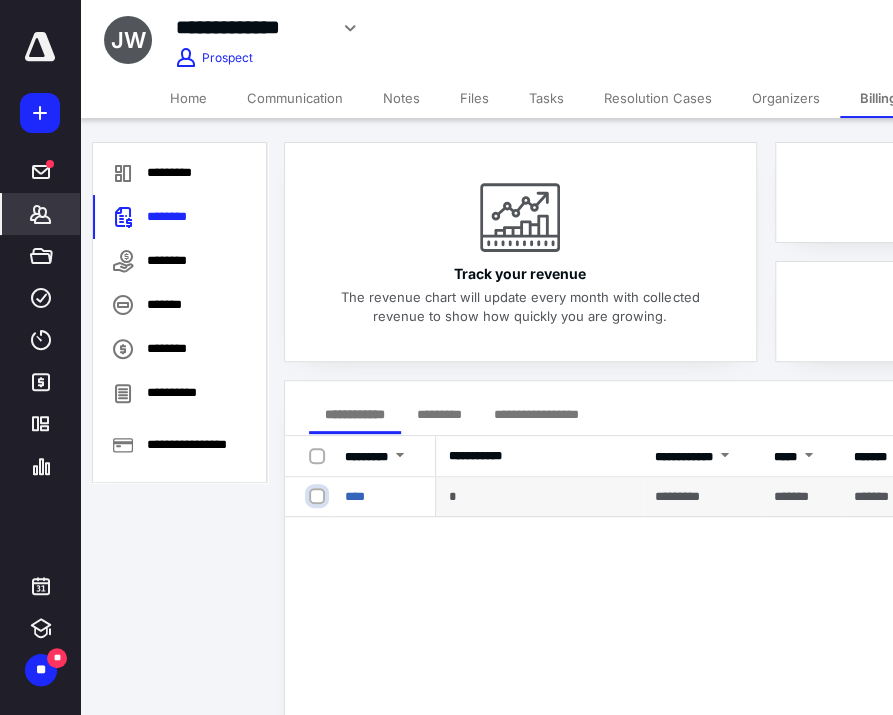 click at bounding box center (319, 496) 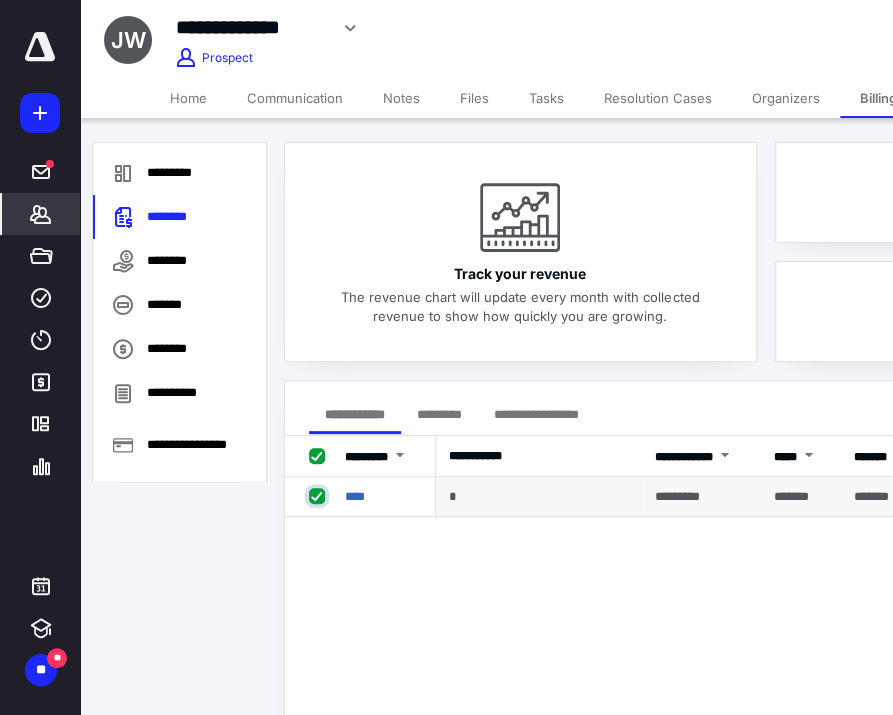 checkbox on "true" 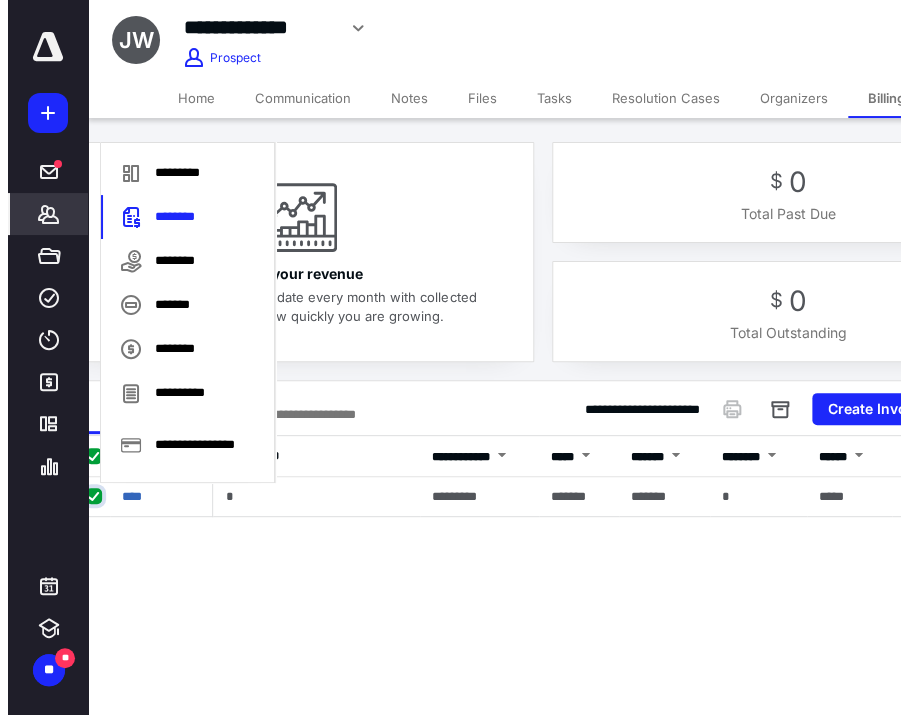 scroll, scrollTop: 0, scrollLeft: 234, axis: horizontal 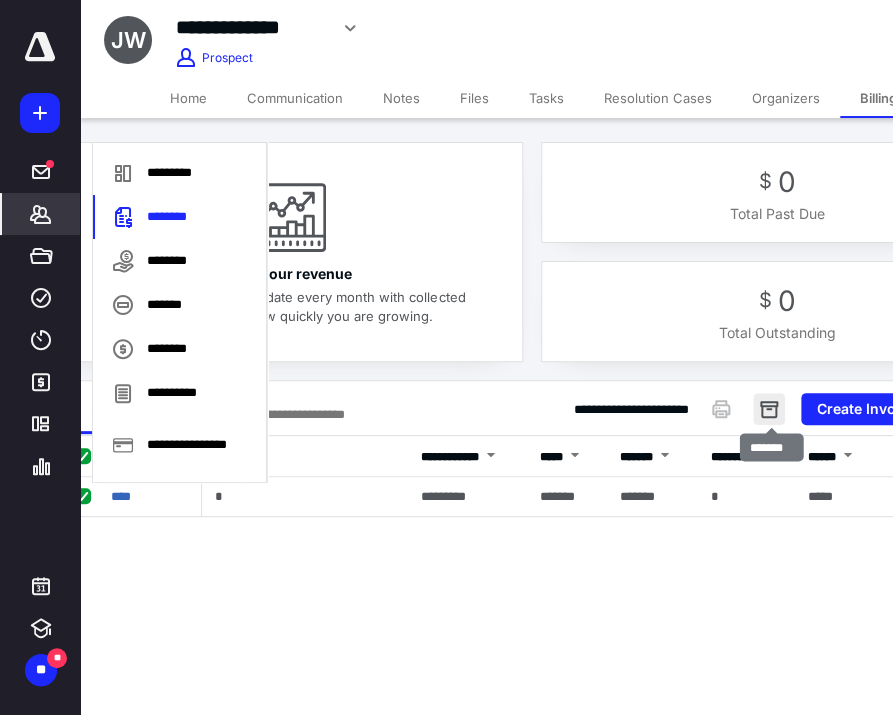 click at bounding box center (769, 409) 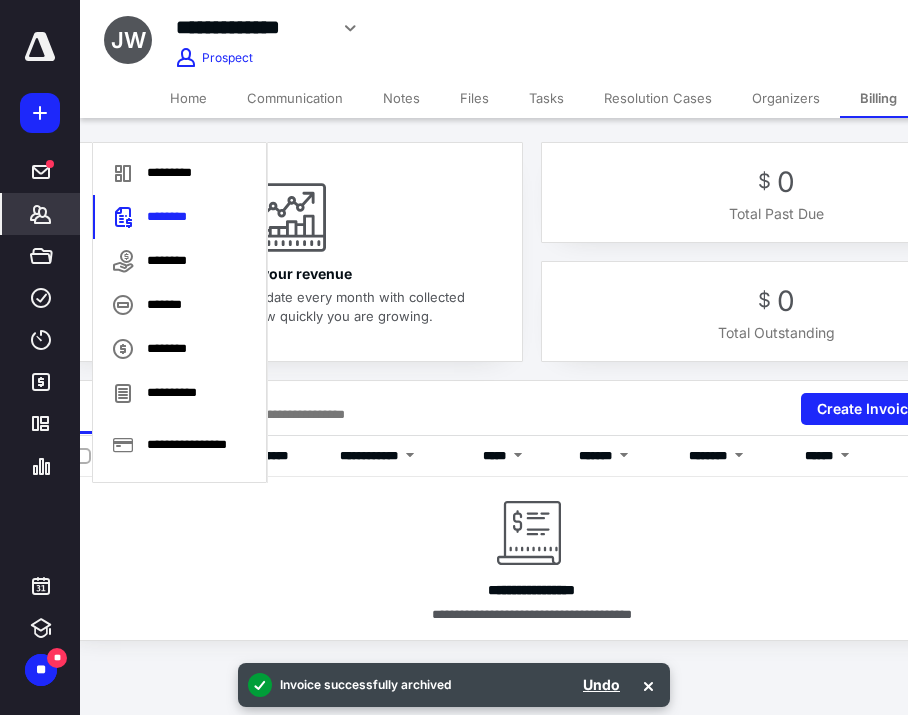 click 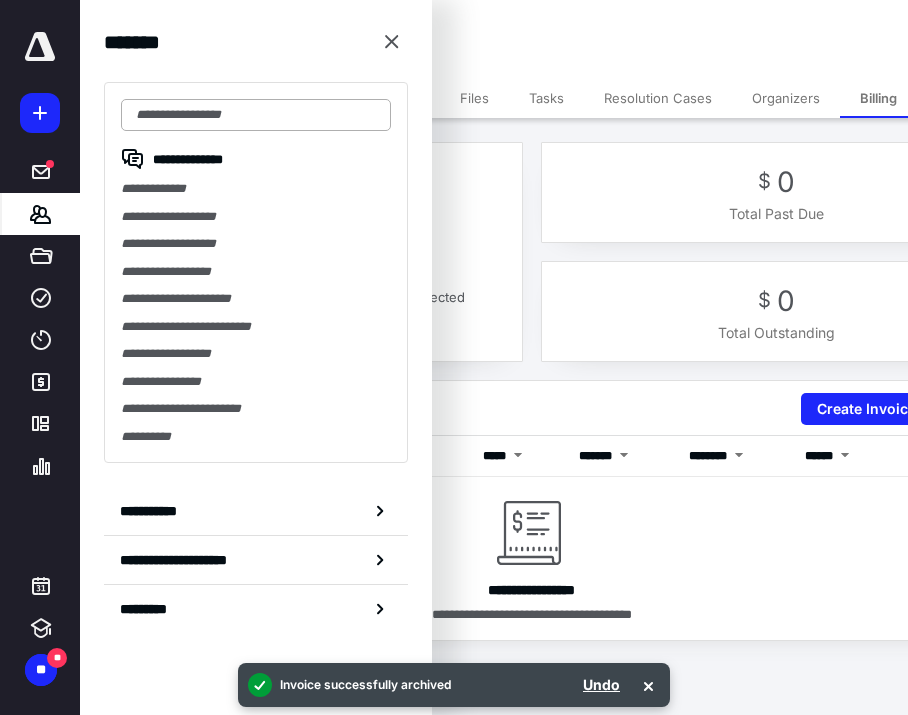 click at bounding box center [256, 115] 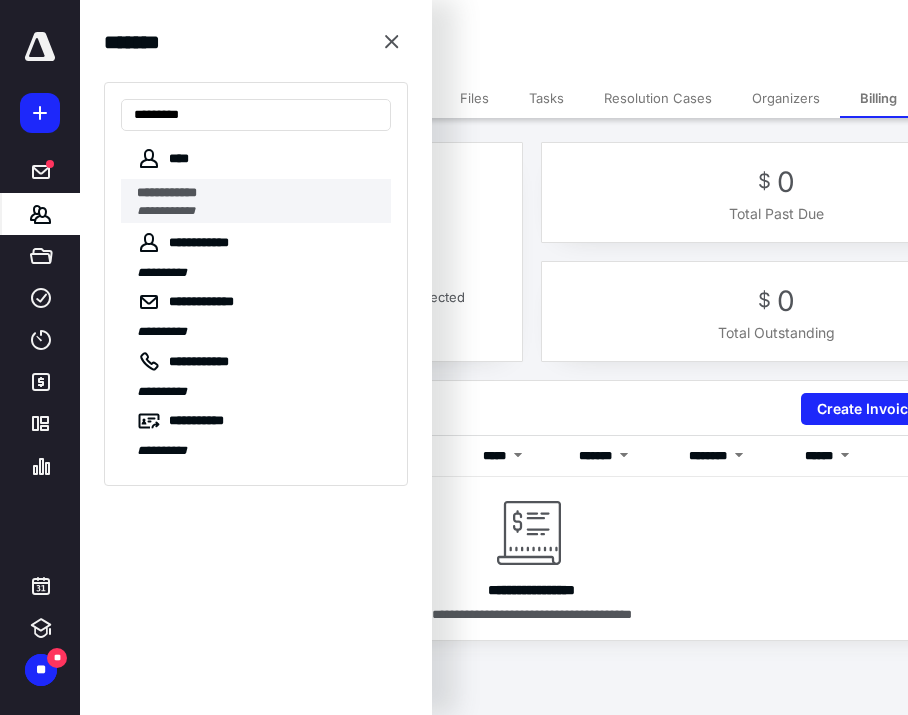 type on "*********" 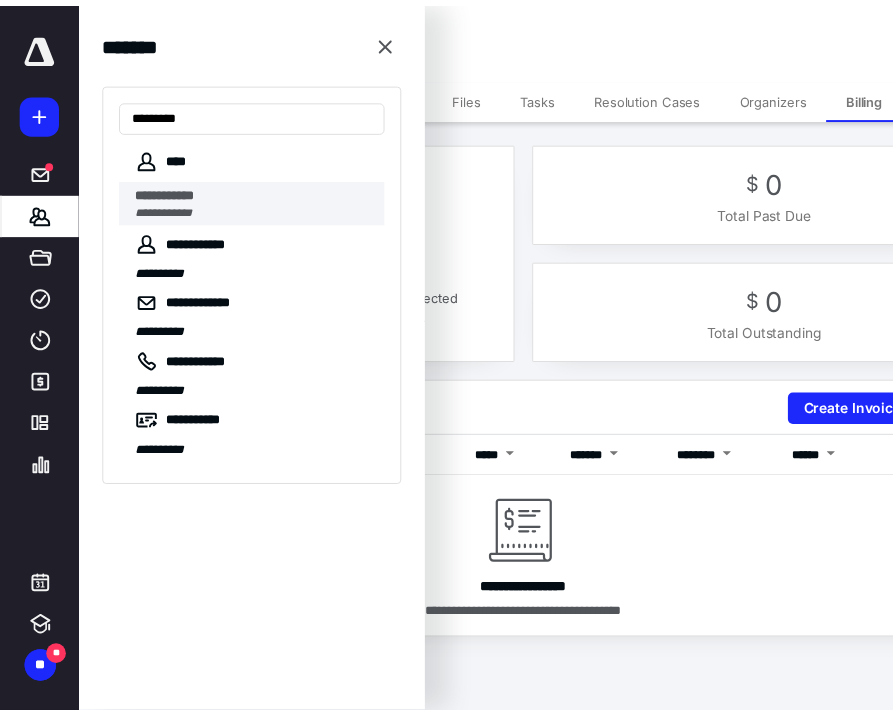 scroll, scrollTop: 0, scrollLeft: 0, axis: both 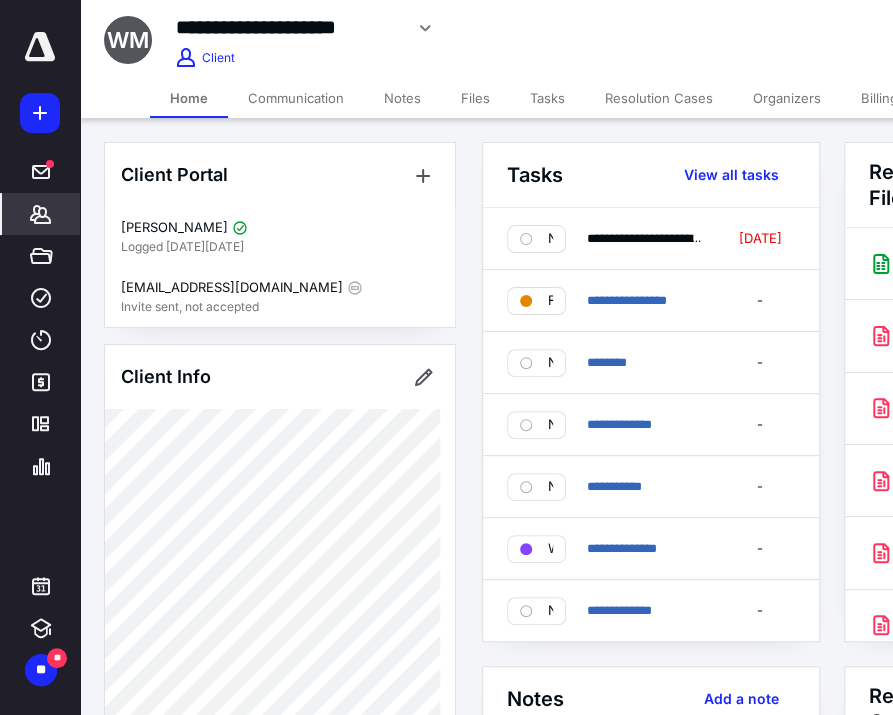click on "Billing" at bounding box center (879, 98) 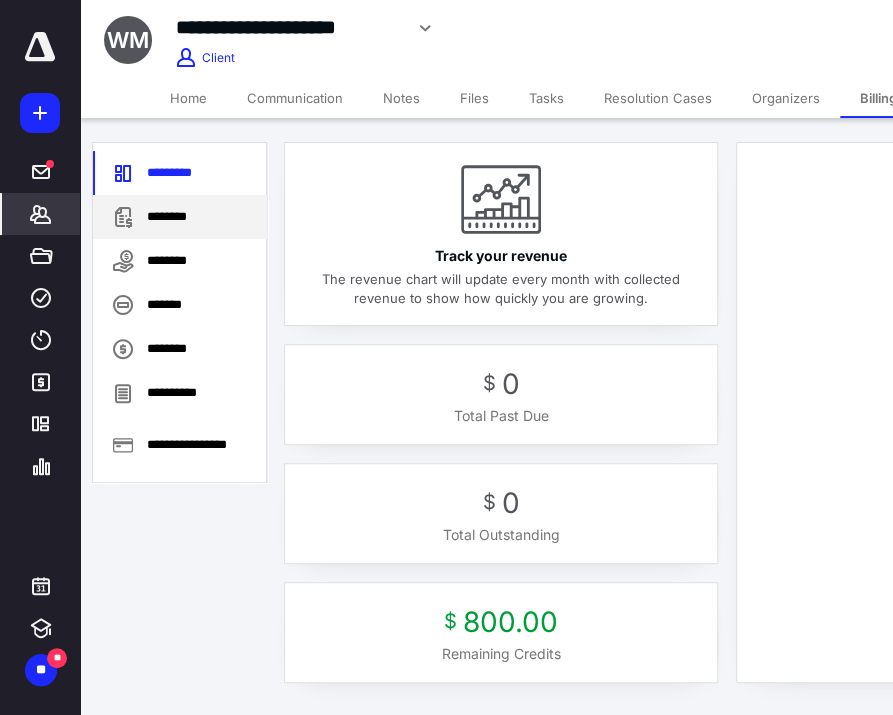 click on "********" at bounding box center (180, 217) 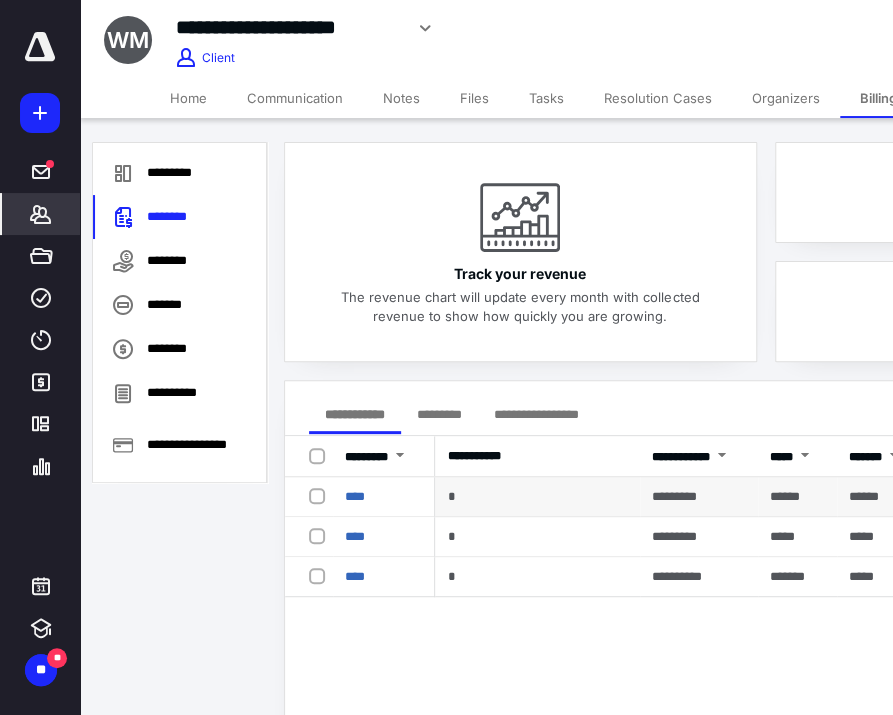 click at bounding box center [321, 495] 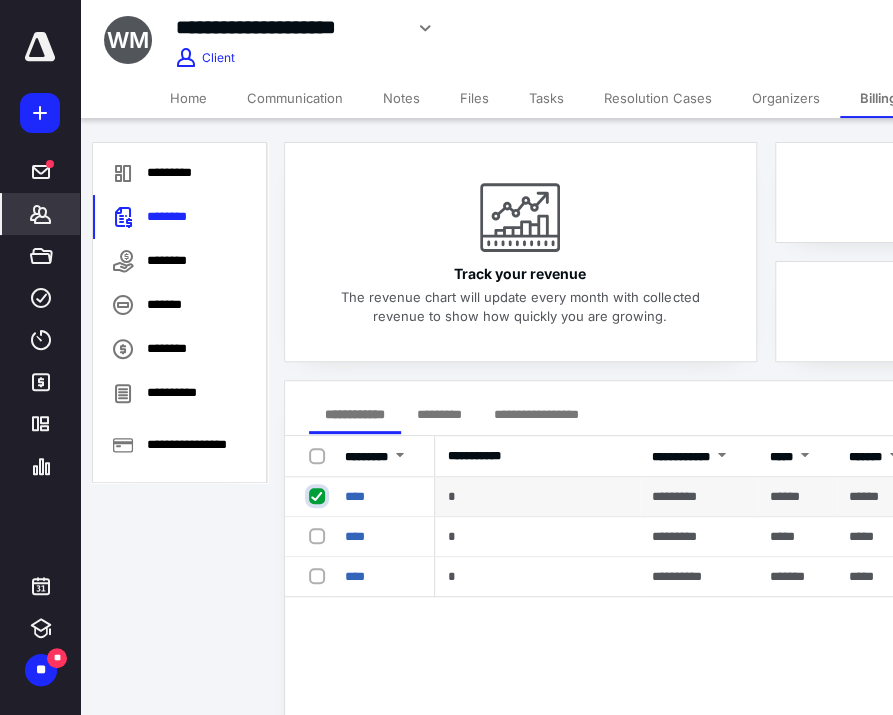 checkbox on "true" 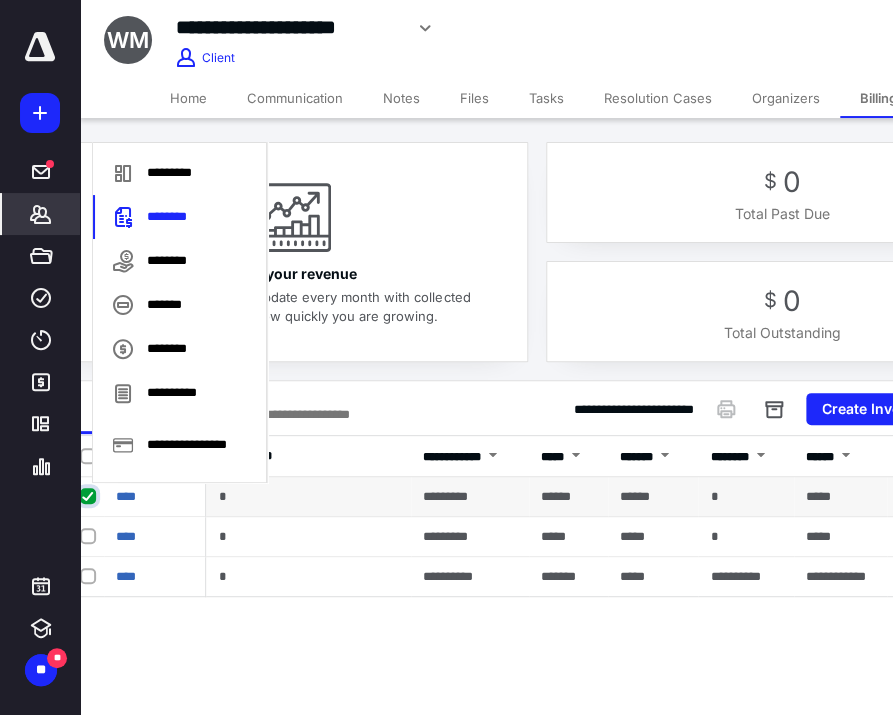 scroll, scrollTop: 0, scrollLeft: 230, axis: horizontal 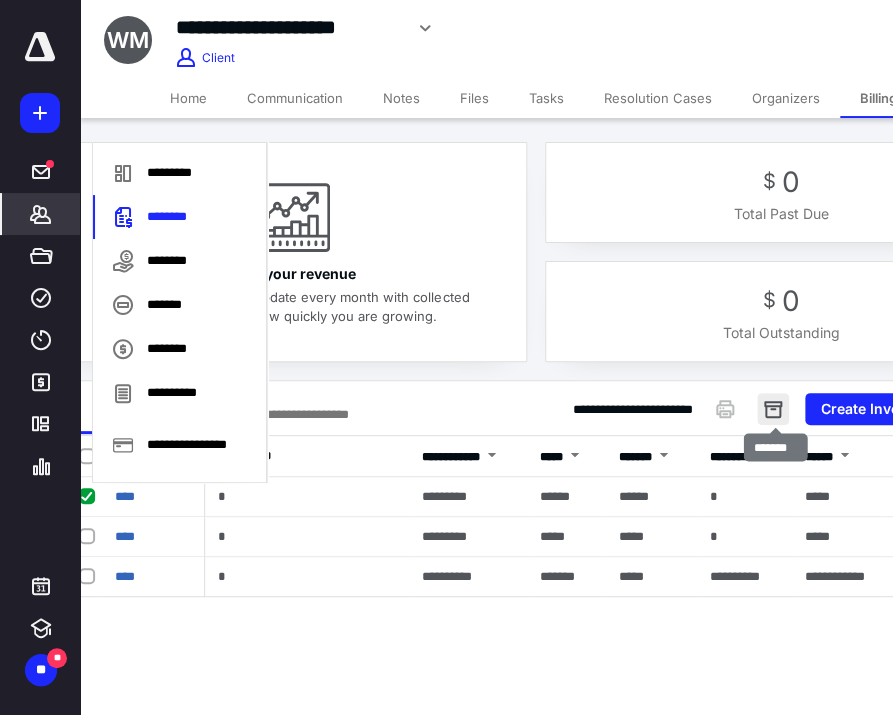click at bounding box center [773, 409] 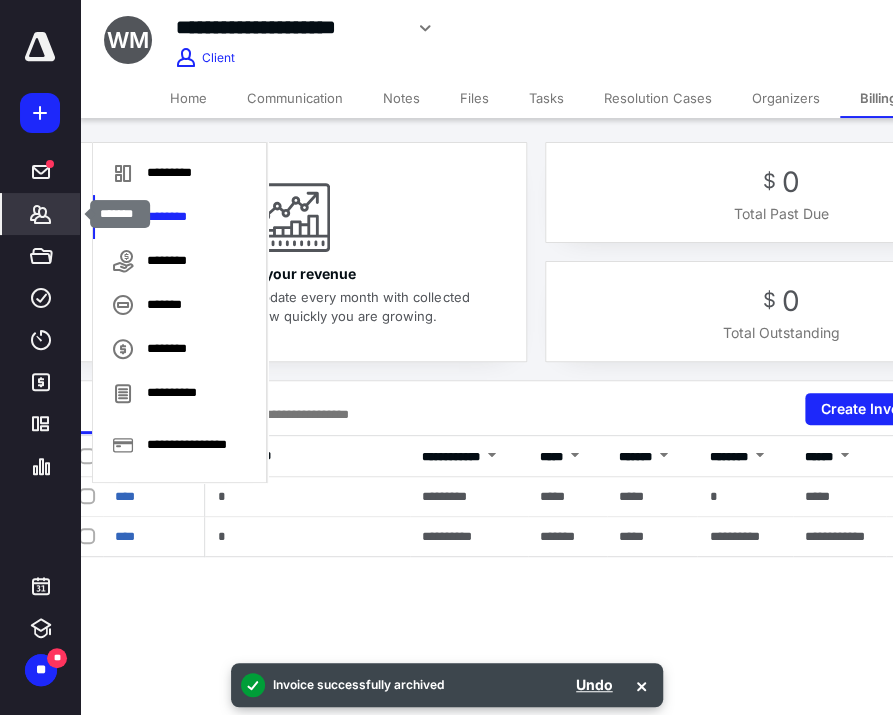 click 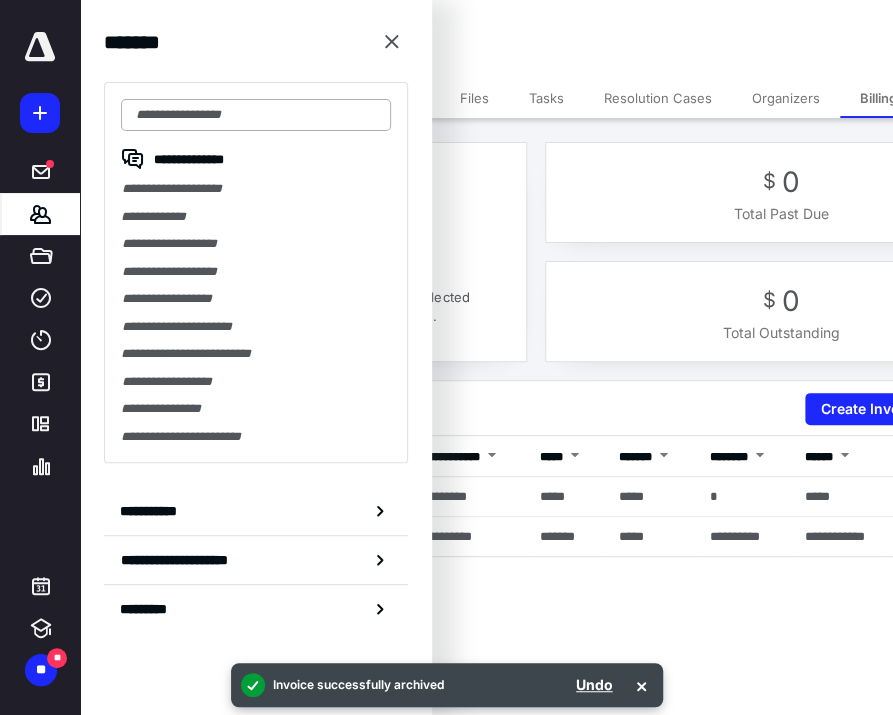 click at bounding box center (256, 115) 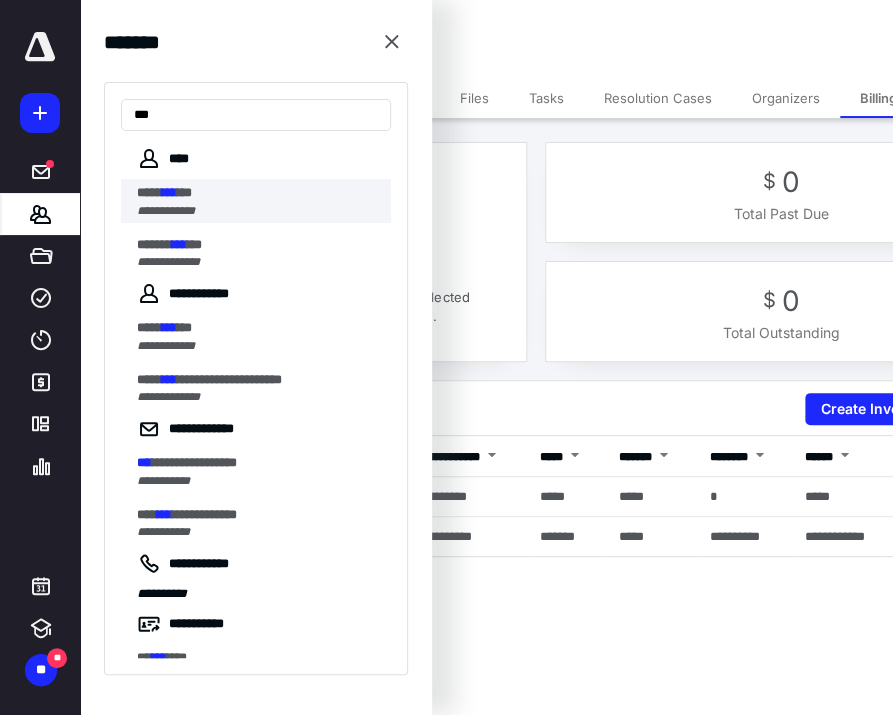 type on "***" 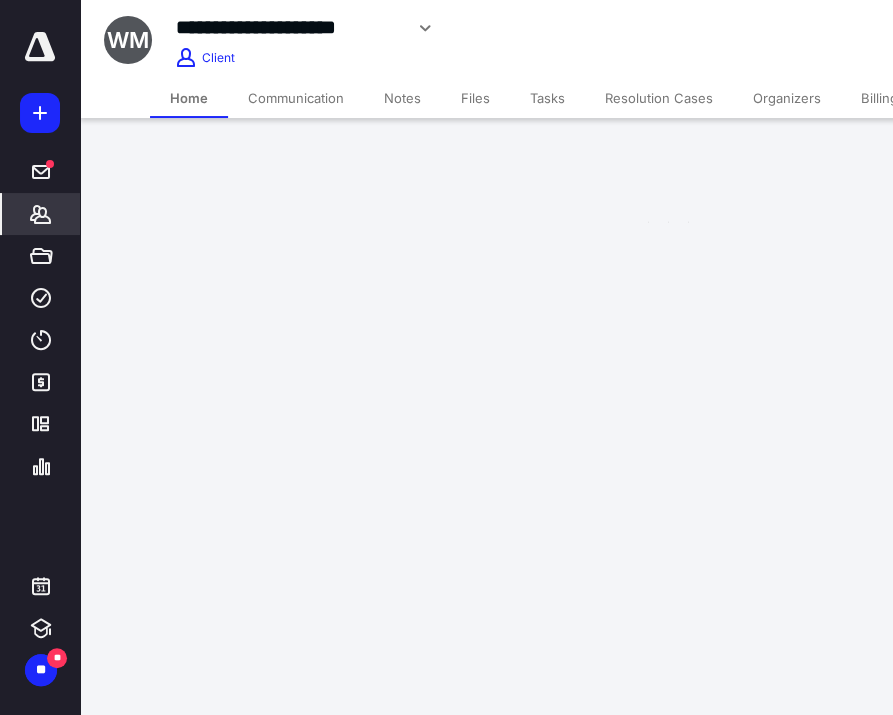 scroll, scrollTop: 0, scrollLeft: 0, axis: both 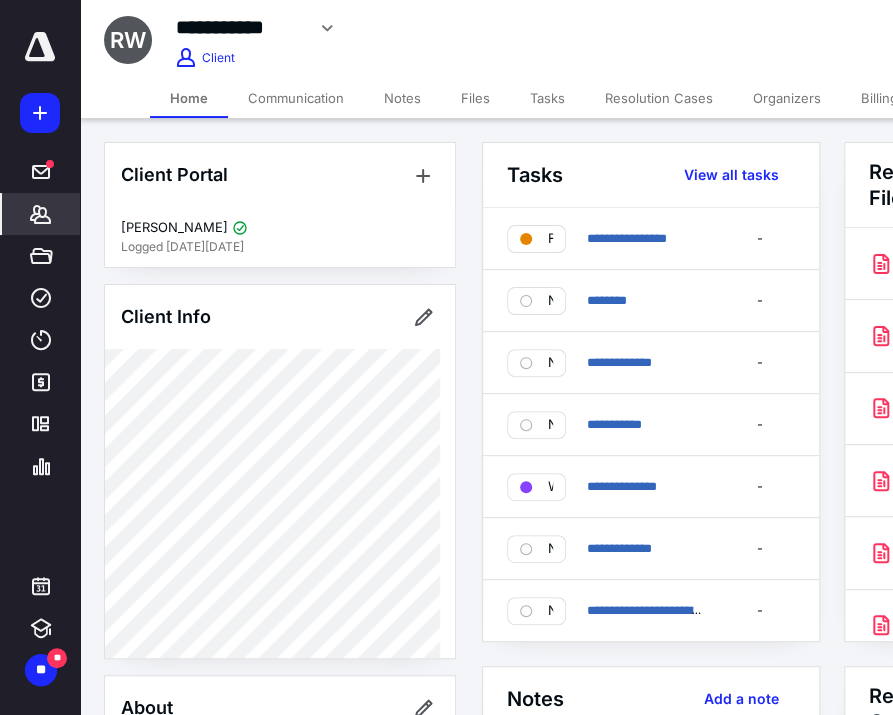 click on "Billing" at bounding box center [879, 98] 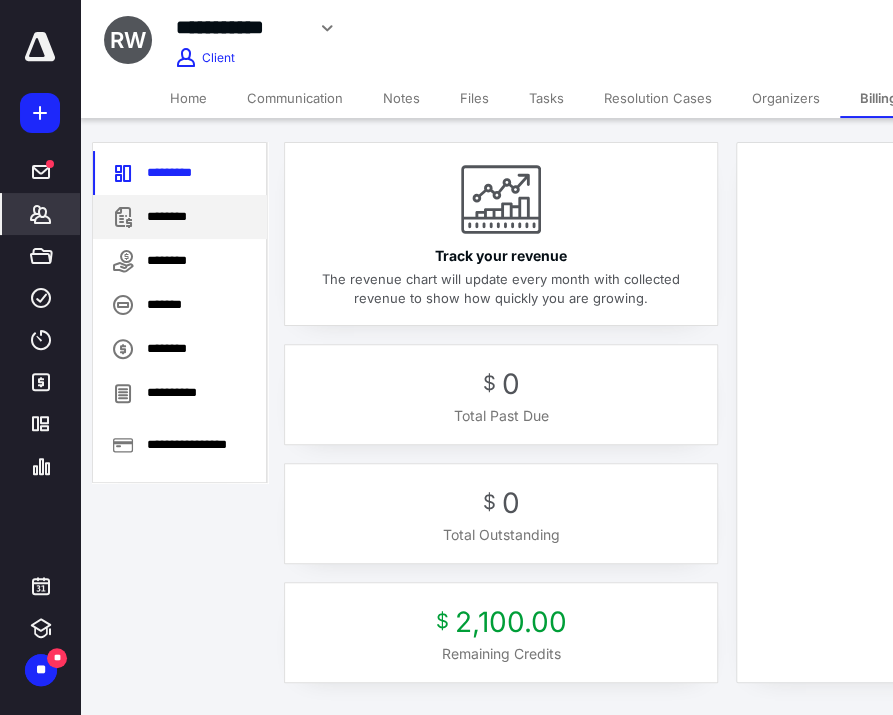 click on "********" at bounding box center (180, 217) 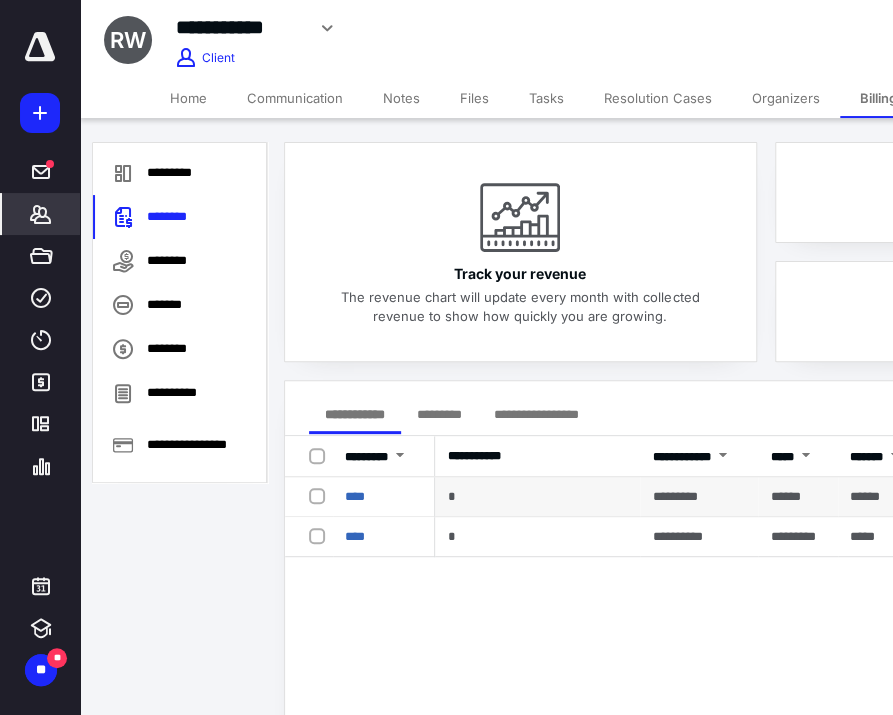 click at bounding box center [321, 495] 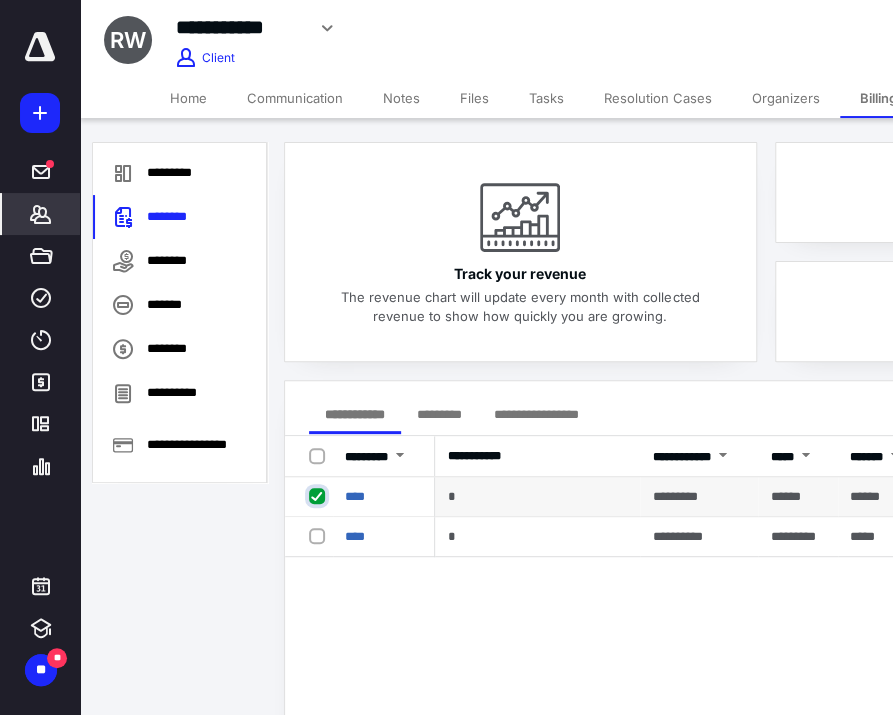 checkbox on "true" 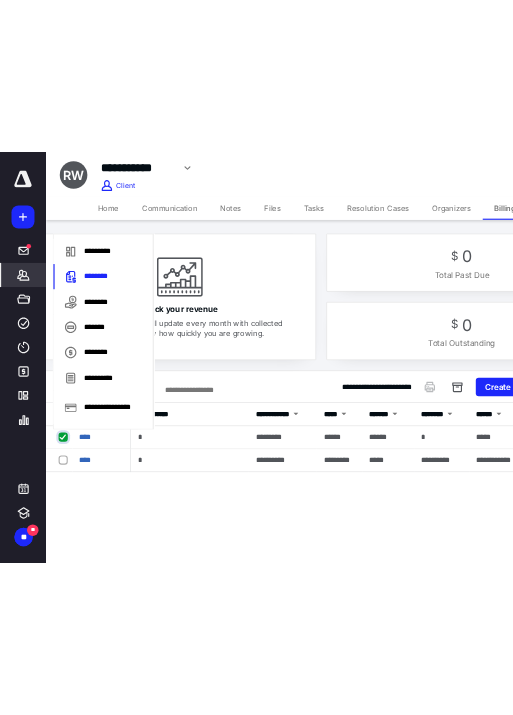 scroll, scrollTop: 0, scrollLeft: 269, axis: horizontal 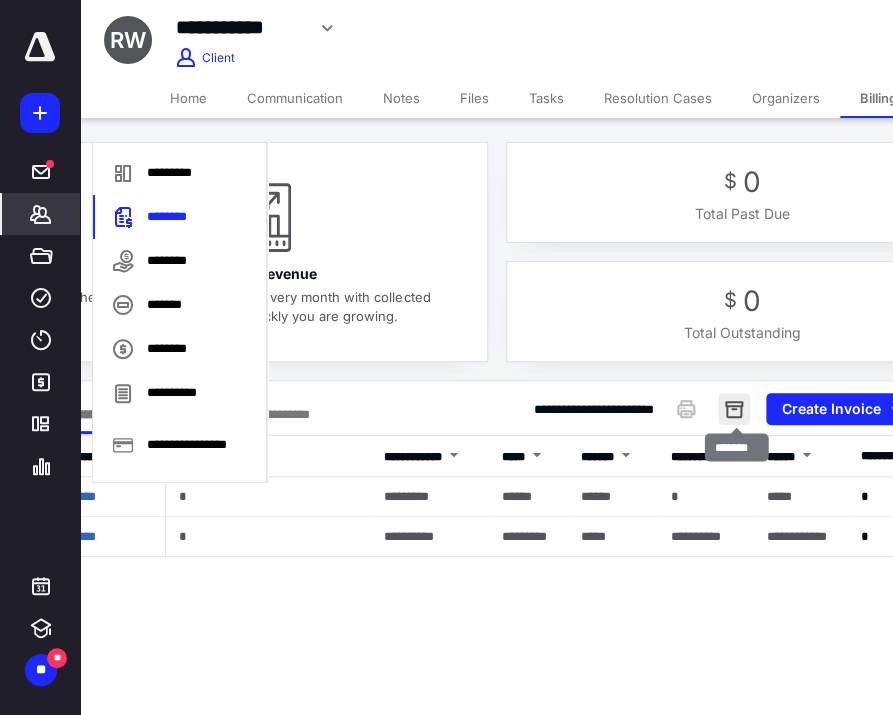 click at bounding box center (734, 409) 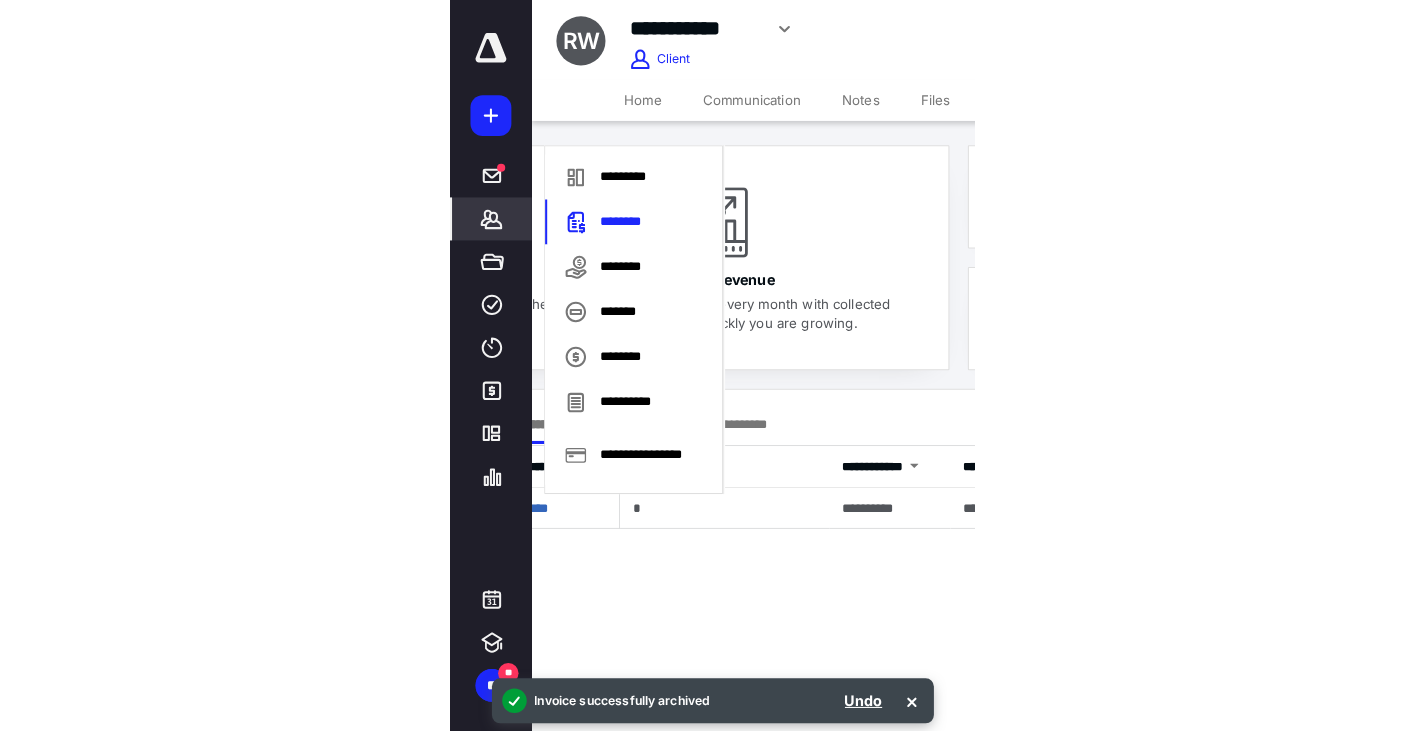 scroll, scrollTop: 0, scrollLeft: 0, axis: both 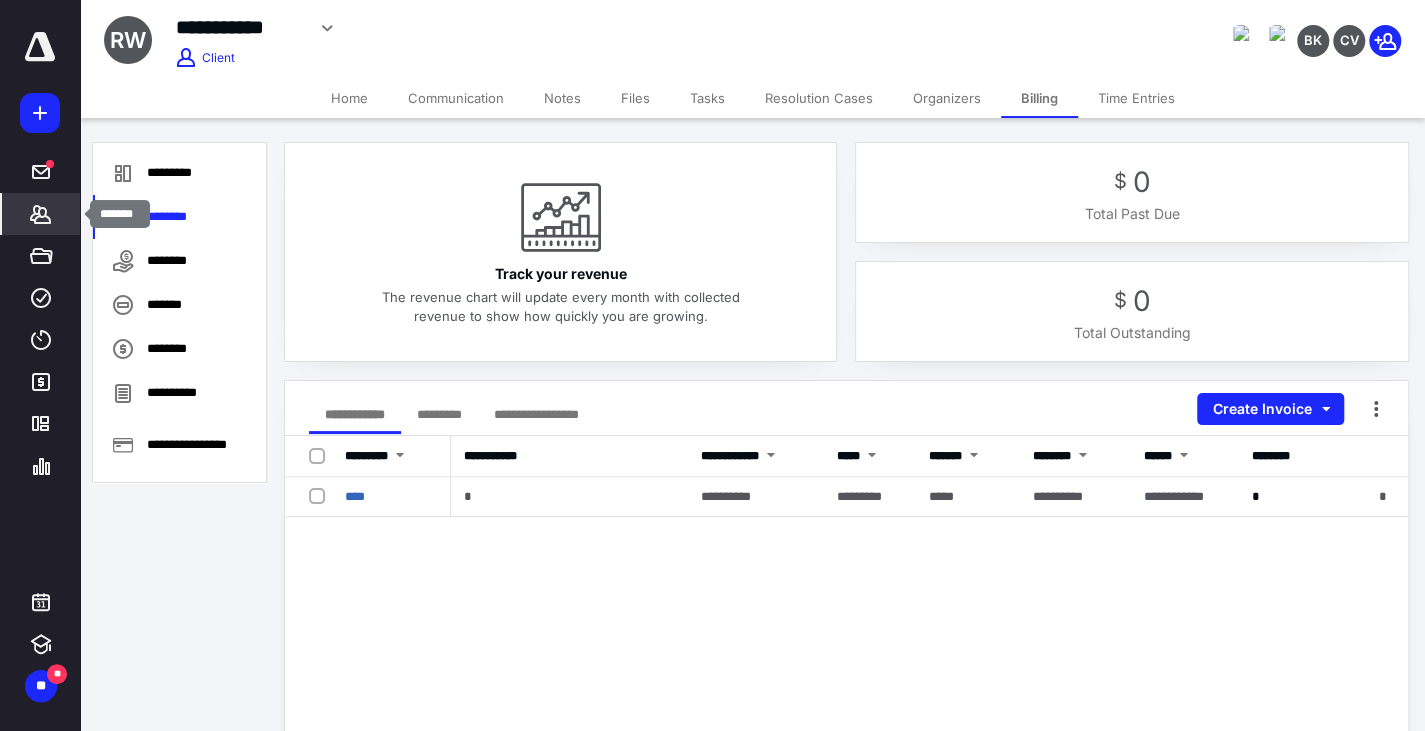 click on "*******" at bounding box center (41, 214) 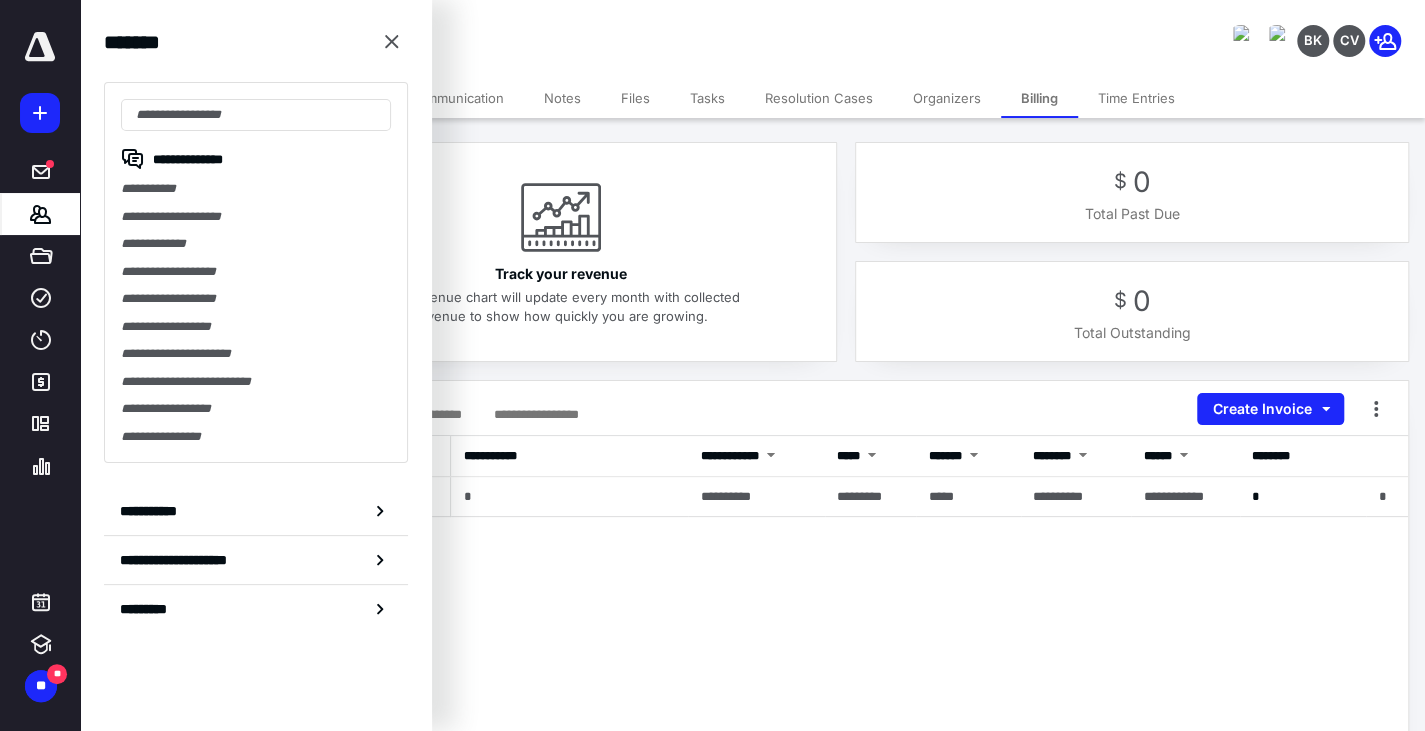 click on "**********" at bounding box center (846, 836) 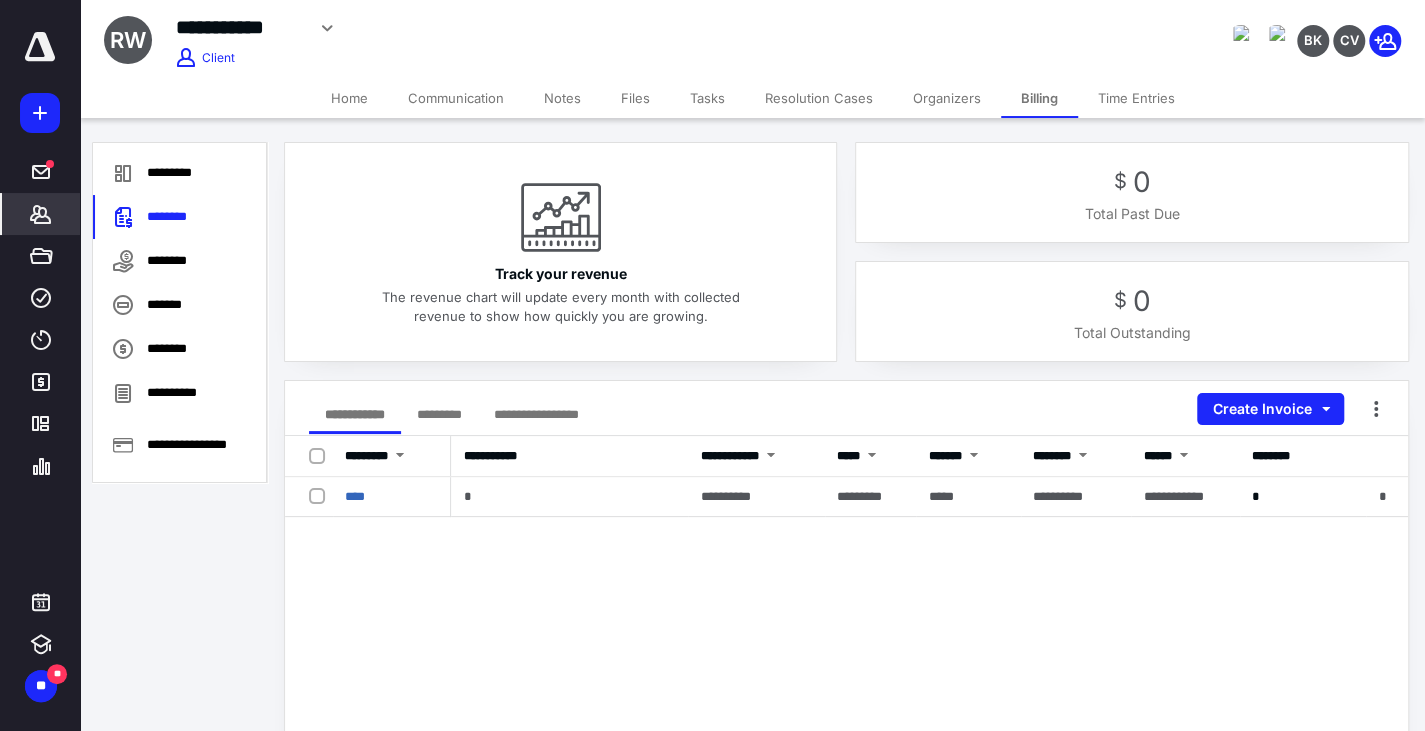 click on "**********" at bounding box center (536, 414) 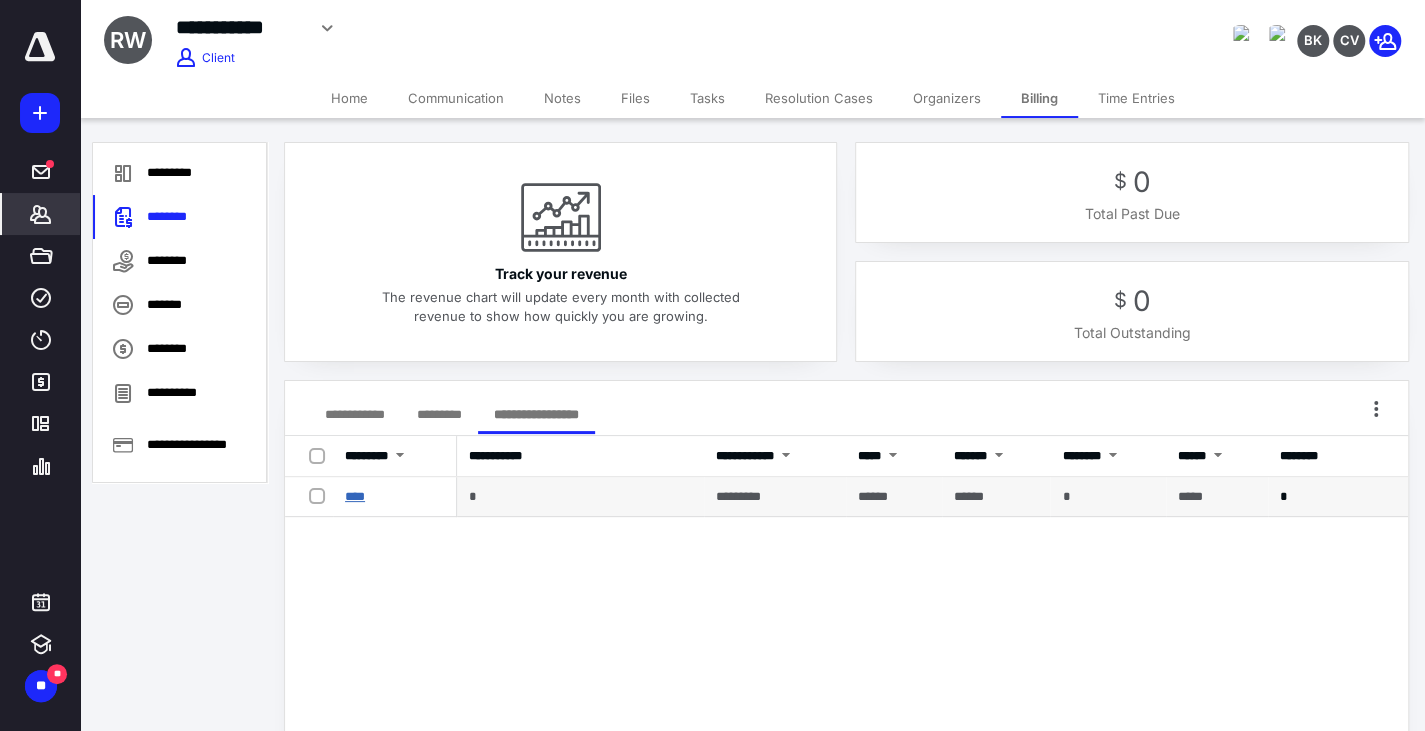 click on "****" at bounding box center [355, 496] 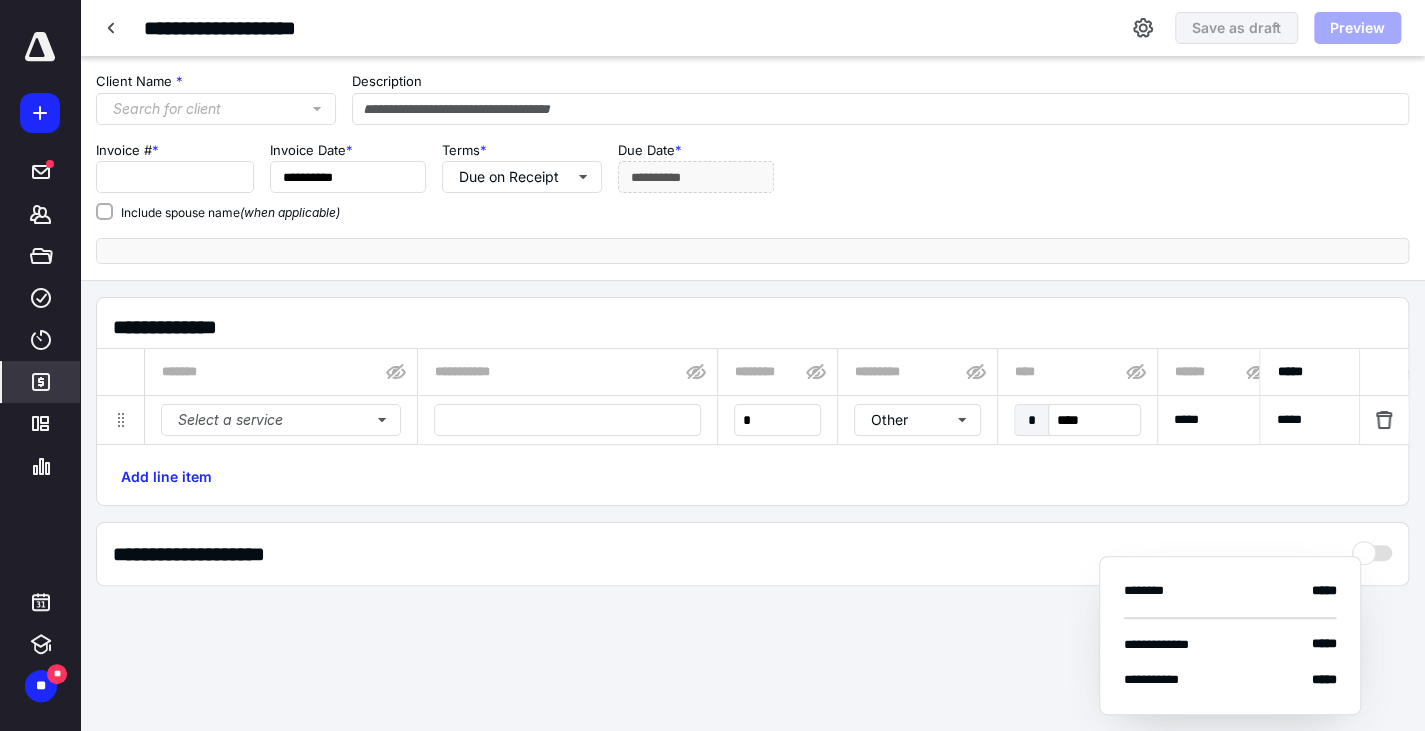 type on "****" 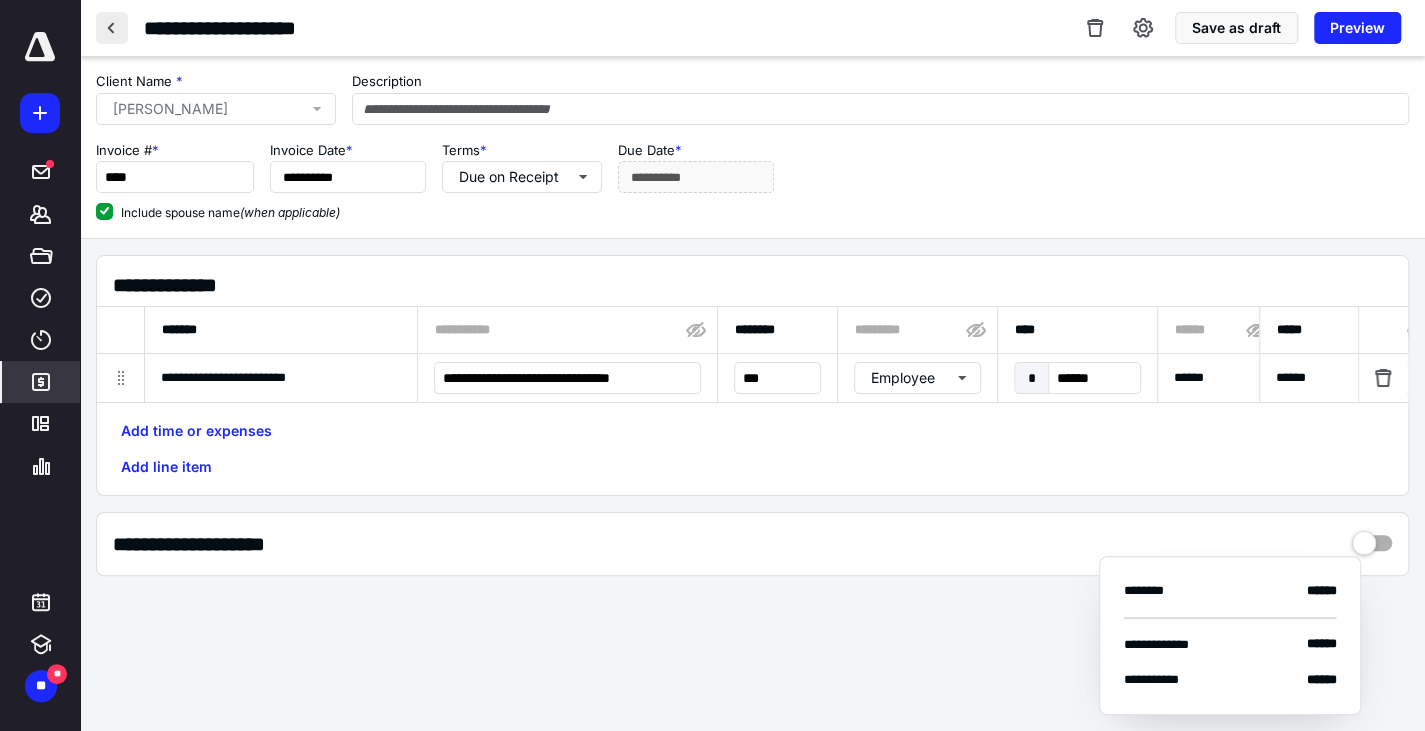 click at bounding box center [112, 28] 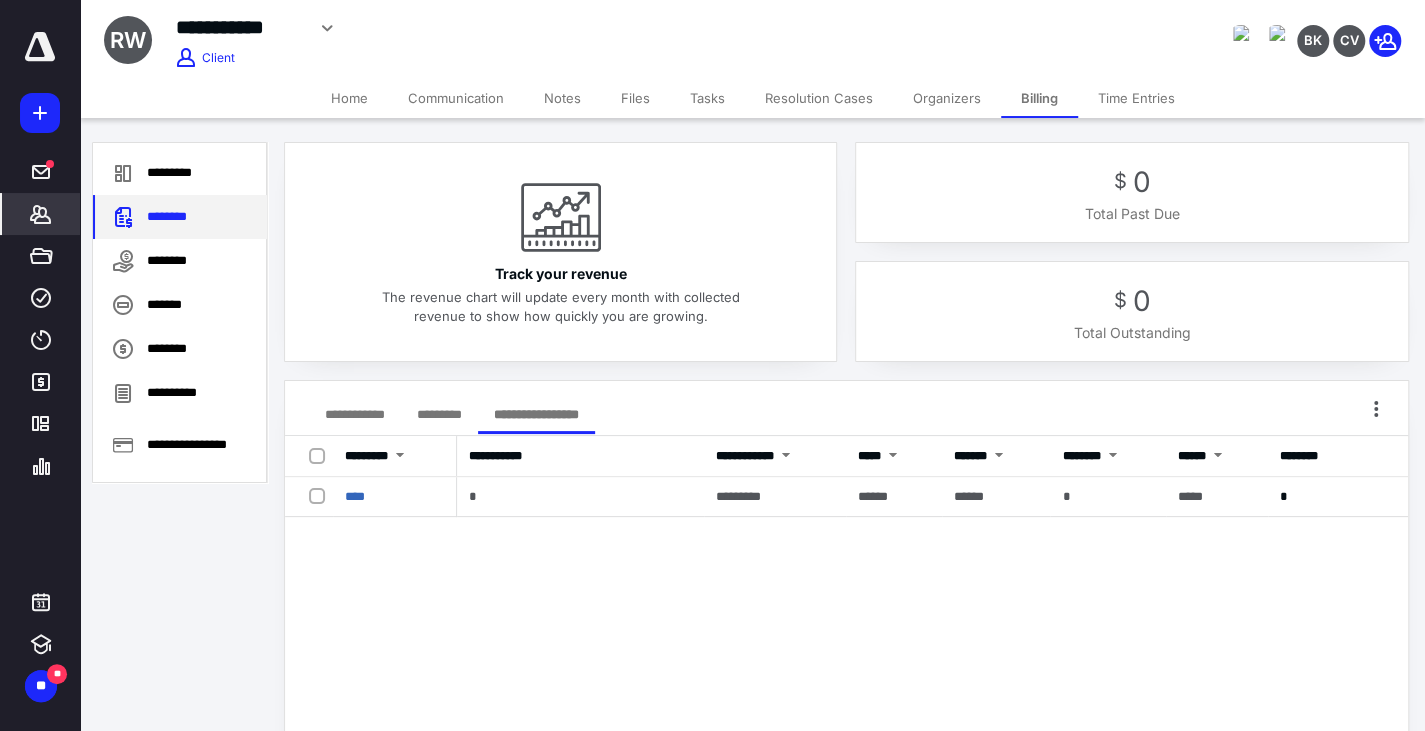 click on "********" at bounding box center [180, 217] 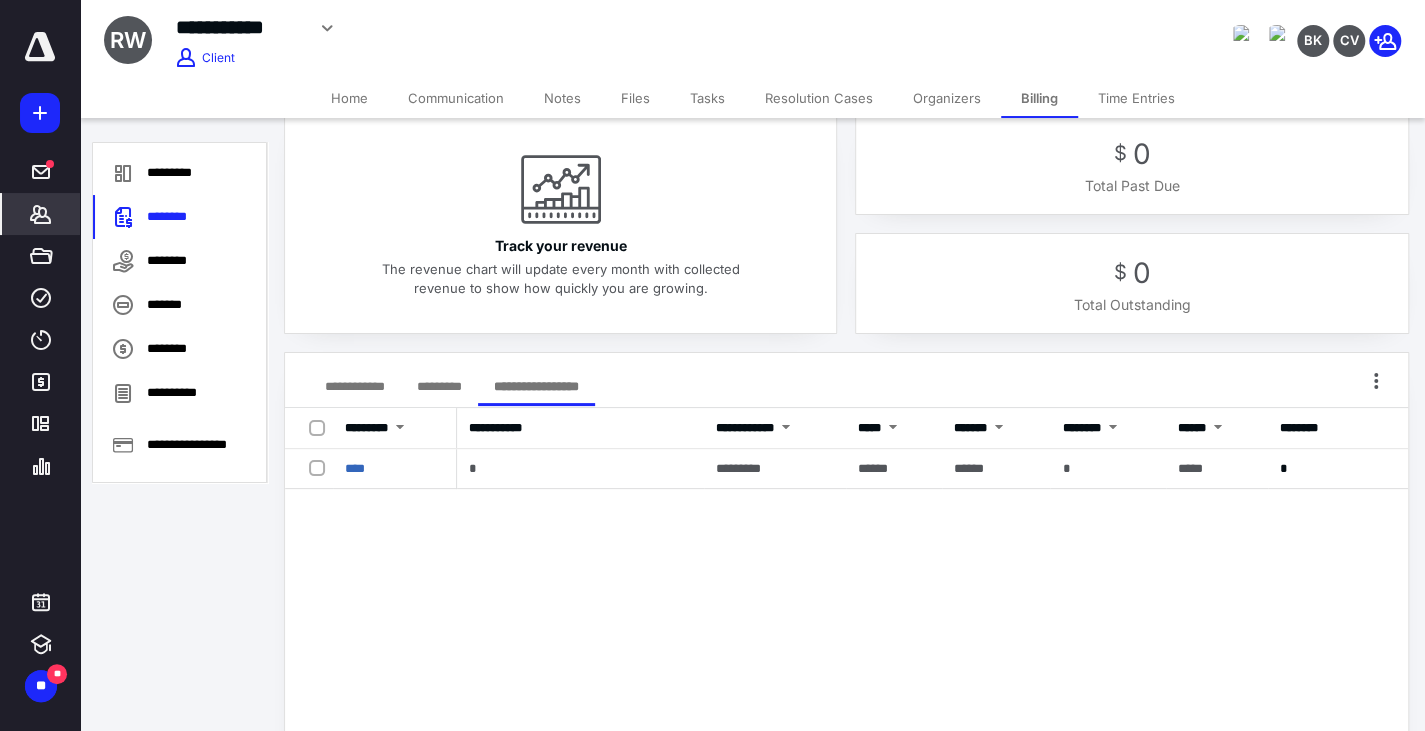 scroll, scrollTop: 27, scrollLeft: 0, axis: vertical 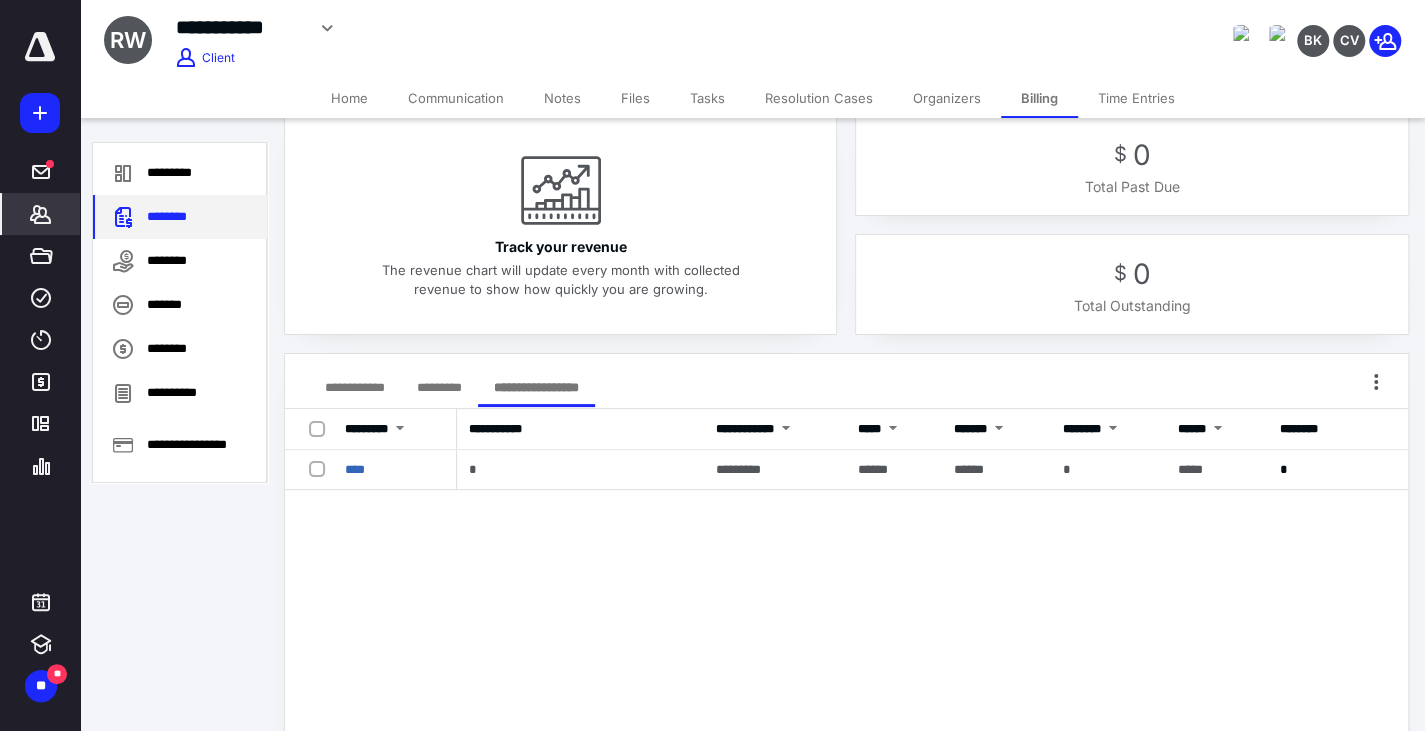click on "********" at bounding box center (180, 217) 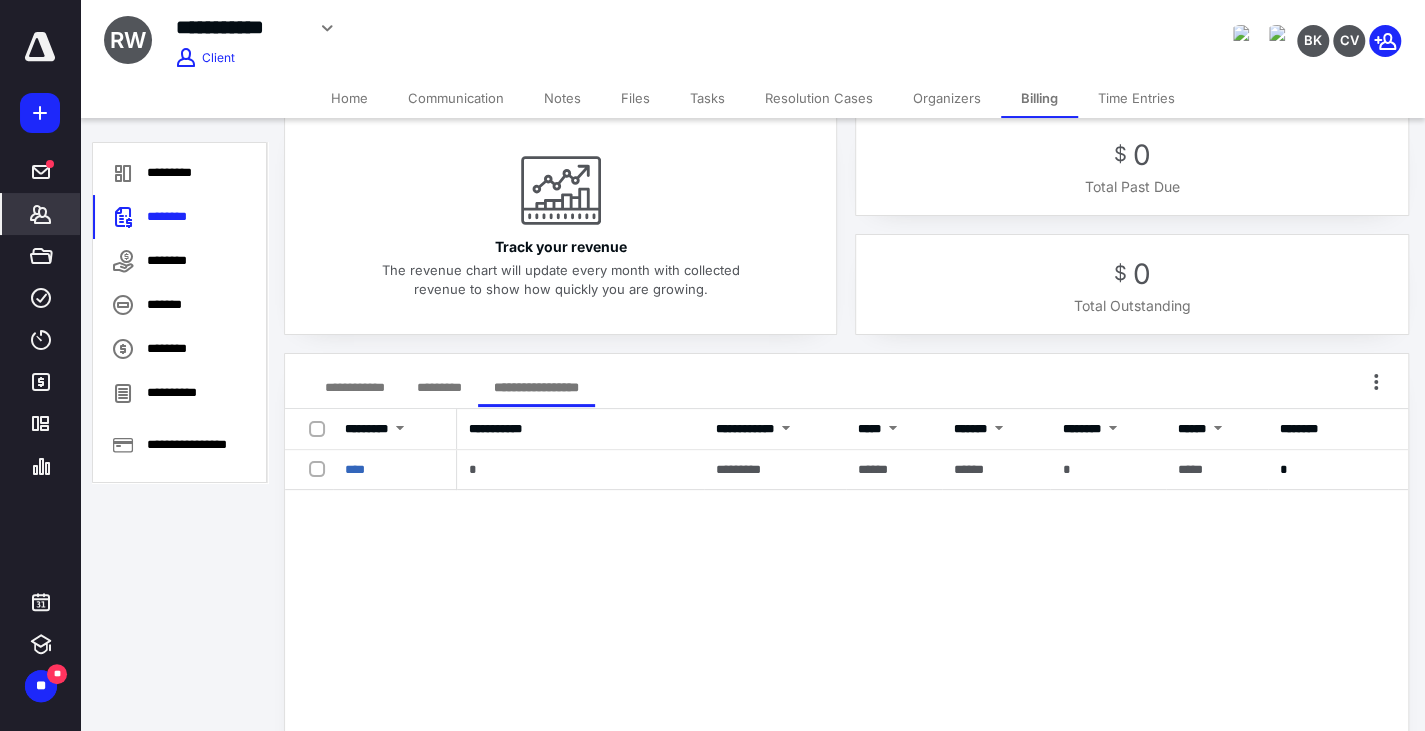 click on "**********" at bounding box center (355, 387) 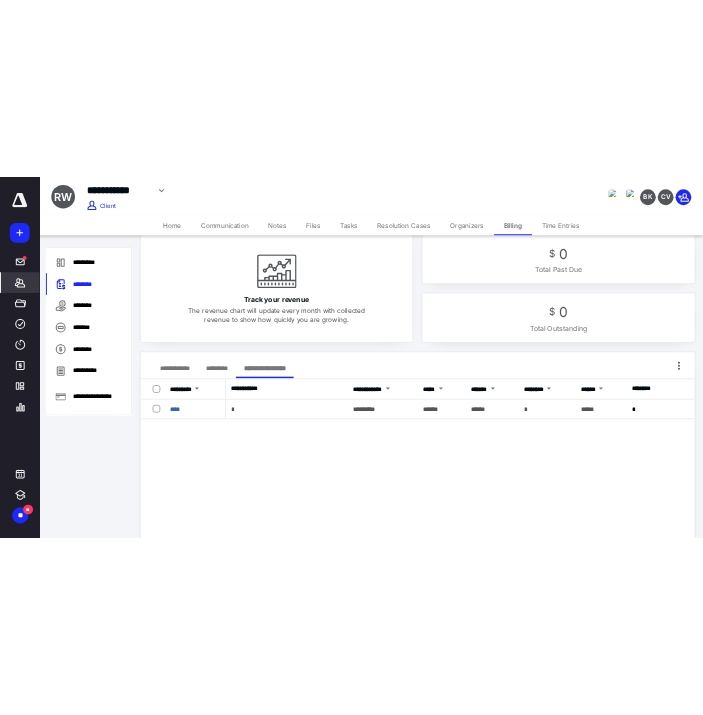 scroll, scrollTop: 0, scrollLeft: 0, axis: both 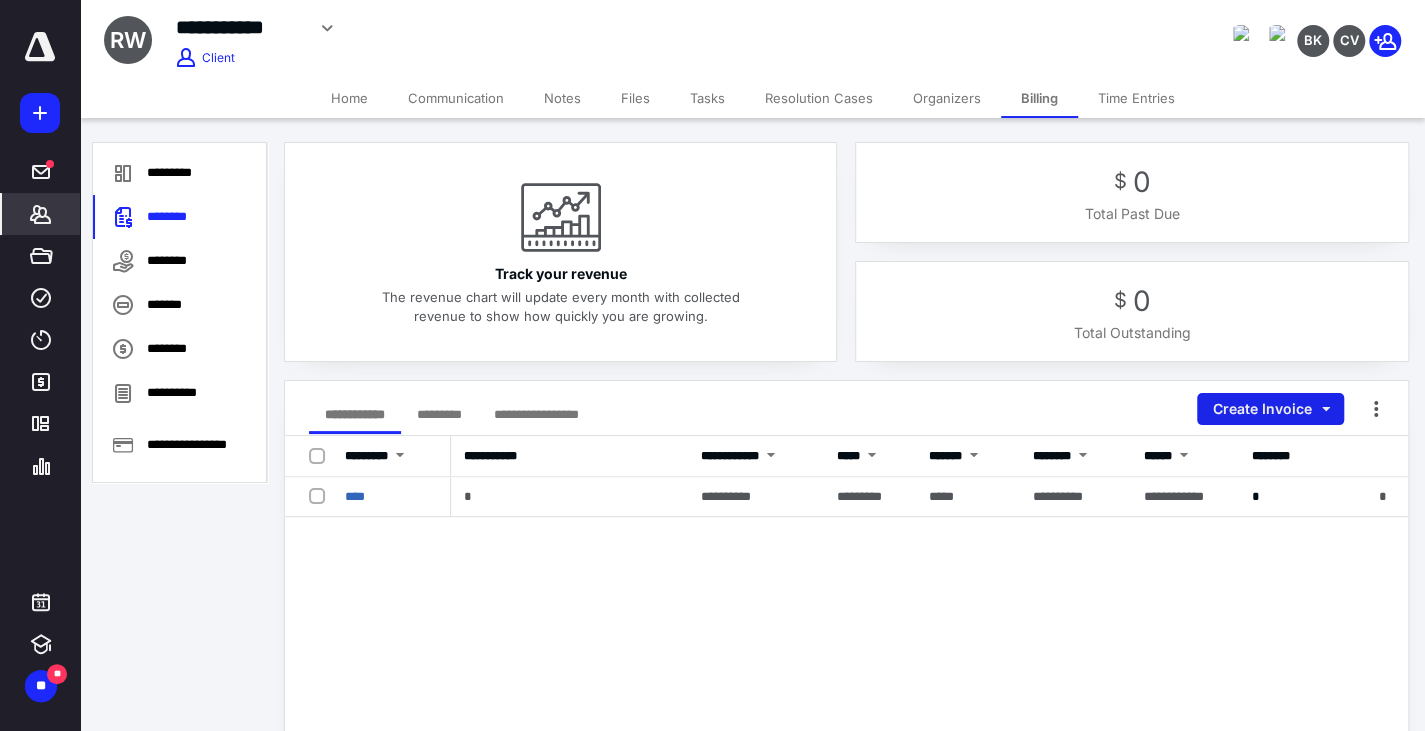 click on "Create Invoice" at bounding box center [1270, 409] 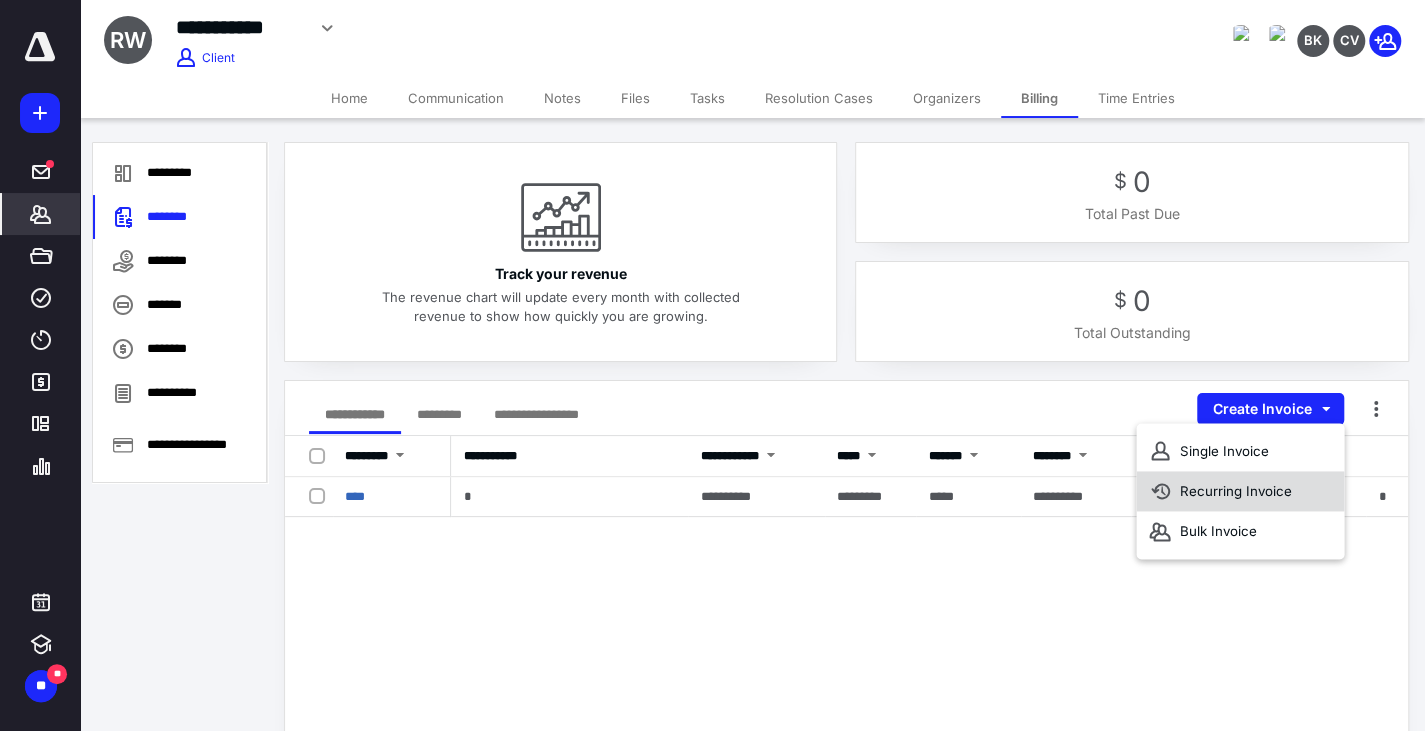 click on "Recurring Invoice" at bounding box center (1240, 491) 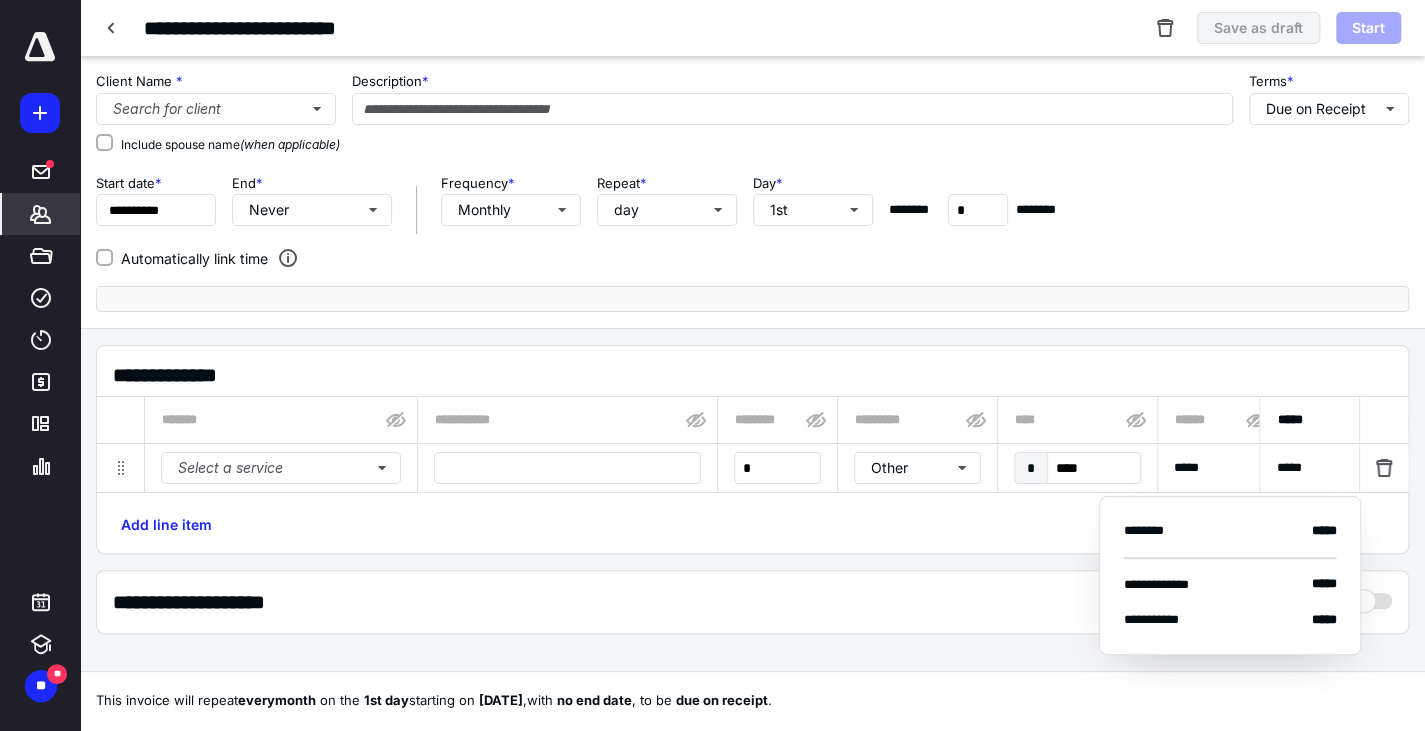 checkbox on "true" 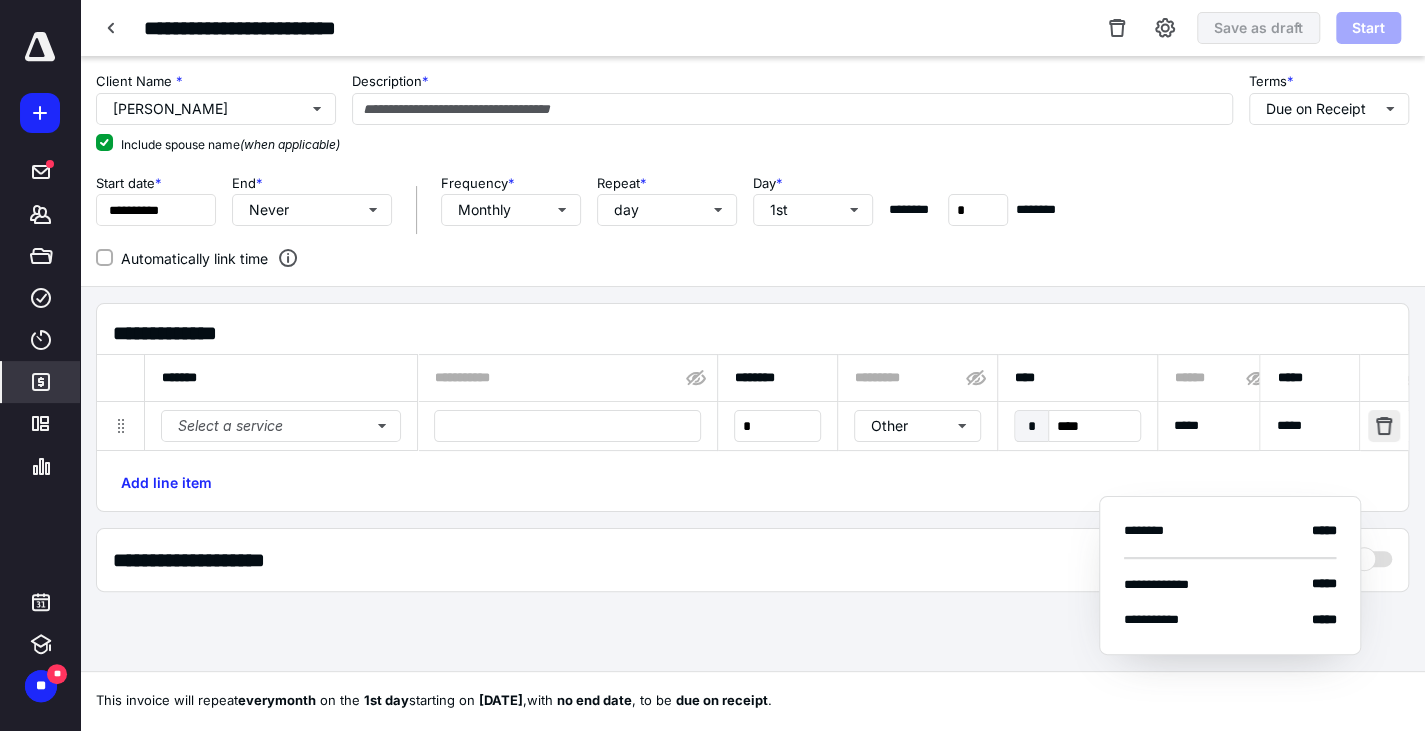 click at bounding box center [1384, 426] 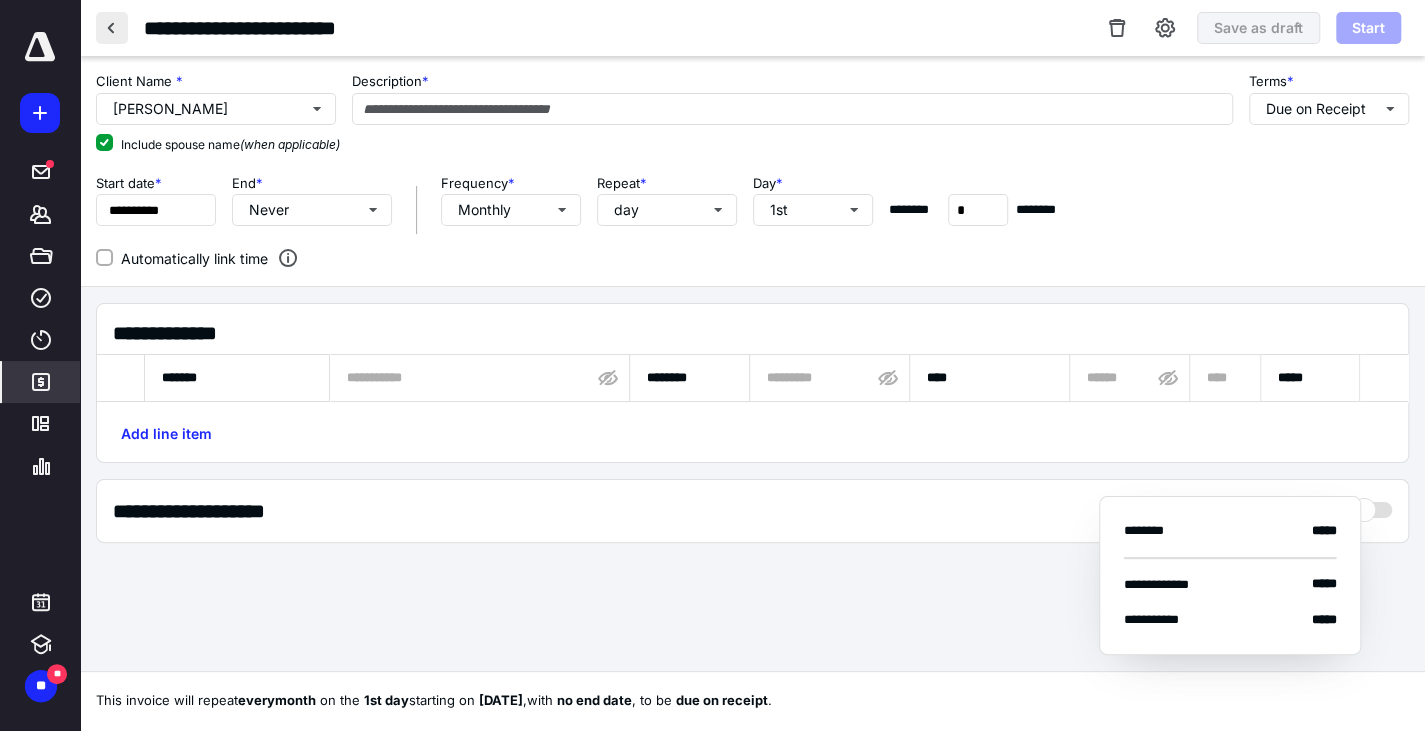 click at bounding box center (112, 28) 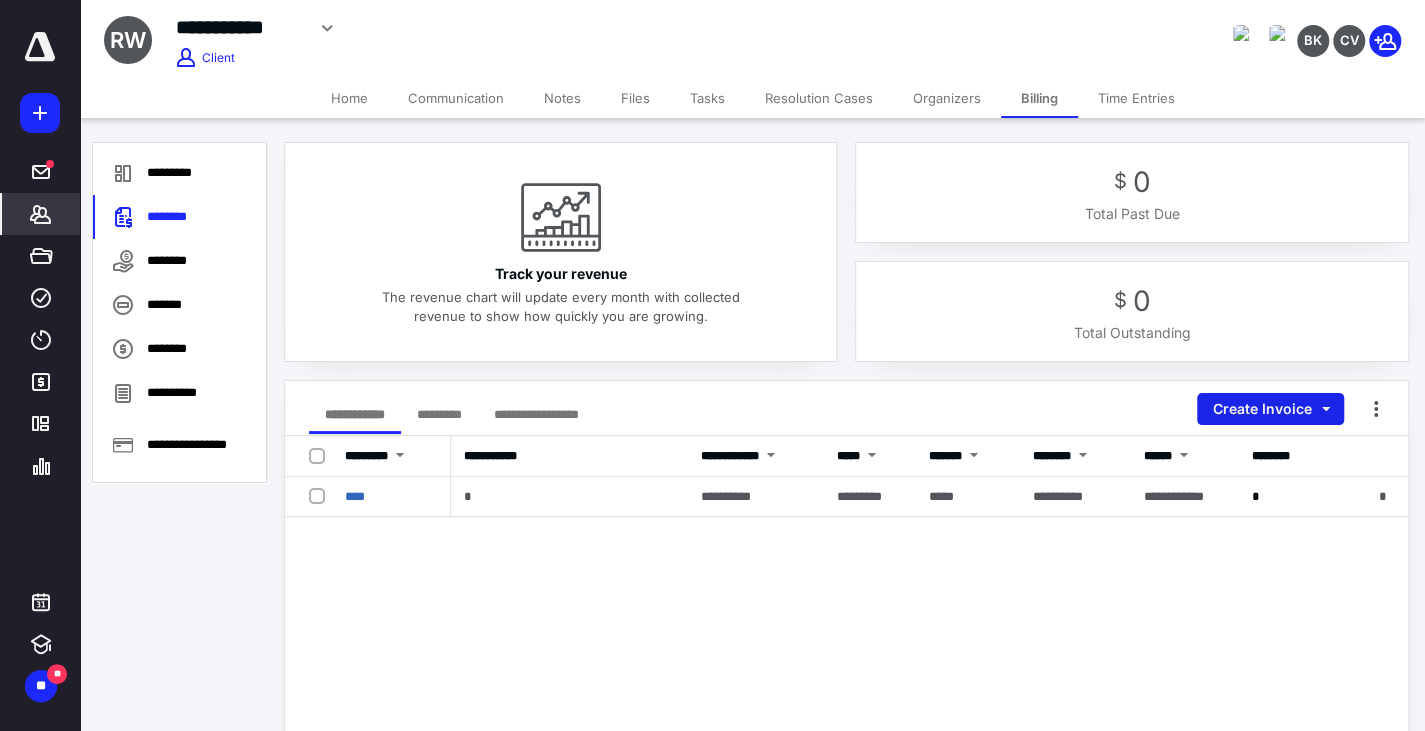 click on "Create Invoice" at bounding box center [1270, 409] 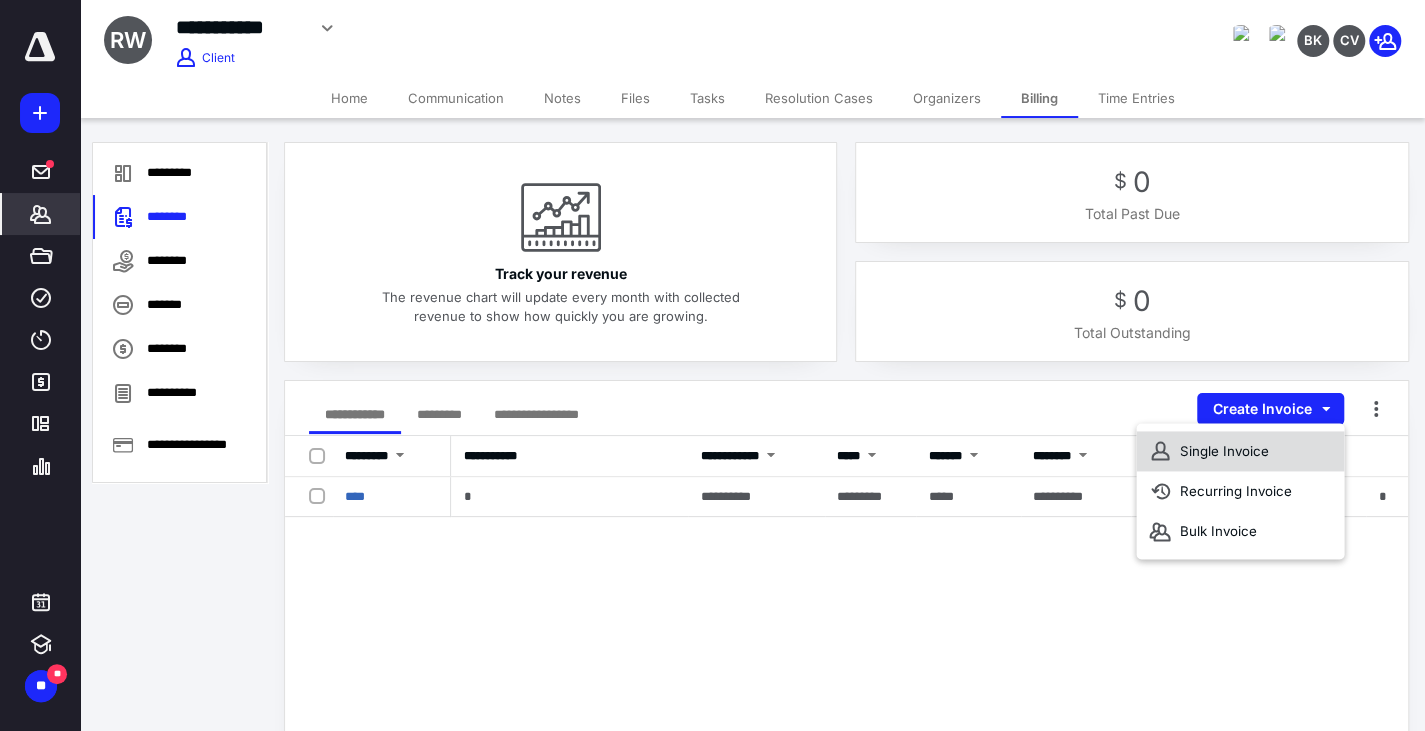 click on "Single Invoice" at bounding box center [1240, 451] 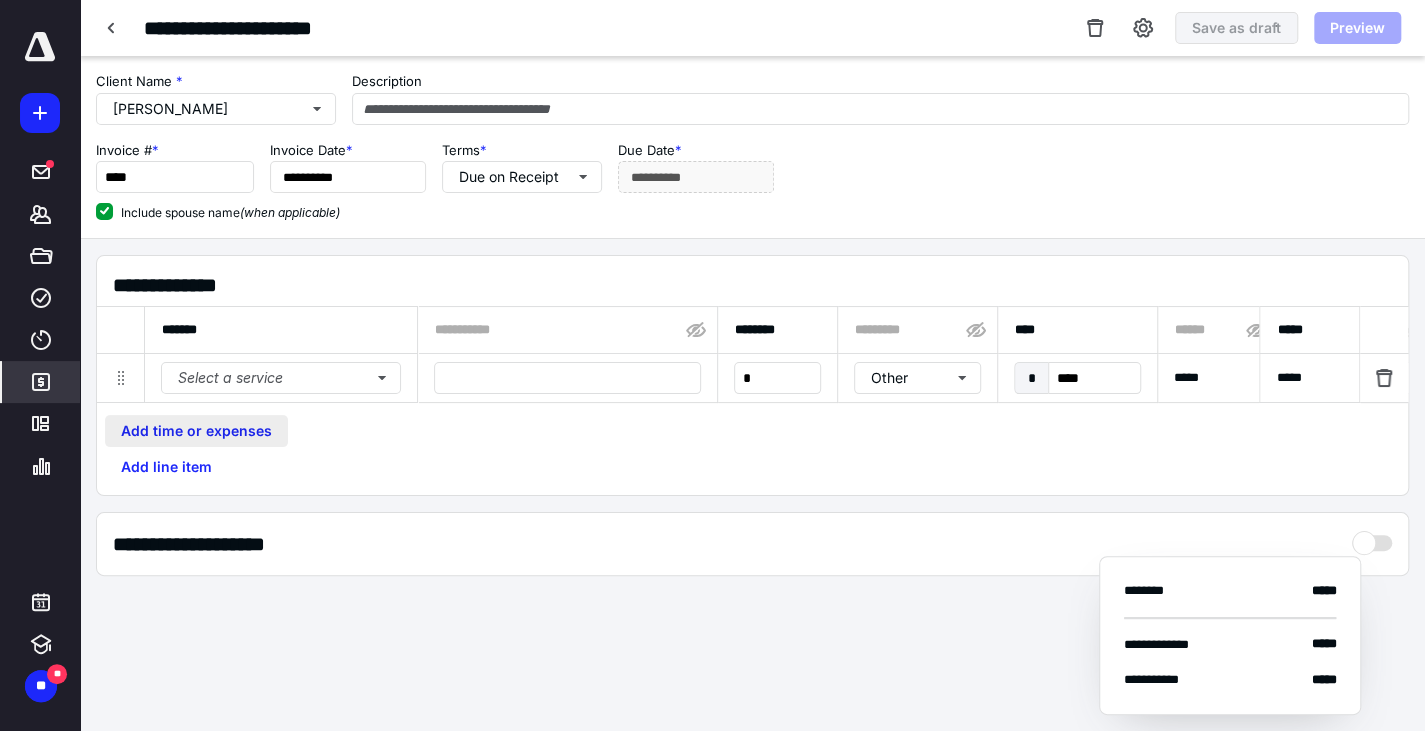 click on "Add time or expenses" at bounding box center [196, 431] 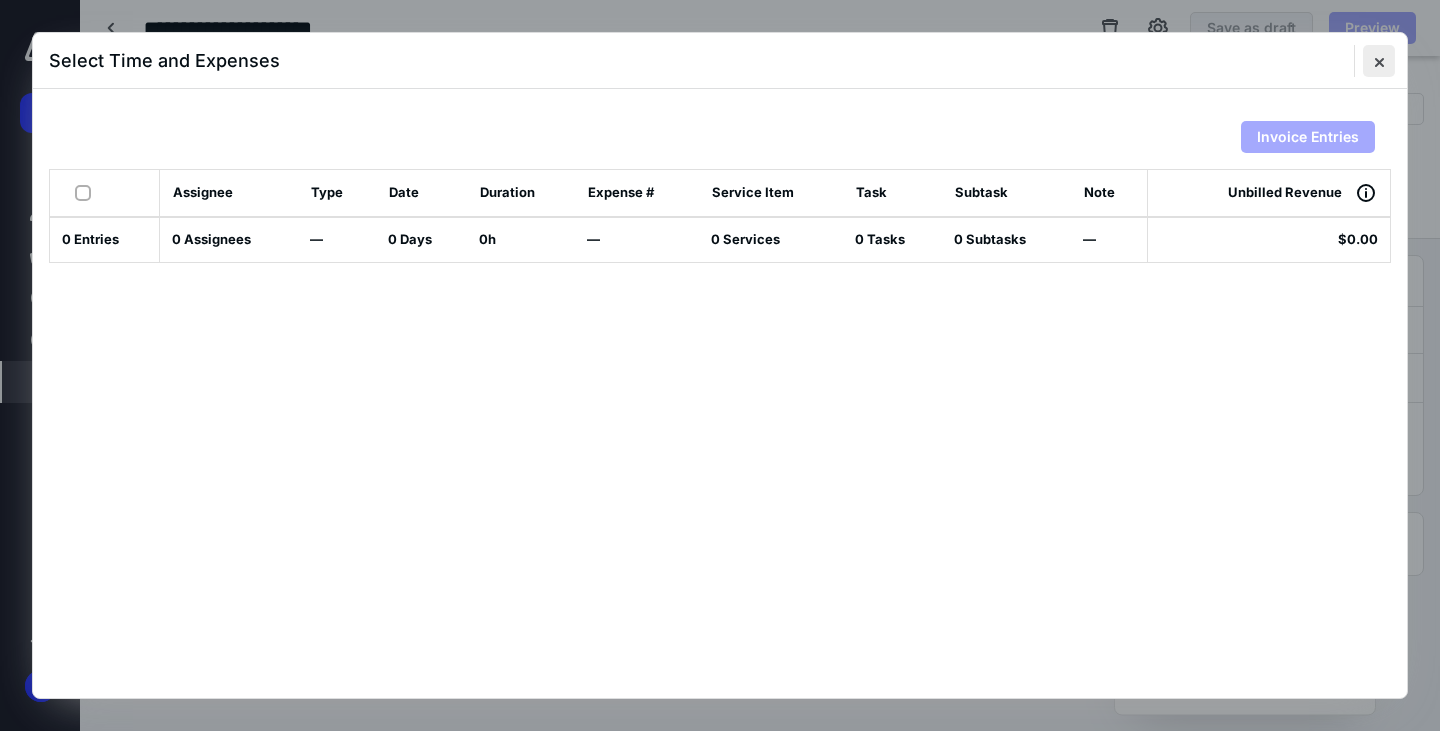 click at bounding box center [1379, 61] 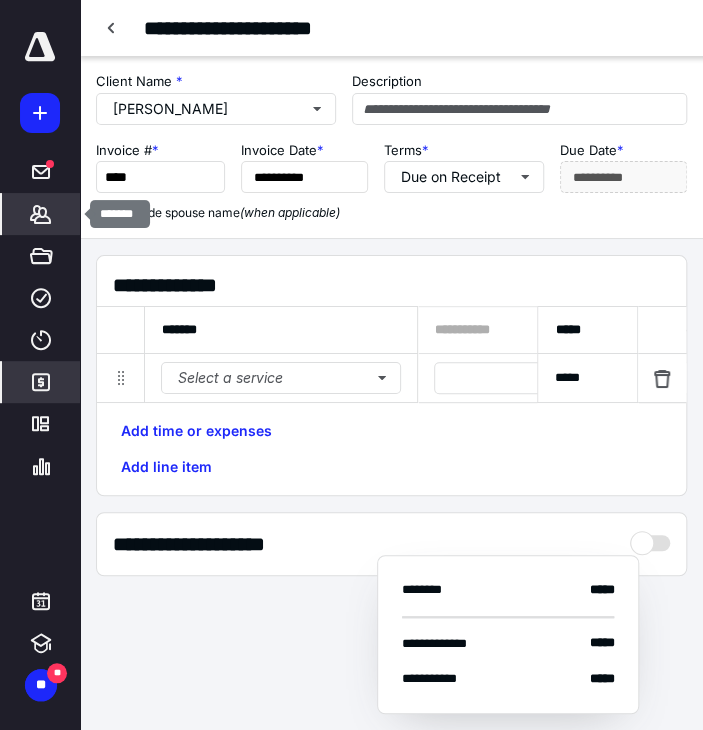 click 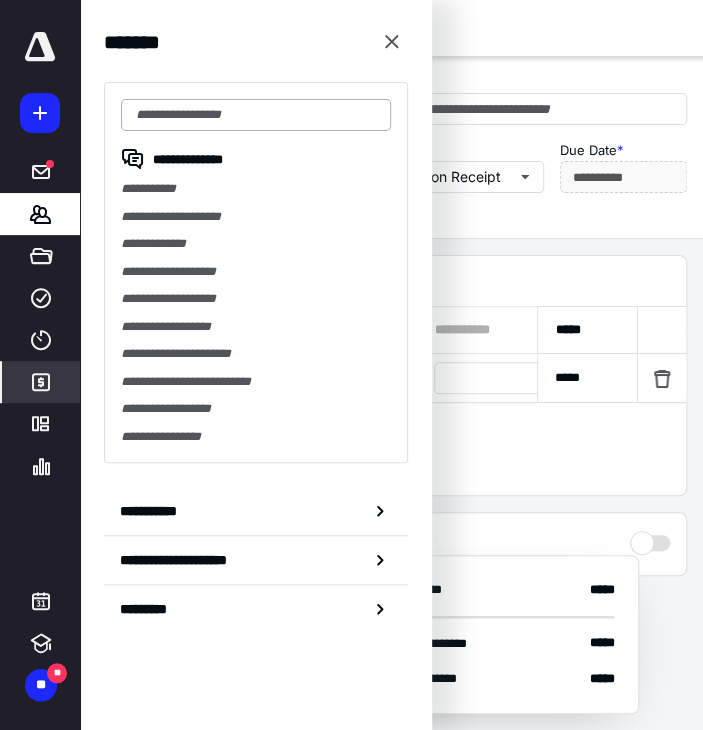 click at bounding box center [256, 115] 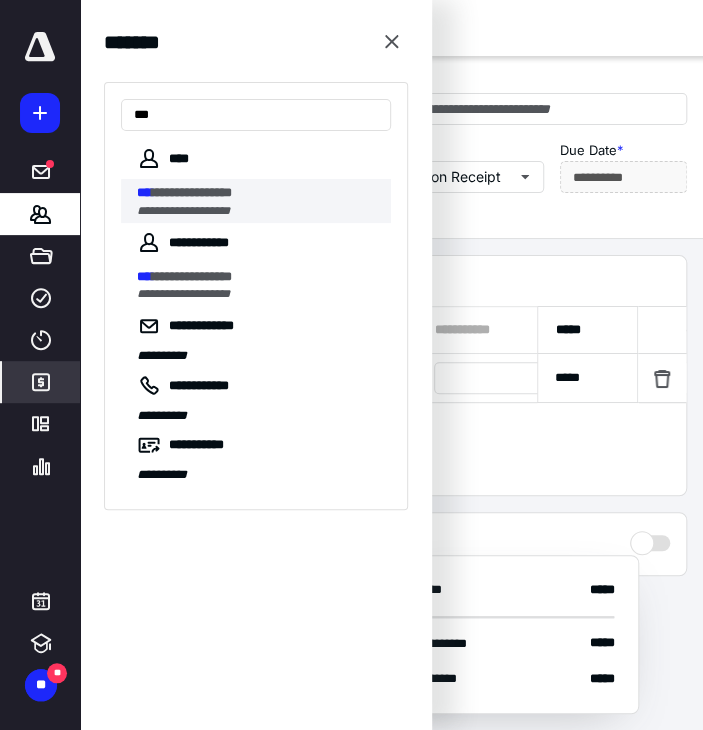 type on "***" 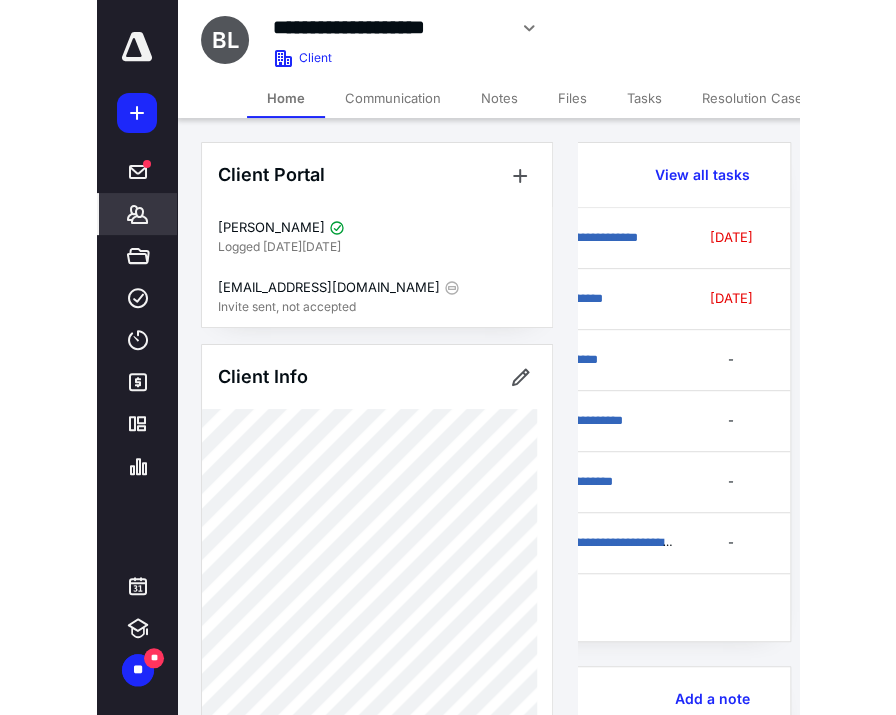 scroll, scrollTop: 0, scrollLeft: 127, axis: horizontal 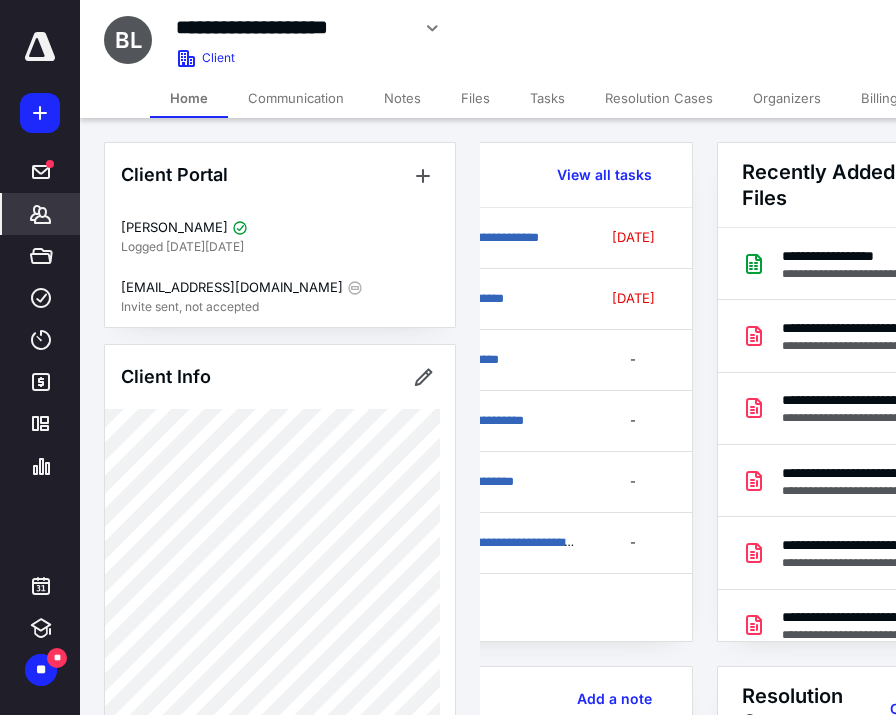 click on "Billing" at bounding box center [879, 98] 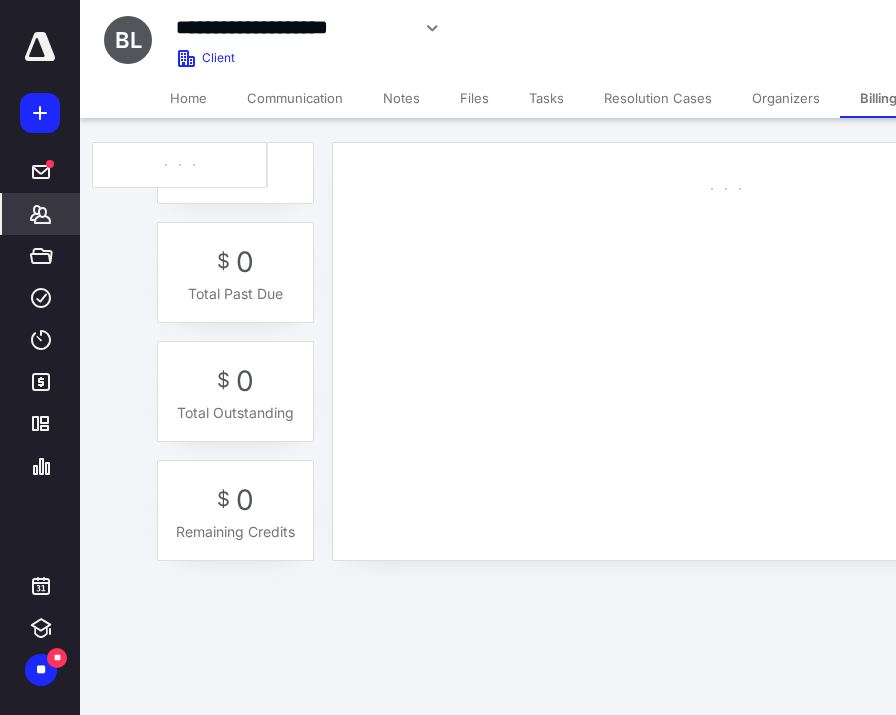 scroll, scrollTop: 0, scrollLeft: 0, axis: both 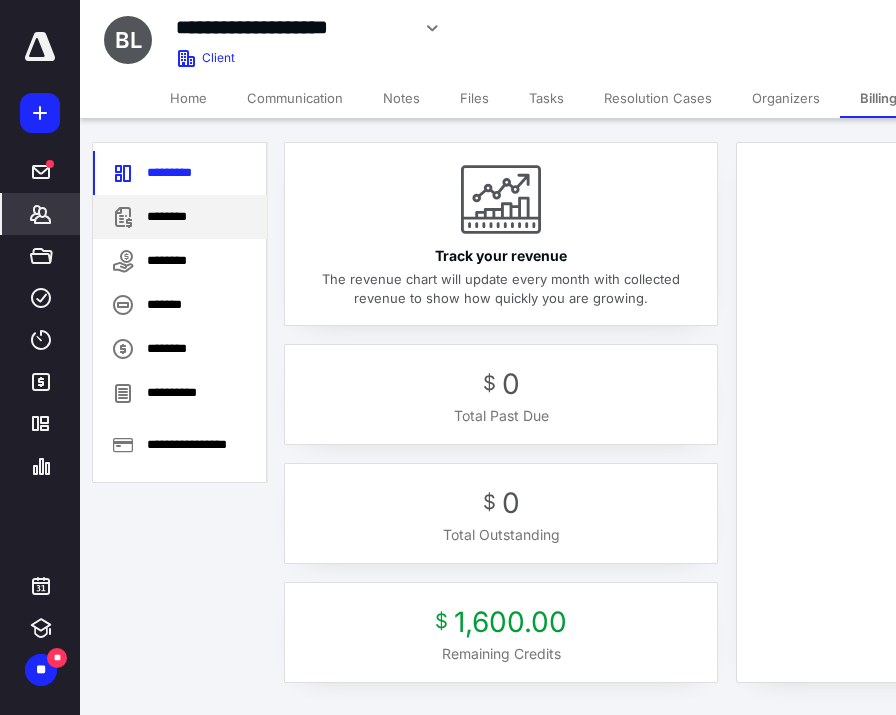 click on "********" at bounding box center (180, 217) 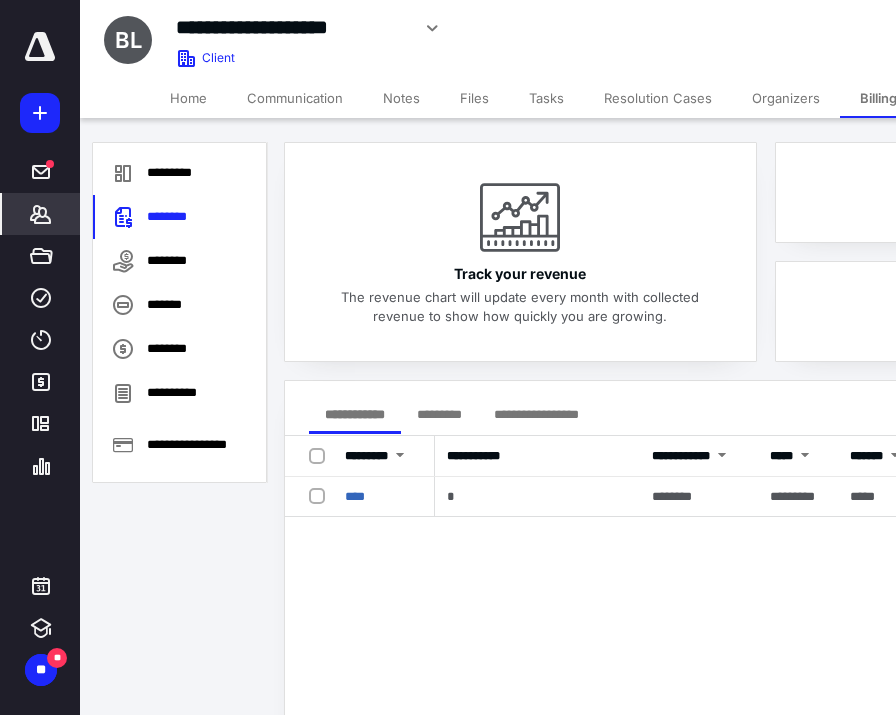 click on "**********" at bounding box center [536, 414] 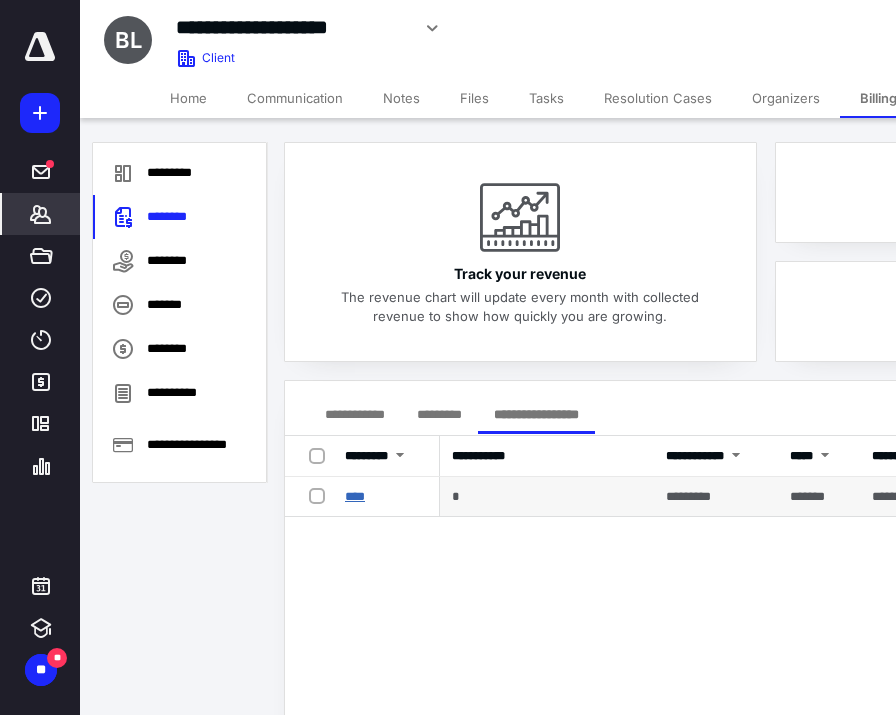 click on "****" at bounding box center (355, 496) 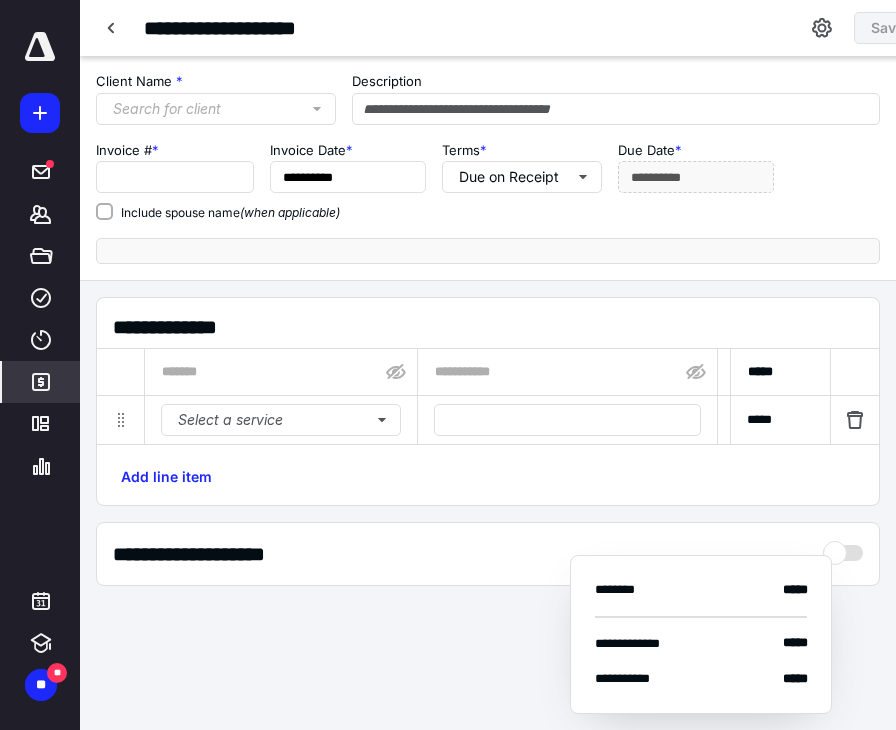 type on "****" 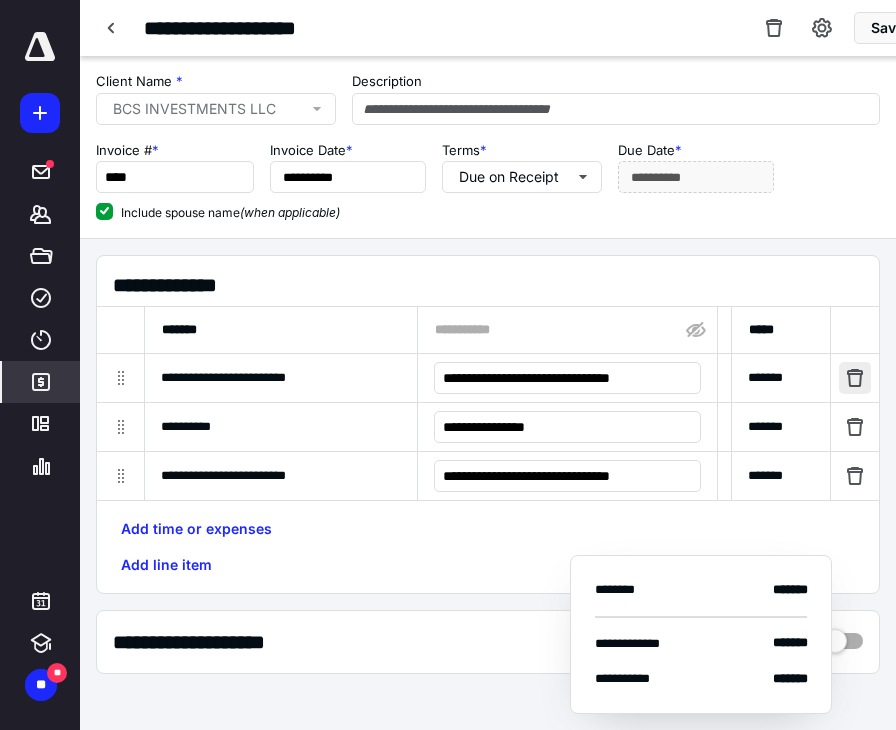 click at bounding box center (855, 378) 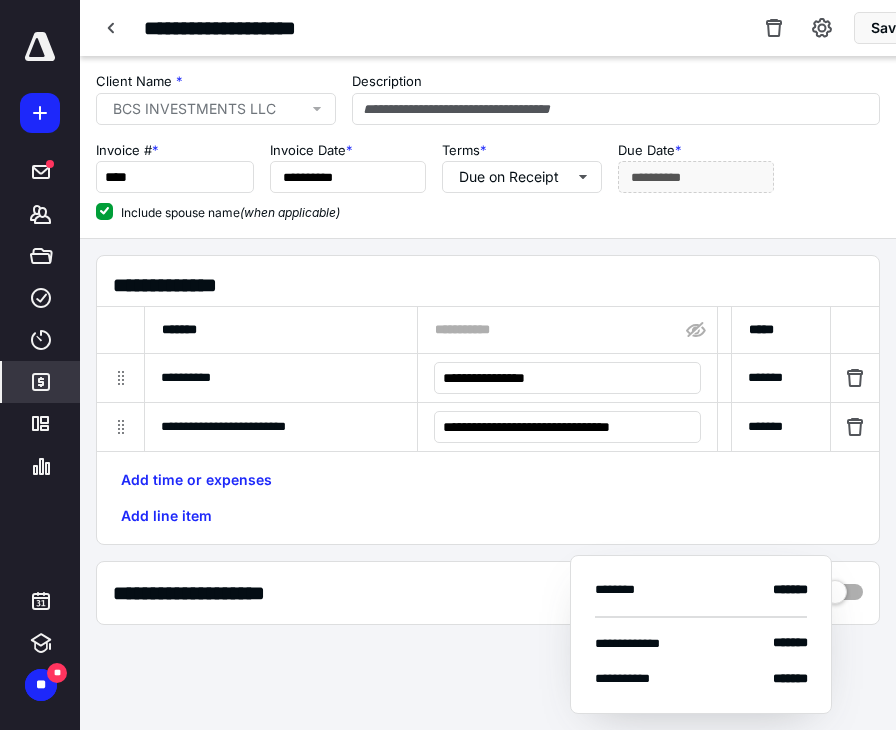 click at bounding box center (855, 378) 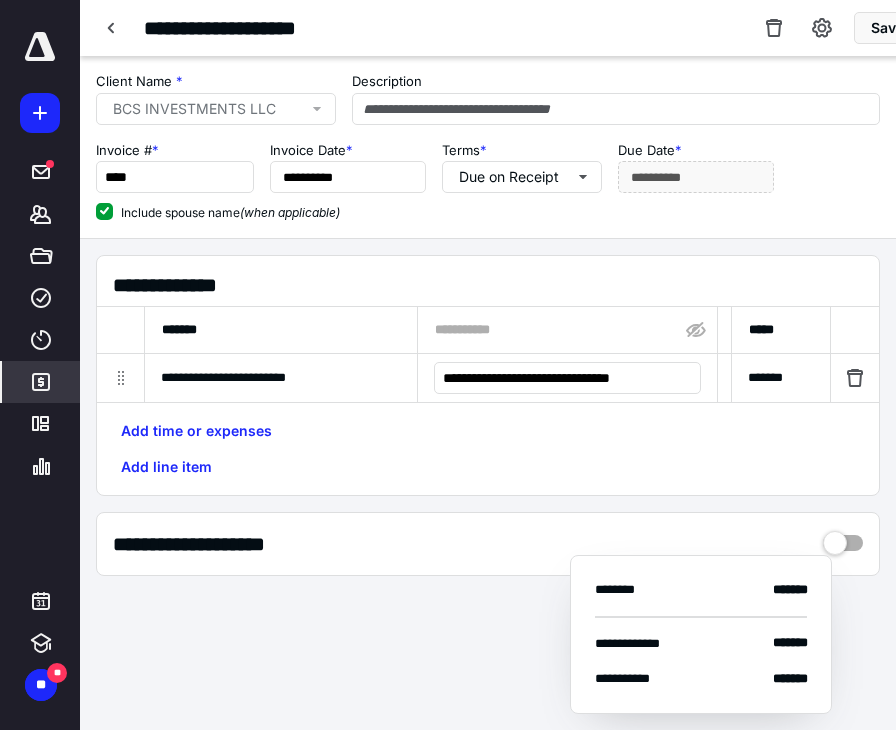 click at bounding box center (855, 378) 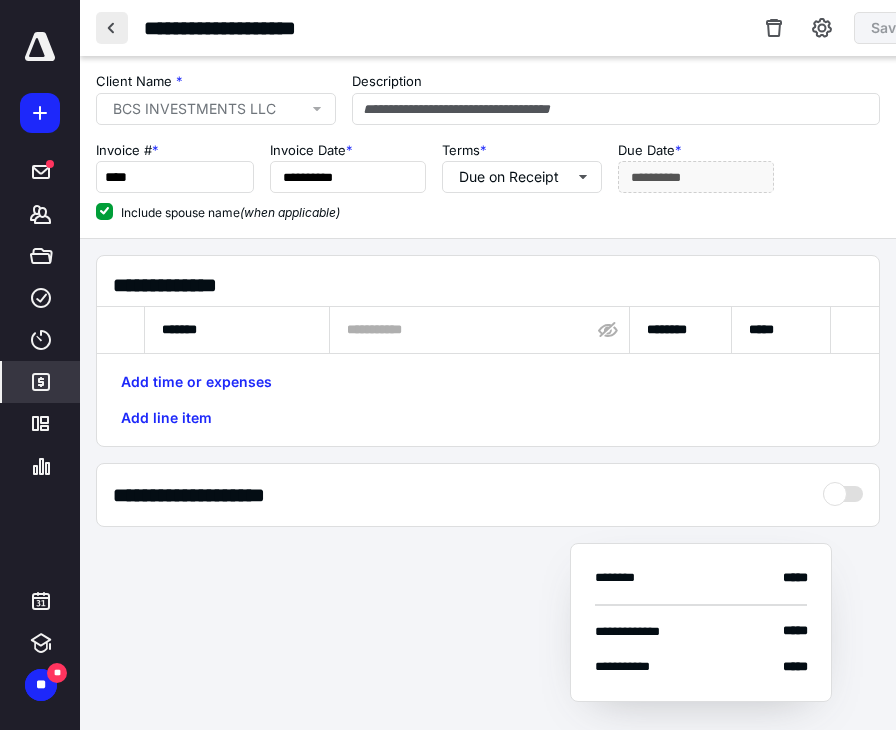 click at bounding box center (112, 28) 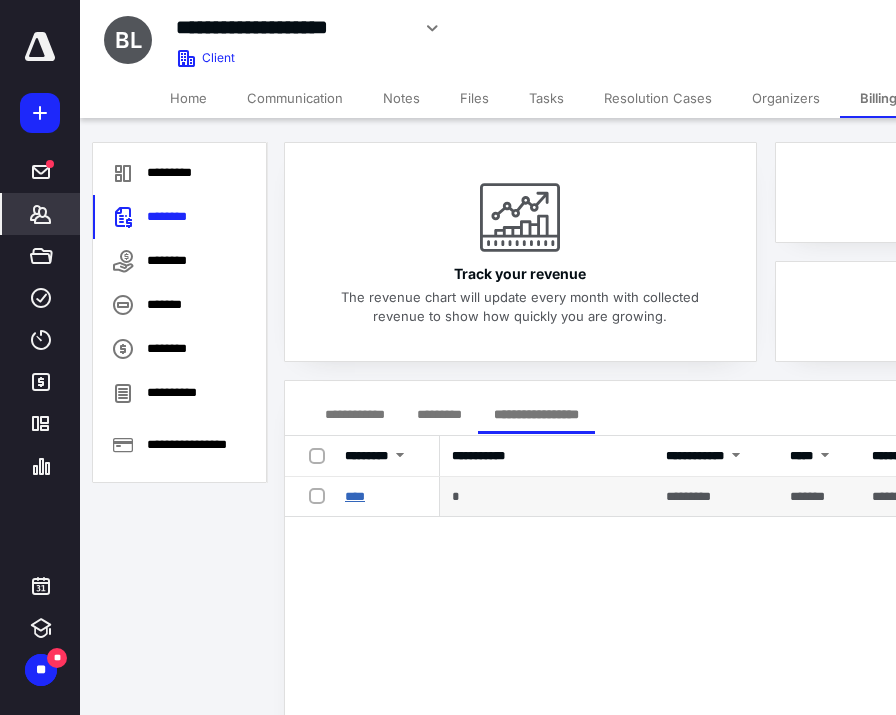 click on "****" at bounding box center (355, 496) 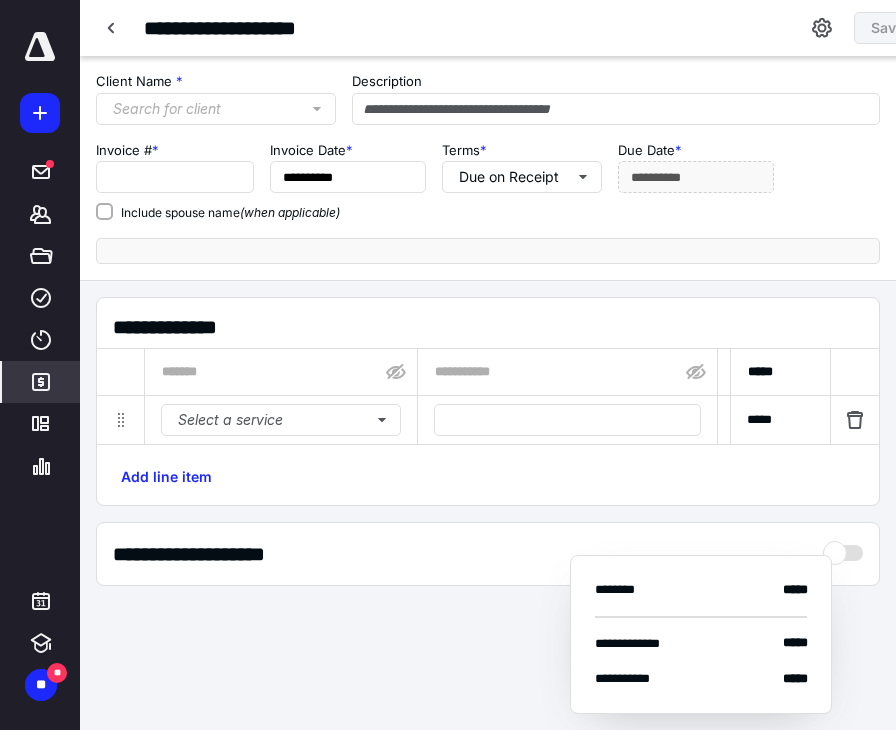 type on "****" 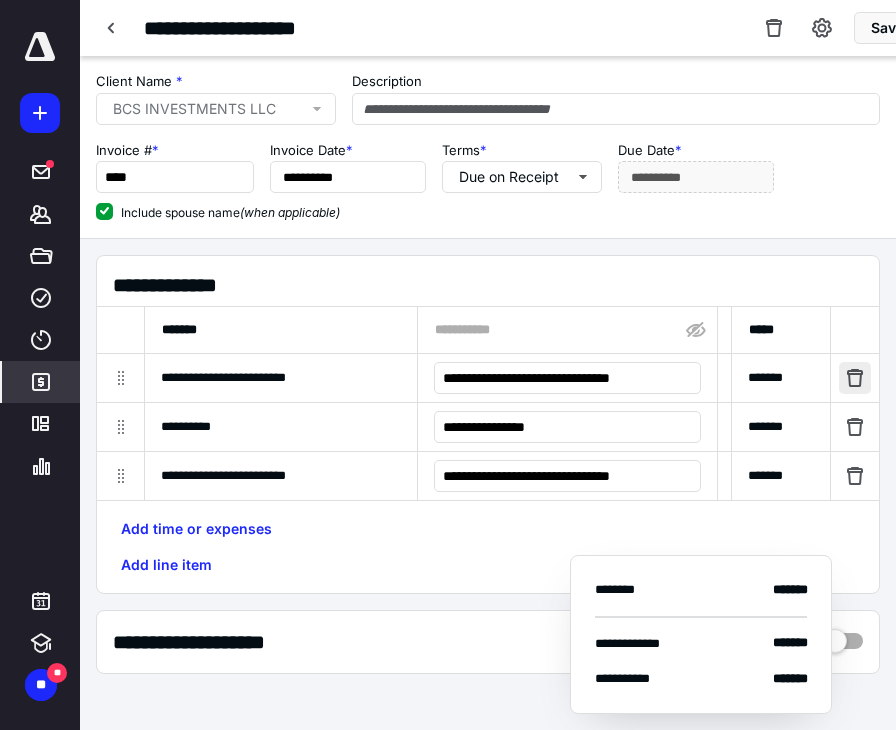 click at bounding box center [855, 378] 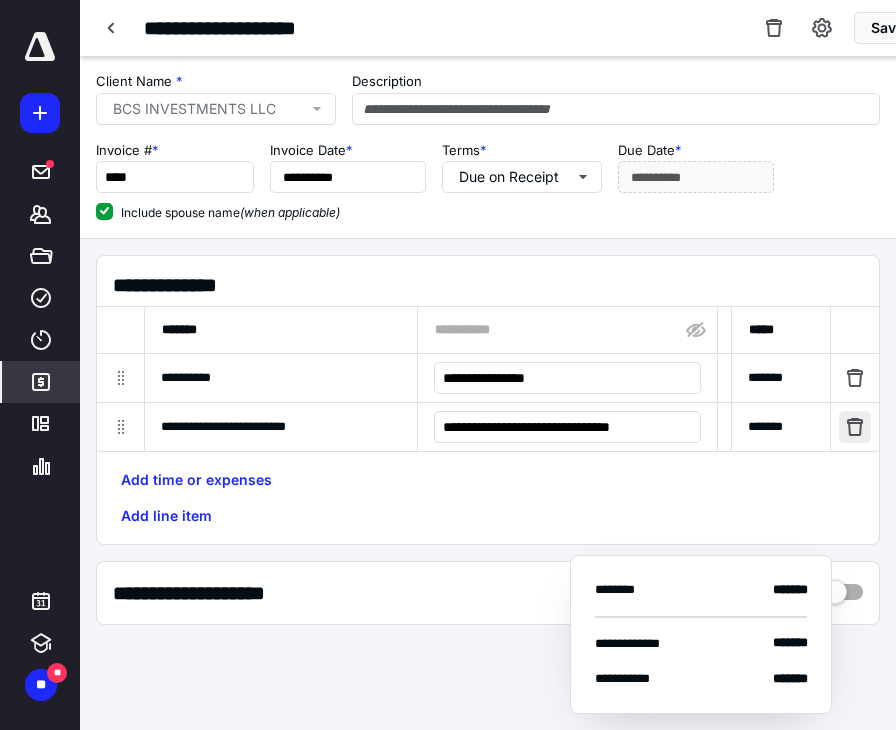 click at bounding box center (855, 427) 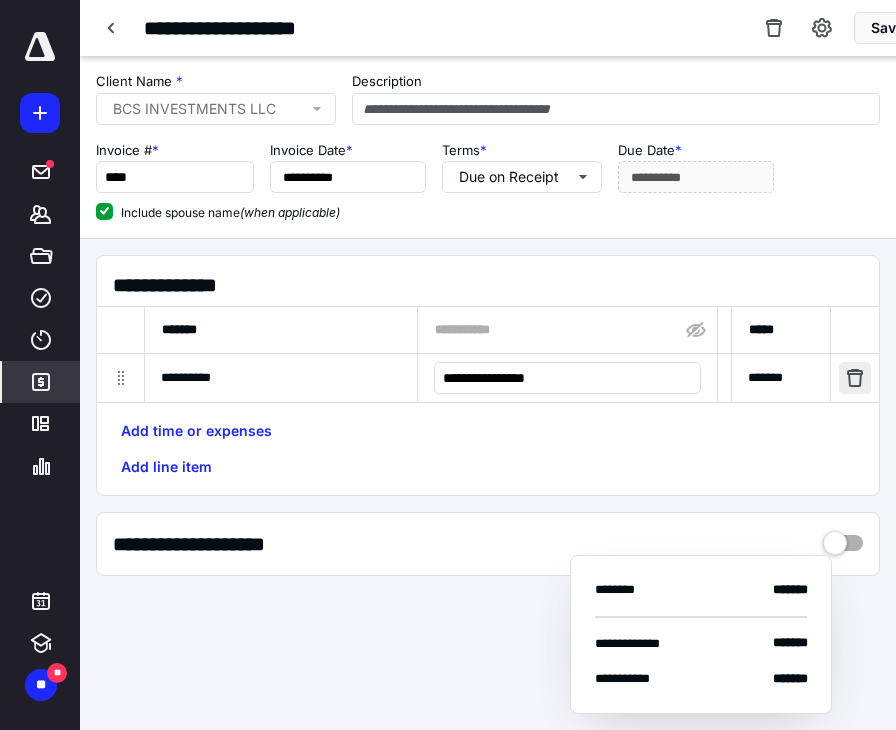 click at bounding box center (855, 378) 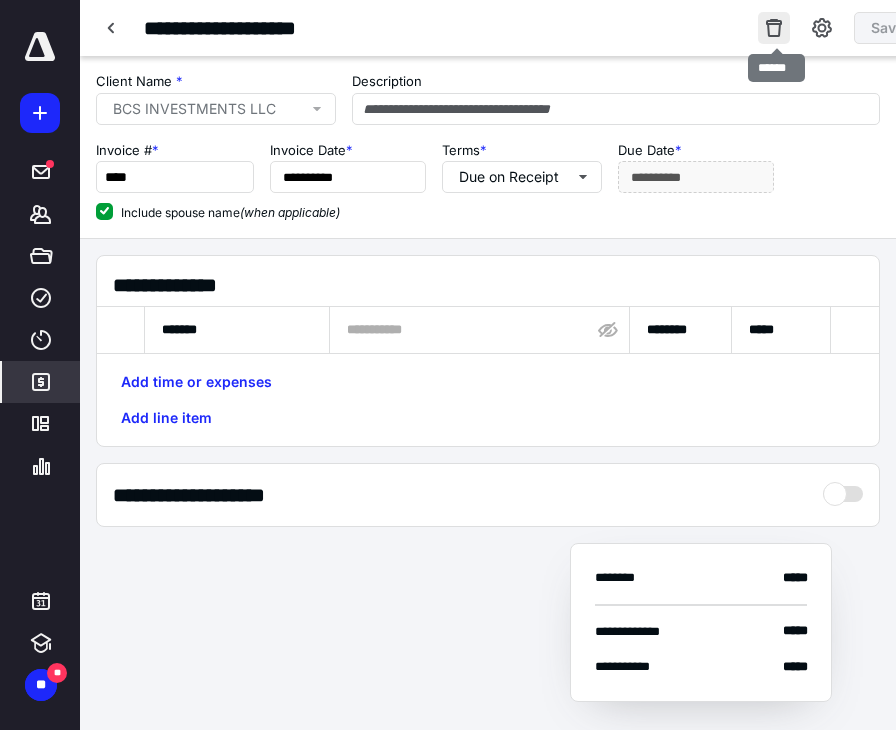 click at bounding box center (774, 28) 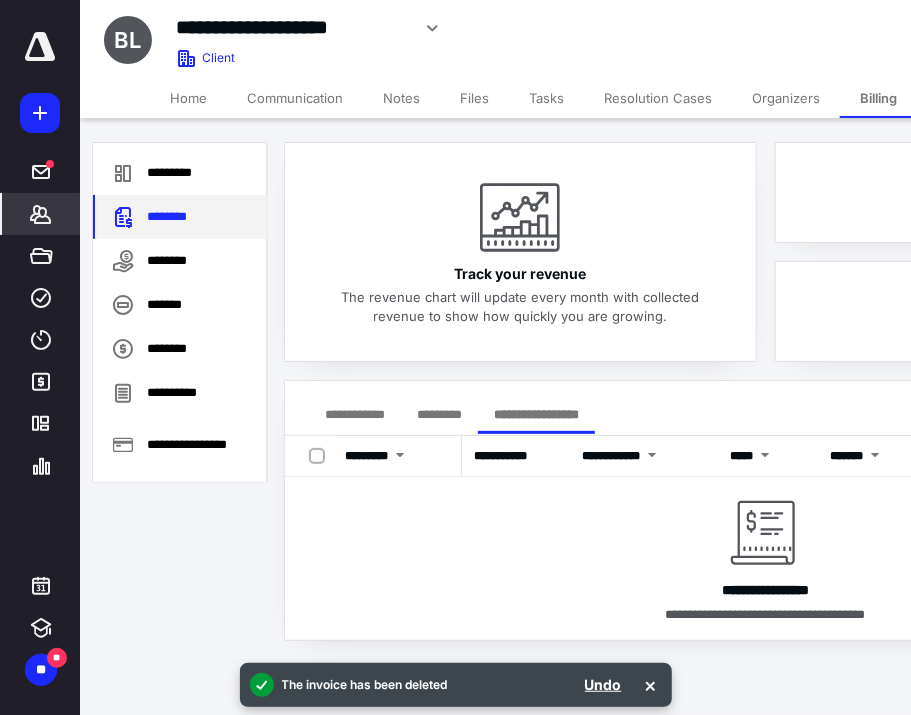 click on "********" at bounding box center [180, 217] 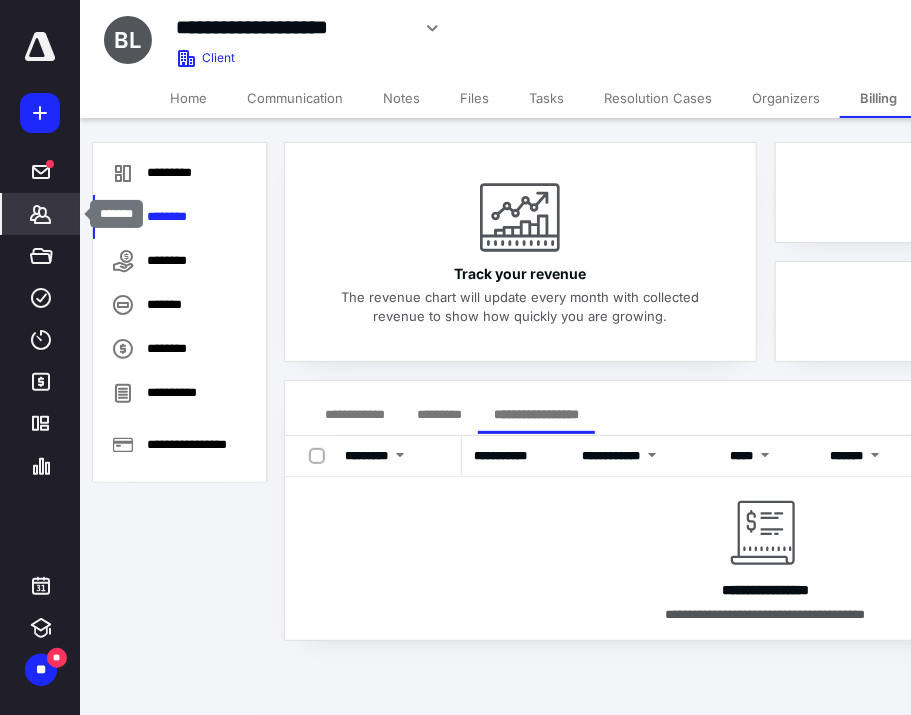 click 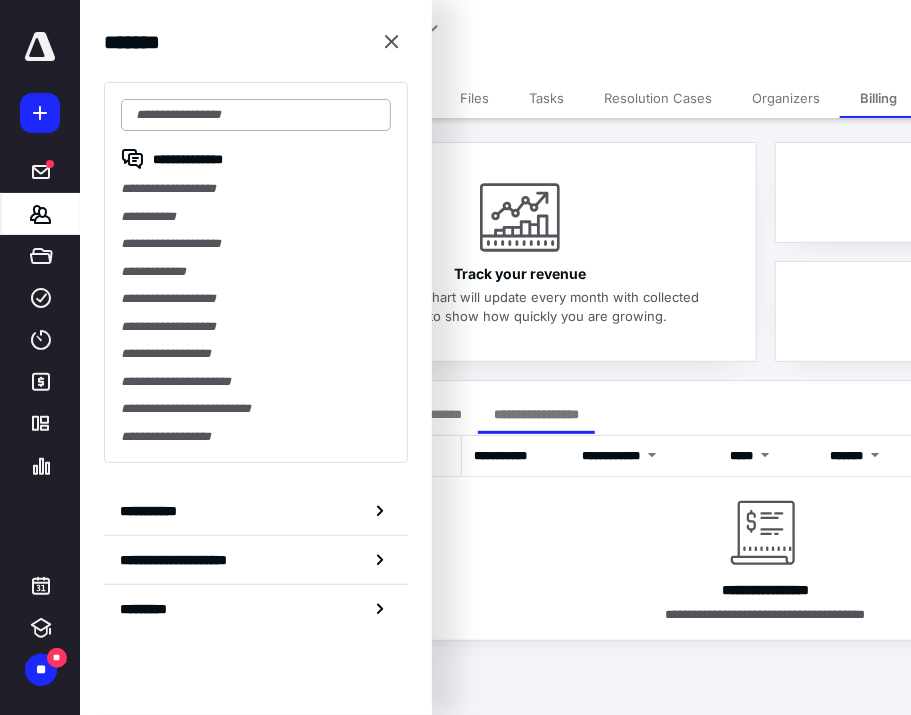 click at bounding box center (256, 115) 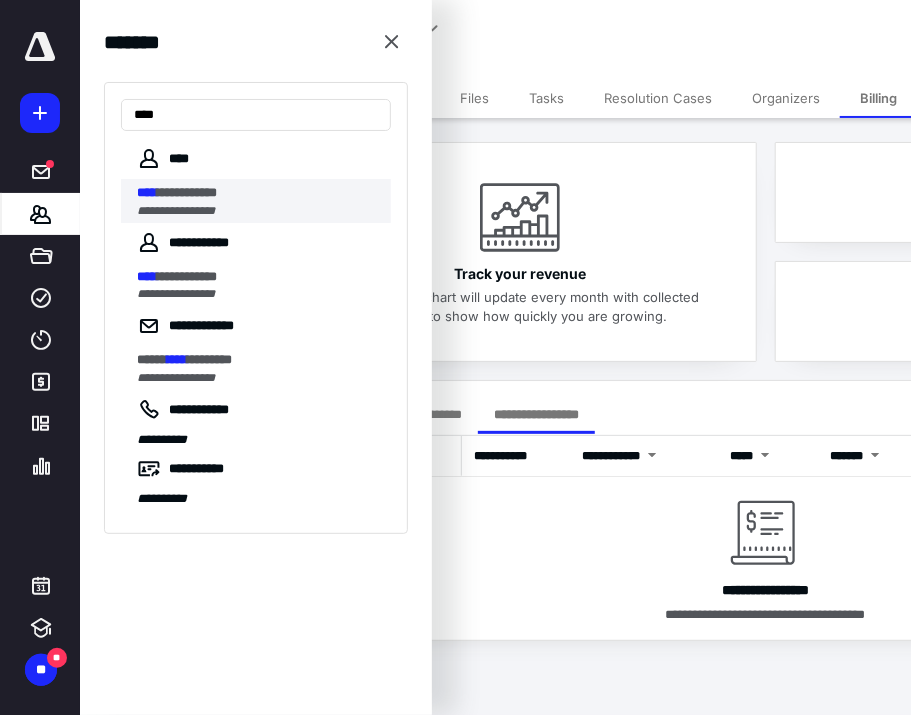type on "****" 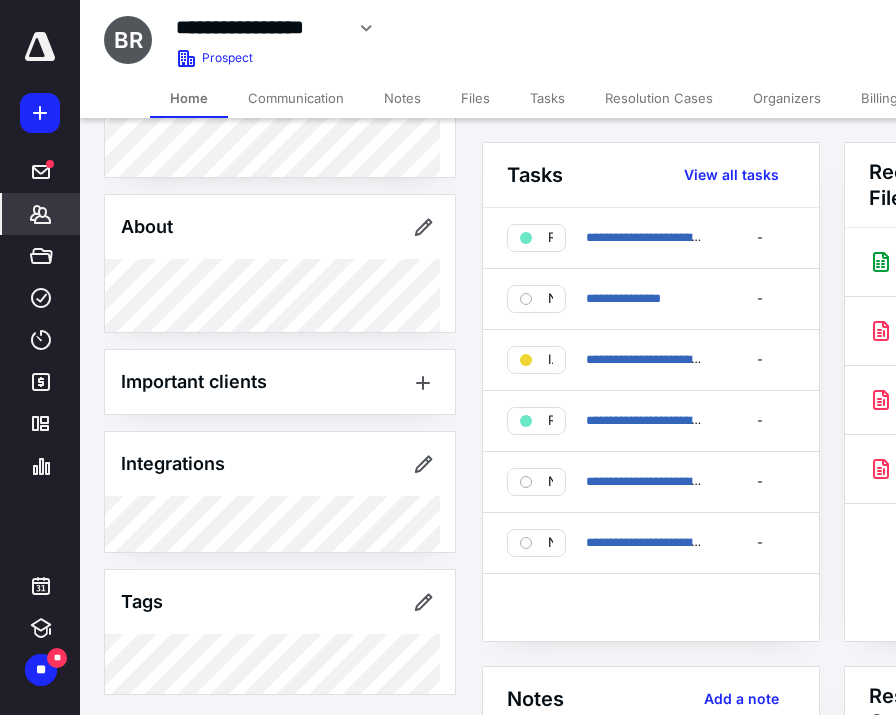 scroll, scrollTop: 0, scrollLeft: 0, axis: both 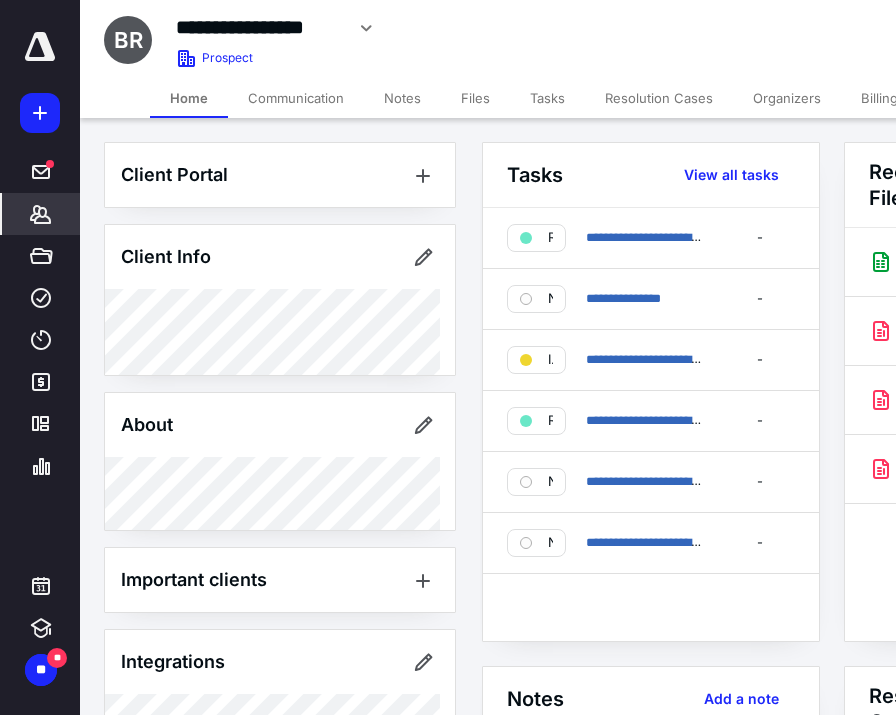 click on "Billing" at bounding box center (879, 98) 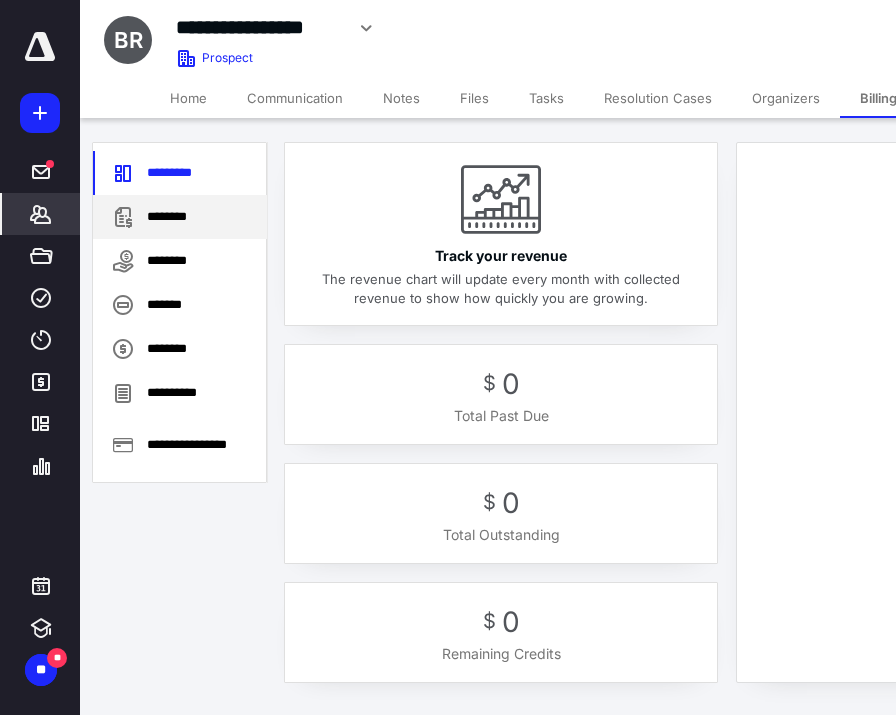 click on "********" at bounding box center [180, 217] 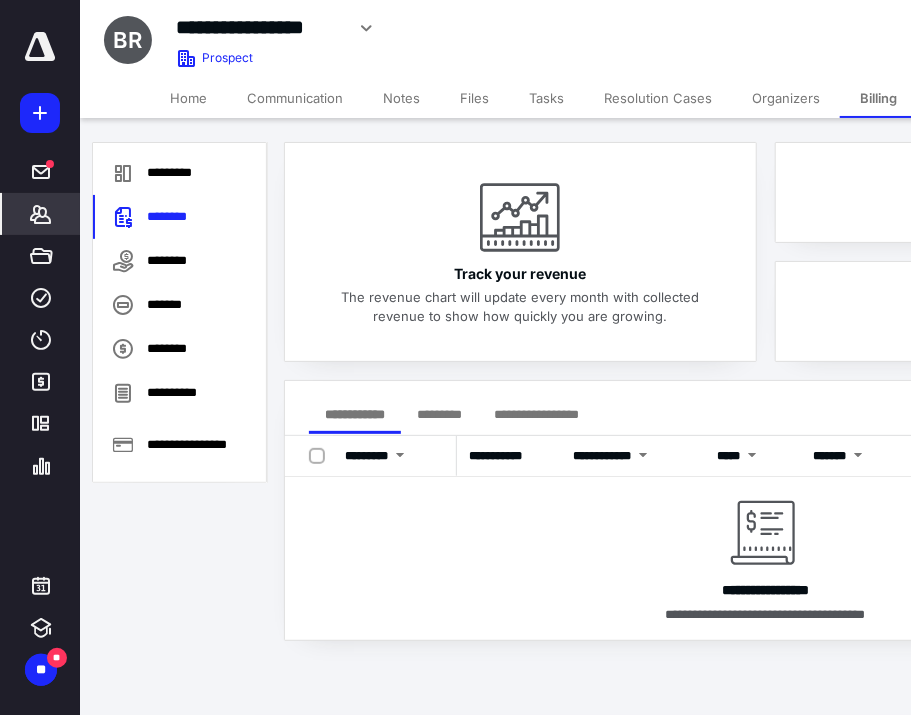 click on "**********" at bounding box center [536, 414] 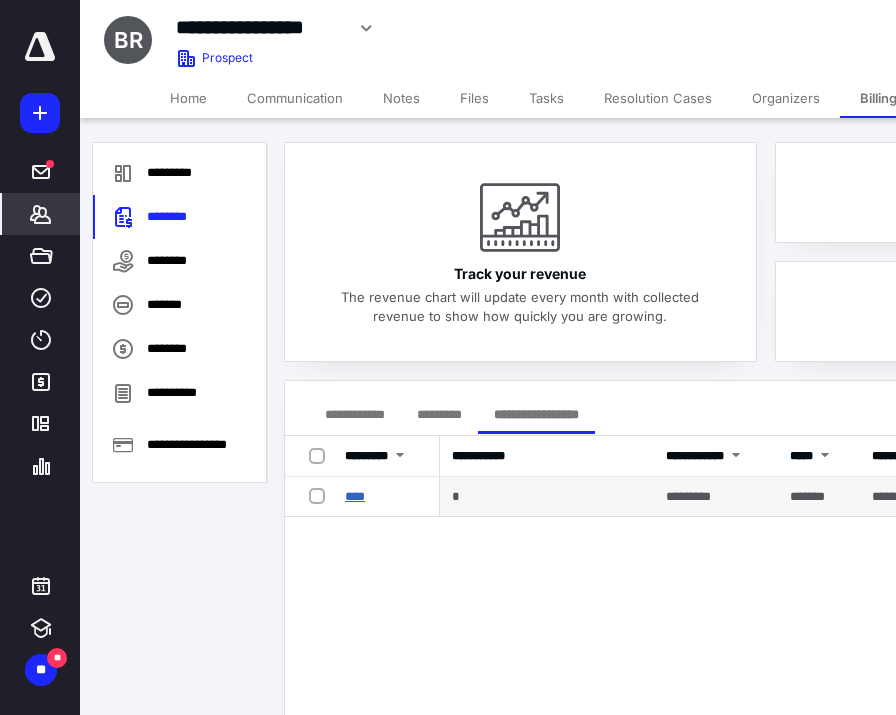 click on "****" at bounding box center (355, 496) 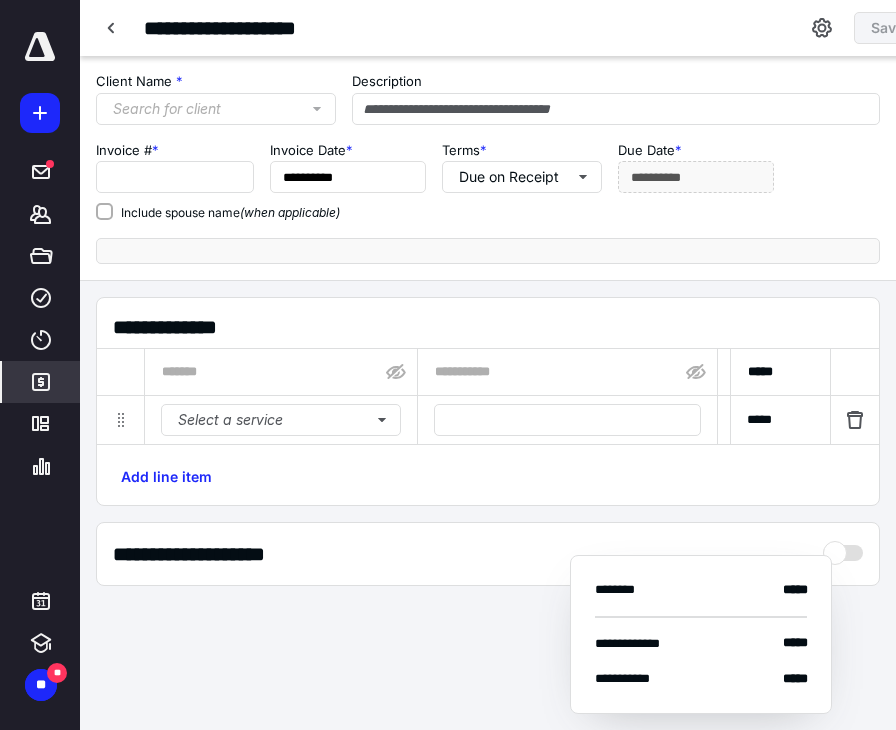 type on "****" 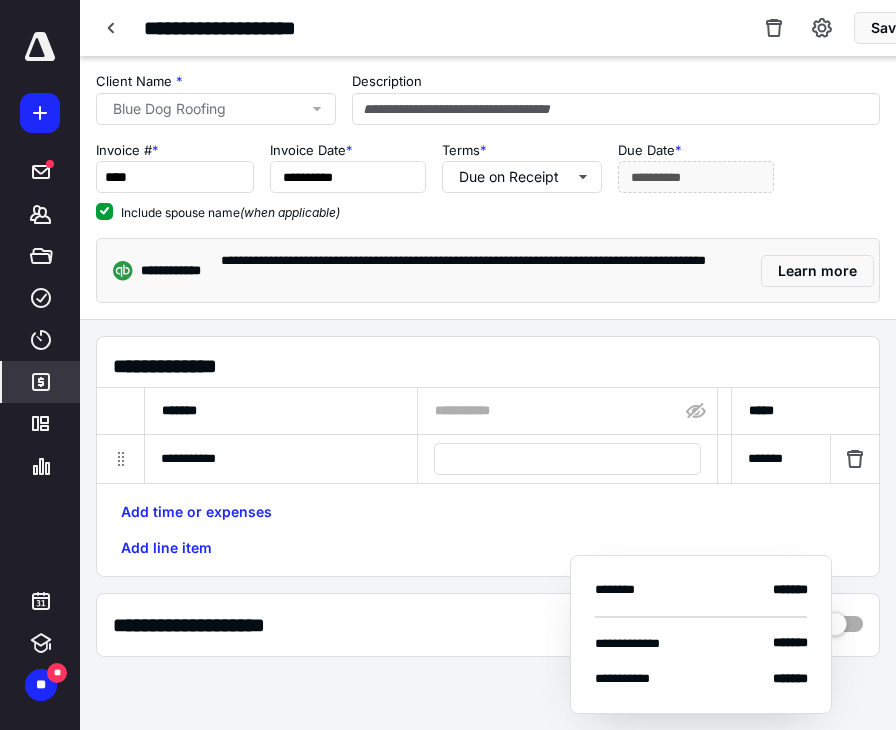click at bounding box center (855, 459) 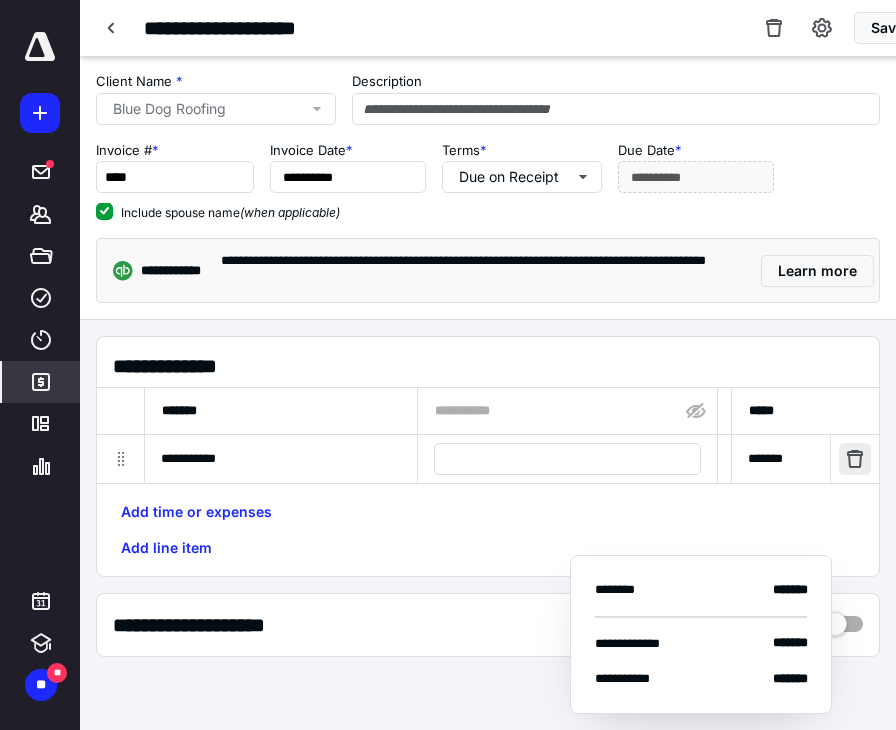 click at bounding box center (855, 459) 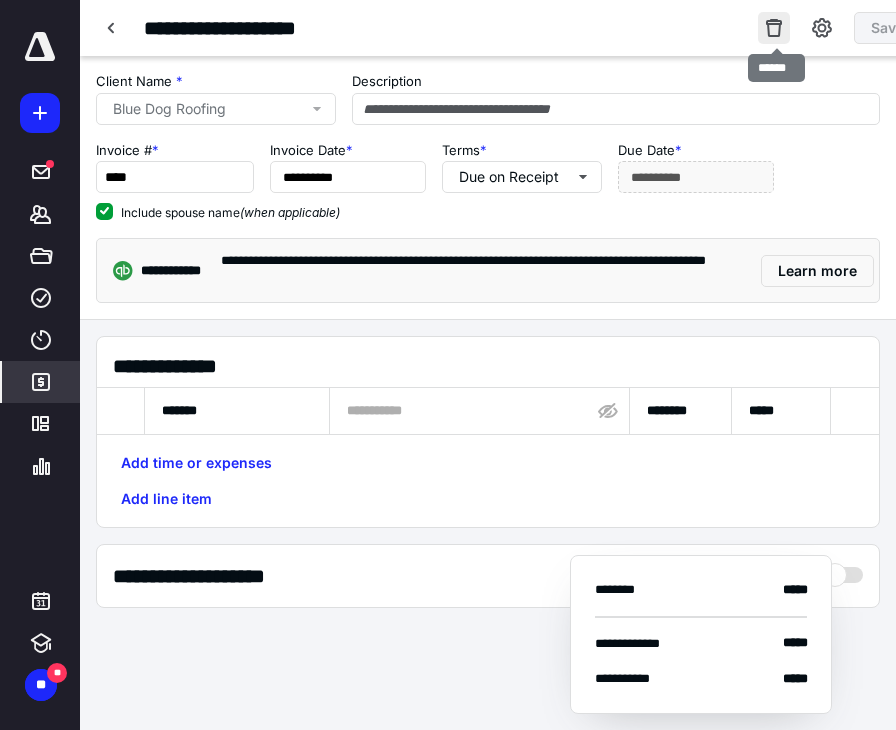 click at bounding box center [774, 28] 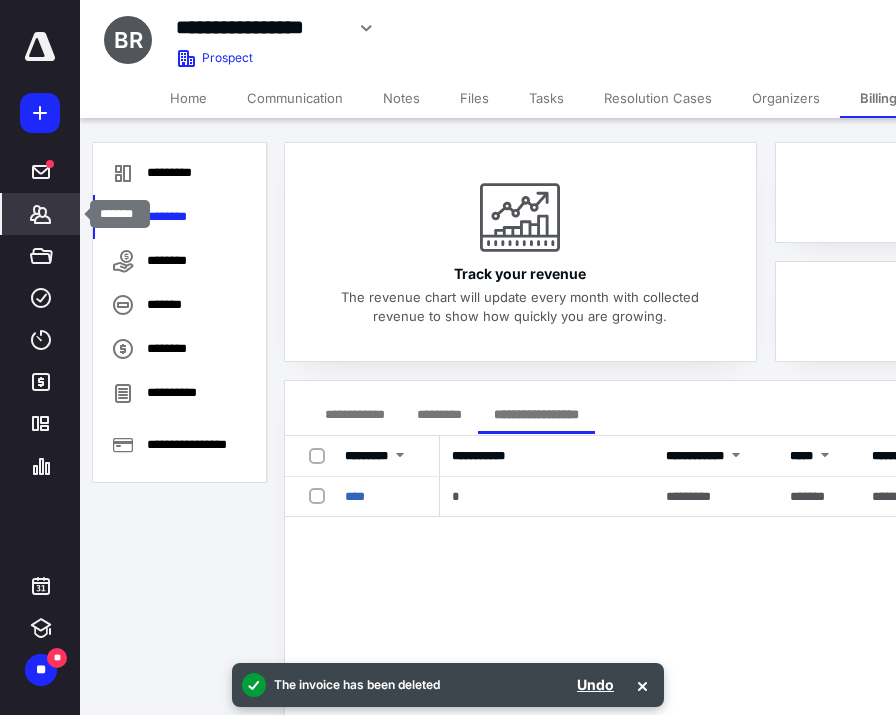 click 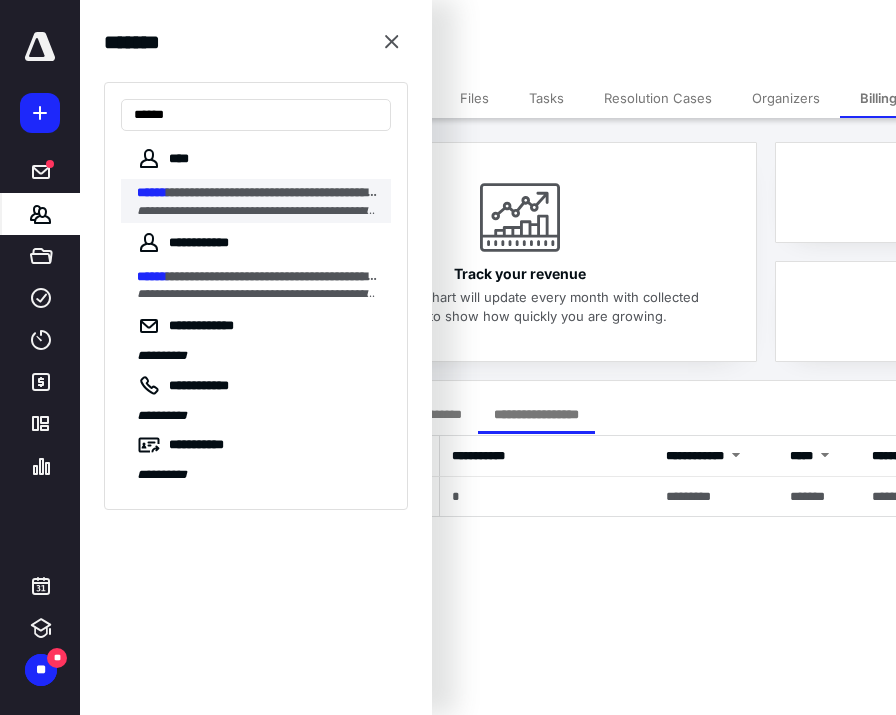 type on "******" 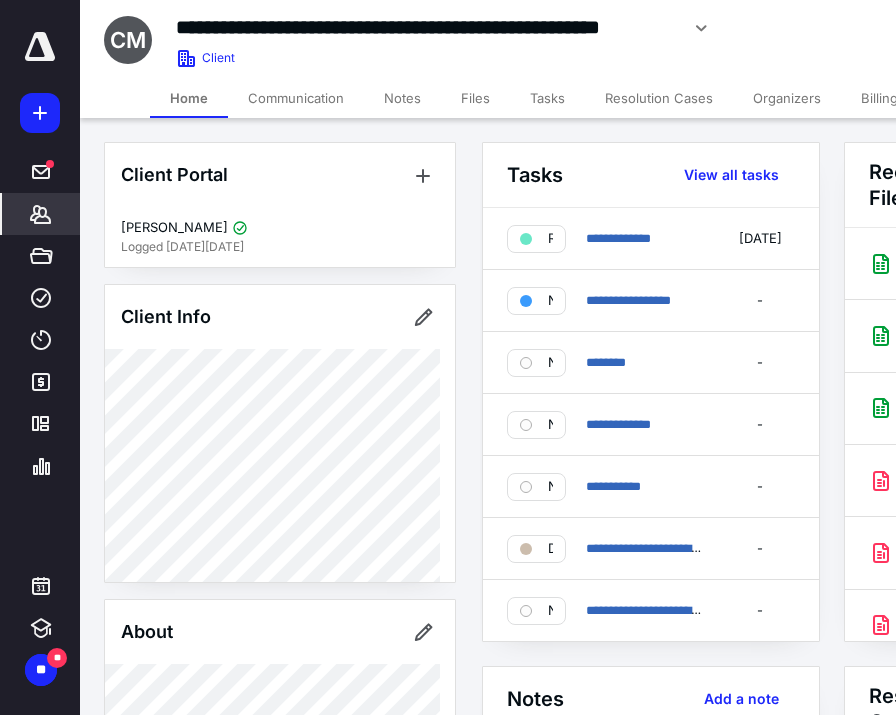 click on "Billing" at bounding box center [879, 98] 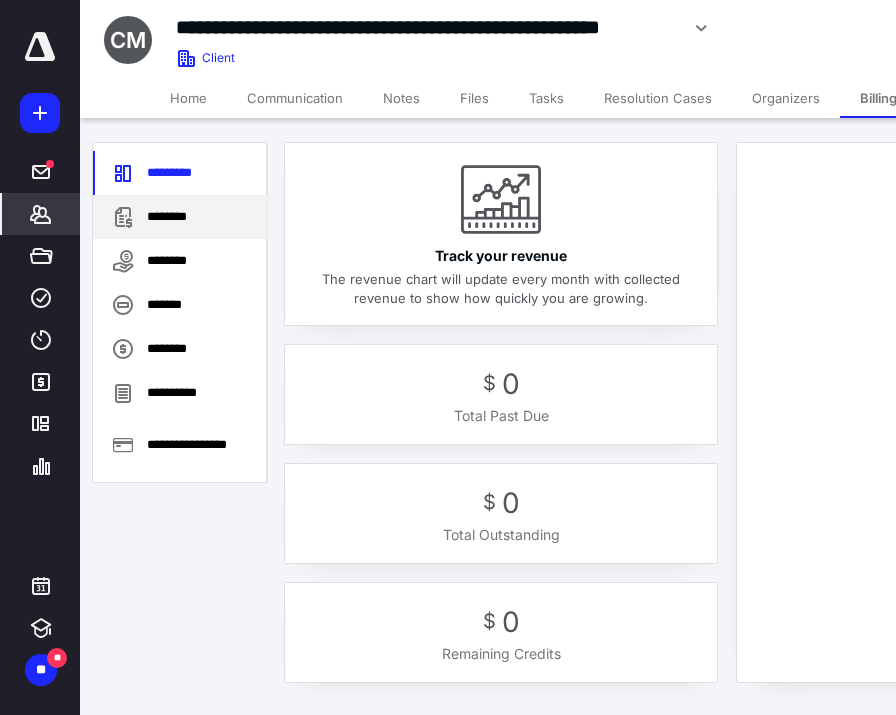 click on "********" at bounding box center (180, 217) 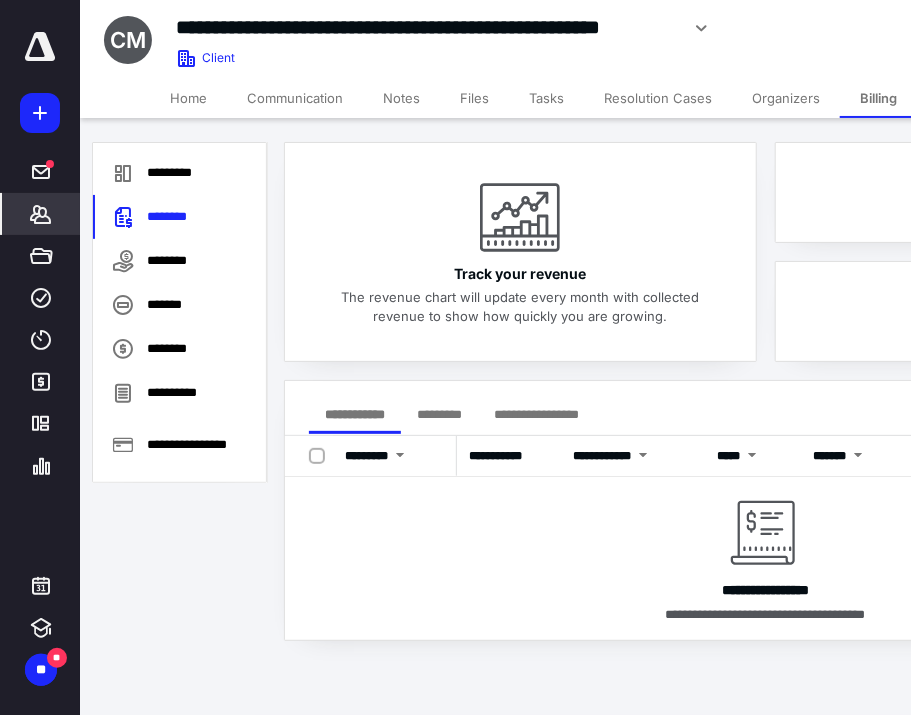 click on "**********" at bounding box center [536, 414] 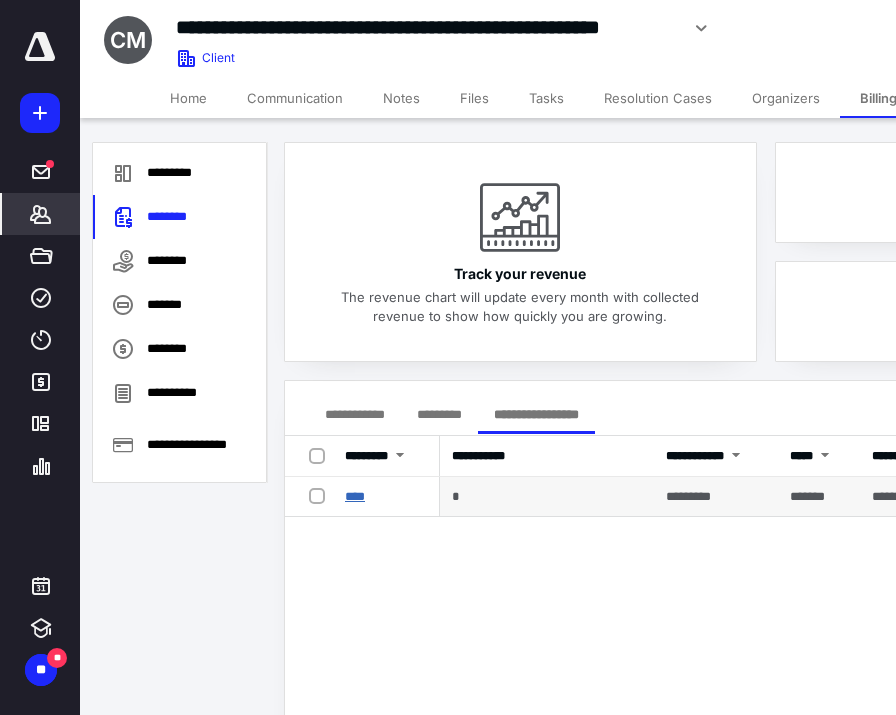 click on "****" at bounding box center [355, 496] 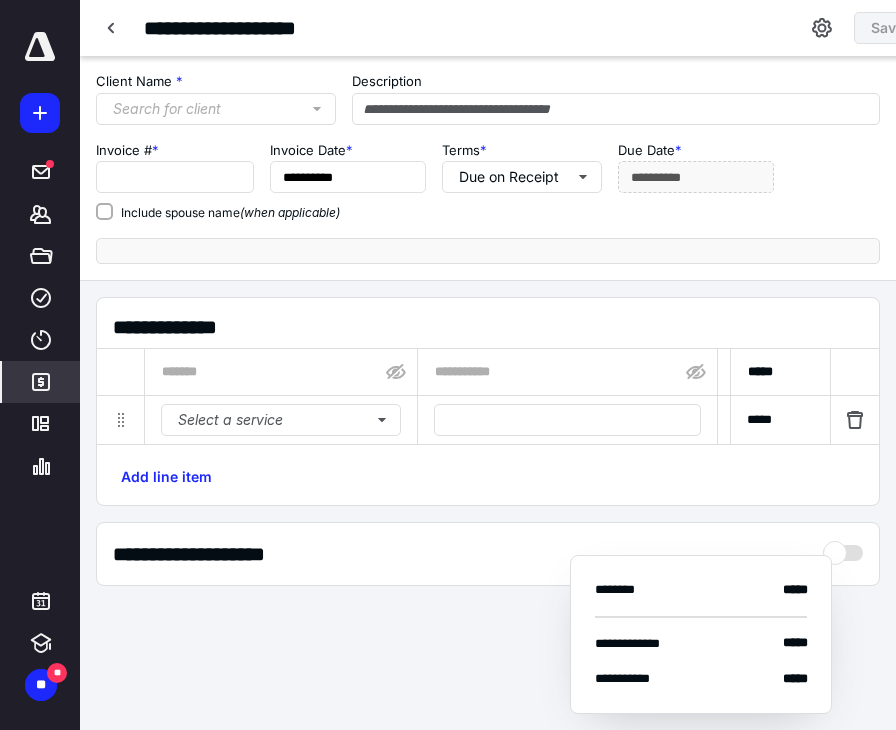 type on "****" 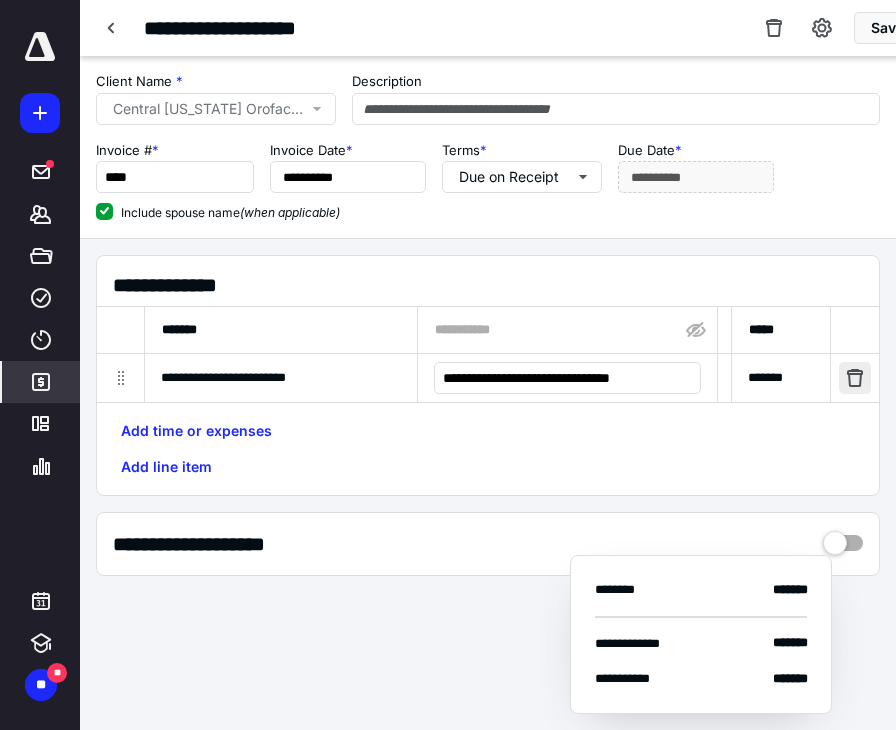 click at bounding box center (855, 378) 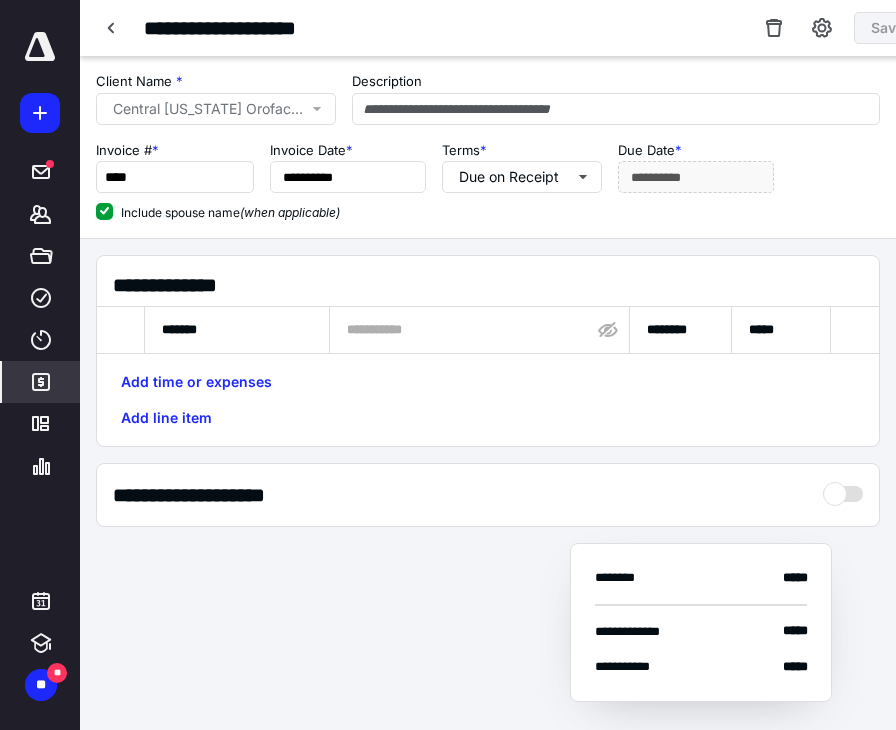 click on "**********" at bounding box center (592, 28) 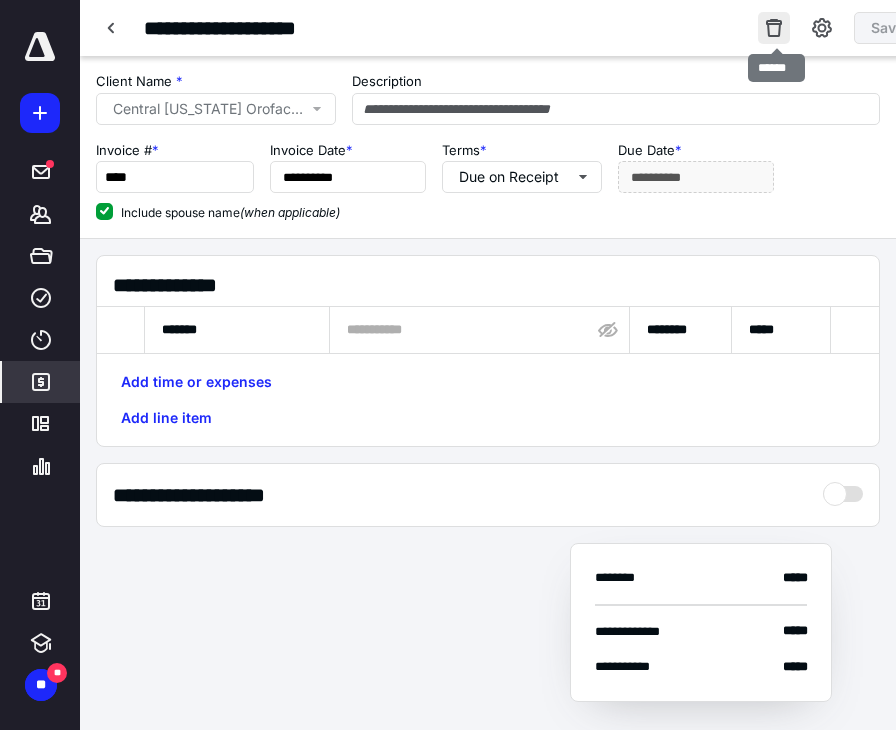 click at bounding box center (774, 28) 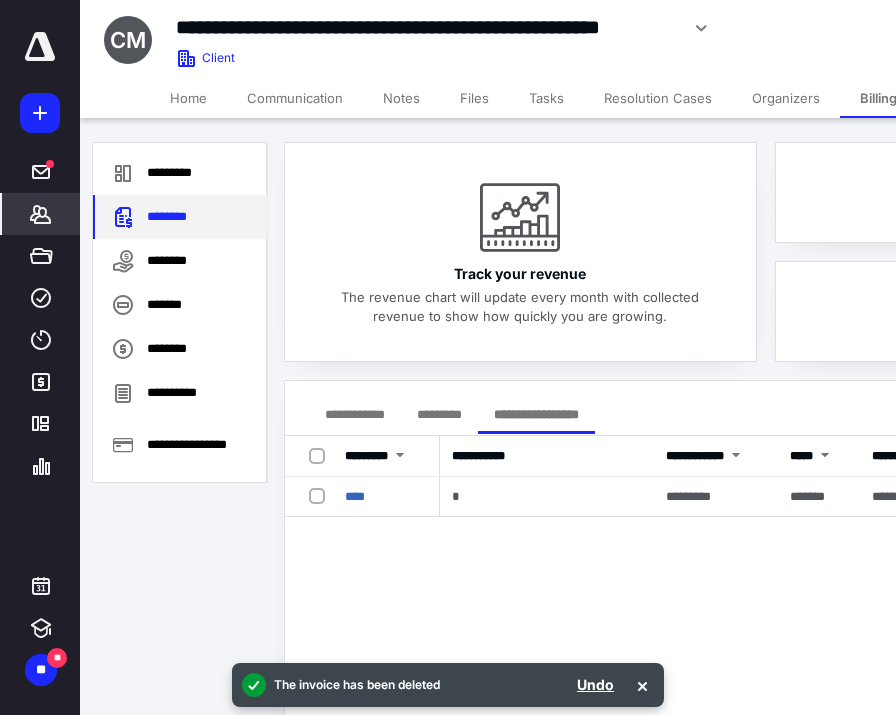 click on "********" at bounding box center (180, 217) 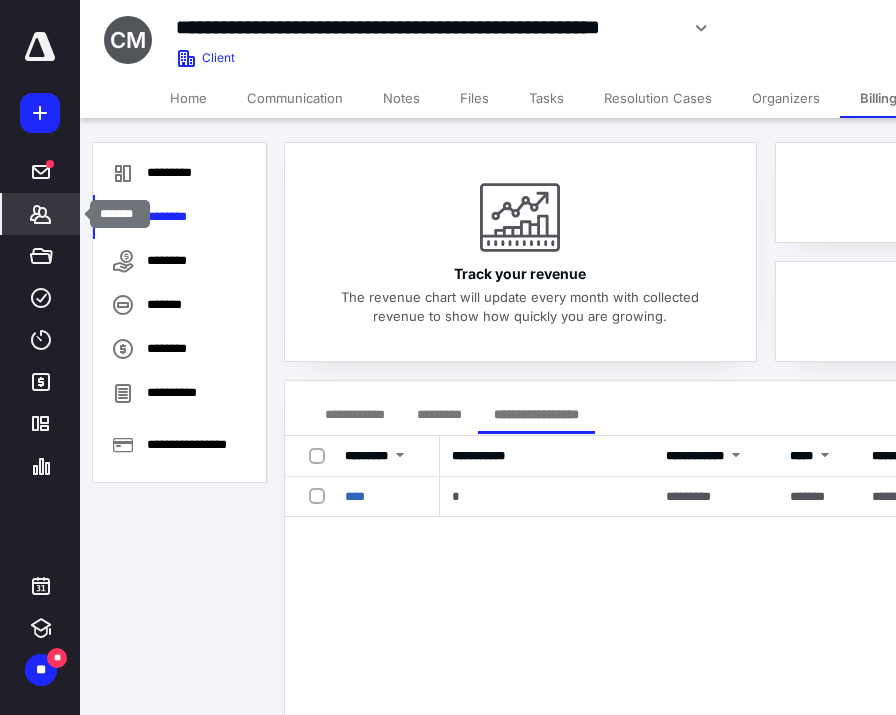 click 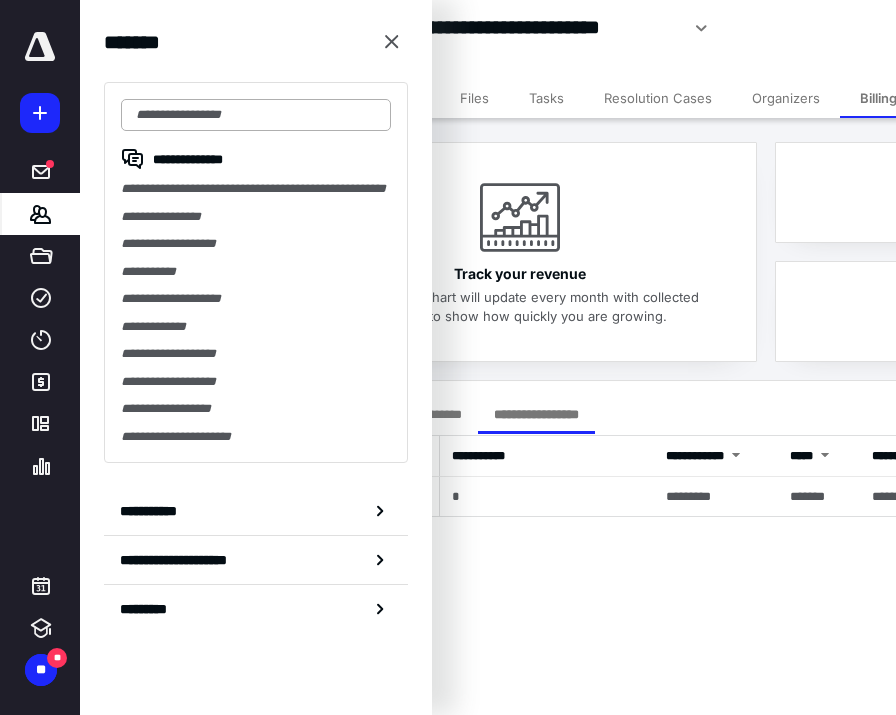 click at bounding box center [256, 115] 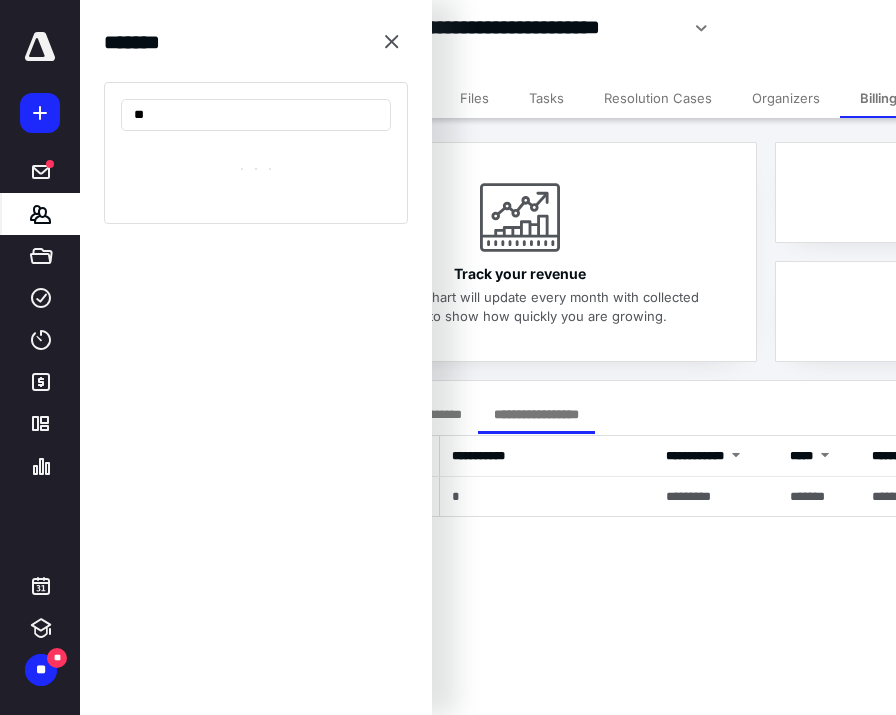 type on "*" 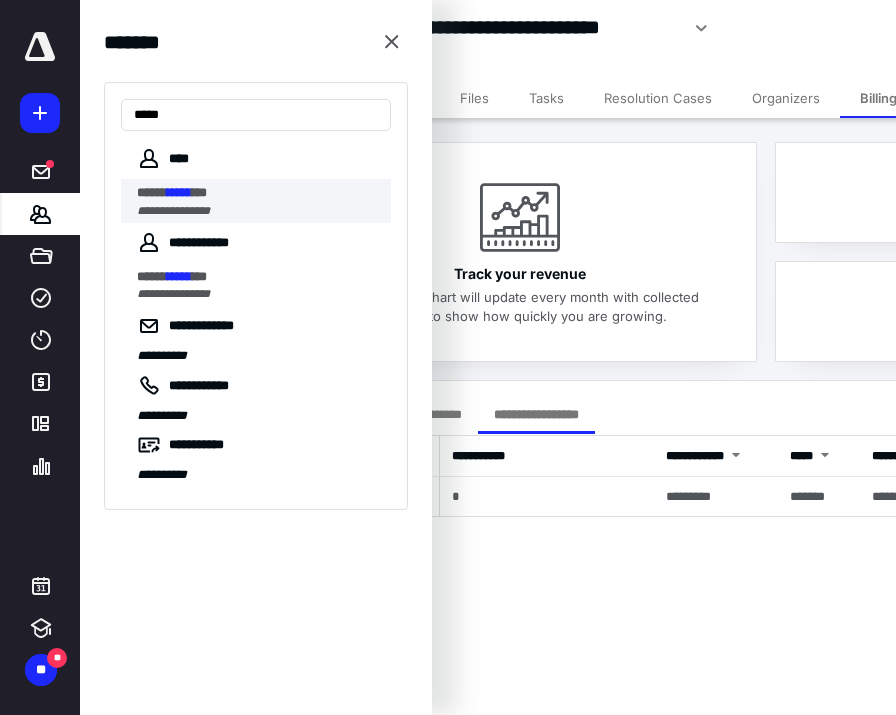type on "*****" 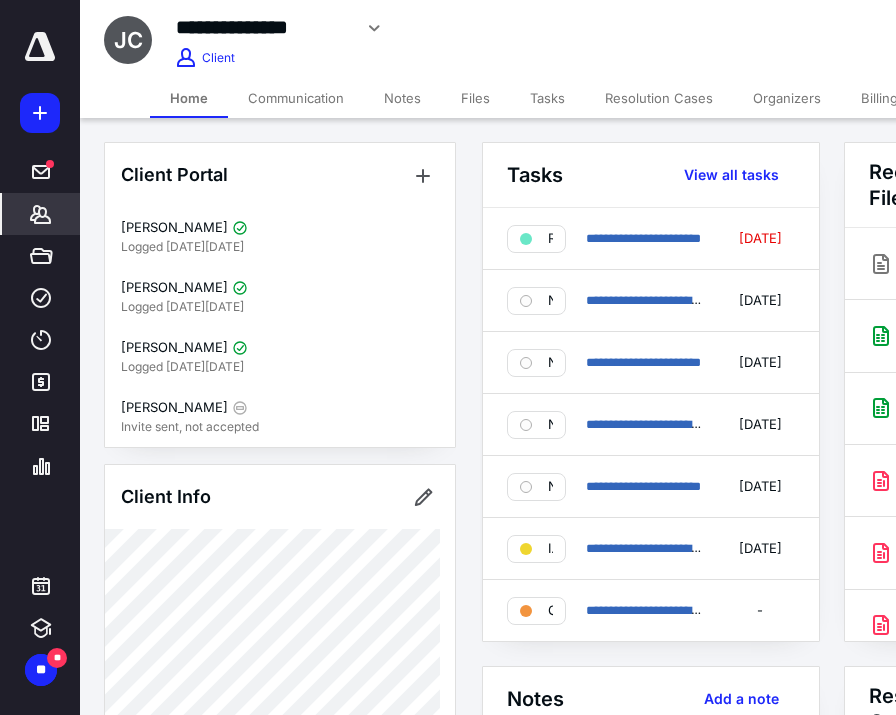 click on "Billing" at bounding box center (879, 98) 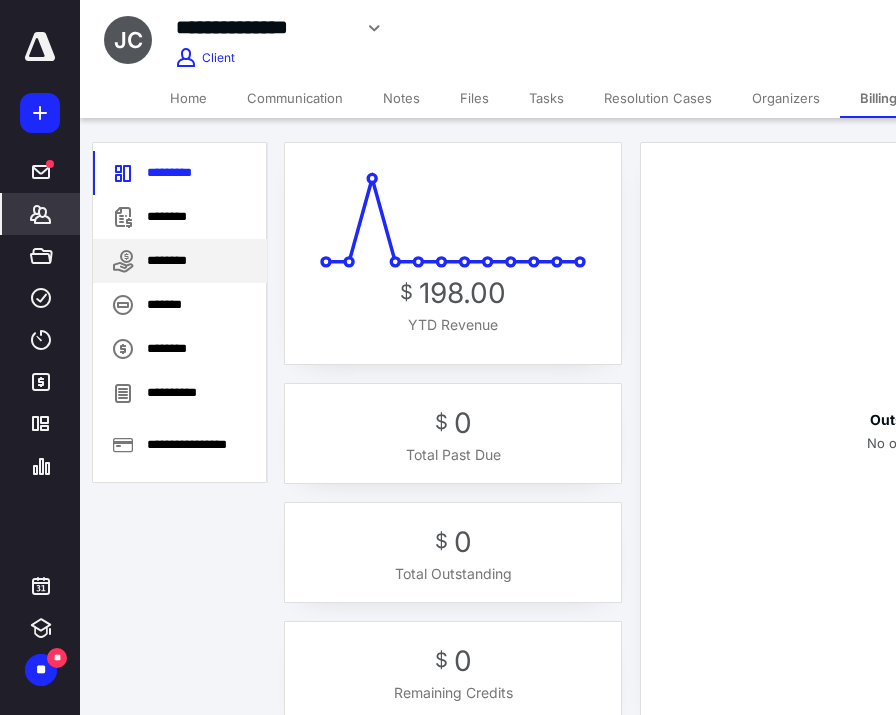 click on "********" at bounding box center [180, 261] 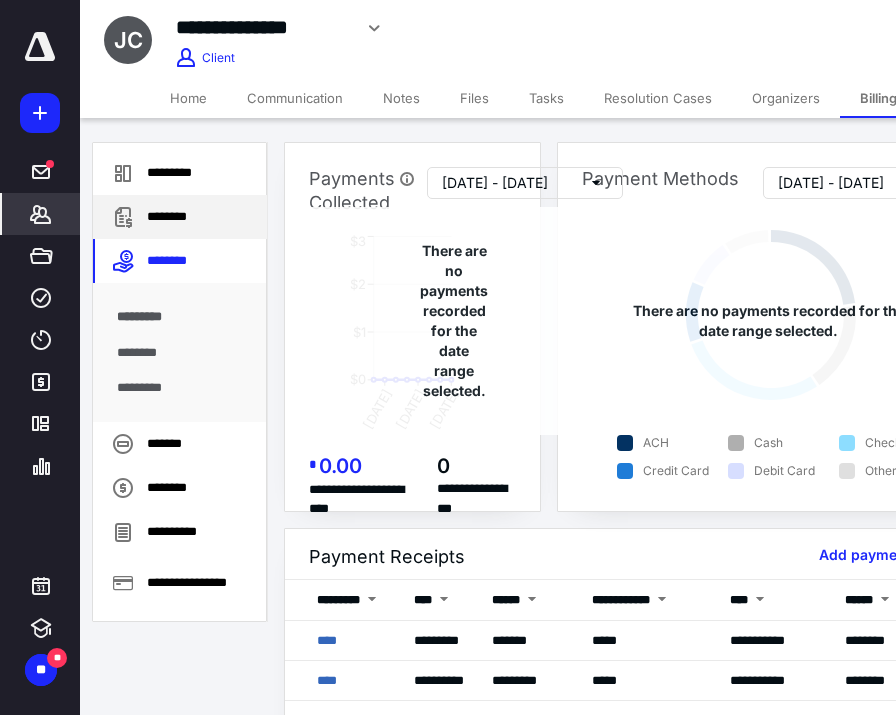 click on "********" at bounding box center (180, 217) 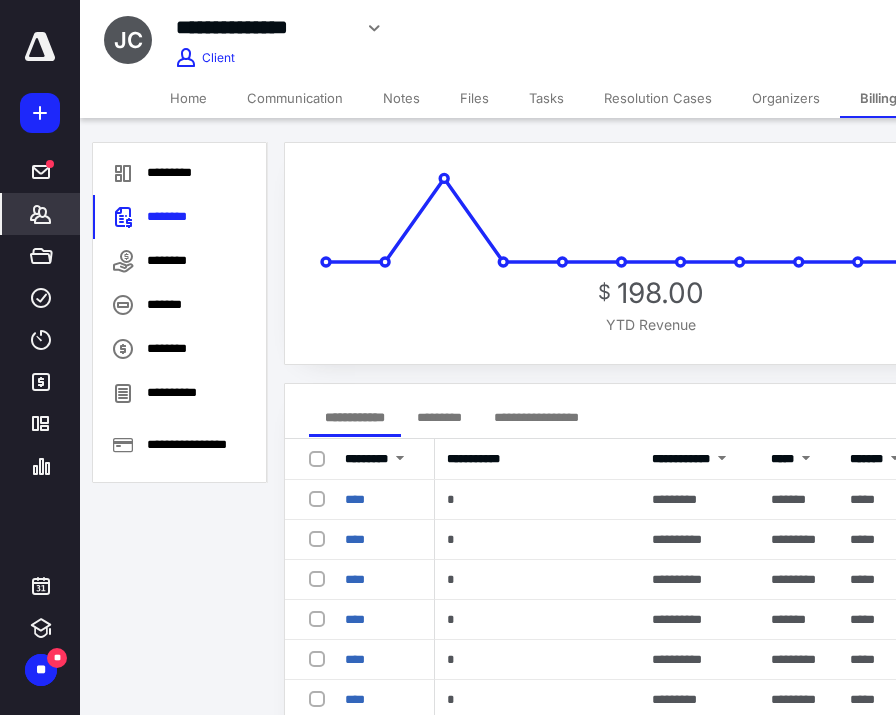 click on "**********" at bounding box center (536, 417) 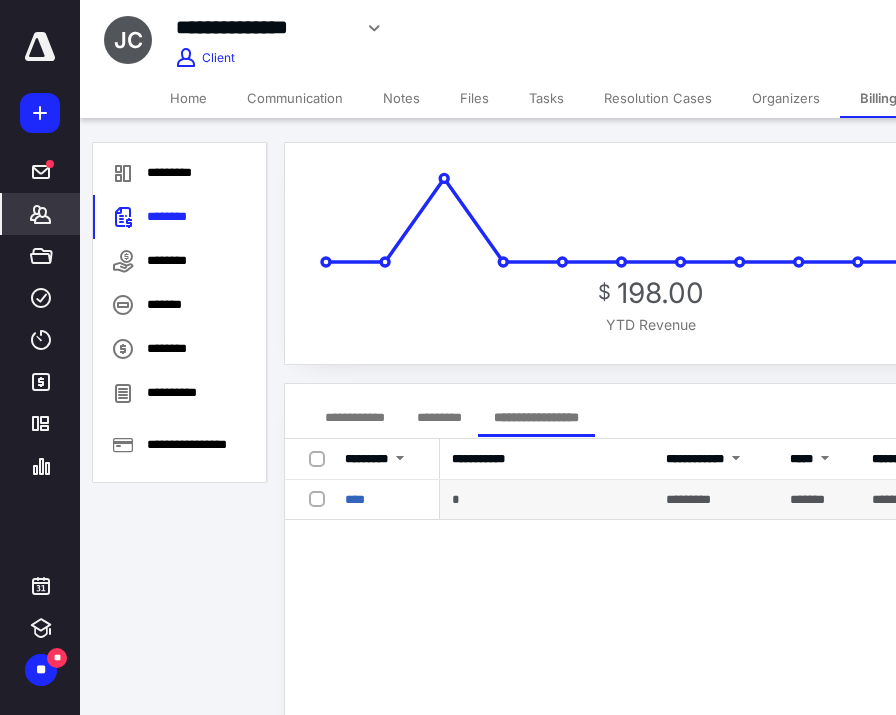 click at bounding box center (321, 498) 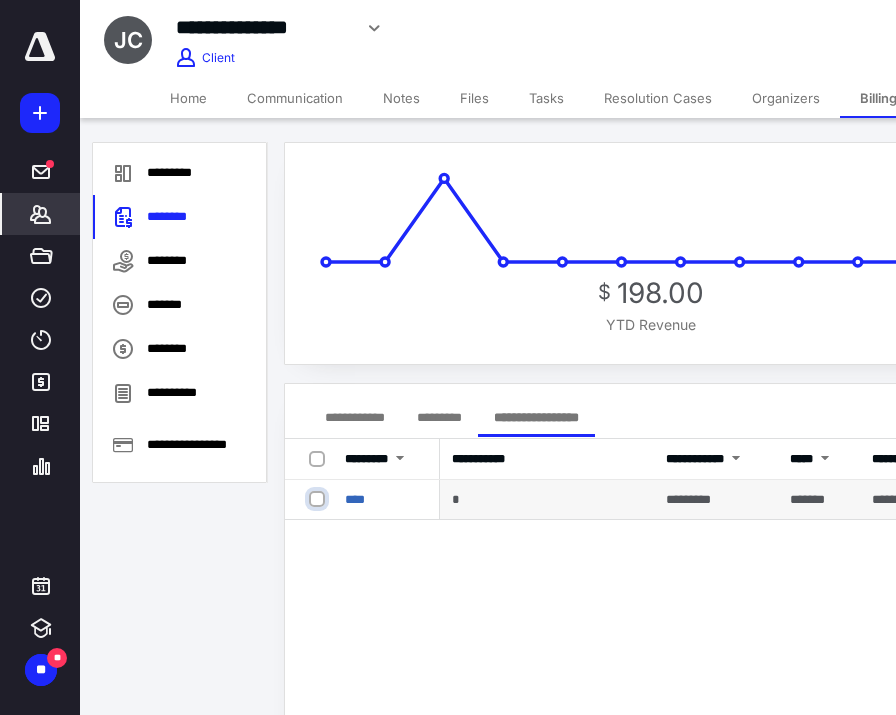 checkbox on "true" 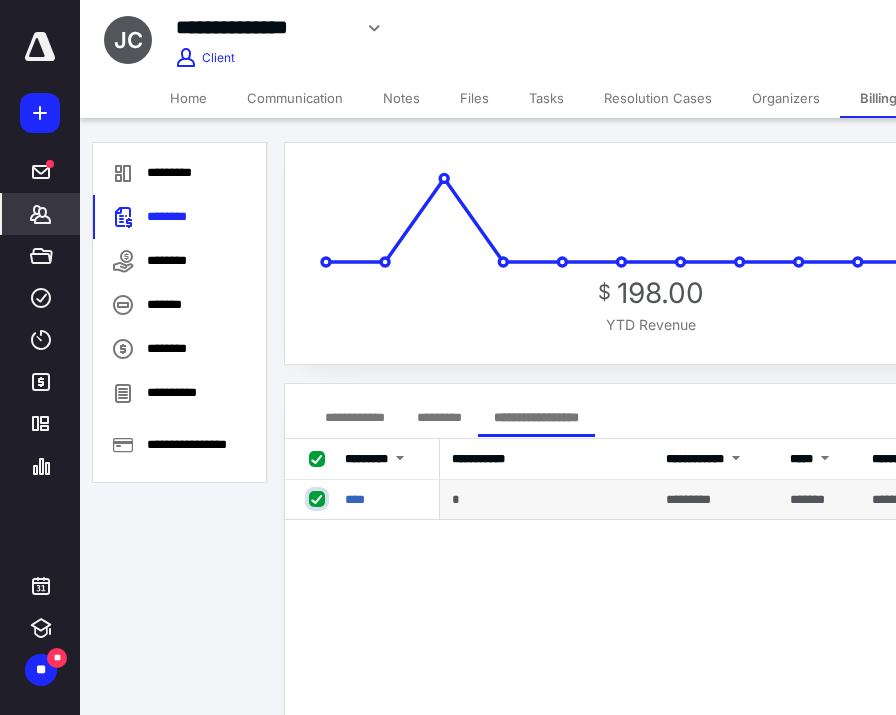 checkbox on "true" 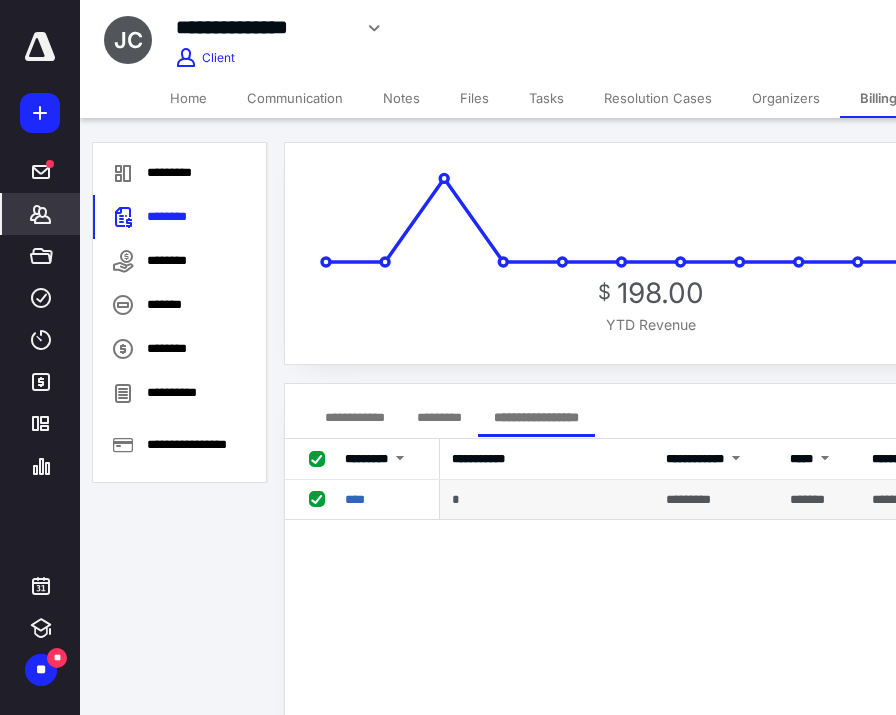 click at bounding box center (321, 498) 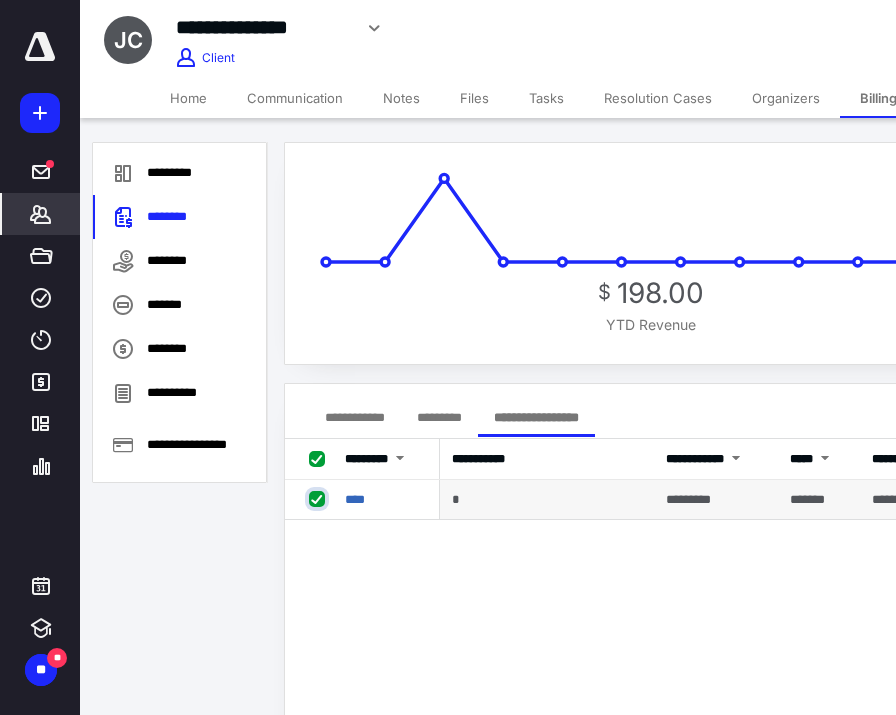 click at bounding box center (319, 499) 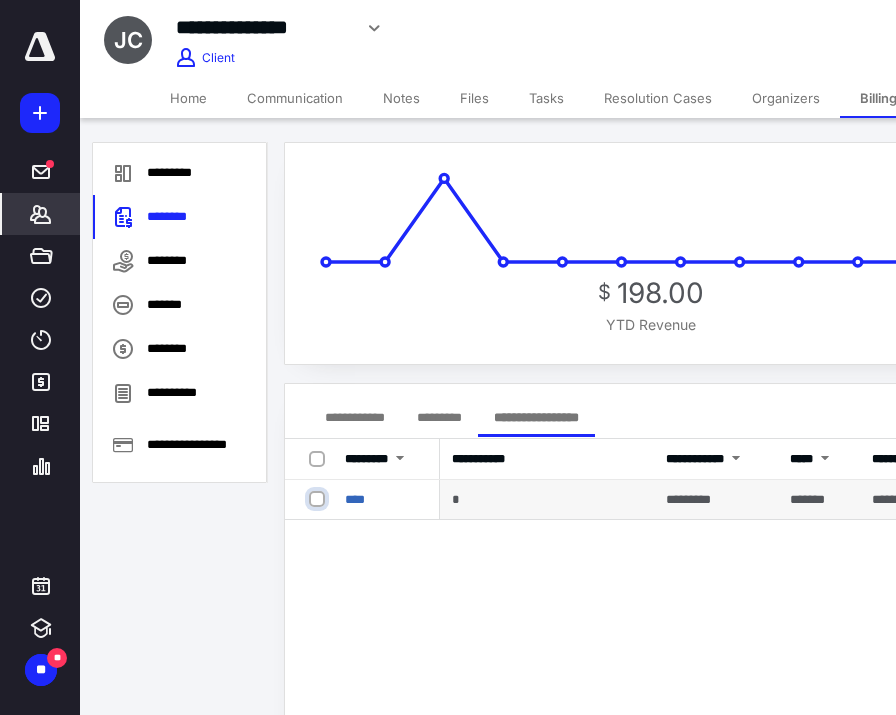 checkbox on "false" 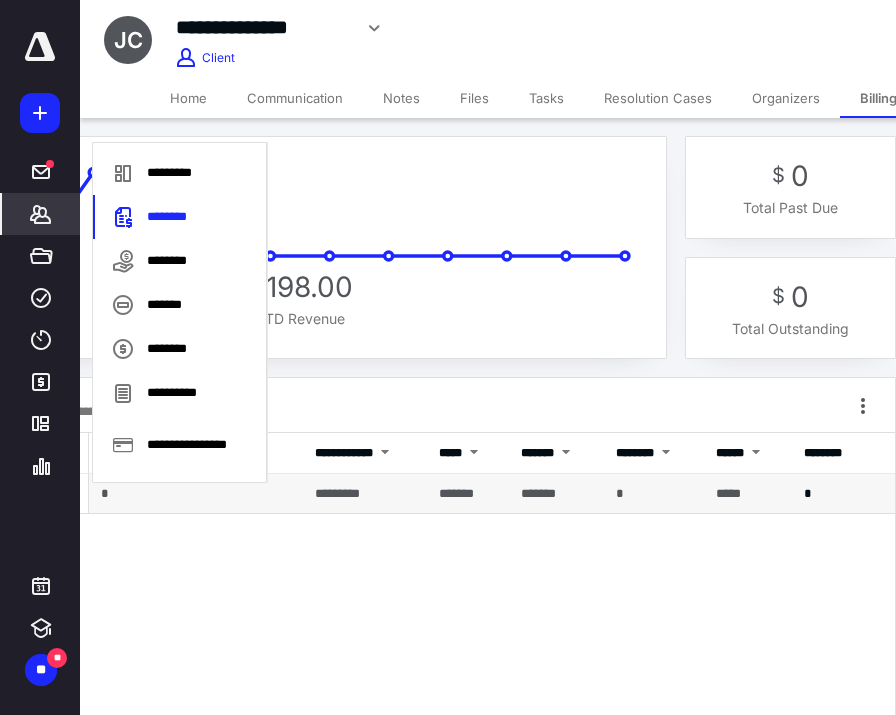 scroll, scrollTop: 0, scrollLeft: 351, axis: horizontal 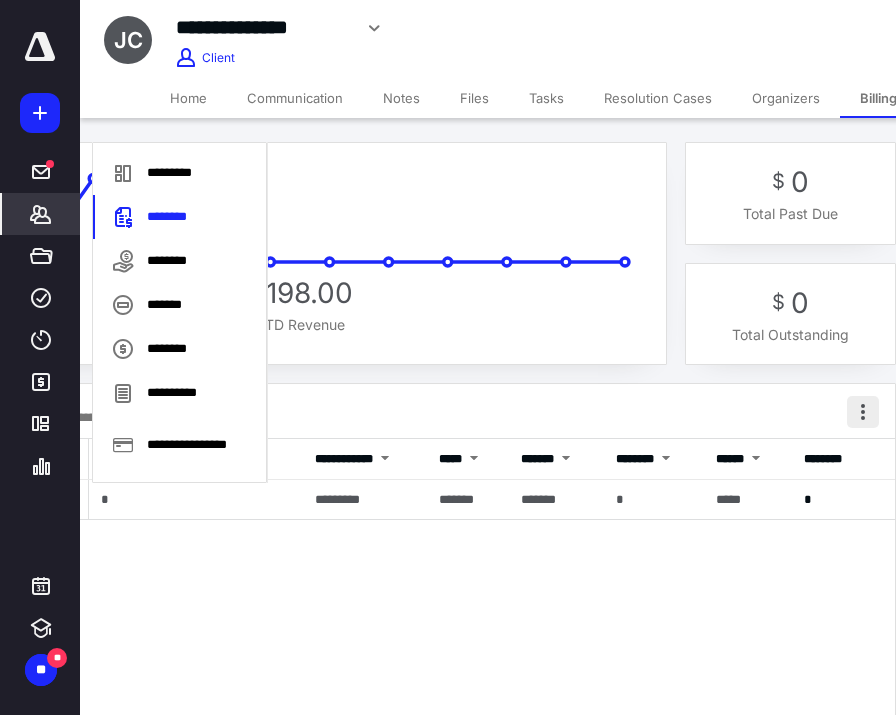 click at bounding box center [863, 412] 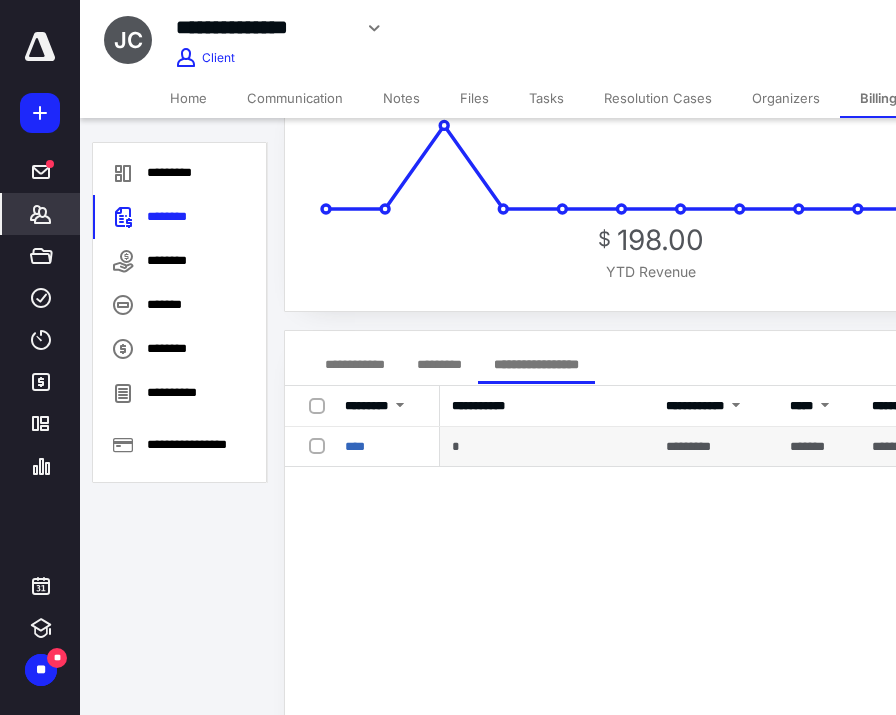 scroll, scrollTop: 52, scrollLeft: 0, axis: vertical 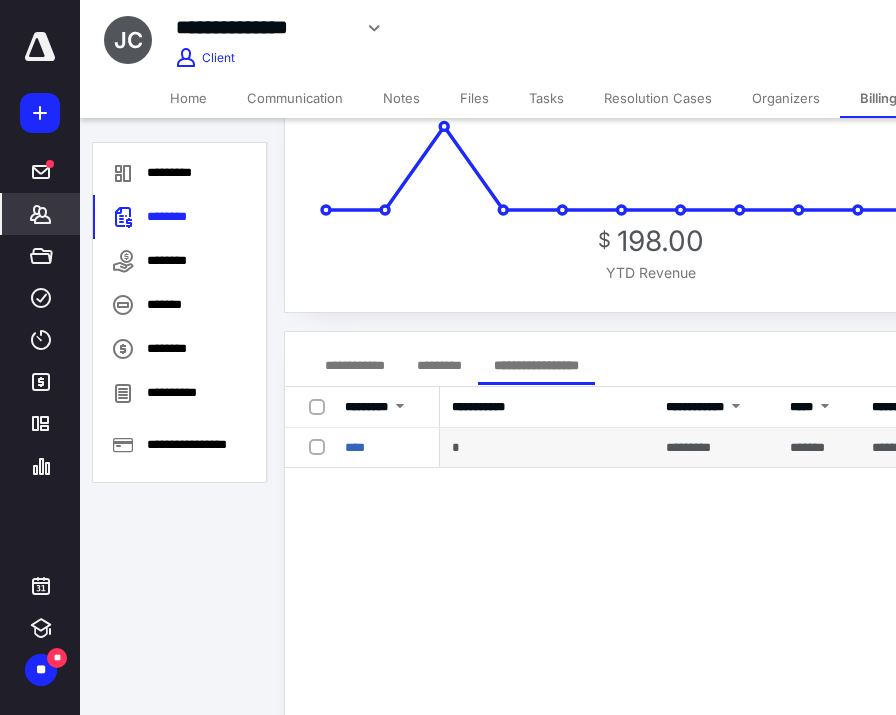 click at bounding box center [321, 446] 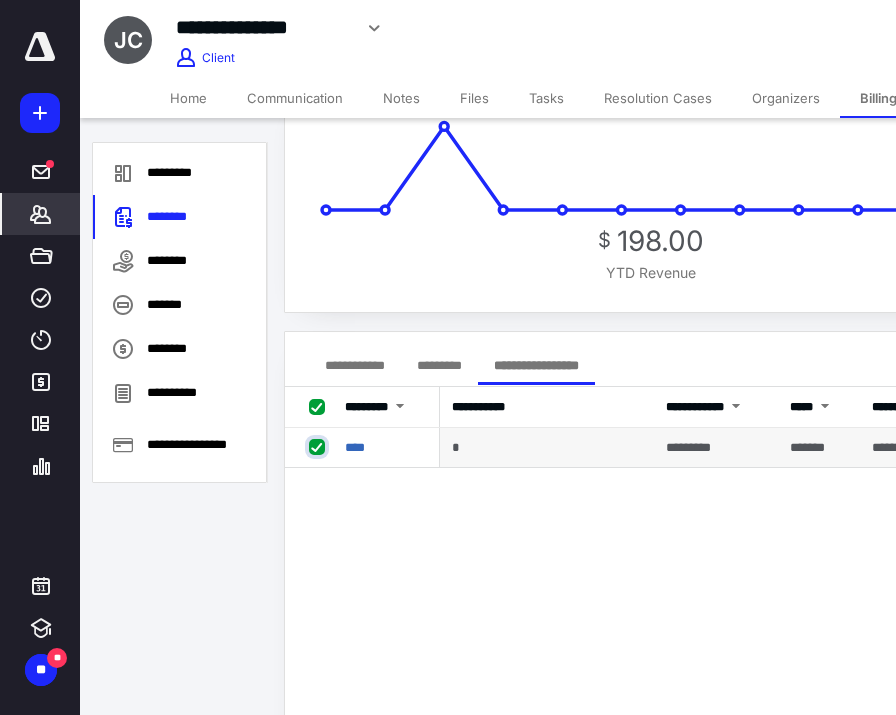 checkbox on "true" 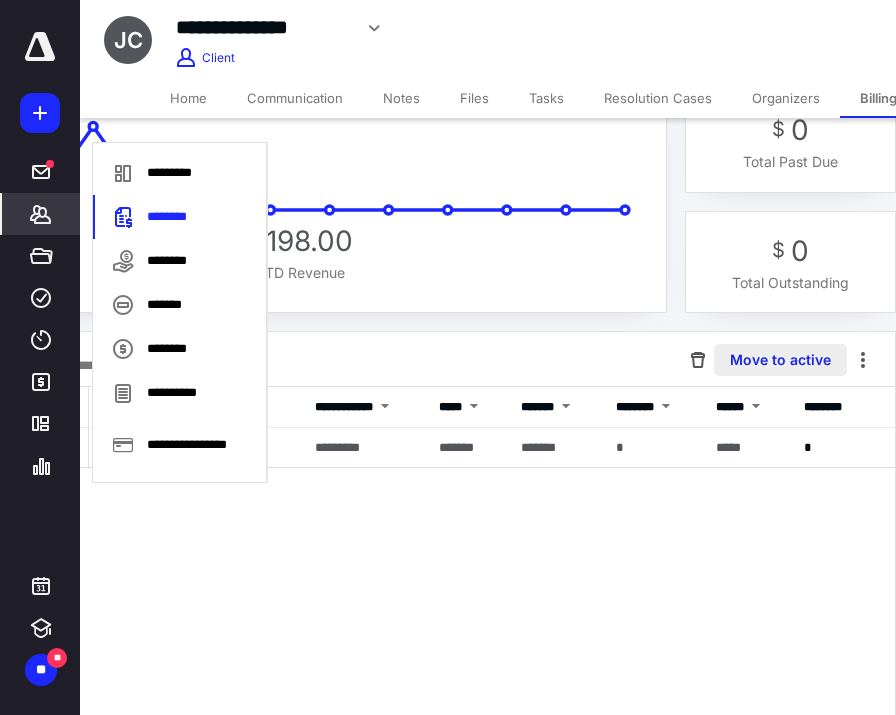 click on "Move to active" at bounding box center (780, 360) 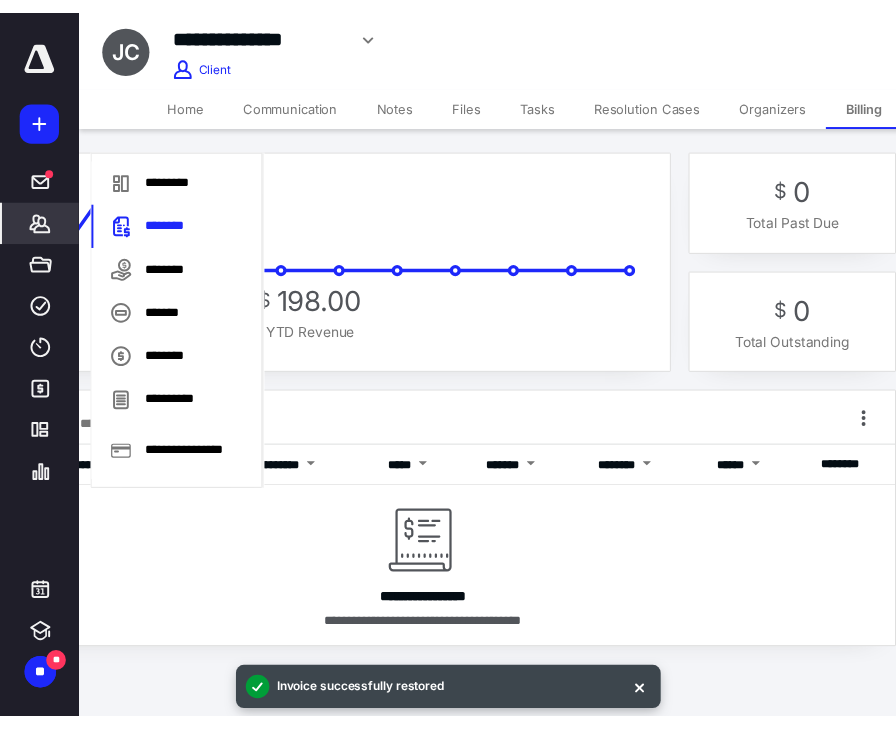 scroll, scrollTop: 0, scrollLeft: 0, axis: both 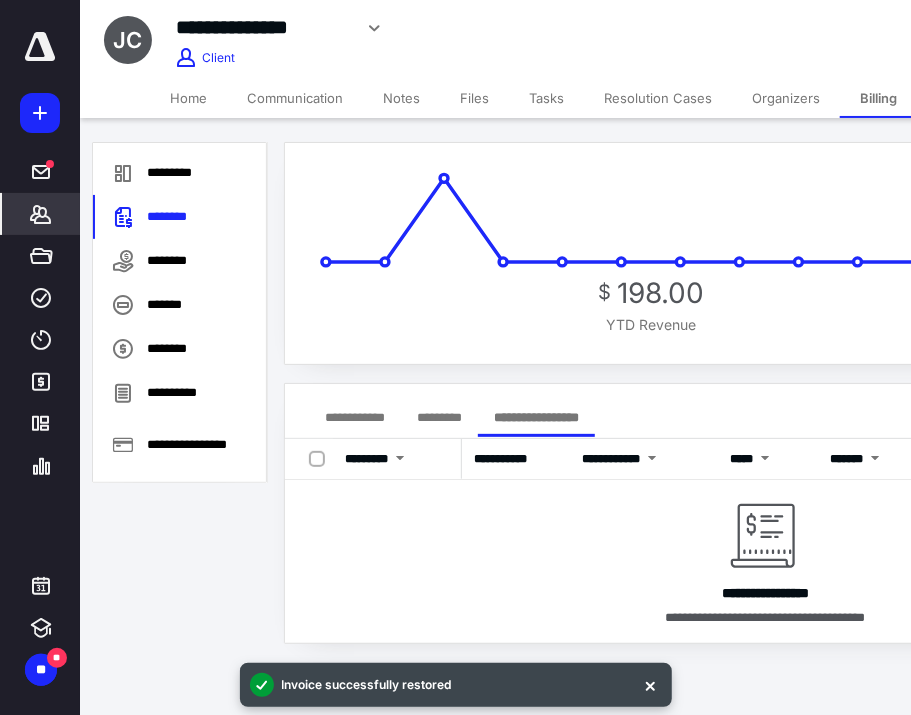 click on "**********" at bounding box center (355, 417) 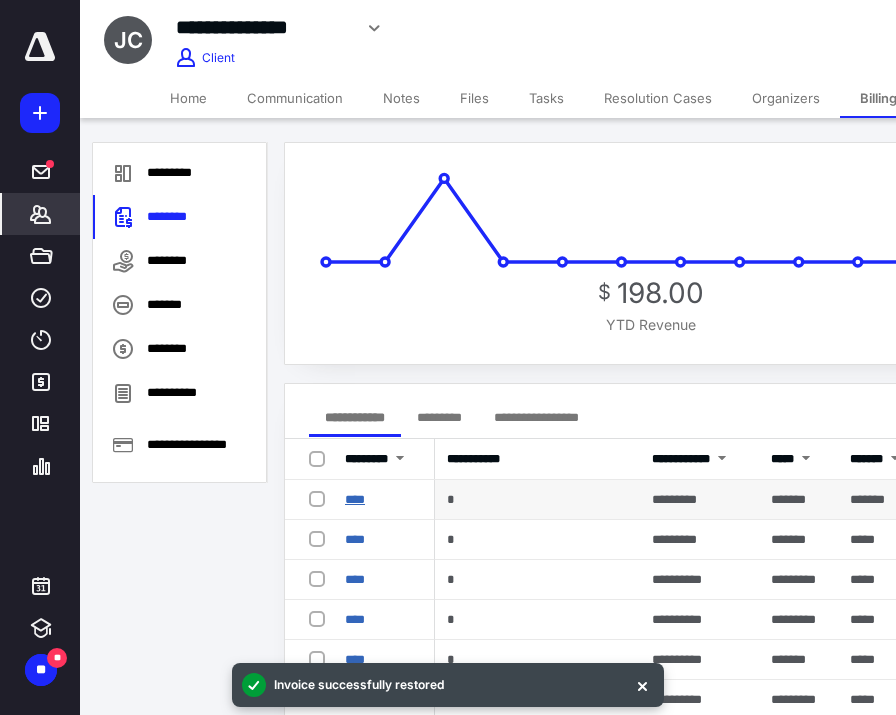click on "****" at bounding box center [355, 499] 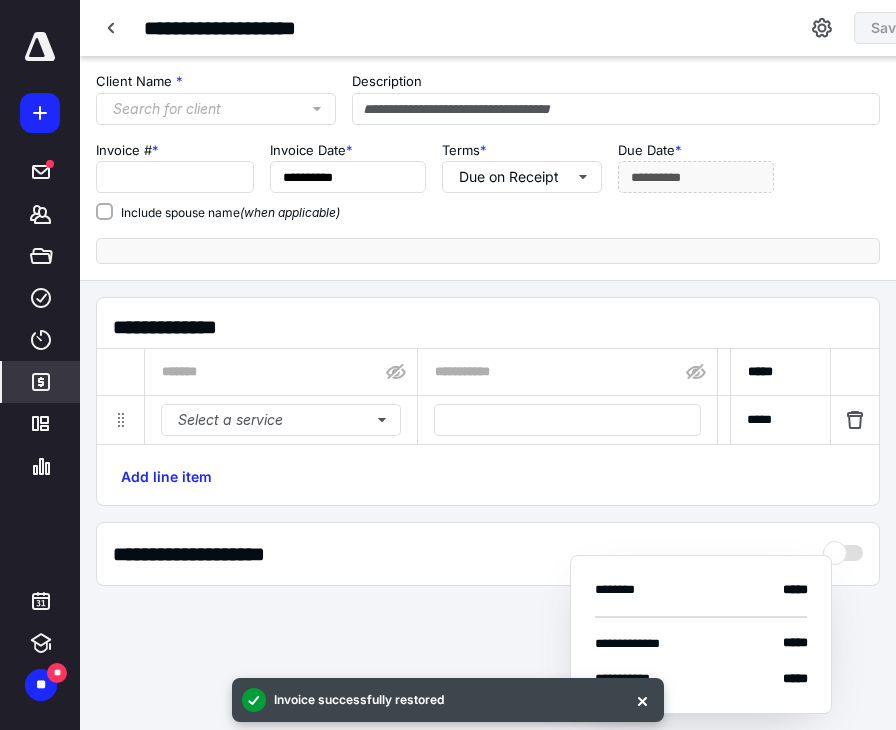 type on "****" 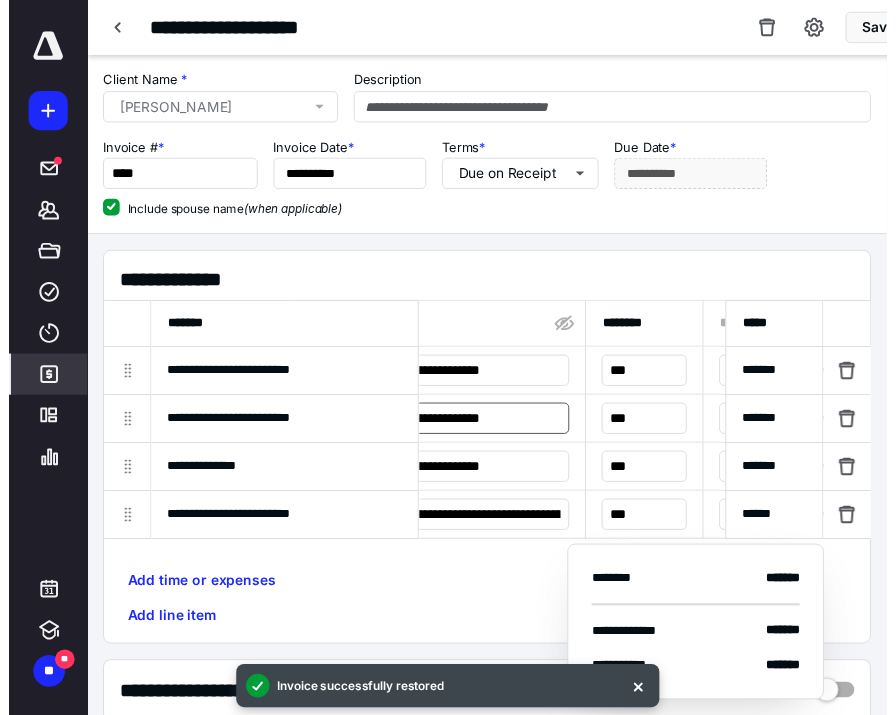 scroll, scrollTop: 0, scrollLeft: 130, axis: horizontal 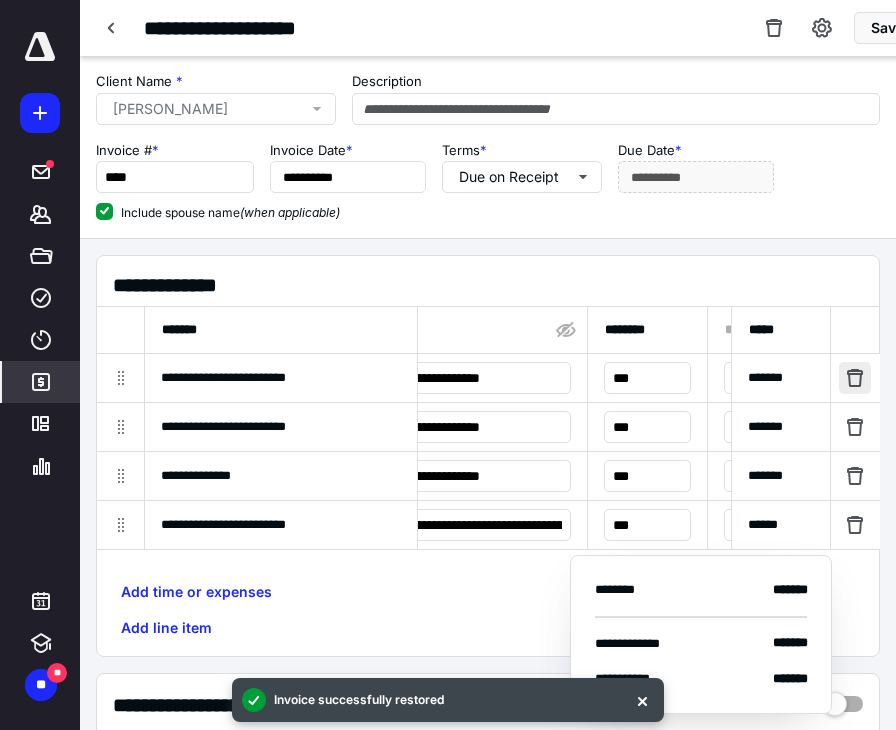 click at bounding box center [856, 378] 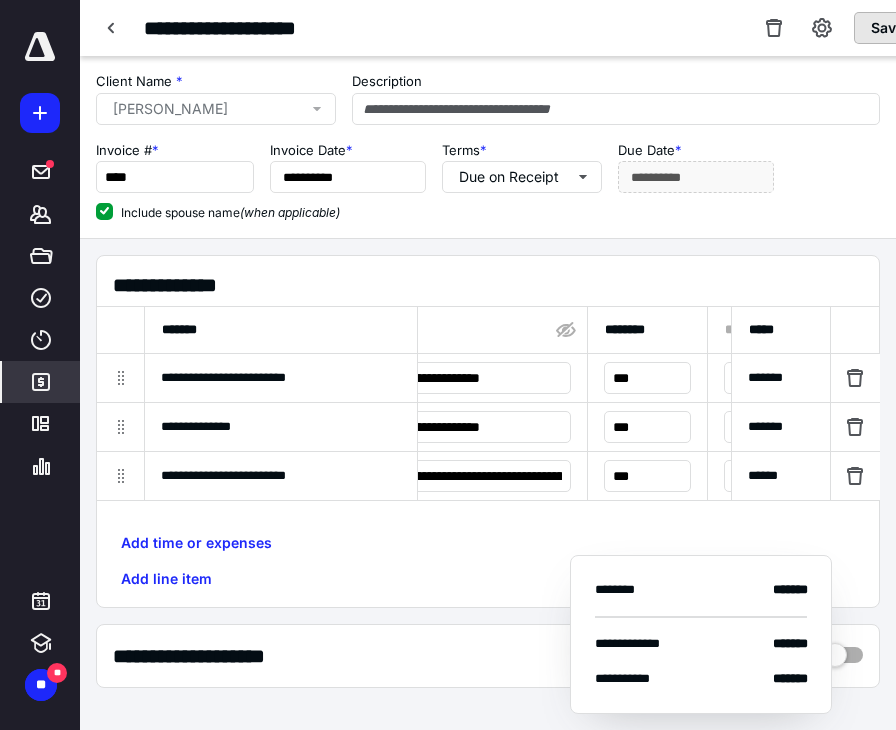 click on "Save as draft" at bounding box center (915, 28) 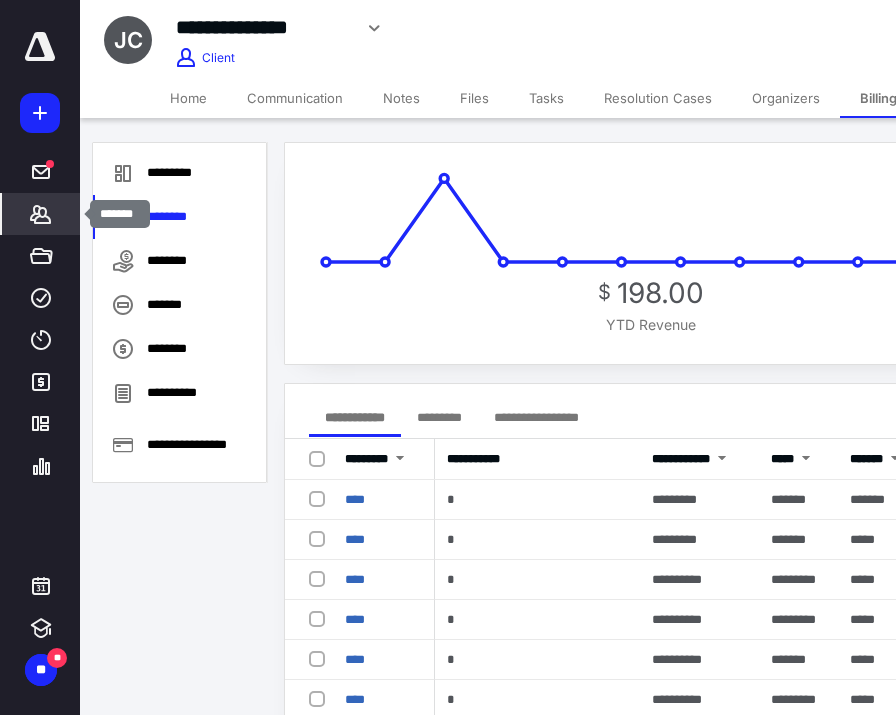 click on "*******" at bounding box center (41, 214) 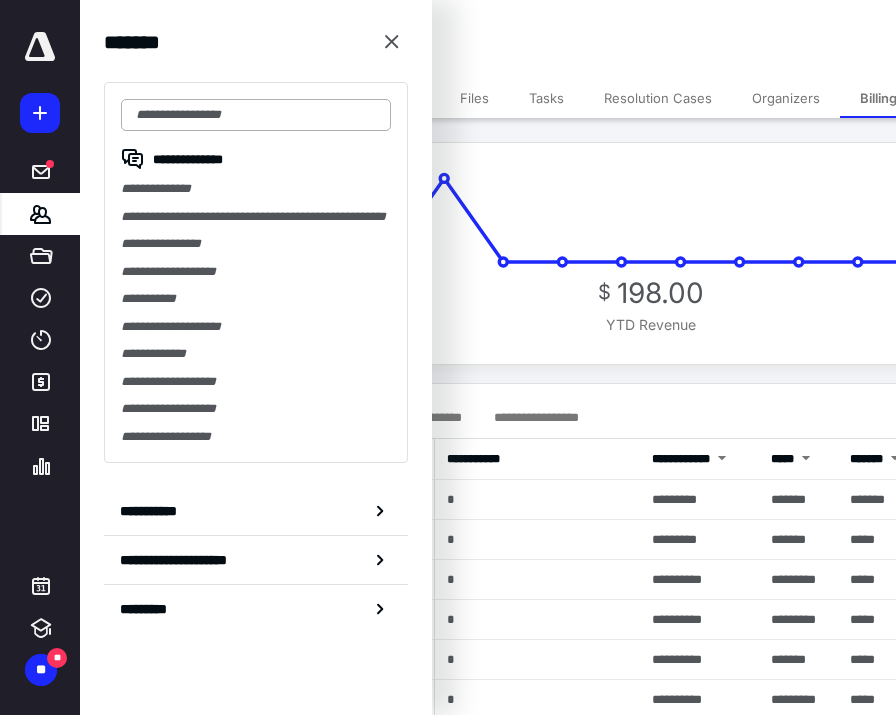click at bounding box center (256, 115) 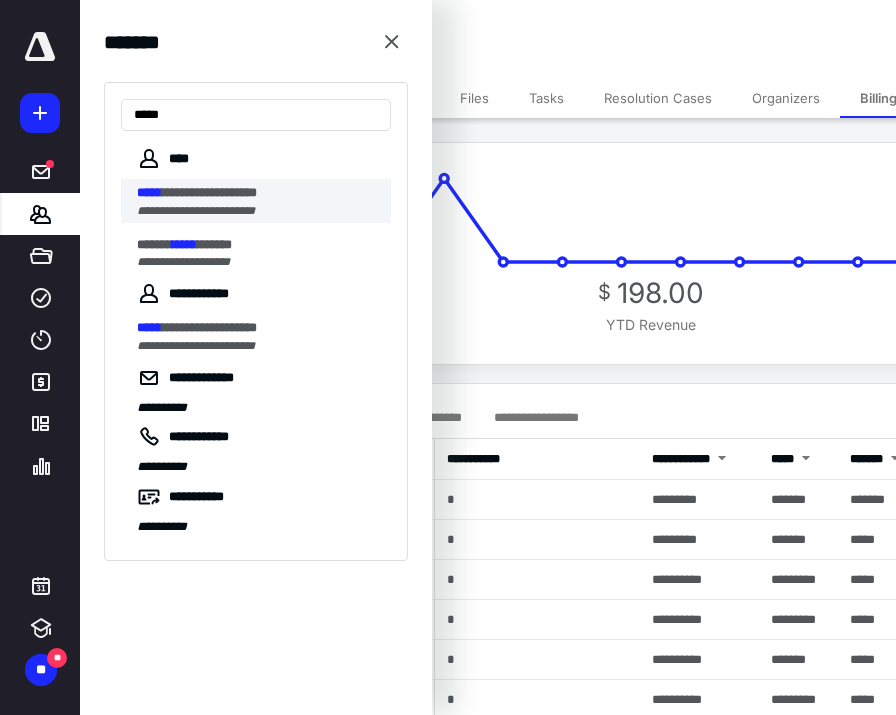 type on "*****" 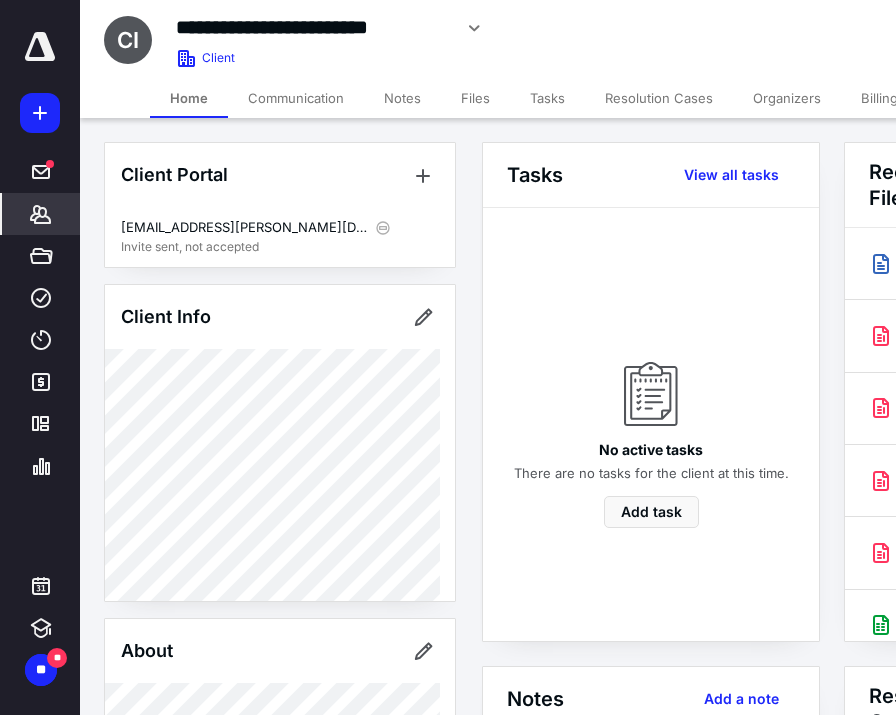 click on "Billing" at bounding box center [879, 98] 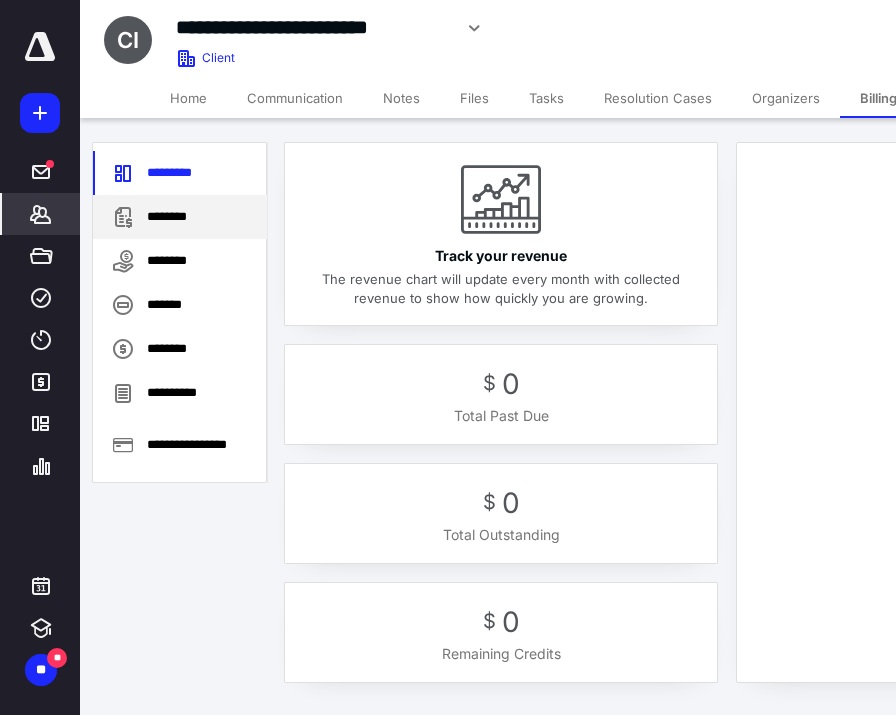 click on "********" at bounding box center (180, 217) 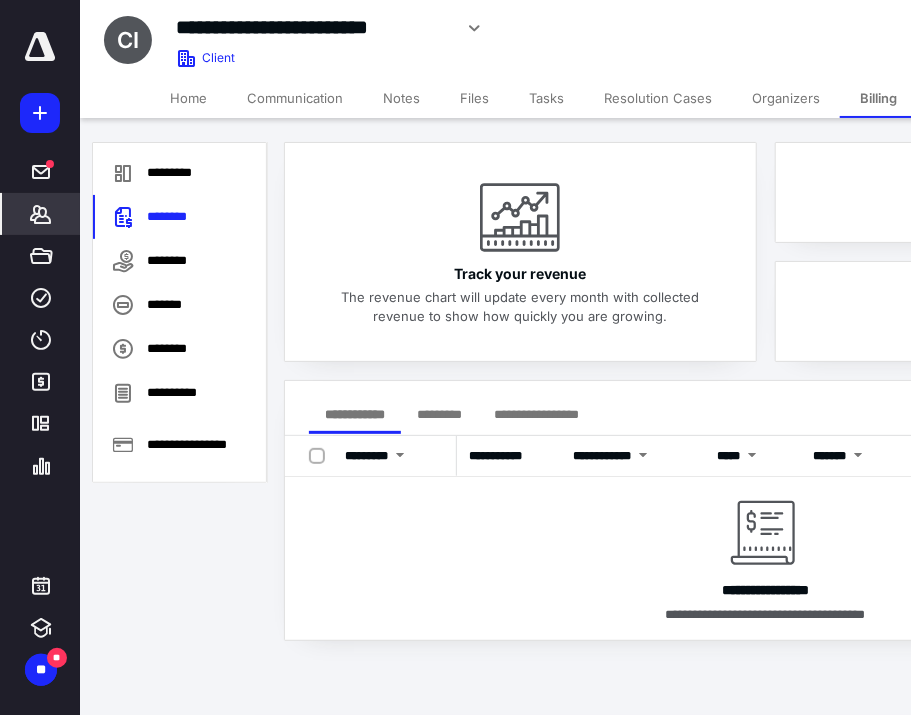 click on "**********" at bounding box center [536, 414] 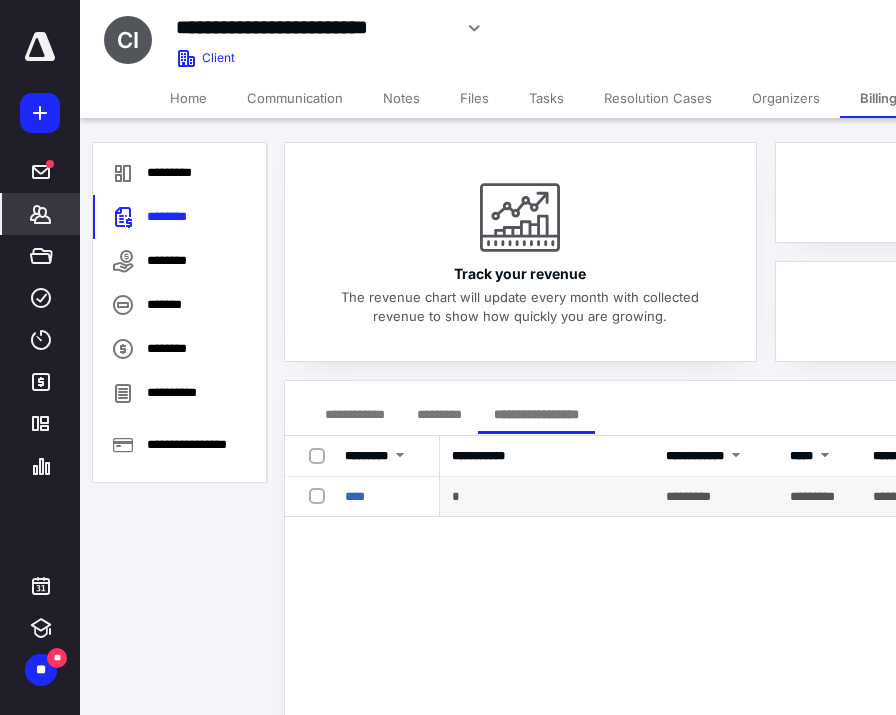 click at bounding box center (321, 495) 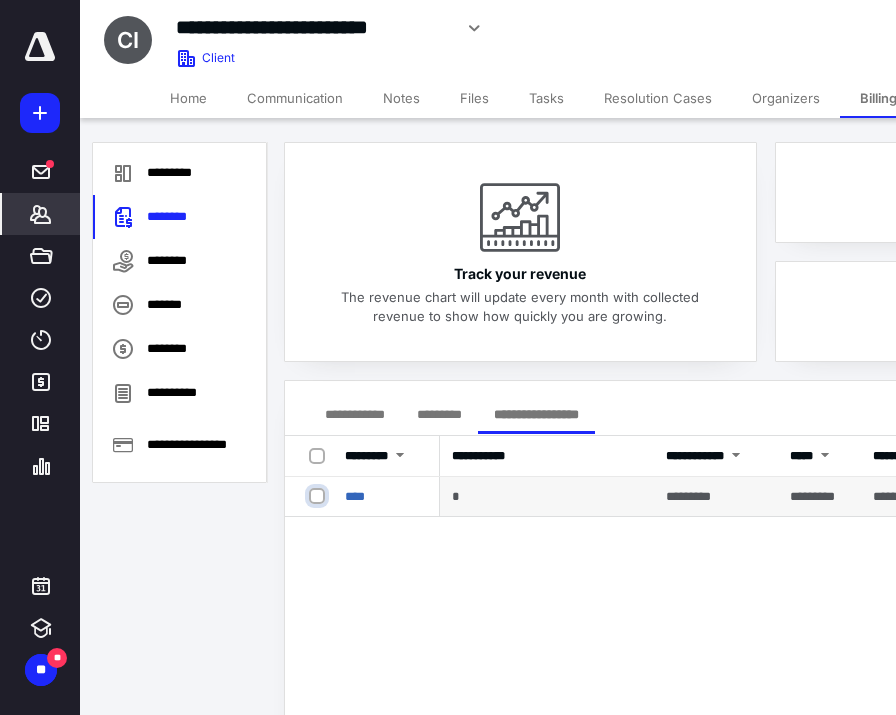 click at bounding box center (319, 496) 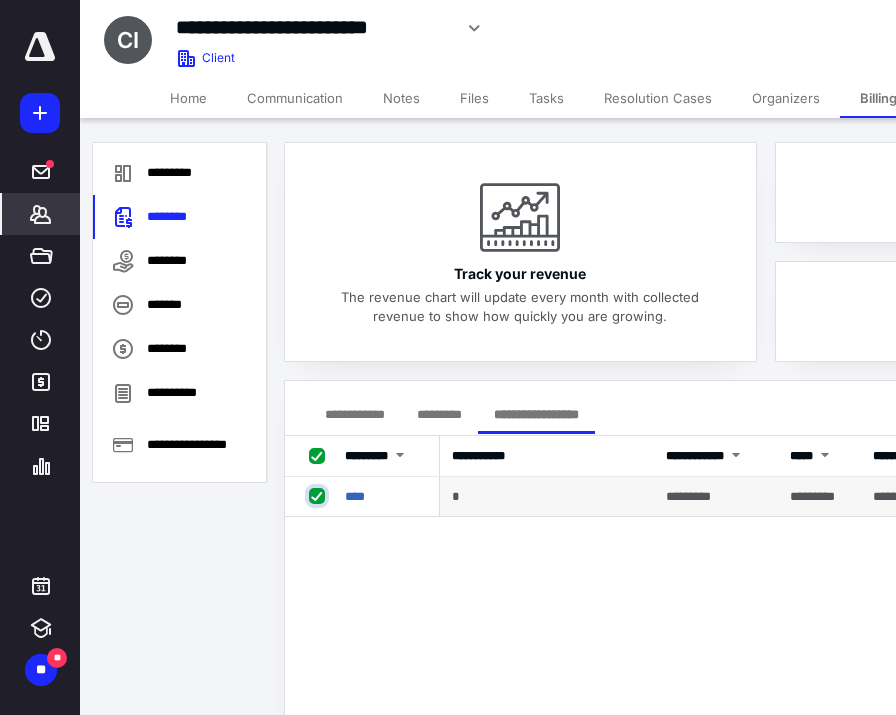checkbox on "true" 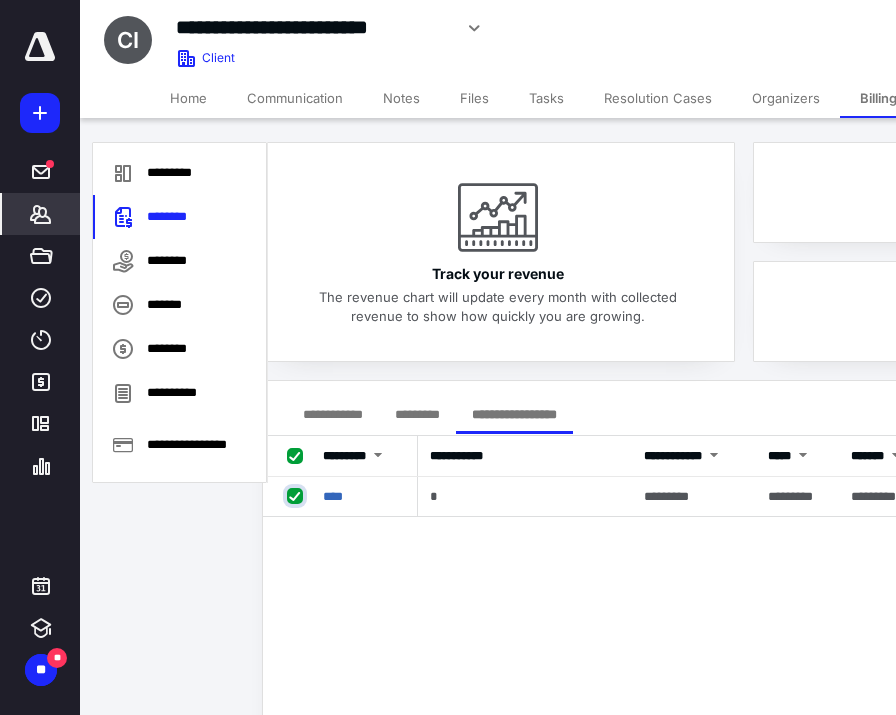 scroll, scrollTop: 0, scrollLeft: 0, axis: both 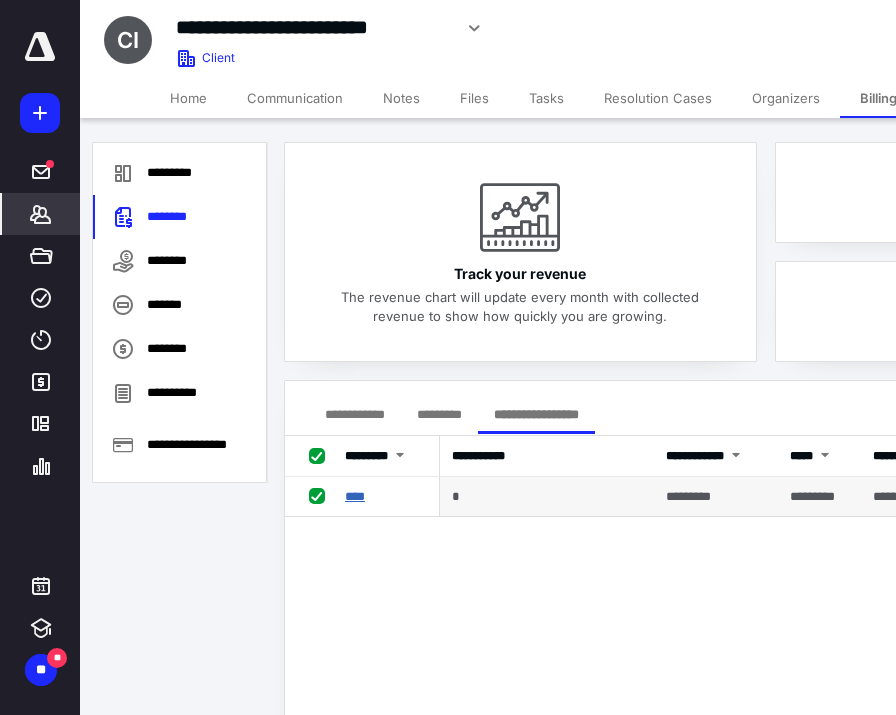 click on "****" at bounding box center (355, 496) 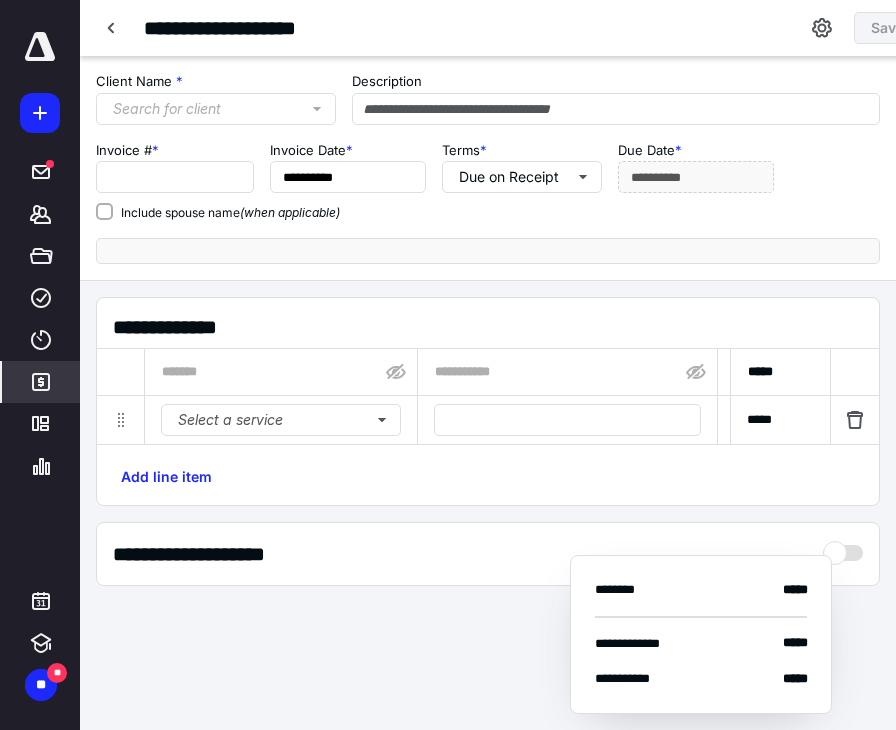type on "****" 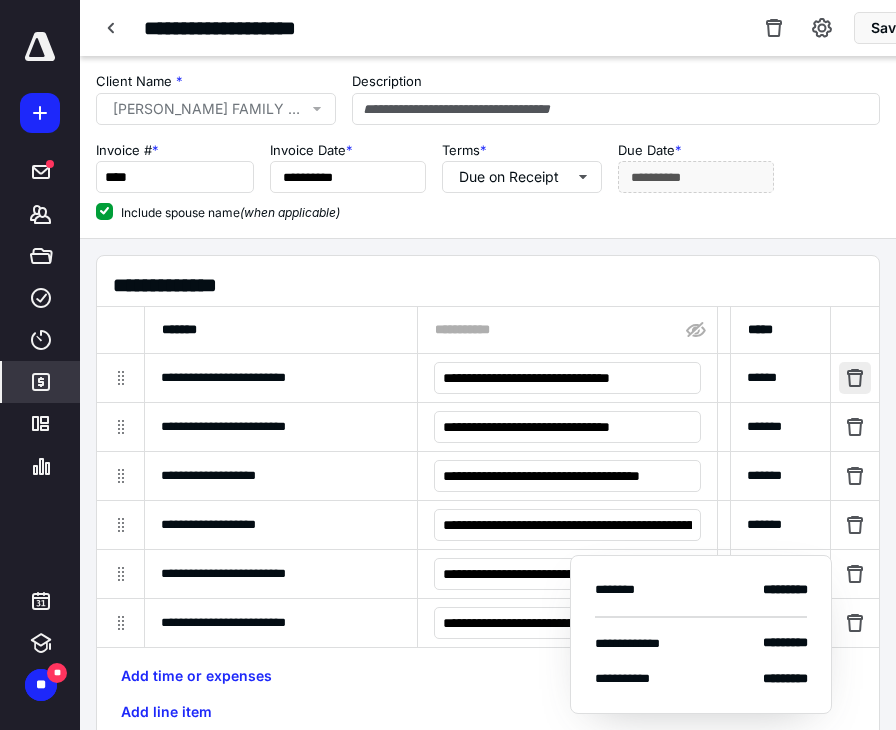 click at bounding box center (855, 378) 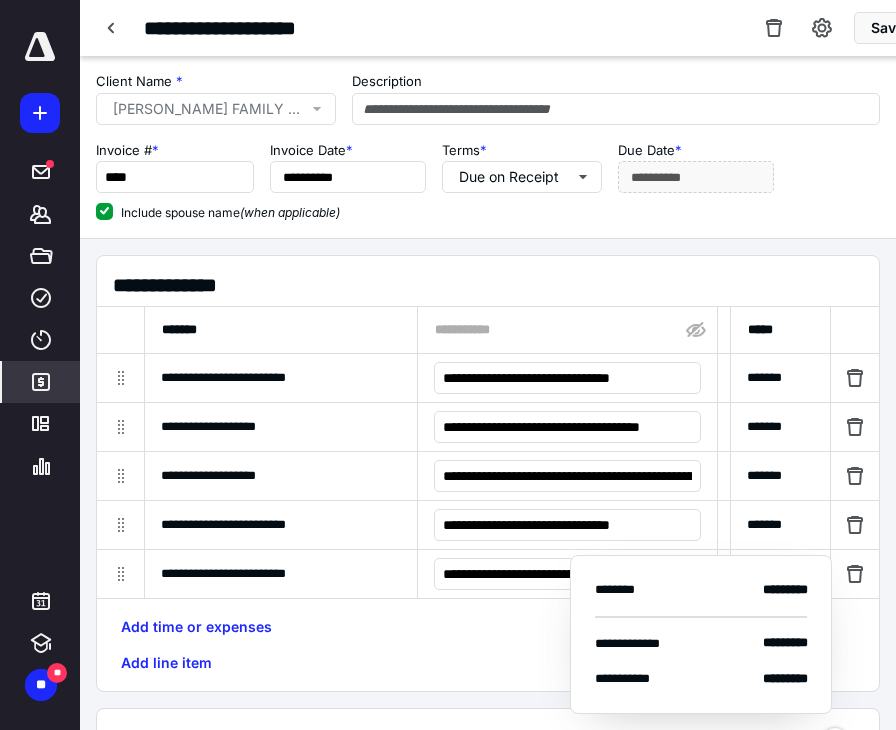 click at bounding box center (855, 378) 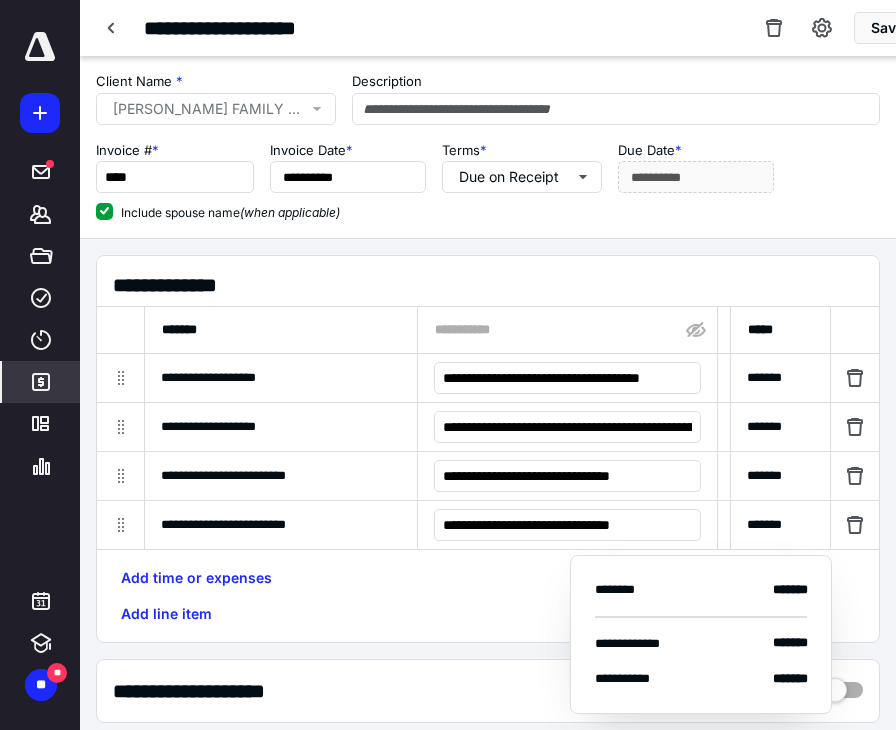click at bounding box center (855, 378) 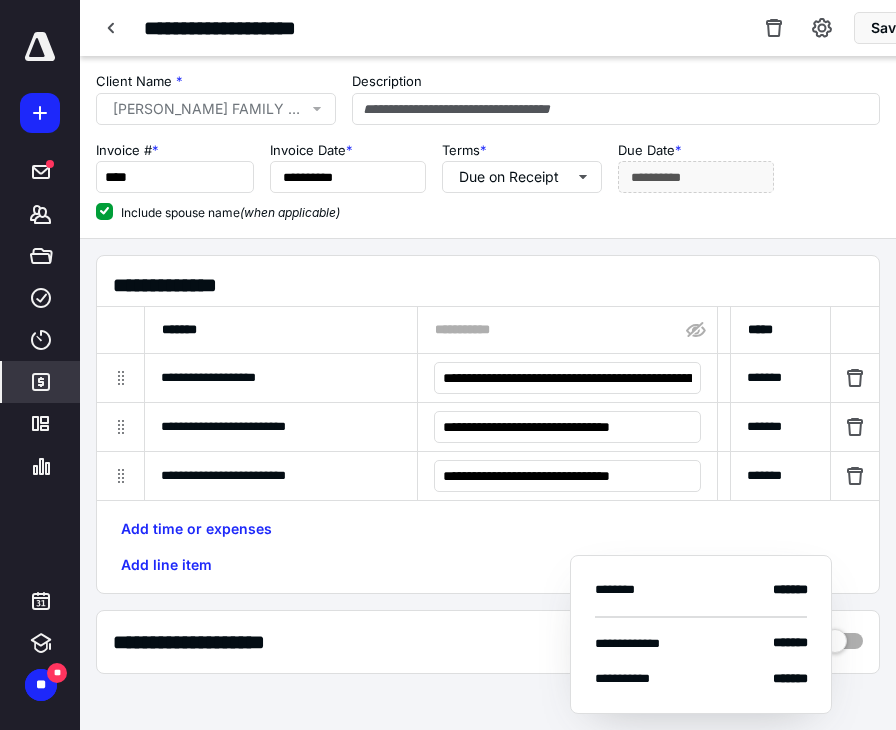 click at bounding box center [855, 378] 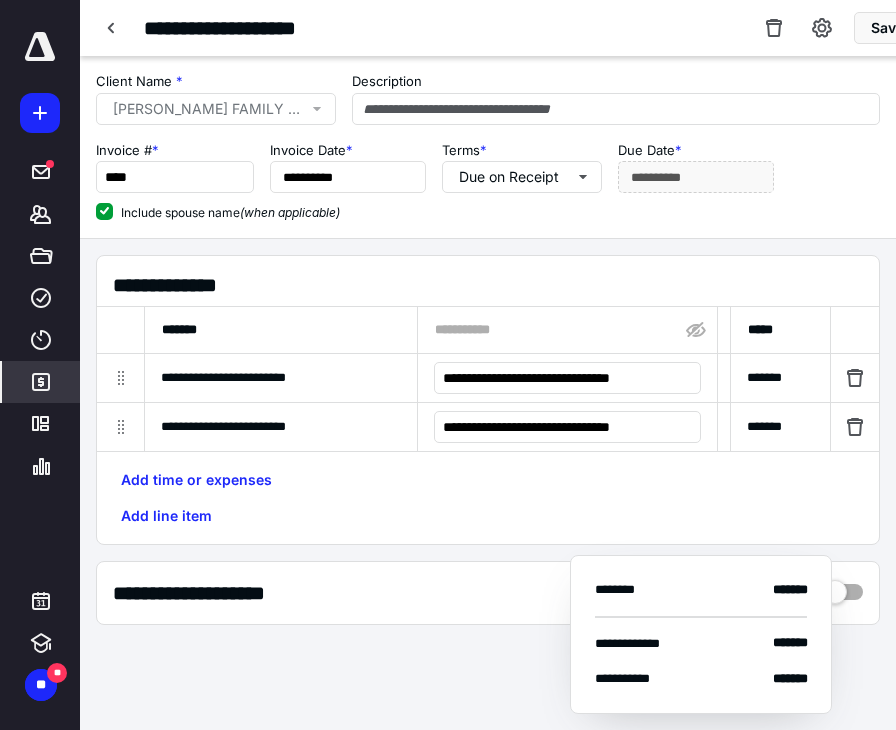 click at bounding box center [855, 378] 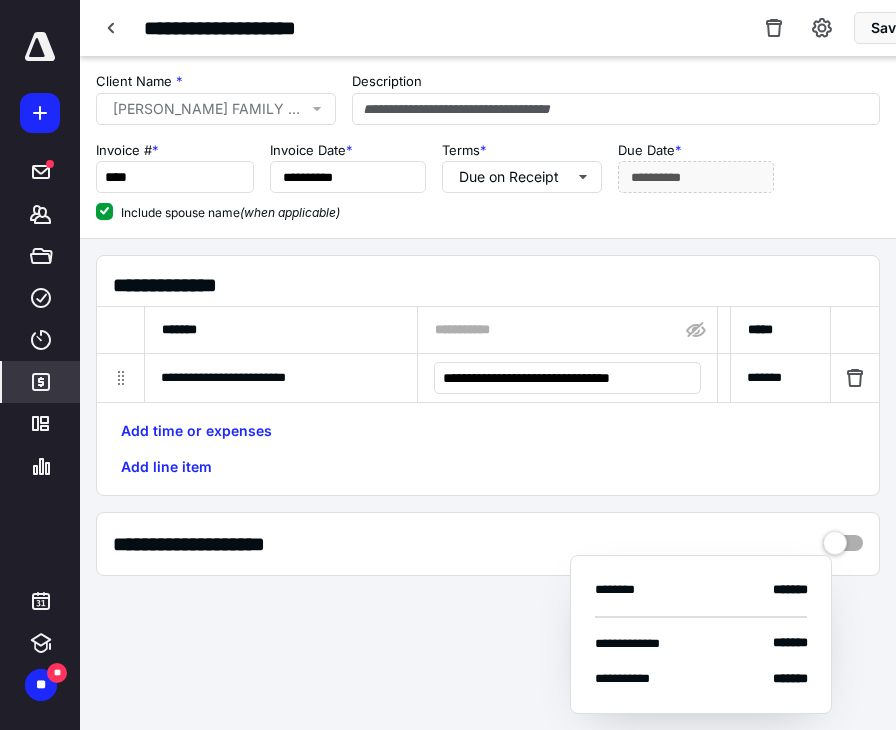 click at bounding box center (855, 378) 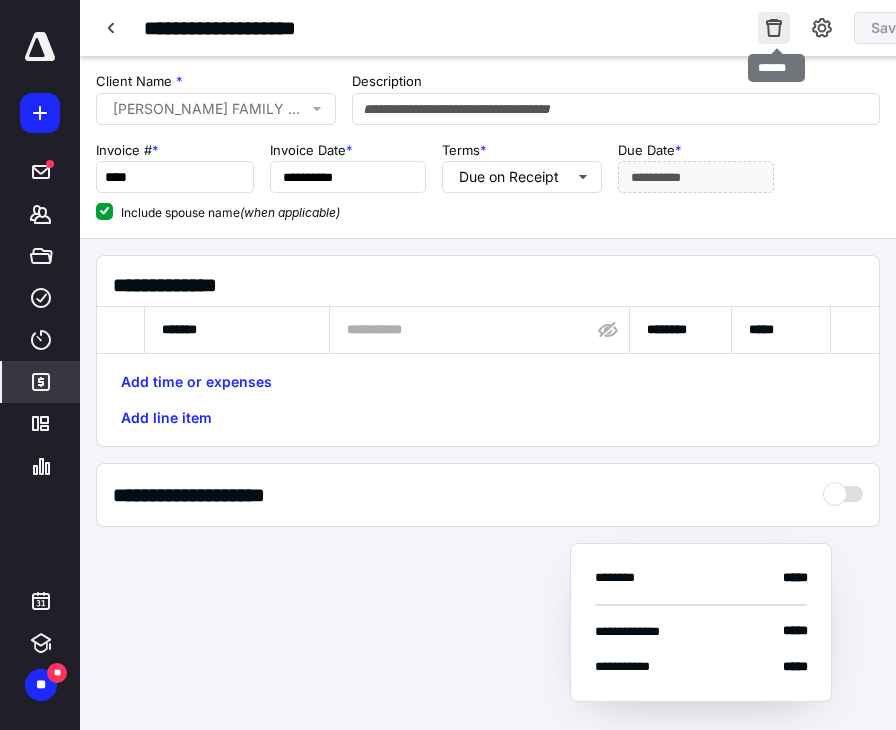click at bounding box center (774, 28) 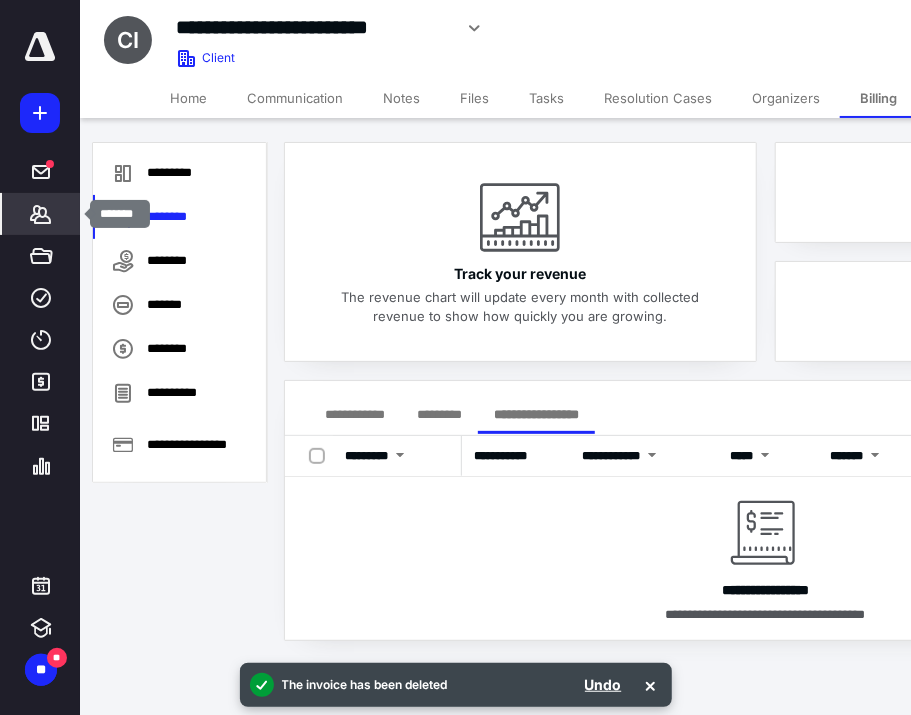click 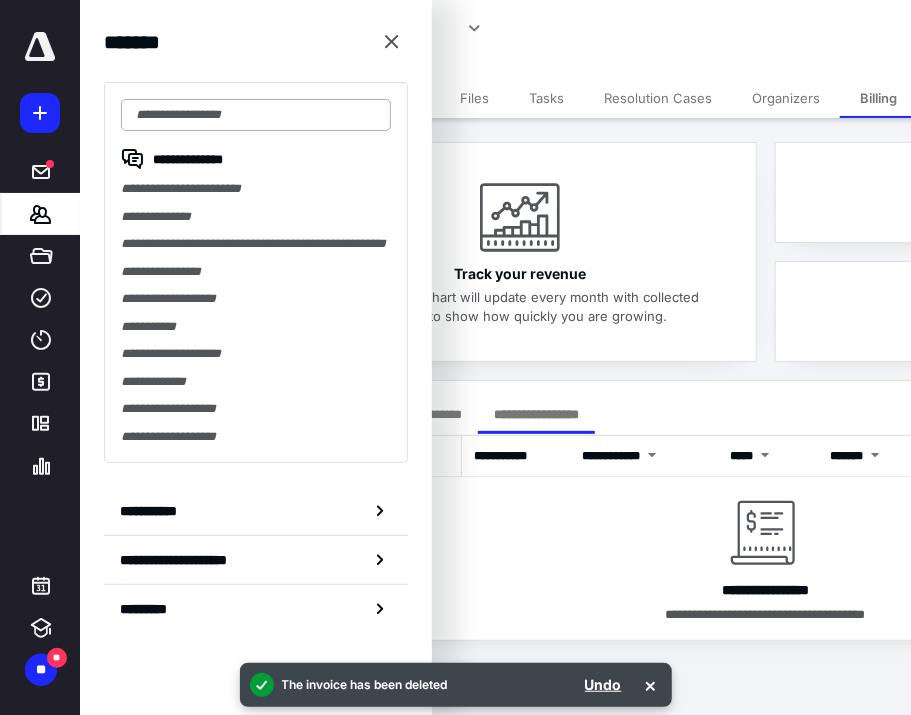 click at bounding box center [256, 115] 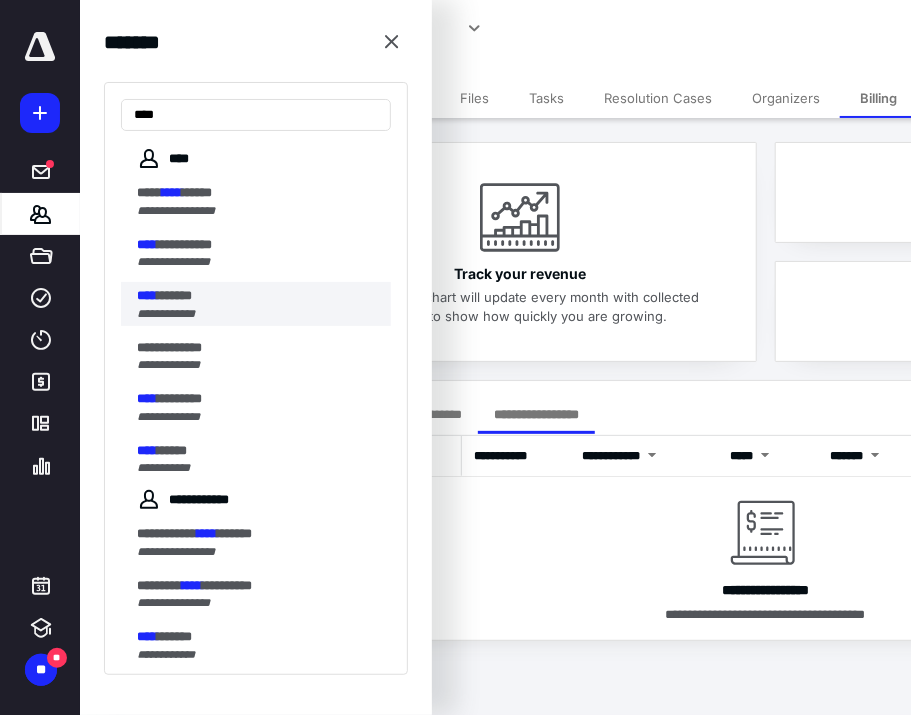 type on "****" 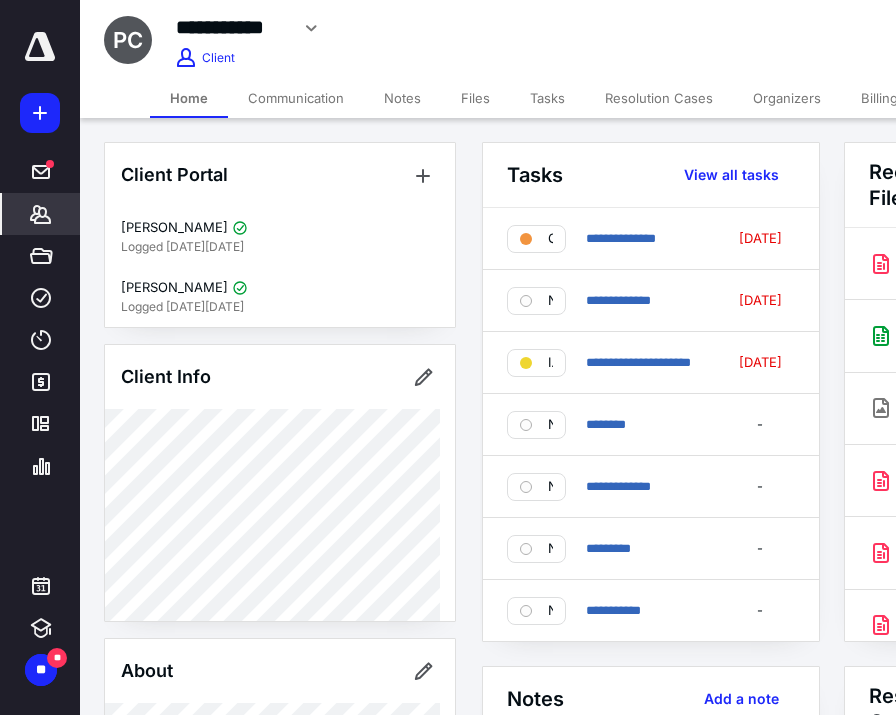 click on "Billing" at bounding box center (879, 98) 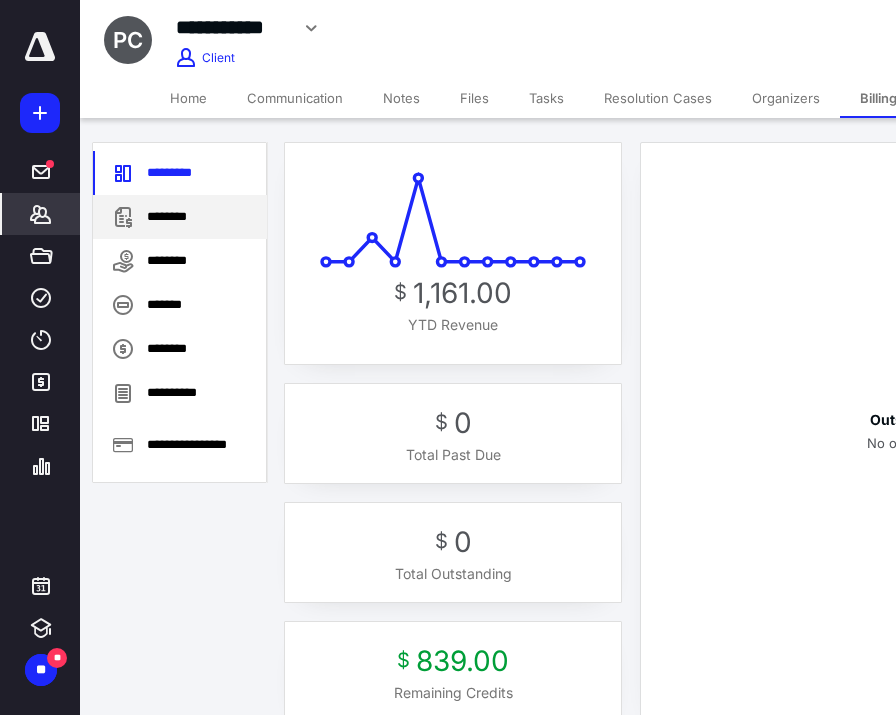 click on "********" at bounding box center [180, 217] 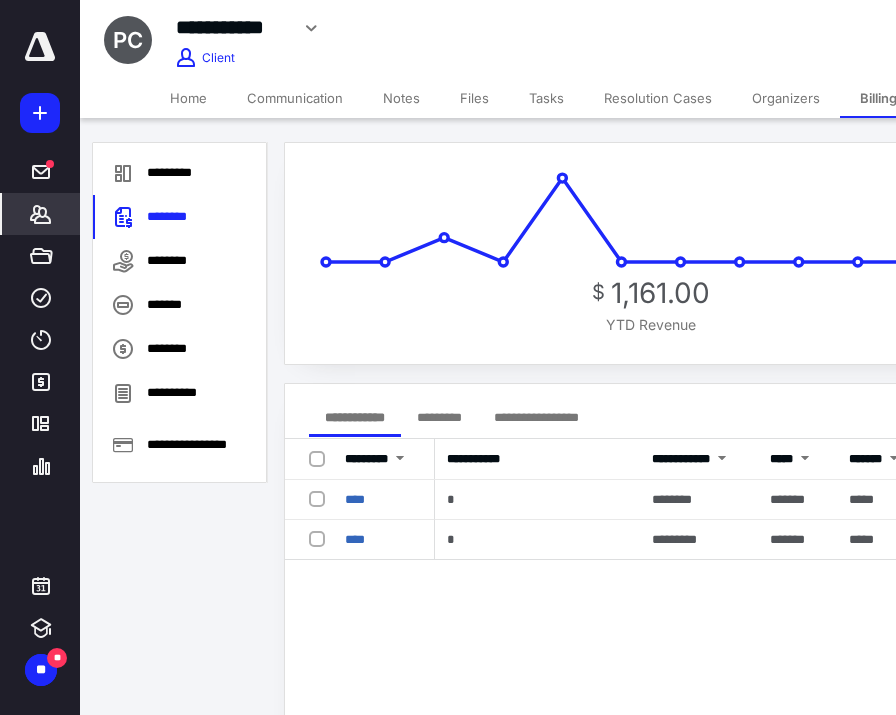 click on "**********" at bounding box center (536, 417) 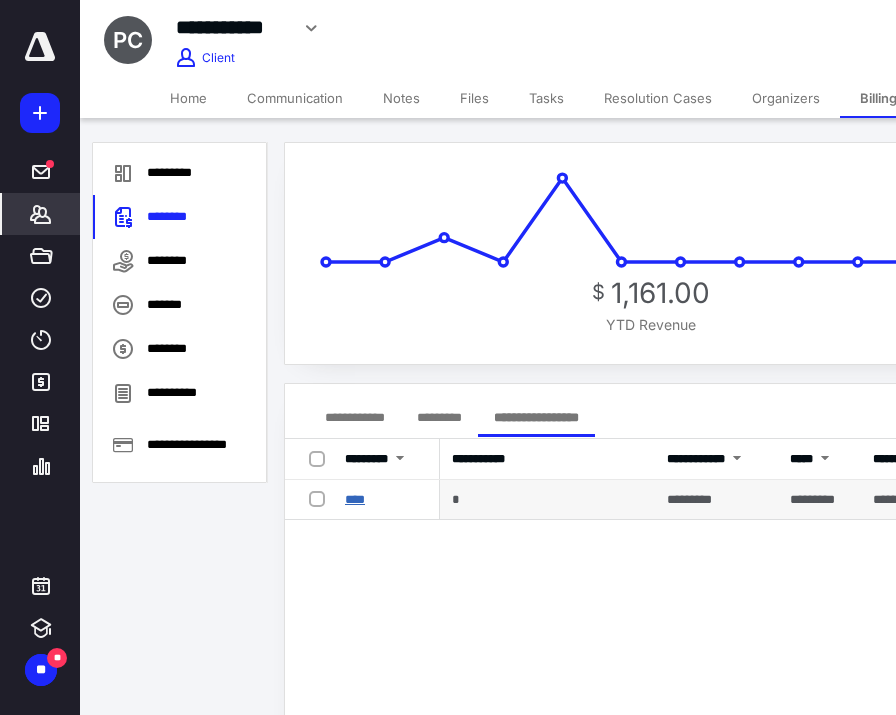 click on "****" at bounding box center (355, 499) 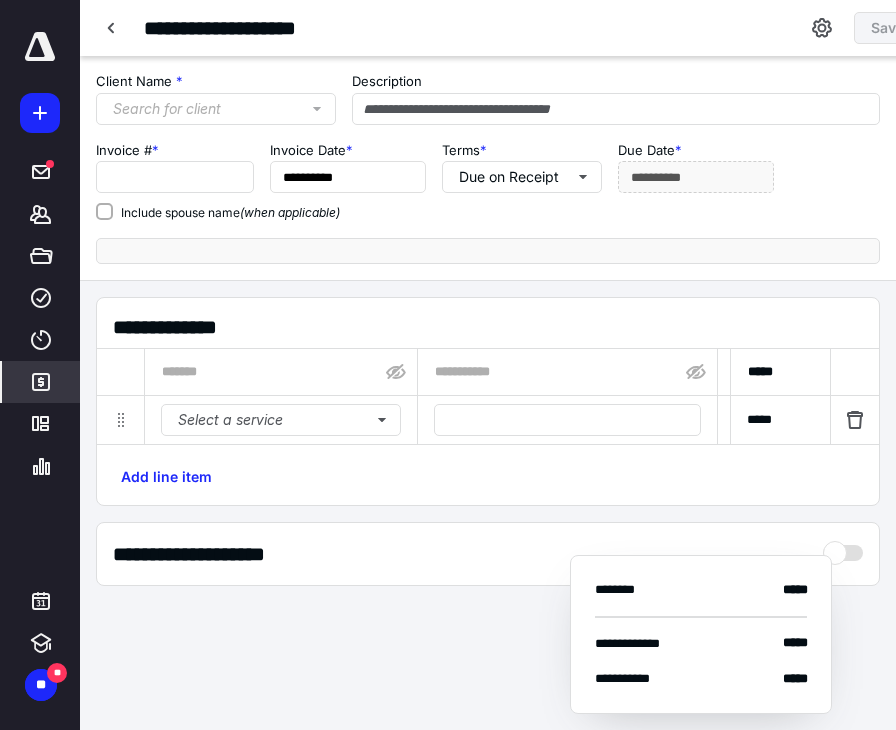 type on "****" 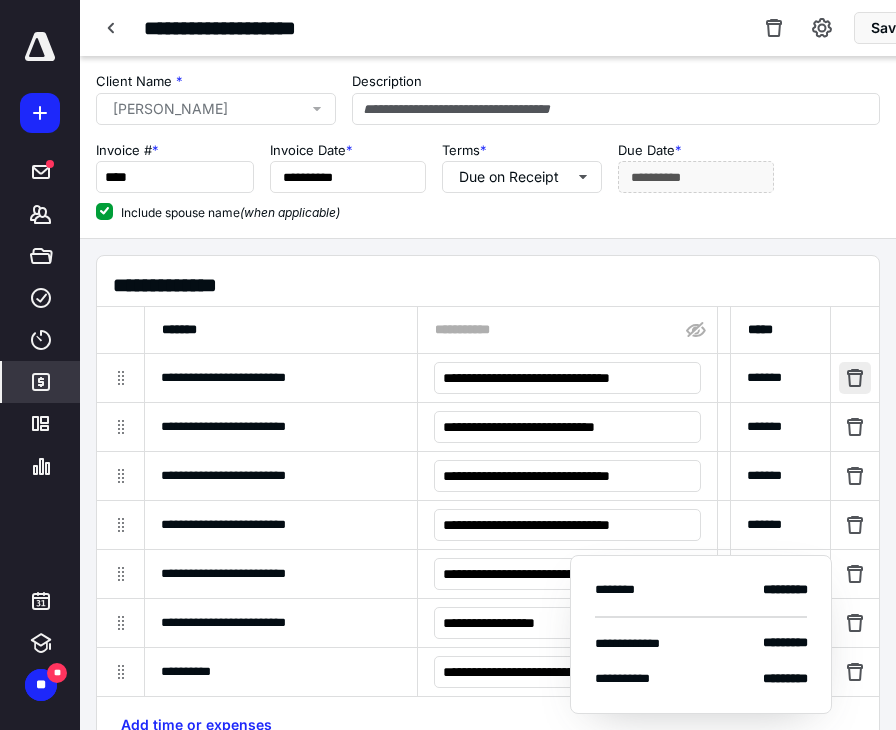 click at bounding box center (855, 378) 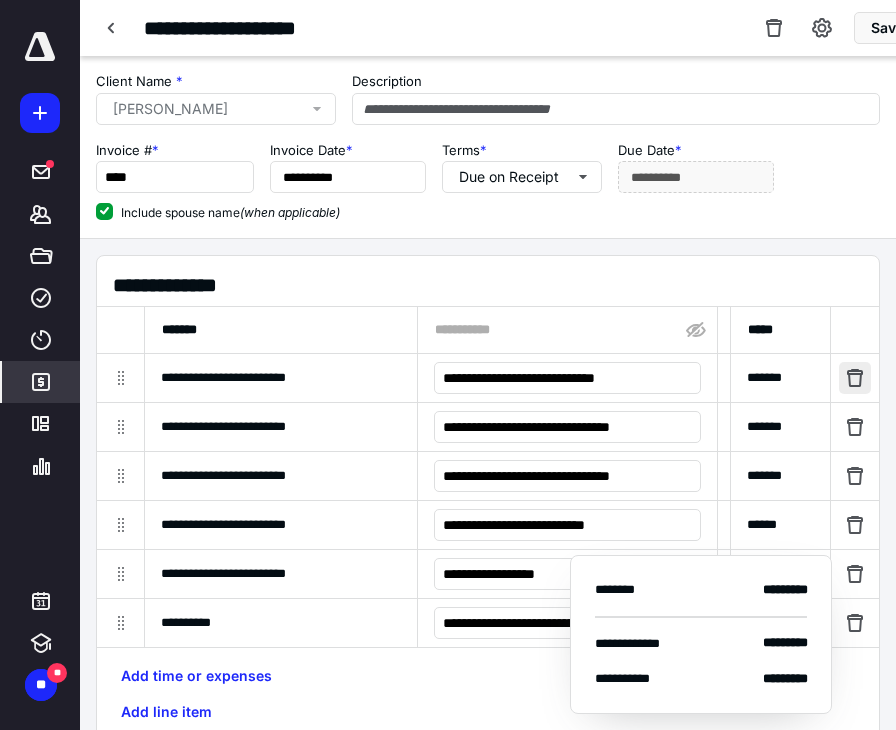click at bounding box center (855, 378) 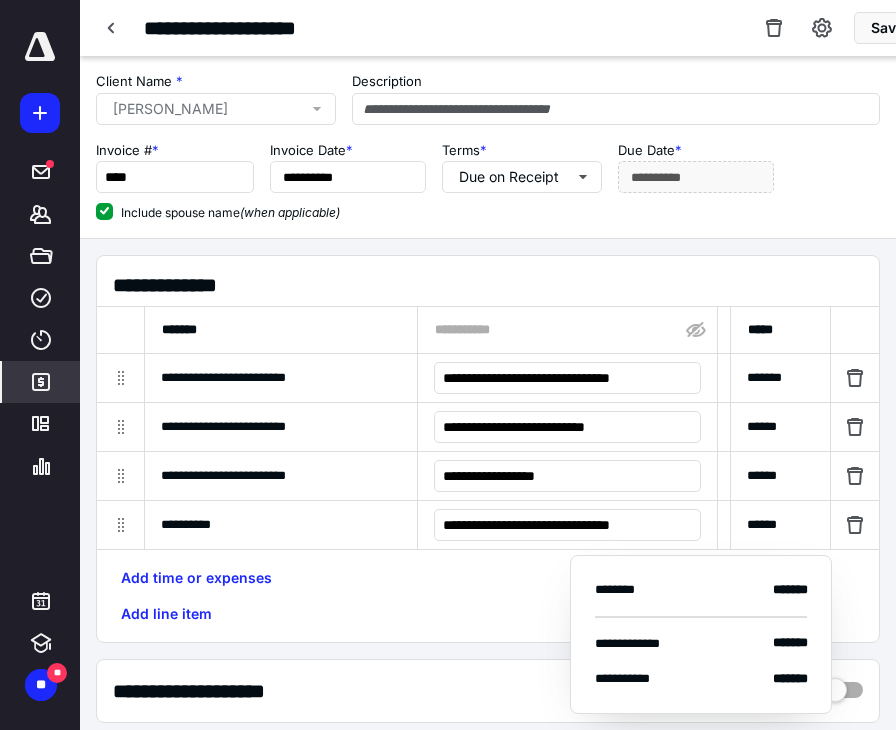 click at bounding box center (855, 378) 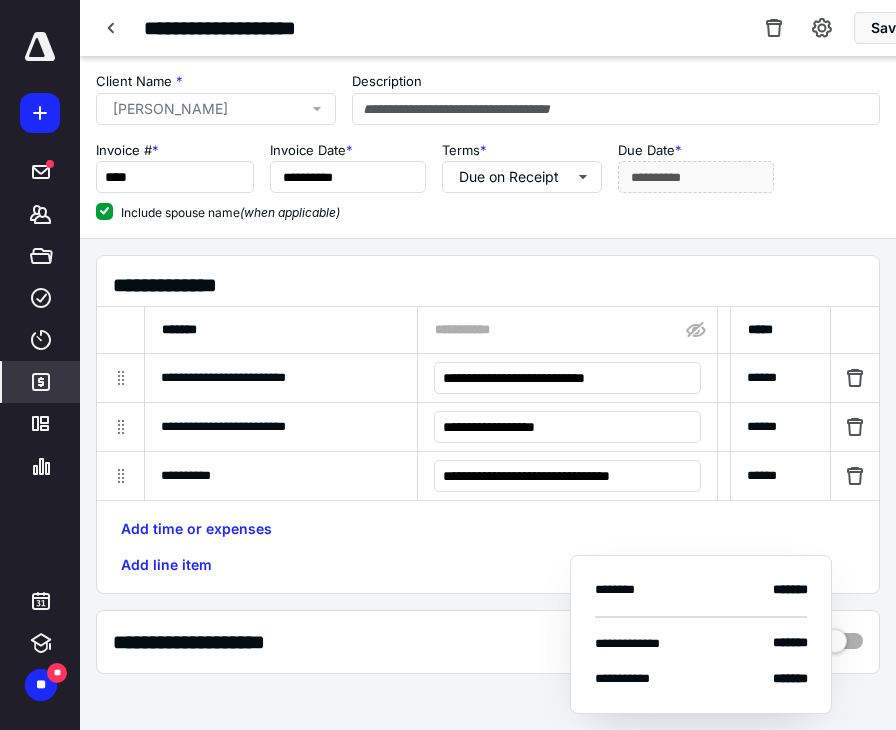 click at bounding box center (855, 378) 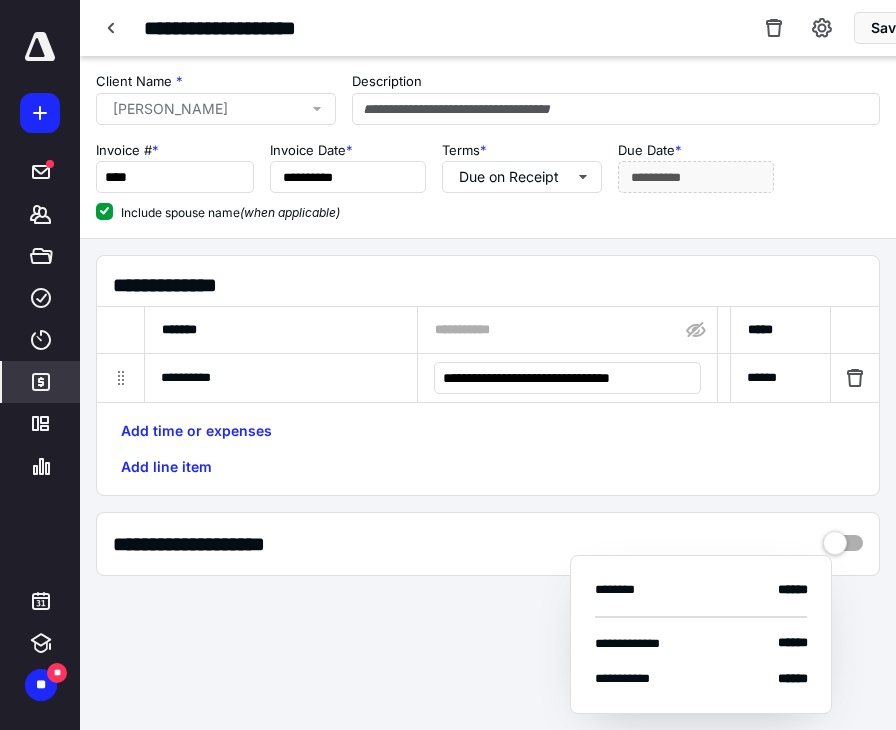 click at bounding box center [855, 378] 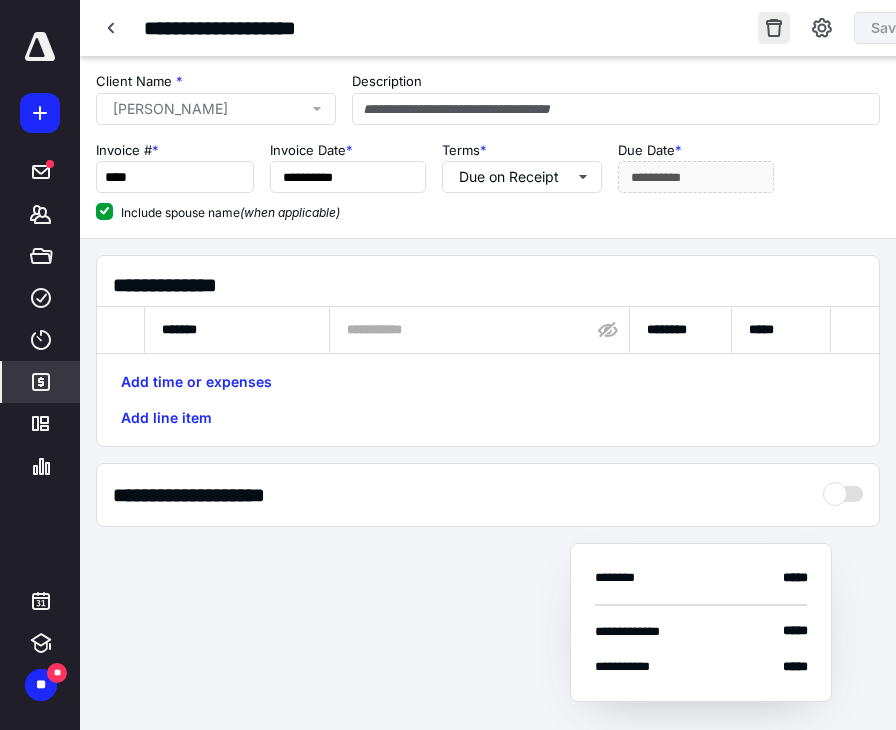 click at bounding box center (774, 28) 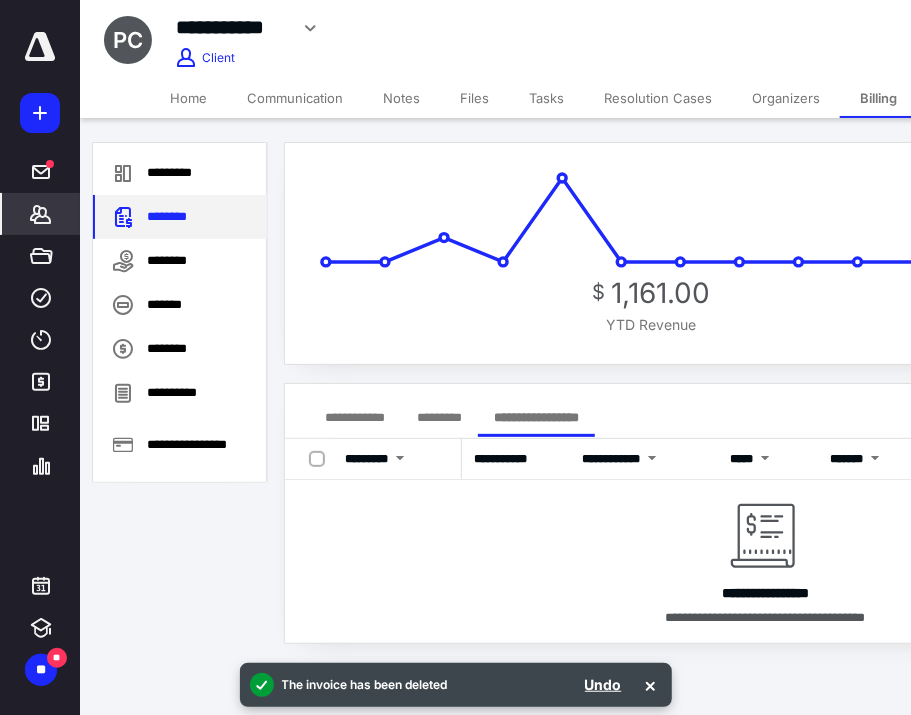 click on "********" at bounding box center [180, 217] 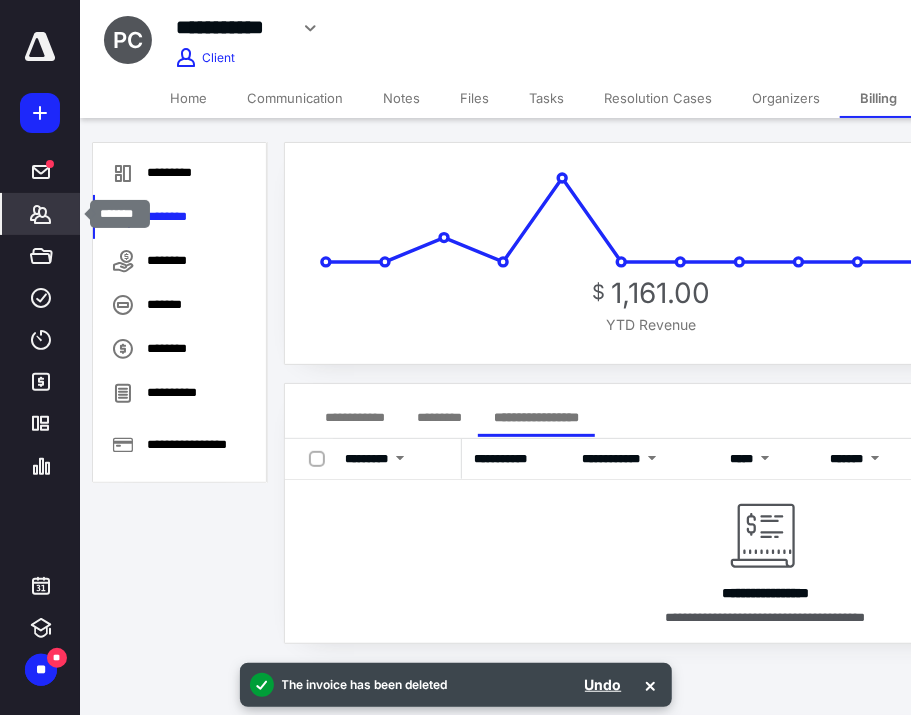click 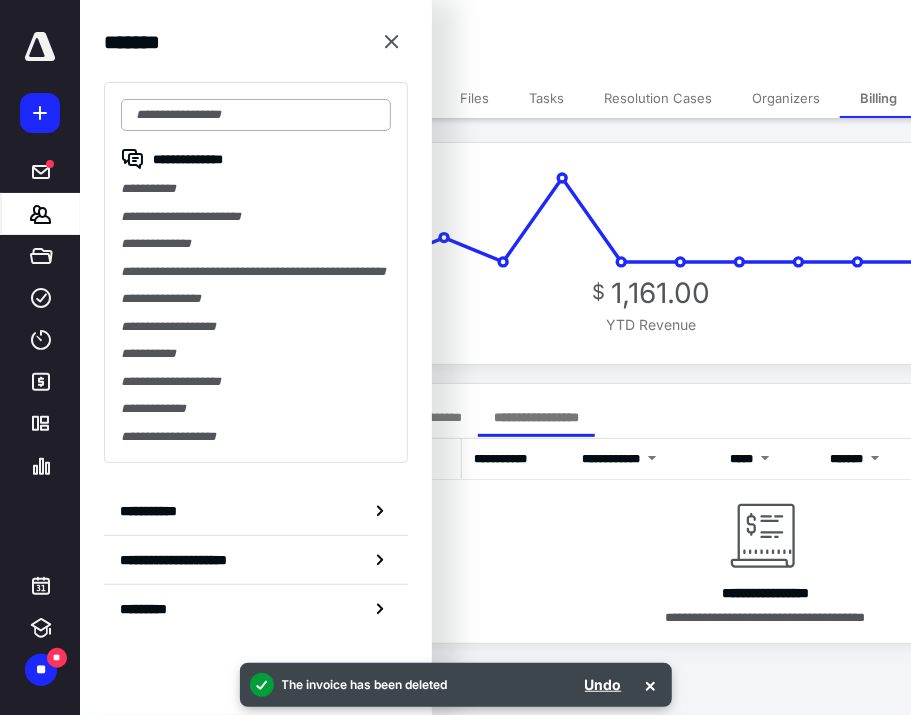 click at bounding box center (256, 115) 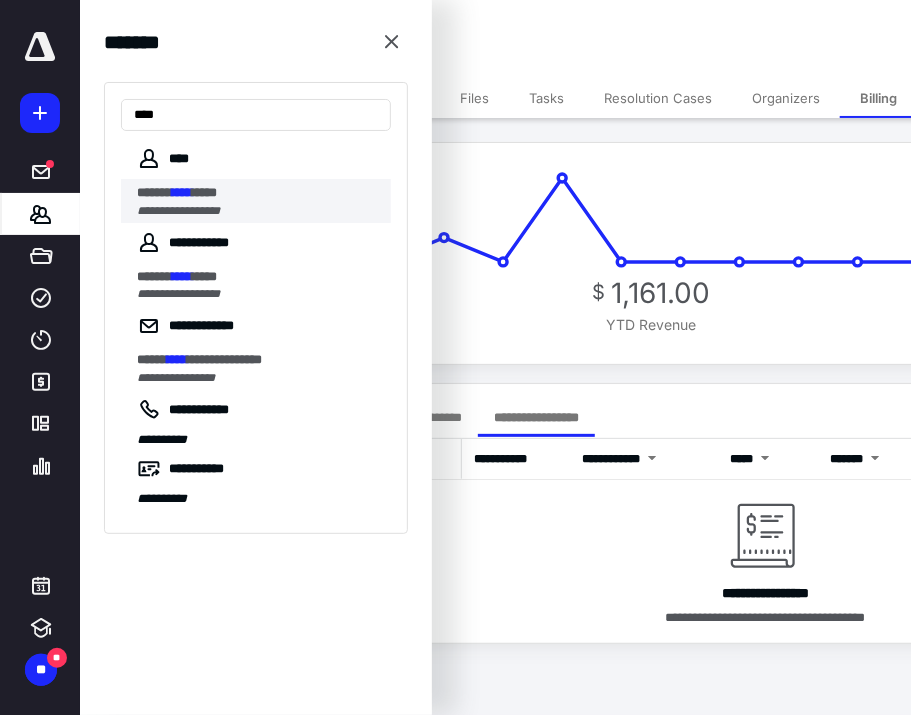 type on "****" 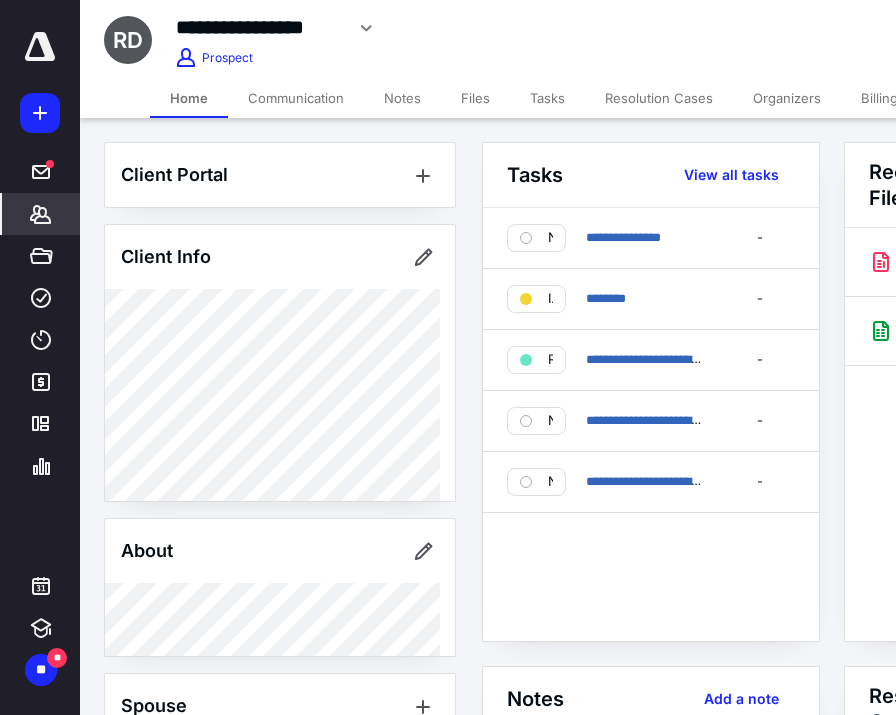 click on "Billing" at bounding box center [879, 98] 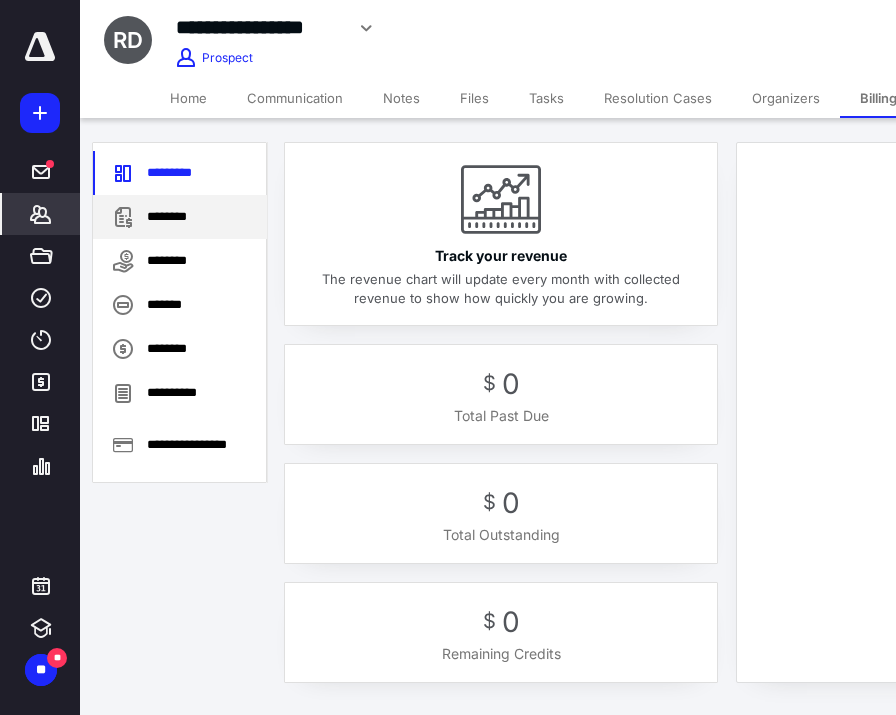 click on "********" at bounding box center (180, 217) 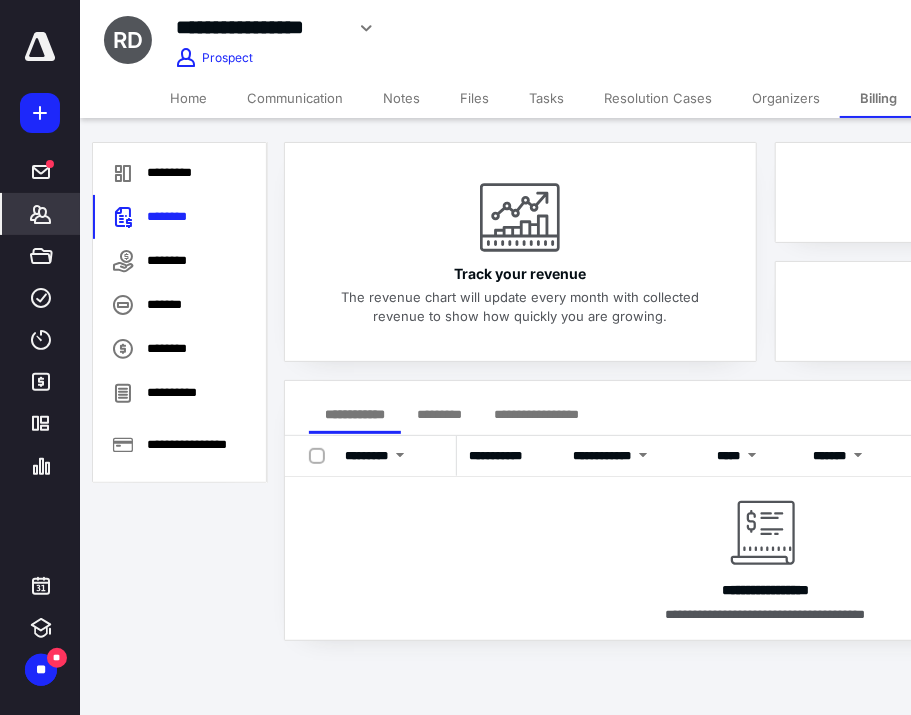 click on "**********" at bounding box center [765, 408] 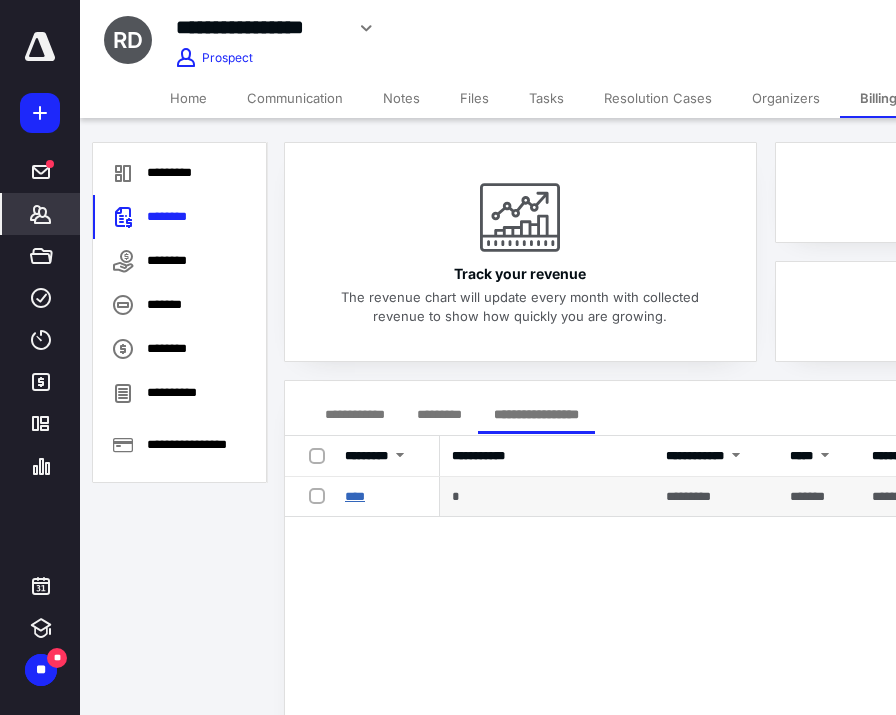 click on "****" at bounding box center [355, 496] 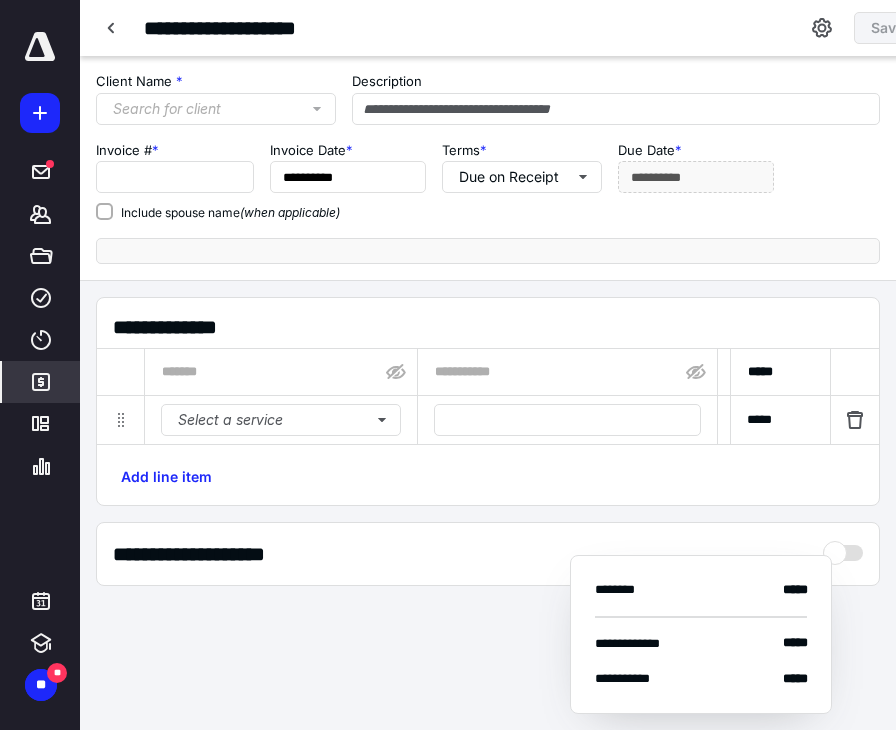 type on "****" 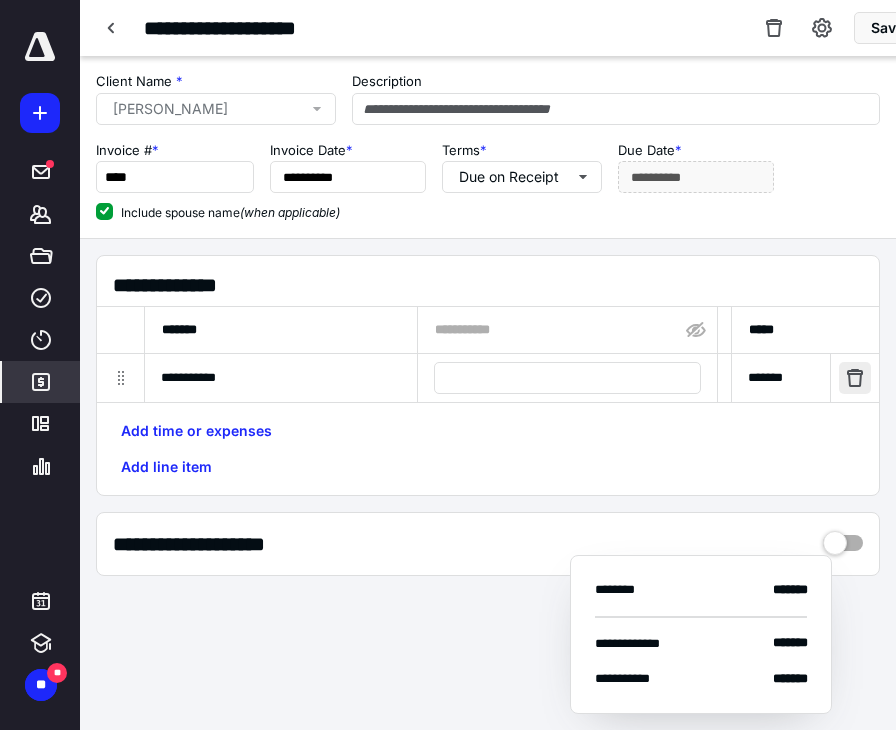 click at bounding box center (855, 378) 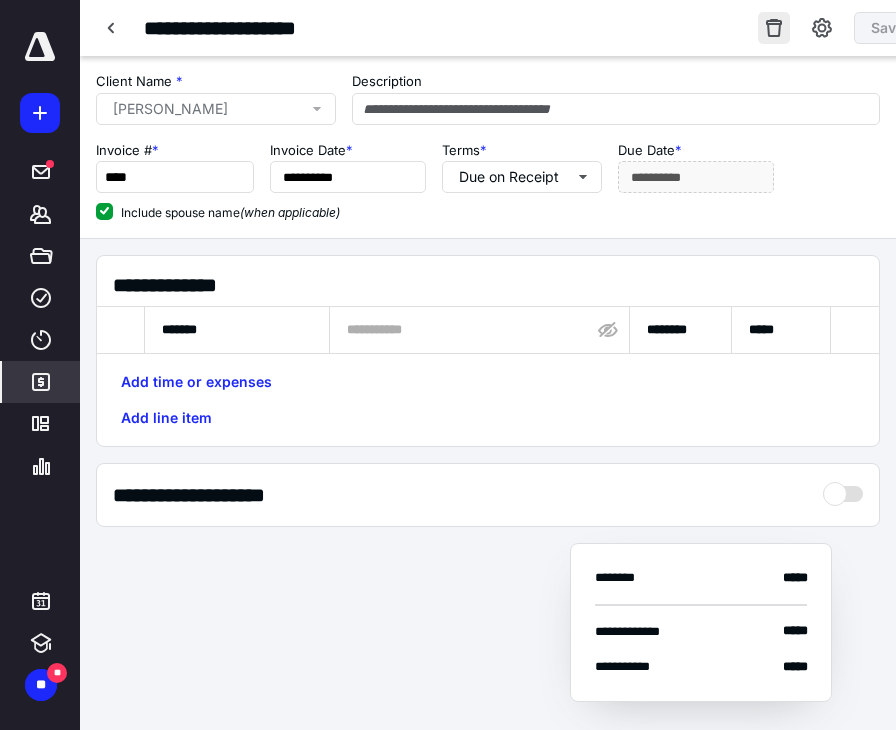 click at bounding box center (774, 28) 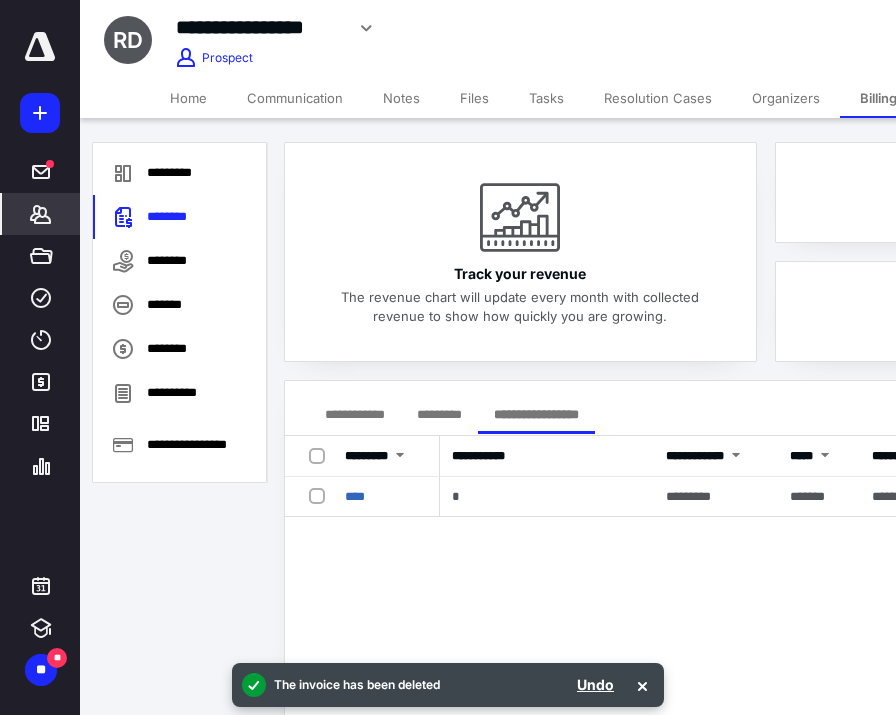 click on "*******" at bounding box center (41, 214) 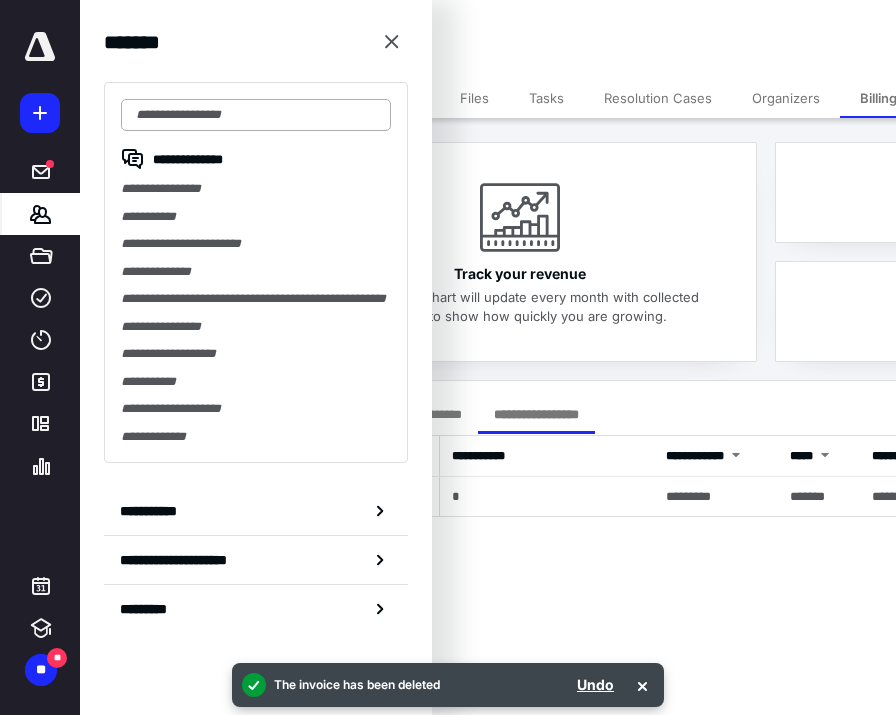 click at bounding box center (256, 115) 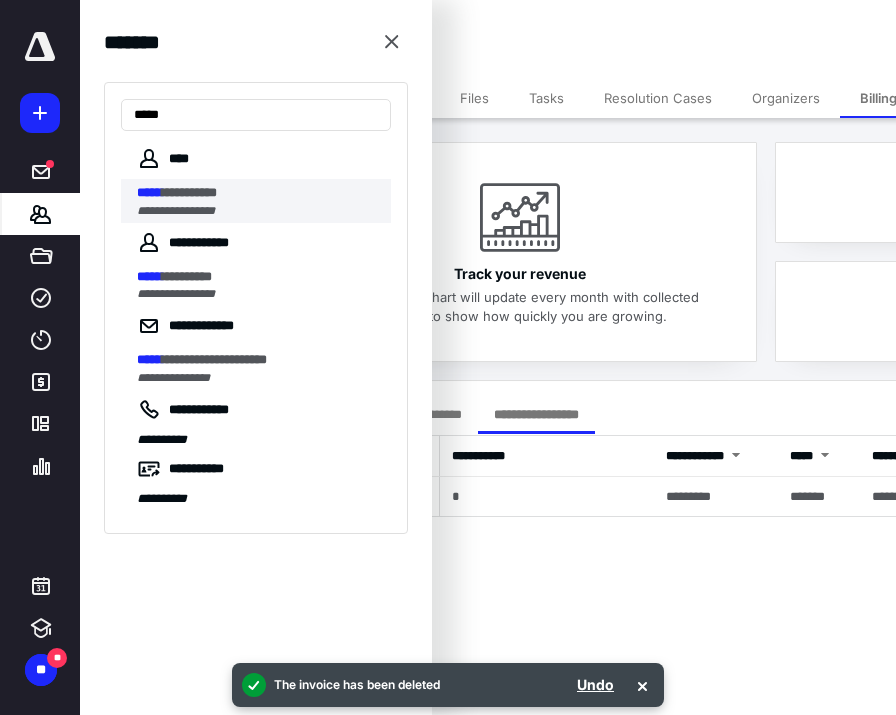 type on "*****" 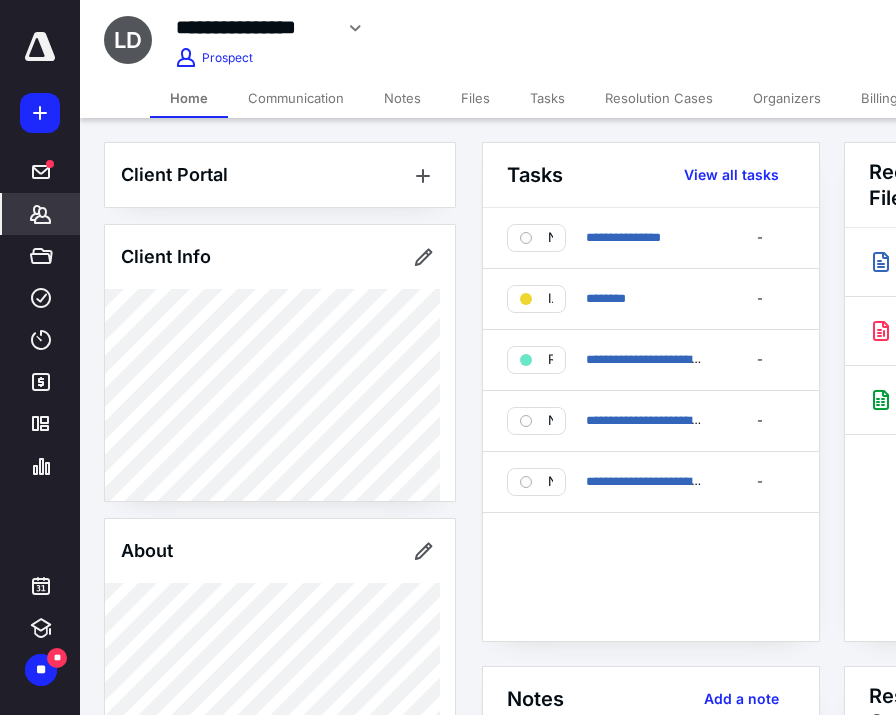 click on "Billing" at bounding box center (879, 98) 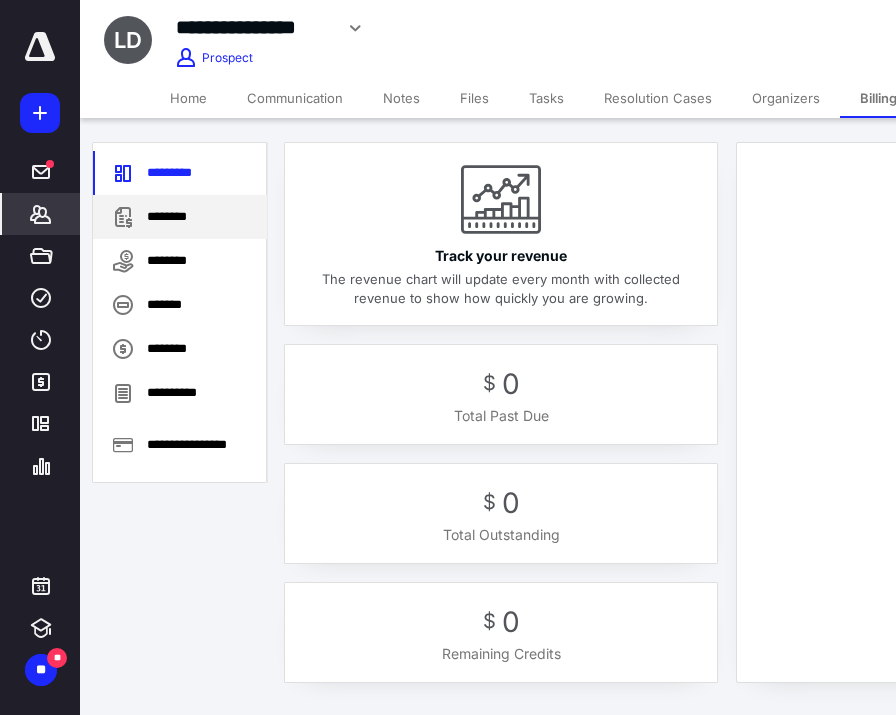click on "********" at bounding box center (180, 217) 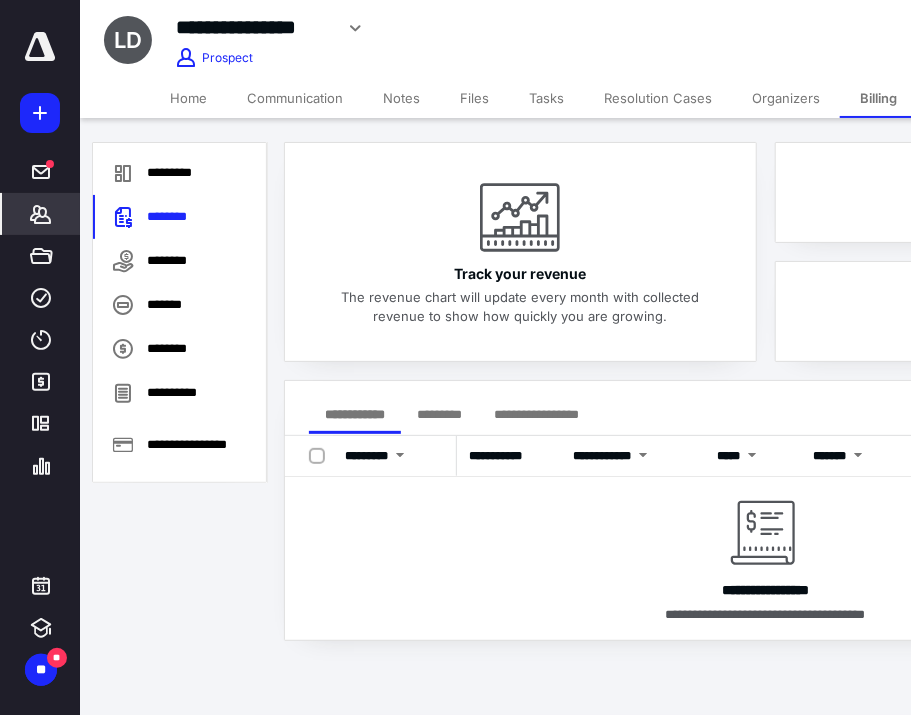 click on "**********" at bounding box center [536, 414] 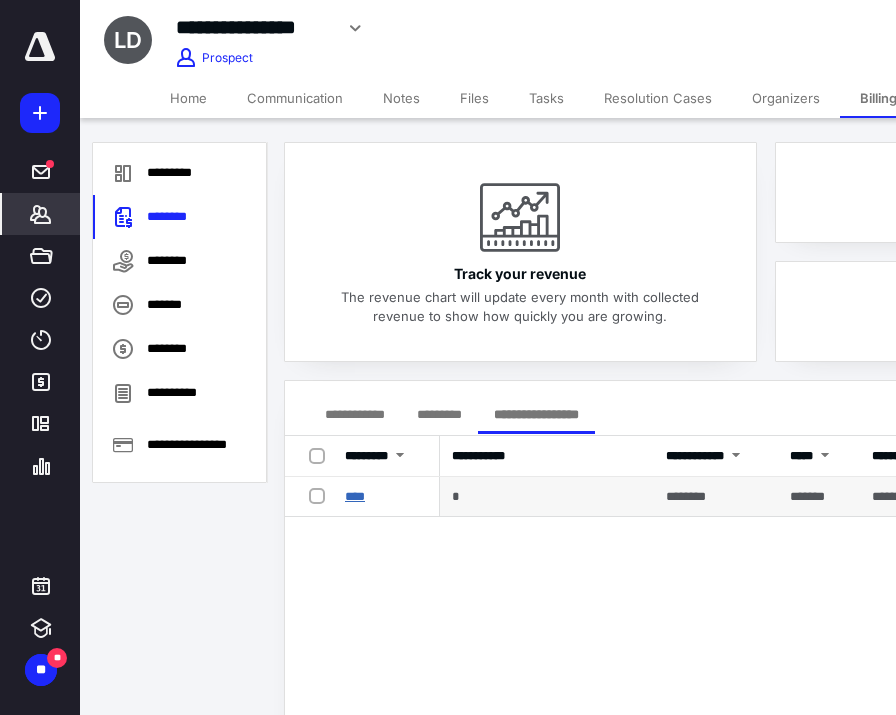 click on "****" at bounding box center (355, 496) 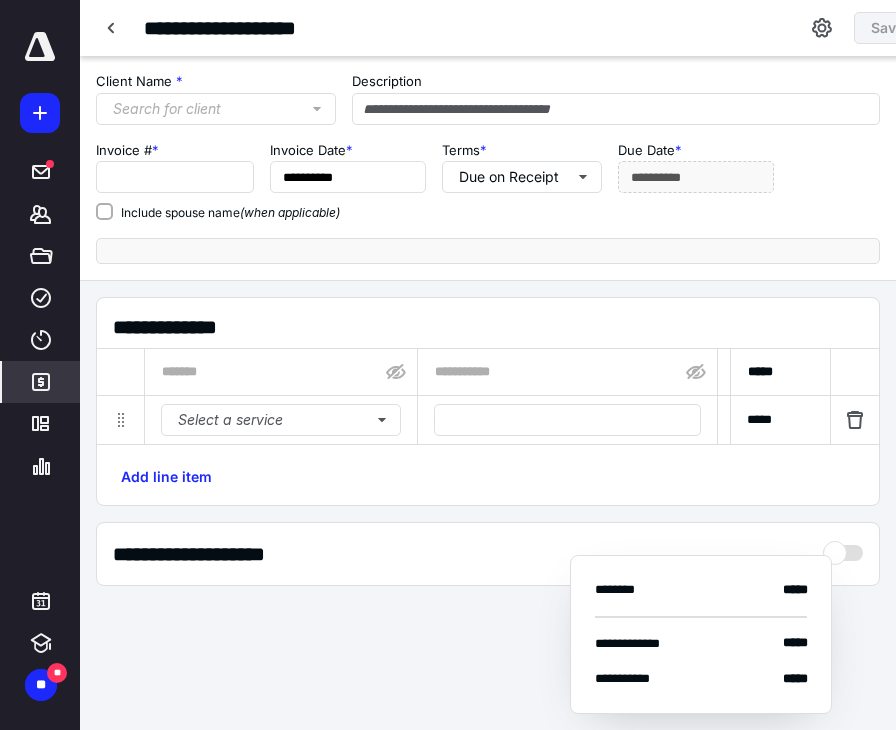 type on "****" 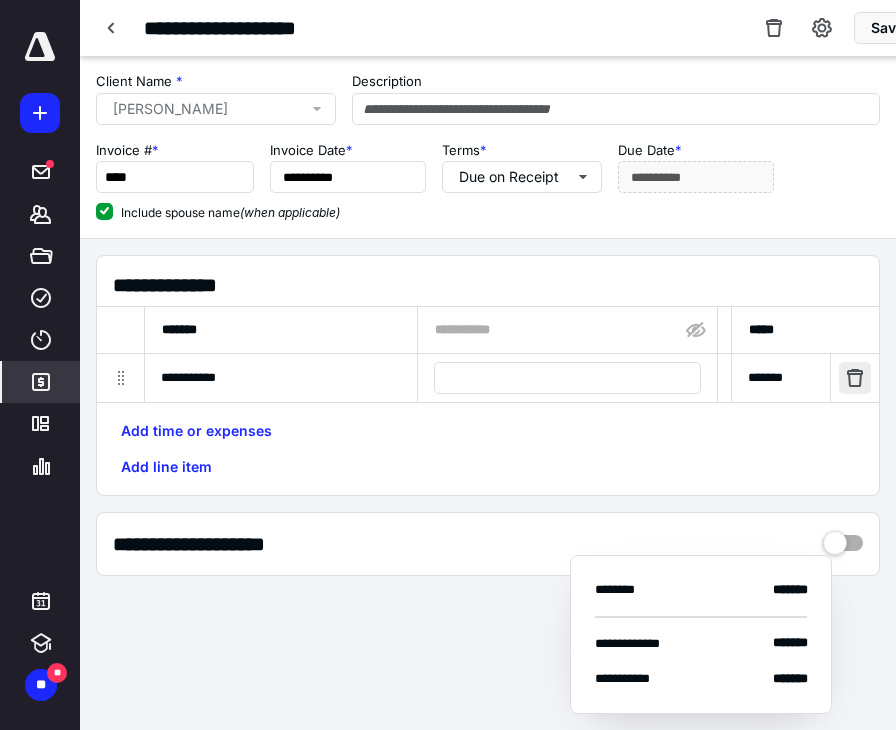 click at bounding box center (855, 378) 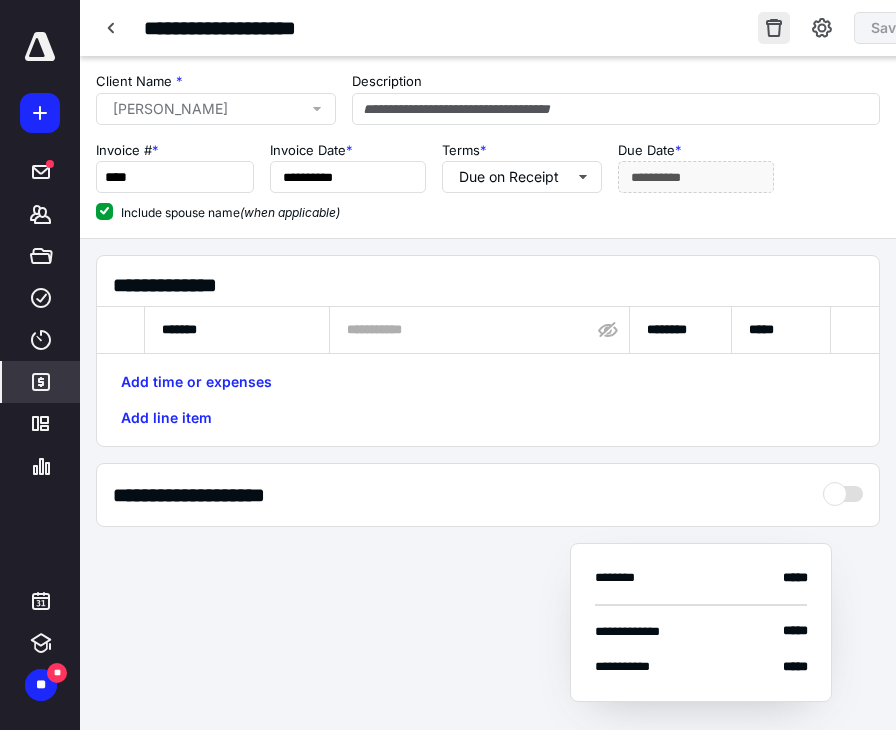 click at bounding box center [774, 28] 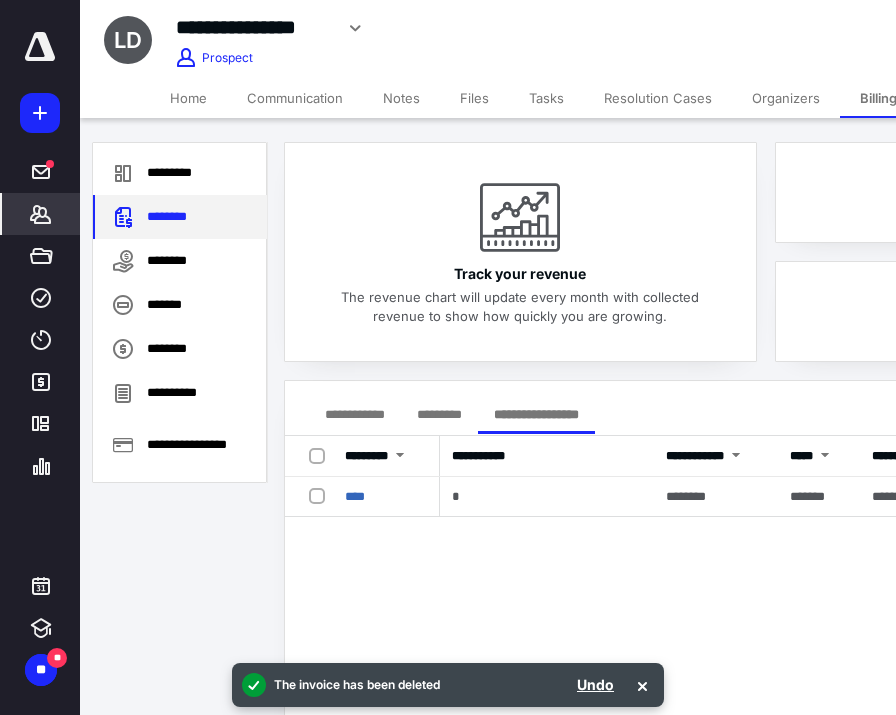 click on "********" at bounding box center (180, 217) 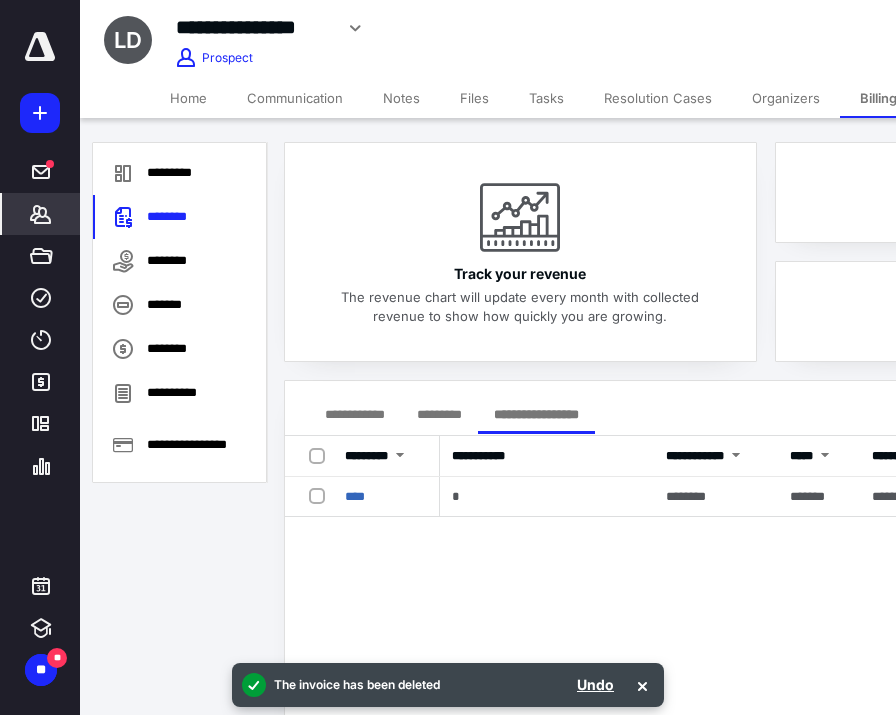 click 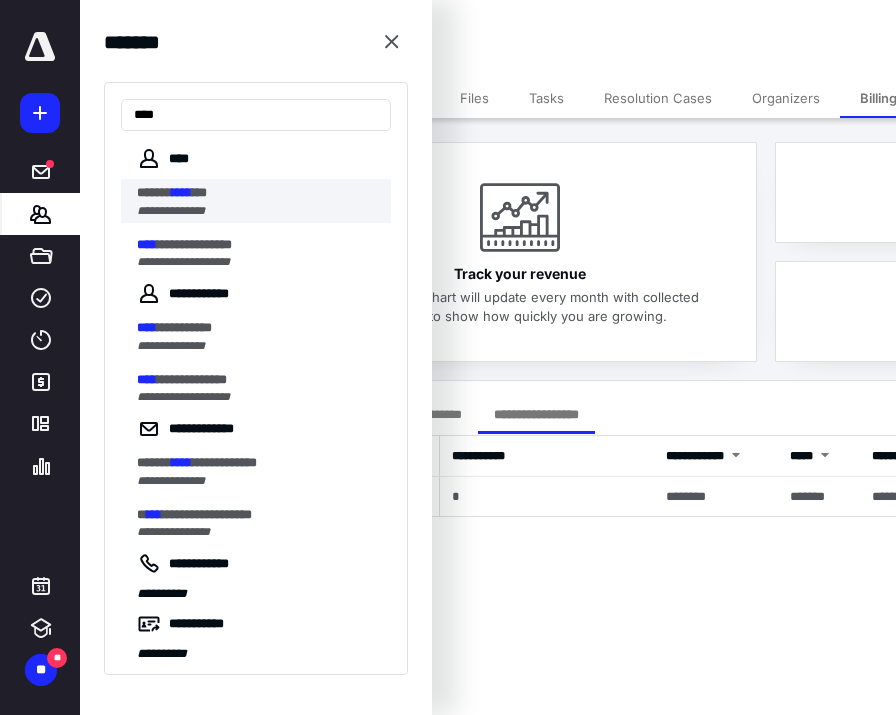 type on "****" 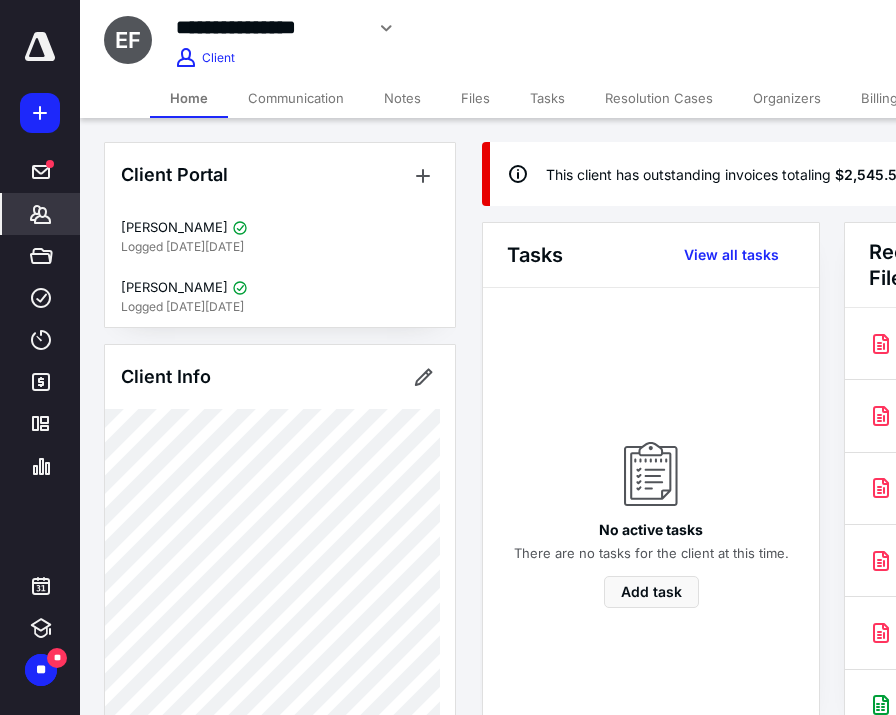 click on "Billing" at bounding box center (879, 98) 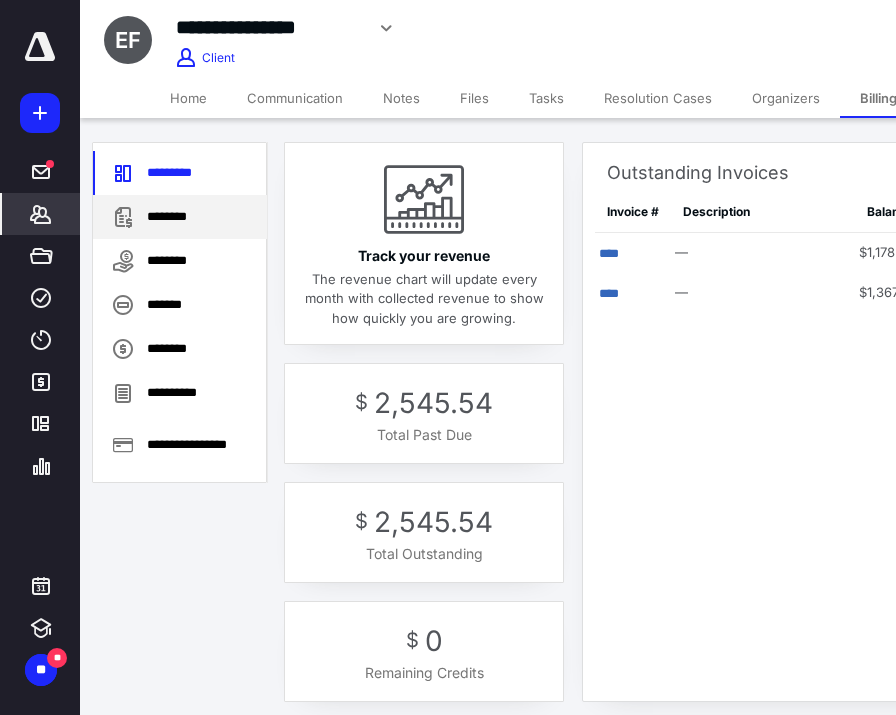 click on "********" at bounding box center (180, 217) 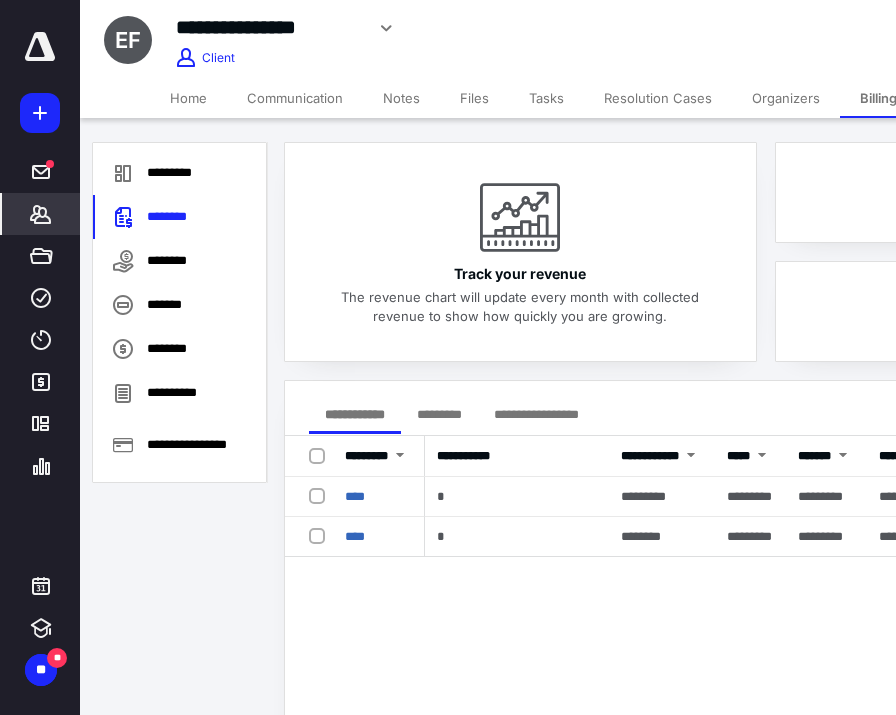 click on "**********" at bounding box center [536, 414] 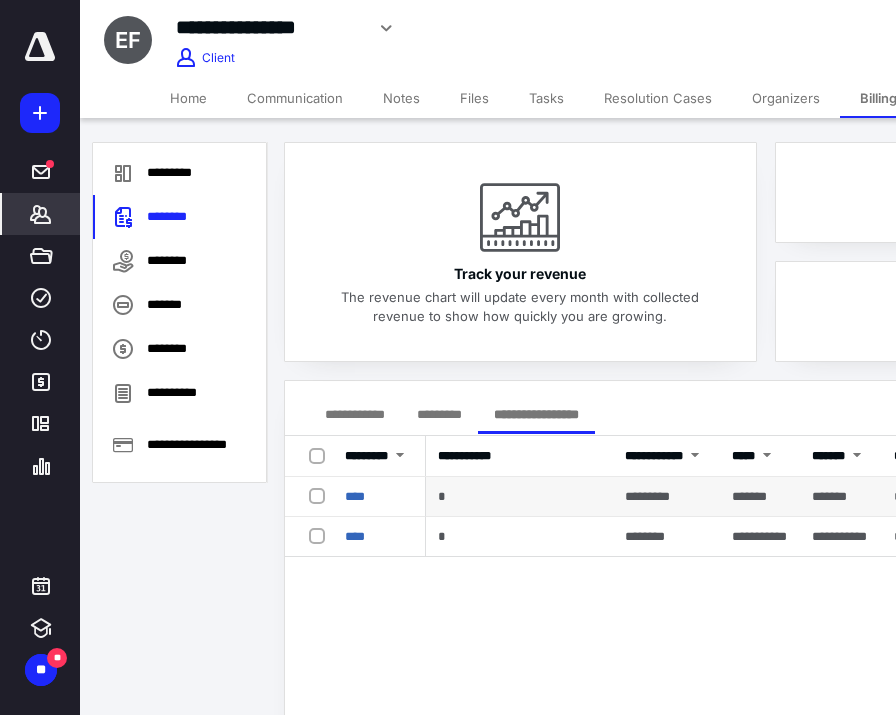 click on "****" at bounding box center [379, 497] 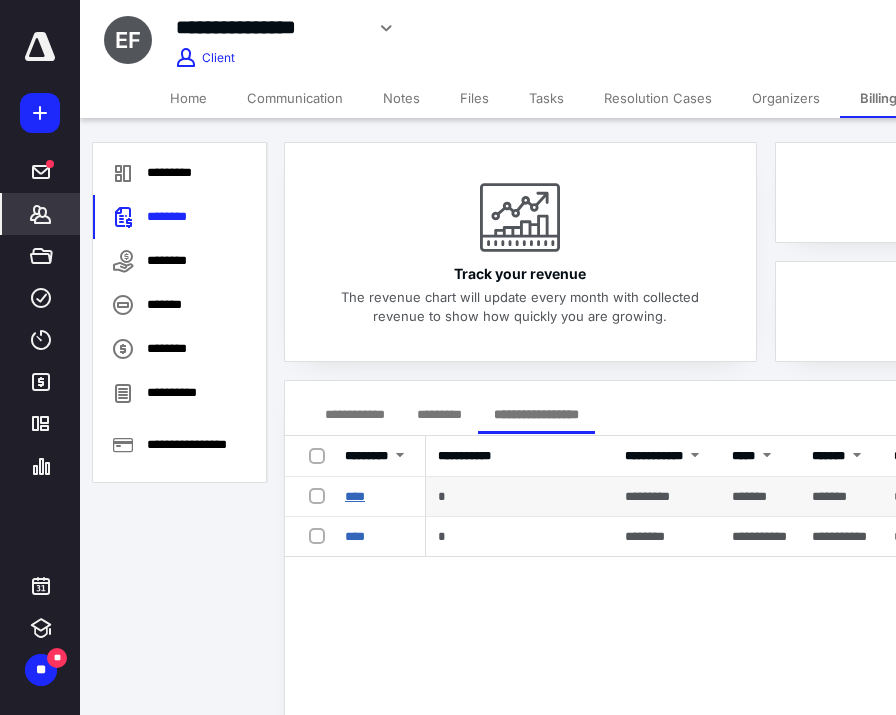 click on "****" at bounding box center (355, 496) 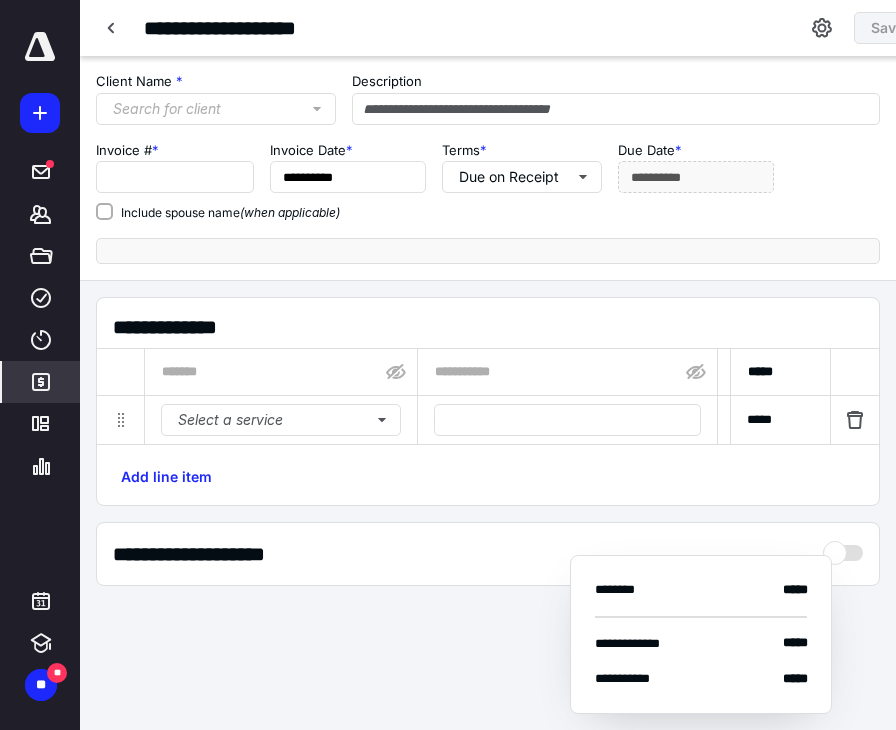 type on "****" 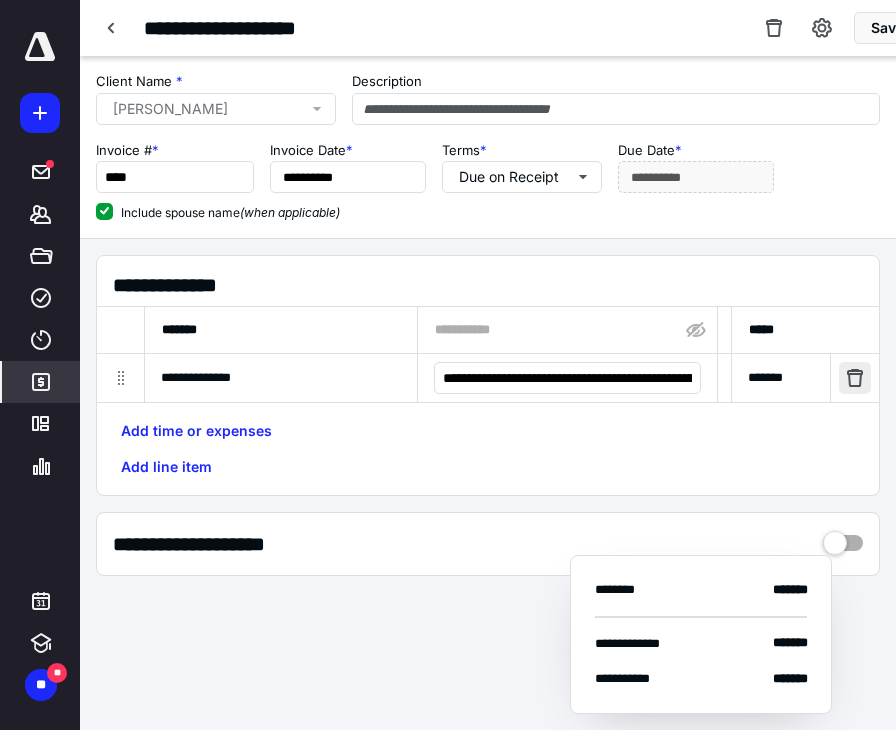 click at bounding box center (855, 378) 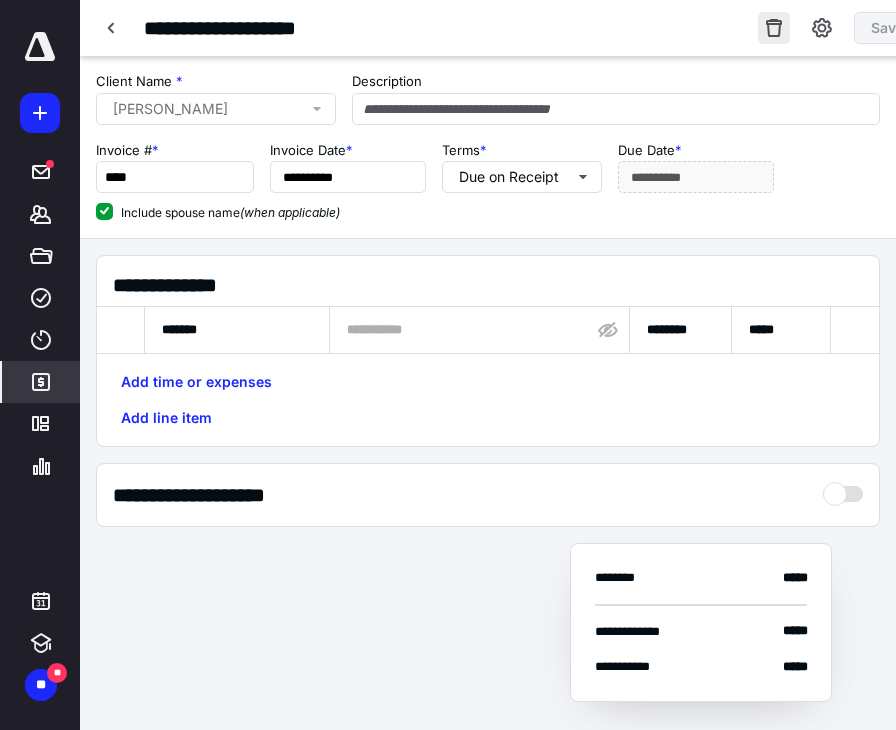 click at bounding box center (774, 28) 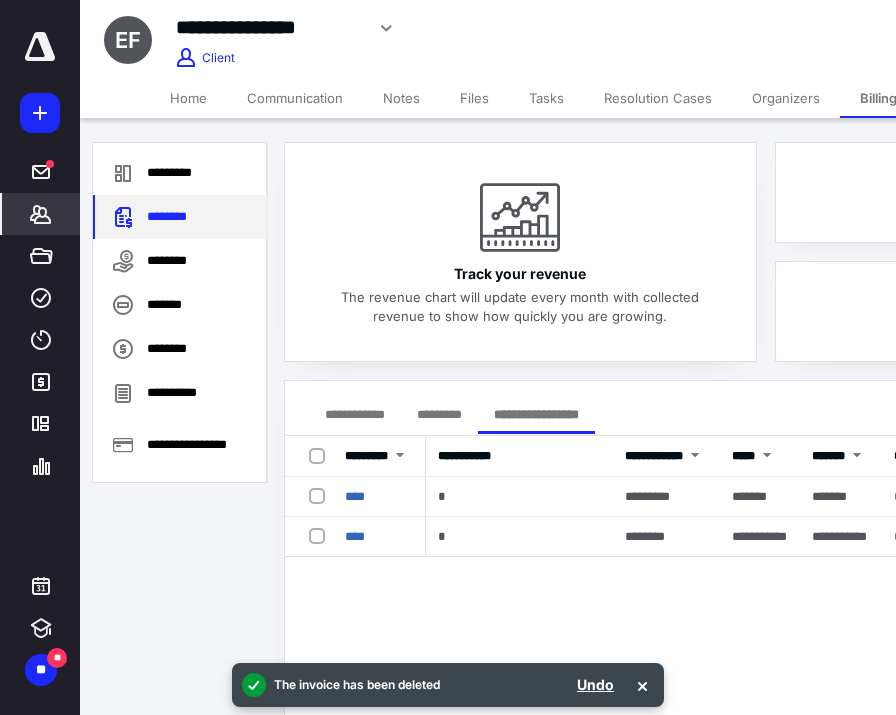 click on "********" at bounding box center [180, 217] 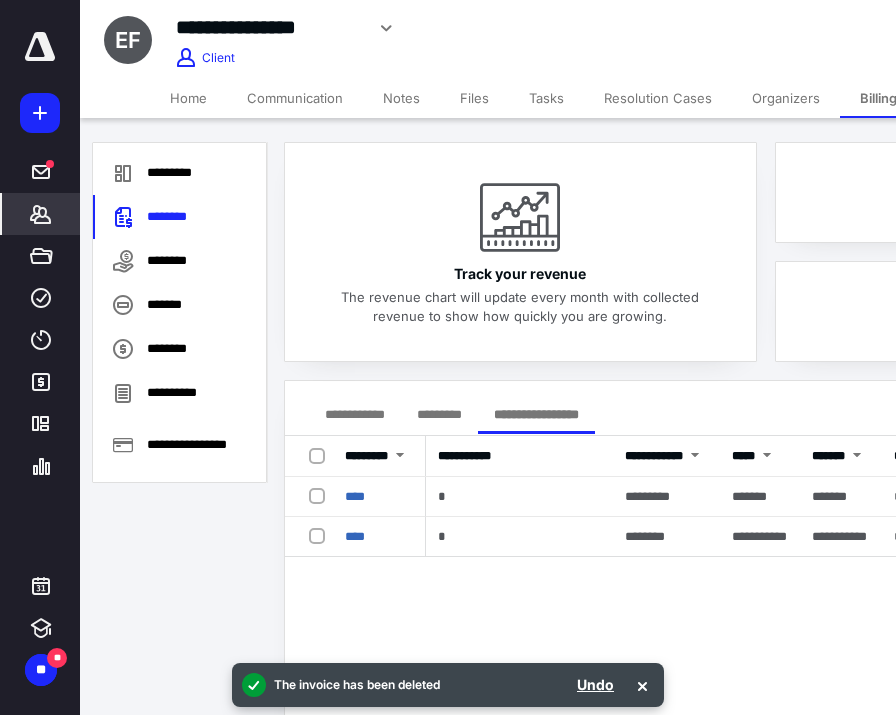 click on "*******" at bounding box center (41, 214) 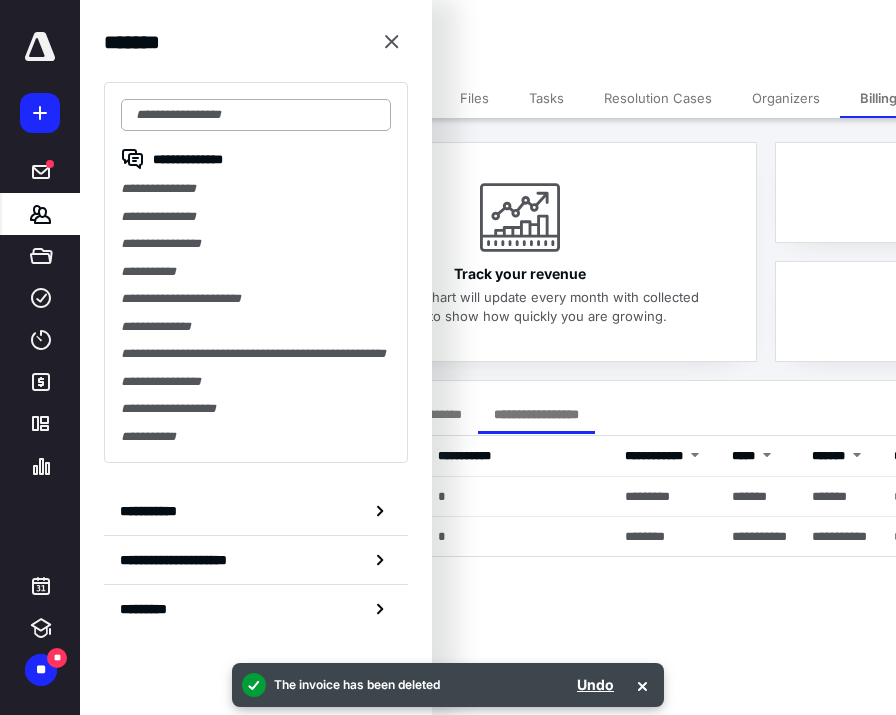 click at bounding box center [256, 115] 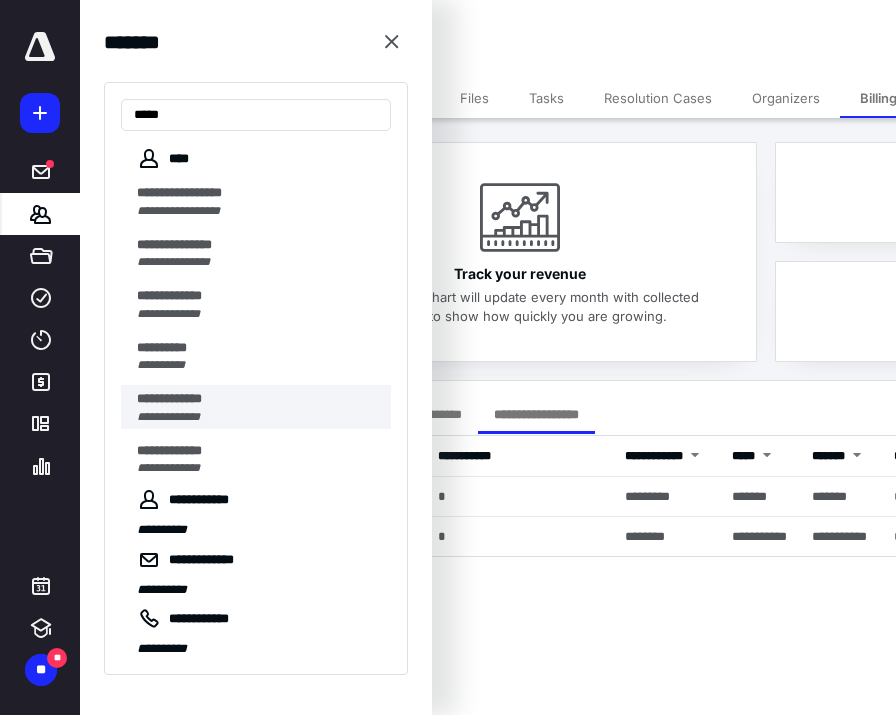 type on "*****" 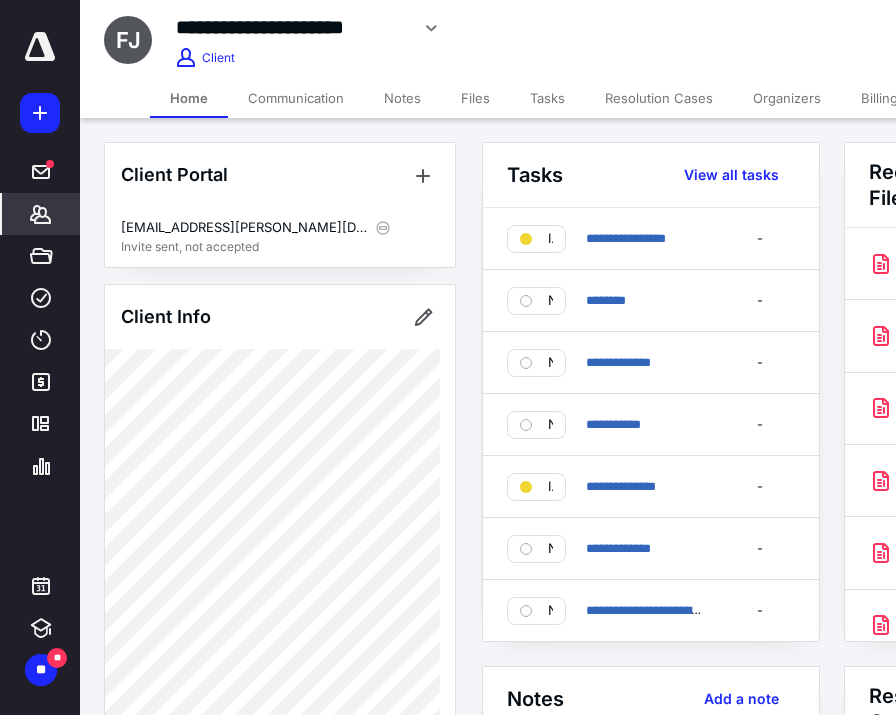 click on "Billing" at bounding box center [879, 98] 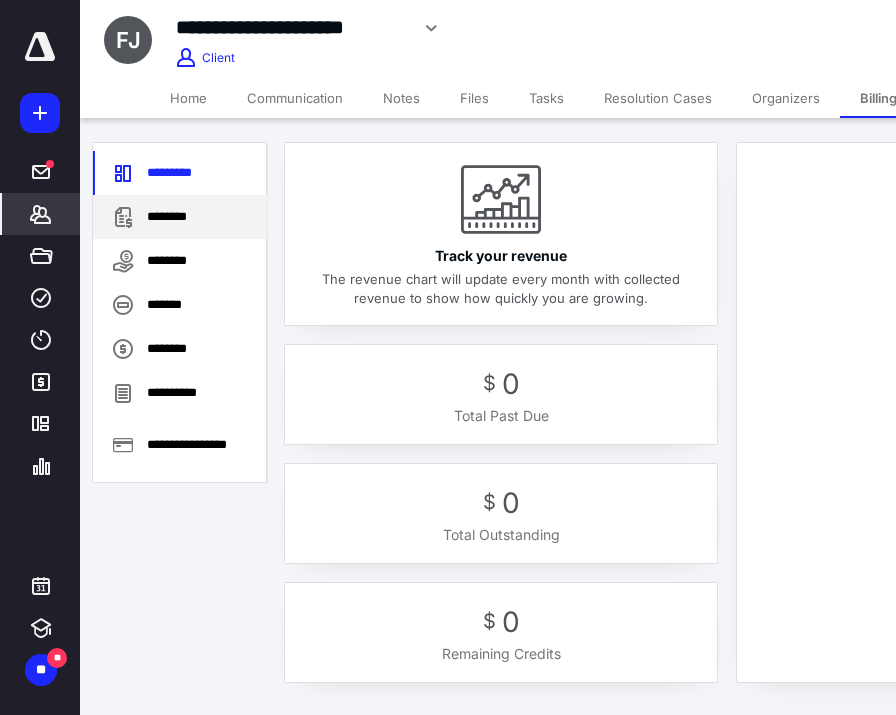 click on "********" at bounding box center (180, 217) 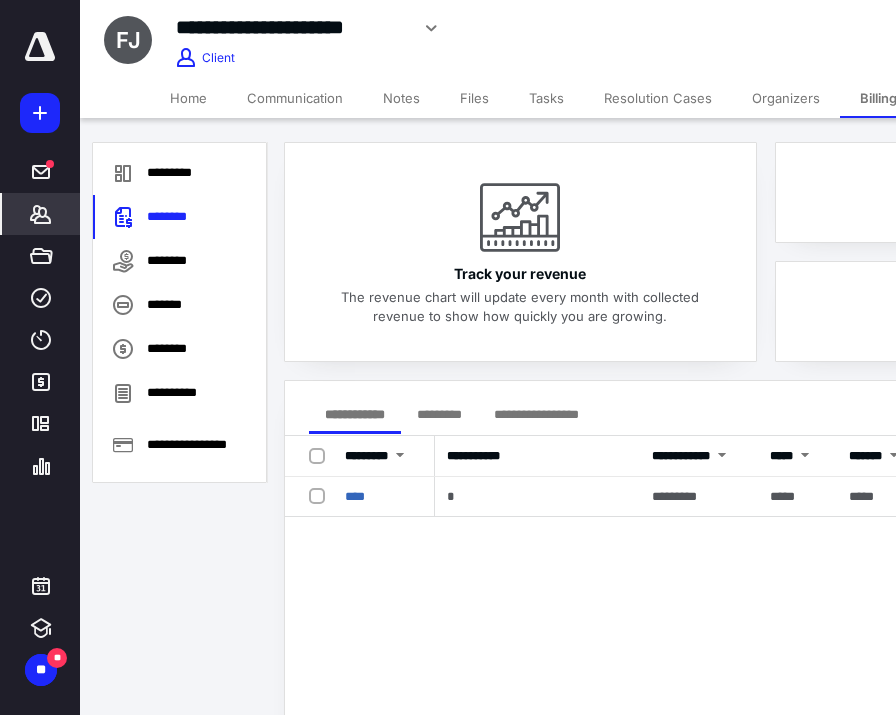 click on "**********" at bounding box center [536, 414] 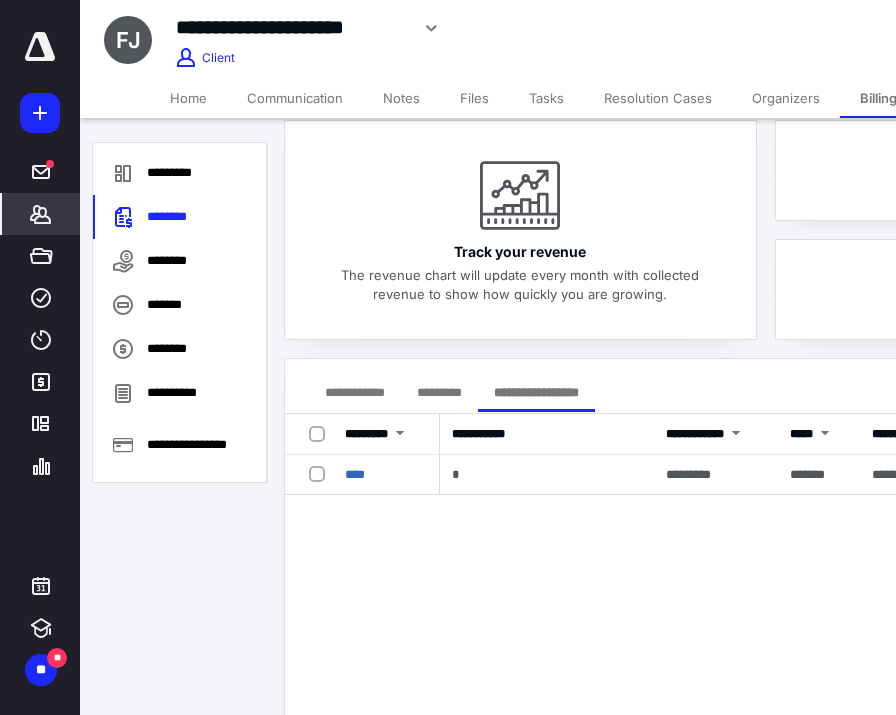 scroll, scrollTop: 24, scrollLeft: 0, axis: vertical 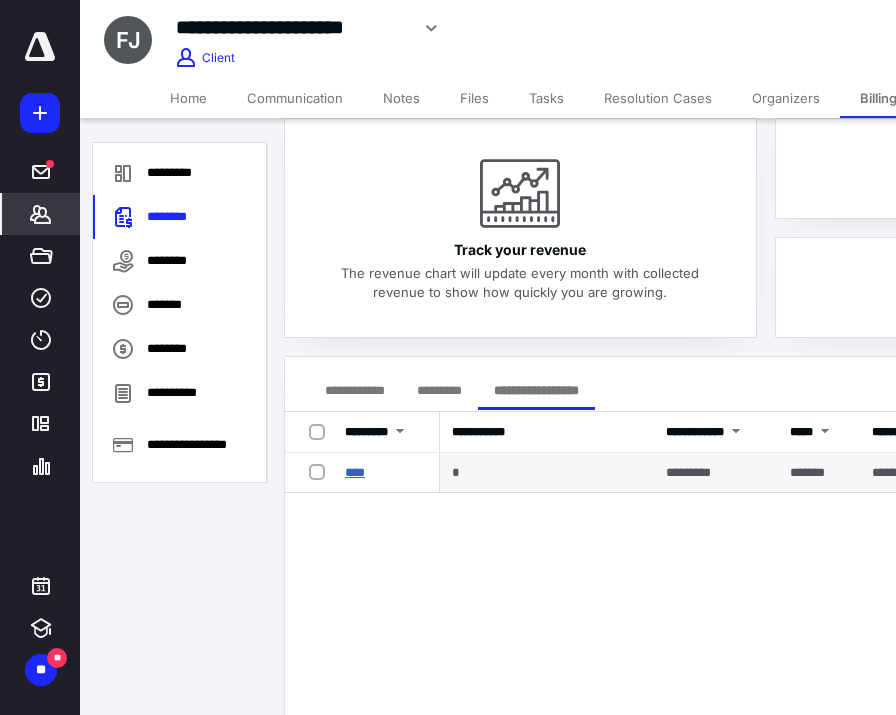 click on "****" at bounding box center [355, 472] 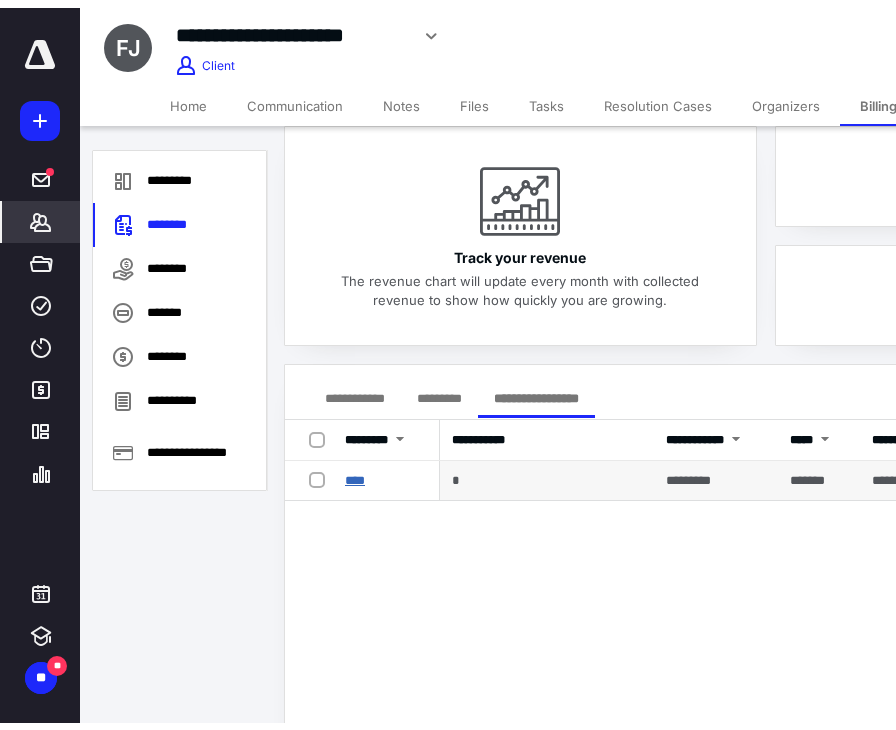 scroll, scrollTop: 0, scrollLeft: 0, axis: both 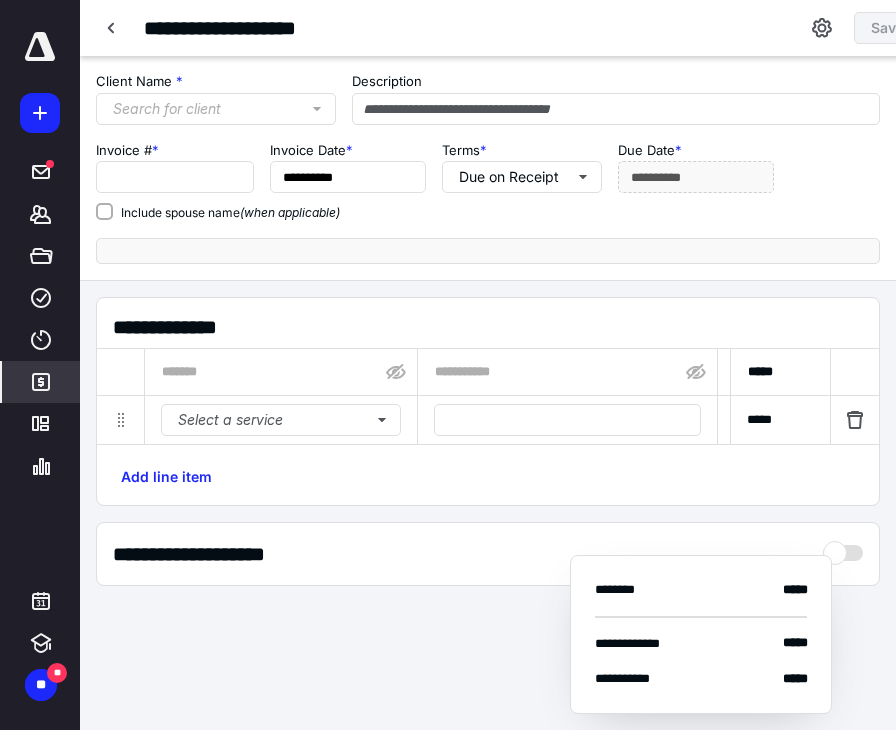 type on "****" 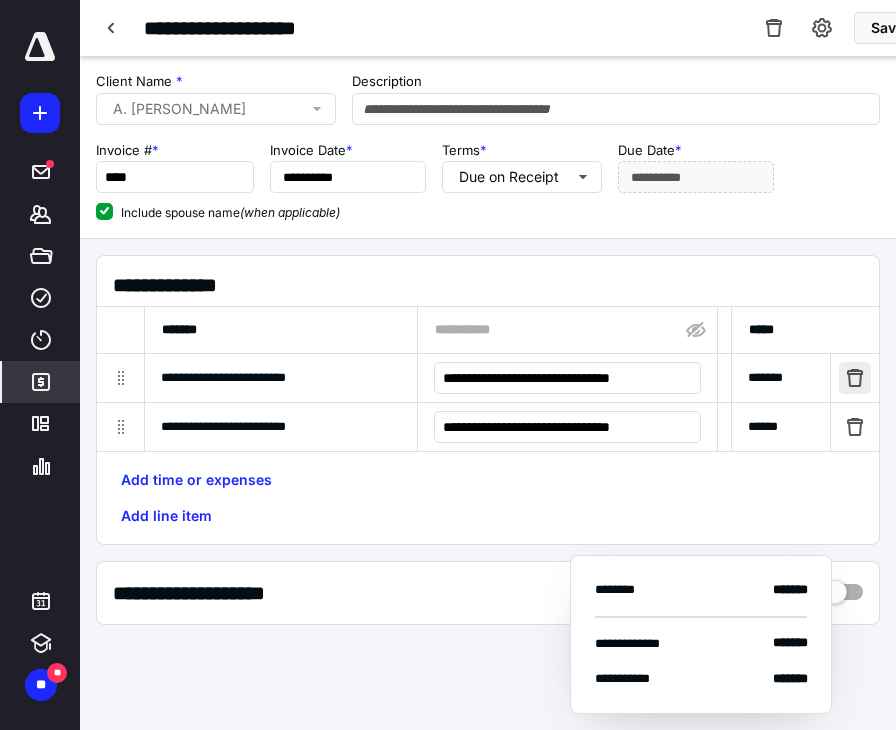 click at bounding box center [855, 378] 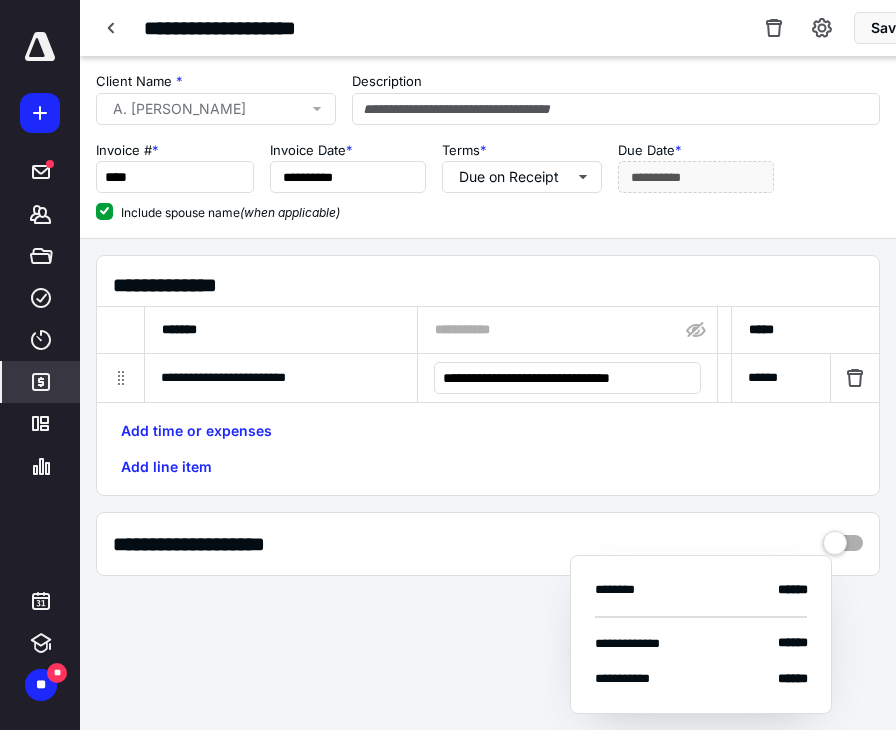 click at bounding box center [855, 378] 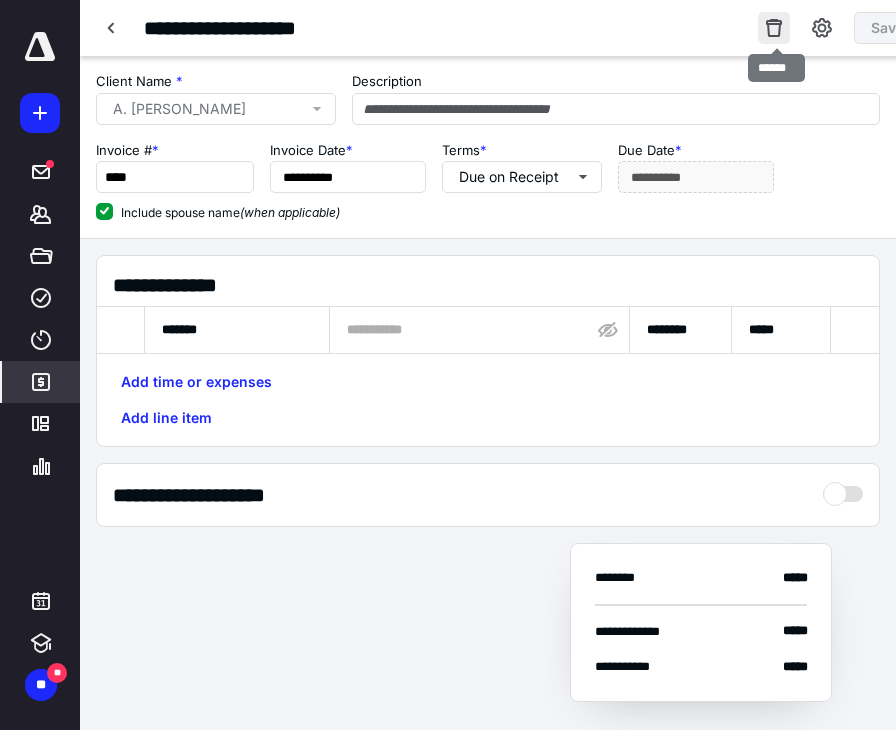click at bounding box center (774, 28) 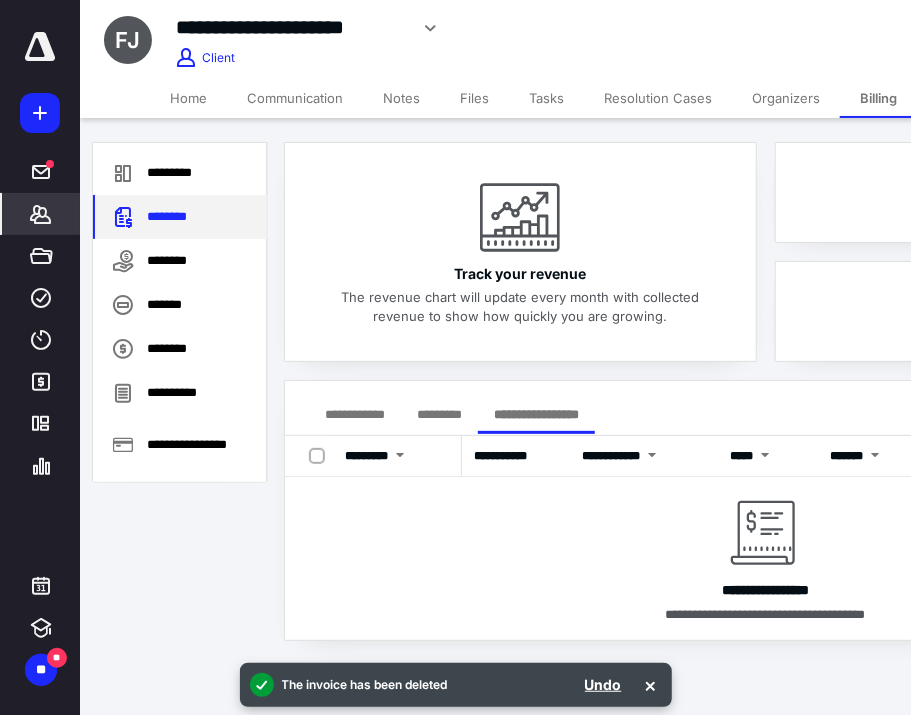 click on "********" at bounding box center [180, 217] 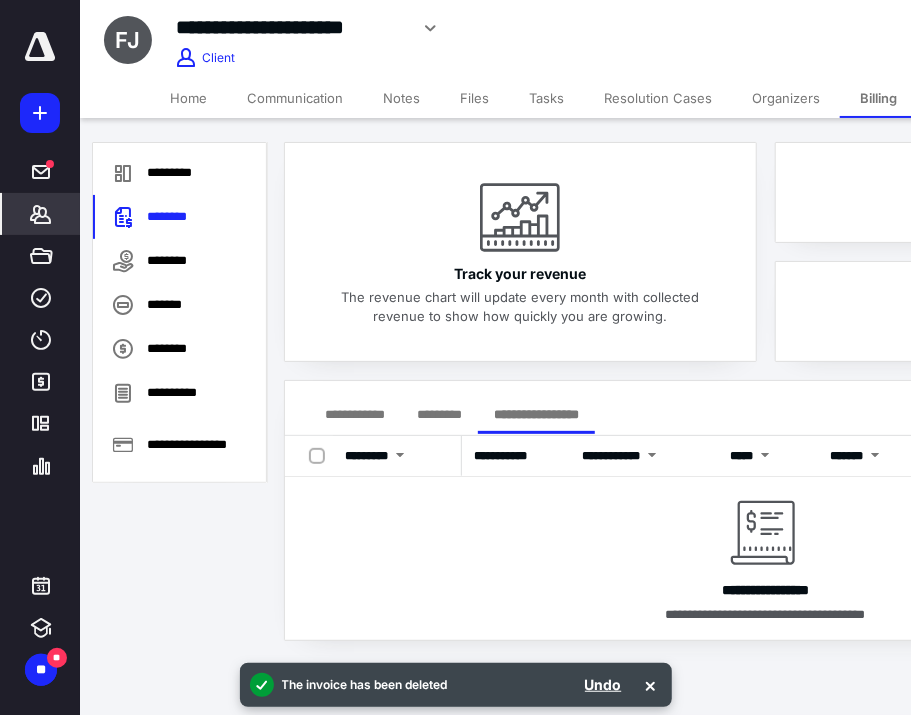 click 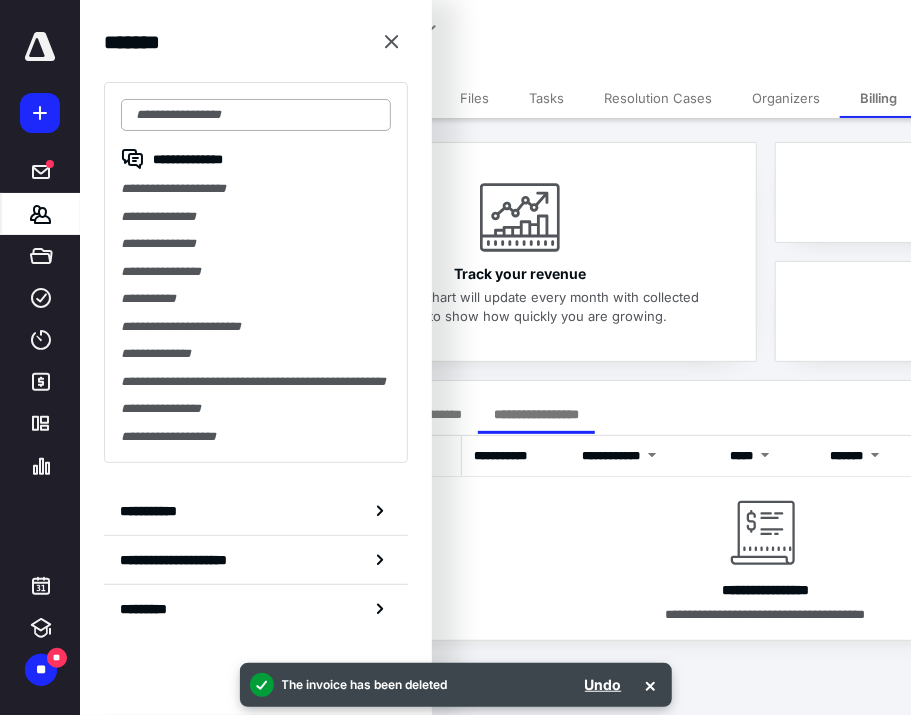 click at bounding box center (256, 115) 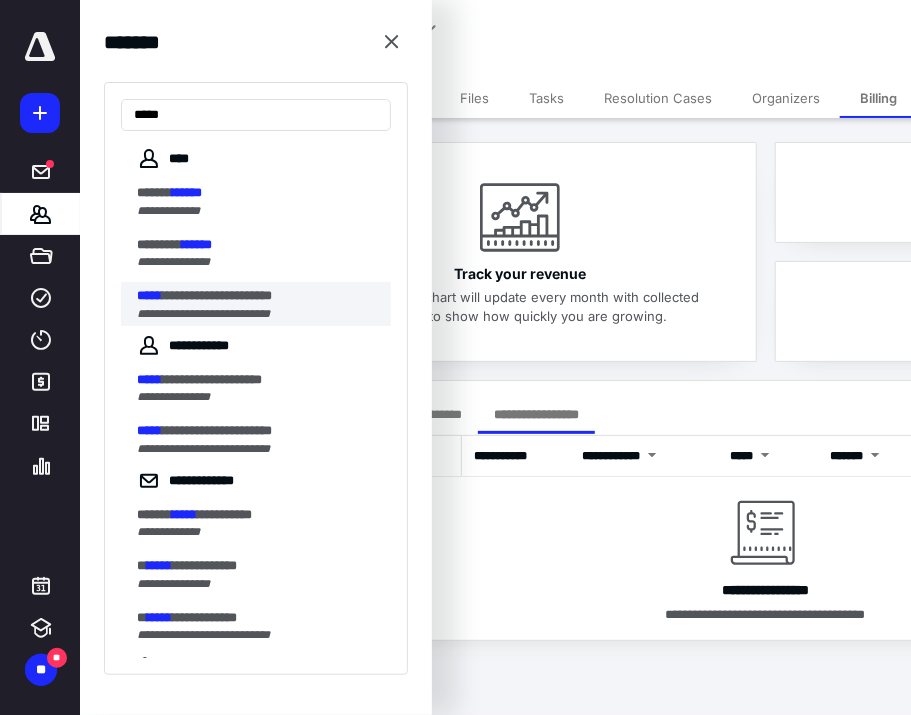 type on "*****" 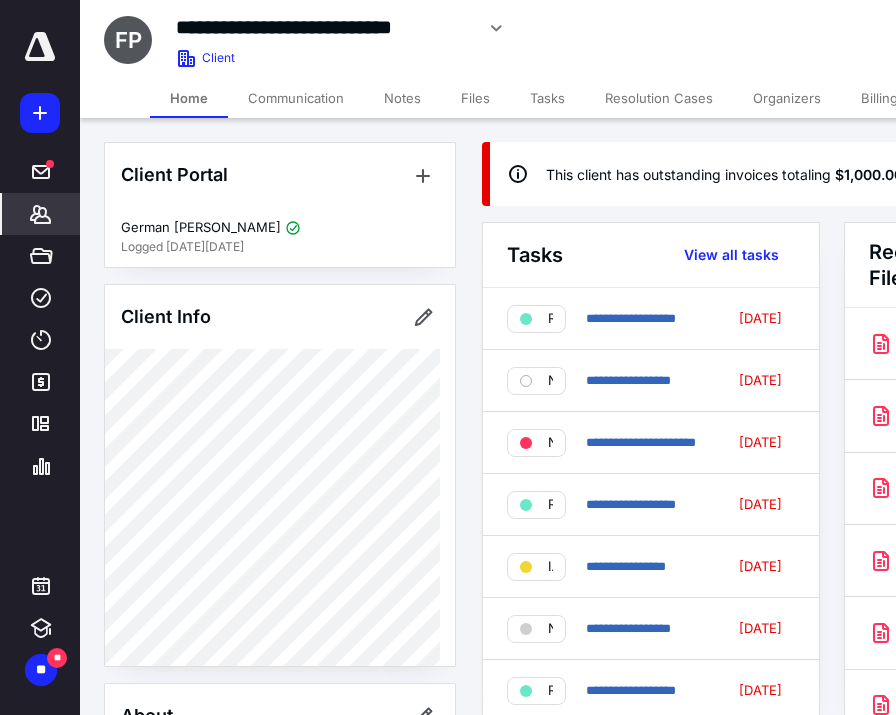 click on "Billing" at bounding box center (879, 98) 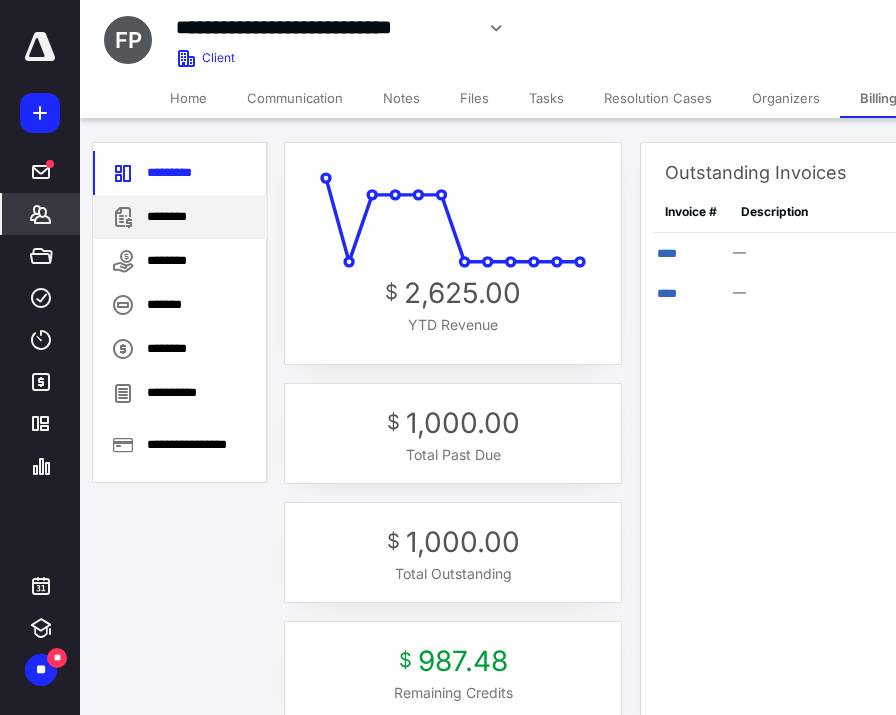 click on "********" at bounding box center [180, 217] 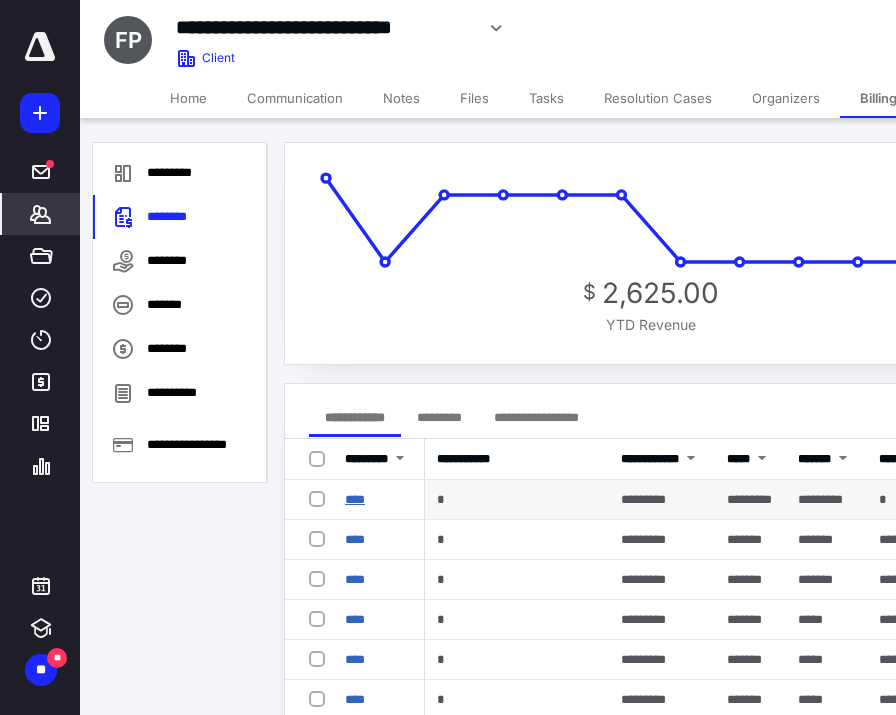 click on "****" at bounding box center (355, 499) 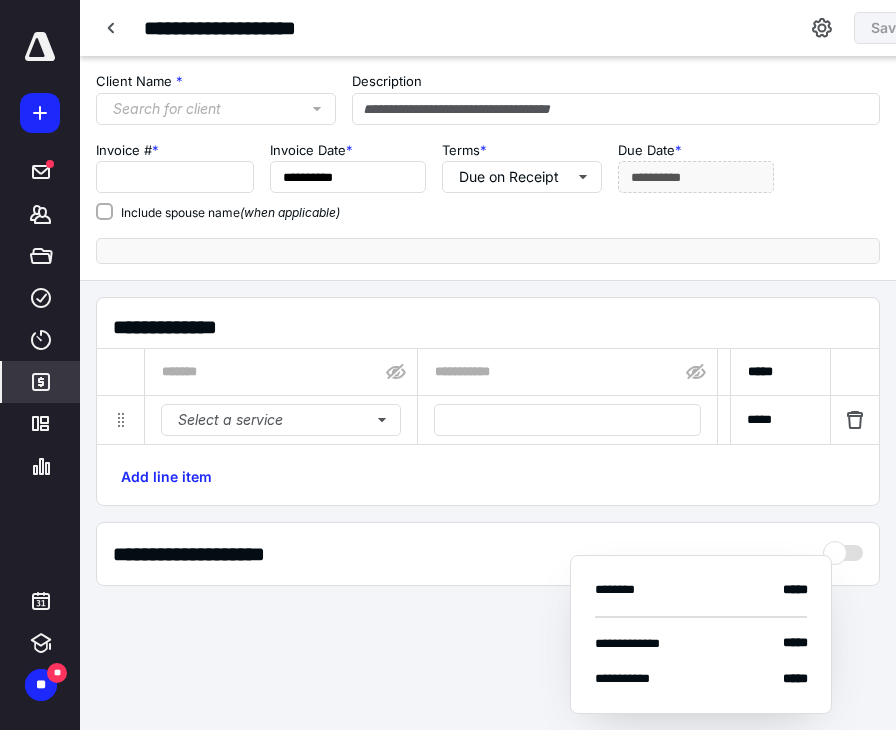 type on "****" 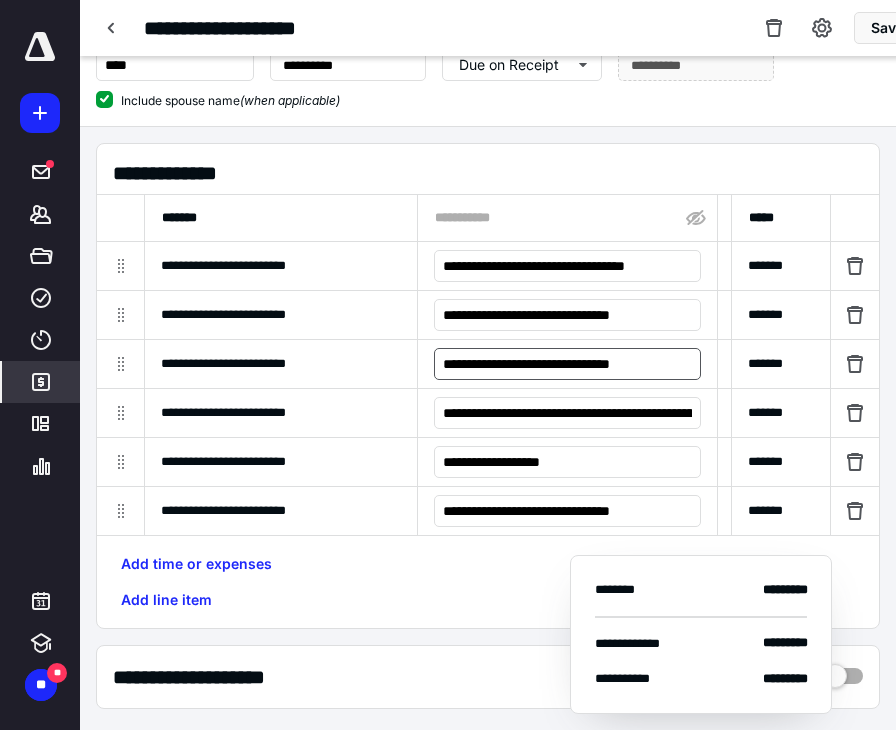 scroll, scrollTop: 102, scrollLeft: 0, axis: vertical 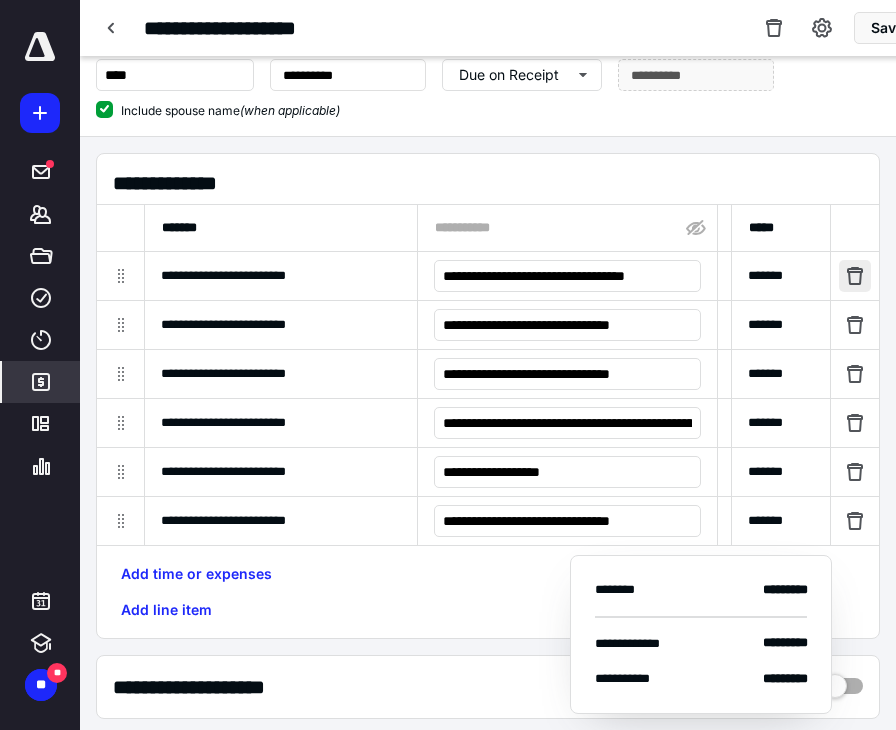 click at bounding box center (855, 276) 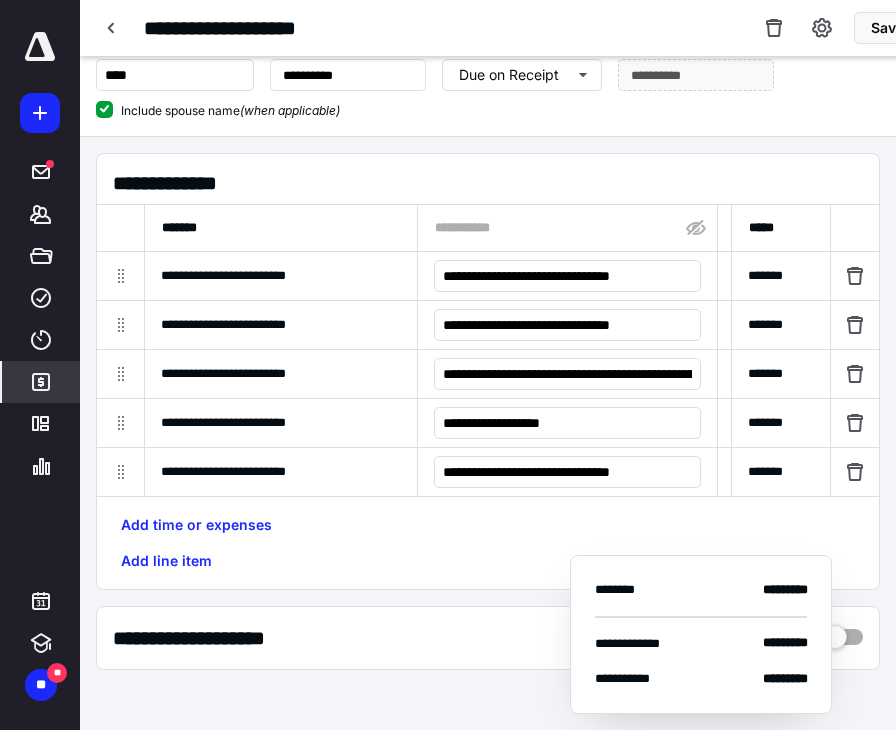 click at bounding box center [855, 276] 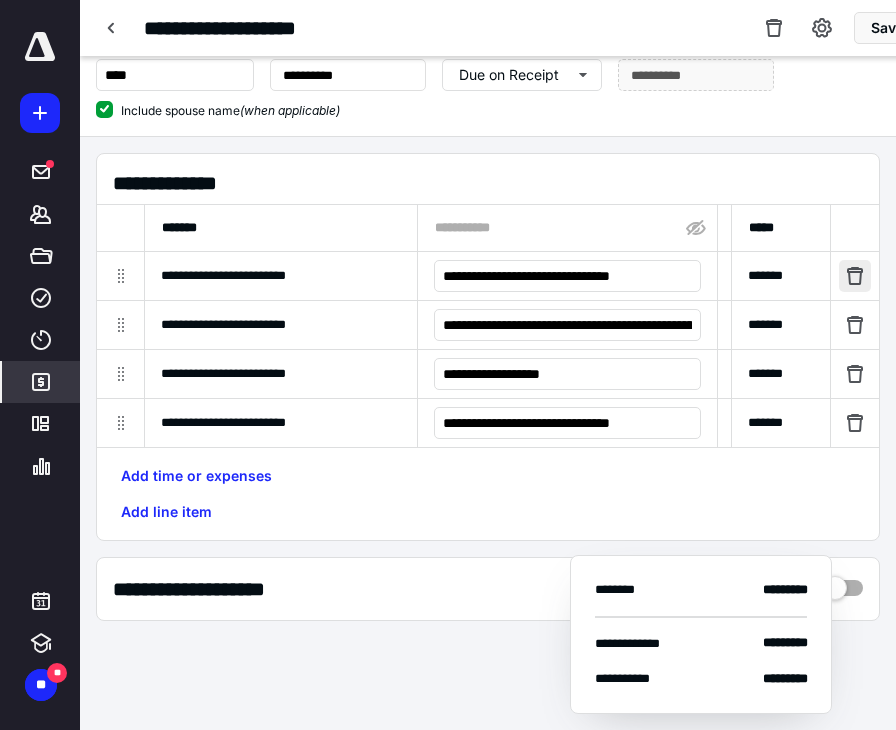 click at bounding box center [855, 276] 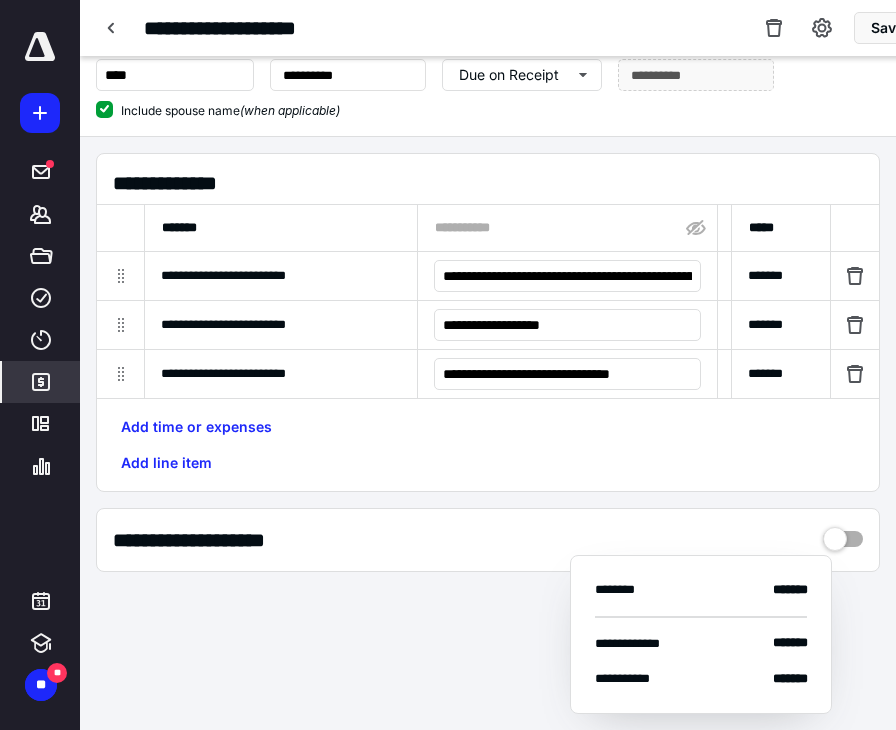 click at bounding box center (855, 276) 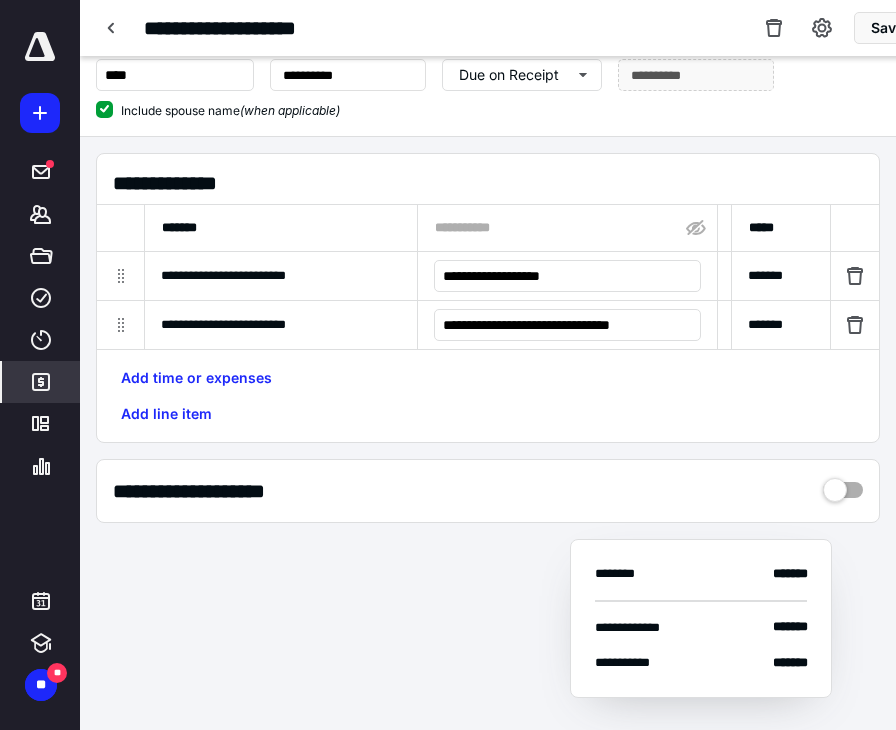 click at bounding box center [855, 276] 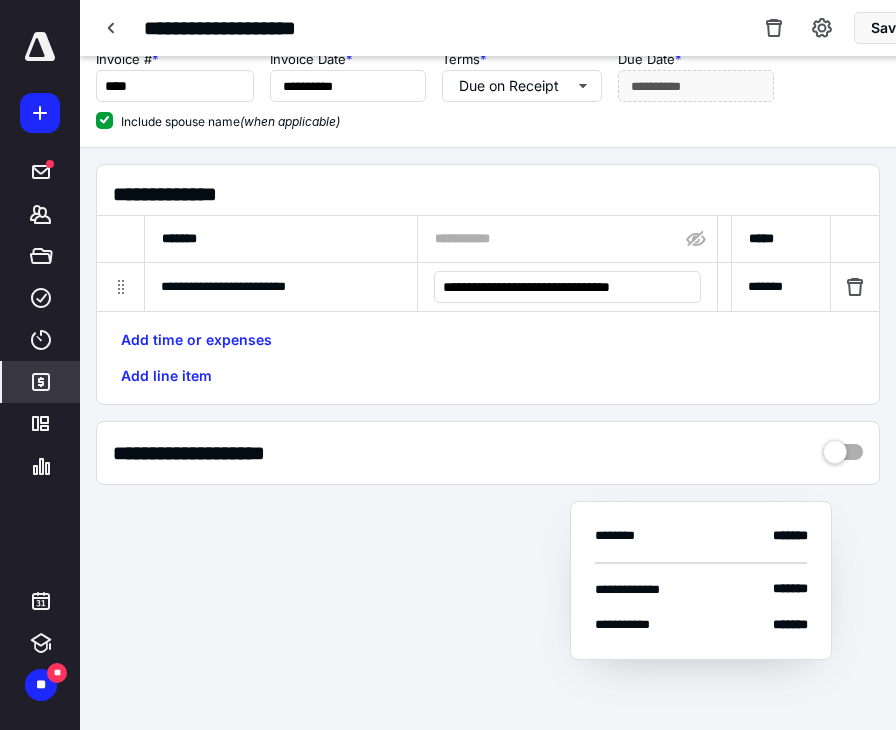 click at bounding box center (855, 287) 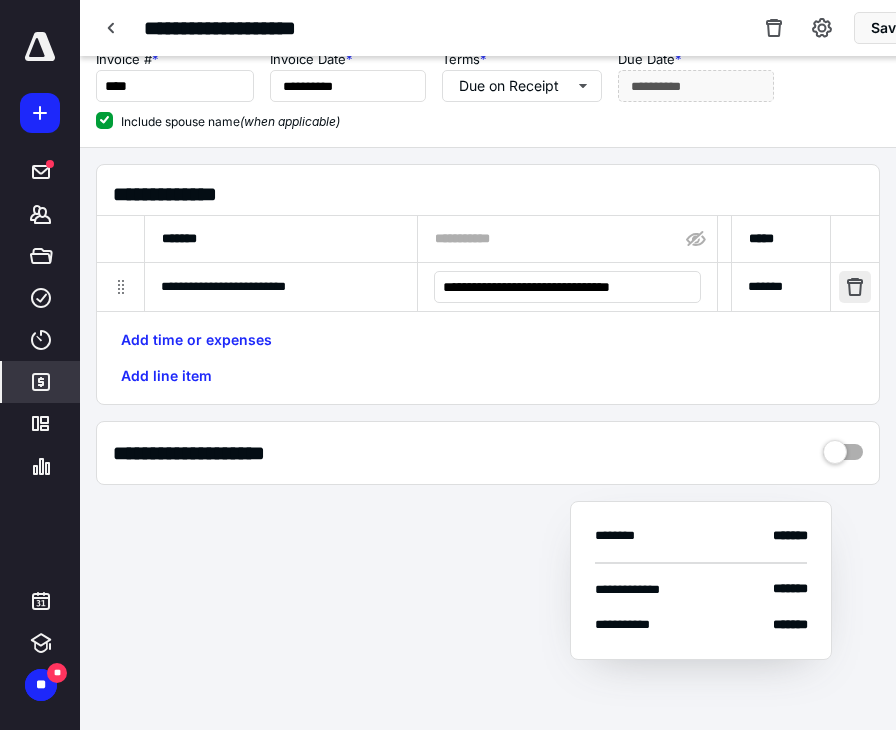 click at bounding box center [855, 287] 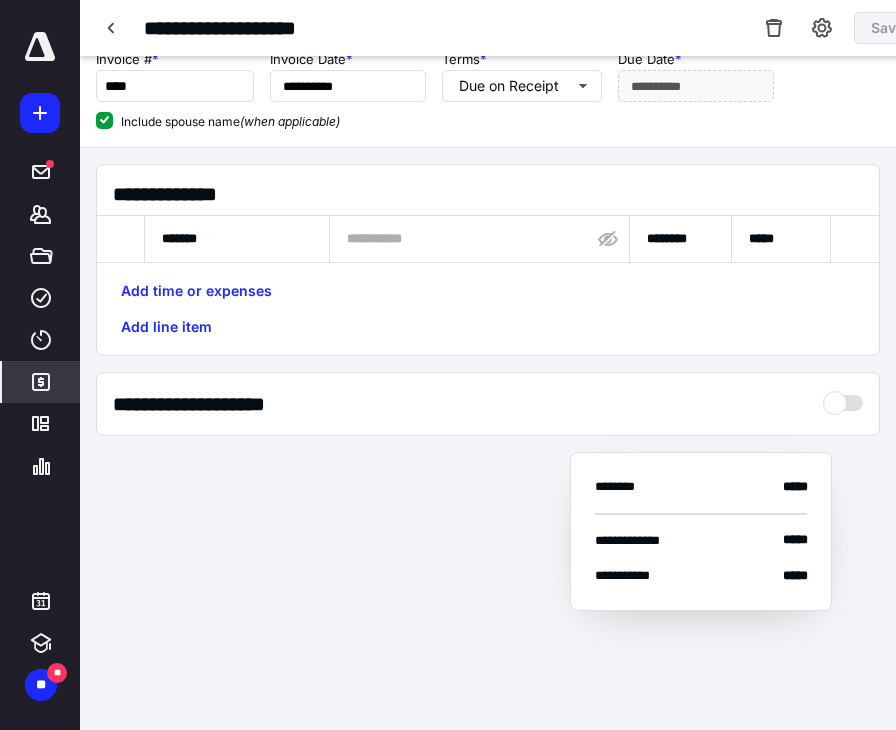 scroll, scrollTop: 42, scrollLeft: 0, axis: vertical 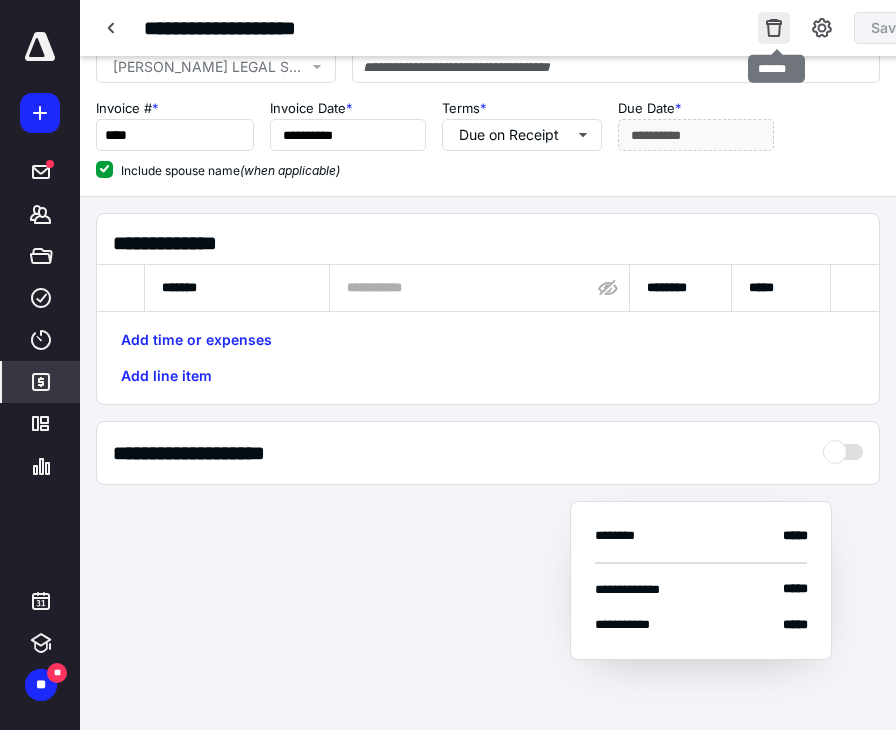 click at bounding box center [774, 28] 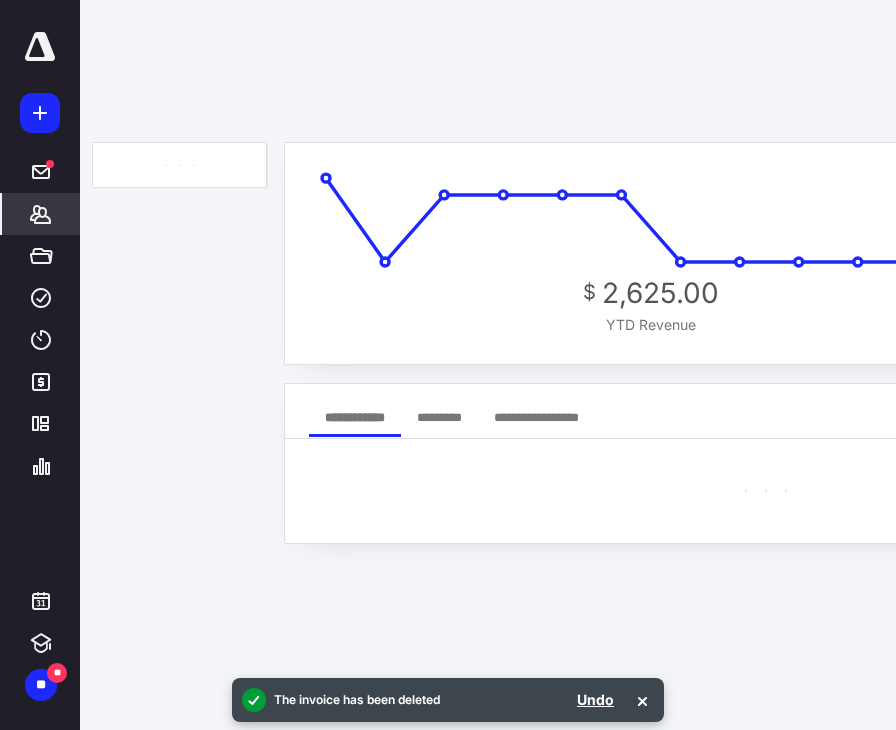 scroll, scrollTop: 0, scrollLeft: 0, axis: both 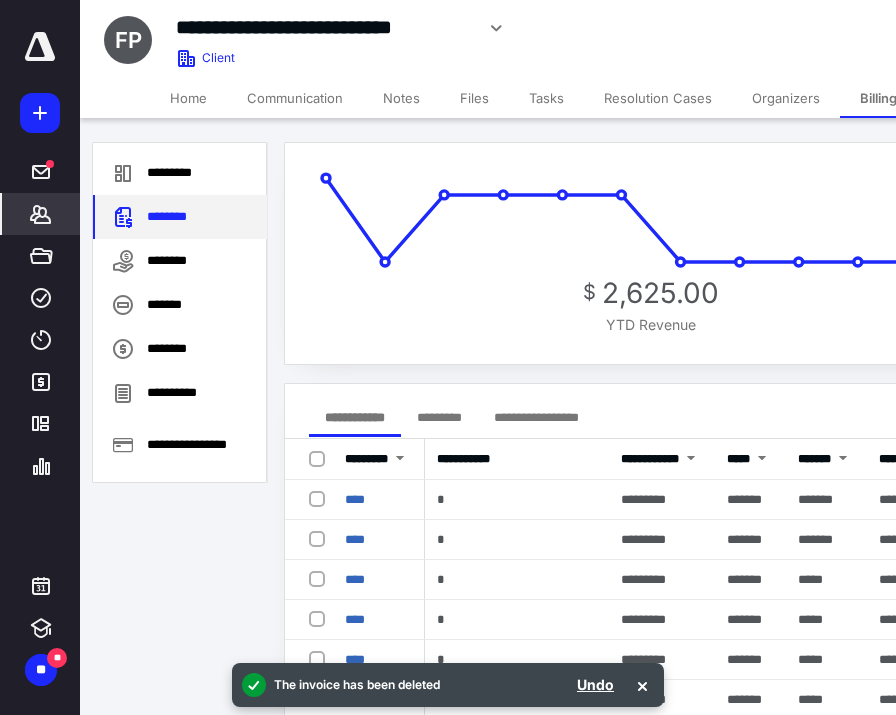 click on "********" at bounding box center [180, 217] 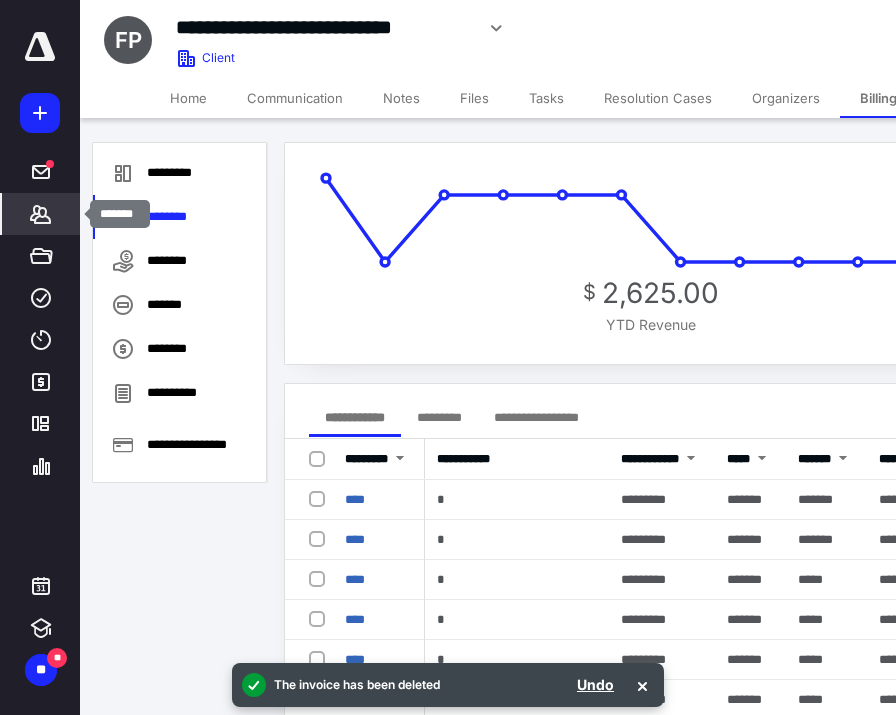 click 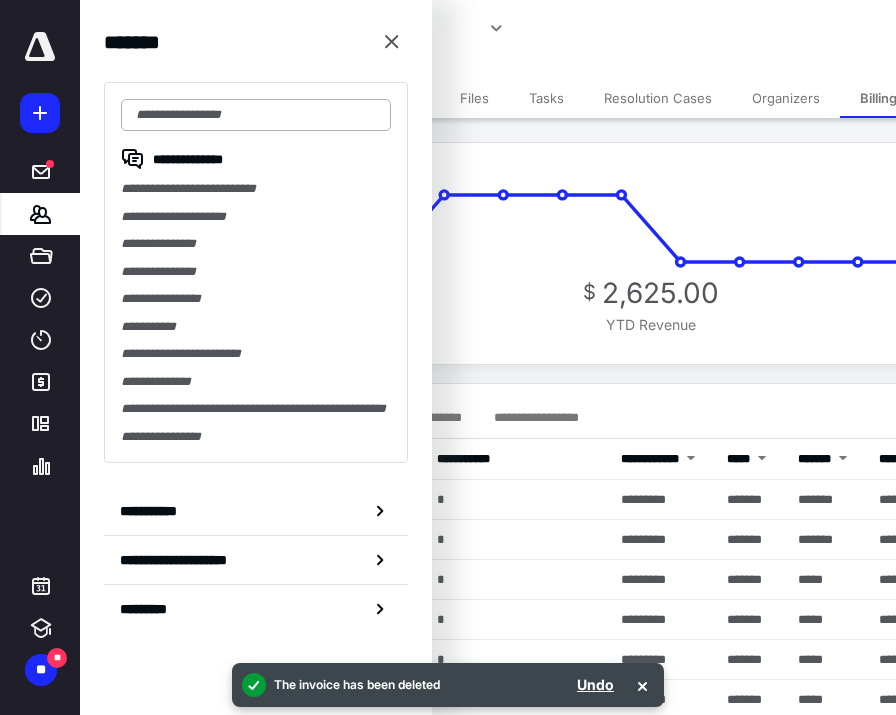 click at bounding box center (256, 115) 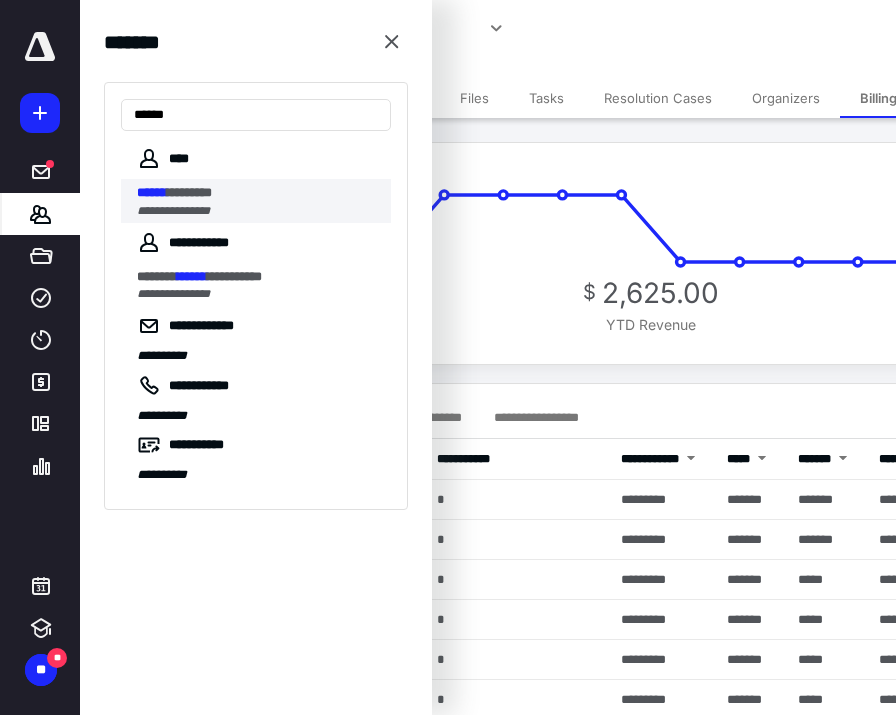 type on "******" 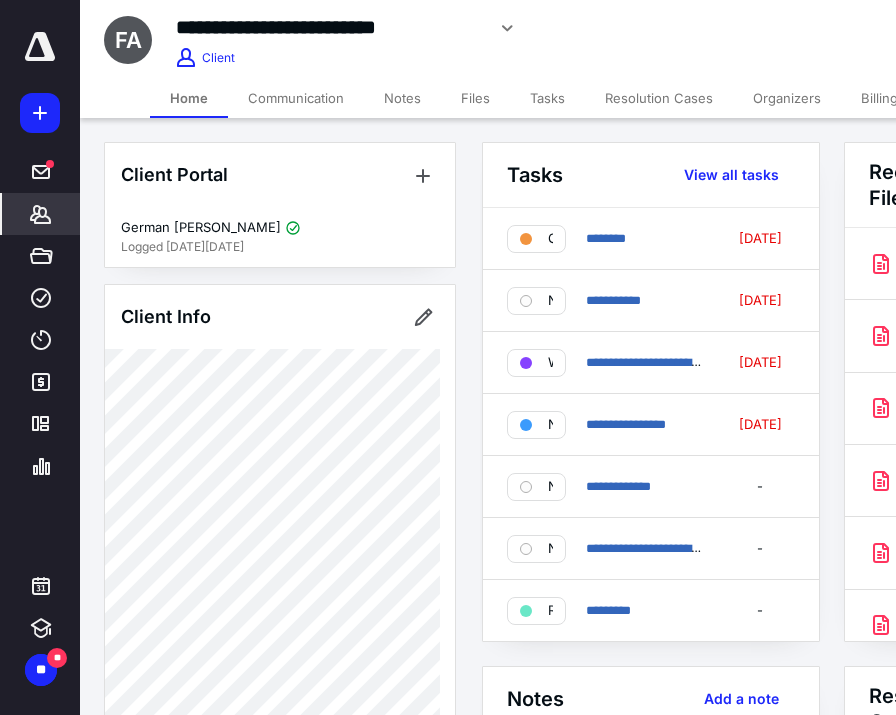 click on "Billing" at bounding box center (879, 98) 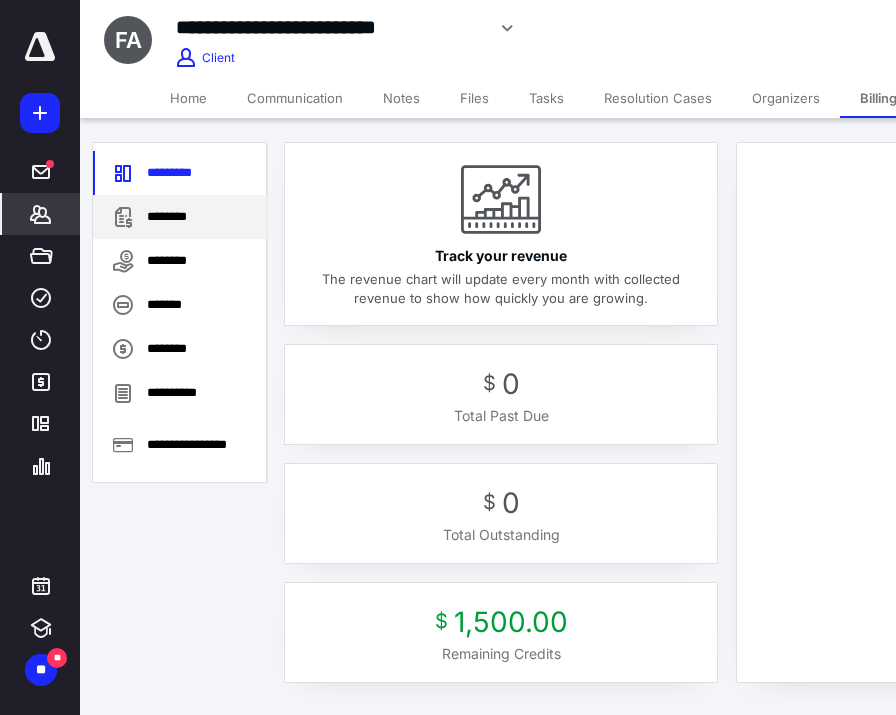 click on "********" at bounding box center [180, 217] 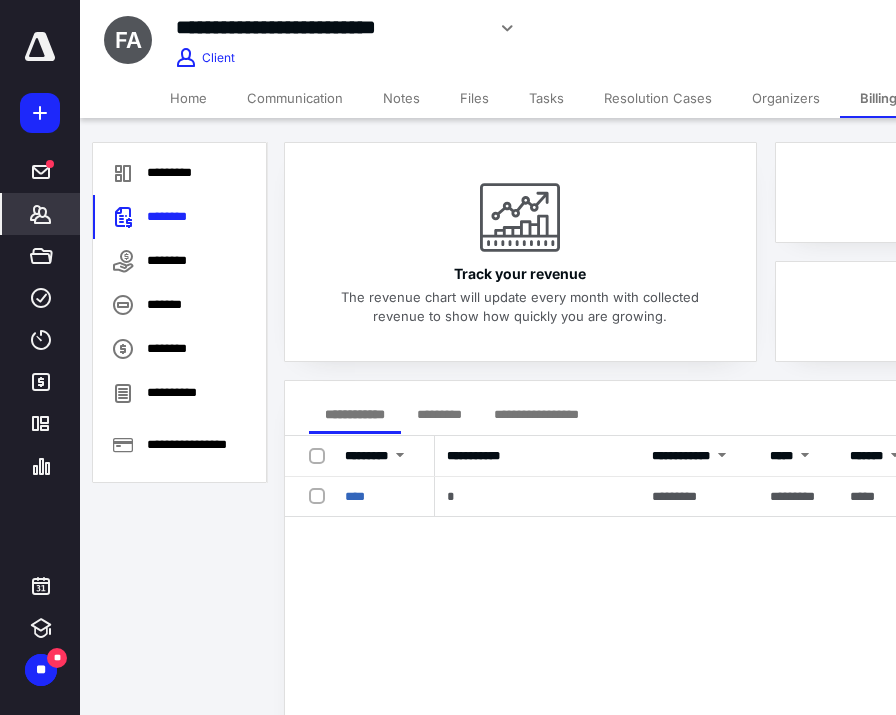 click on "**********" at bounding box center (536, 414) 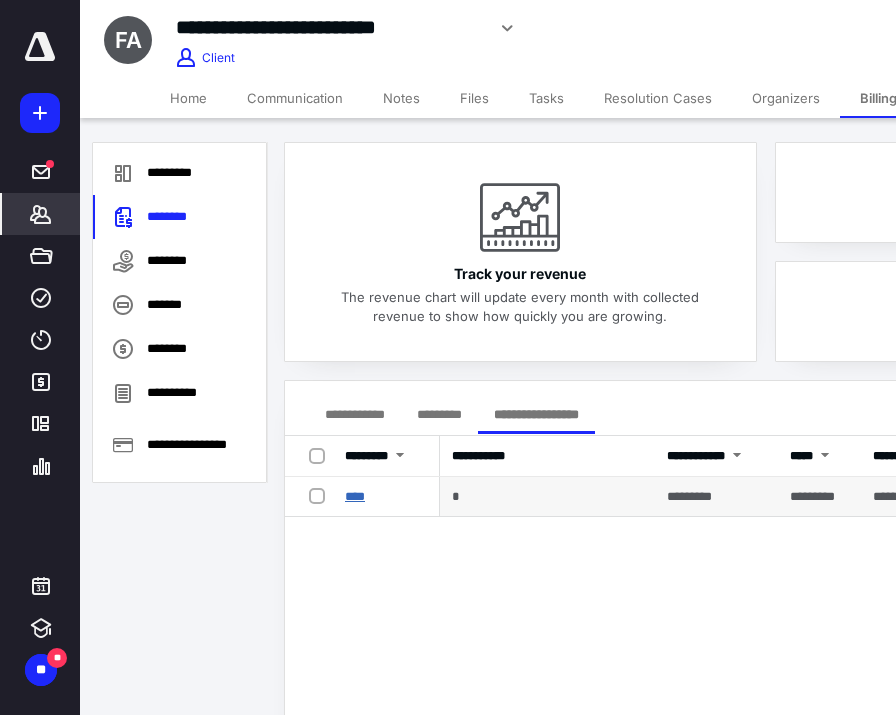 click on "****" at bounding box center (355, 496) 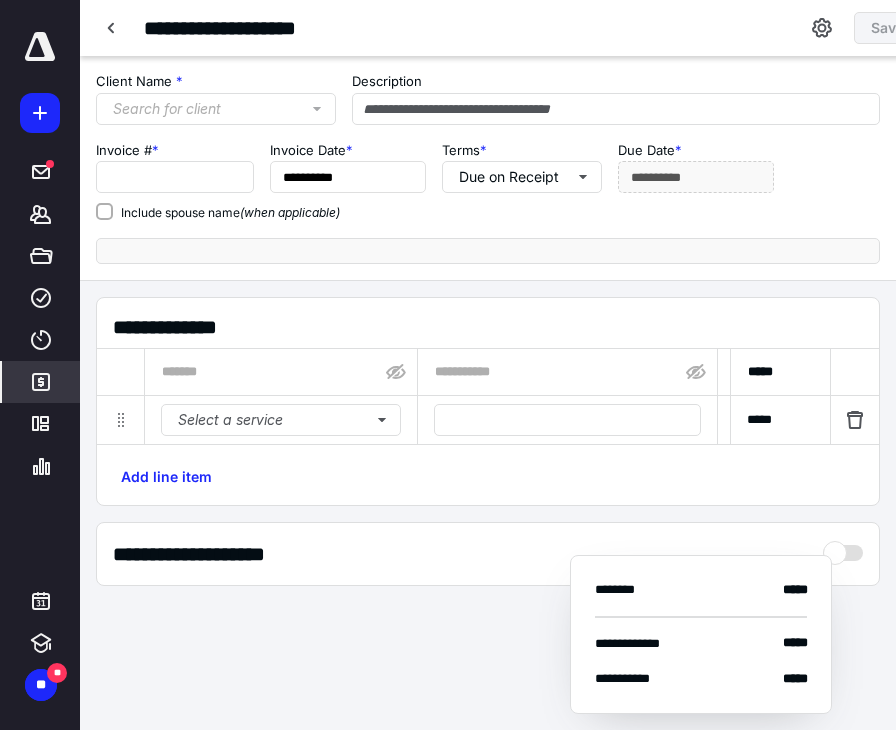 type on "****" 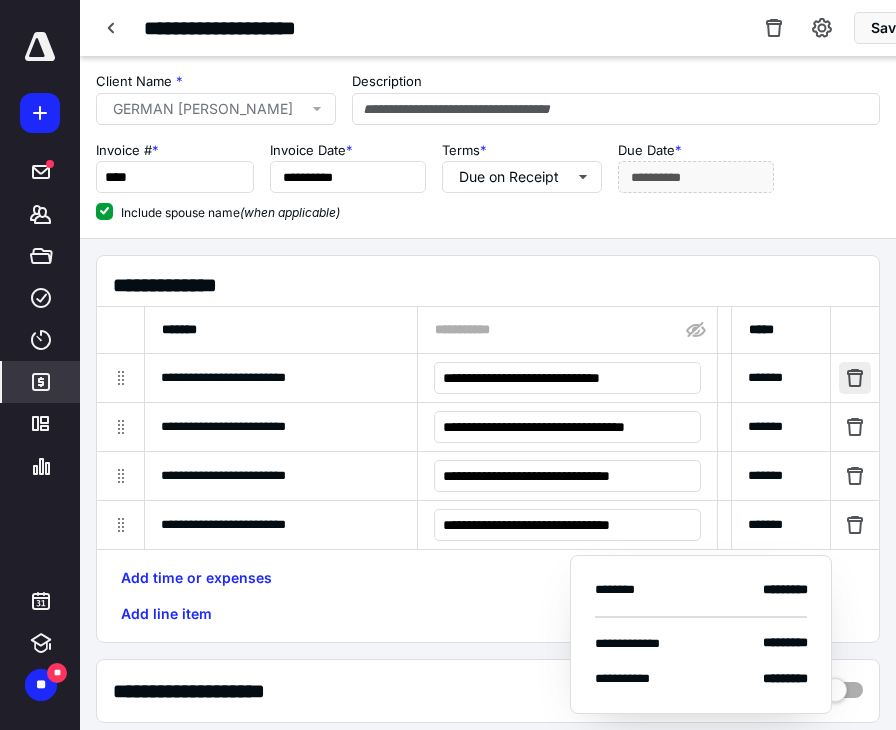 click at bounding box center (855, 378) 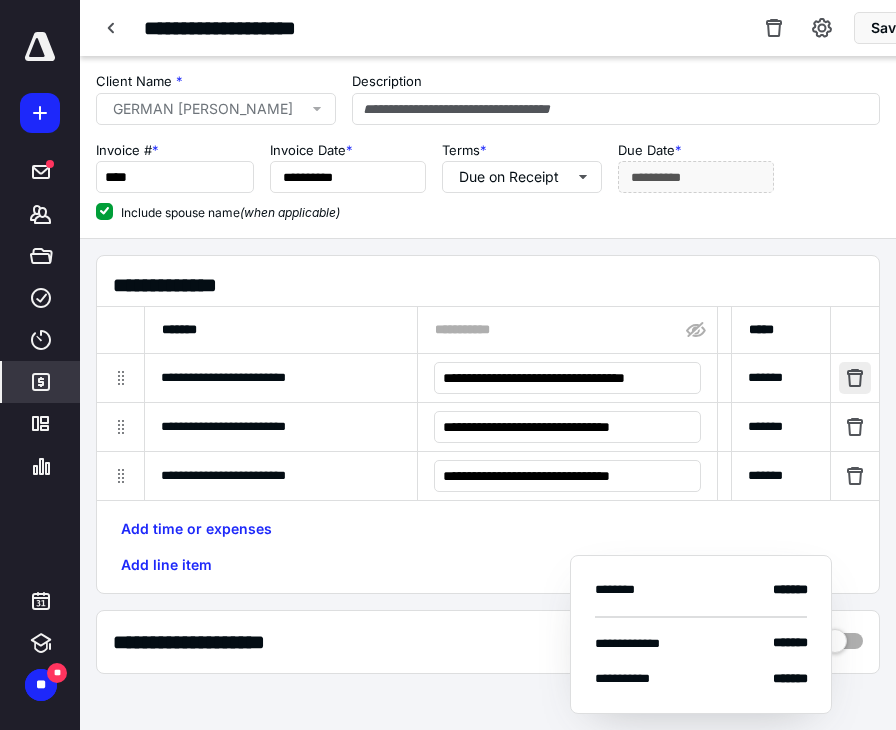 click at bounding box center [855, 378] 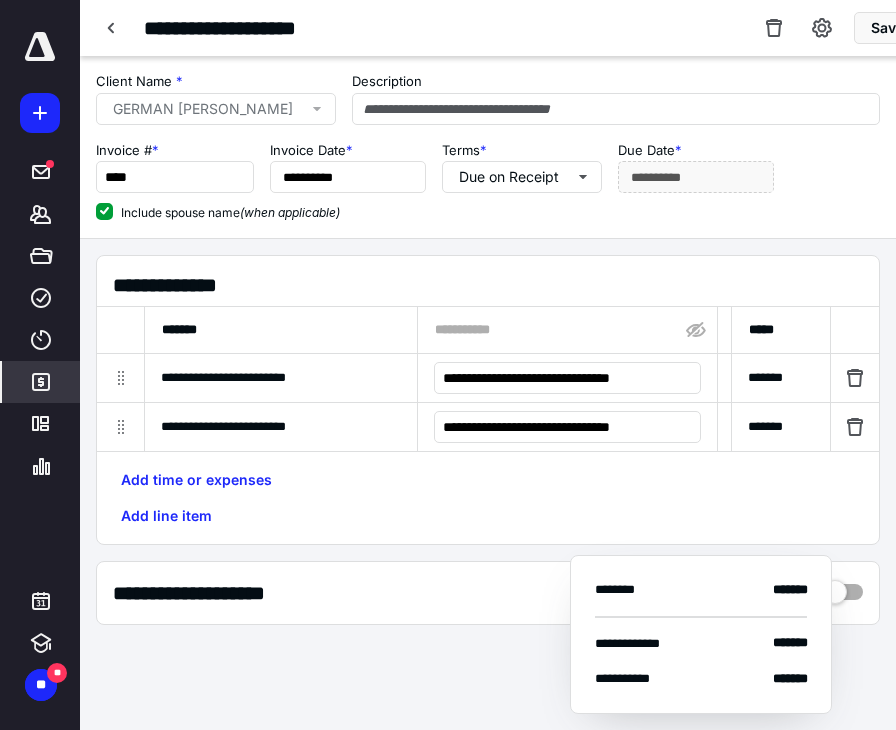 click at bounding box center (855, 378) 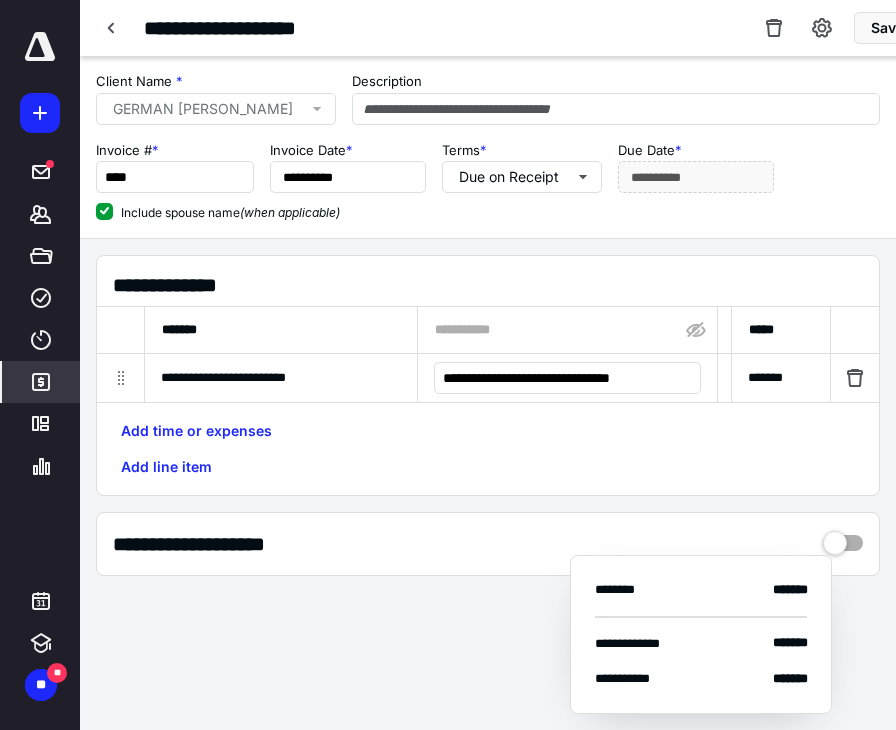 click at bounding box center [855, 378] 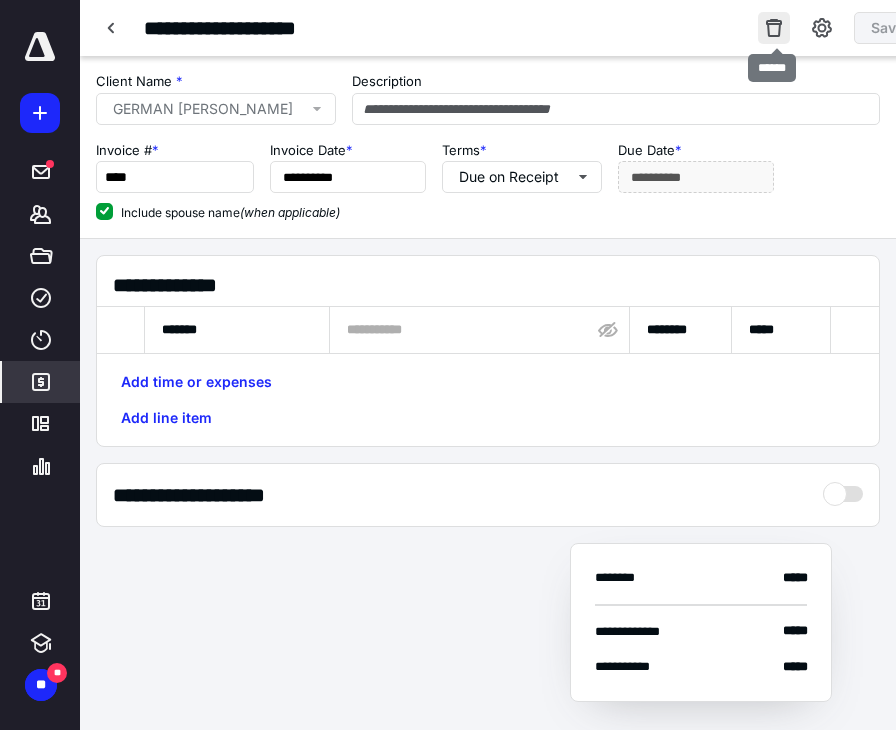 click at bounding box center [774, 28] 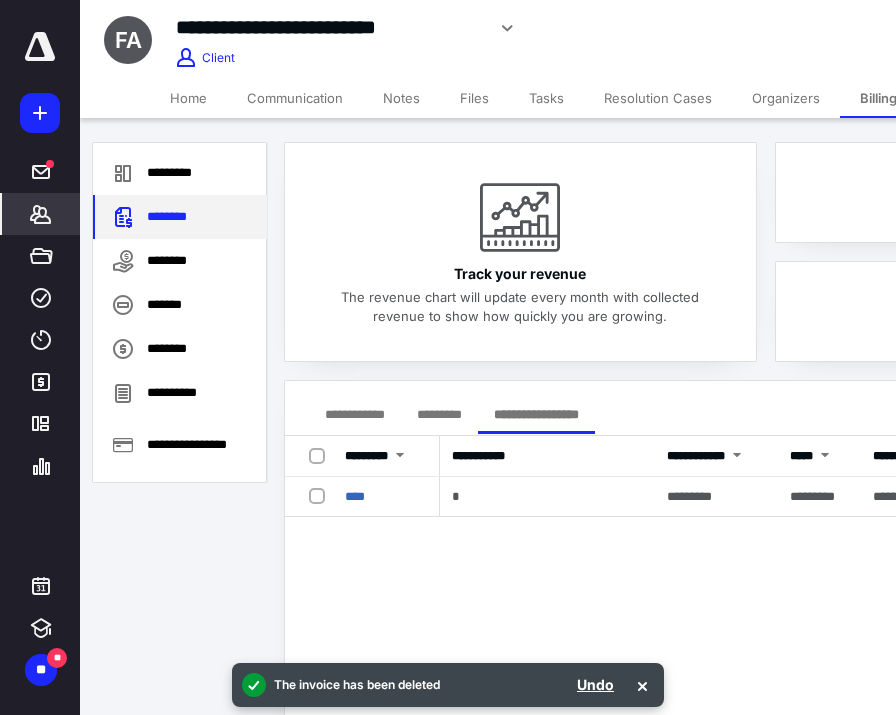 click on "********" at bounding box center [180, 217] 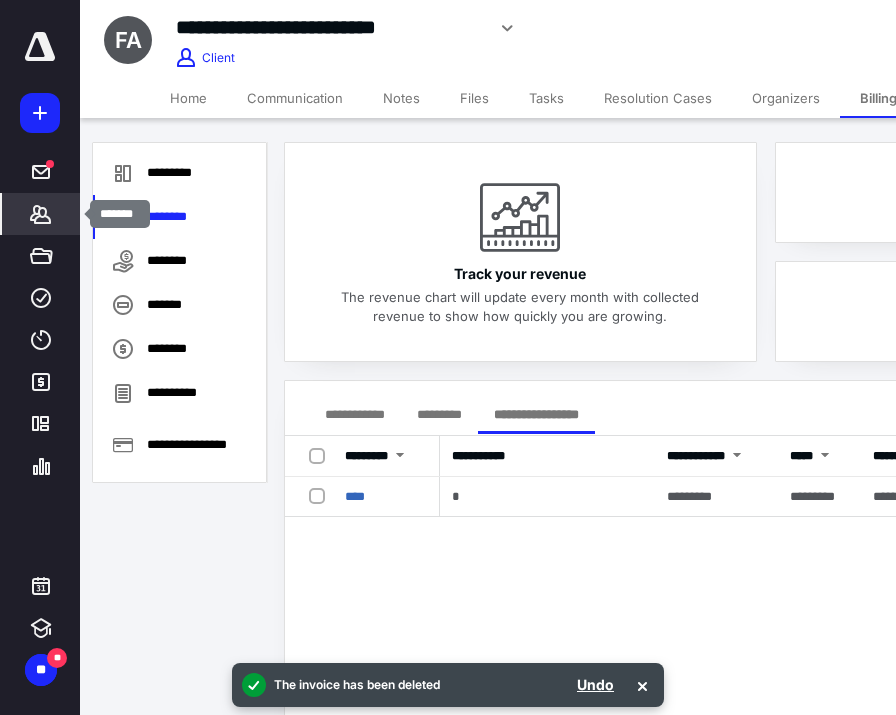 click 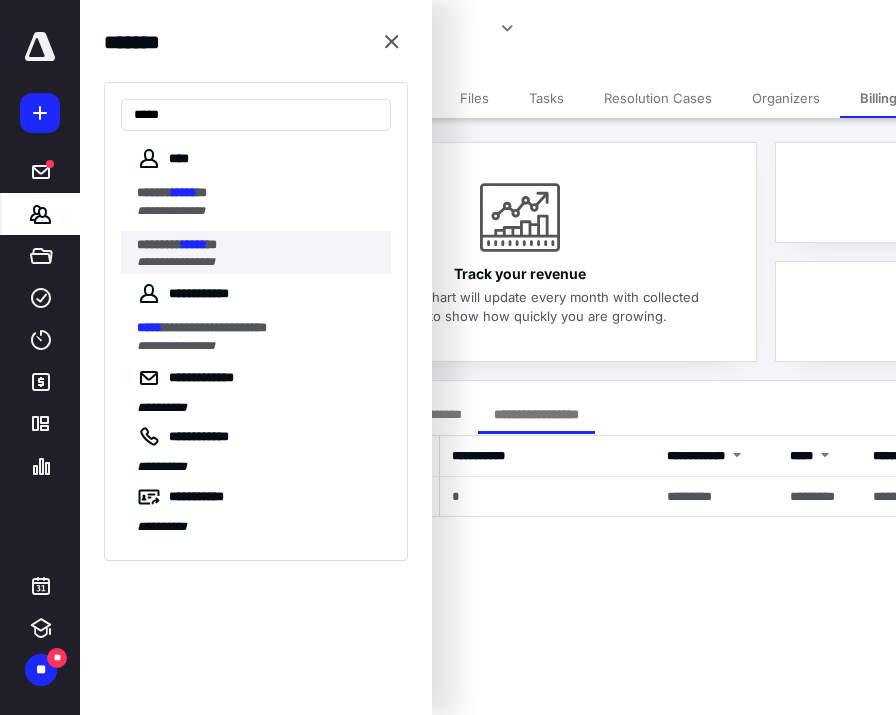 type on "*****" 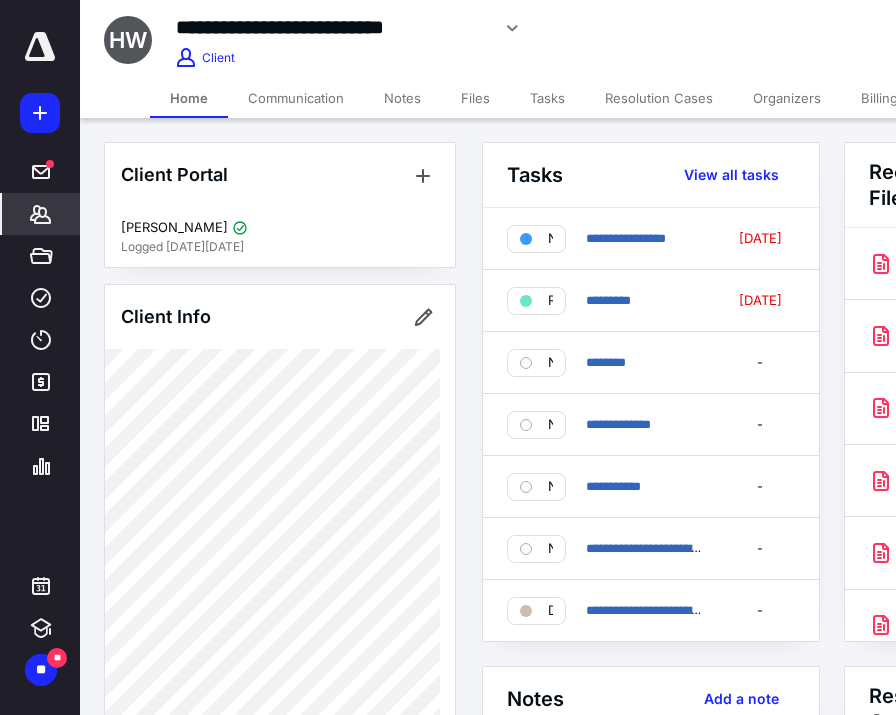 click on "Billing" at bounding box center (879, 98) 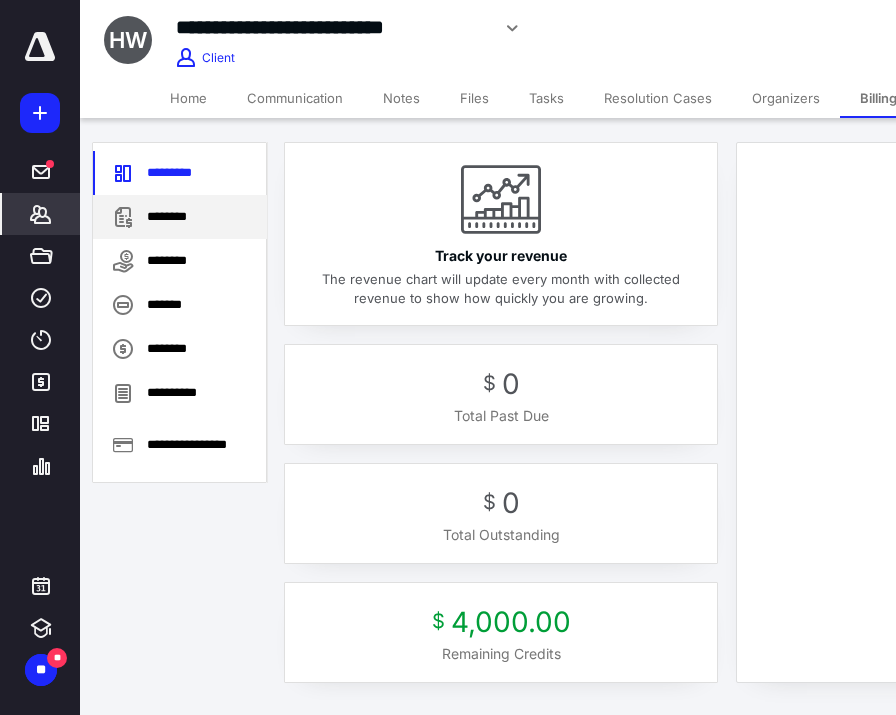 click on "********" at bounding box center [180, 217] 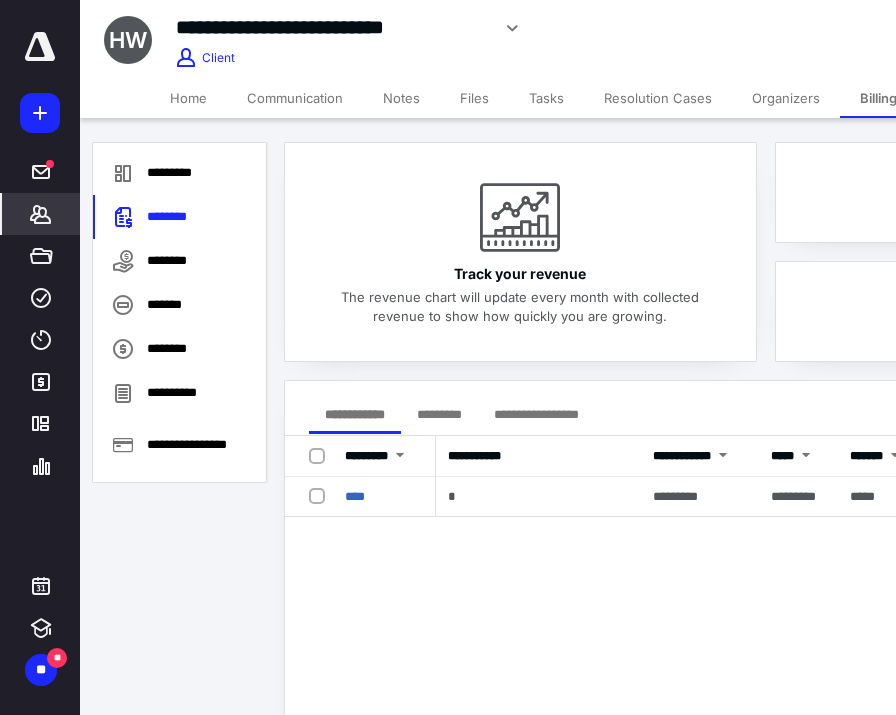 click on "**********" at bounding box center (536, 414) 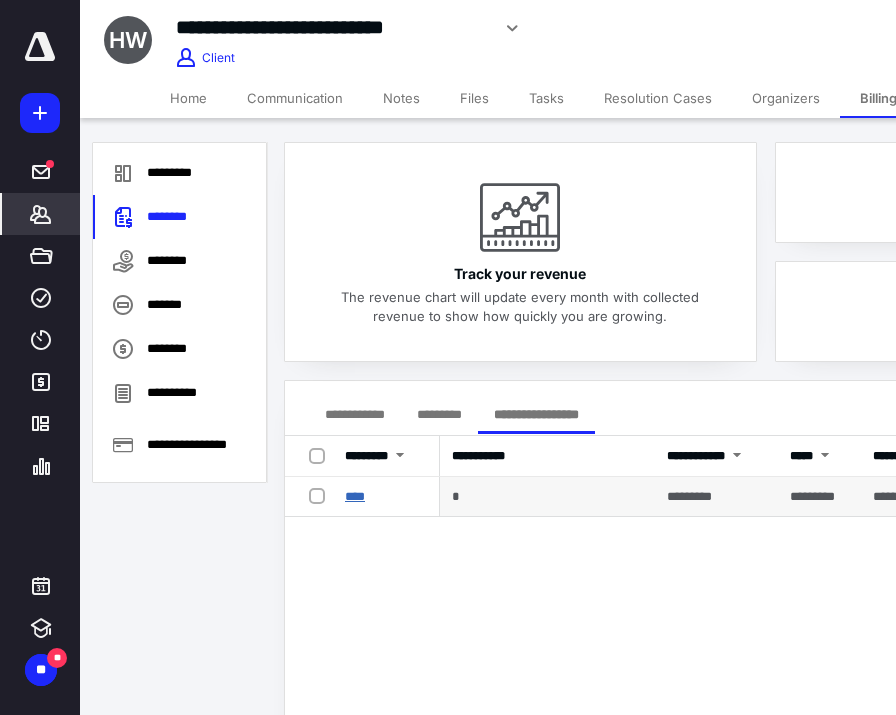click on "****" at bounding box center [355, 496] 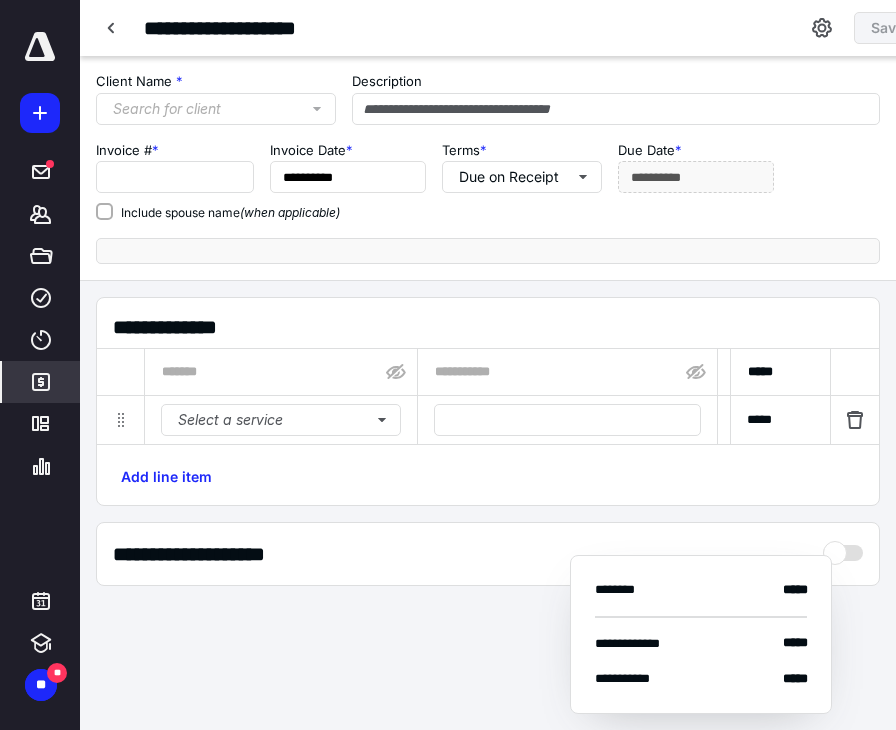 type on "****" 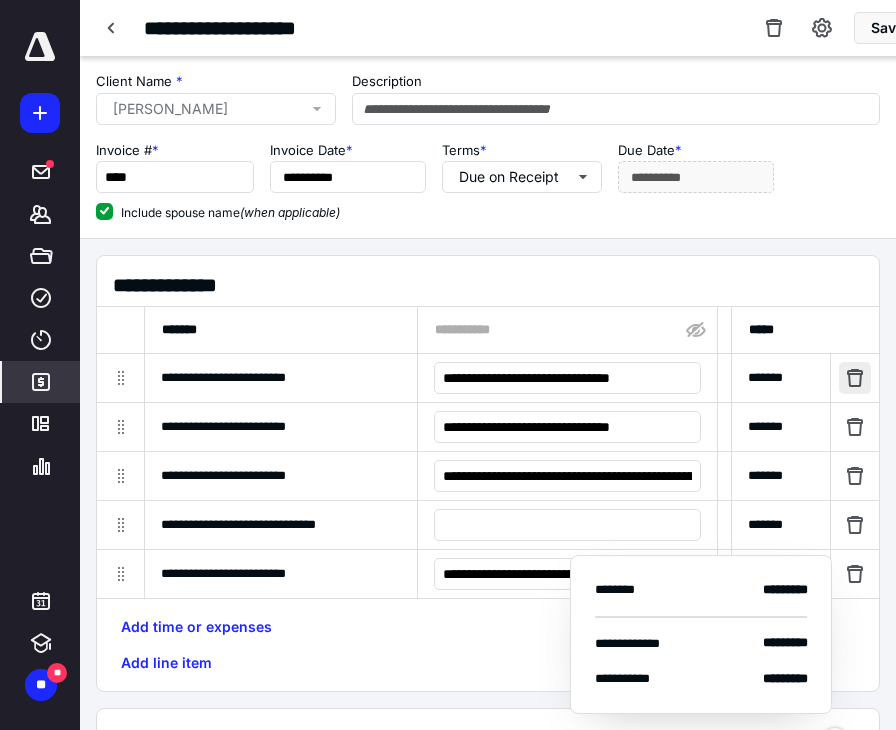 click at bounding box center [855, 378] 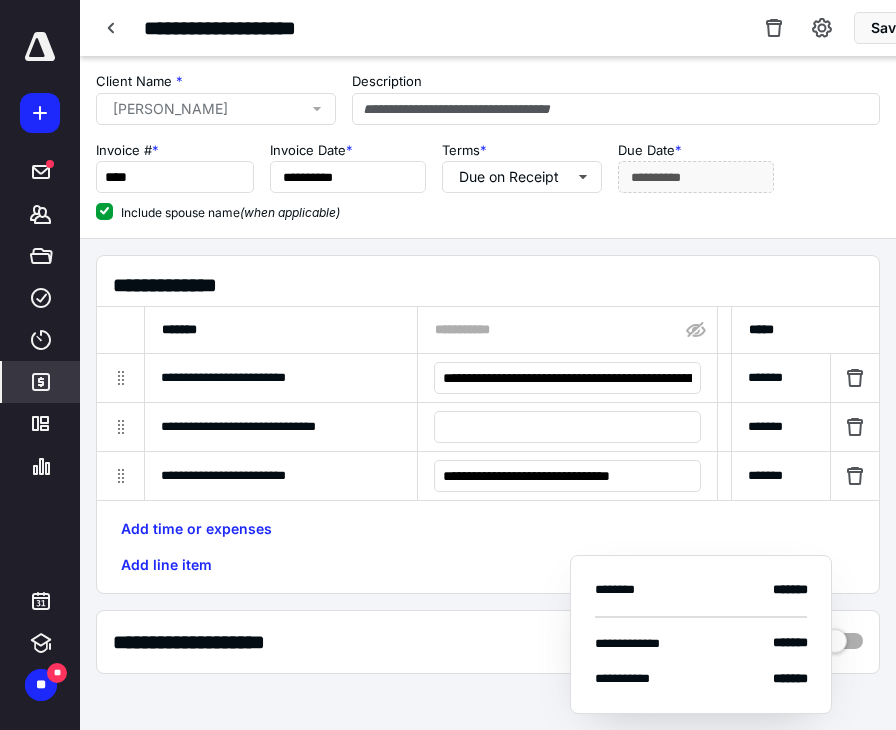 click at bounding box center (855, 378) 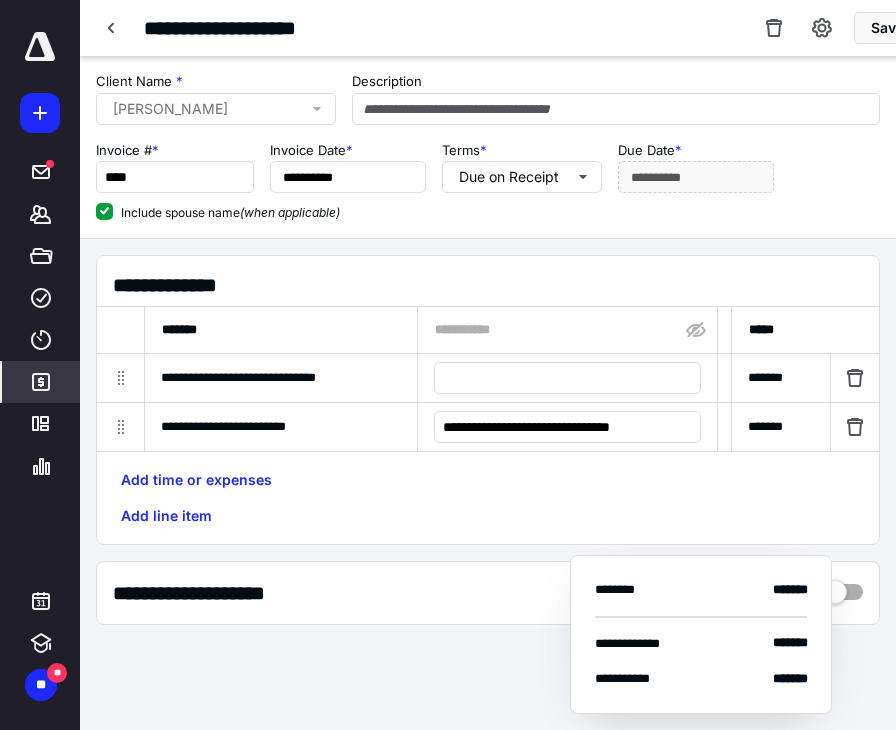 click at bounding box center [855, 378] 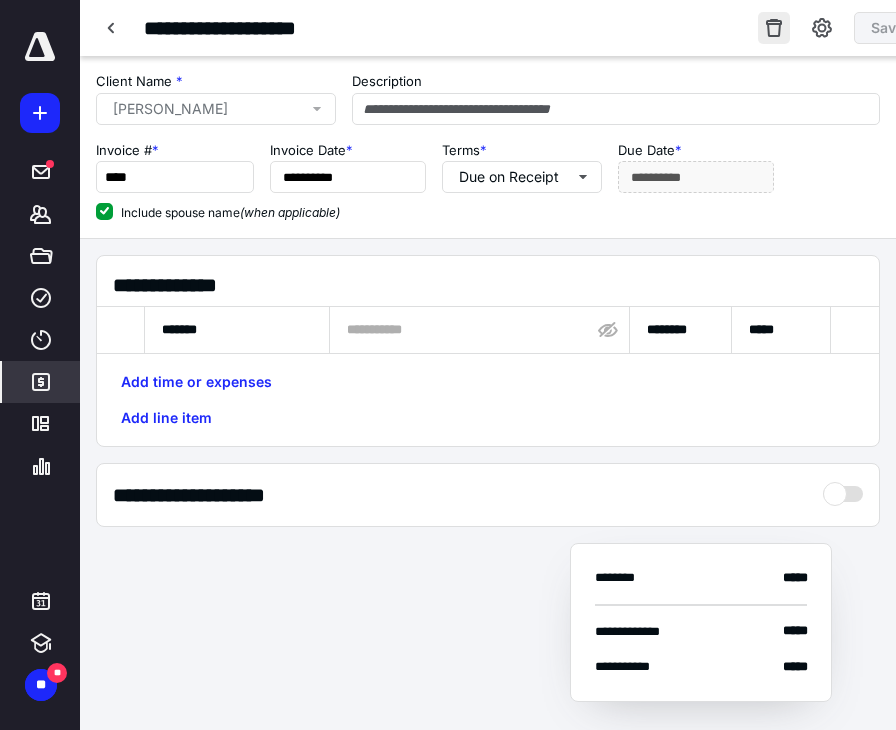 click at bounding box center (774, 28) 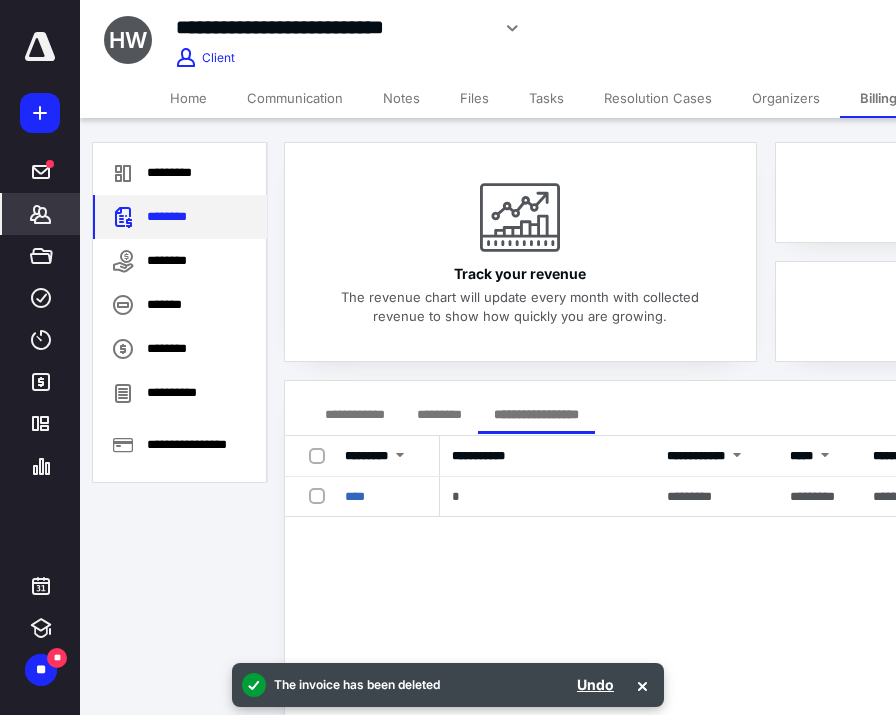 click on "********" at bounding box center [180, 217] 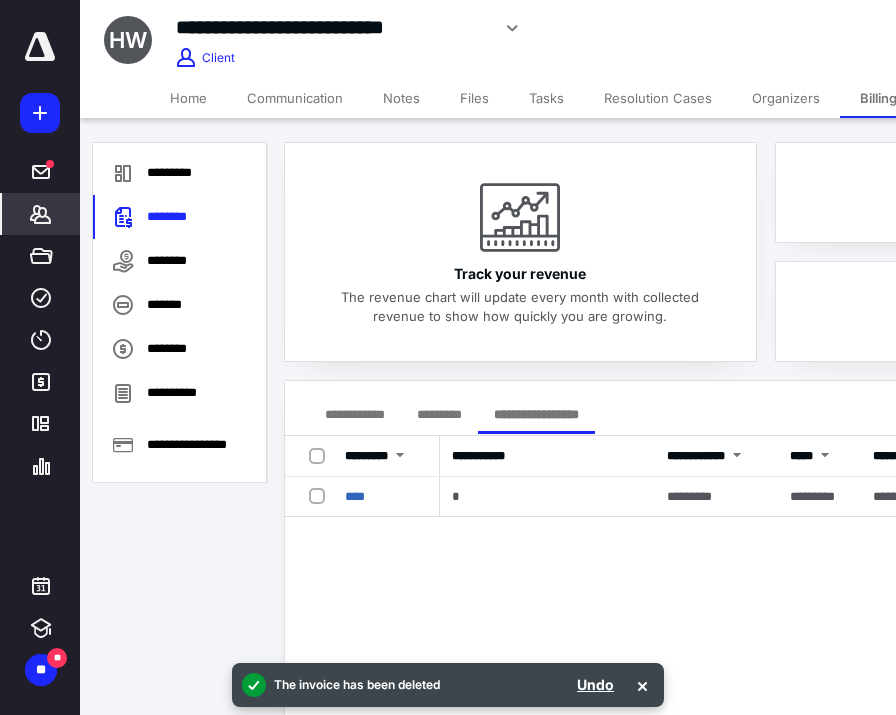 click on "*******" at bounding box center (41, 214) 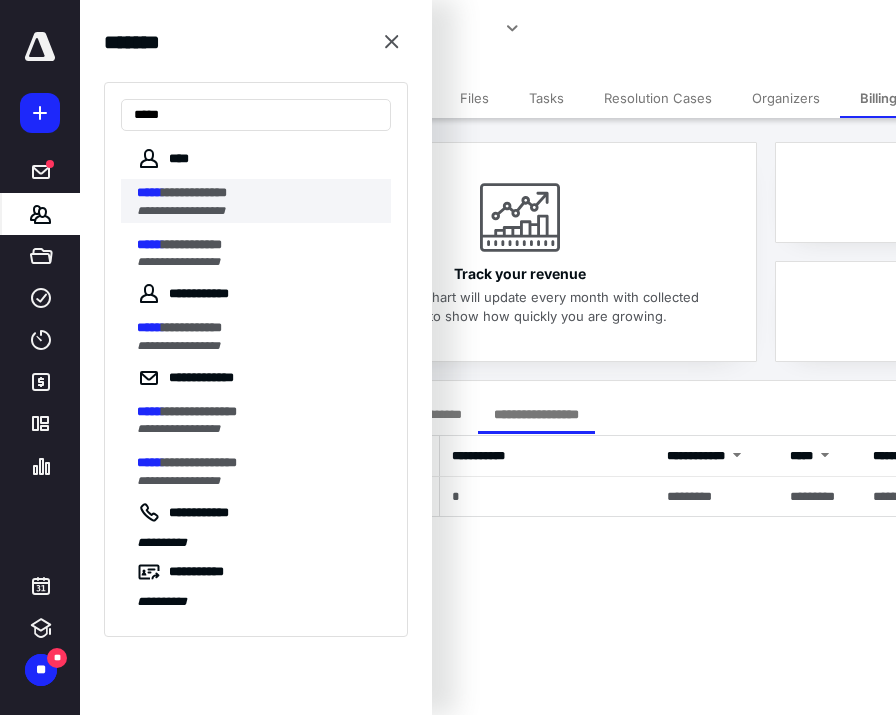type on "*****" 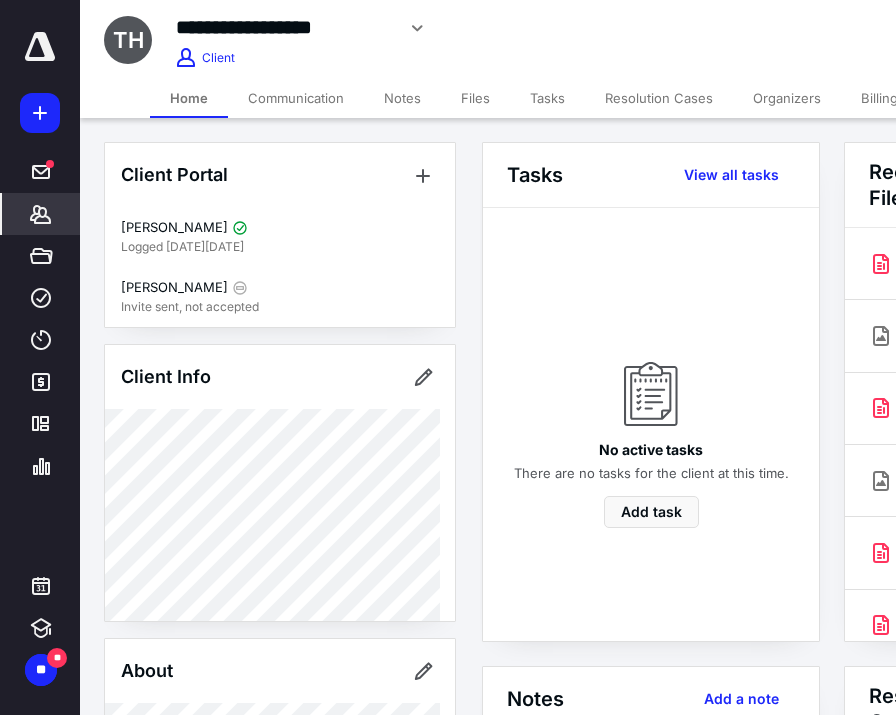 click on "Billing" at bounding box center [879, 98] 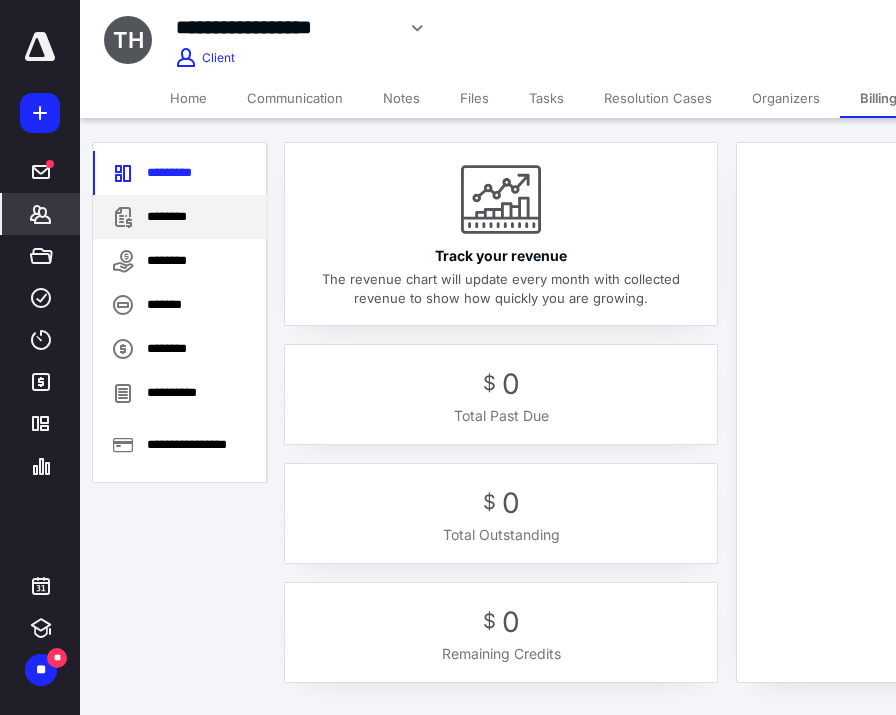 click on "********" at bounding box center (180, 217) 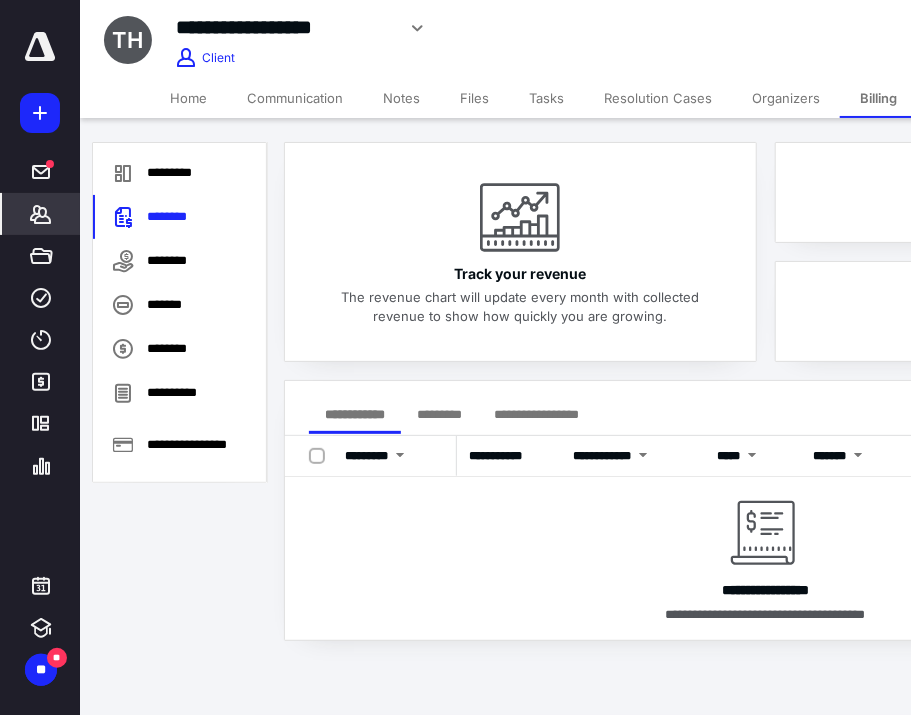 click on "**********" at bounding box center (536, 414) 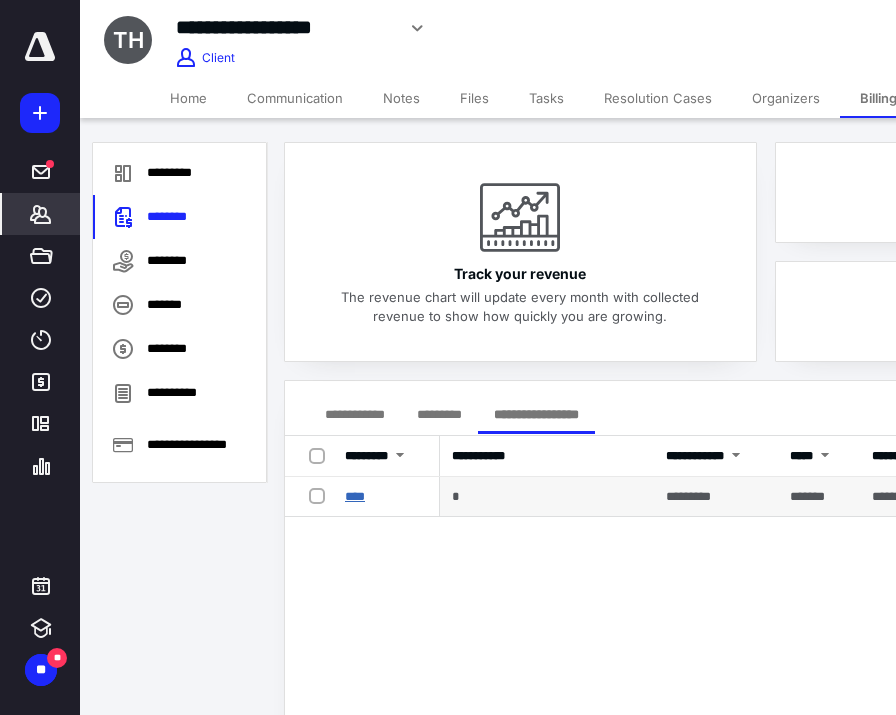 click on "****" at bounding box center [355, 496] 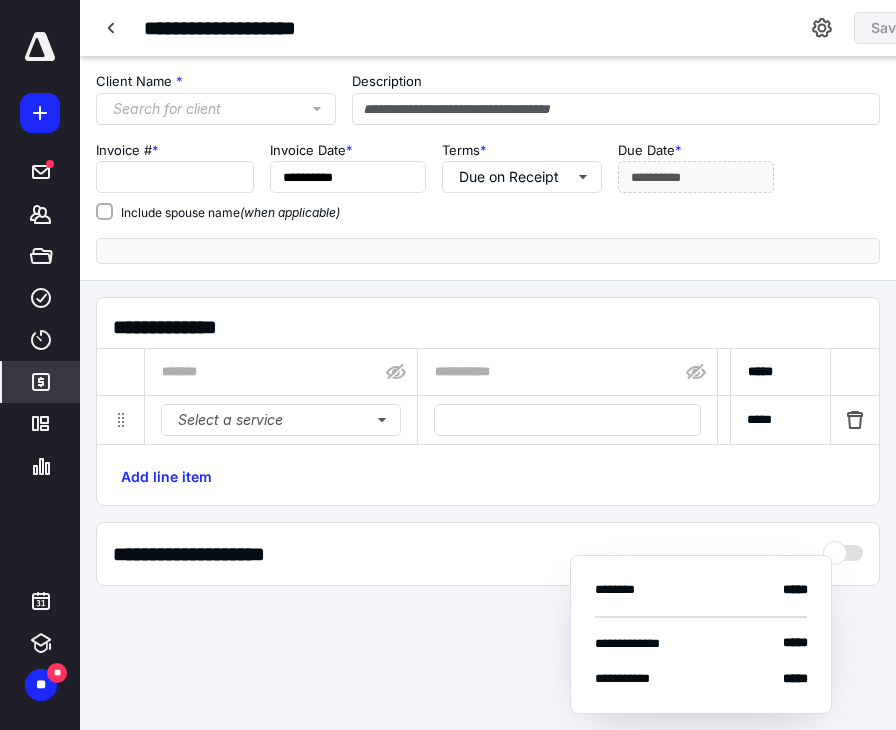 type on "****" 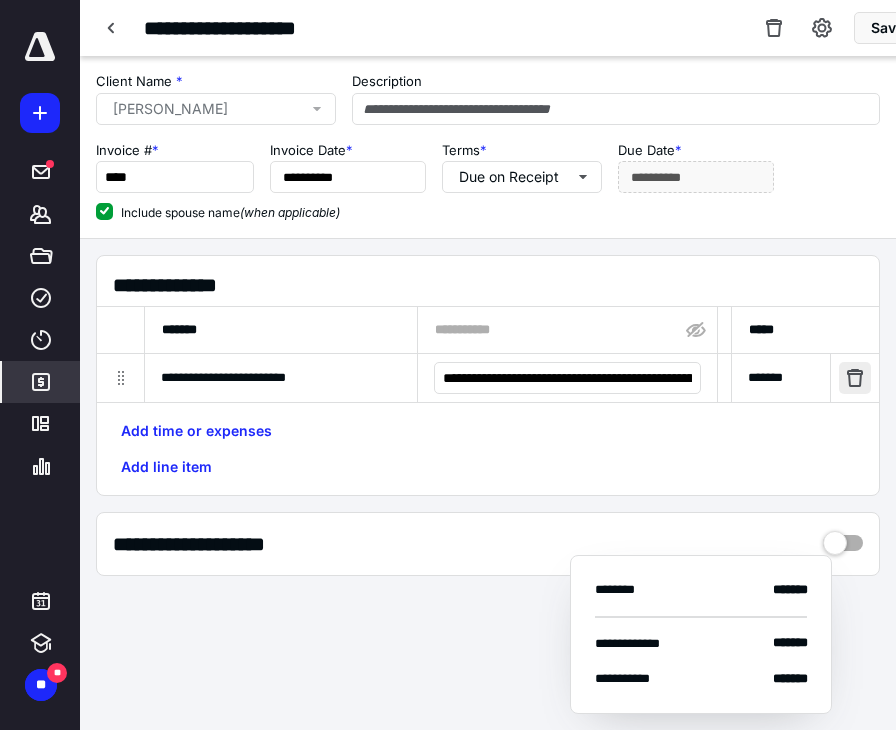 click at bounding box center [855, 378] 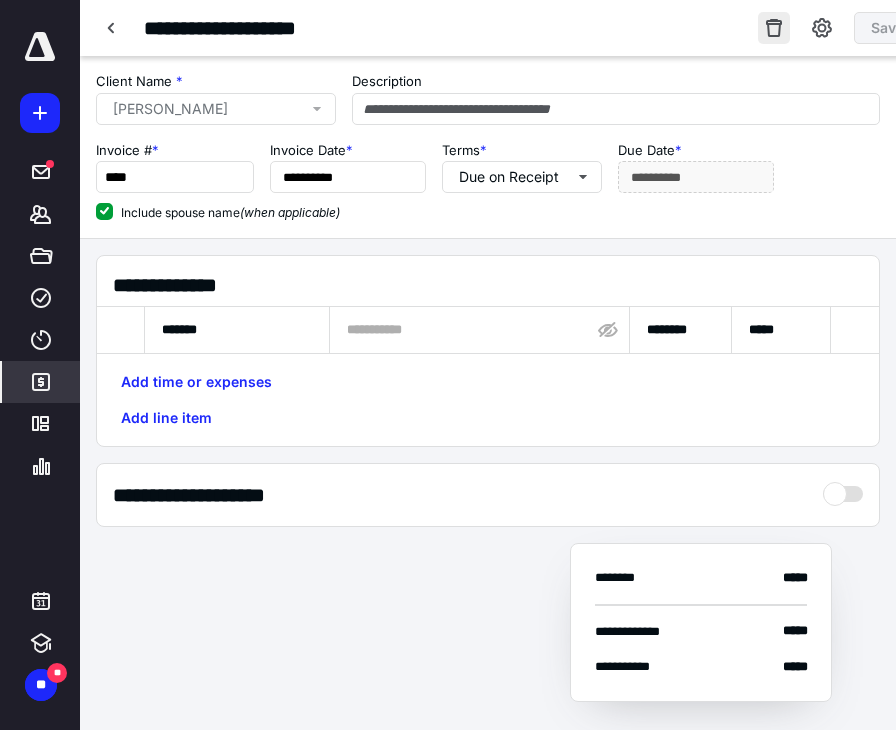 click at bounding box center (774, 28) 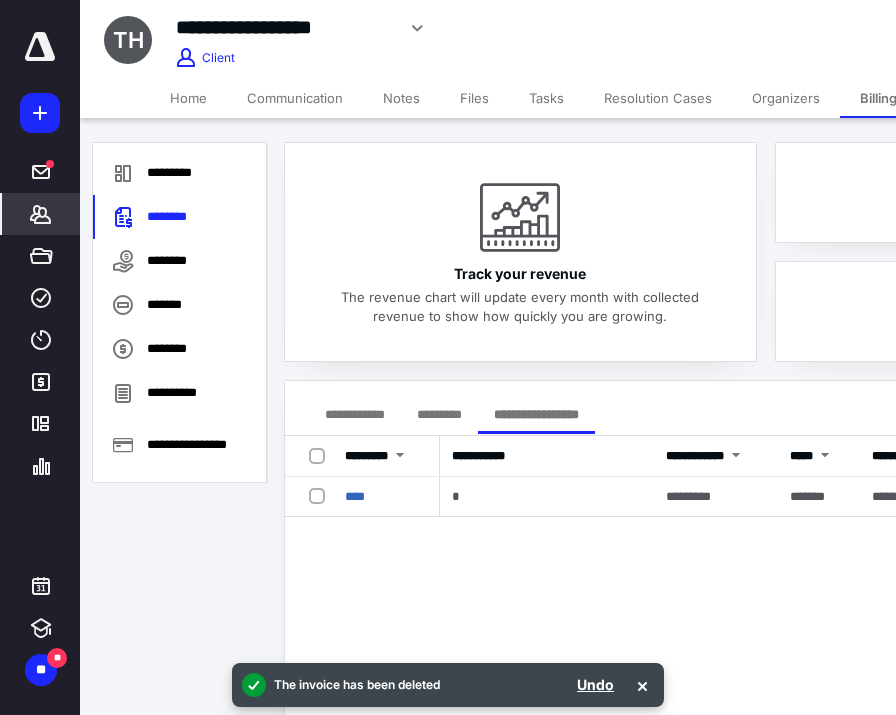 click 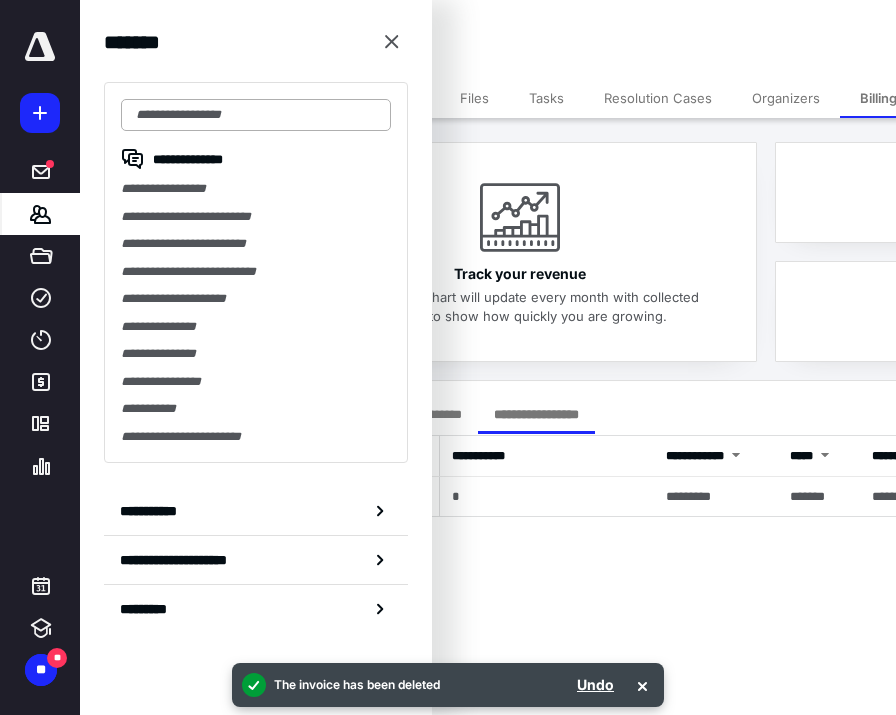 click at bounding box center [256, 115] 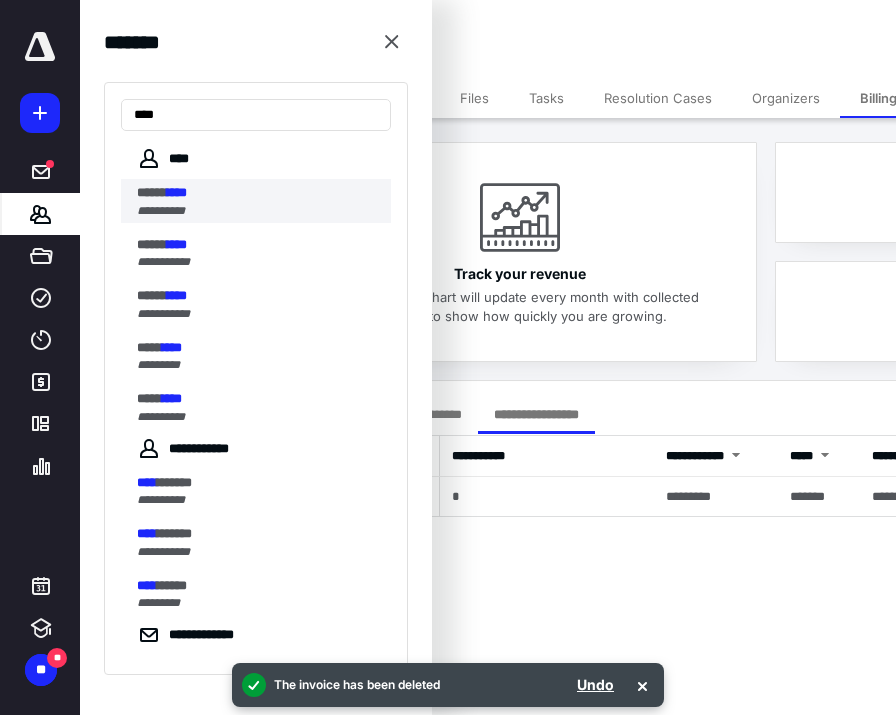 type on "****" 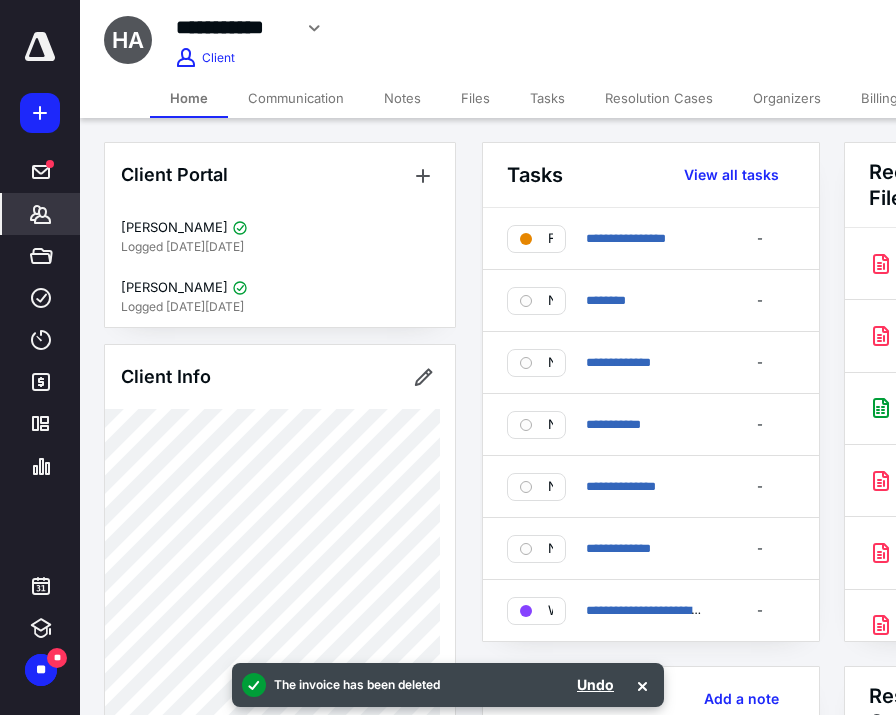 click on "Billing" at bounding box center (879, 98) 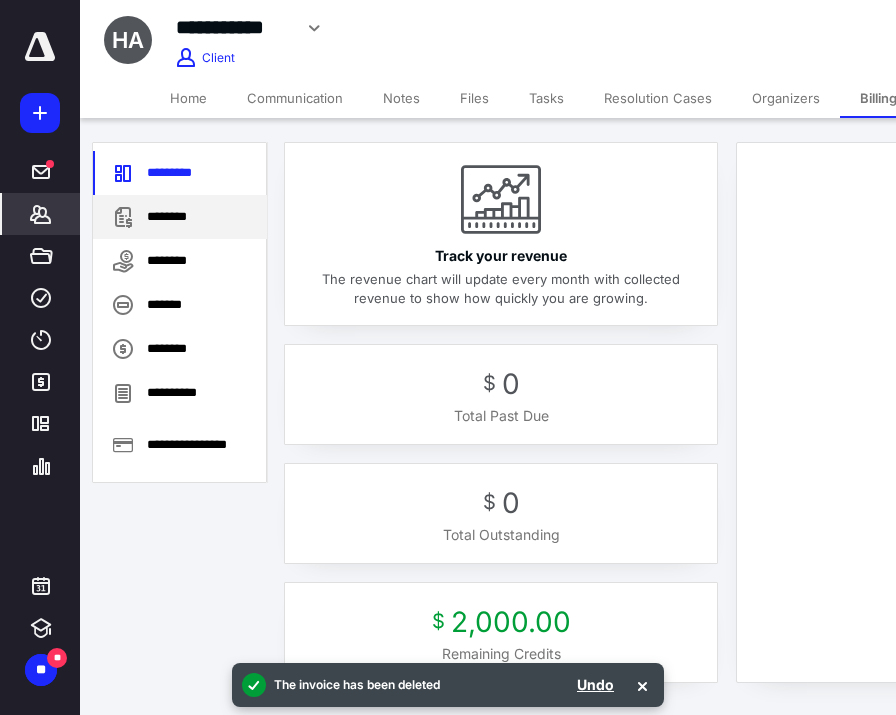 click on "********" at bounding box center [180, 217] 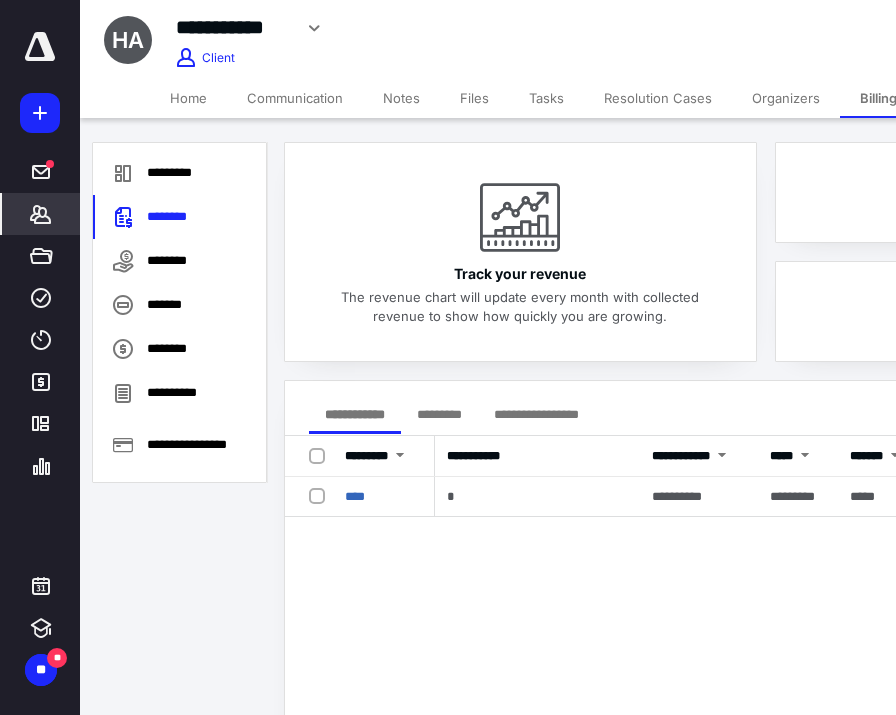 click on "**********" at bounding box center [536, 414] 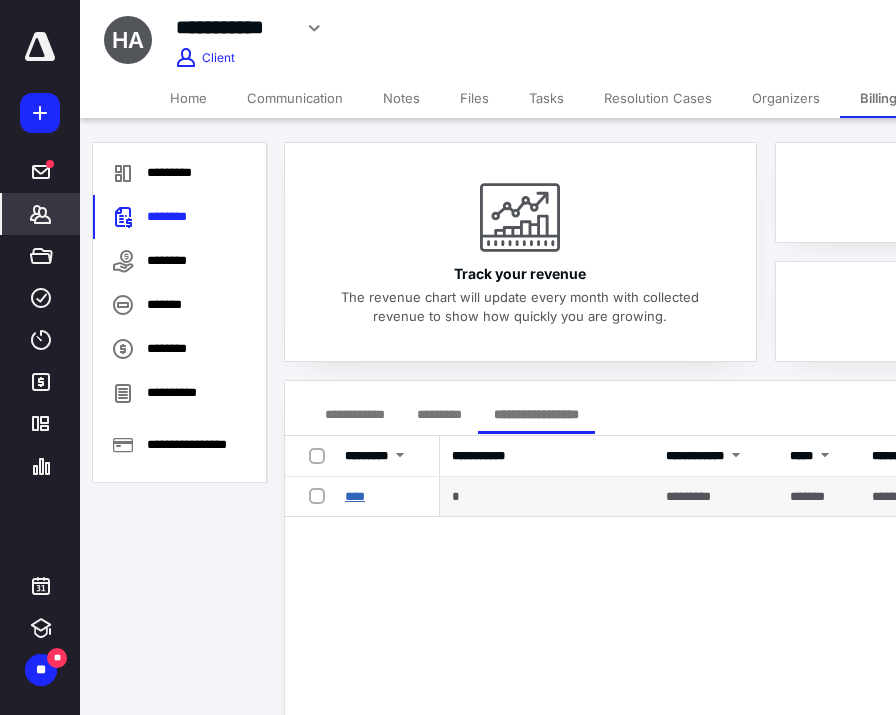 click on "****" at bounding box center (355, 496) 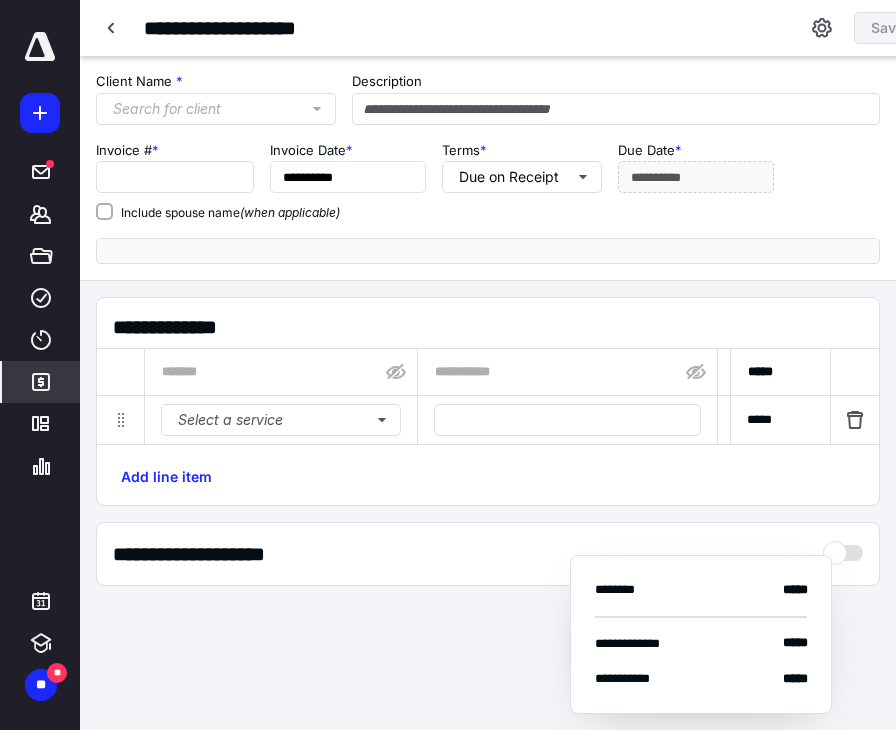 type on "****" 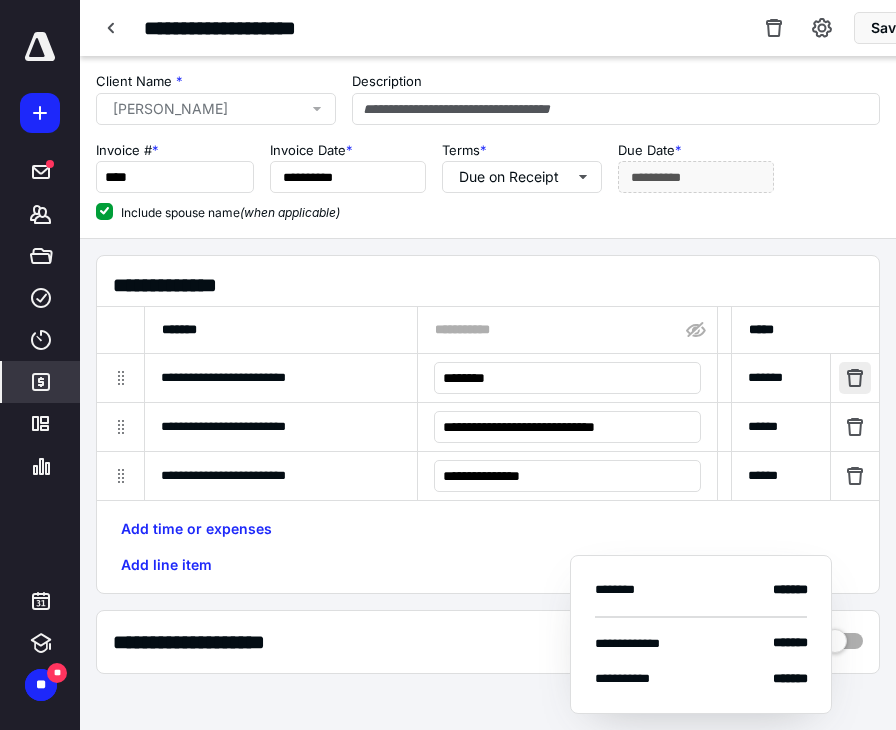 click at bounding box center [855, 378] 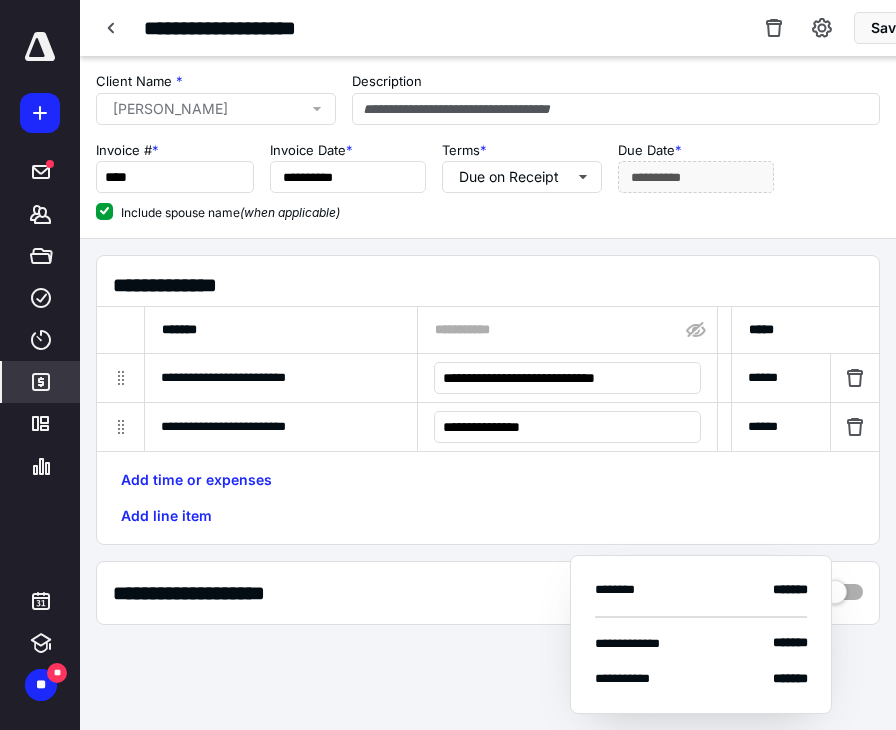 click at bounding box center (855, 378) 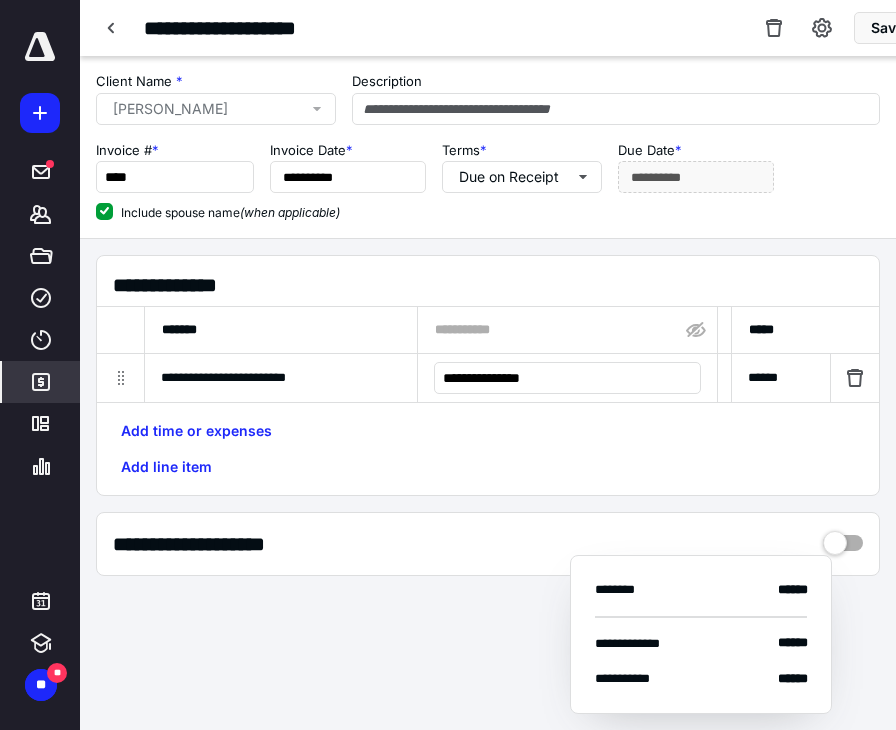 click at bounding box center (855, 378) 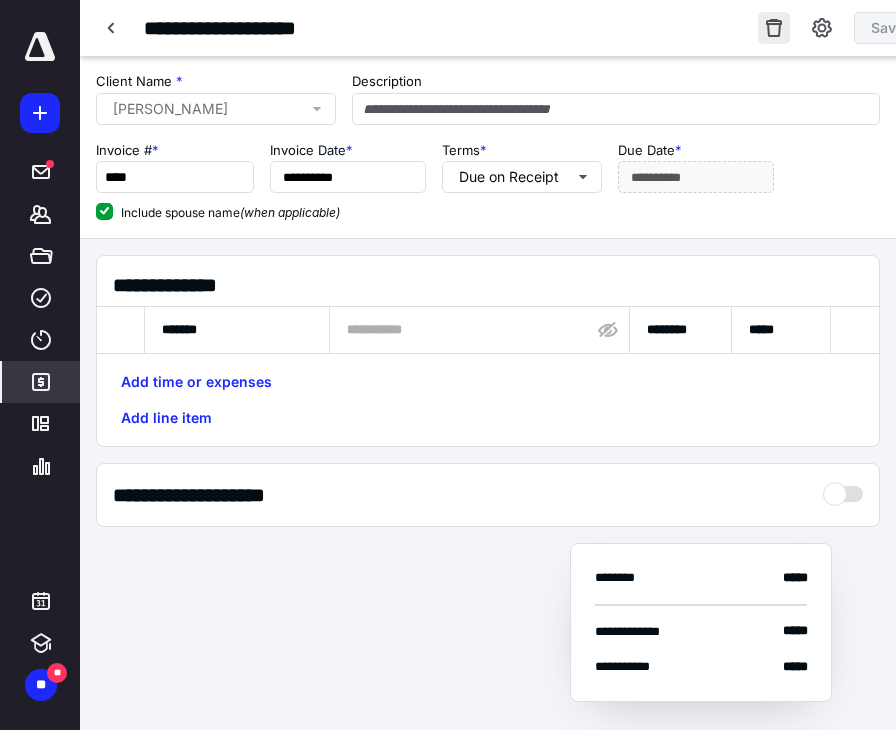 click at bounding box center [774, 28] 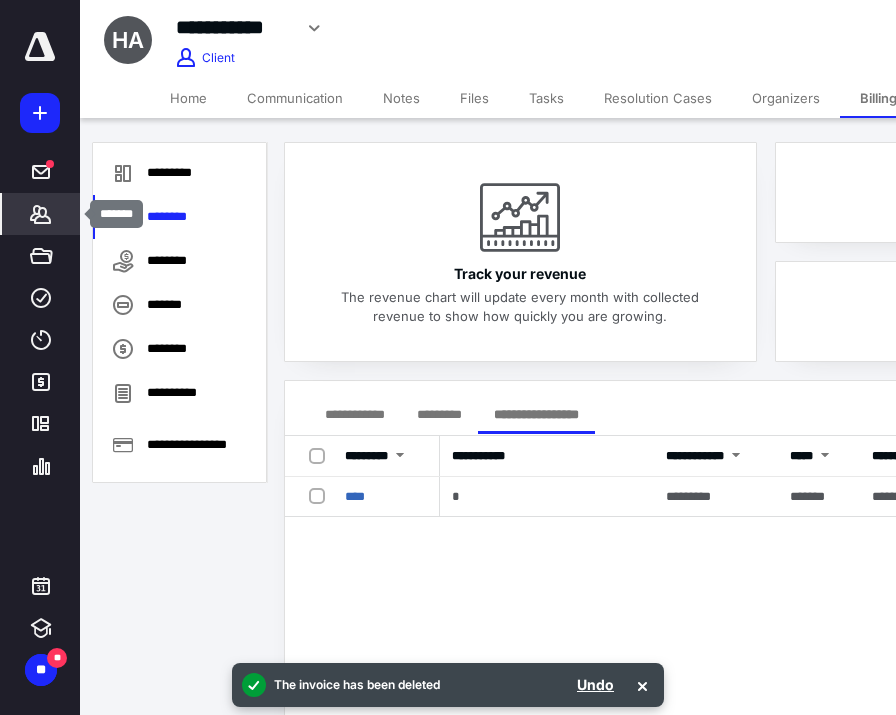 click 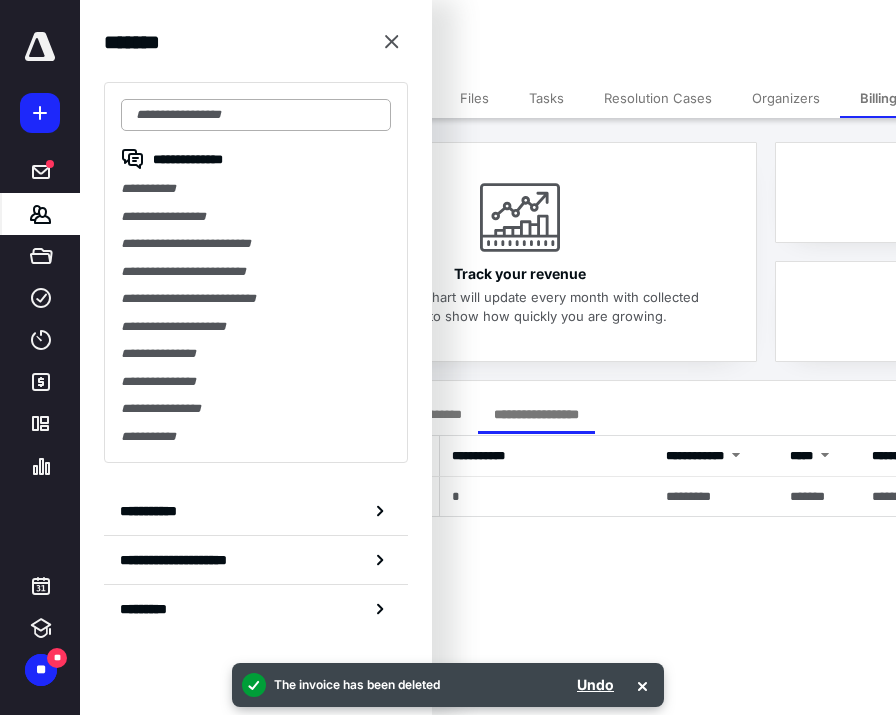 click at bounding box center [256, 115] 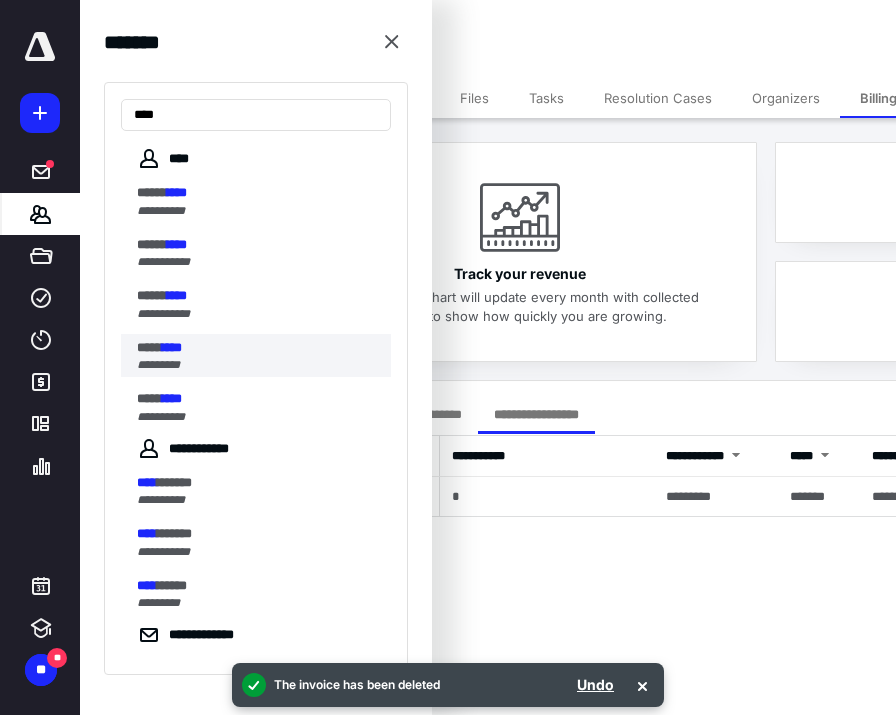 type on "****" 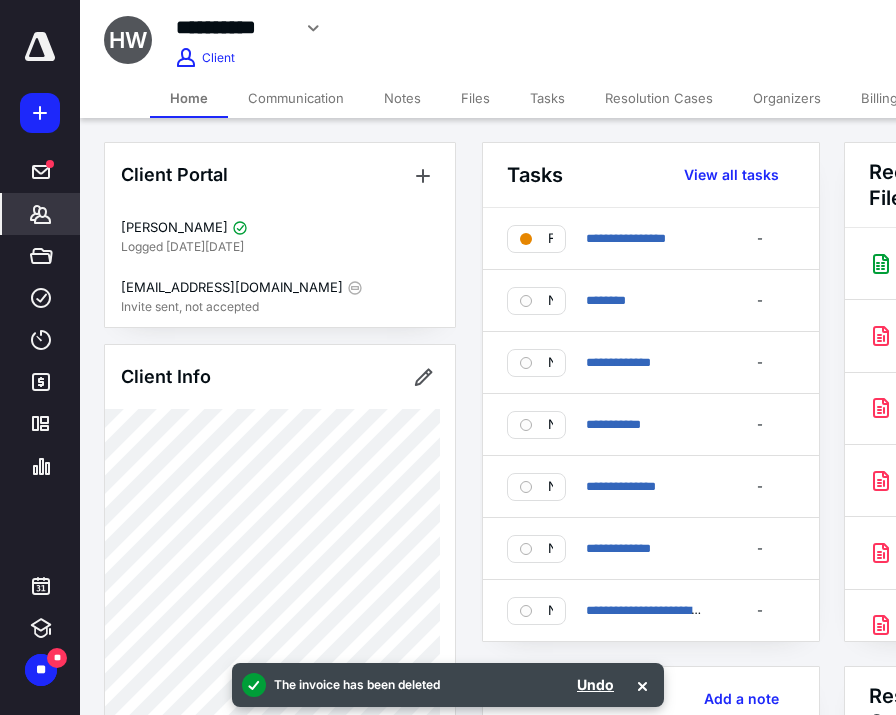 click on "Billing" at bounding box center [879, 98] 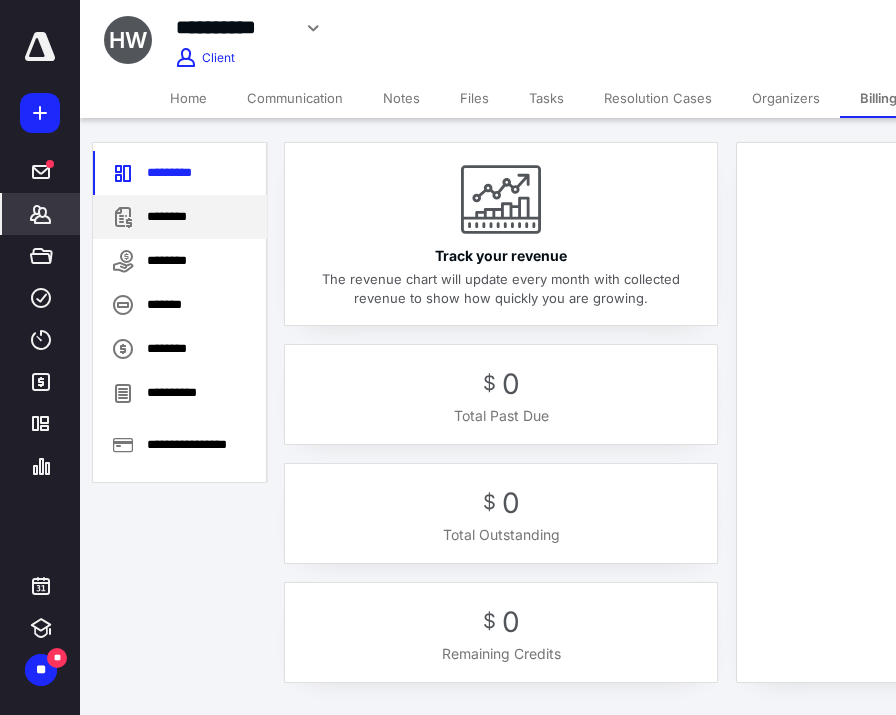 click on "********" at bounding box center (180, 217) 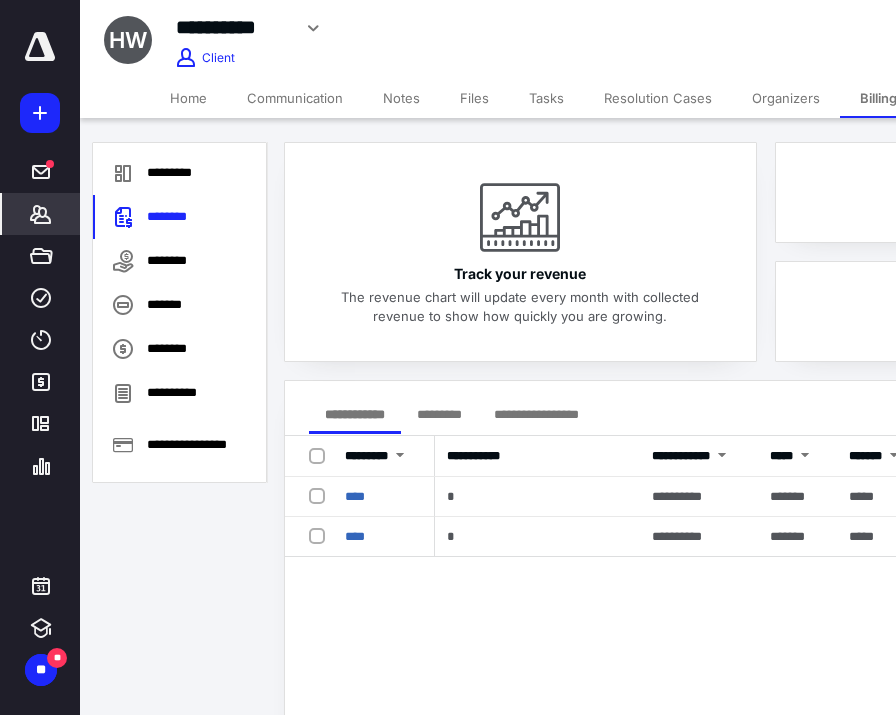 click on "**********" at bounding box center [536, 414] 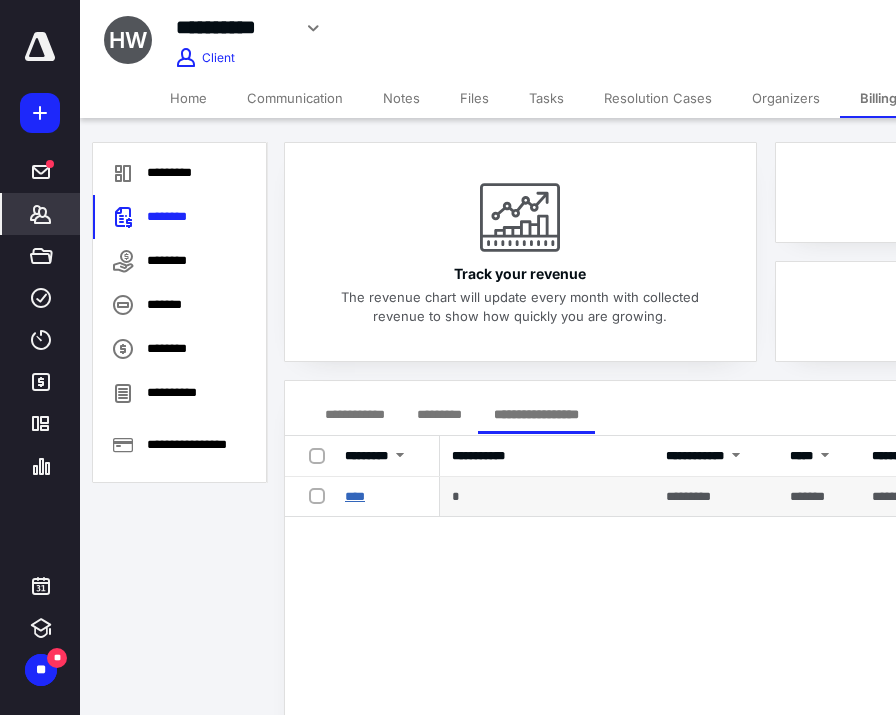 click on "****" at bounding box center (355, 496) 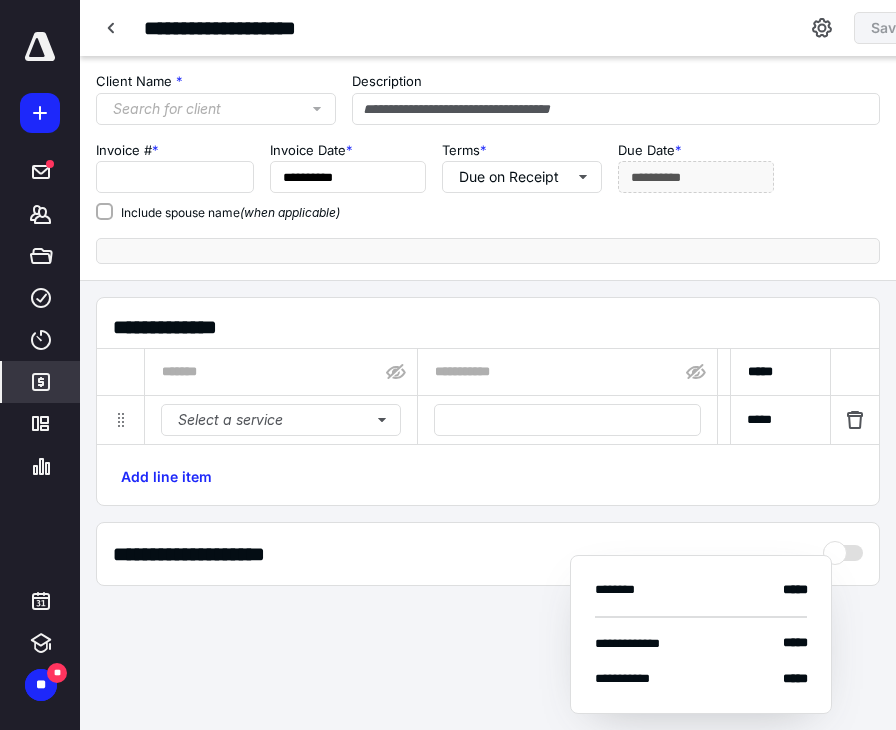 type on "****" 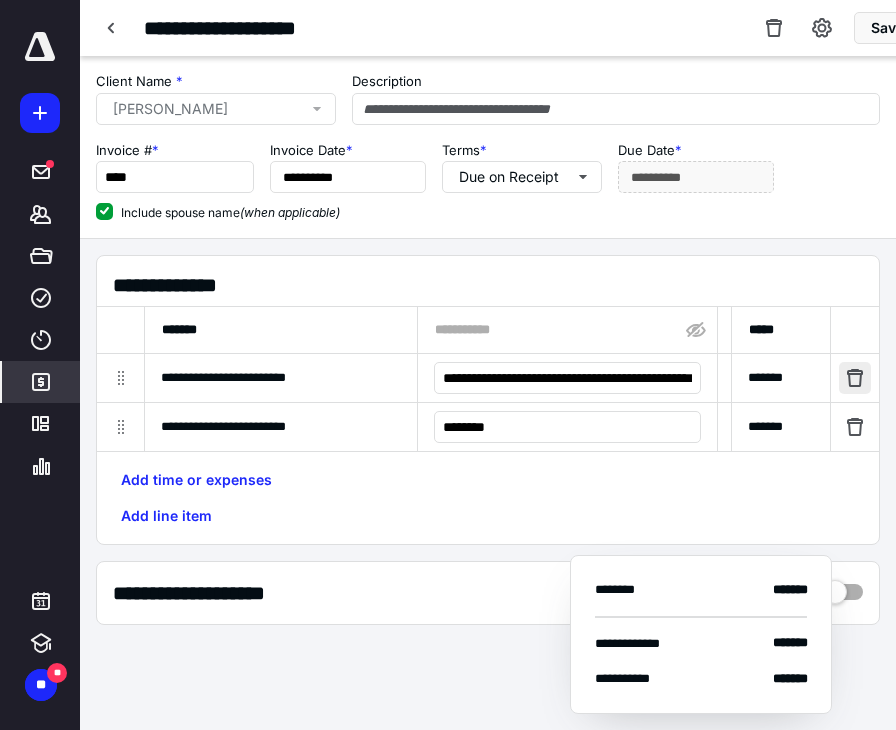 click at bounding box center (855, 378) 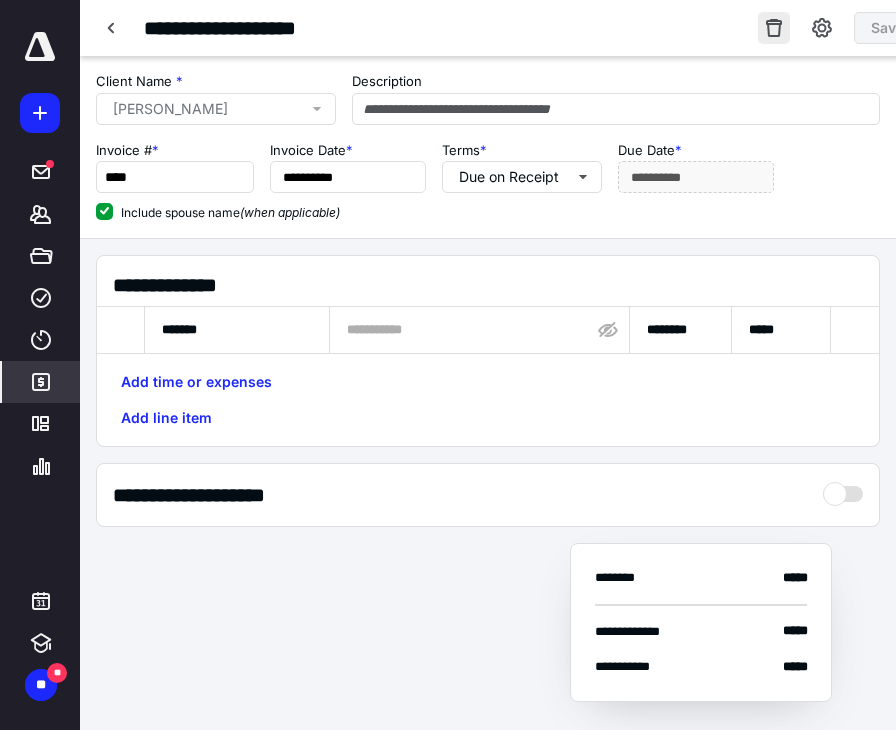 click at bounding box center (774, 28) 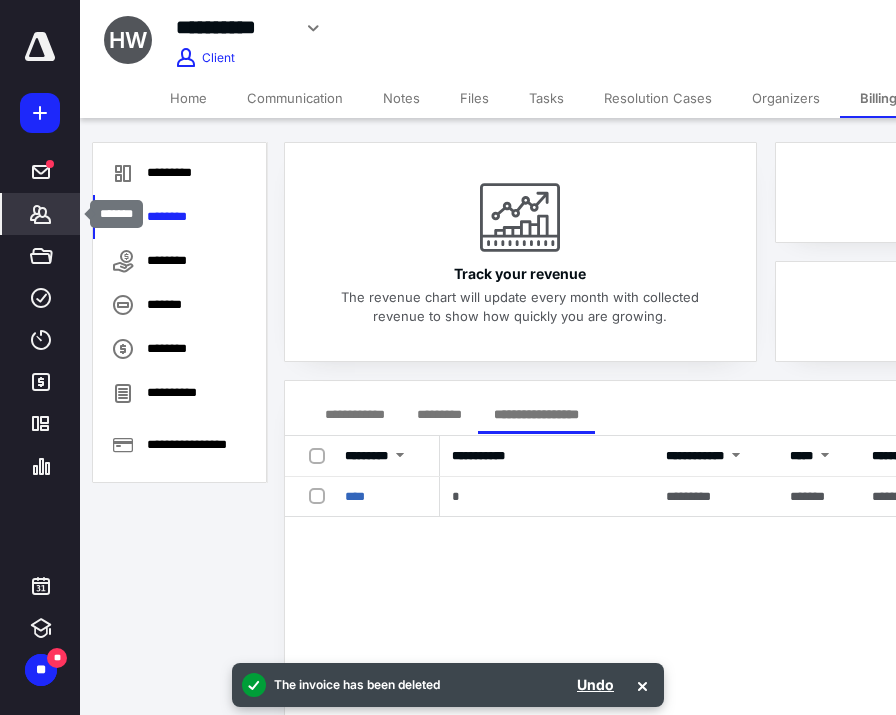 click 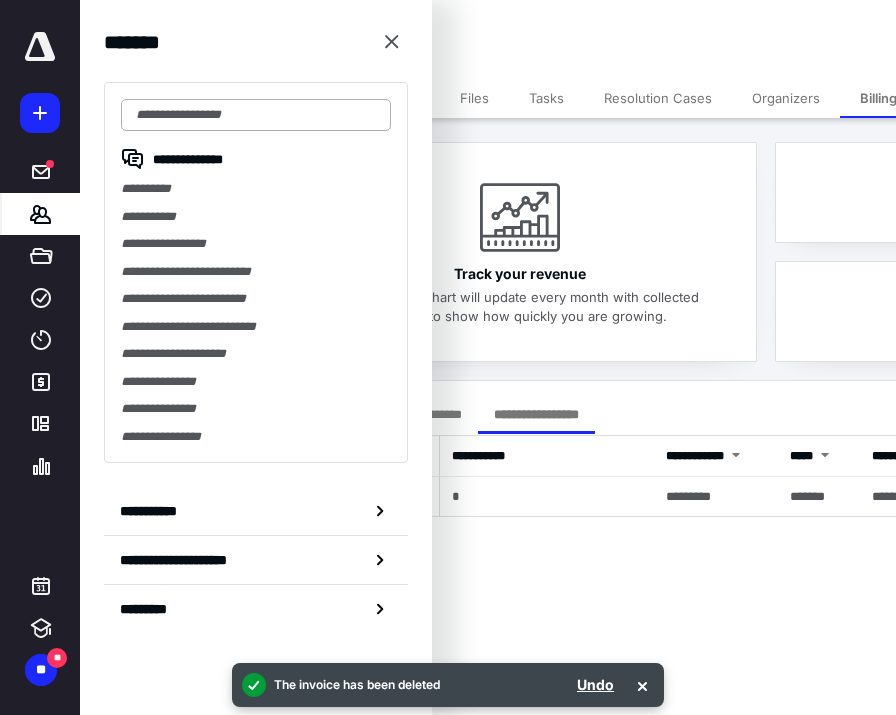 click at bounding box center (256, 115) 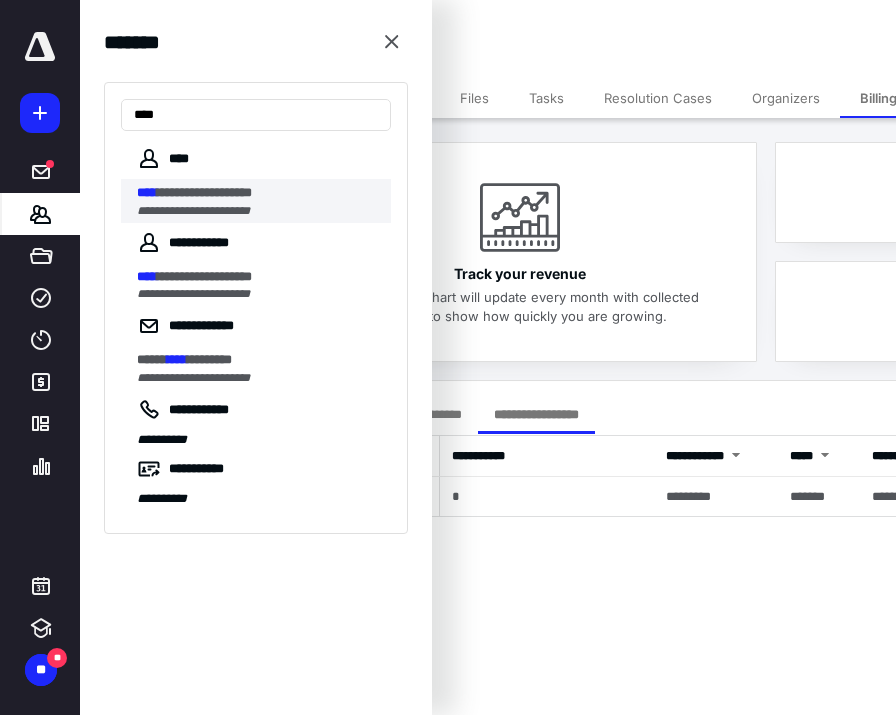 type on "****" 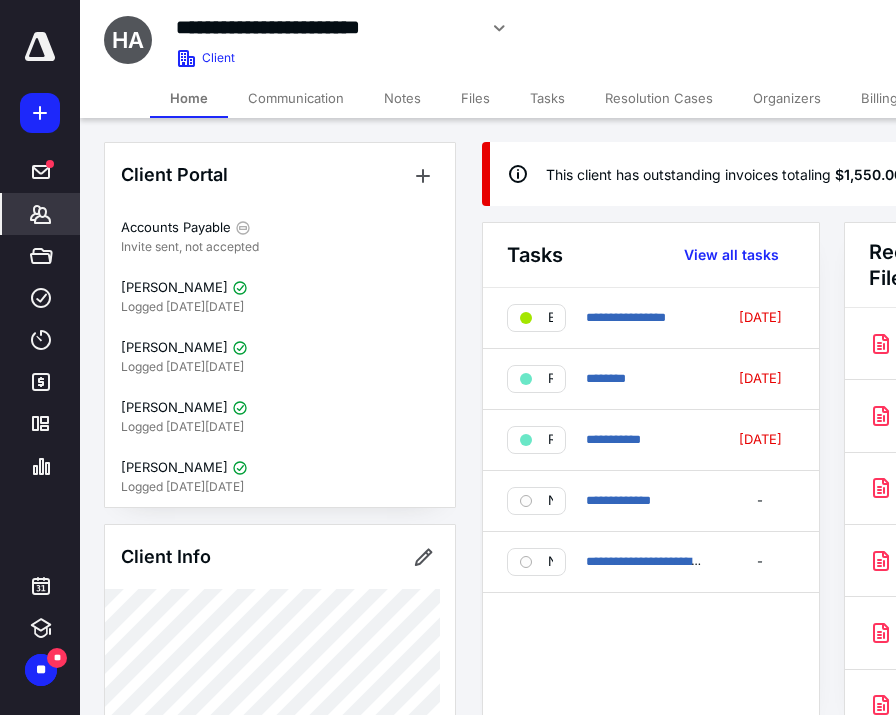 click on "Billing" at bounding box center [879, 98] 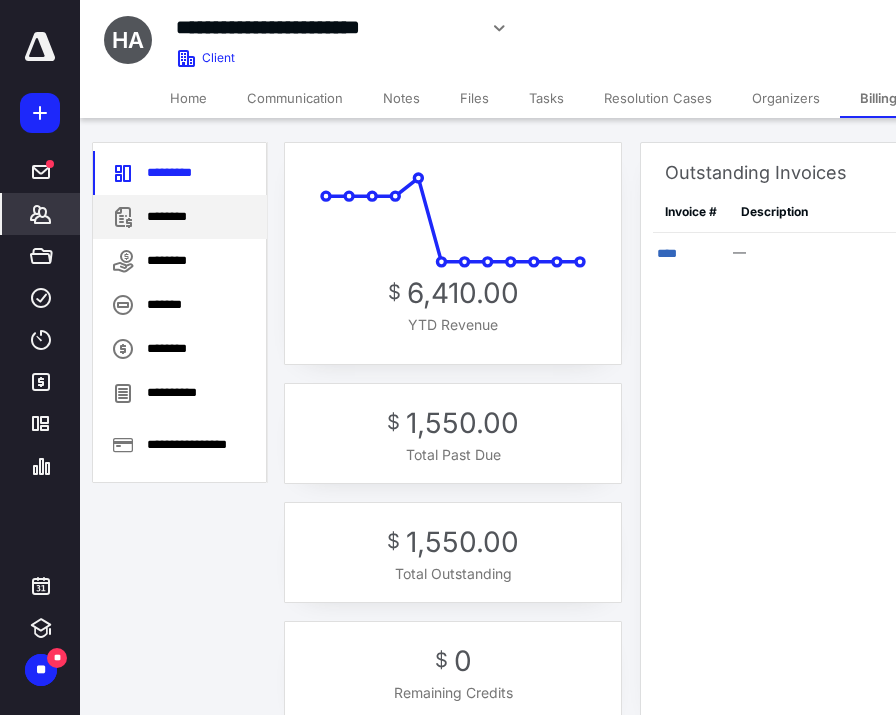 click on "********" at bounding box center (180, 217) 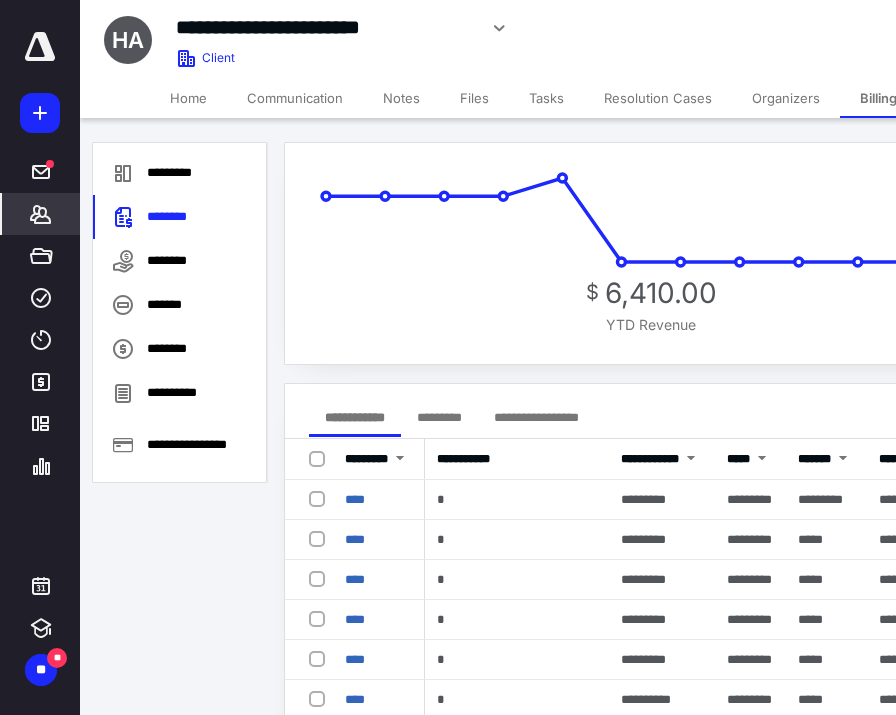 click on "**********" at bounding box center [765, 411] 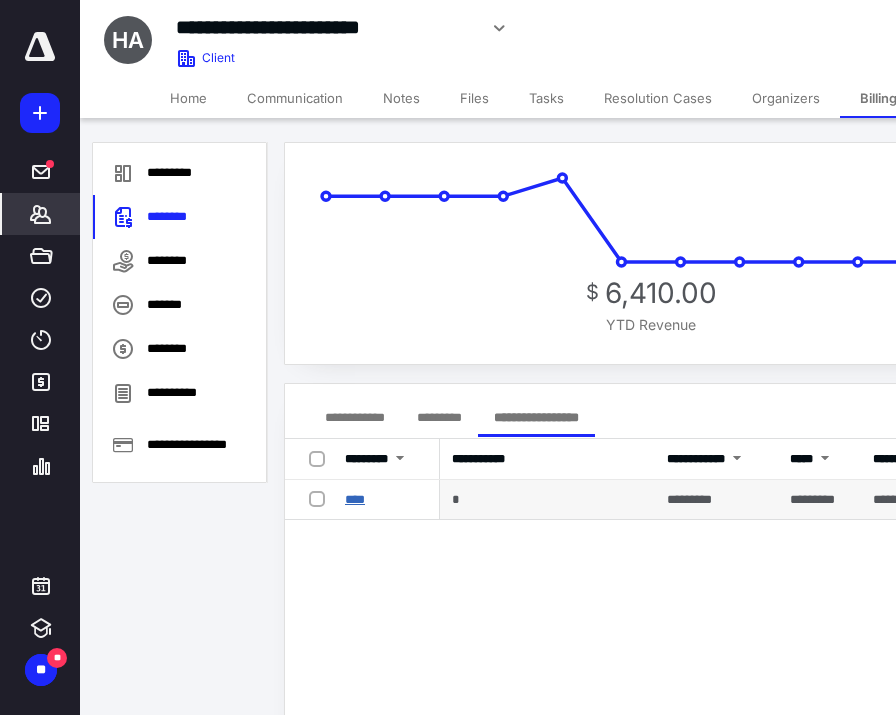 click on "****" at bounding box center (355, 499) 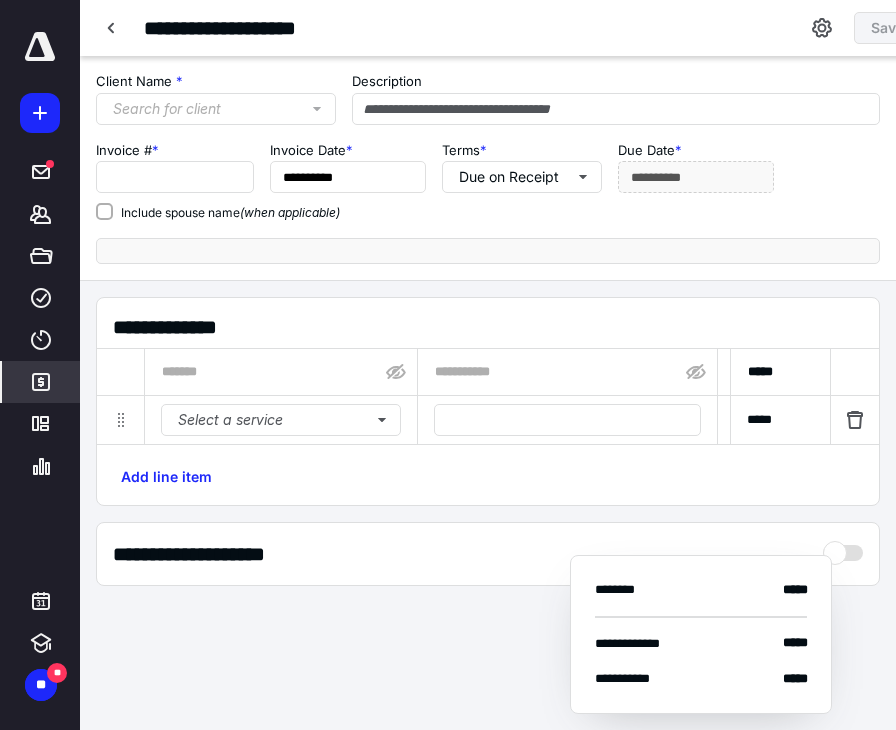 type on "****" 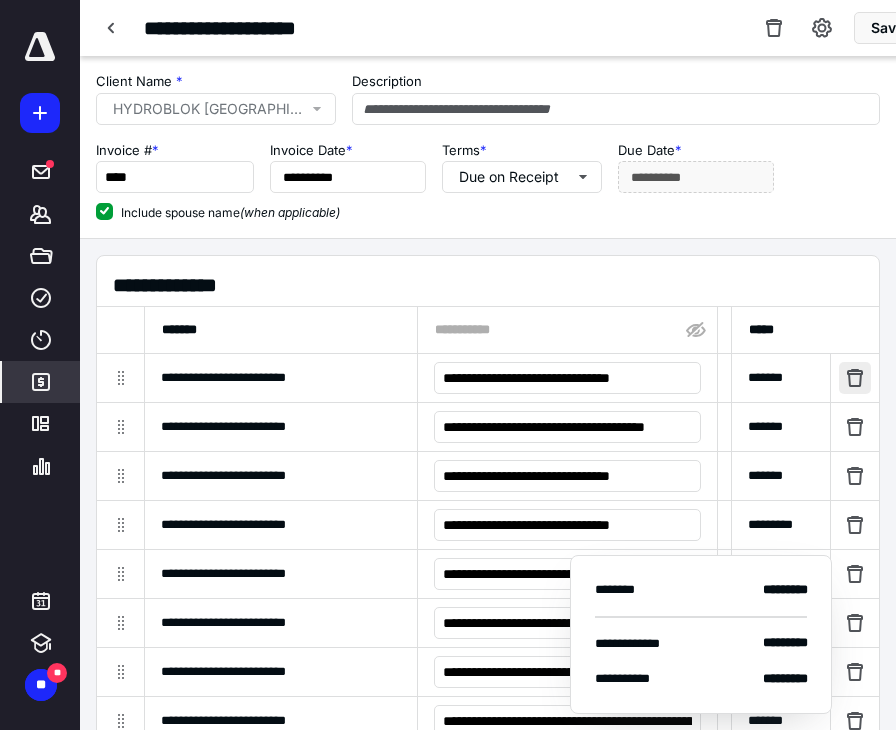 click at bounding box center [855, 378] 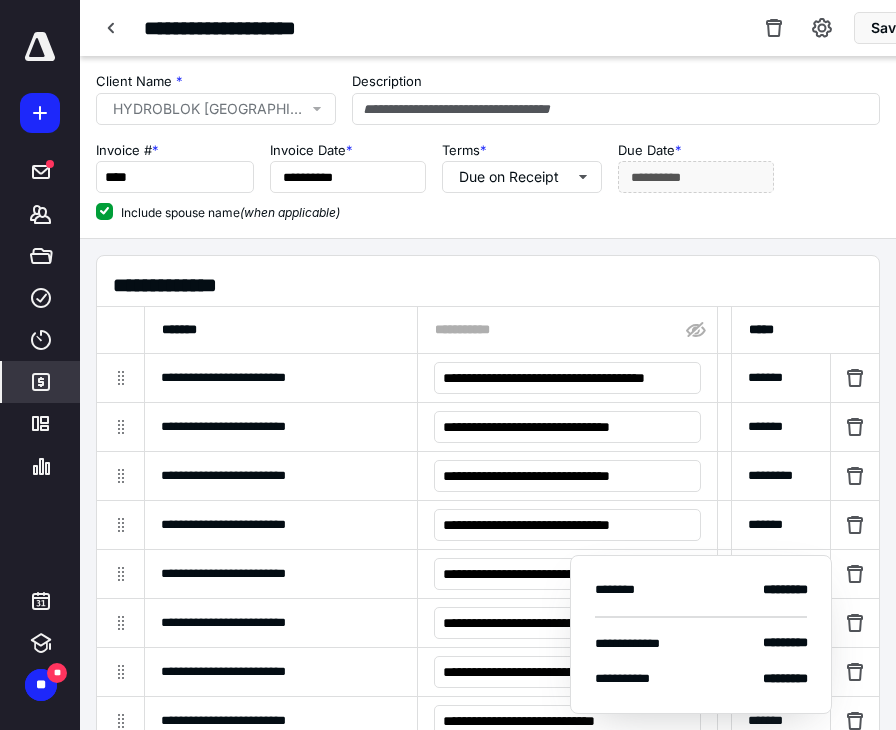 click at bounding box center (855, 378) 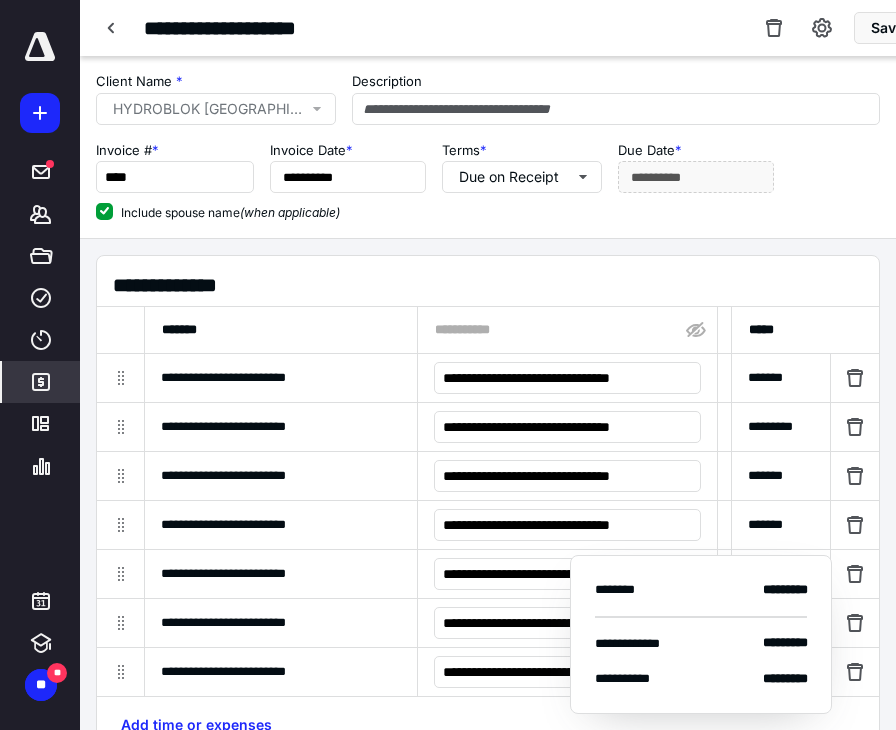 click at bounding box center (855, 378) 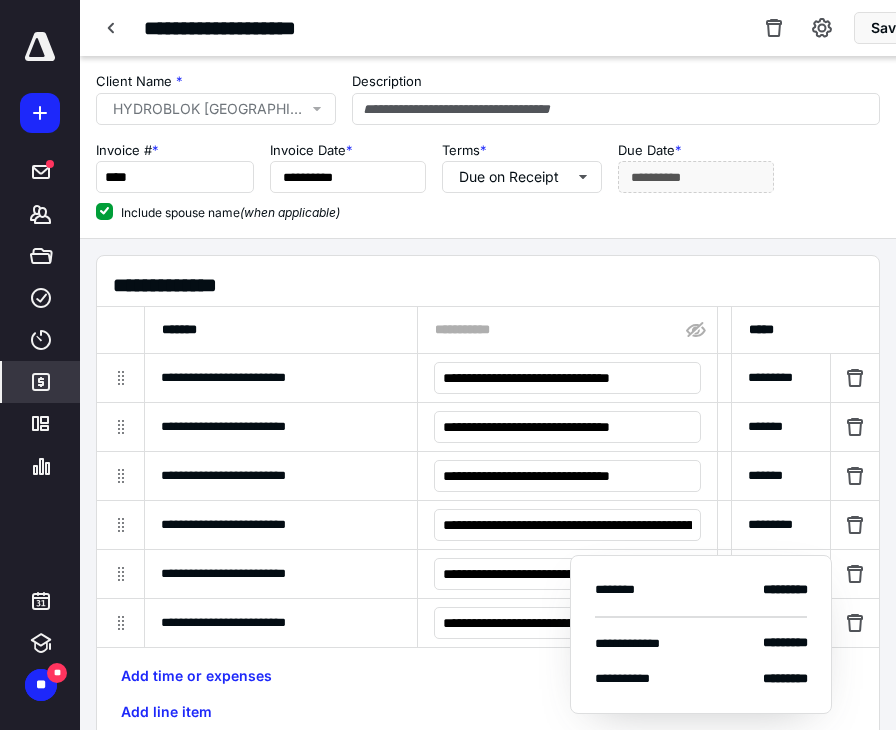 click at bounding box center (855, 378) 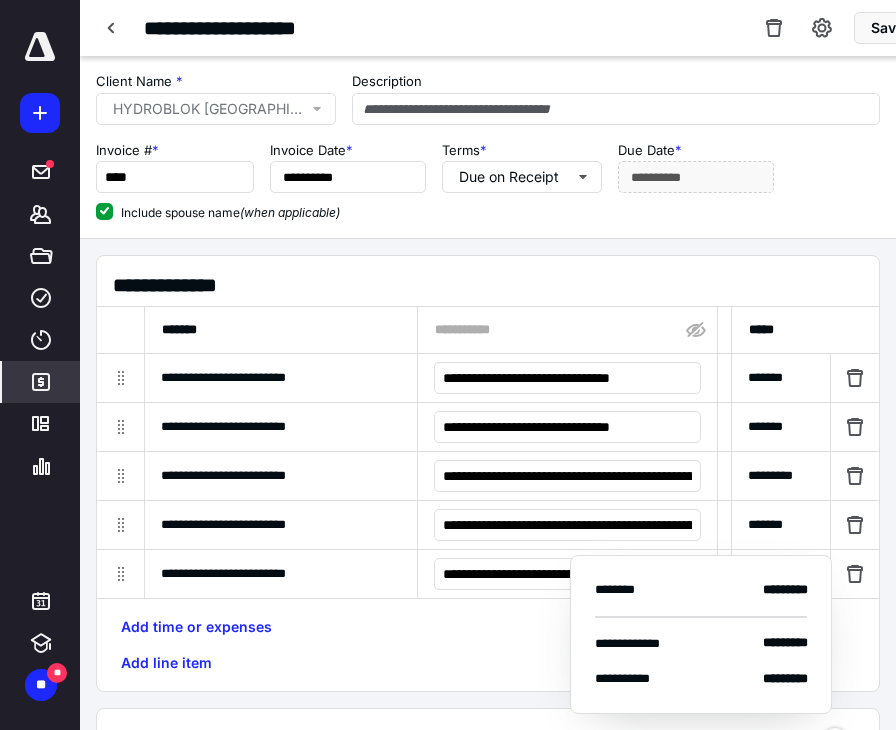 click at bounding box center (855, 378) 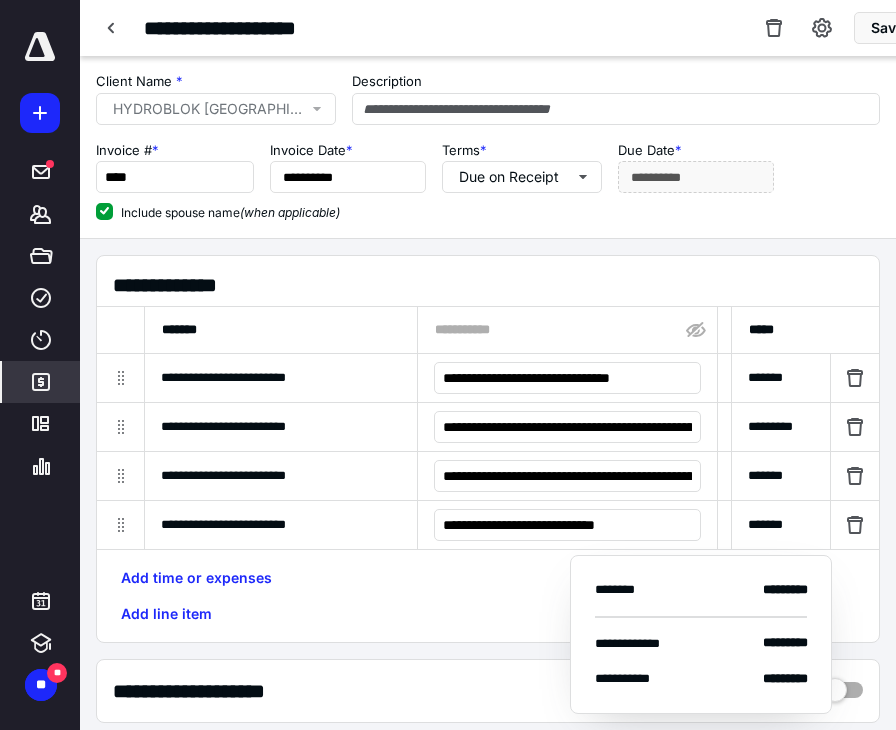 click at bounding box center [855, 378] 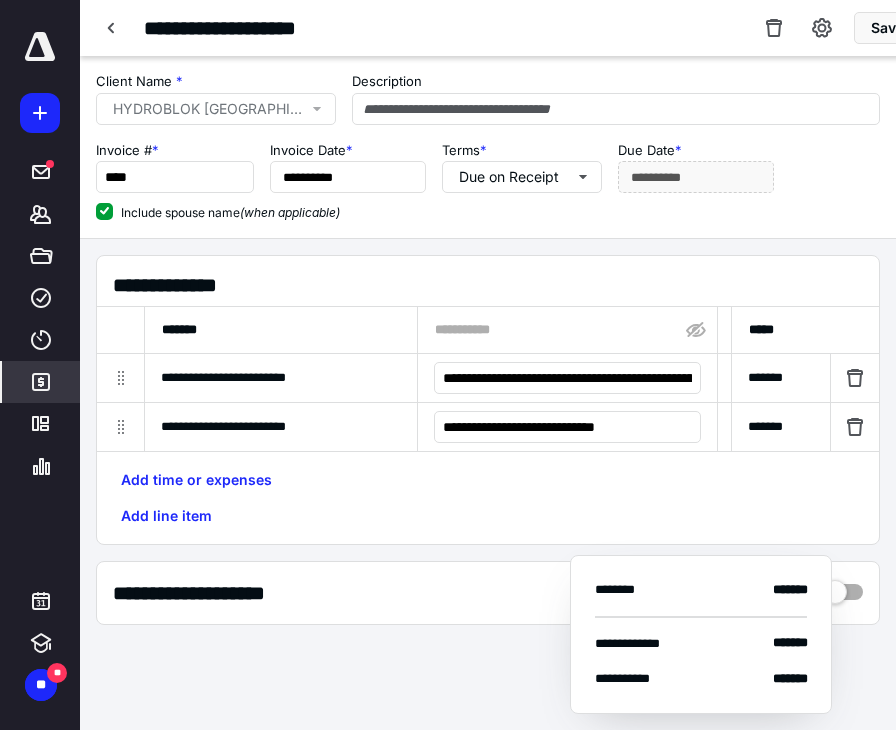 click at bounding box center (855, 378) 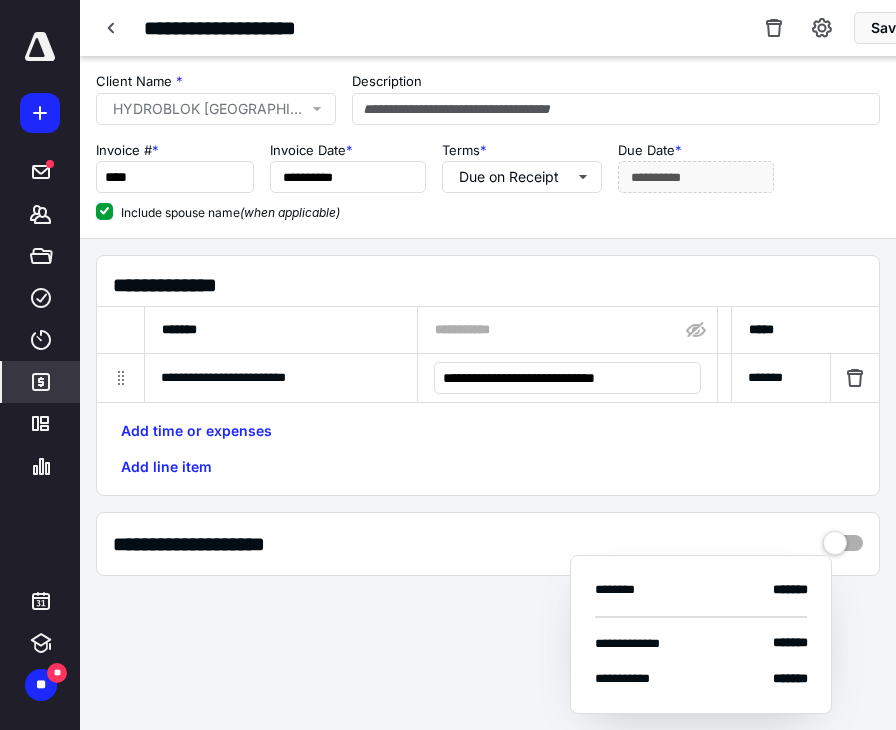 click at bounding box center [855, 378] 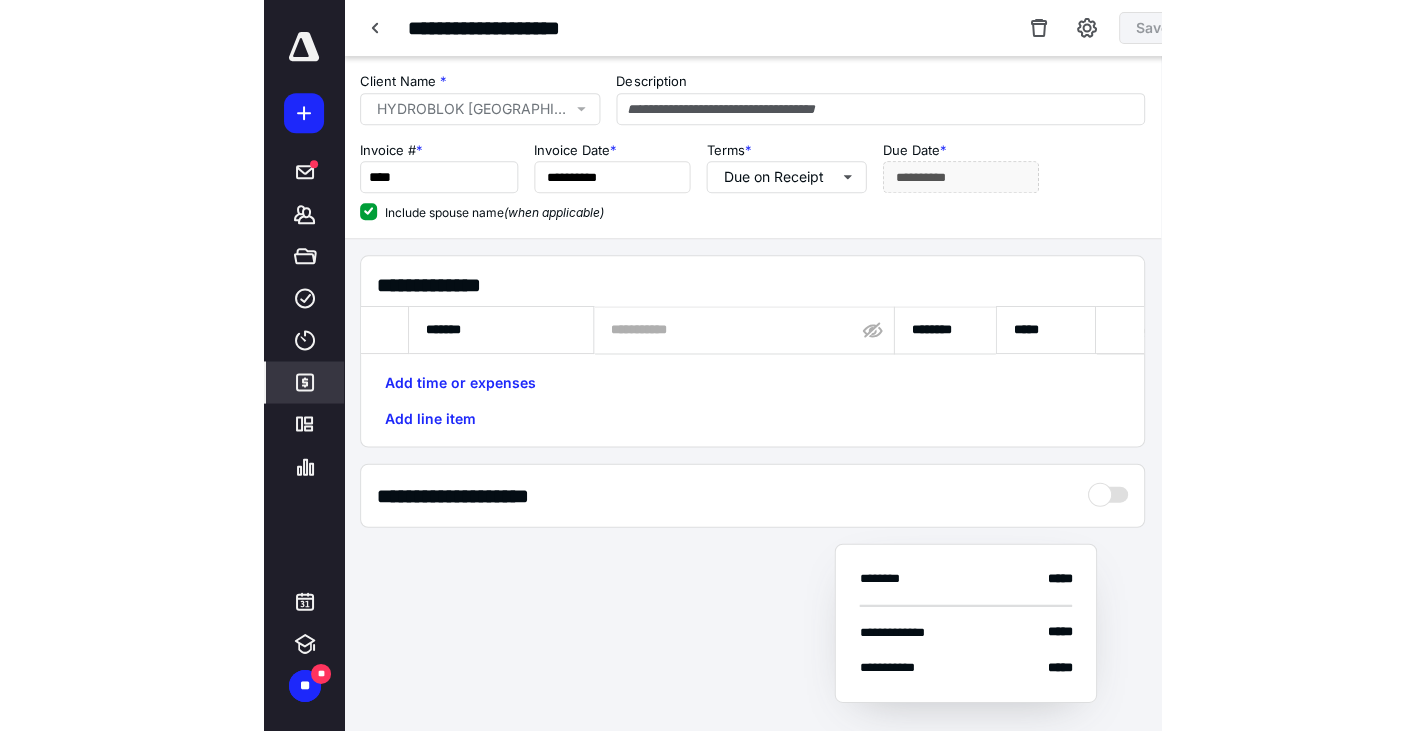 scroll, scrollTop: 0, scrollLeft: 40, axis: horizontal 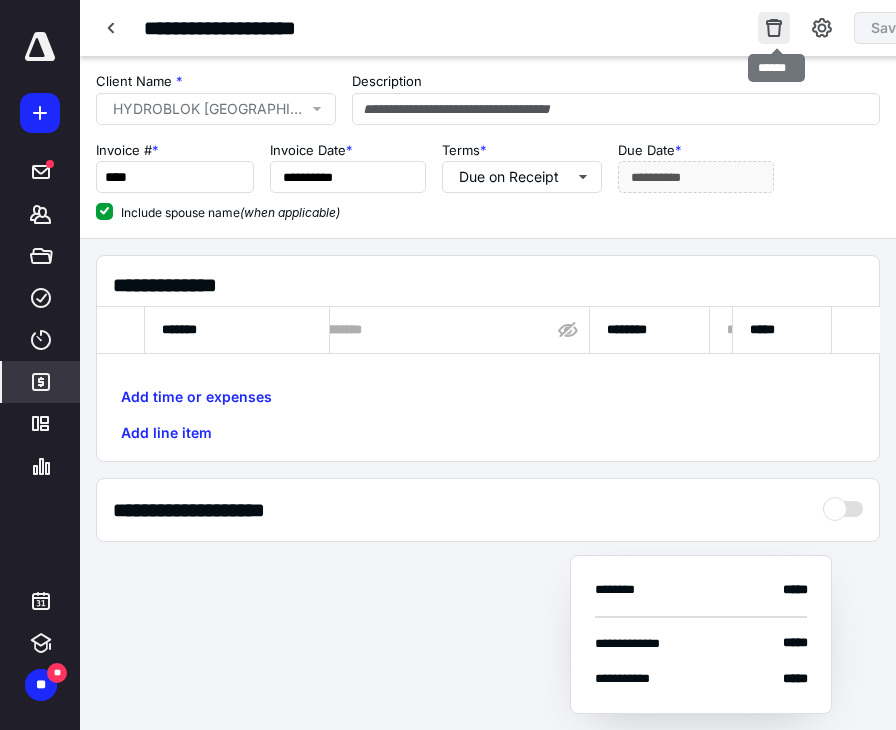 click at bounding box center (774, 28) 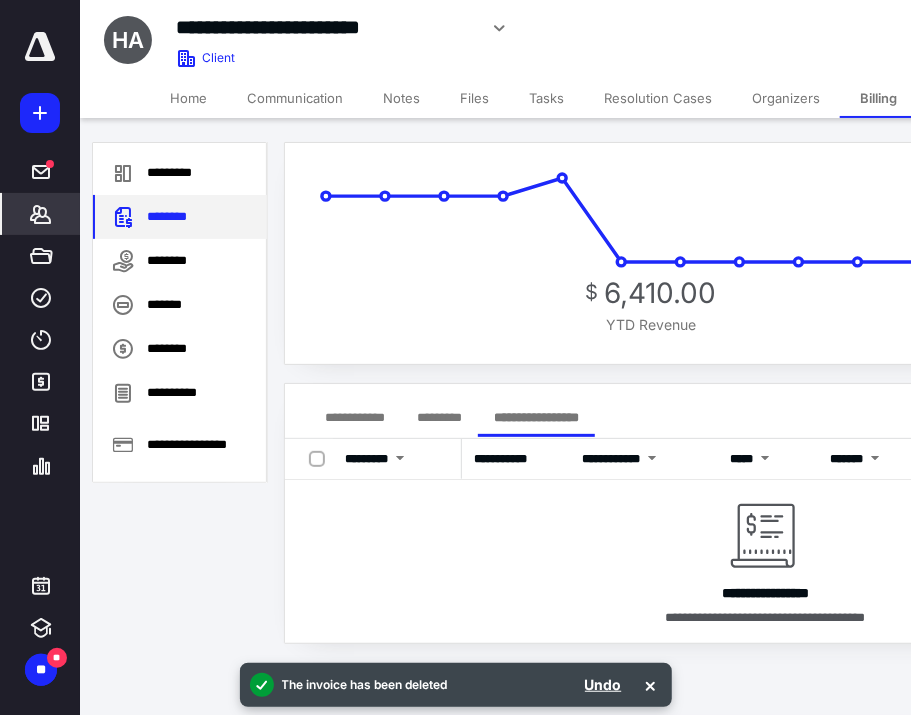 click on "********" at bounding box center (180, 217) 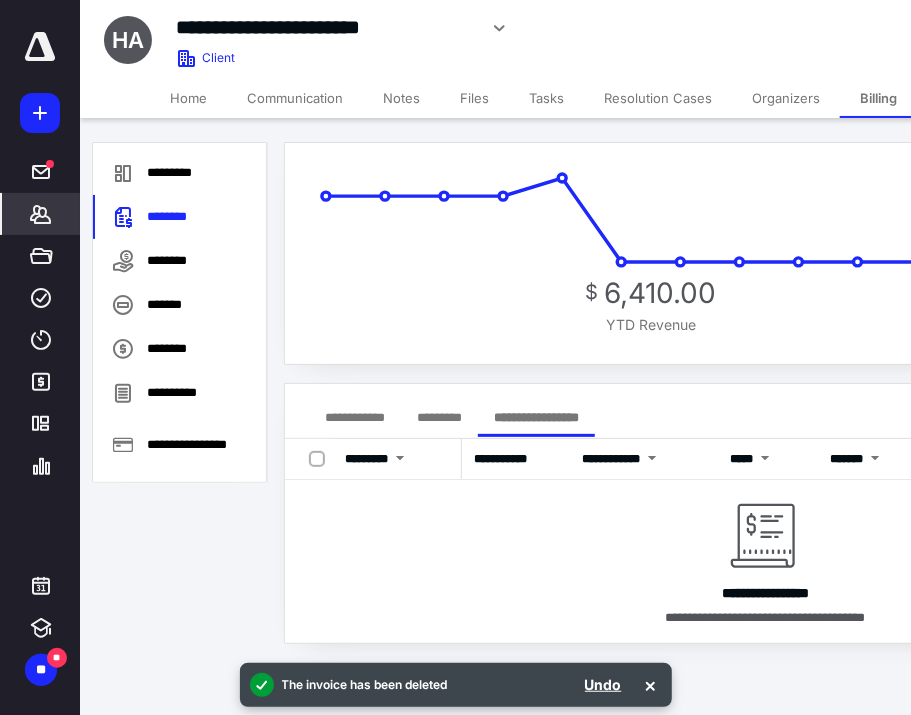 click 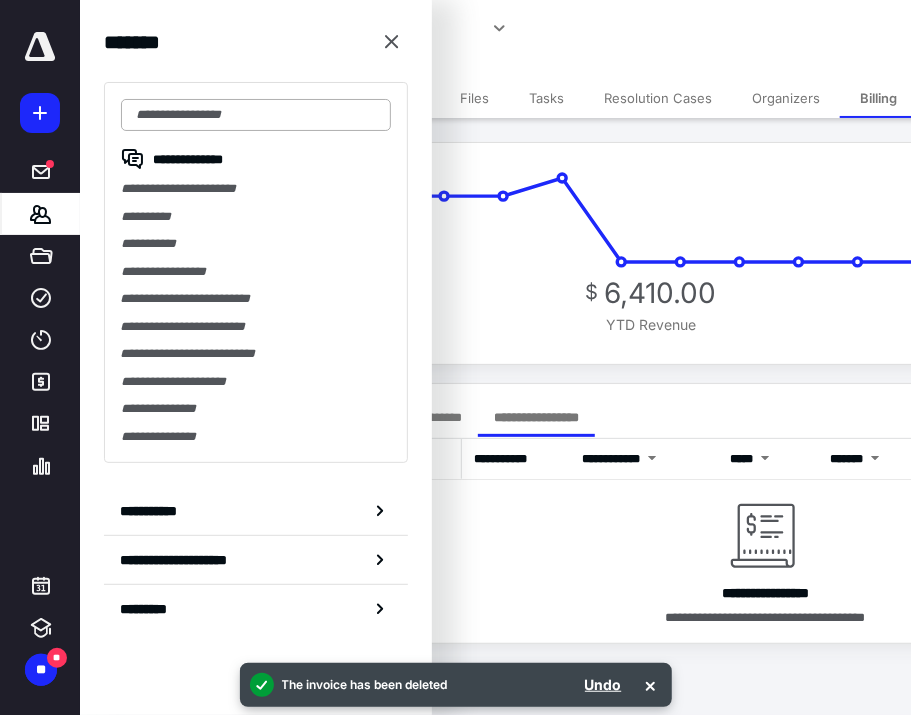 click at bounding box center (256, 115) 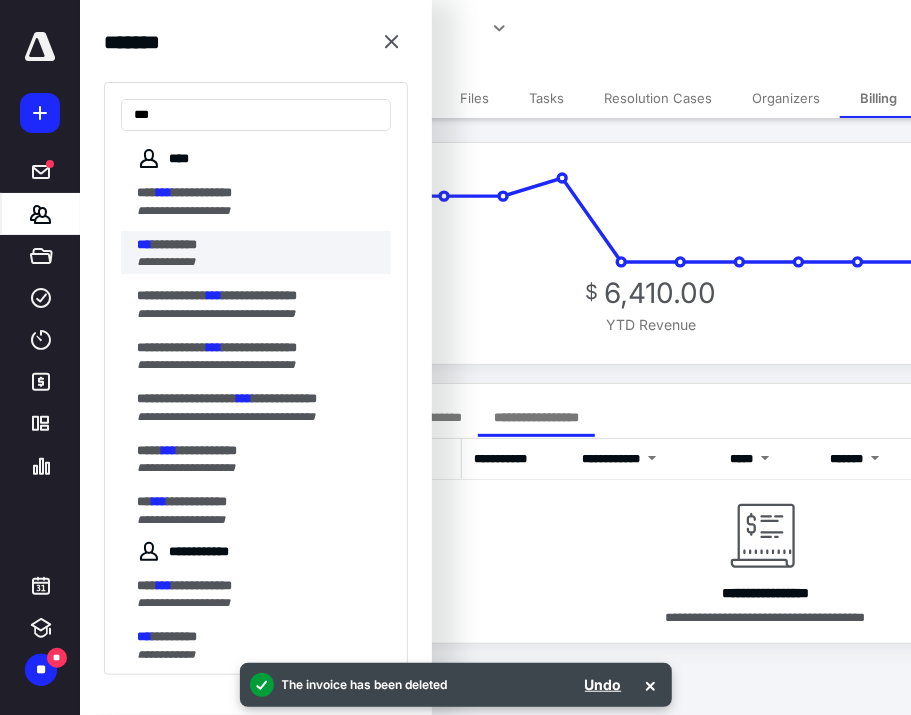 type on "***" 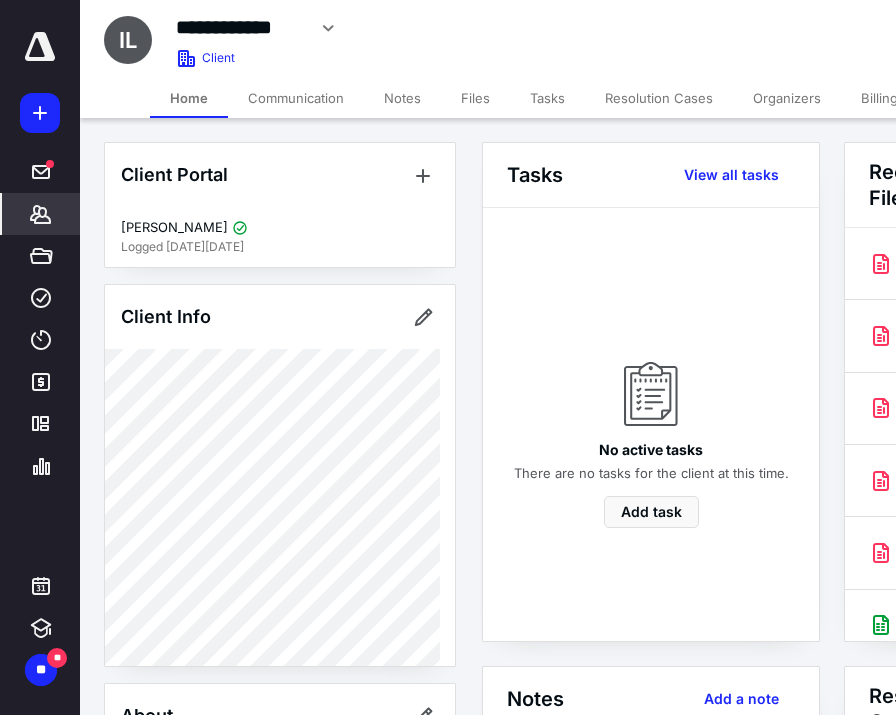 click on "Billing" at bounding box center [879, 98] 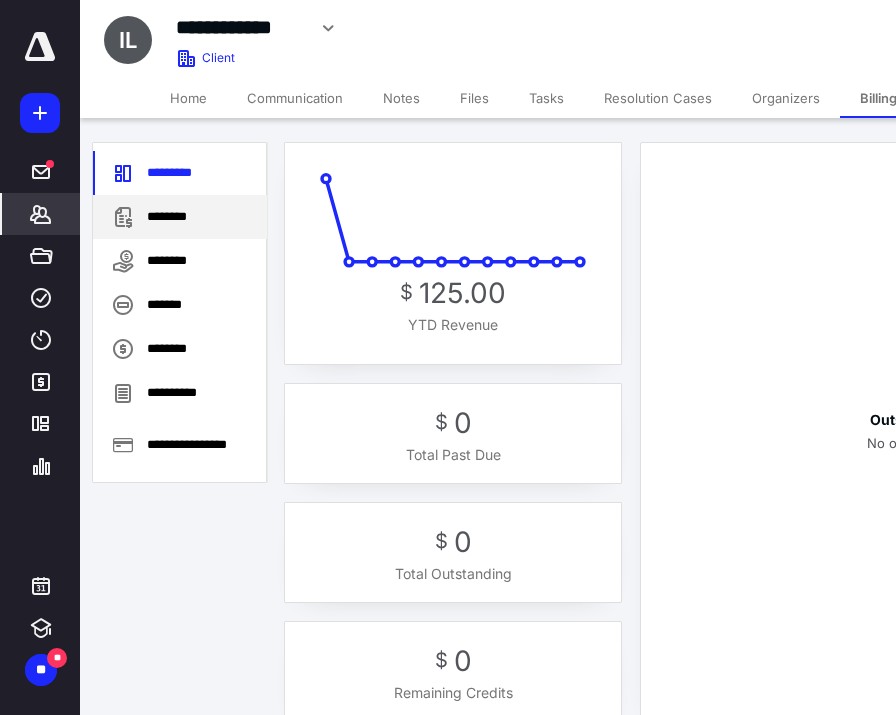 click on "********" at bounding box center (180, 217) 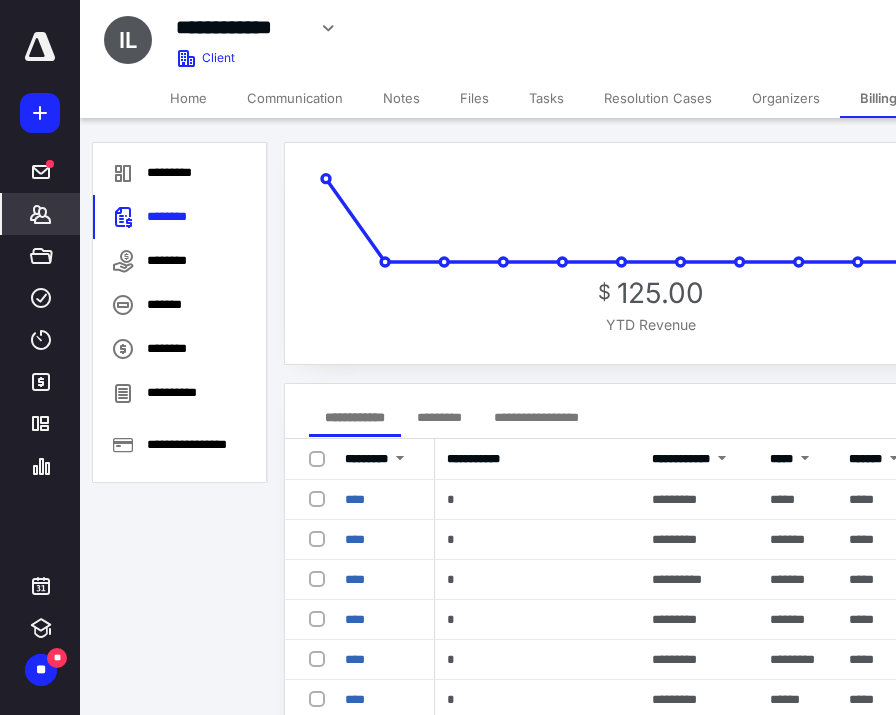 click on "**********" at bounding box center (536, 417) 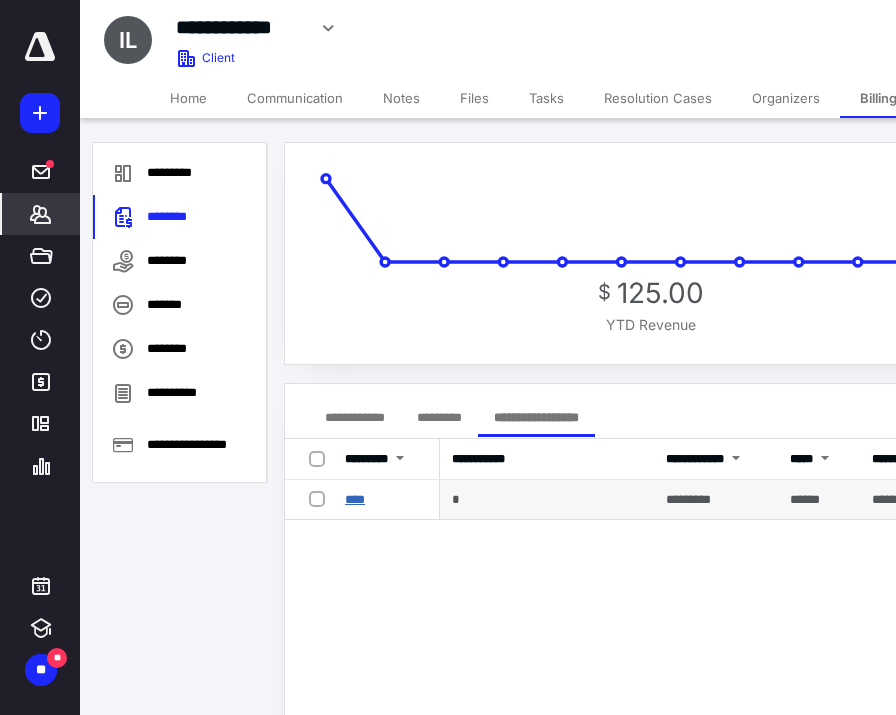 click on "****" at bounding box center (355, 499) 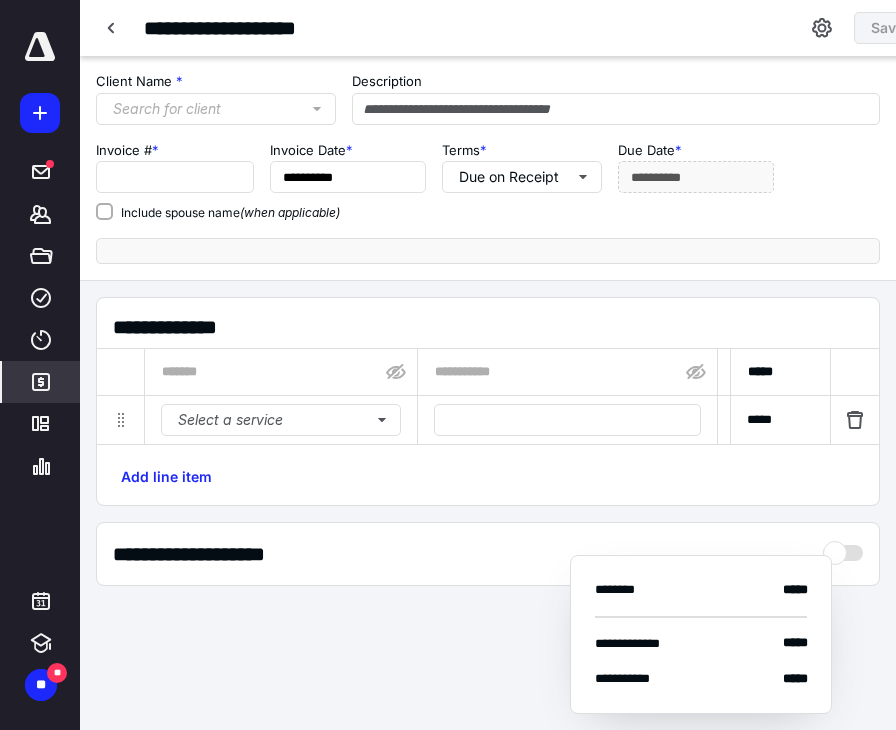 type on "****" 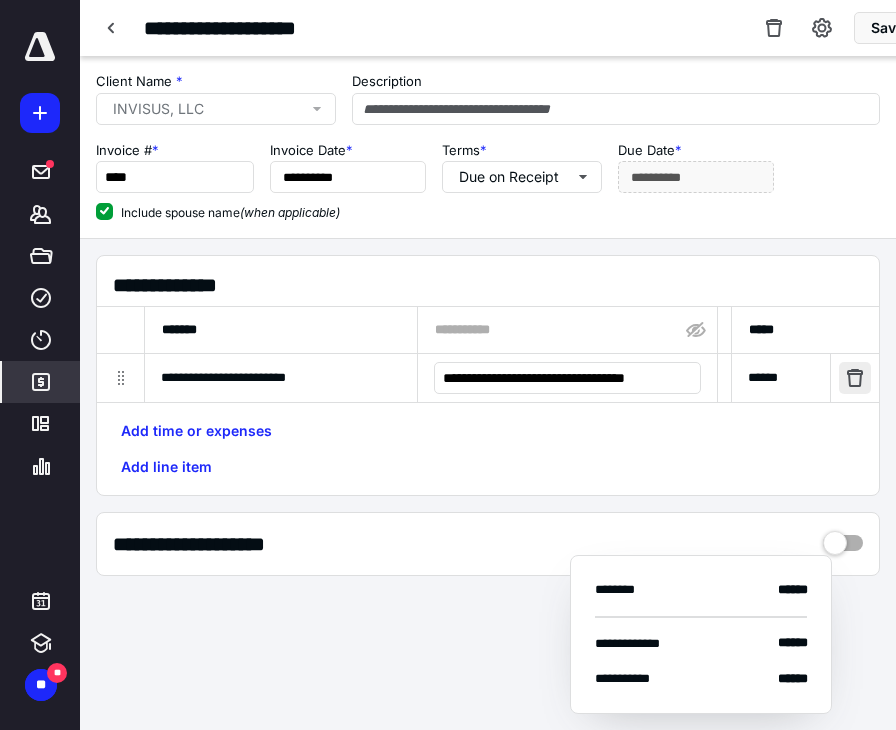 click at bounding box center (855, 378) 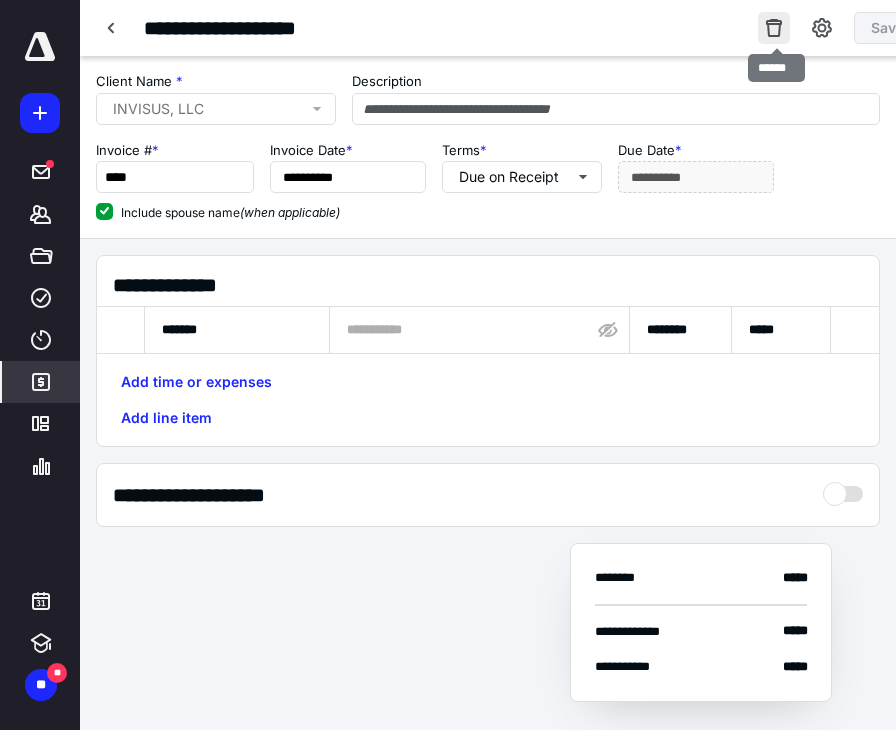 click at bounding box center [774, 28] 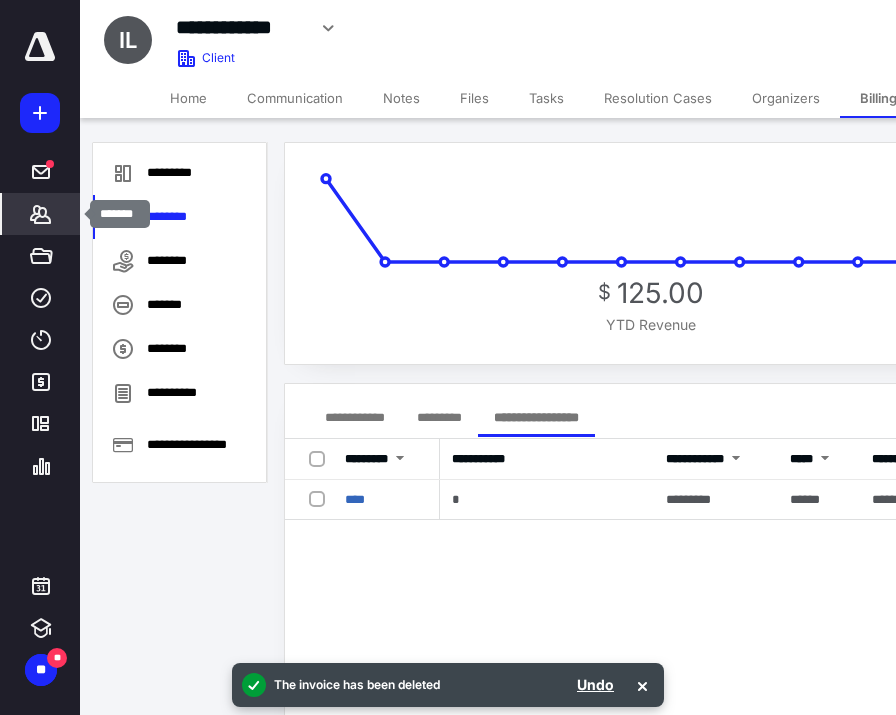 click 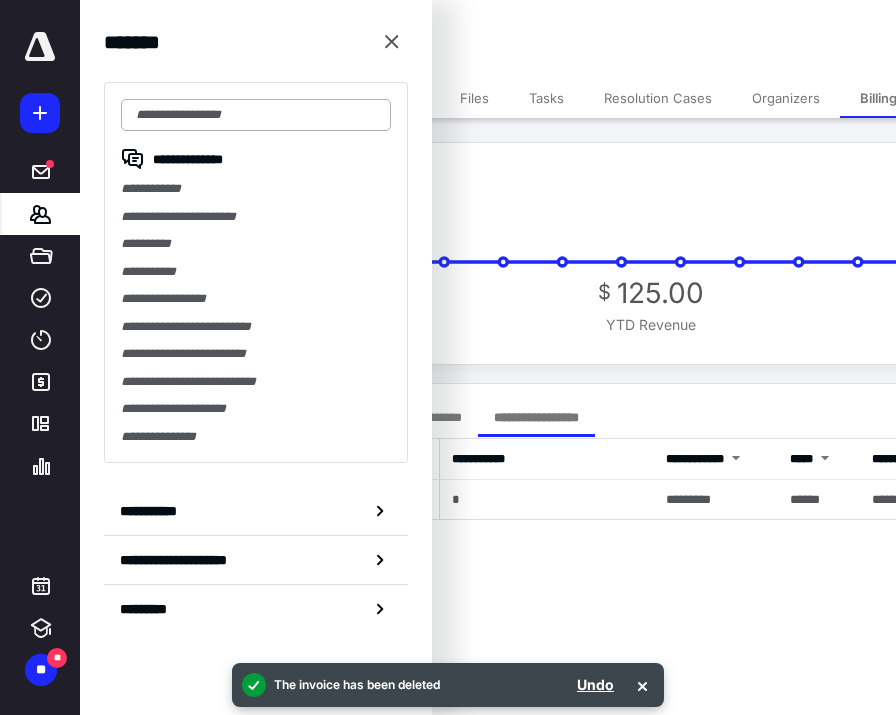 click at bounding box center (256, 115) 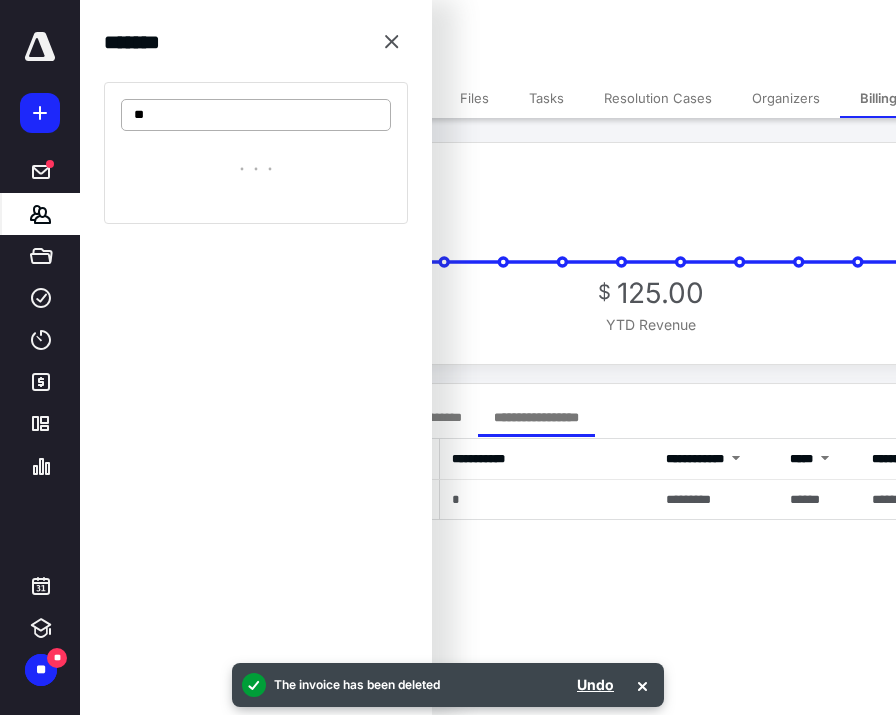 type on "*" 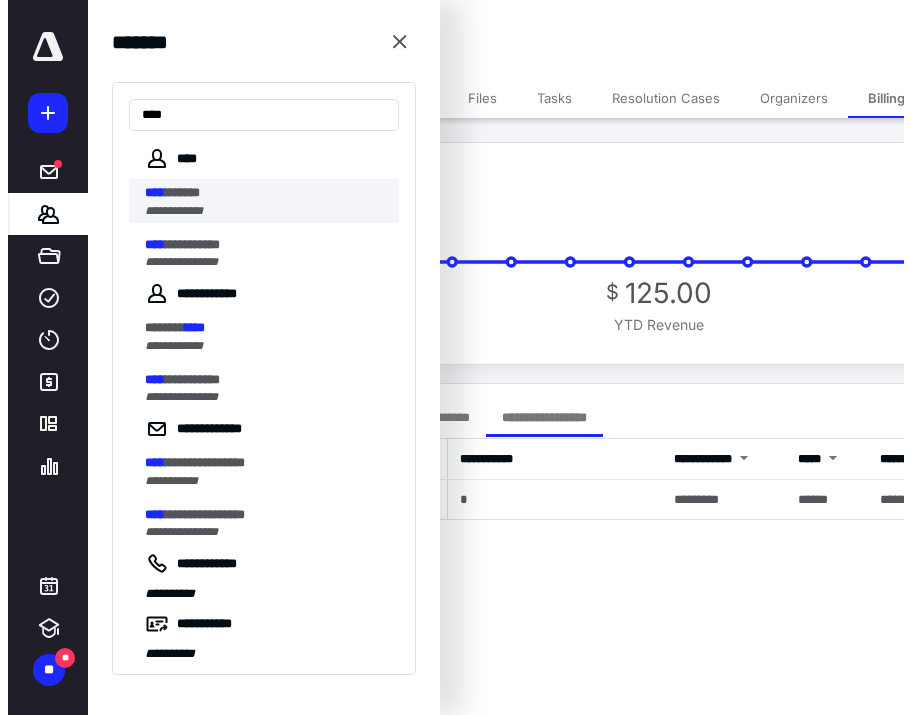 type 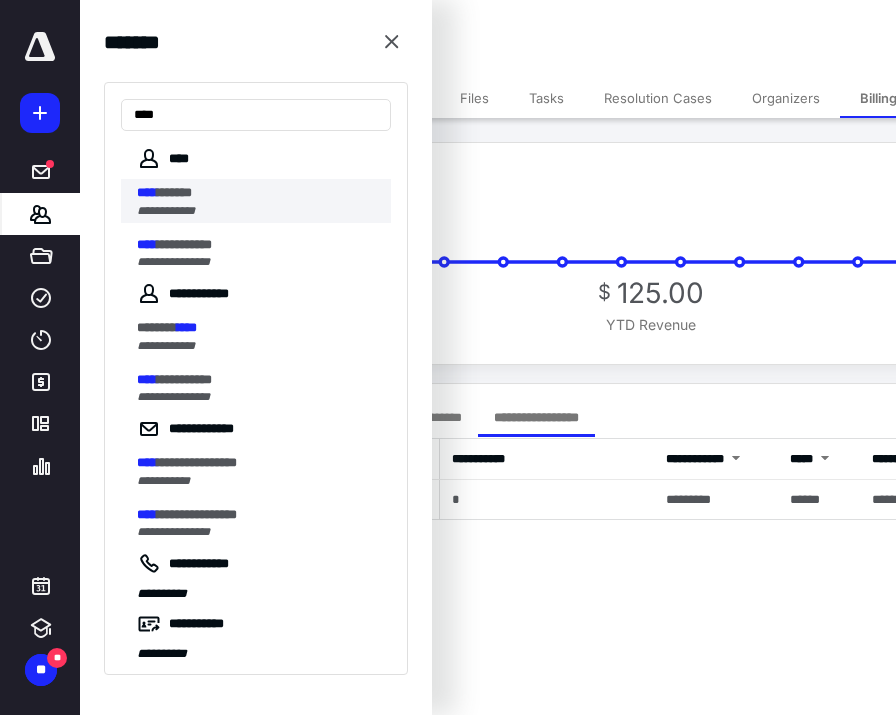 click on "******" at bounding box center [174, 192] 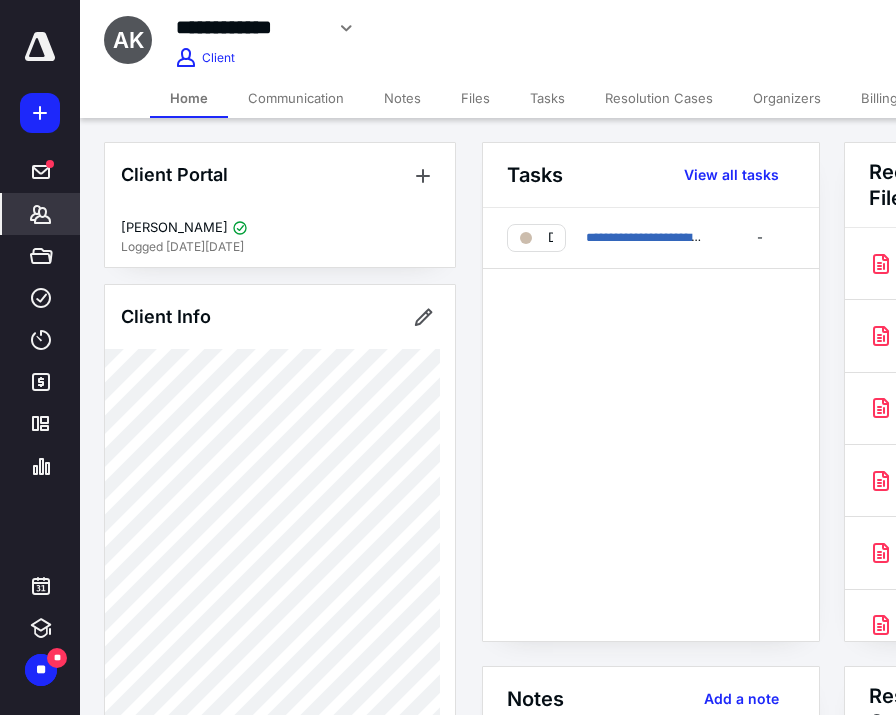 click on "Billing" at bounding box center (879, 98) 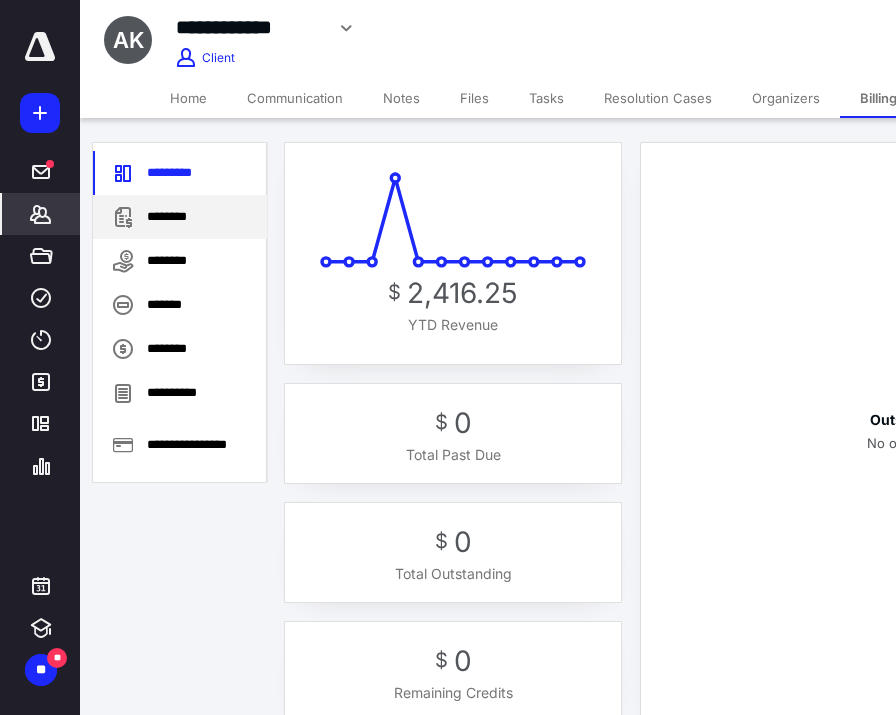 click on "********" at bounding box center (180, 217) 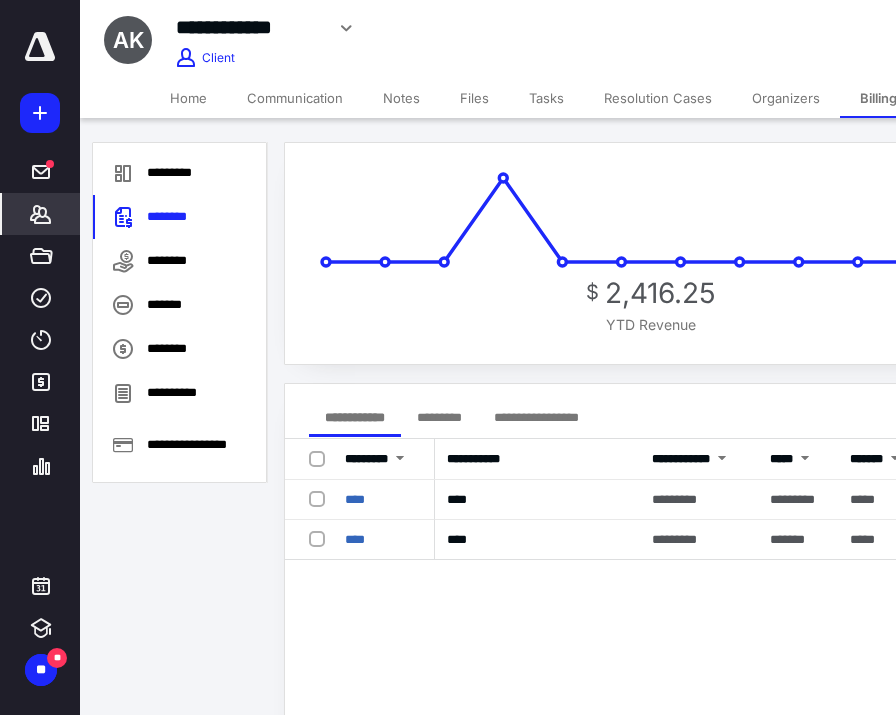 click on "**********" at bounding box center (536, 417) 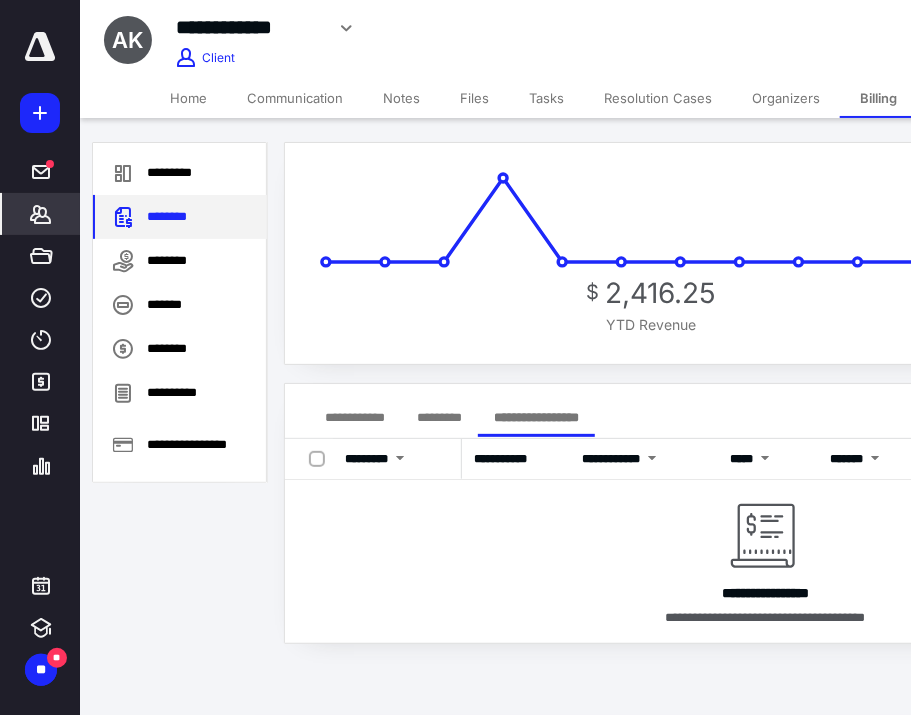 click on "********" at bounding box center (180, 217) 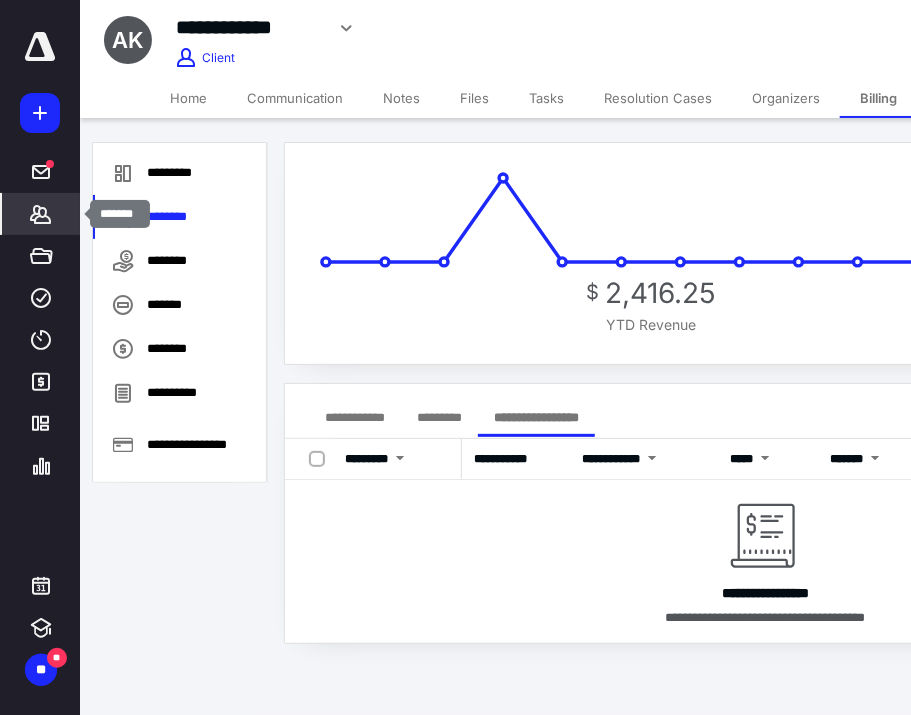 click 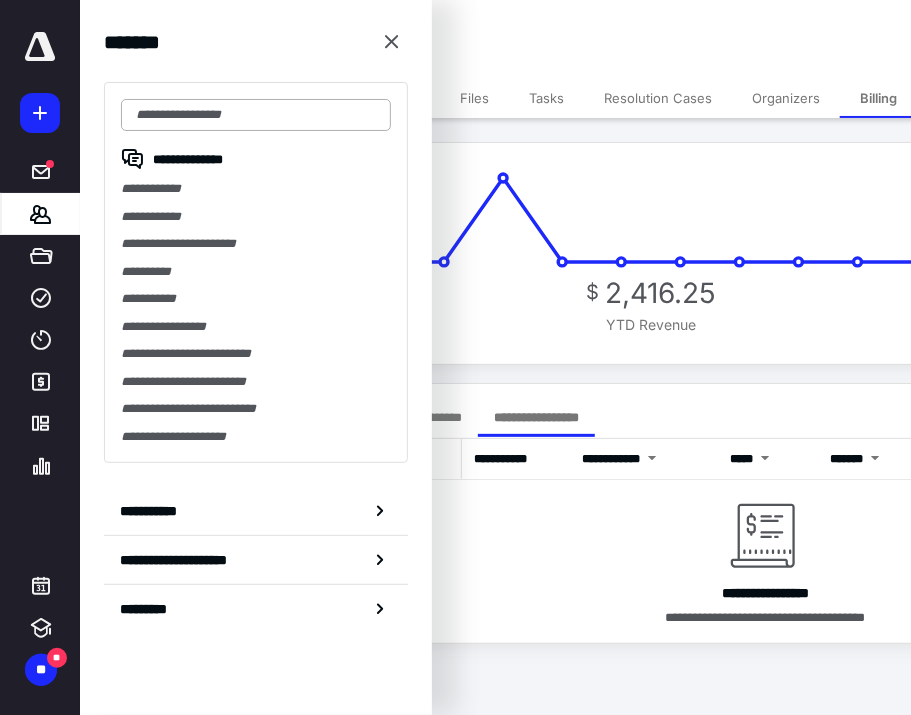 click at bounding box center [256, 115] 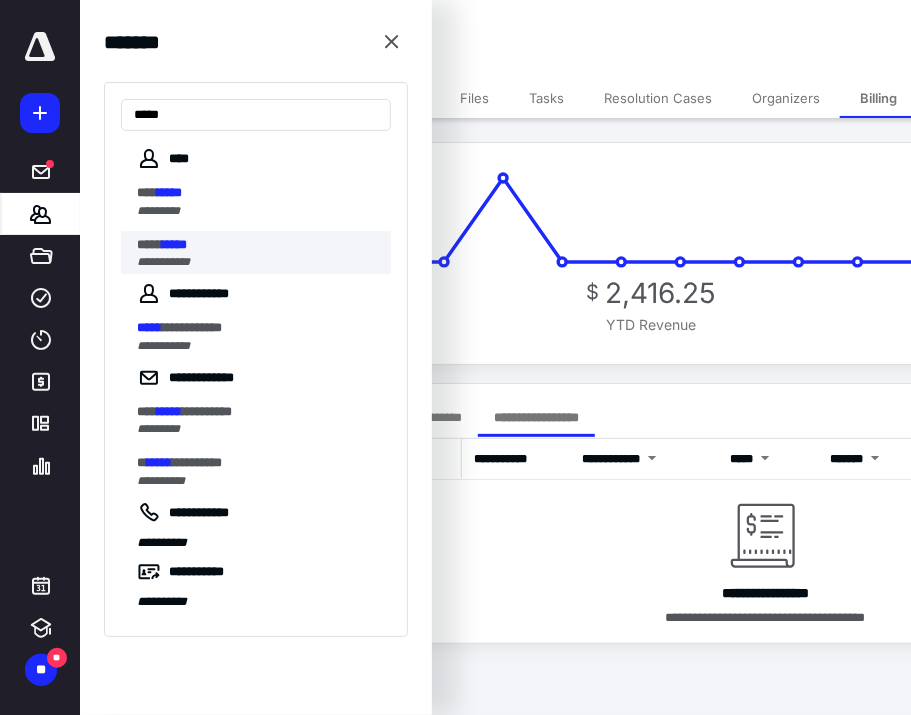 click on "**** *****" at bounding box center (258, 245) 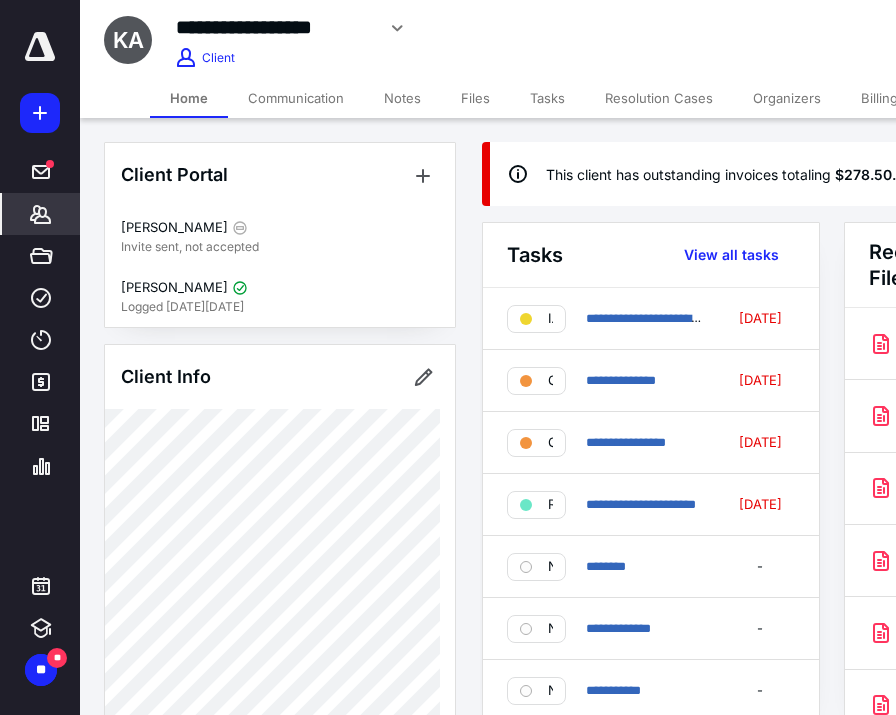 click on "Billing" at bounding box center [879, 98] 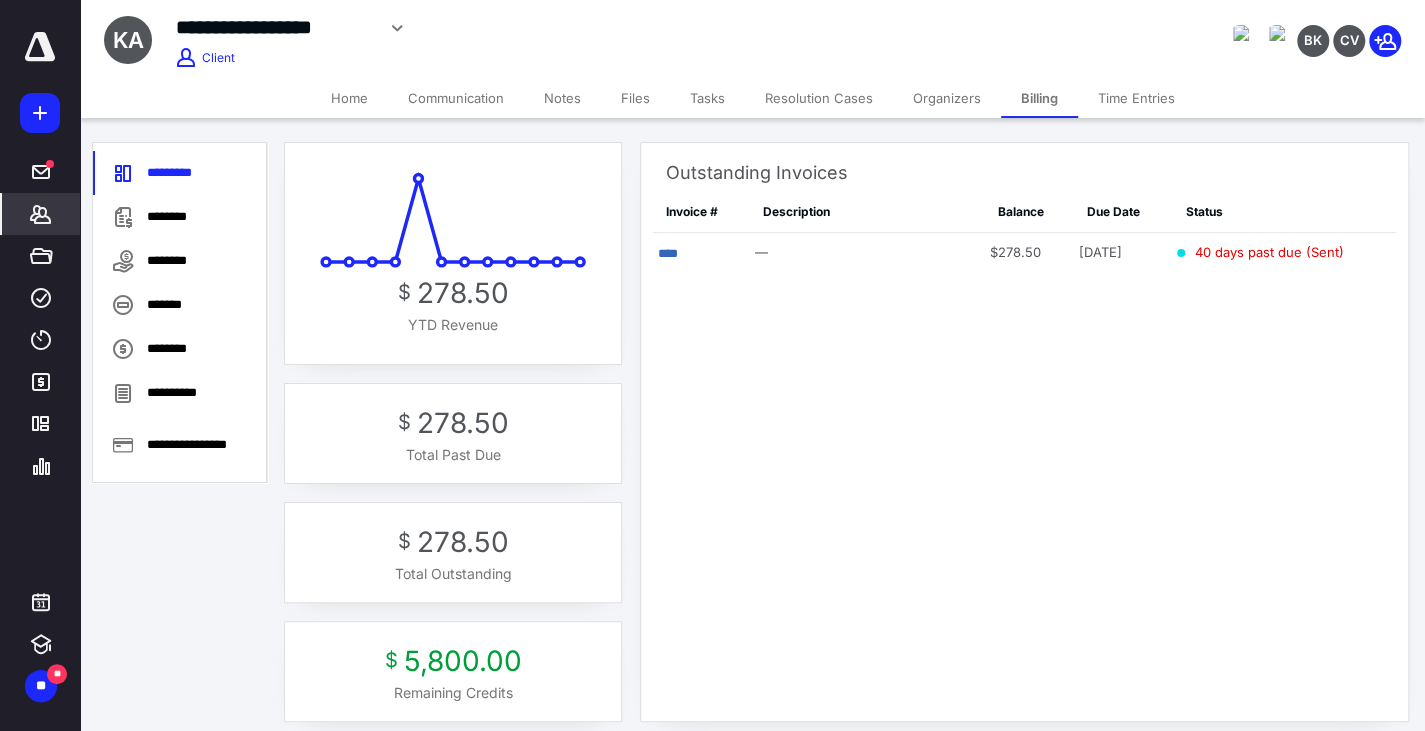 click 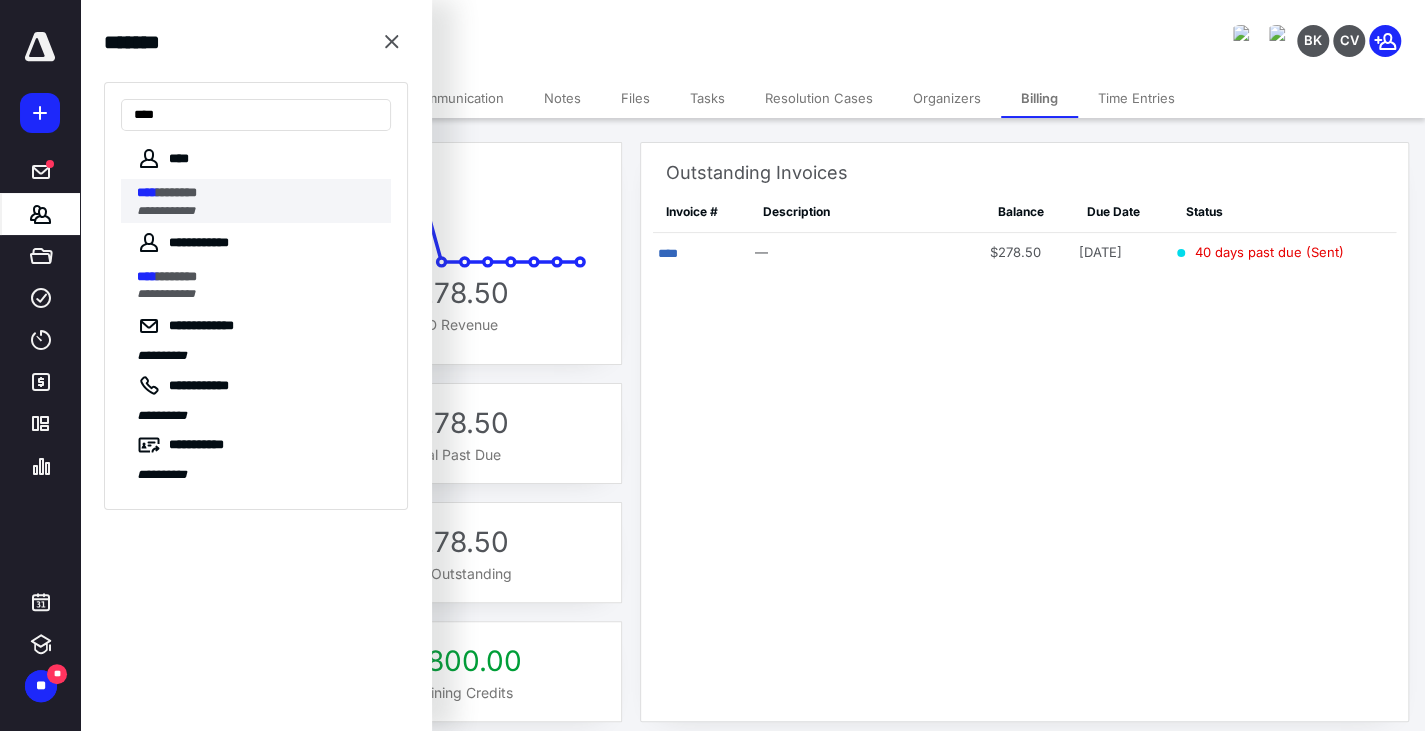click on "****" at bounding box center (147, 192) 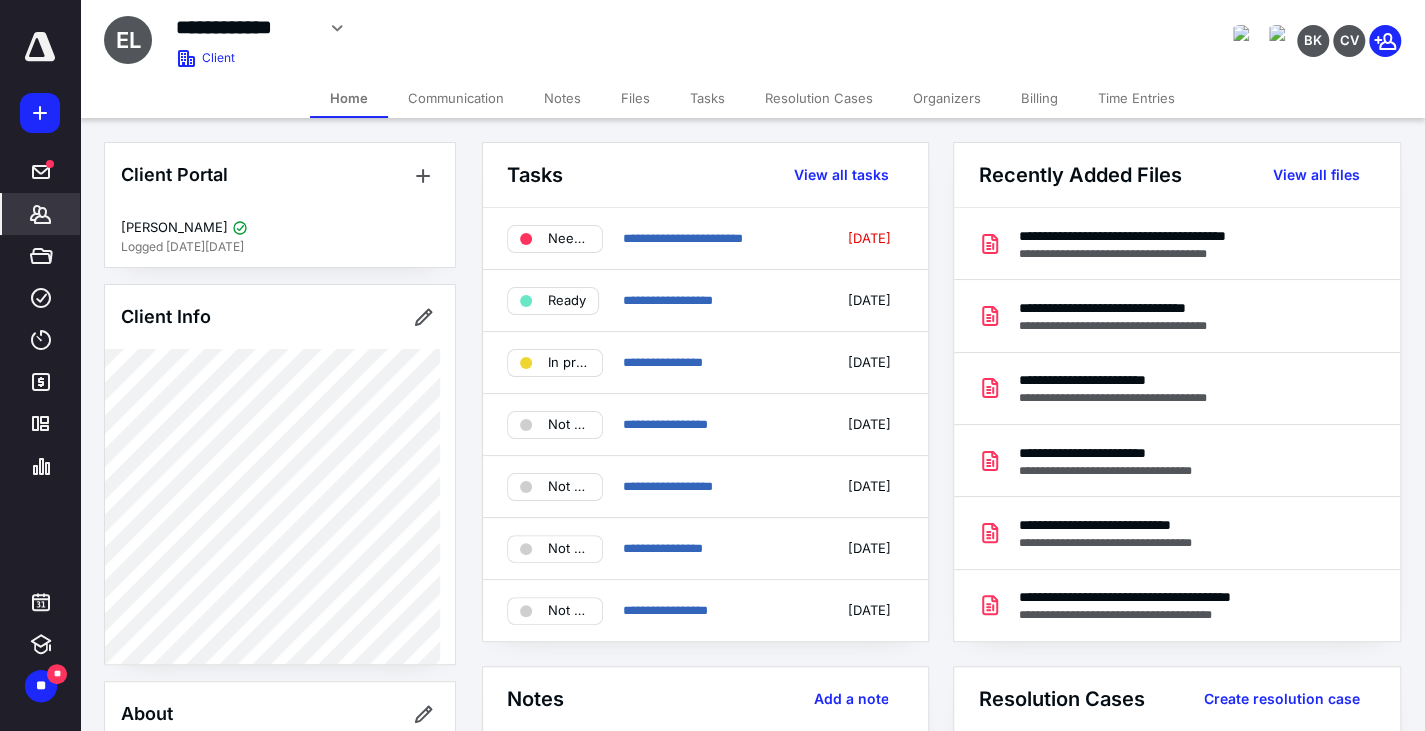 click on "Files" at bounding box center [635, 98] 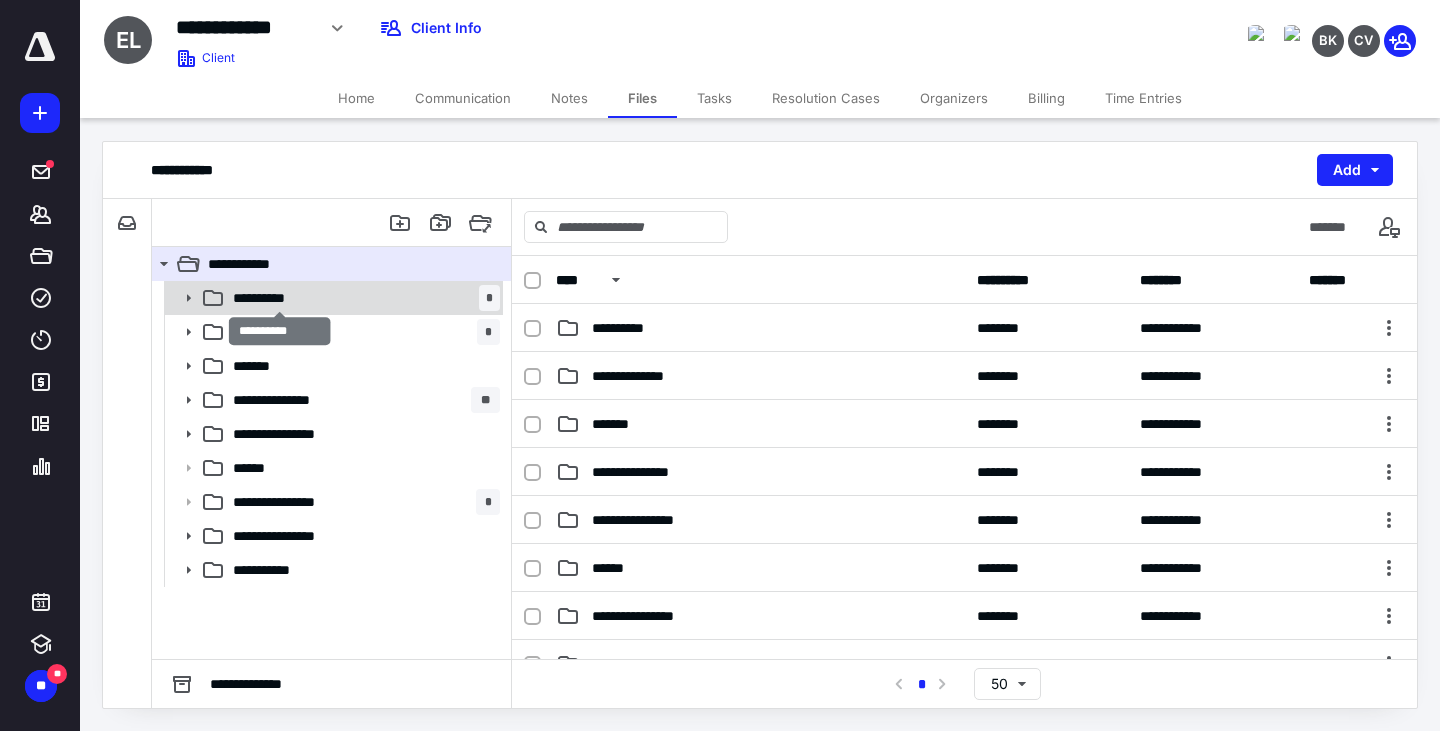 click on "**********" at bounding box center (280, 298) 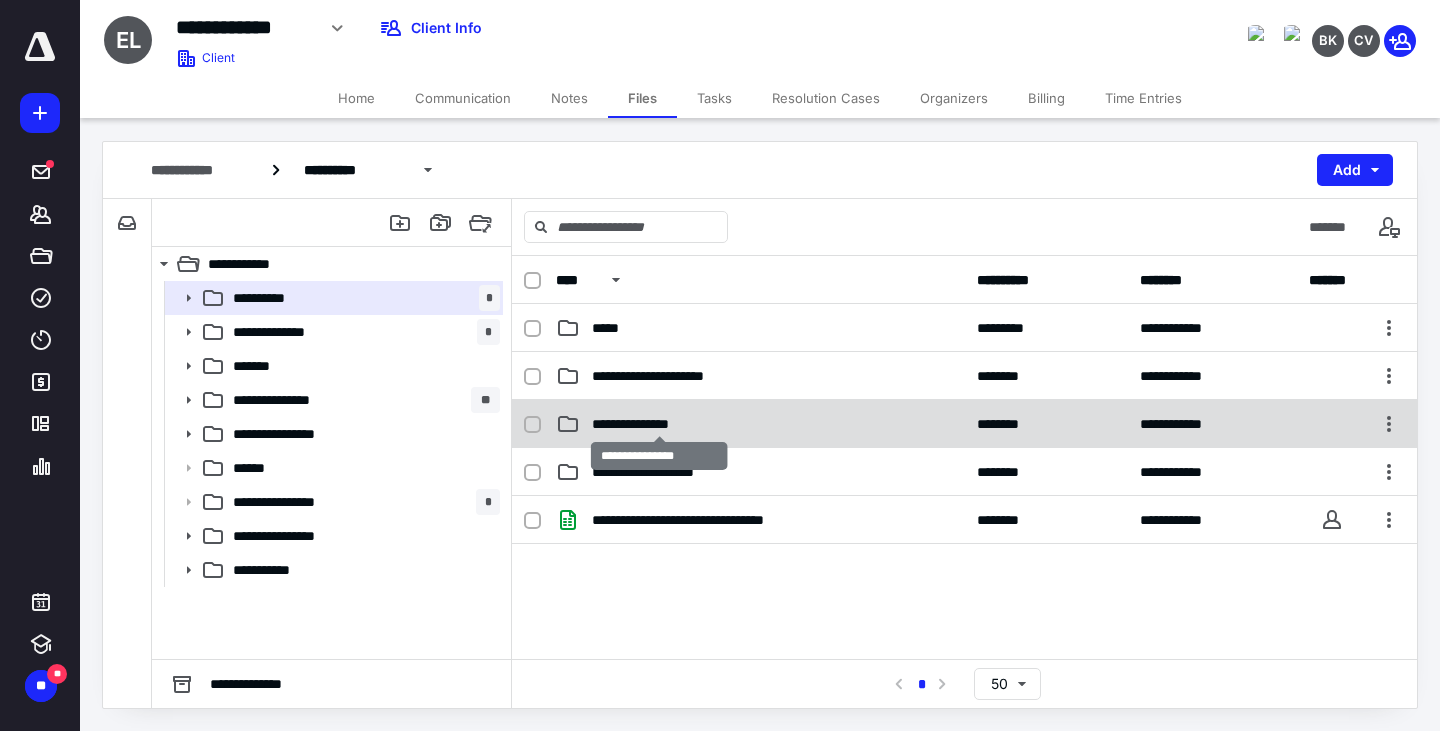 click on "**********" at bounding box center [659, 424] 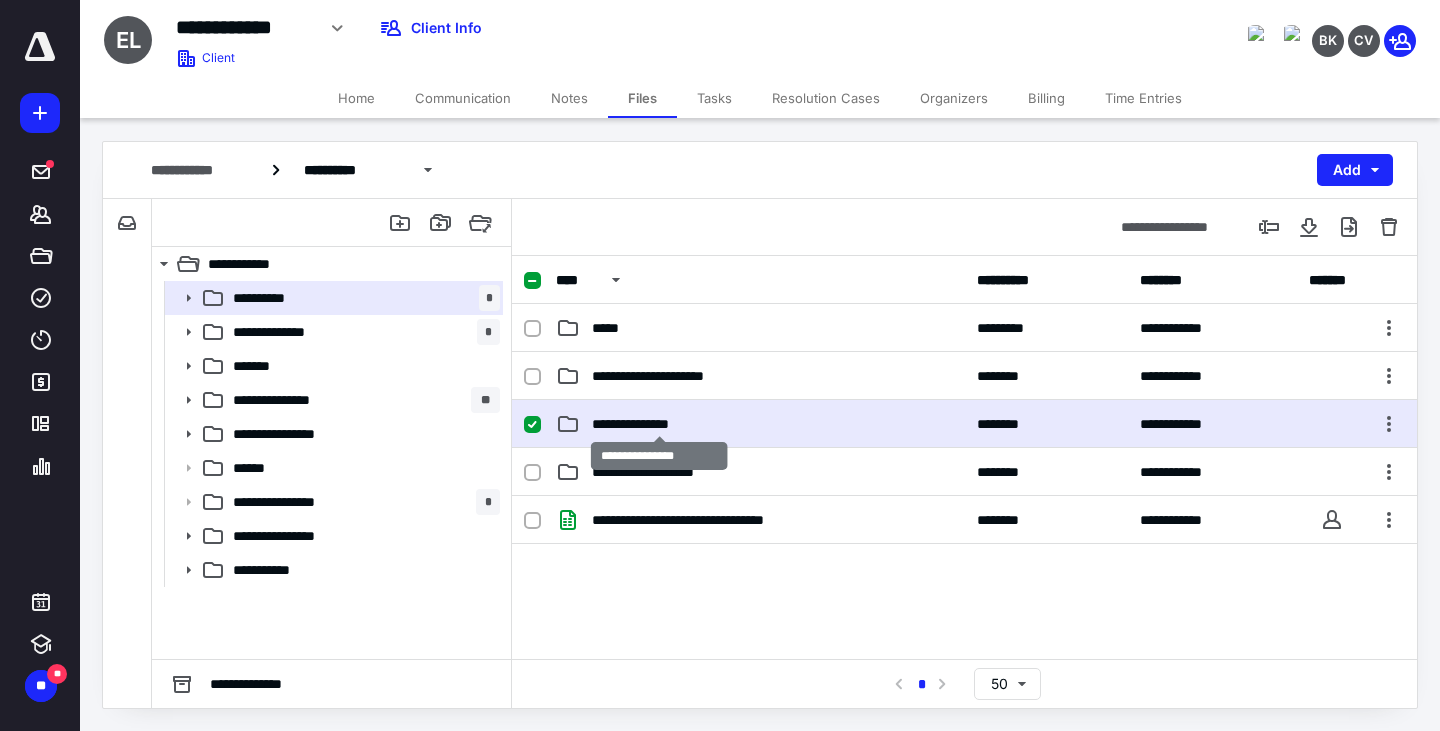click on "**********" at bounding box center (659, 424) 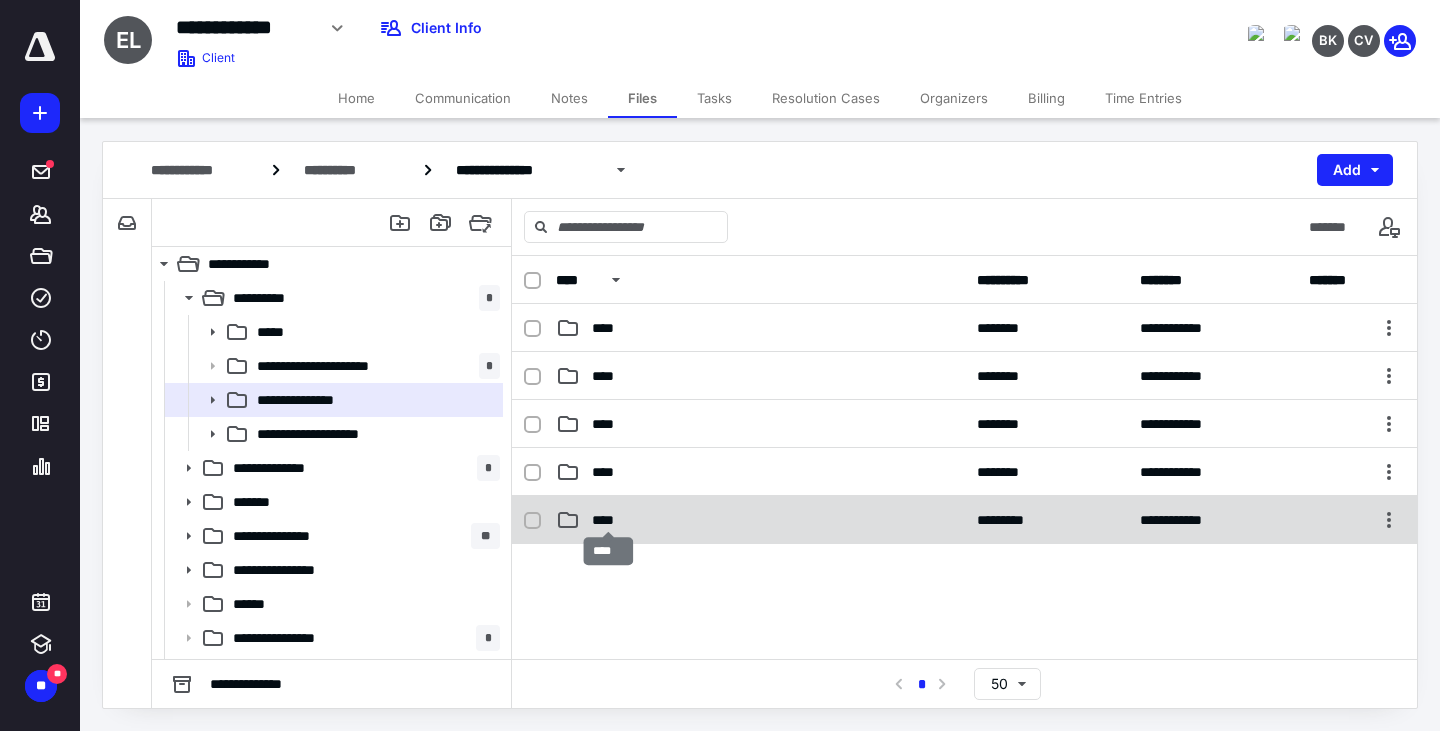 click on "****" at bounding box center [609, 520] 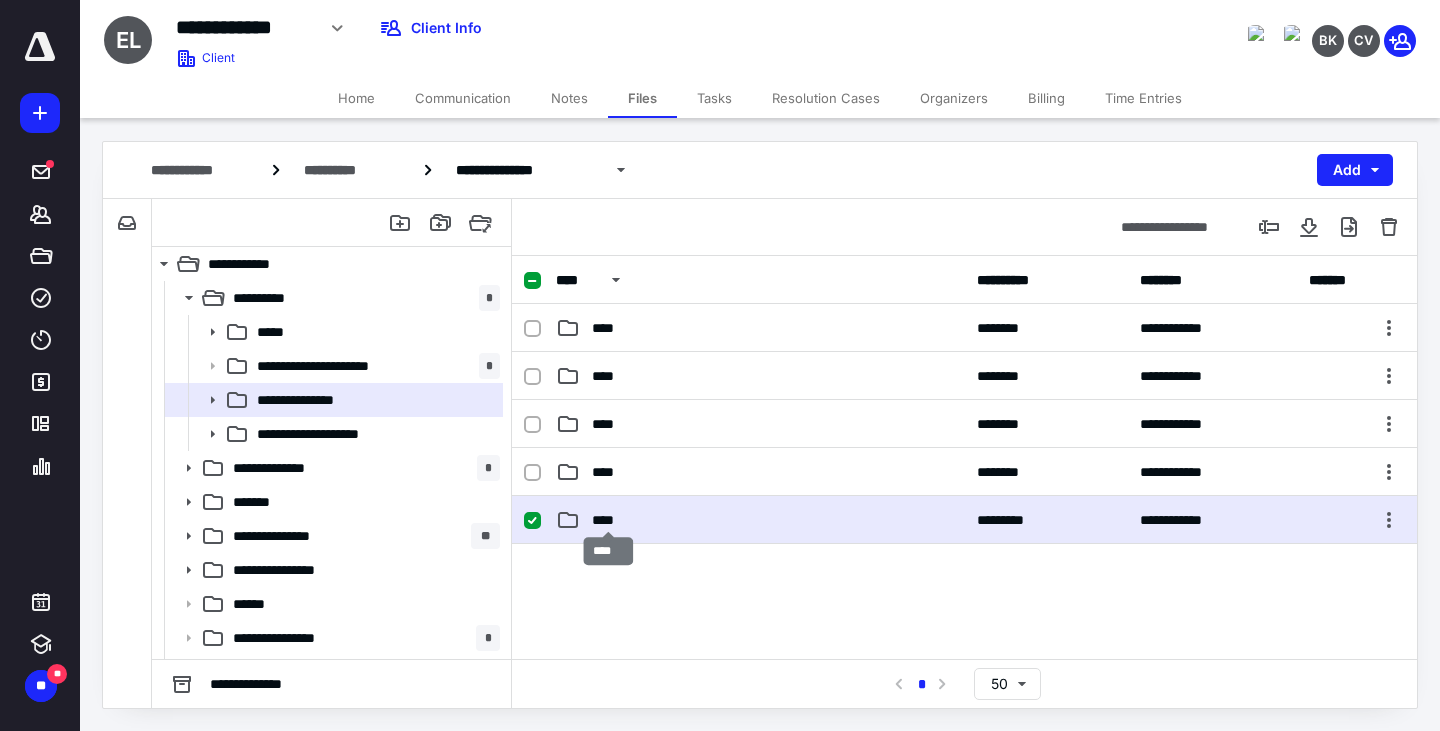click on "****" at bounding box center [609, 520] 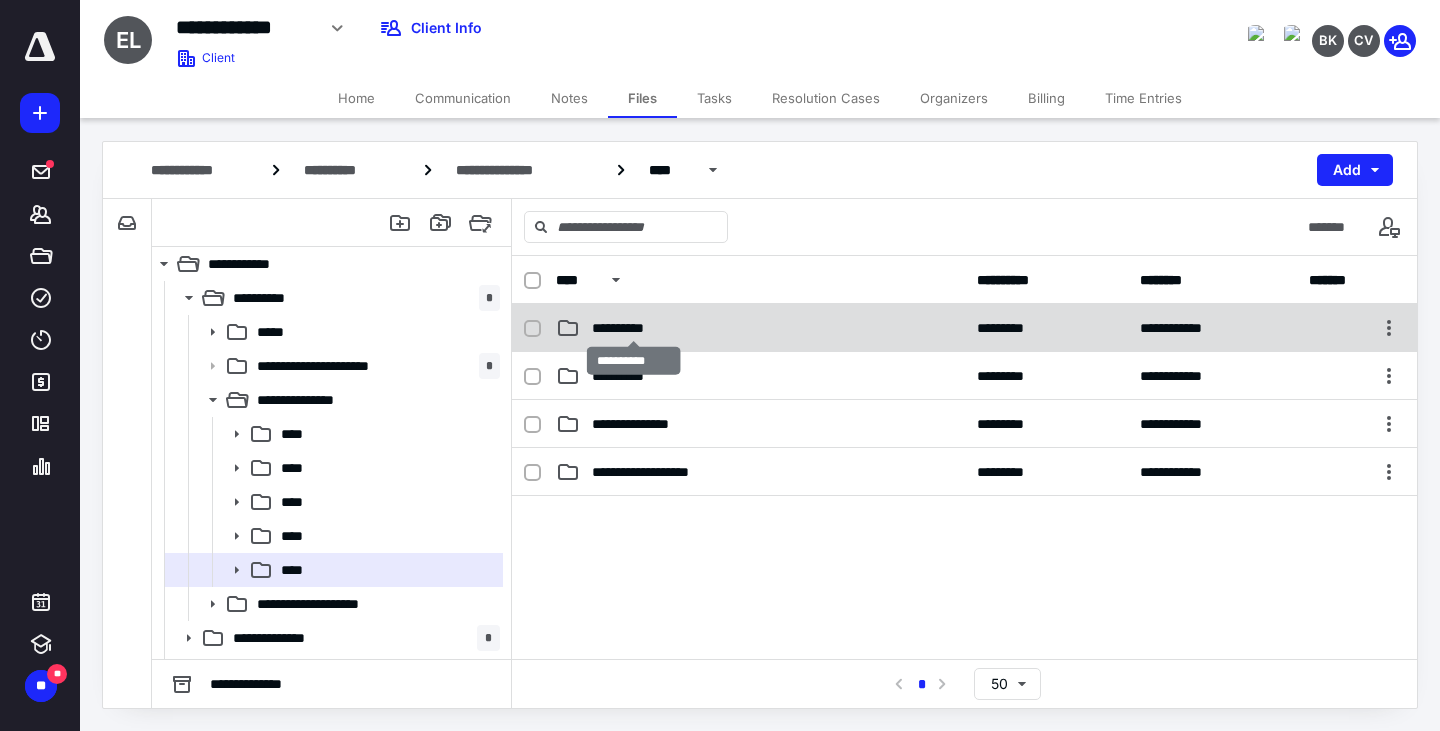 click on "**********" at bounding box center [634, 328] 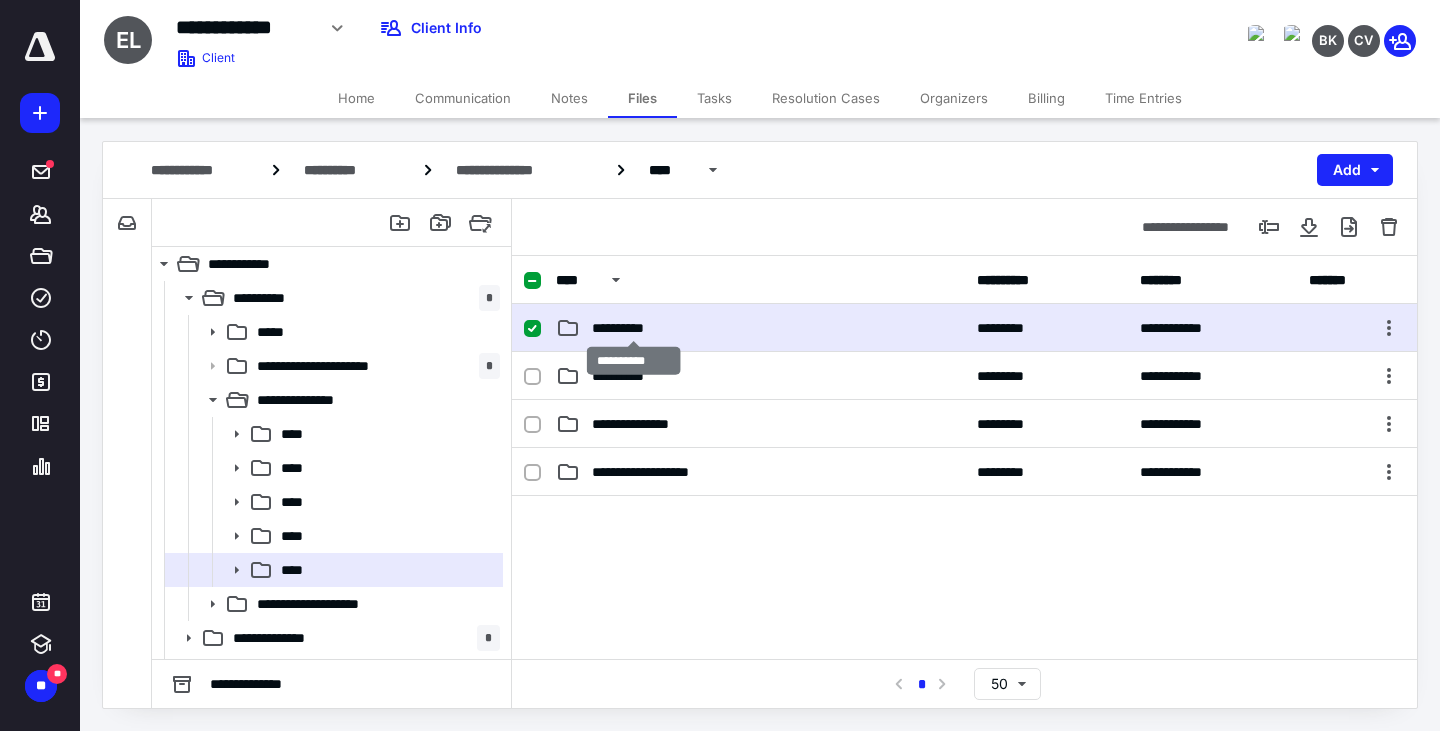 click on "**********" at bounding box center (634, 328) 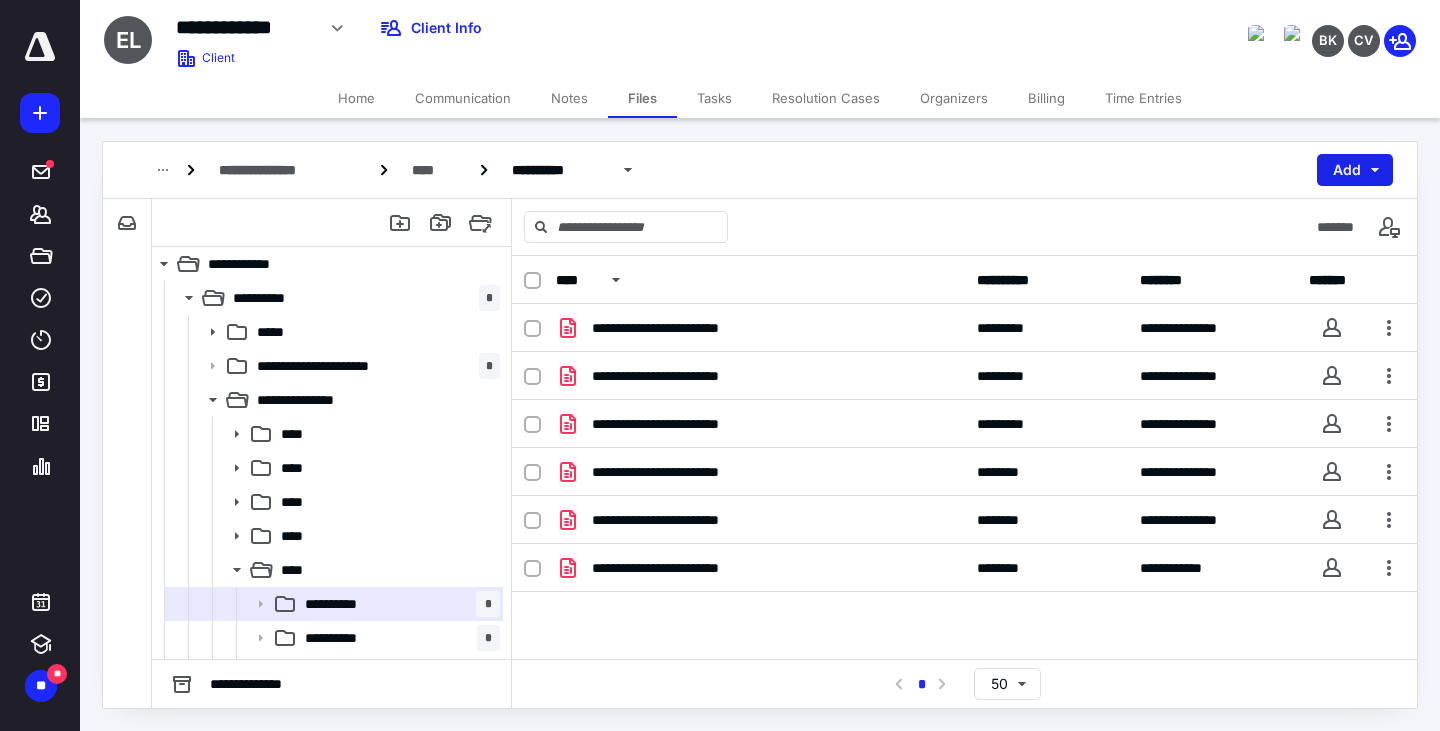 click on "Add" at bounding box center (1355, 170) 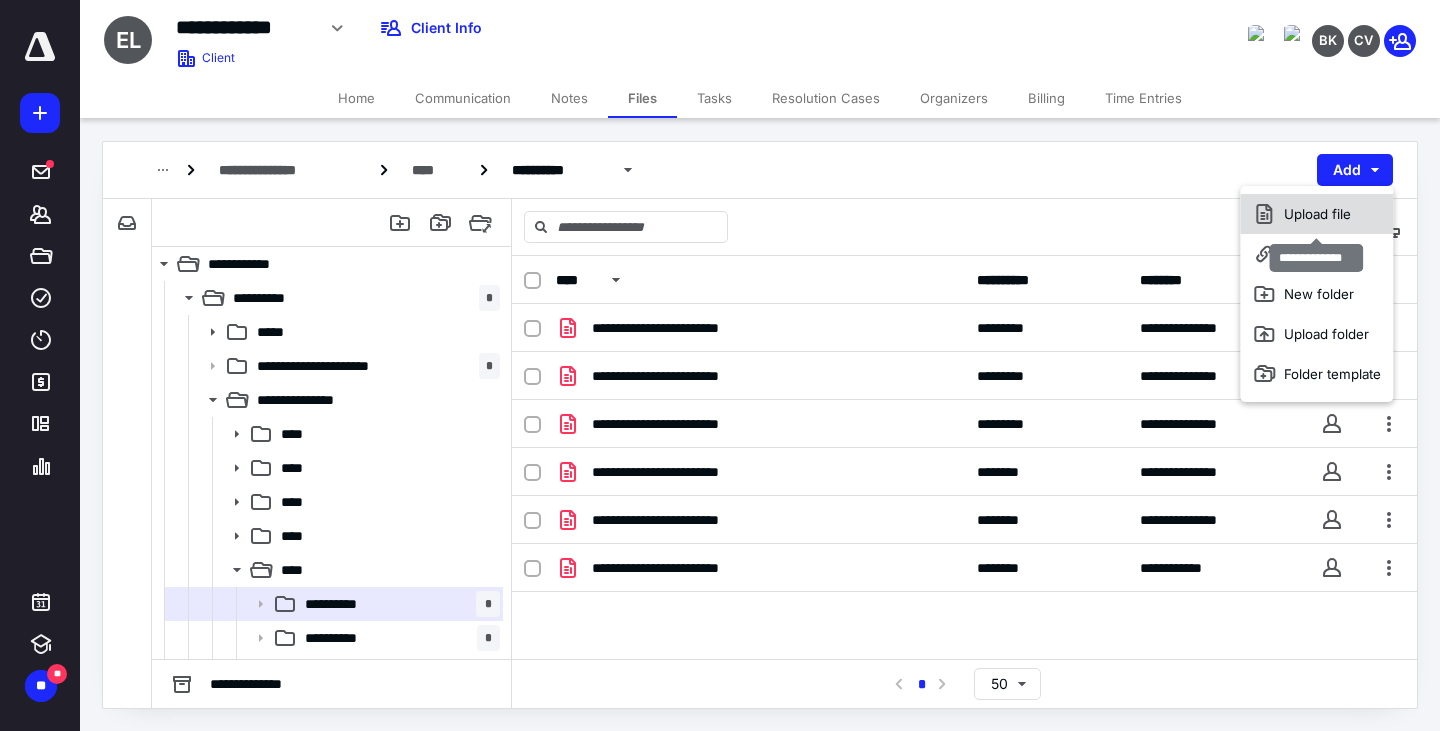 click on "Upload file" at bounding box center [1316, 214] 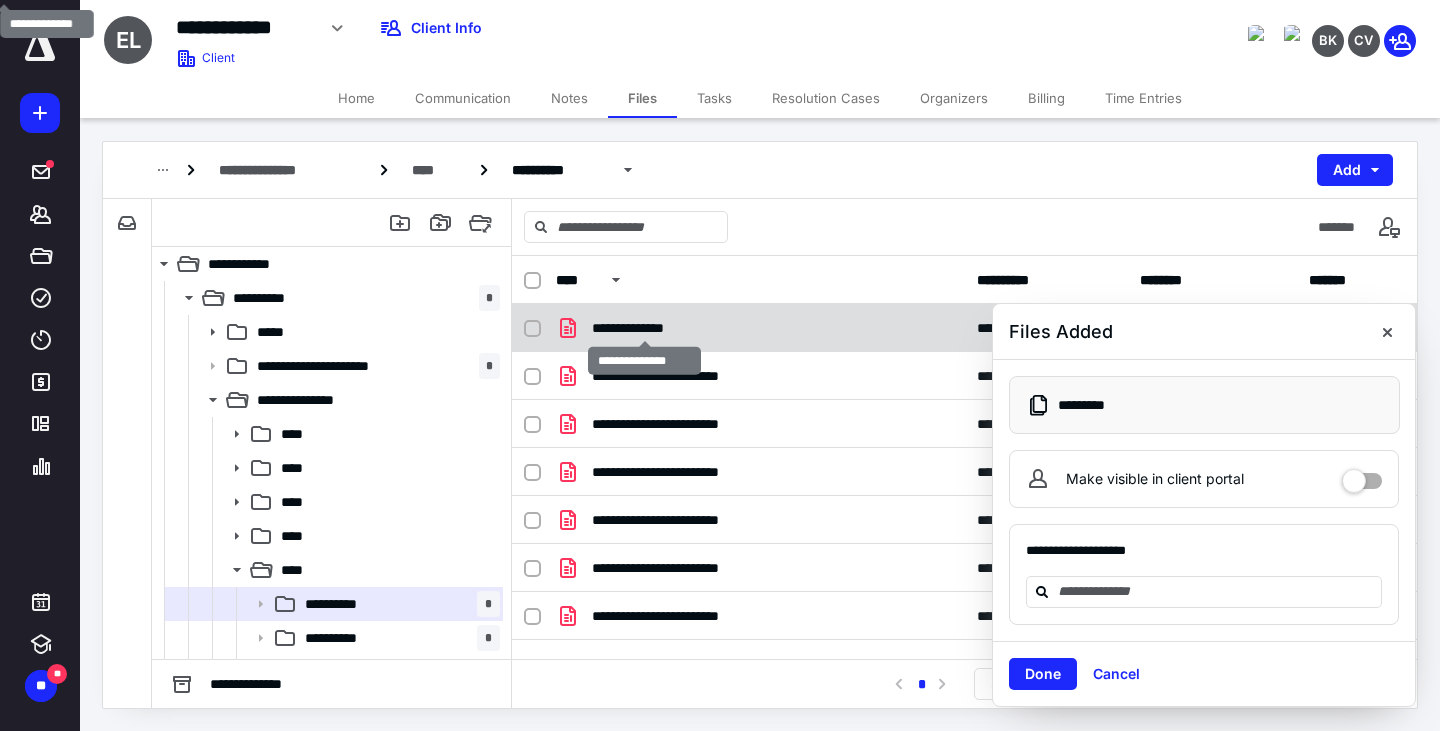click on "**********" at bounding box center (645, 328) 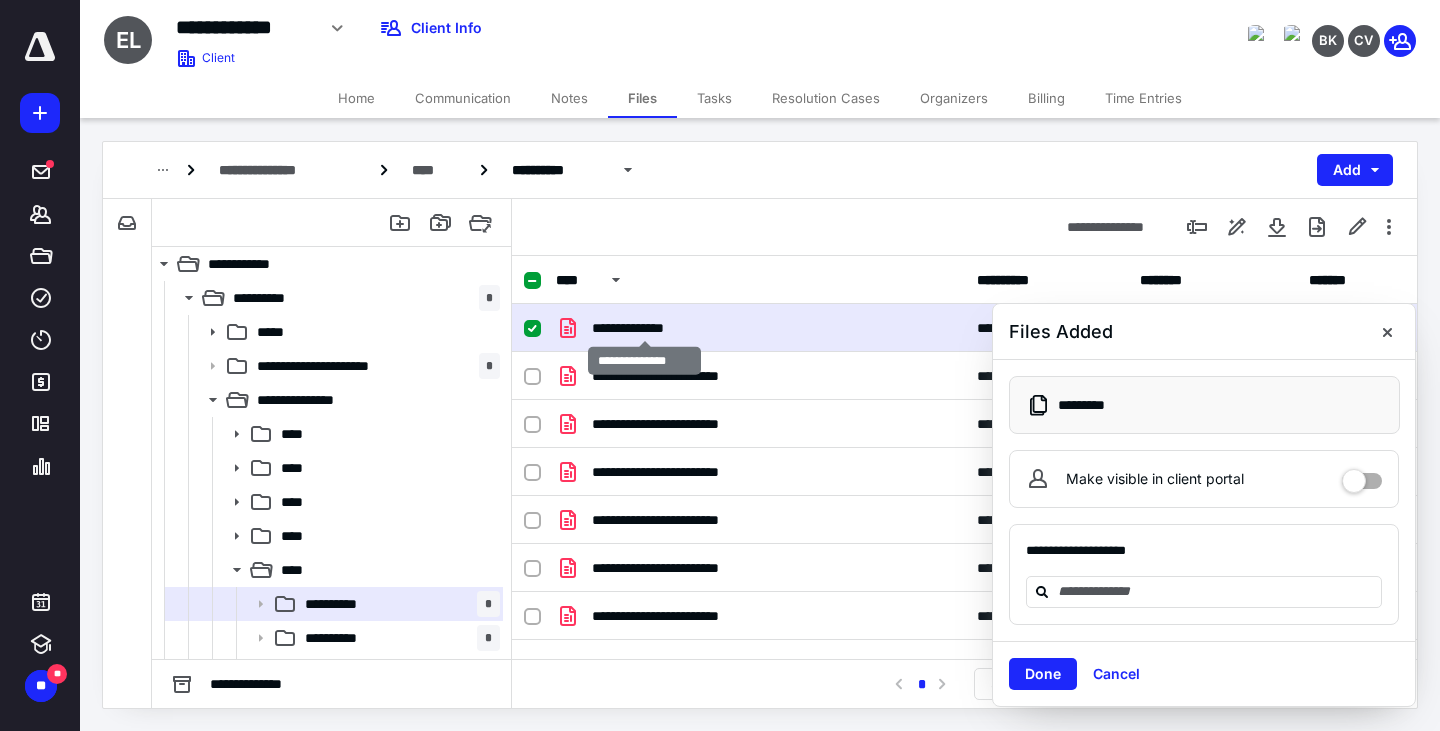 click on "**********" at bounding box center [645, 328] 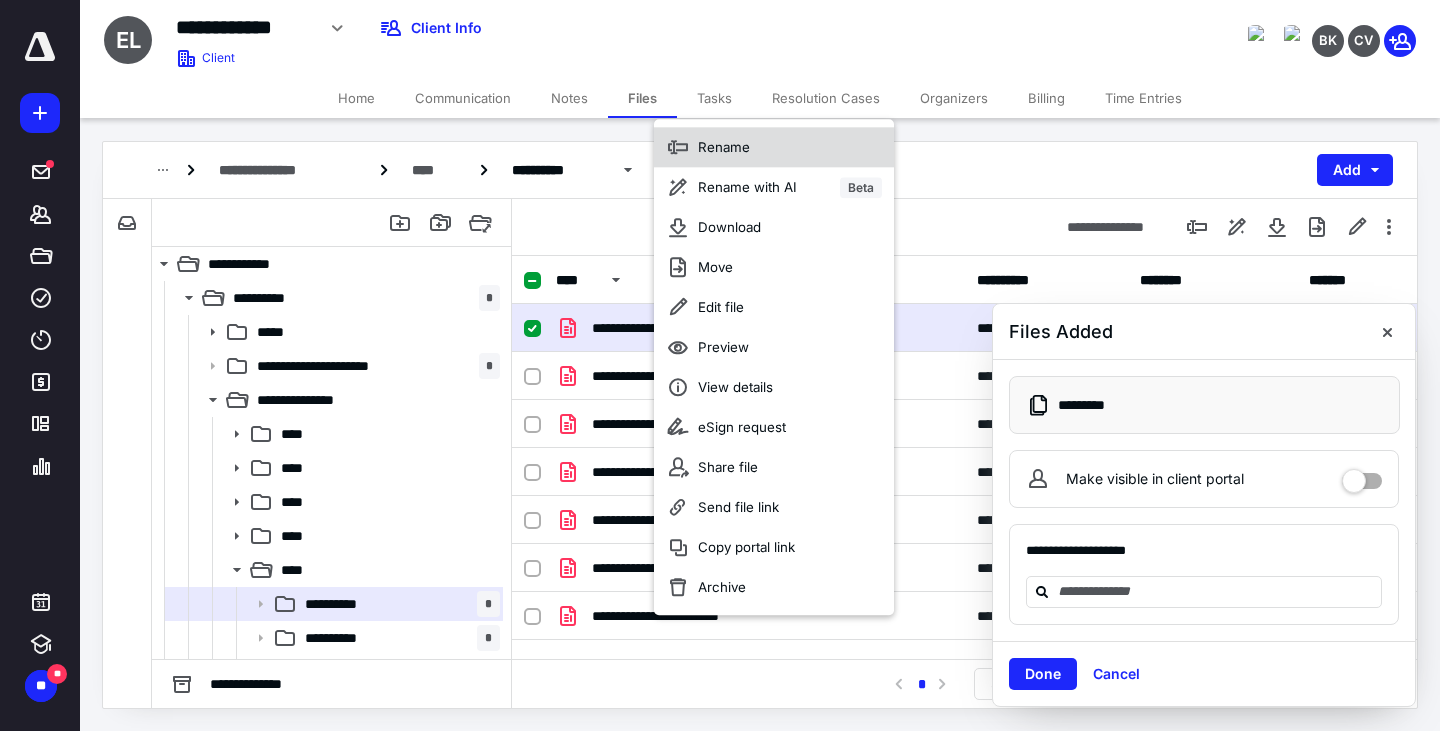 click on "Rename" at bounding box center (724, 147) 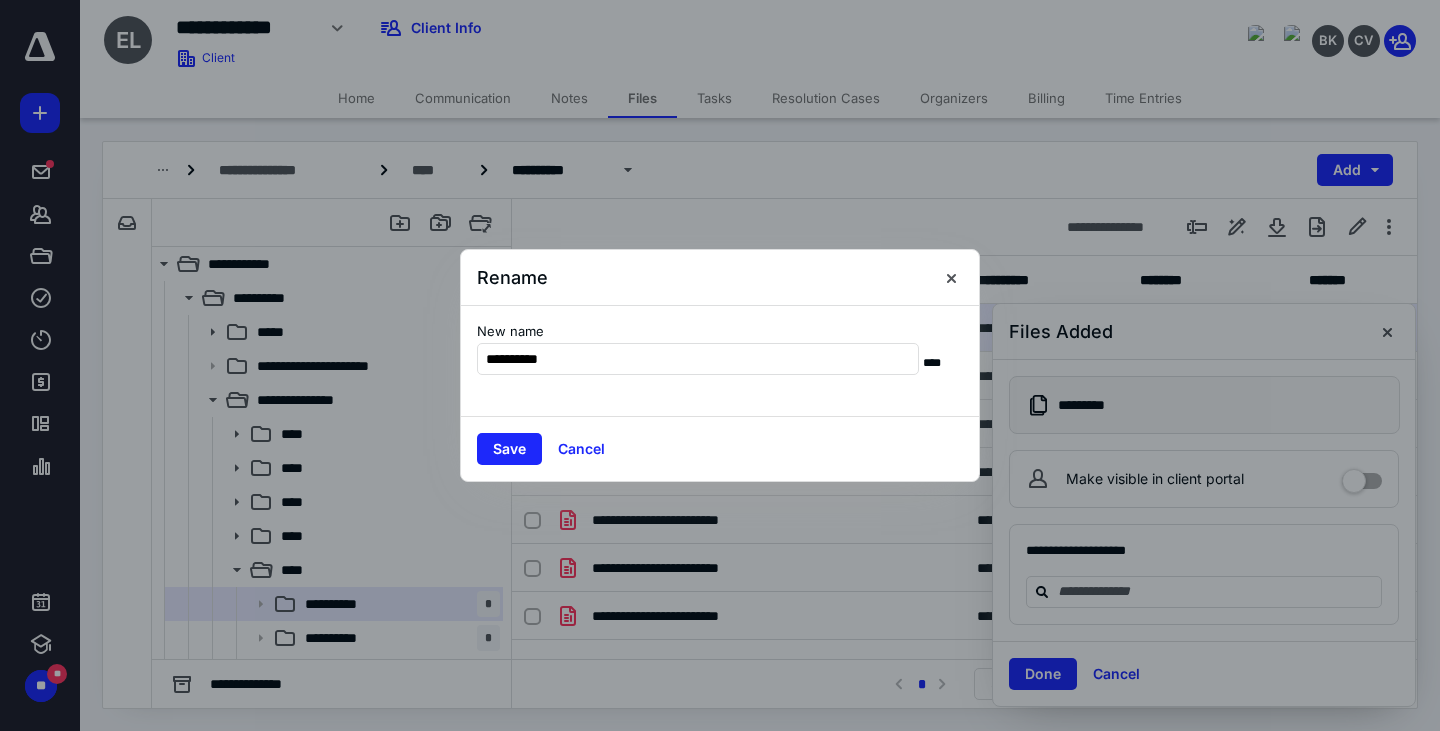 drag, startPoint x: 766, startPoint y: 257, endPoint x: 720, endPoint y: 289, distance: 56.0357 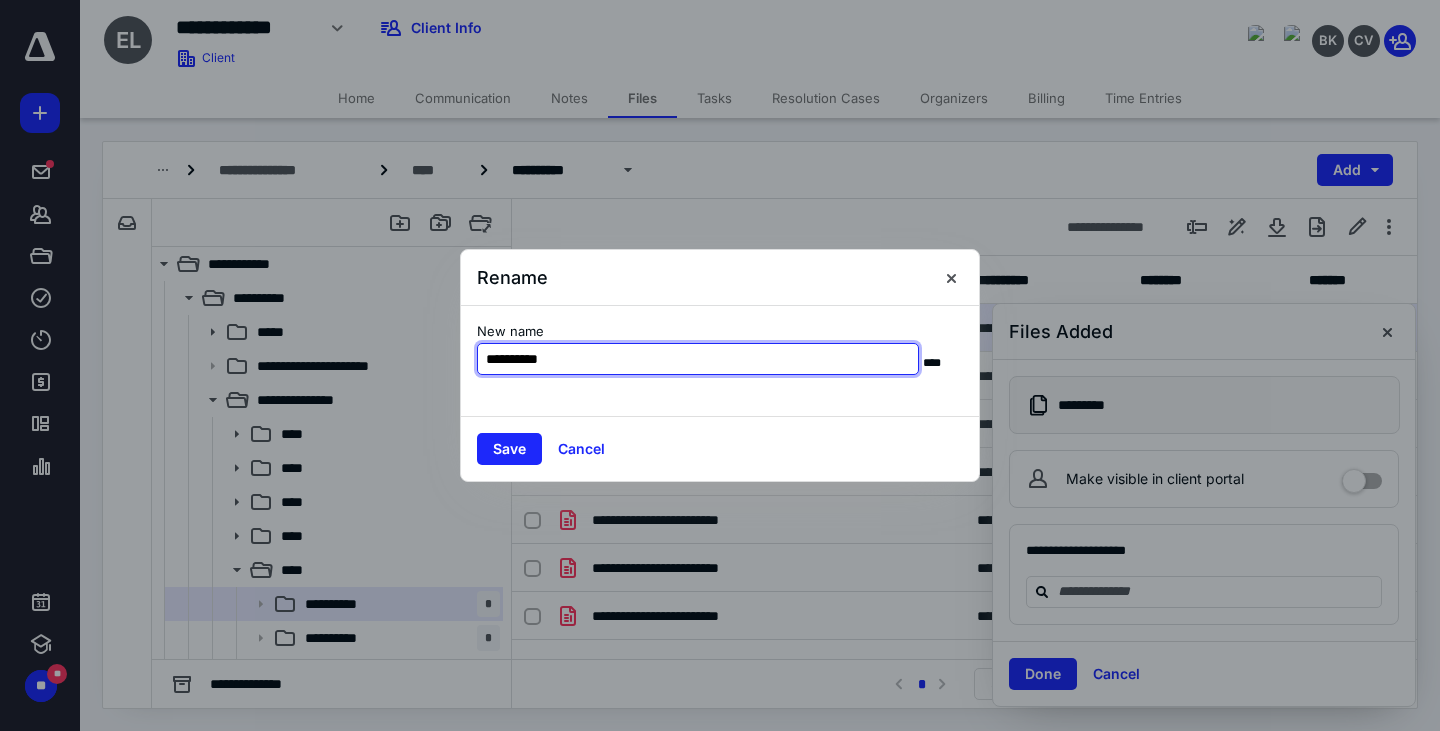 click on "**********" at bounding box center (698, 359) 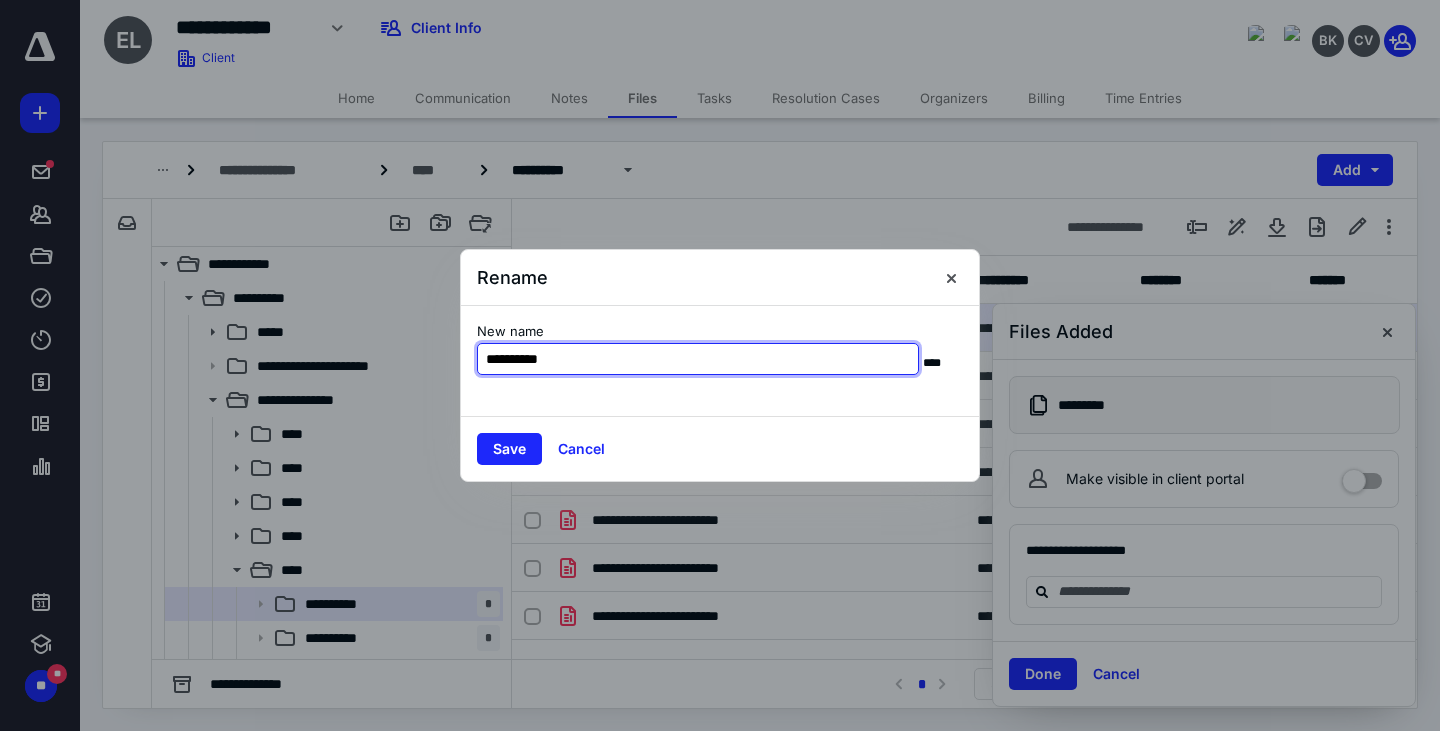 click on "**********" at bounding box center [698, 359] 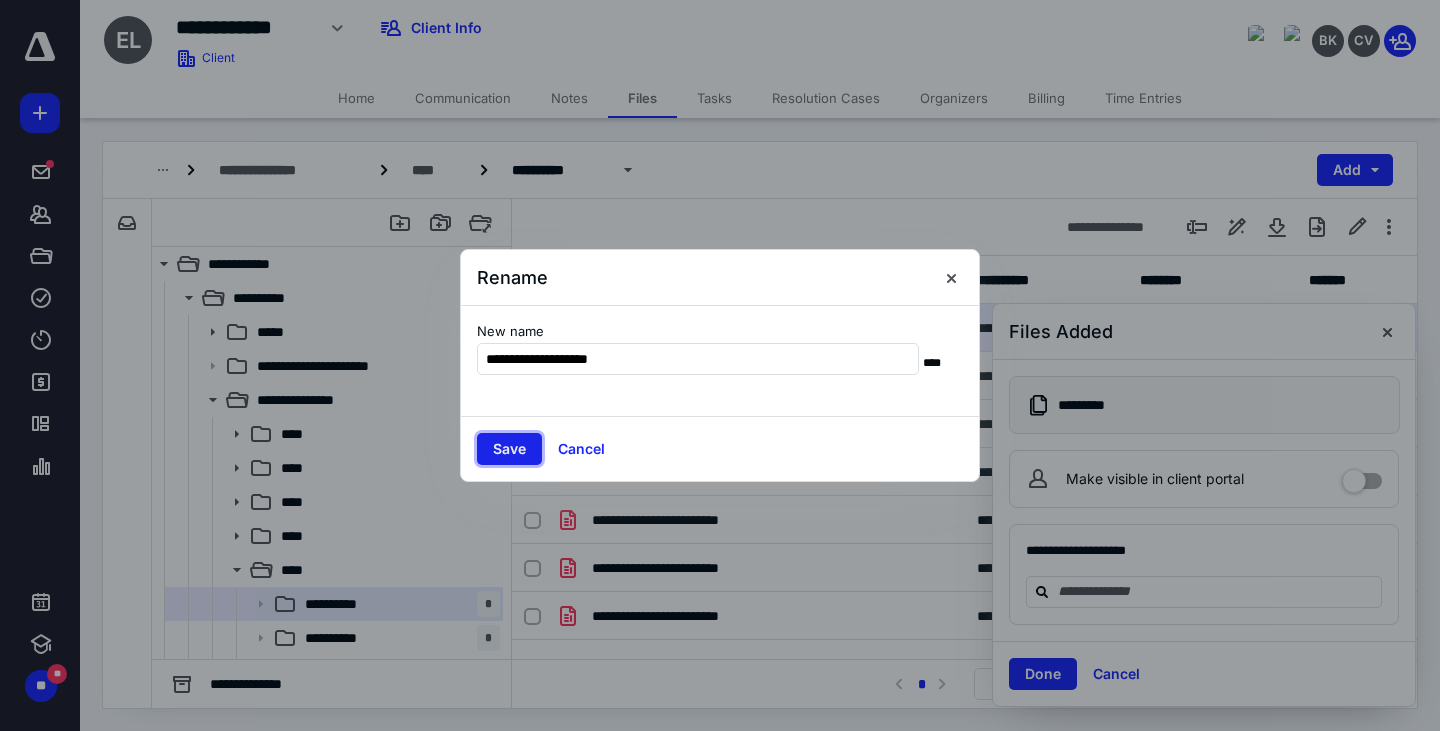 click on "Save" at bounding box center [509, 449] 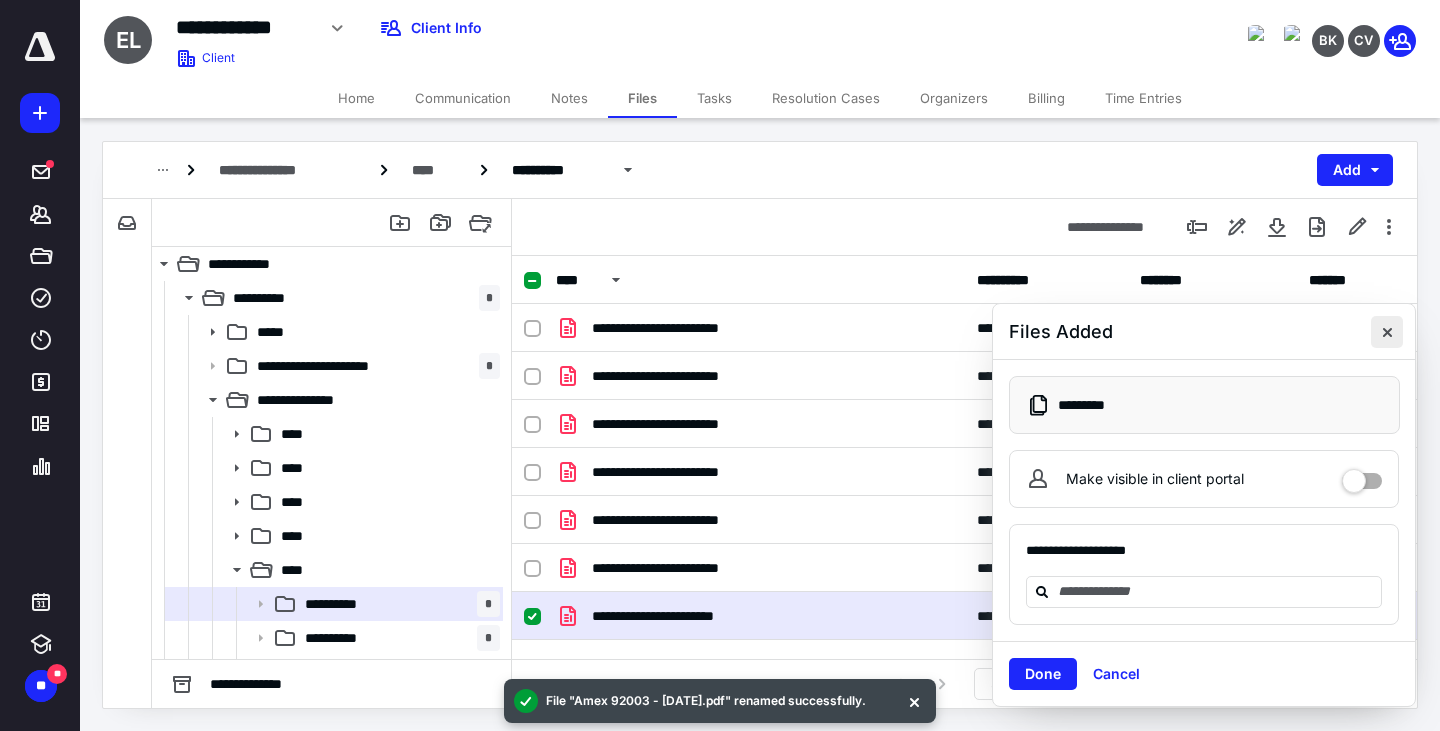 click at bounding box center [1387, 332] 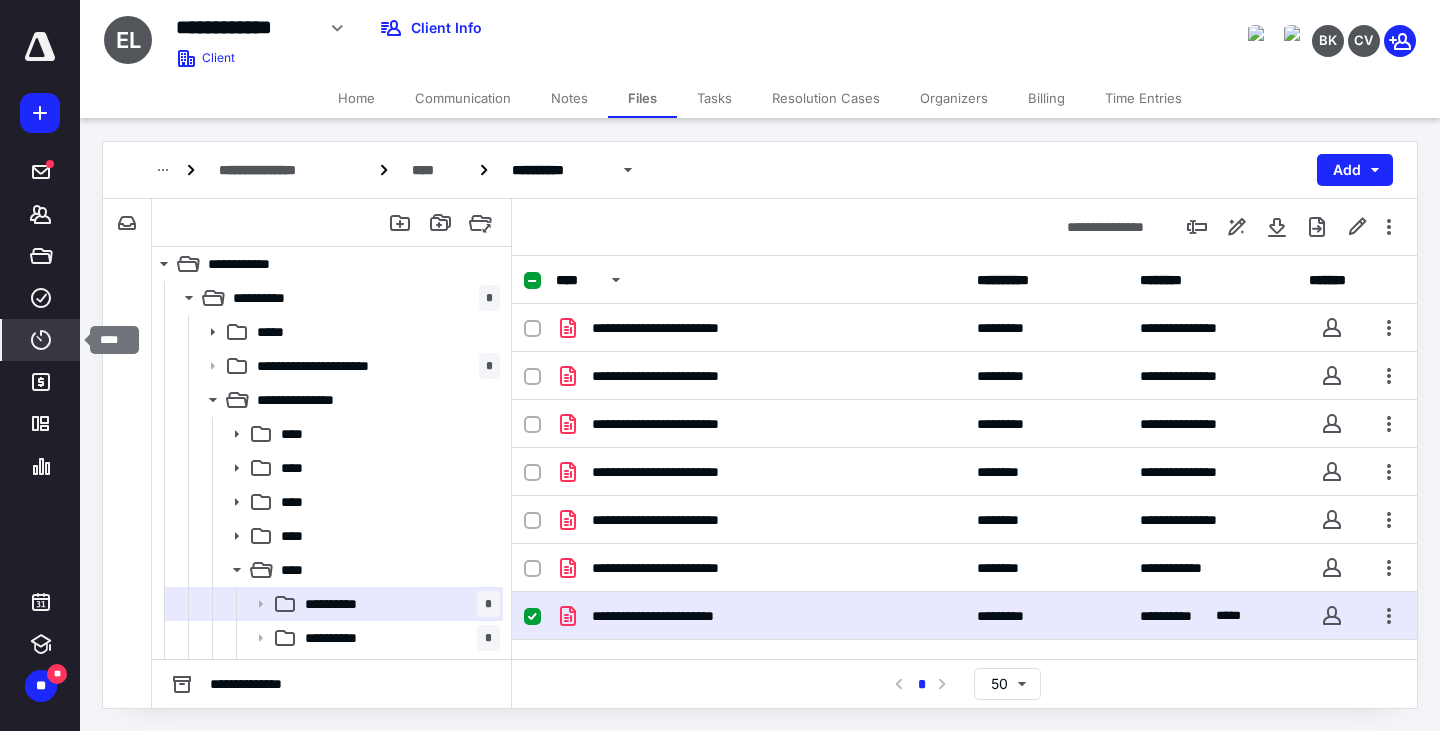 click 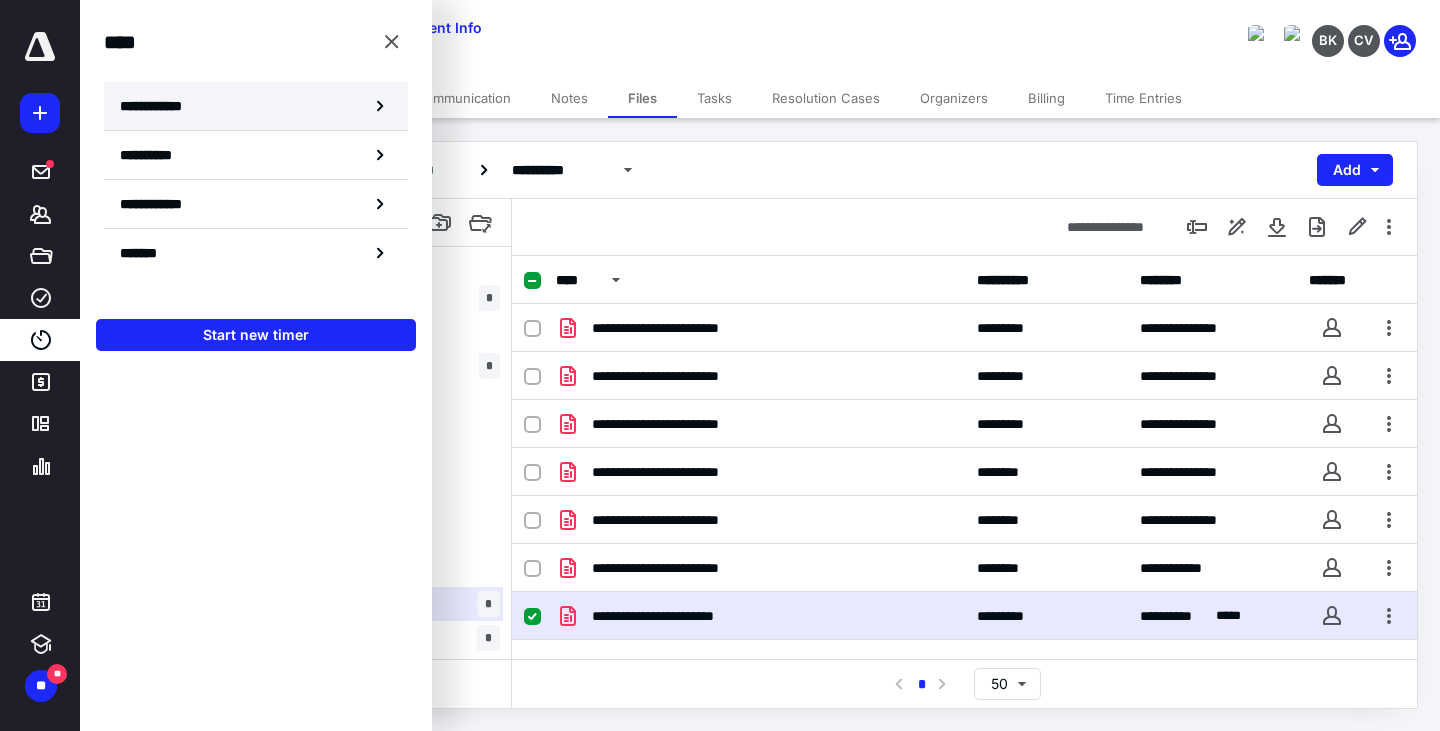 click on "**********" at bounding box center [162, 106] 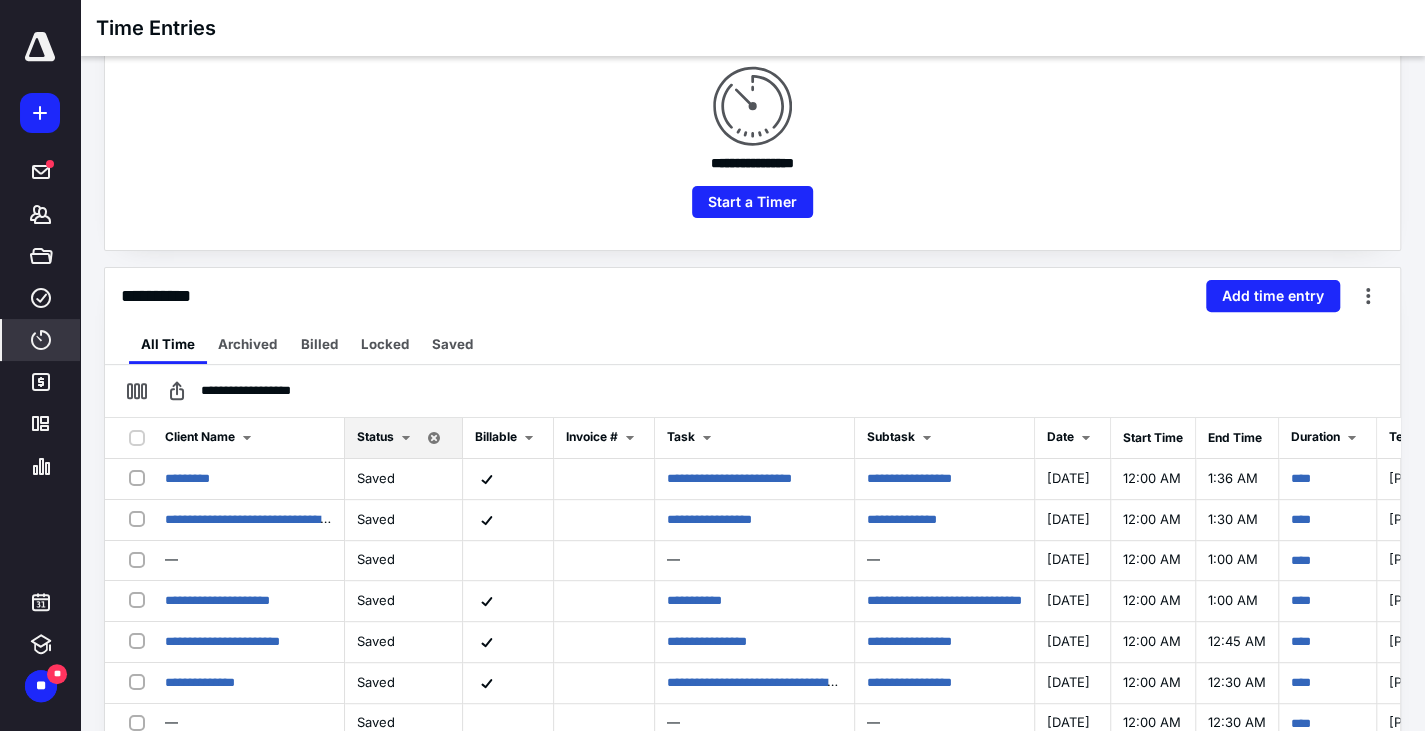 scroll, scrollTop: 240, scrollLeft: 0, axis: vertical 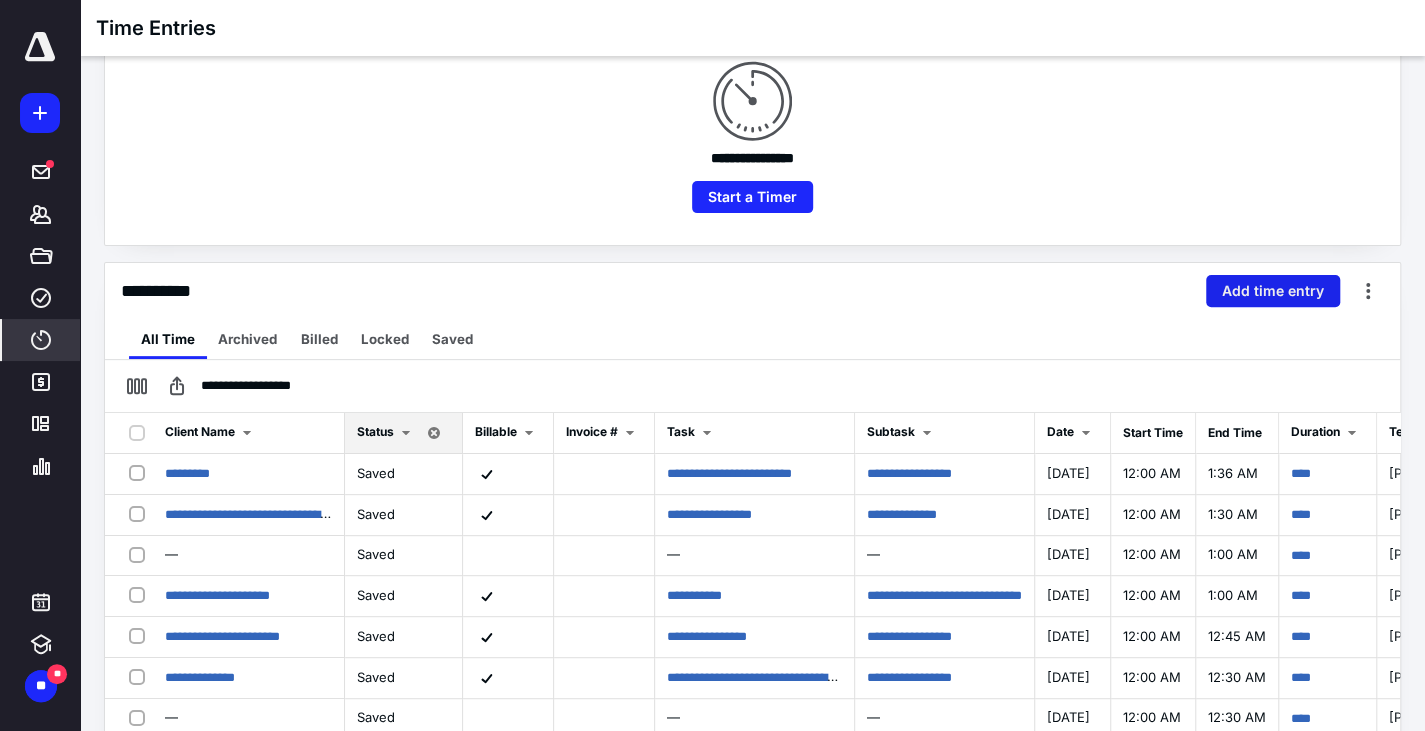 click on "Add time entry" at bounding box center (1273, 291) 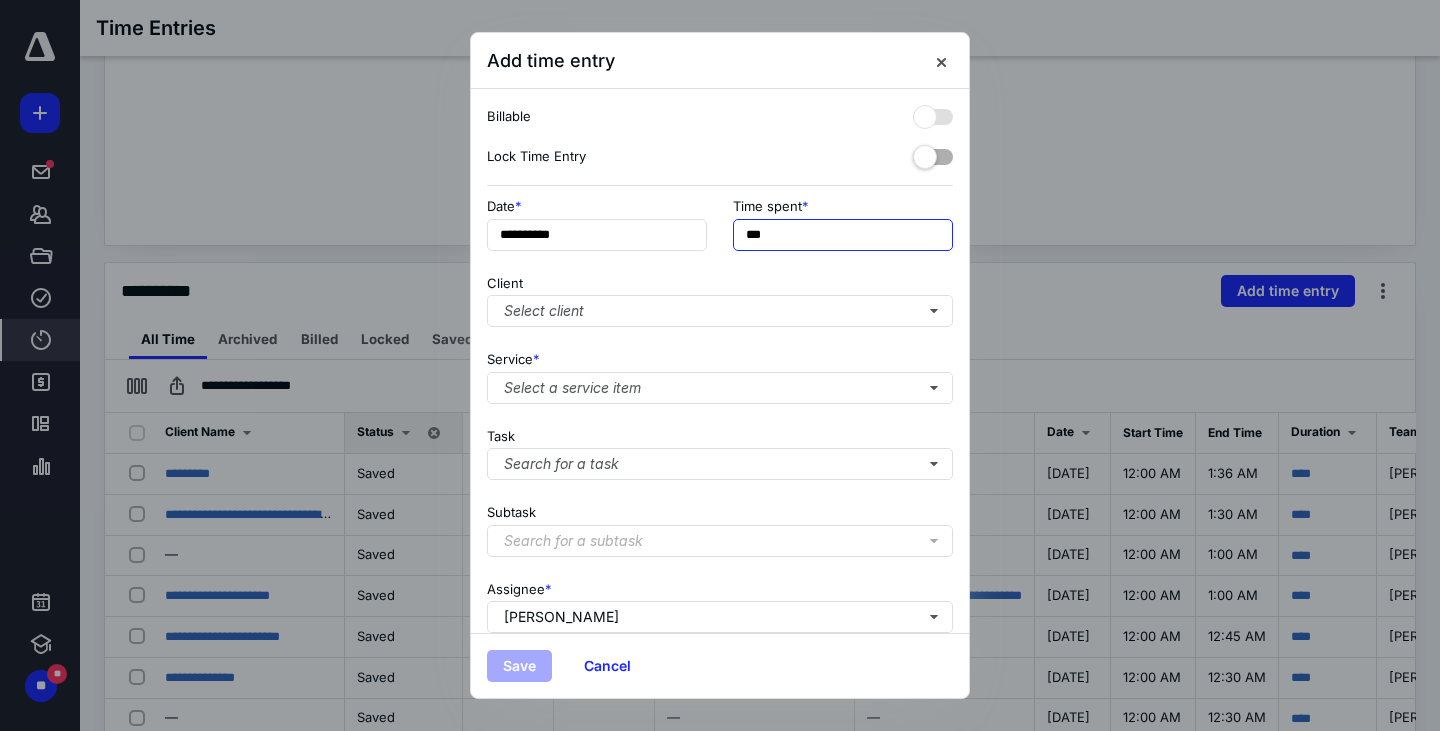 click on "***" at bounding box center (843, 235) 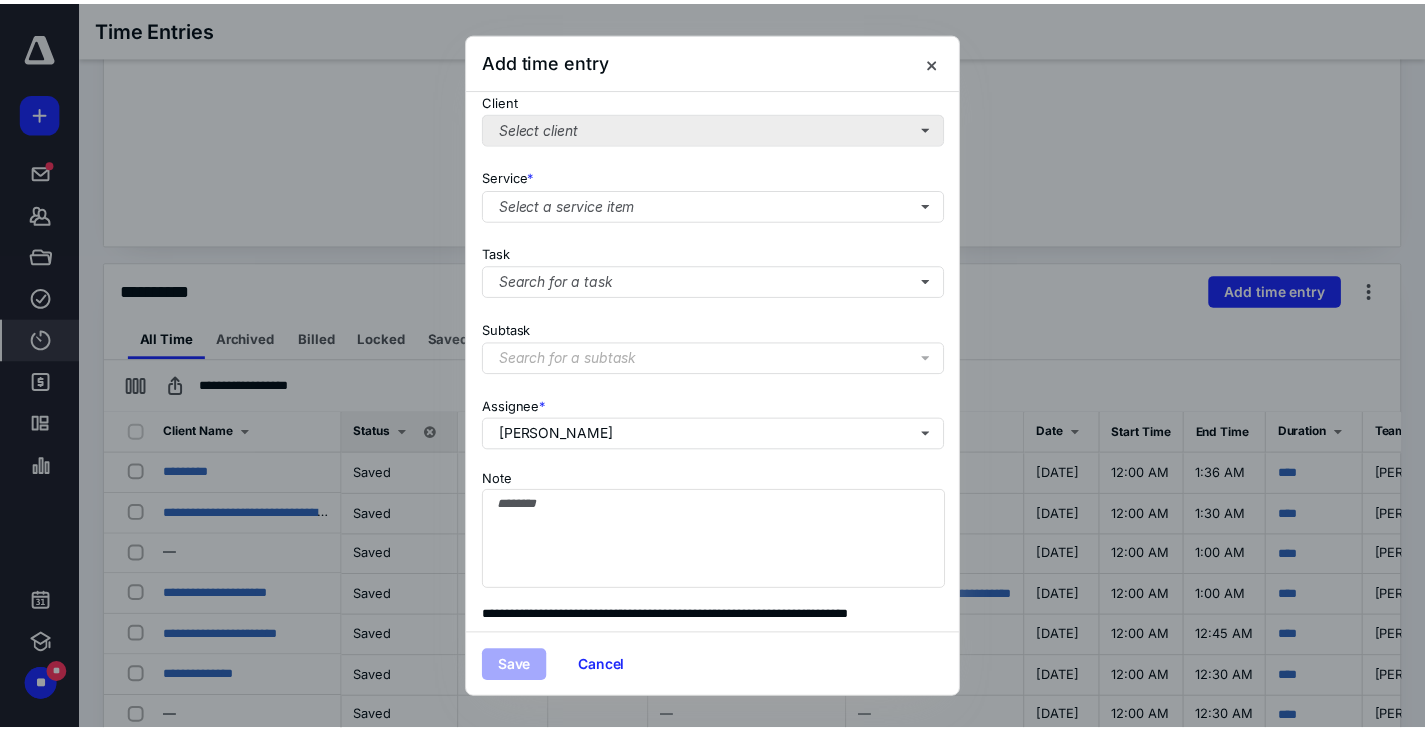 scroll, scrollTop: 184, scrollLeft: 0, axis: vertical 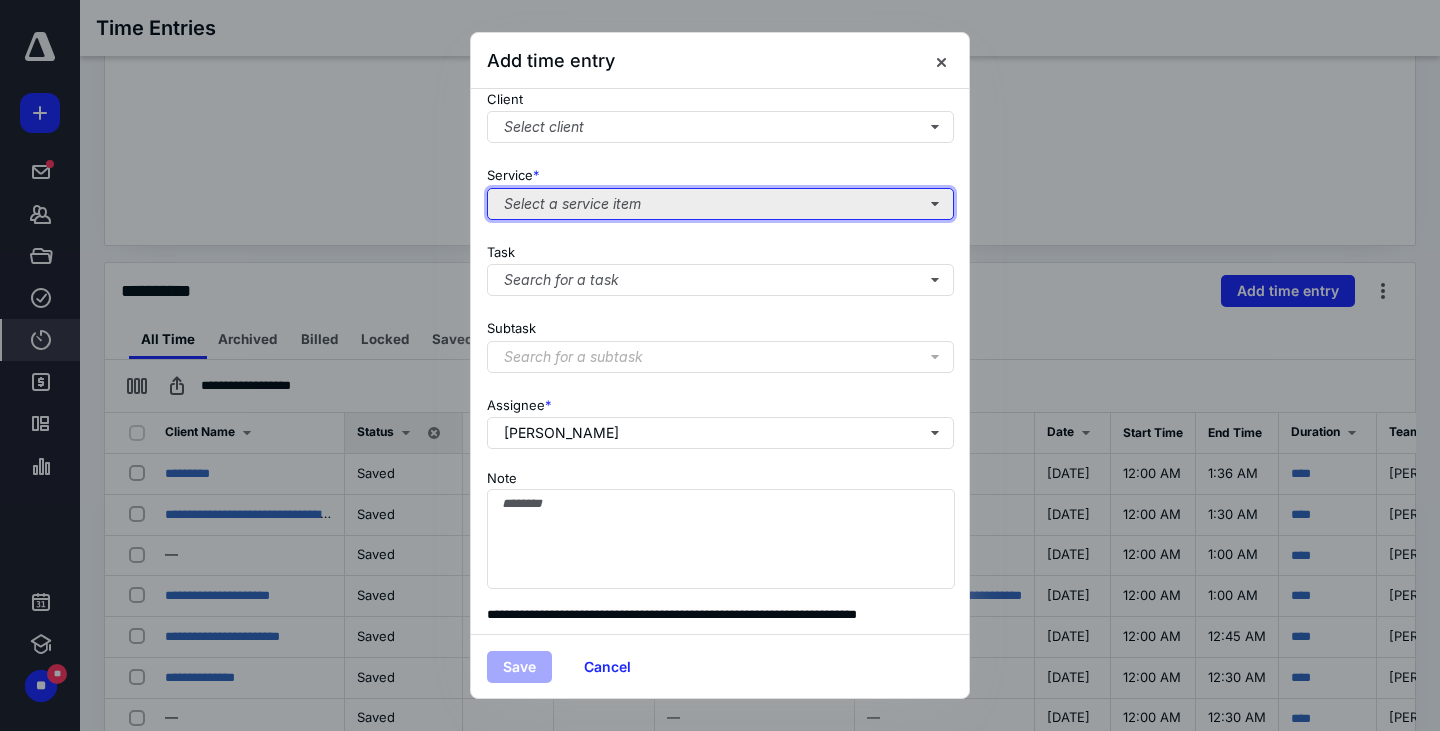 click on "Select a service item" at bounding box center [720, 204] 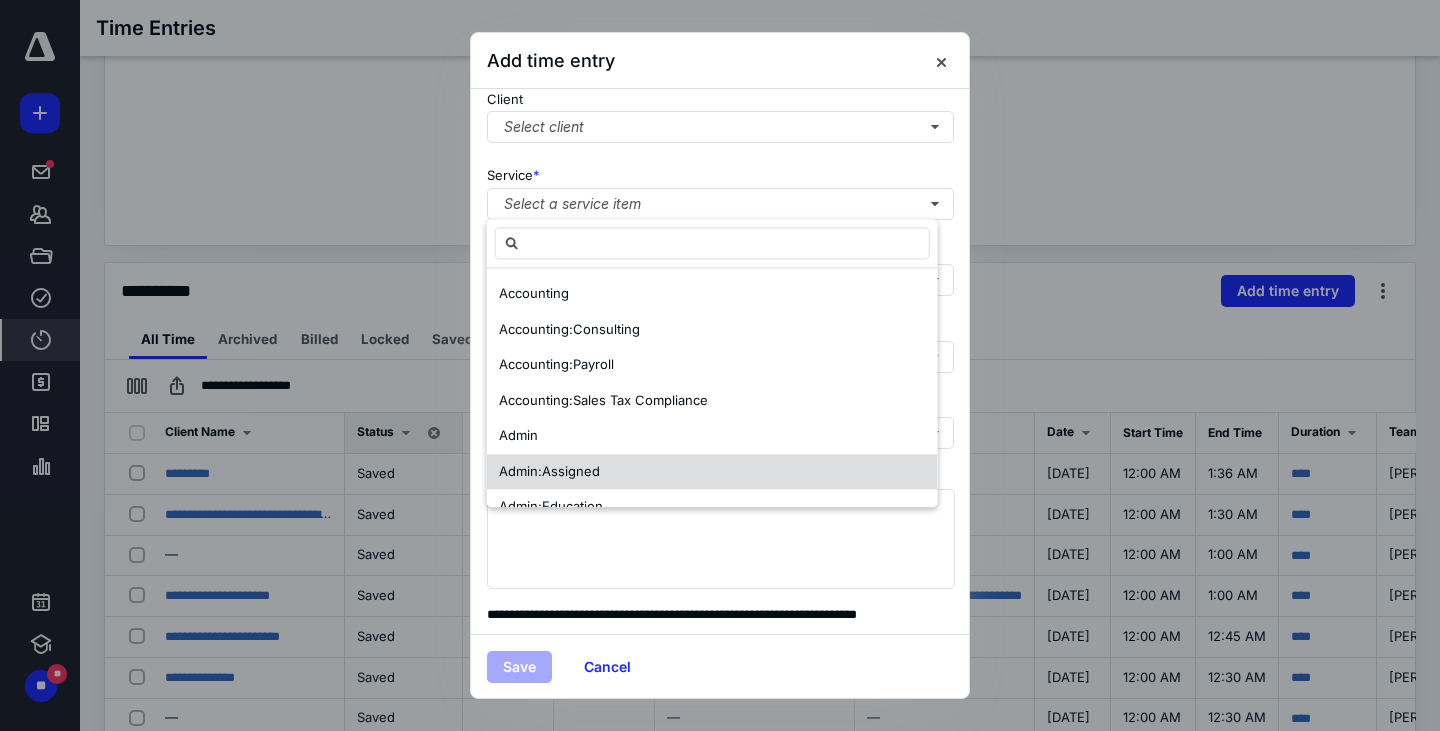 click on "Admin:Assigned" at bounding box center [549, 471] 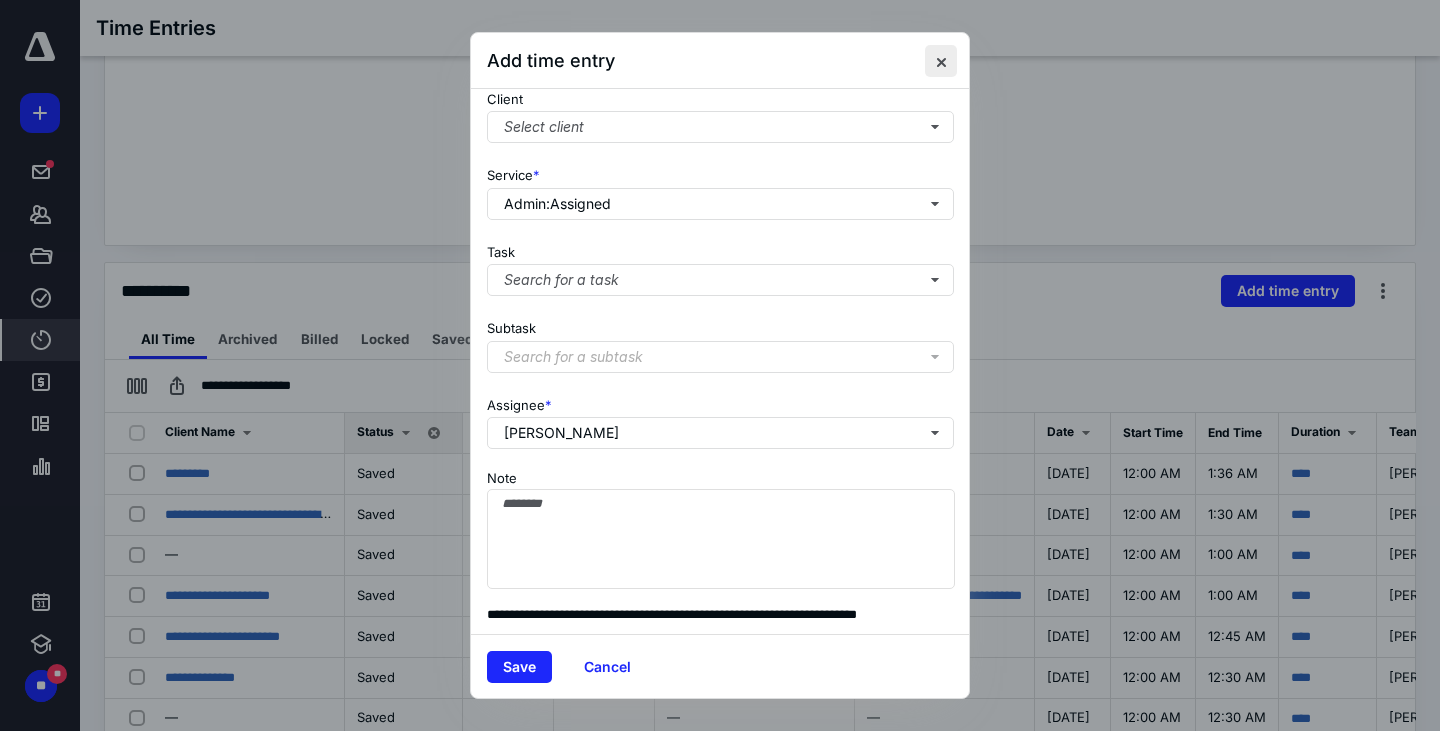 click at bounding box center (941, 61) 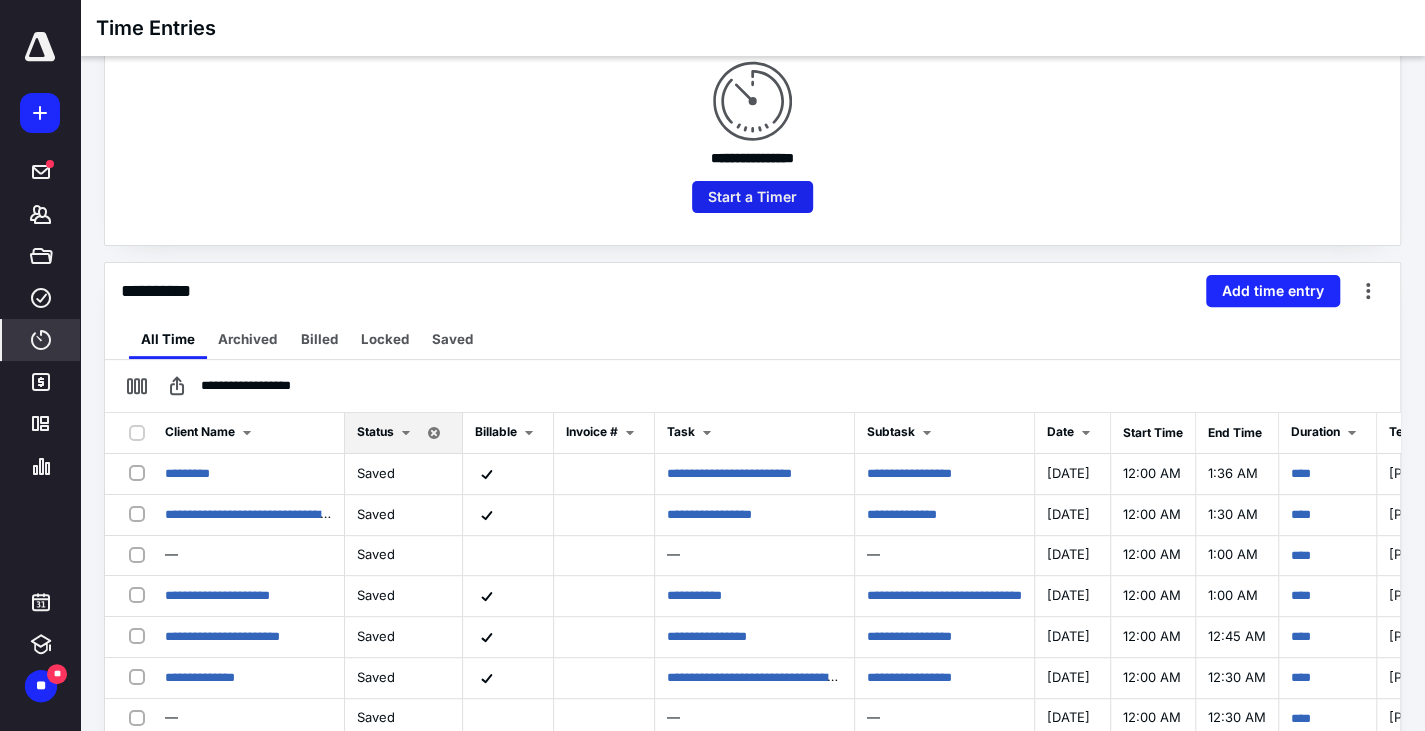 click on "Start a Timer" at bounding box center (752, 197) 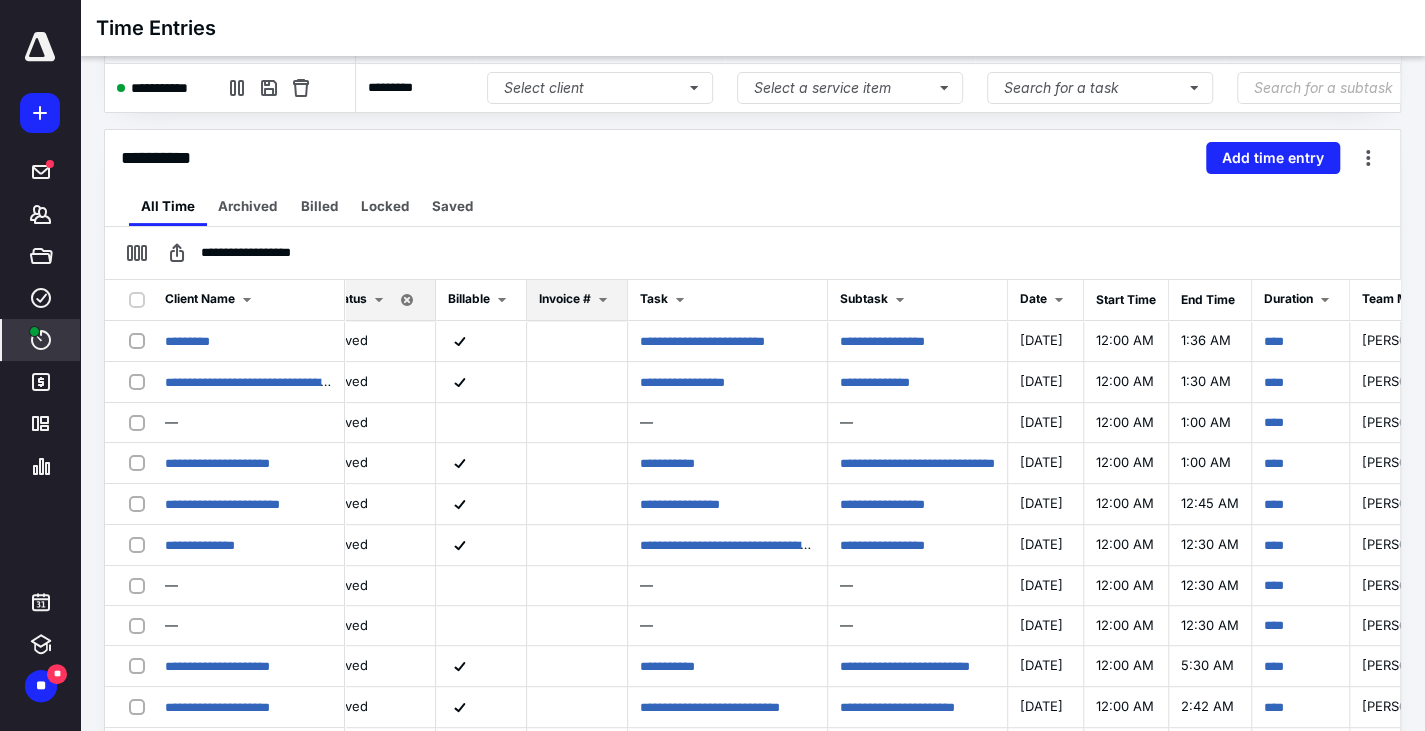 scroll, scrollTop: 0, scrollLeft: 26, axis: horizontal 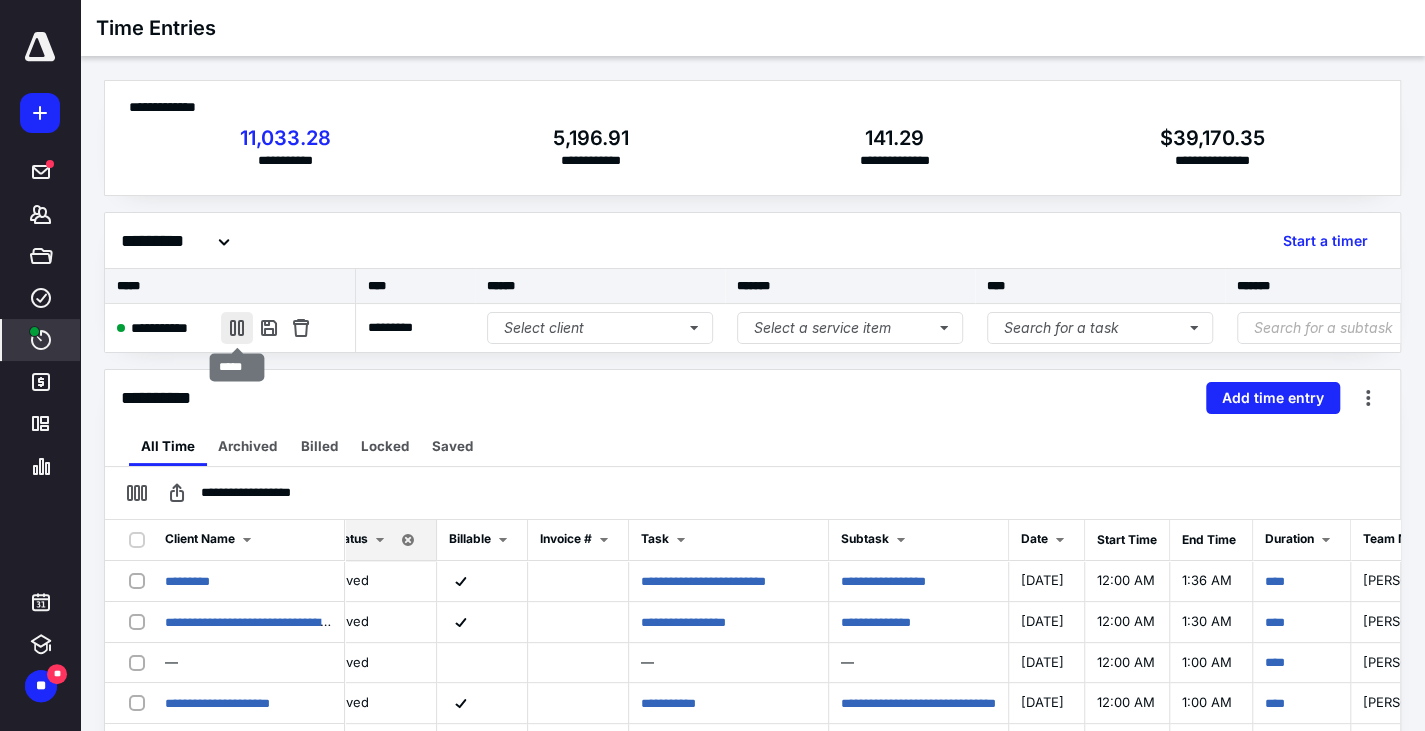 click at bounding box center [237, 328] 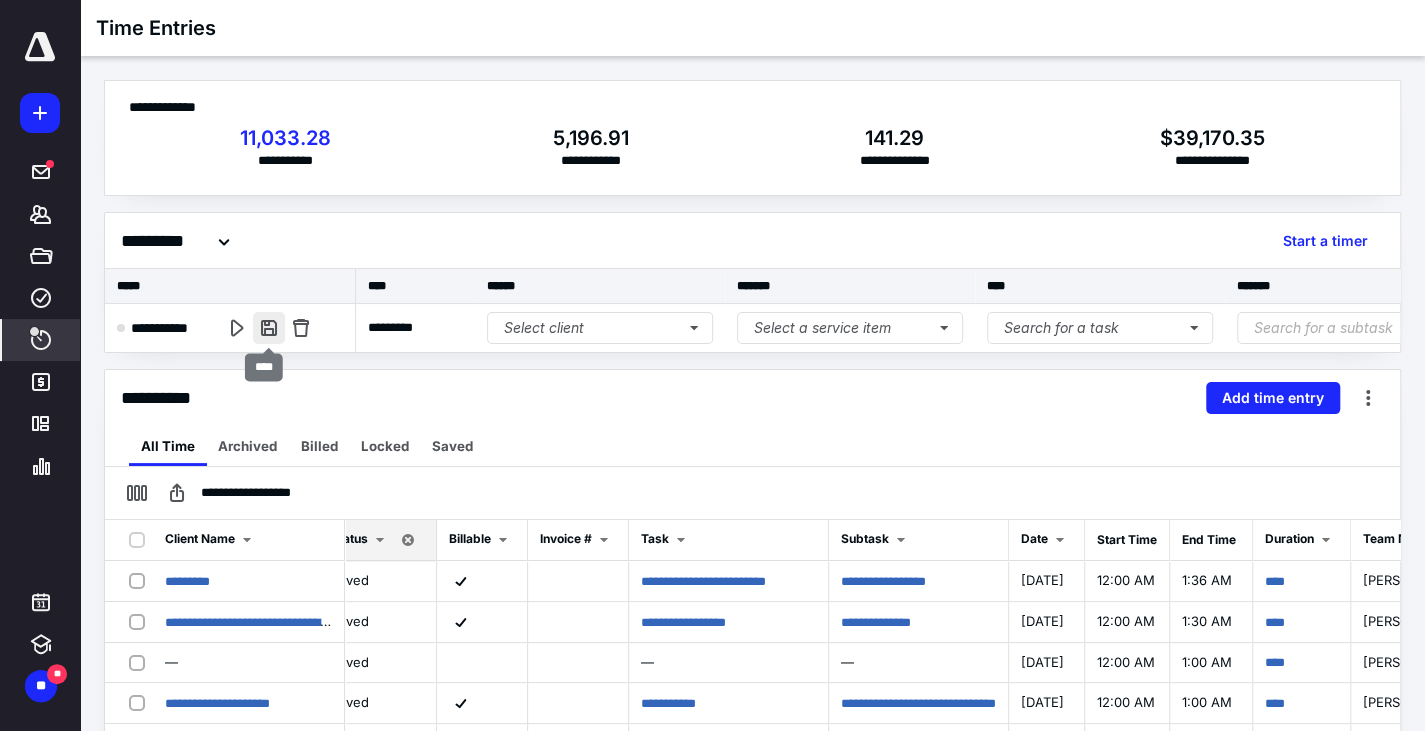 click at bounding box center [269, 328] 